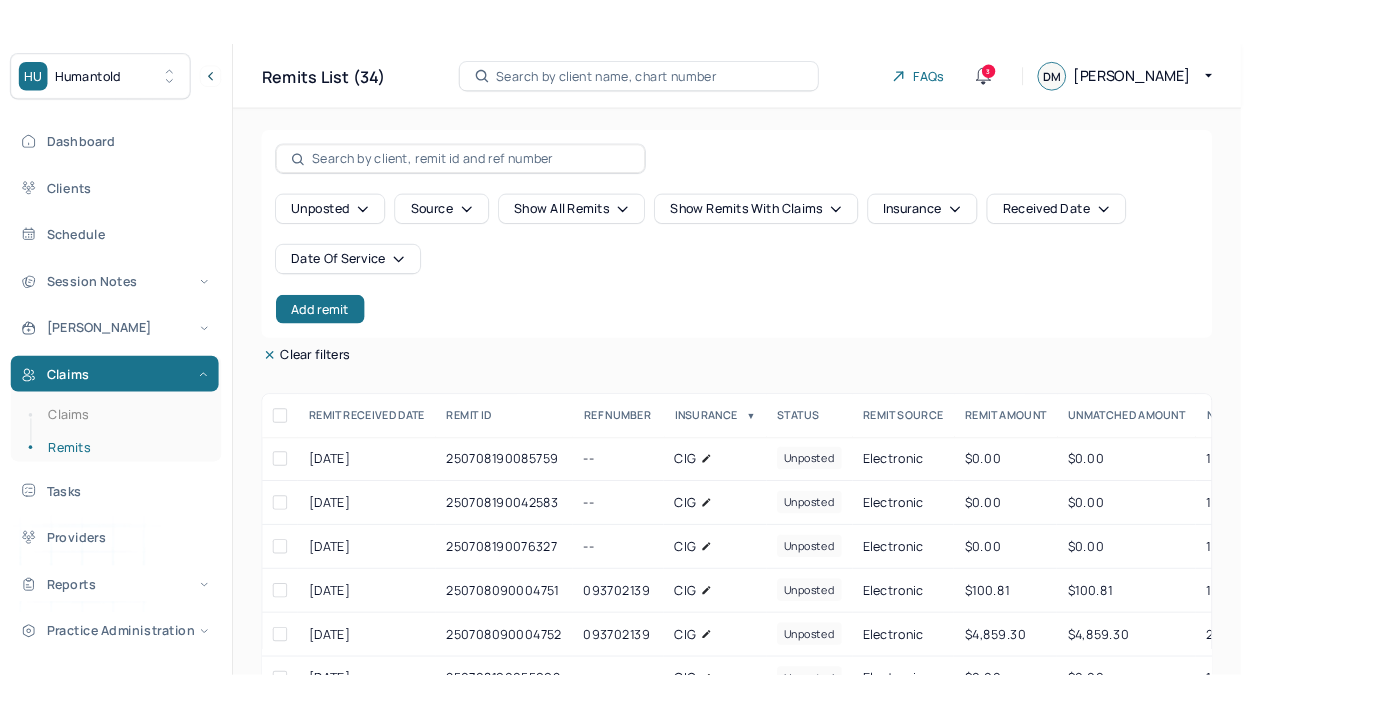 scroll, scrollTop: 0, scrollLeft: 0, axis: both 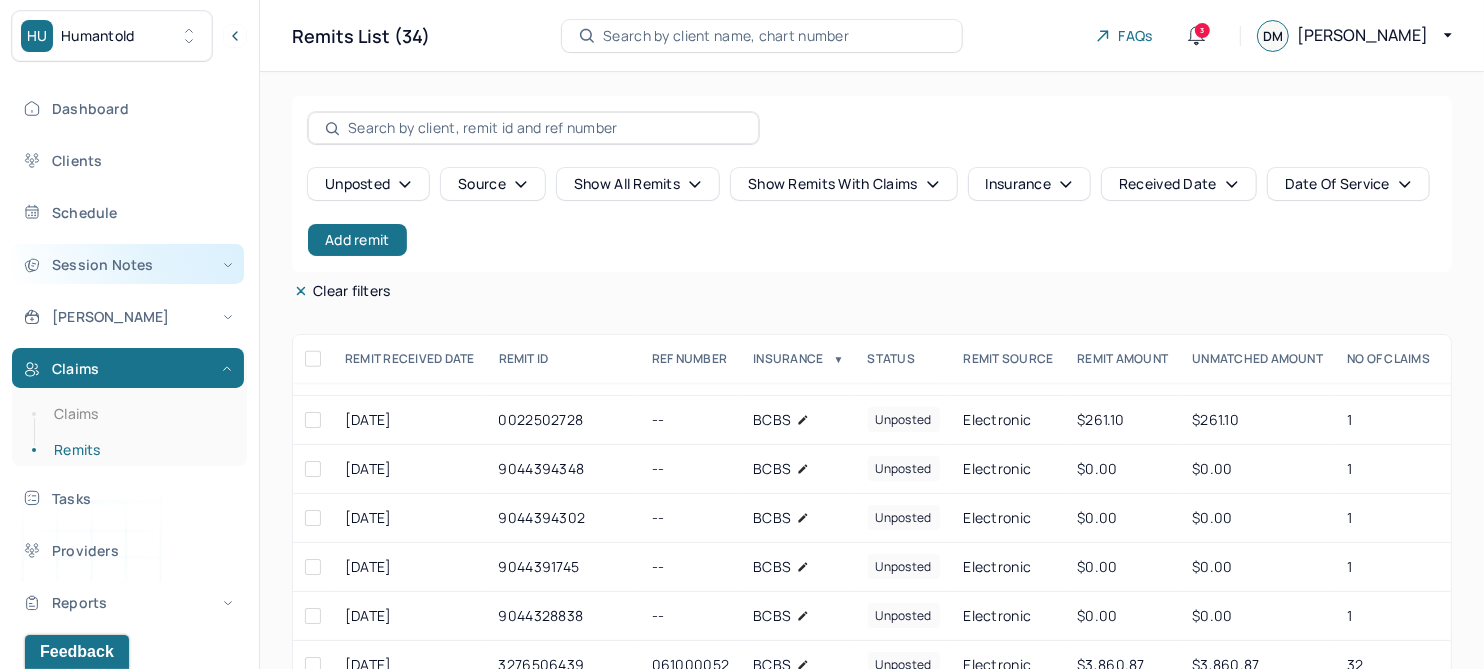 click on "Session Notes" at bounding box center (128, 264) 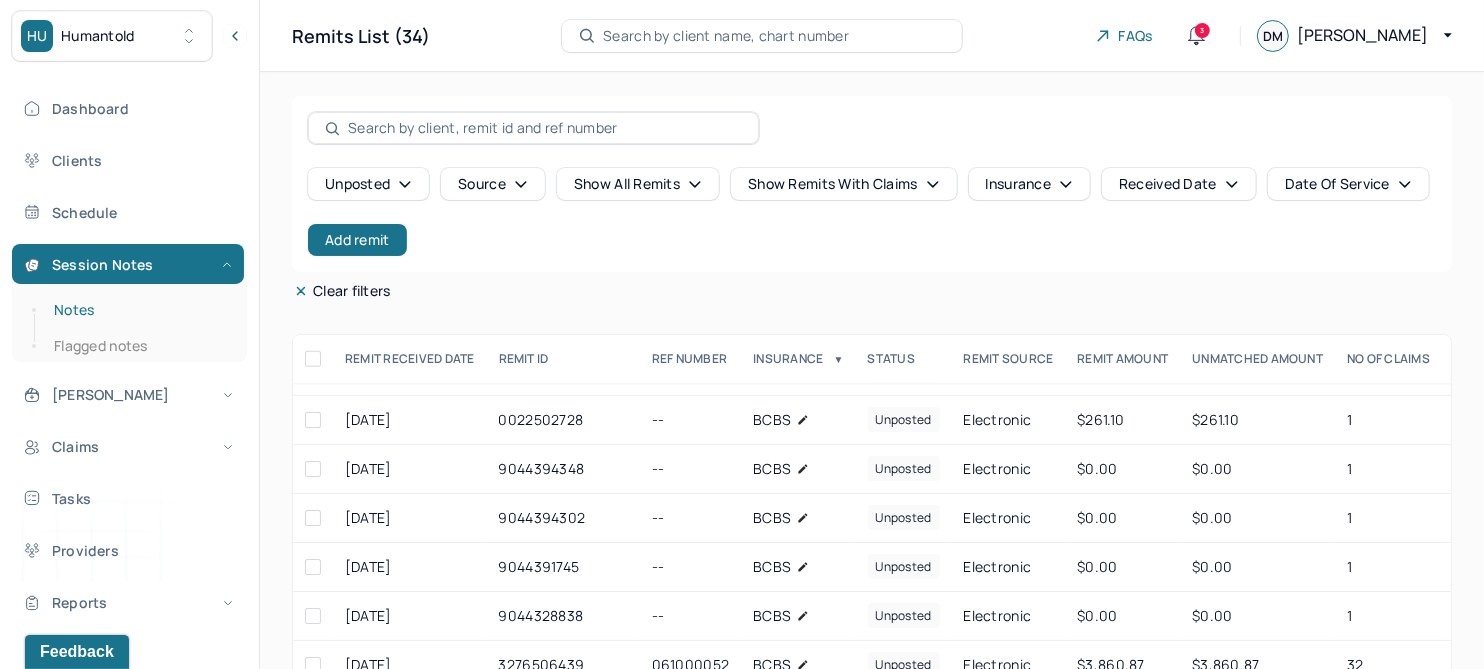 click on "Notes" at bounding box center [139, 310] 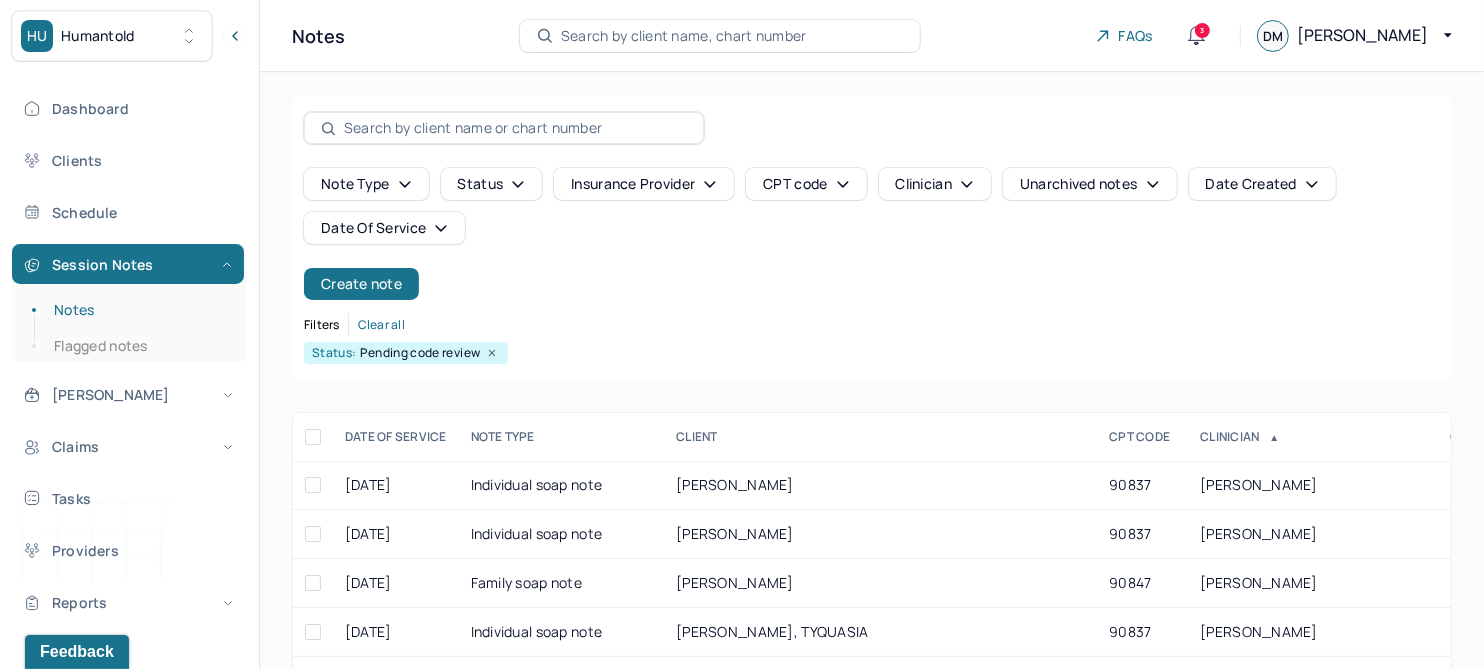 click 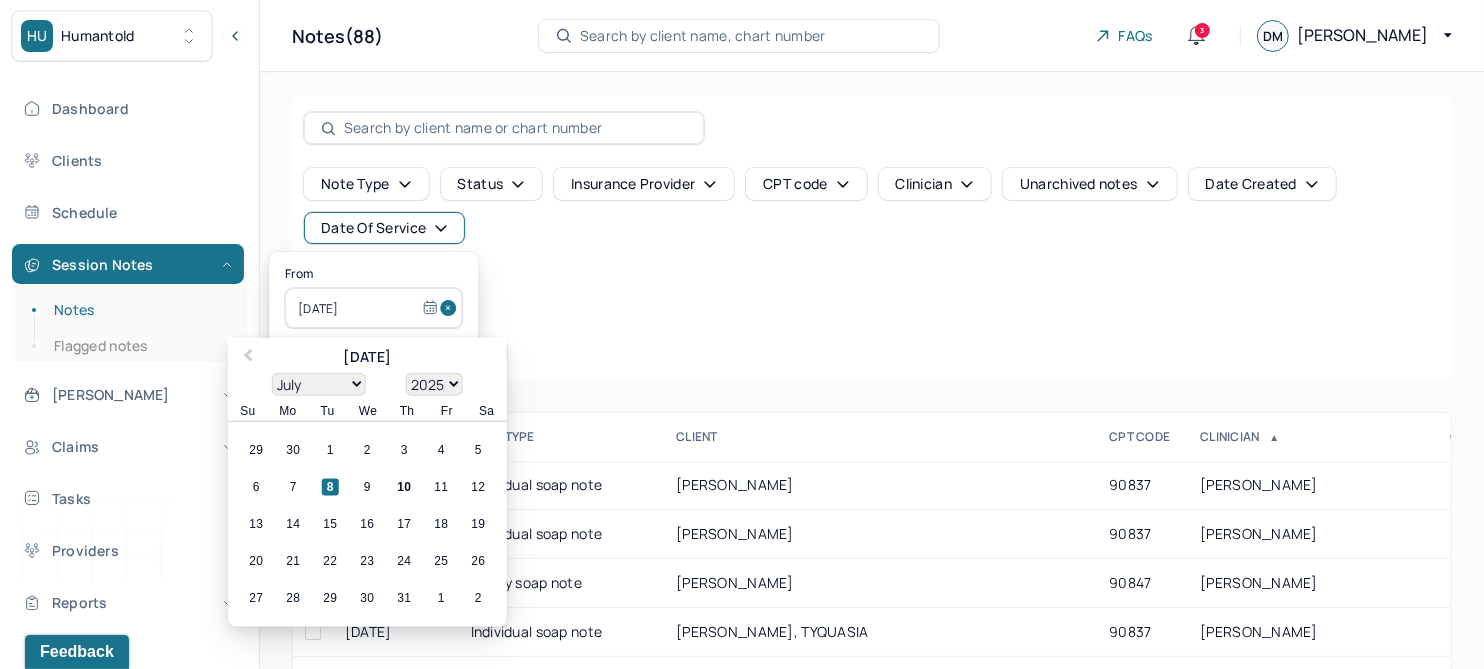 click at bounding box center [451, 308] 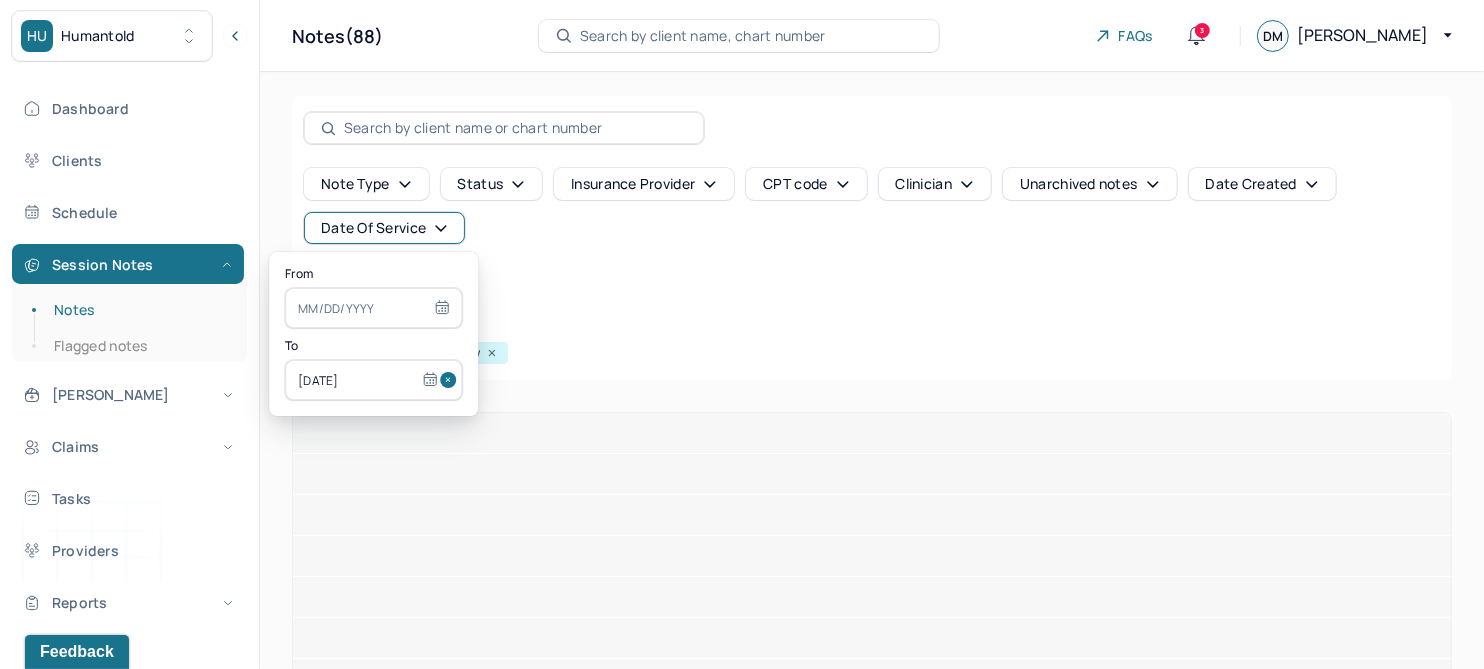 type 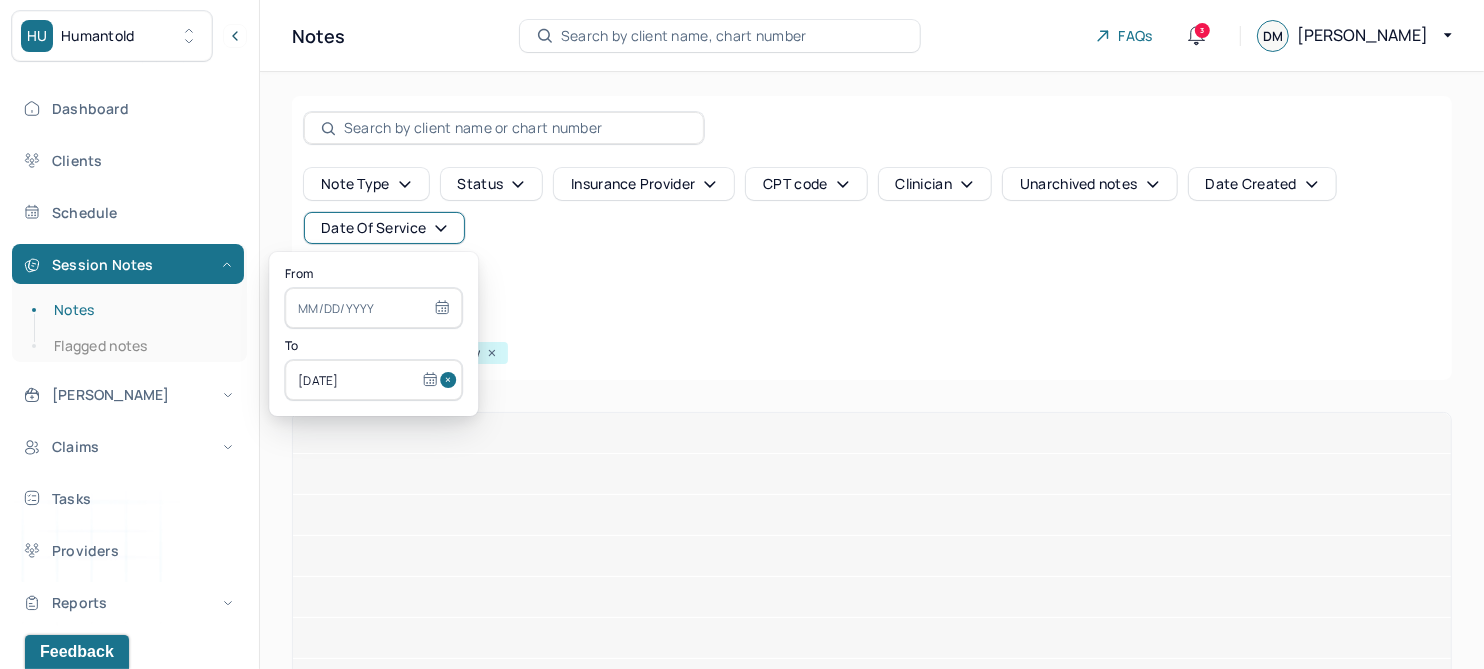 click at bounding box center (451, 380) 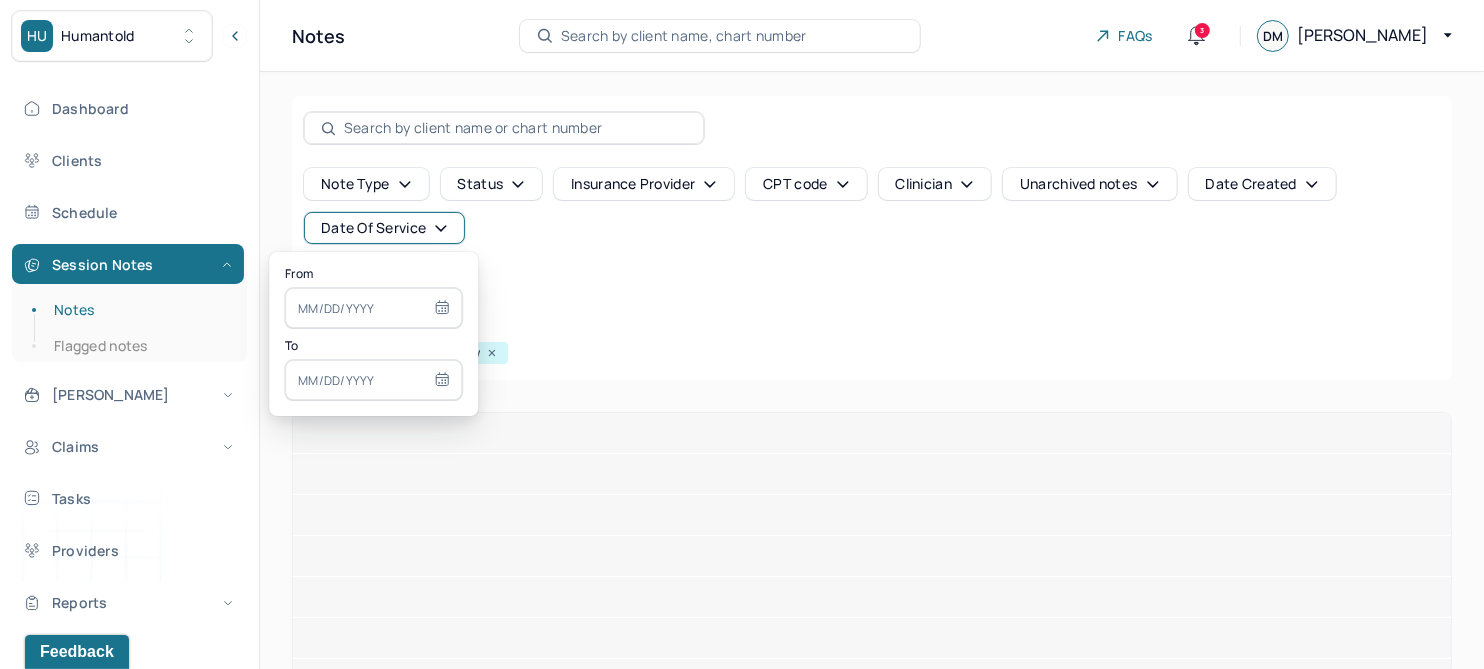 type 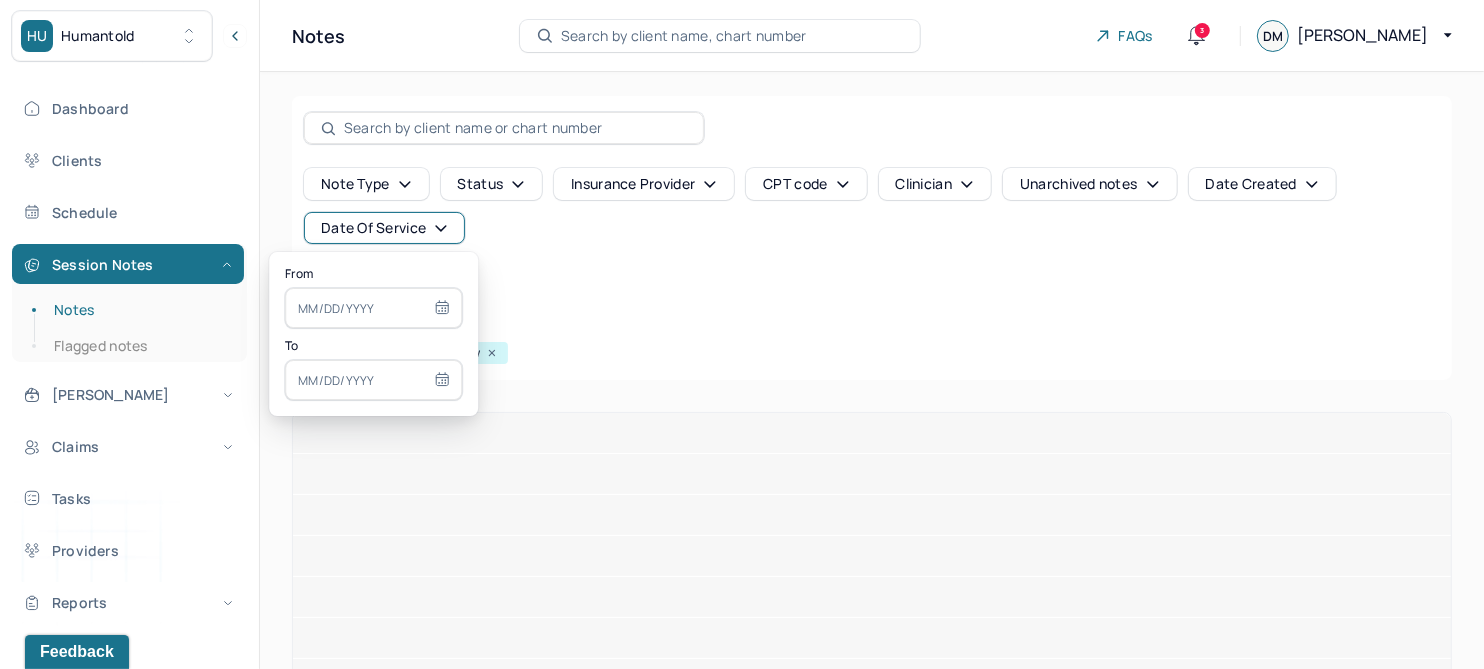click at bounding box center [373, 308] 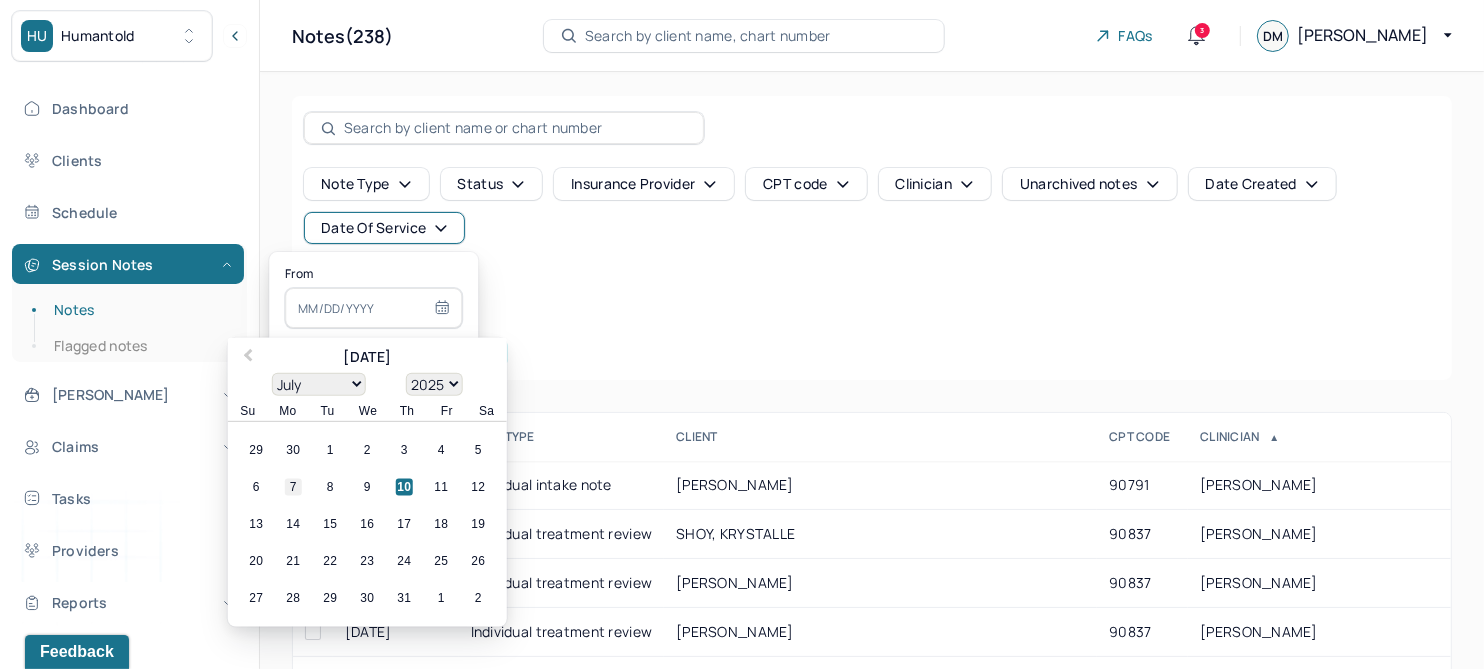 click on "7" at bounding box center [293, 487] 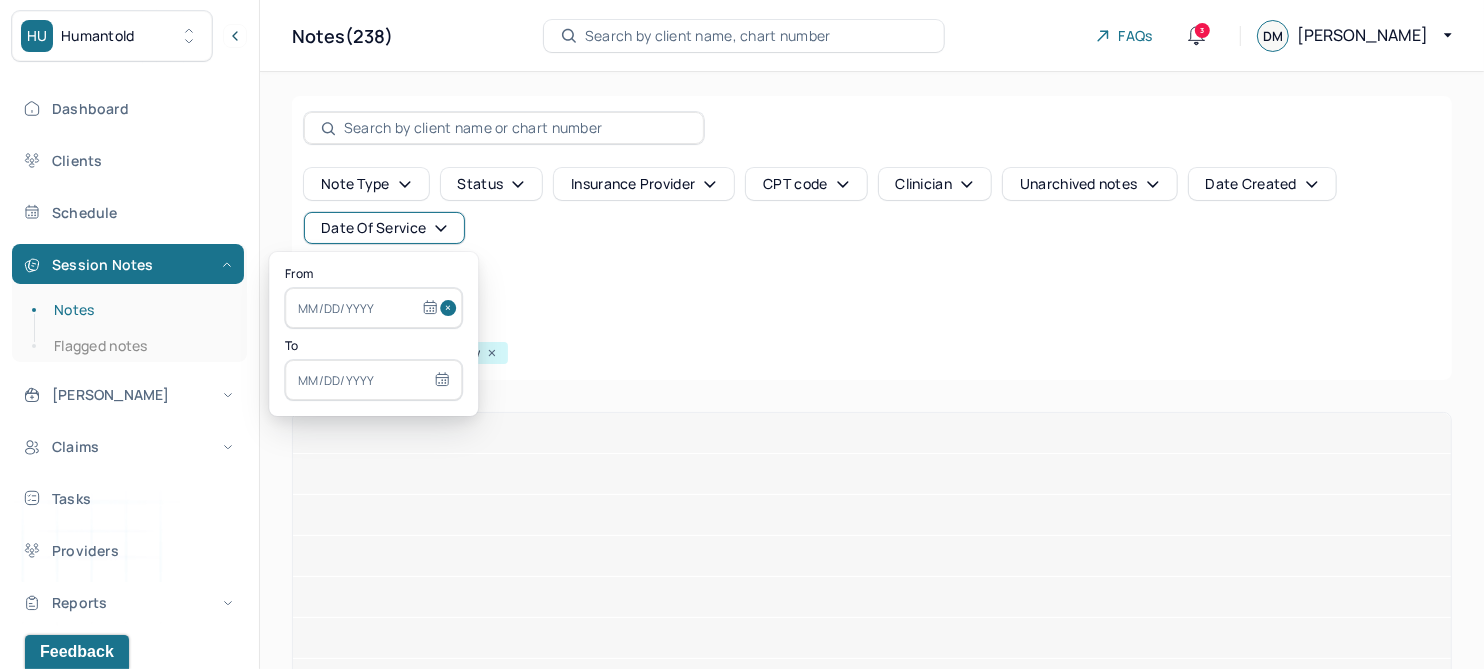 type on "[DATE]" 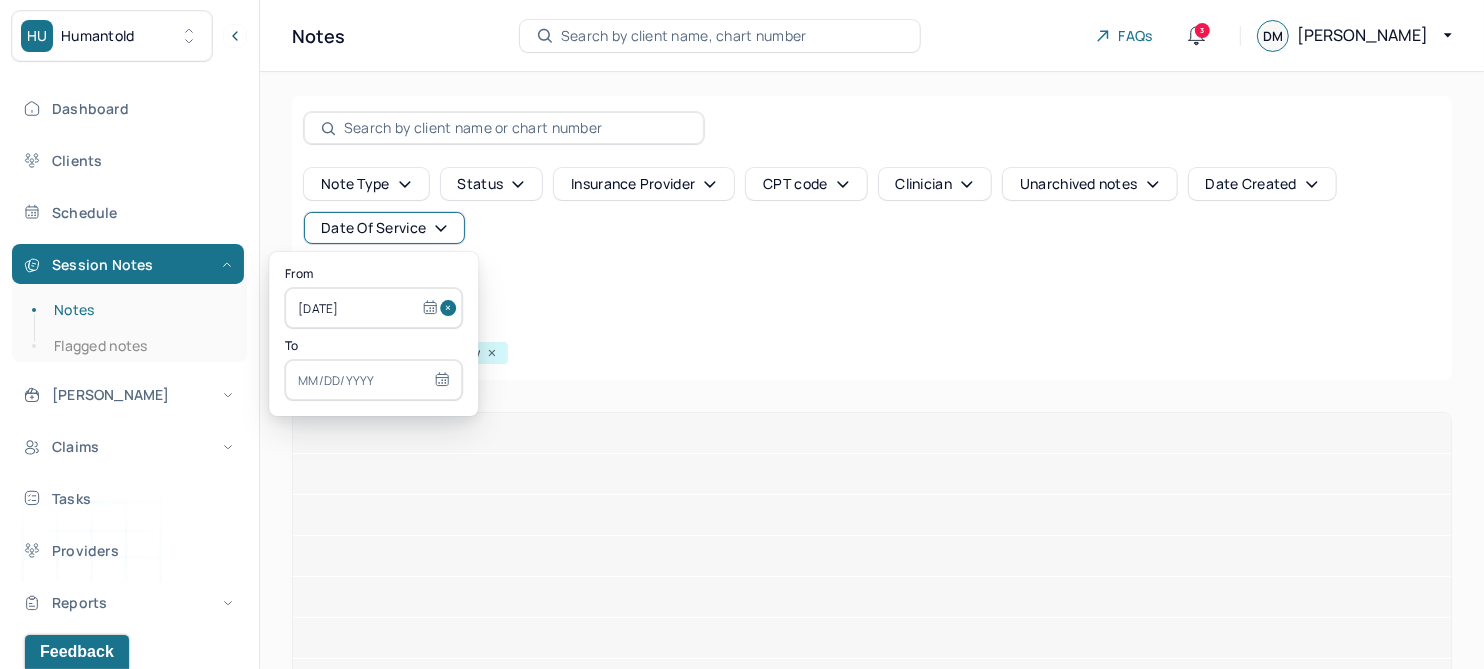 click at bounding box center (373, 380) 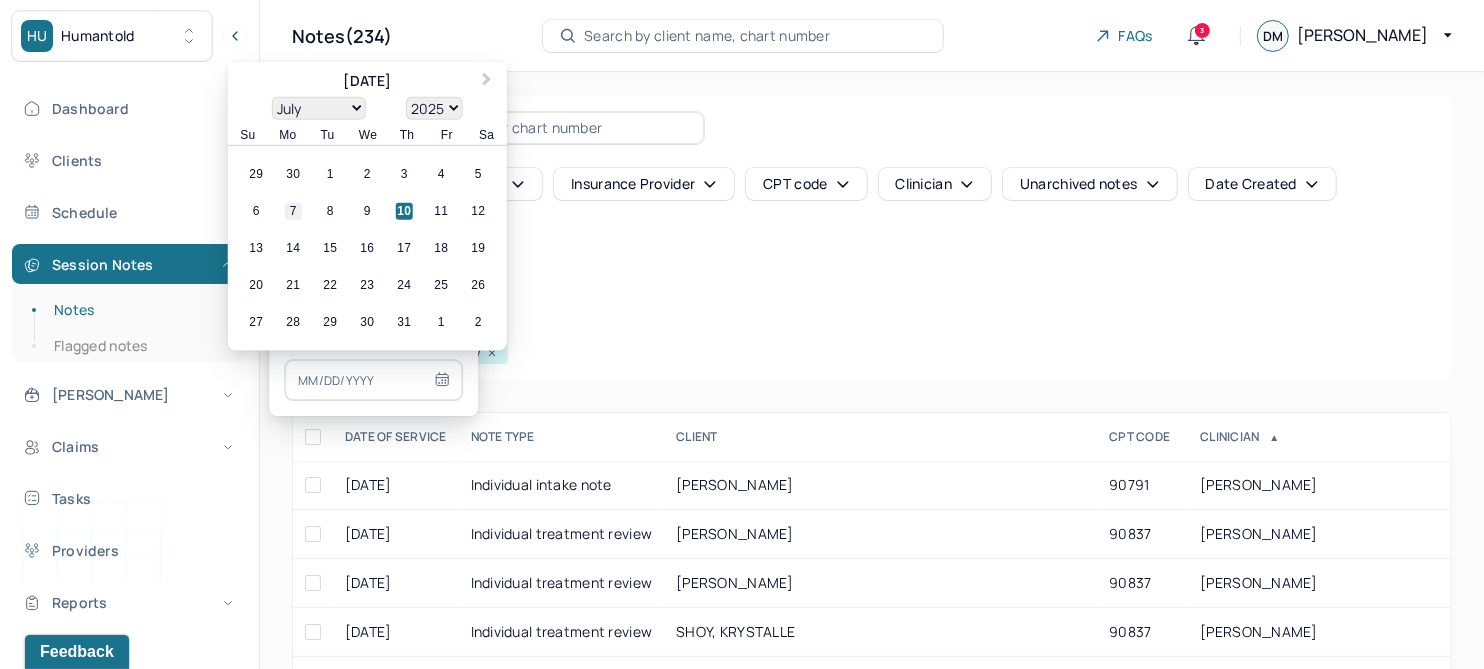click on "7" at bounding box center [293, 211] 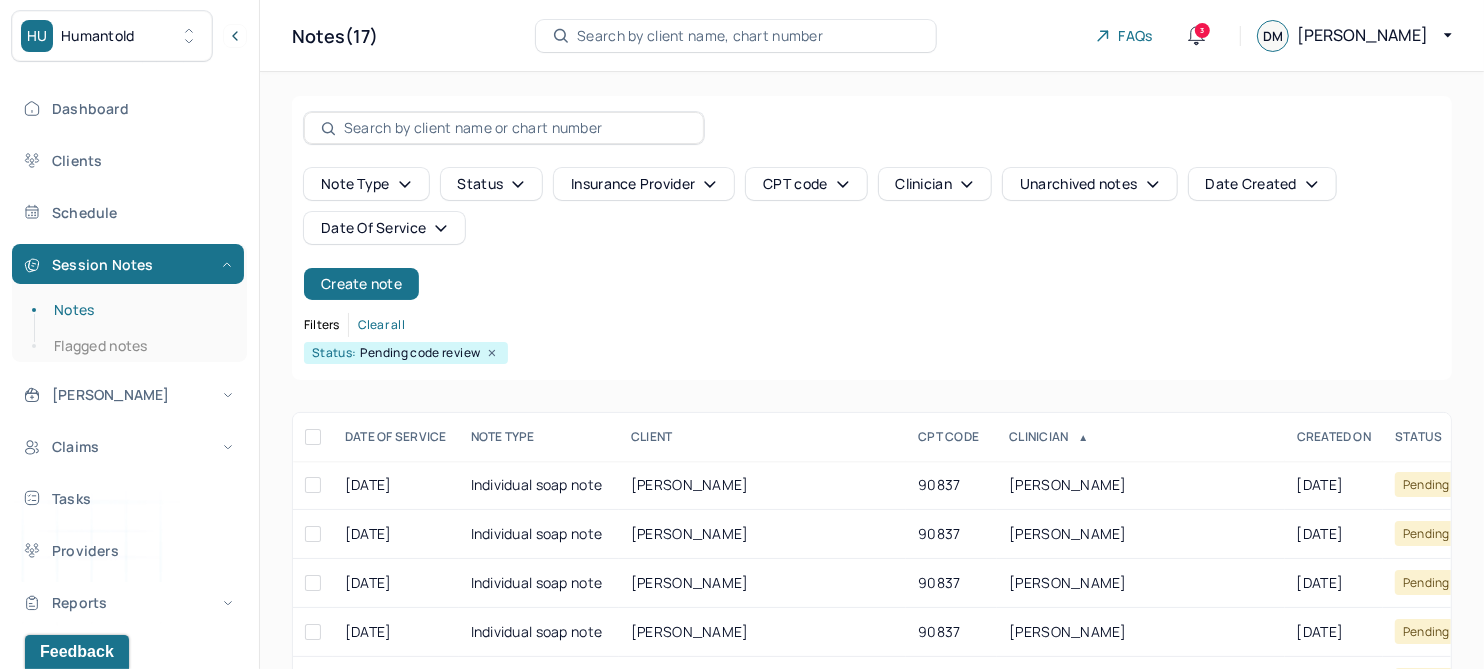 click on "Note type     Status     Insurance provider     CPT code     Clinician     Unarchived notes     Date Created     Date Of Service     Create note" at bounding box center (872, 234) 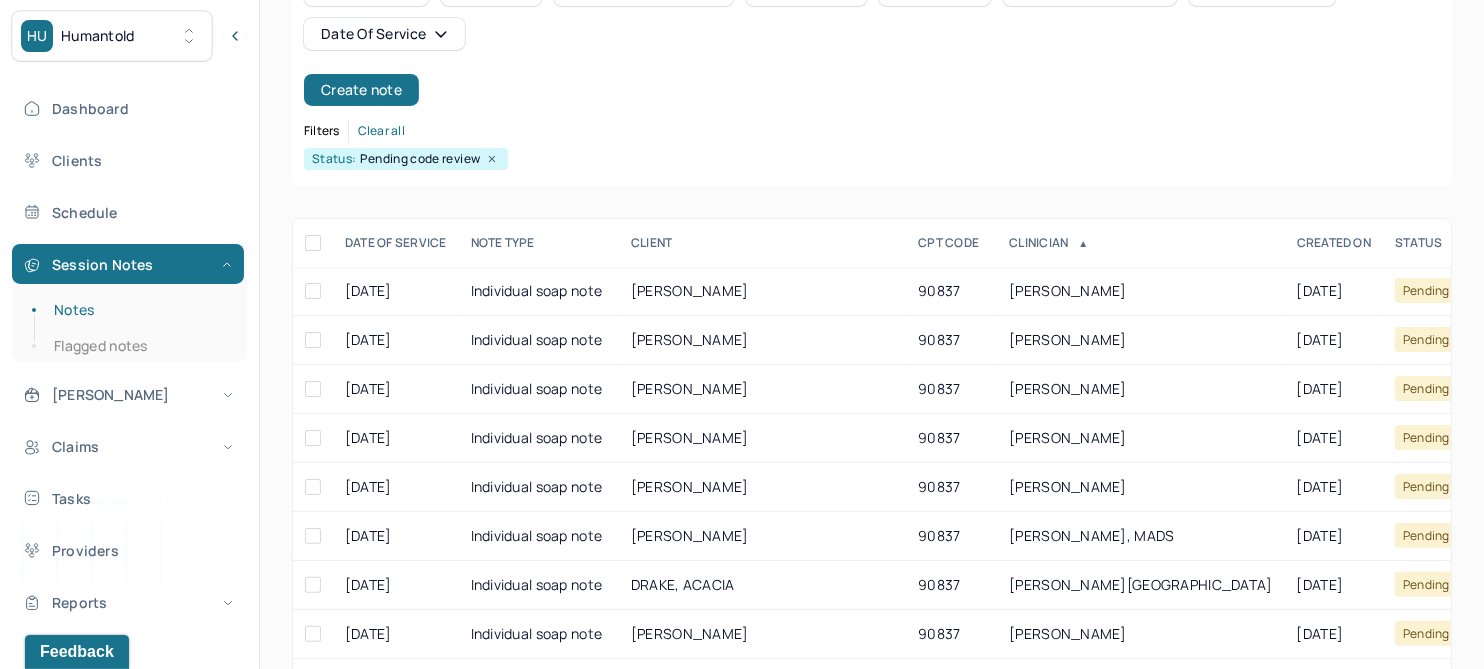 scroll, scrollTop: 301, scrollLeft: 0, axis: vertical 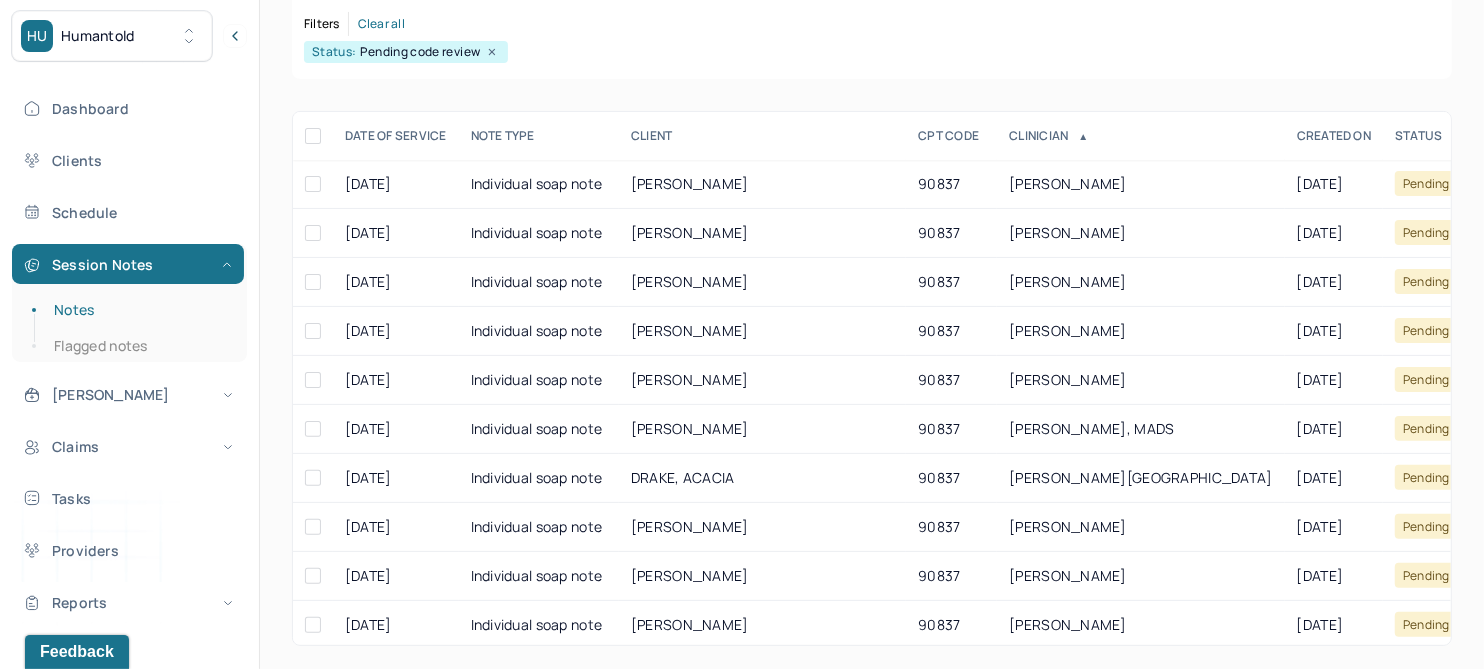 click on "CLINICIAN ▲" at bounding box center (1140, 136) 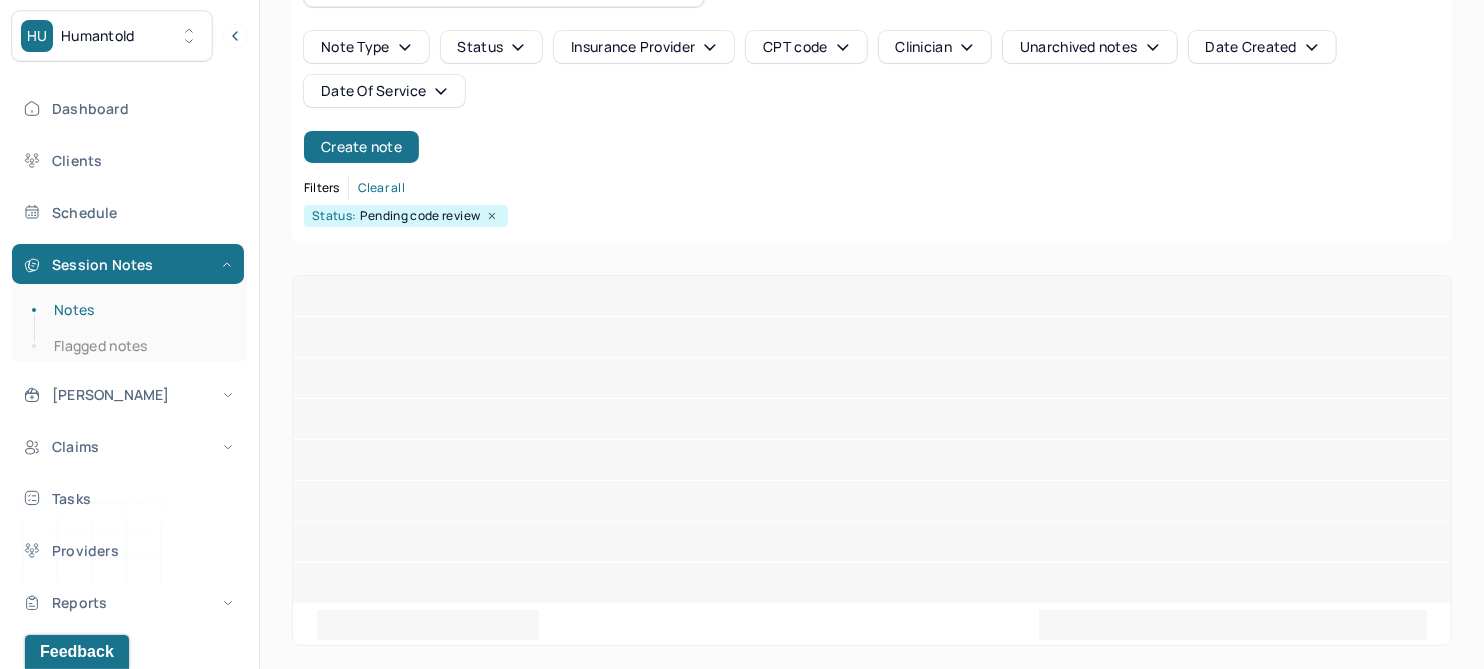 scroll, scrollTop: 301, scrollLeft: 0, axis: vertical 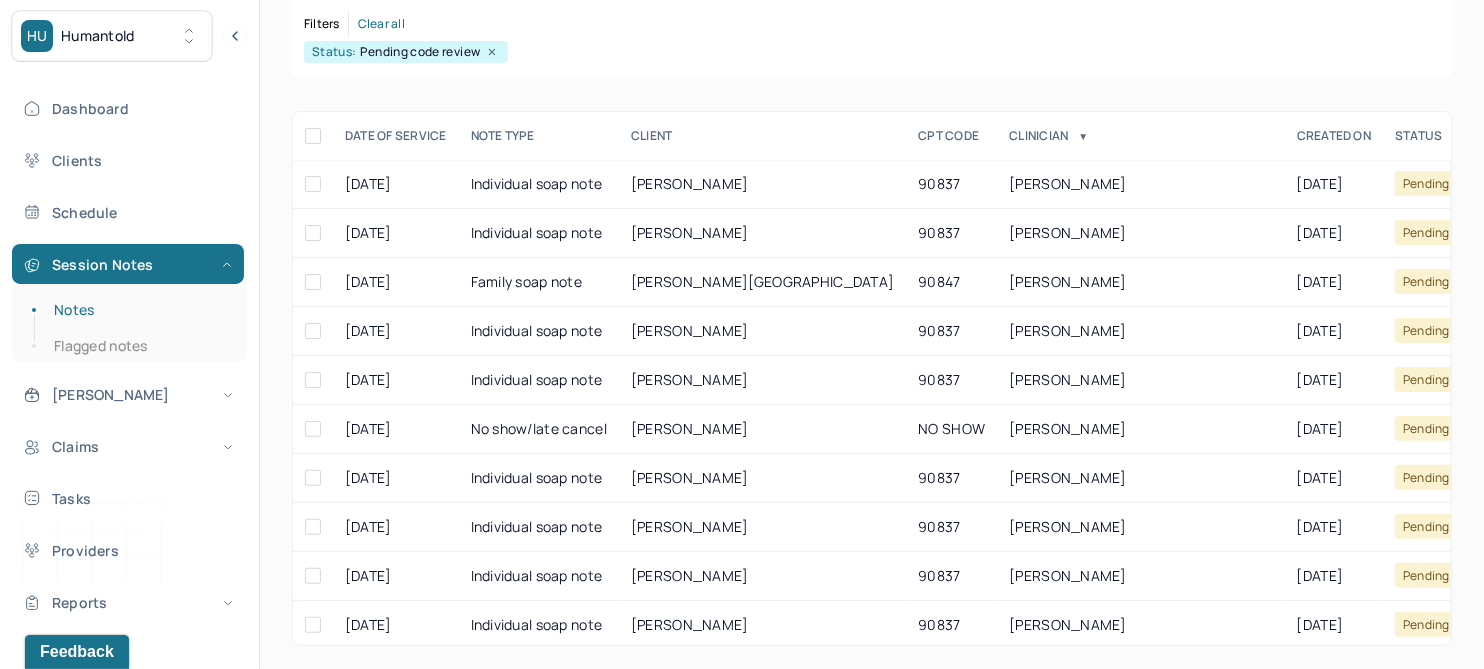 click on "CLINICIAN ▼" at bounding box center (1140, 136) 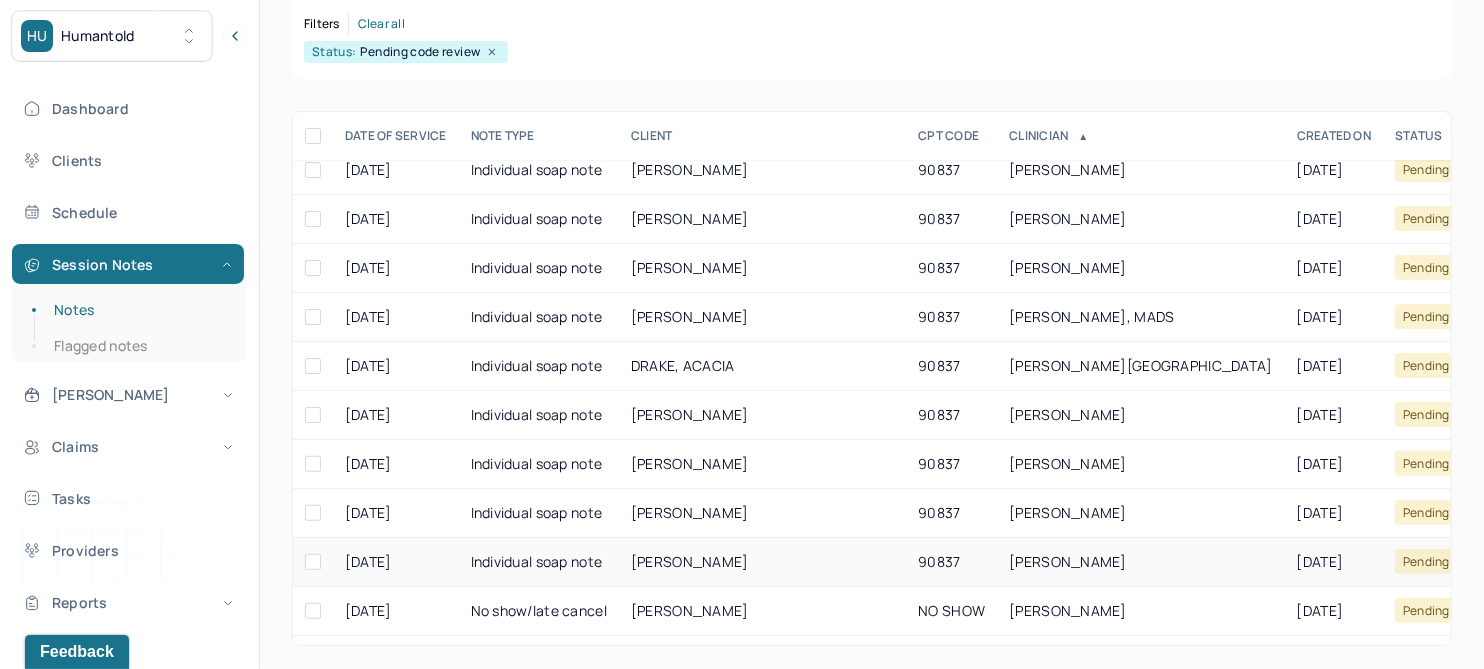 scroll, scrollTop: 0, scrollLeft: 0, axis: both 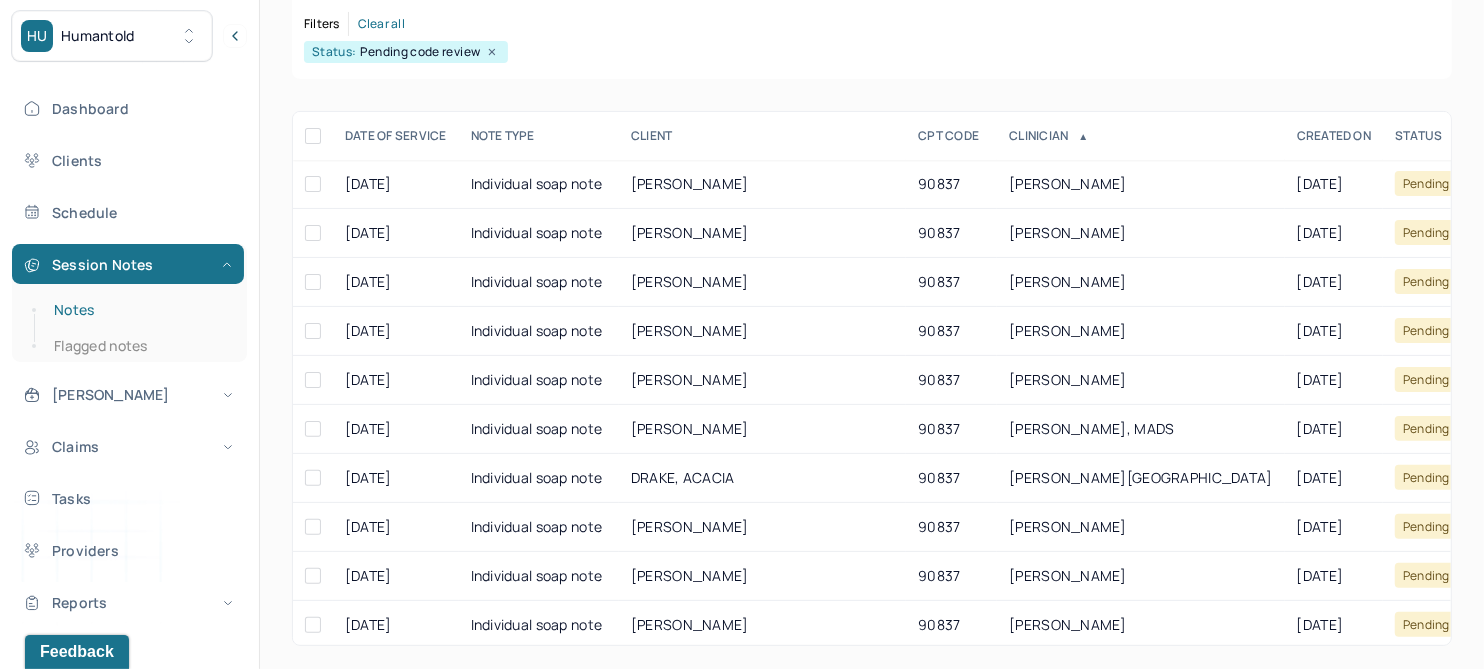 click on "Notes" at bounding box center (139, 310) 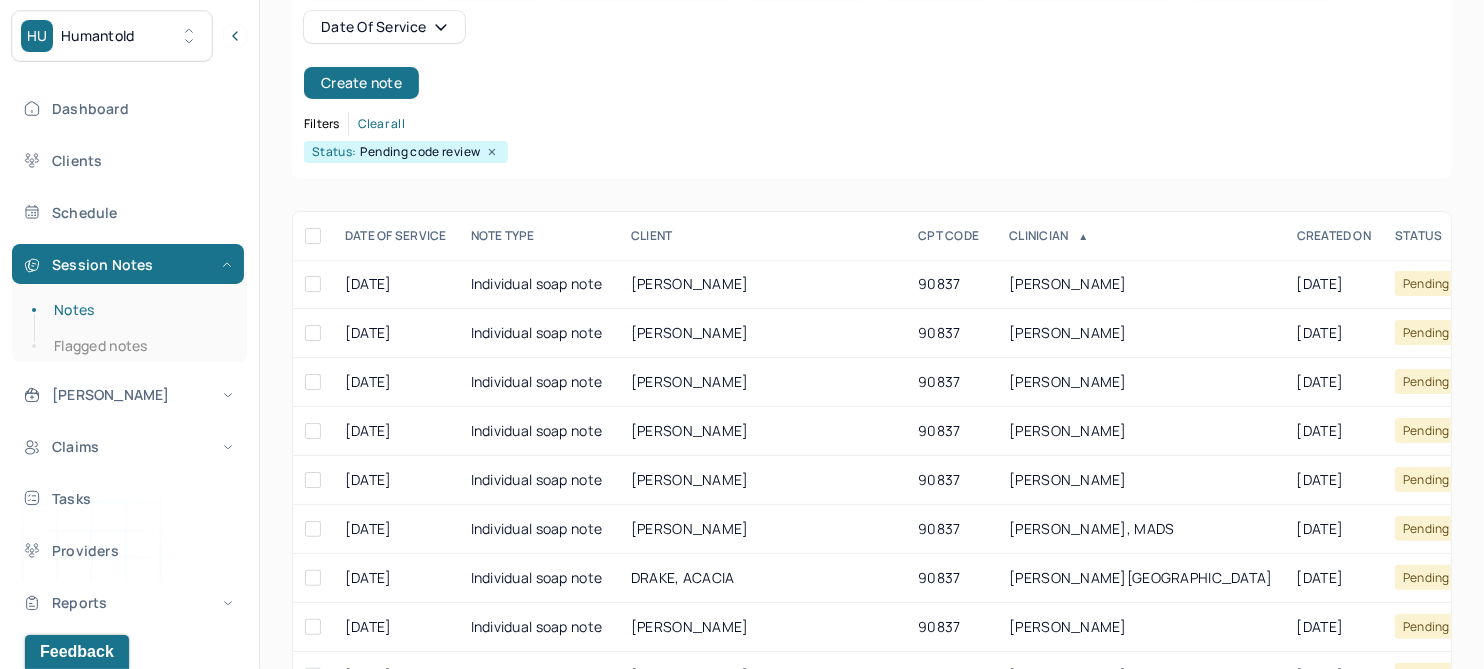 scroll, scrollTop: 0, scrollLeft: 0, axis: both 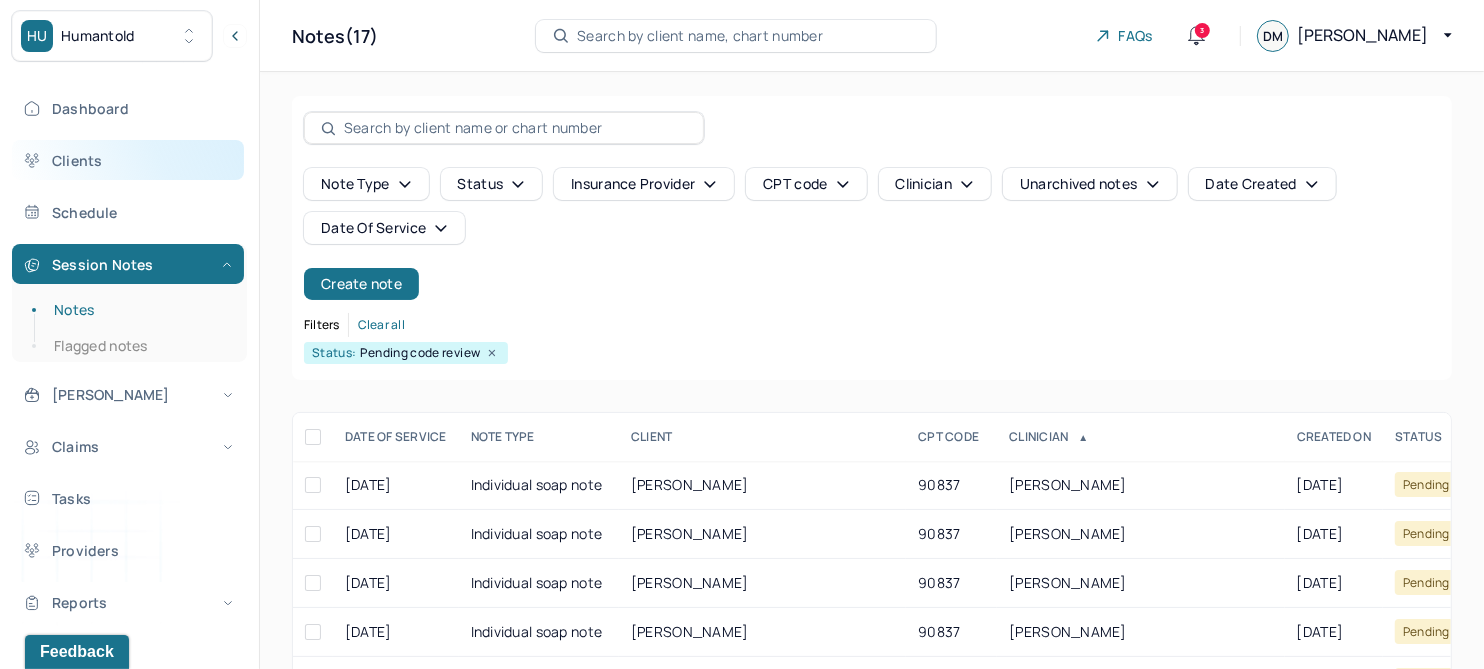 drag, startPoint x: 75, startPoint y: 162, endPoint x: 158, endPoint y: 158, distance: 83.09633 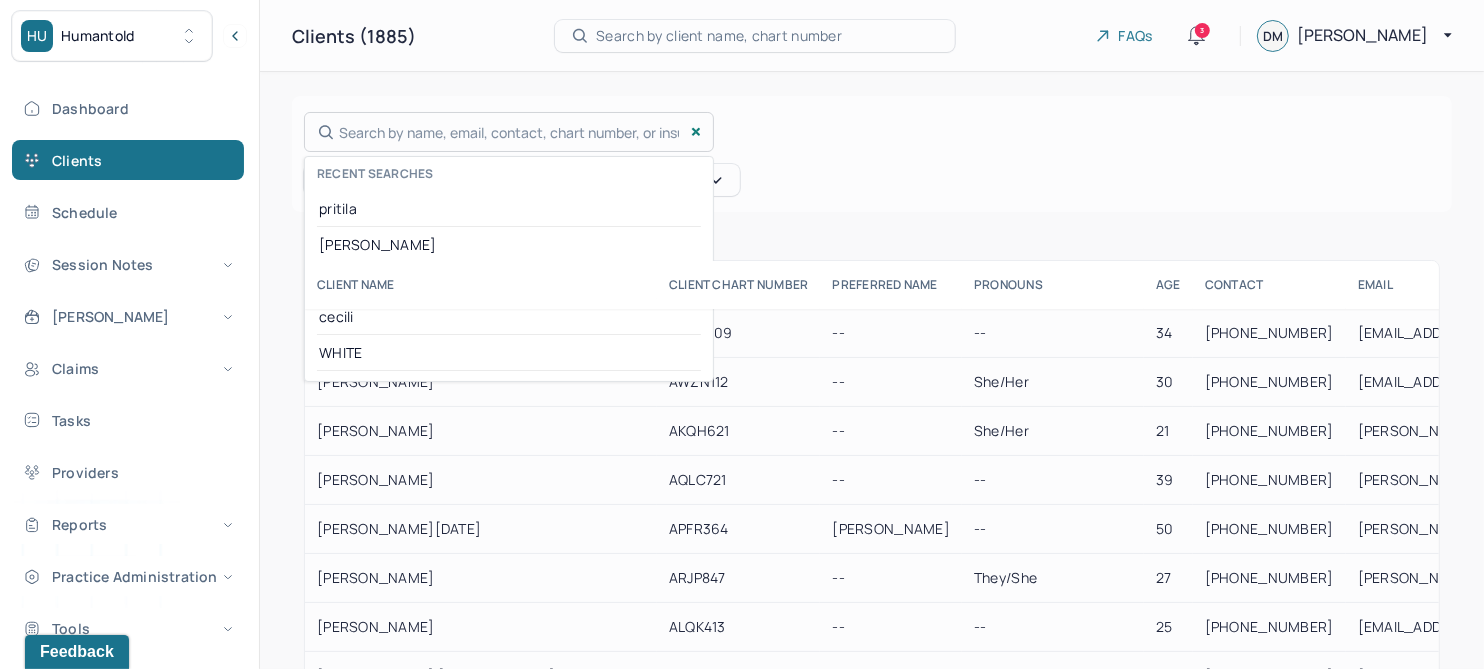 click on "Search by name, email, contact, chart number, or insurance id... Recent searches pritila cecilia white cec cecili WHITE" at bounding box center (509, 132) 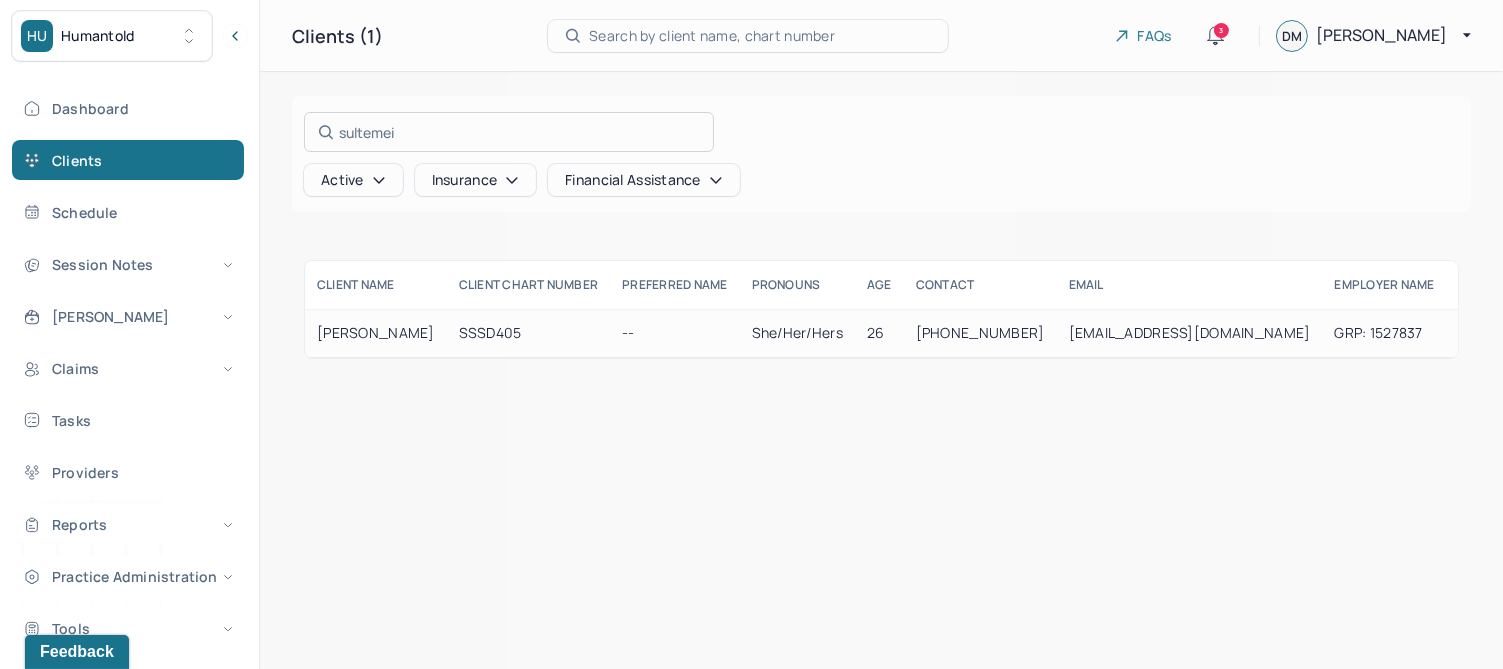 type on "sultemei" 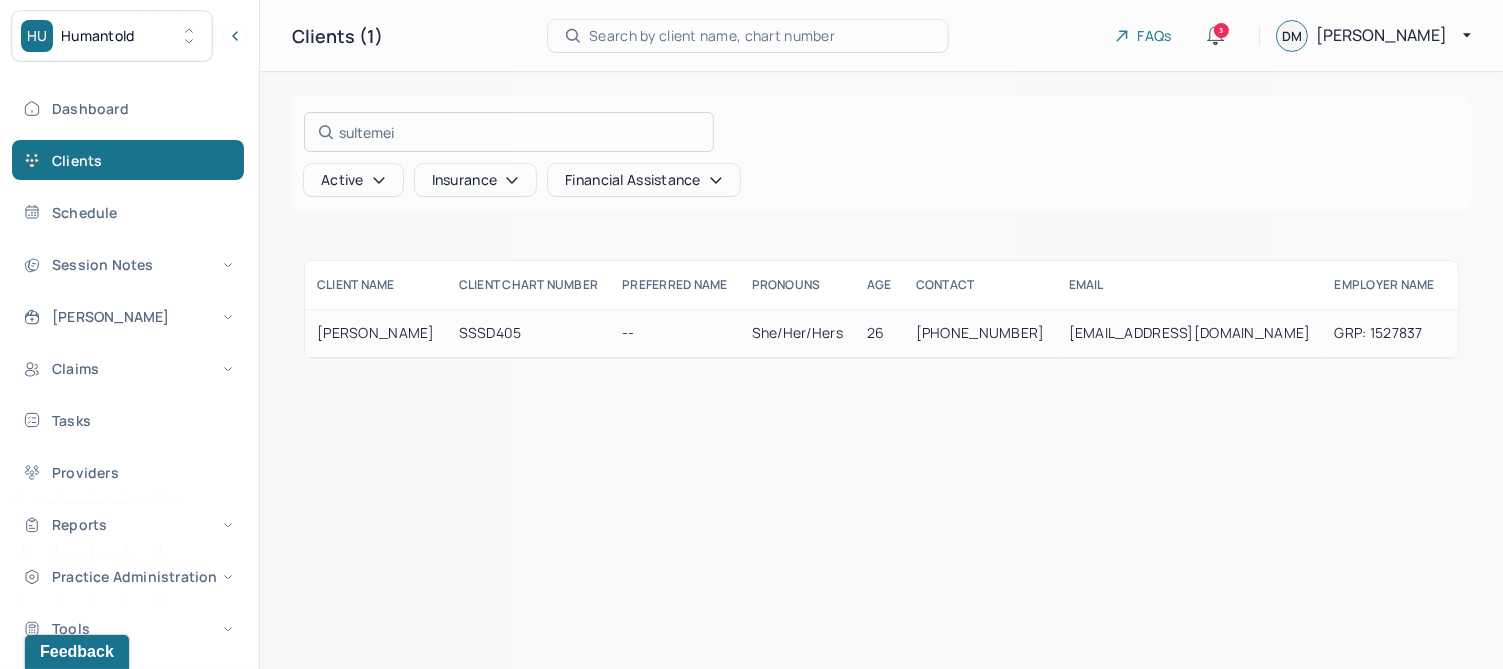 click at bounding box center (751, 334) 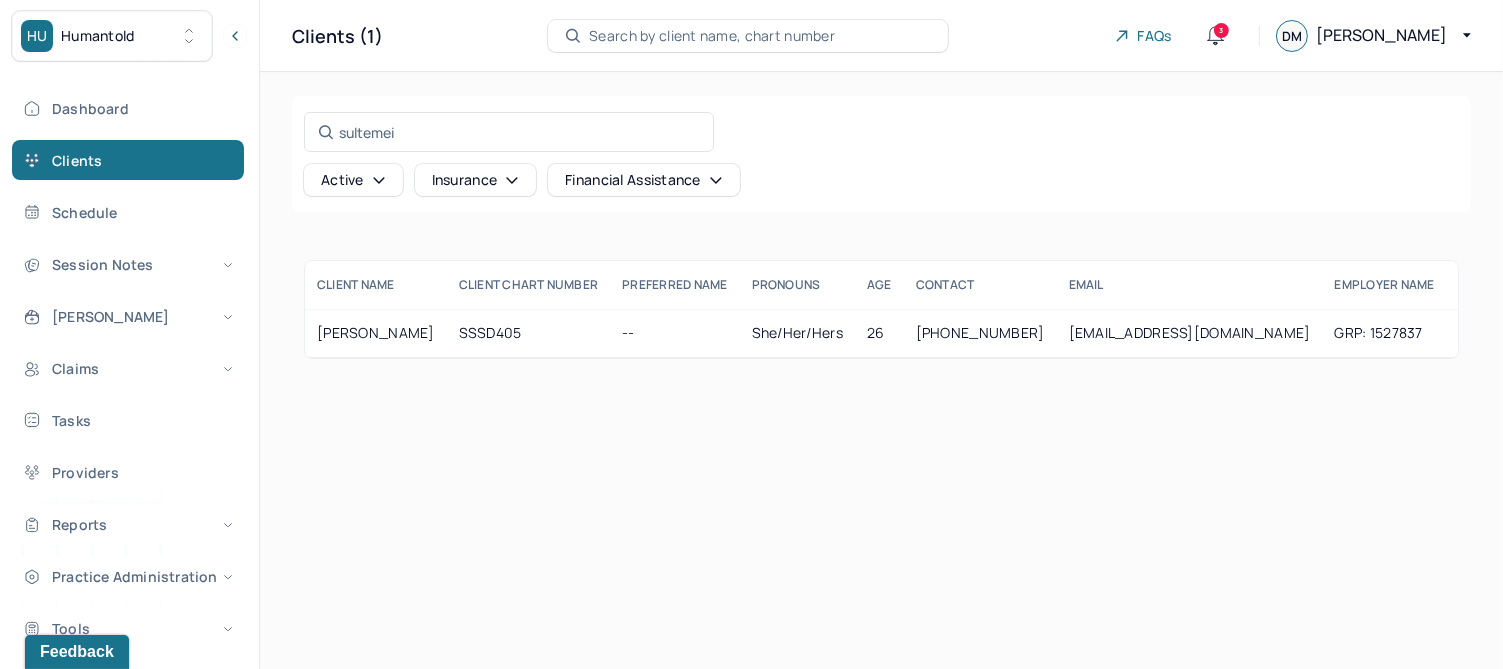 click on "SULTEMEIER, KAYLA" at bounding box center (376, 333) 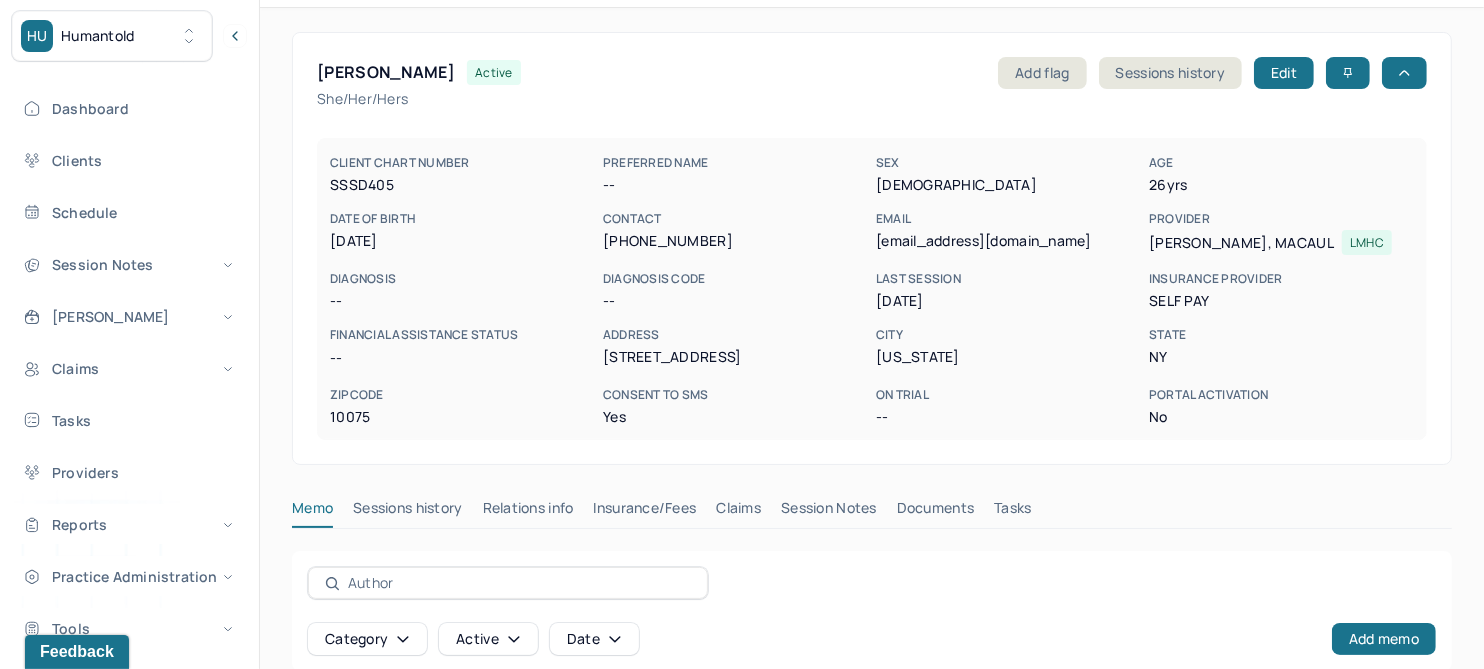 scroll, scrollTop: 250, scrollLeft: 0, axis: vertical 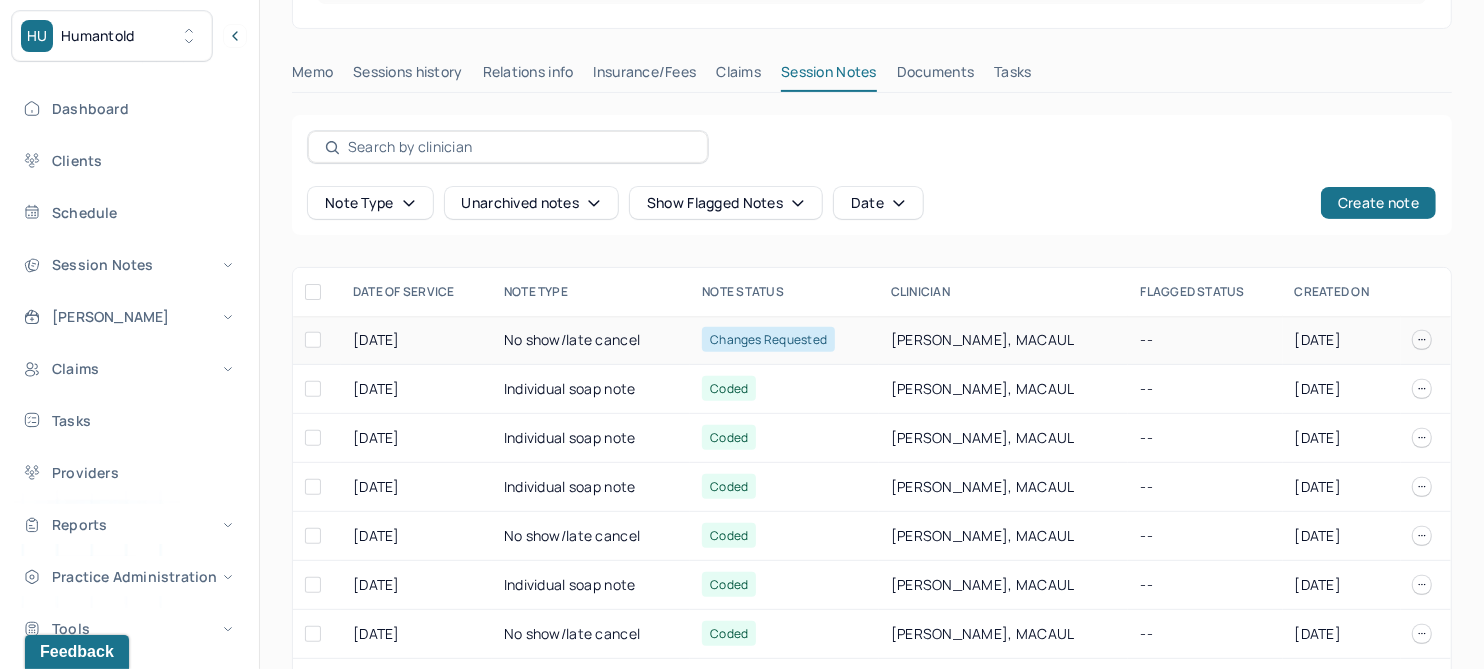 click on "No show/late cancel" at bounding box center (591, 340) 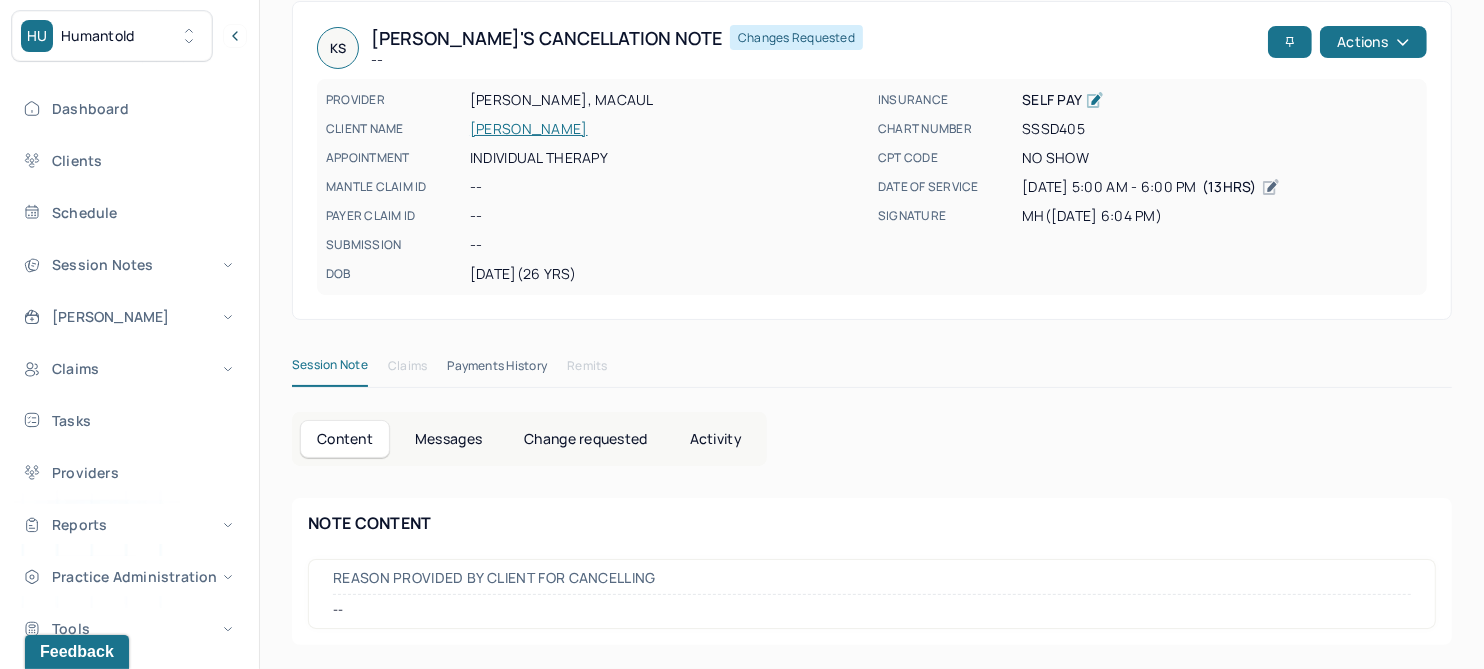 scroll, scrollTop: 91, scrollLeft: 0, axis: vertical 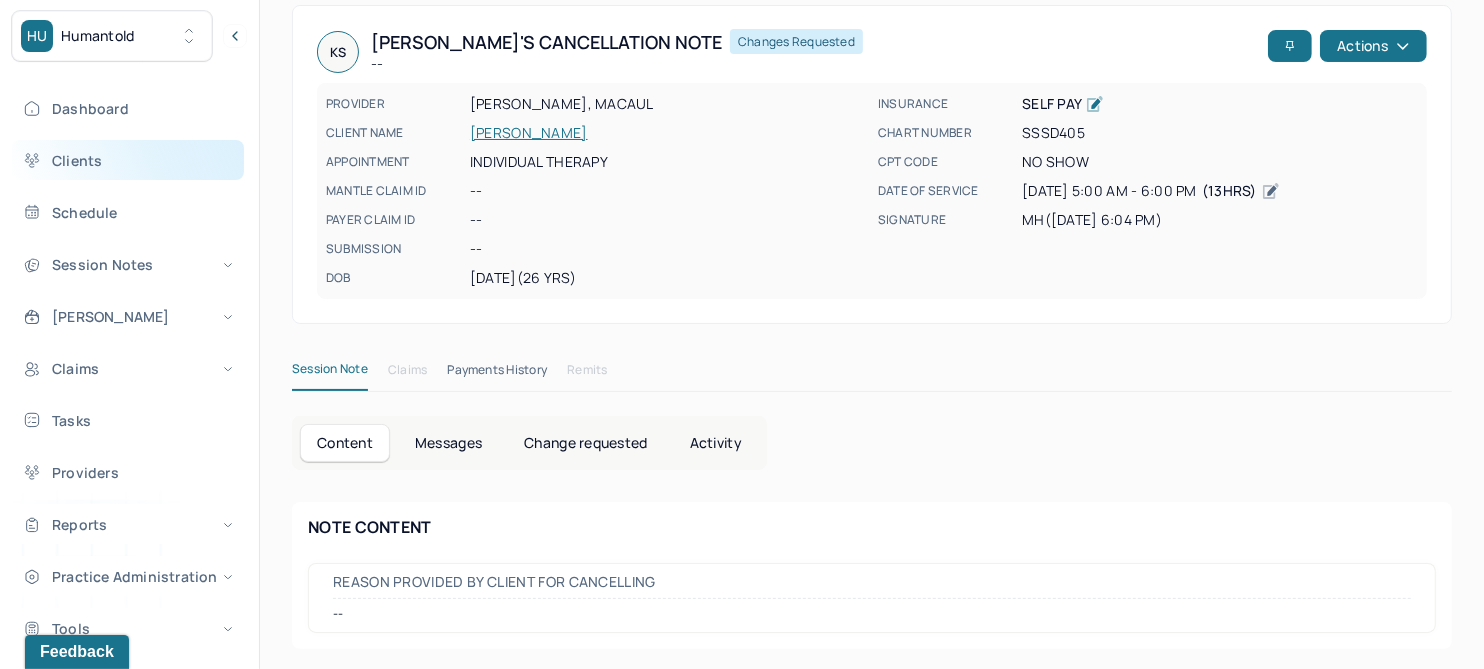 click on "Clients" at bounding box center [128, 160] 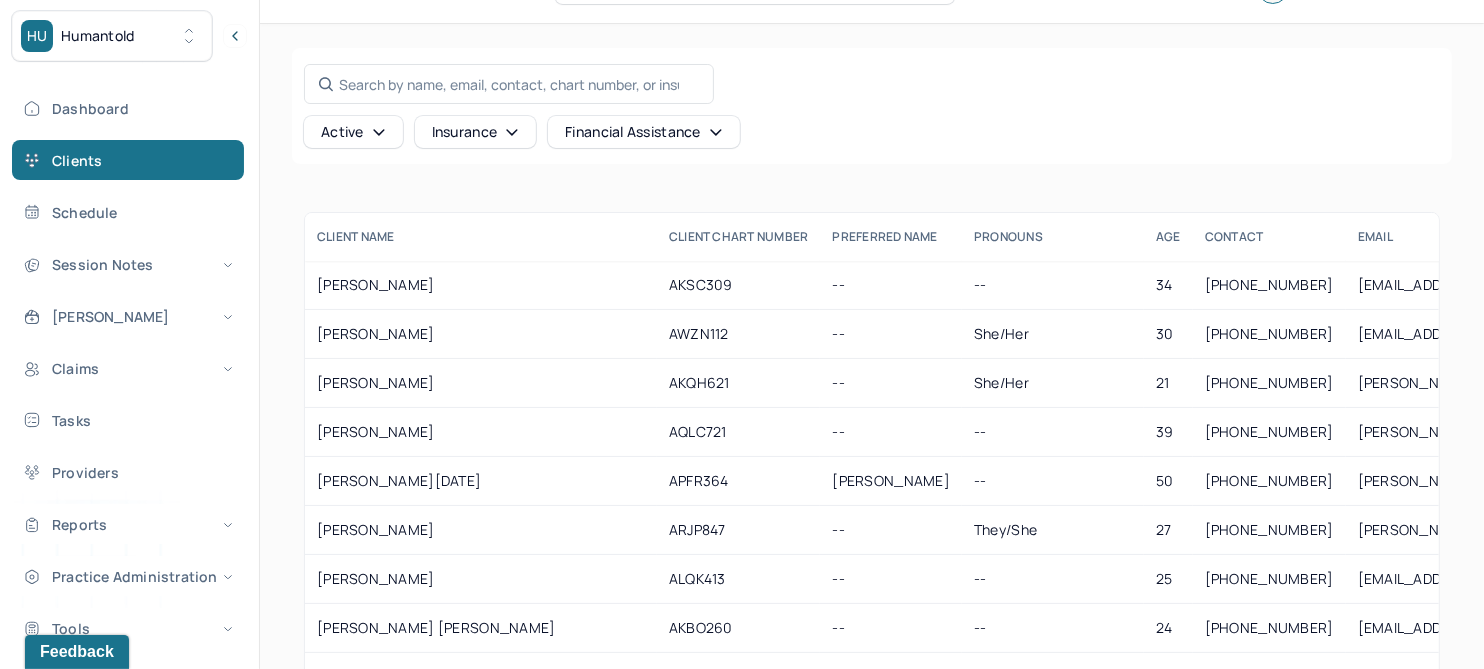 scroll, scrollTop: 0, scrollLeft: 0, axis: both 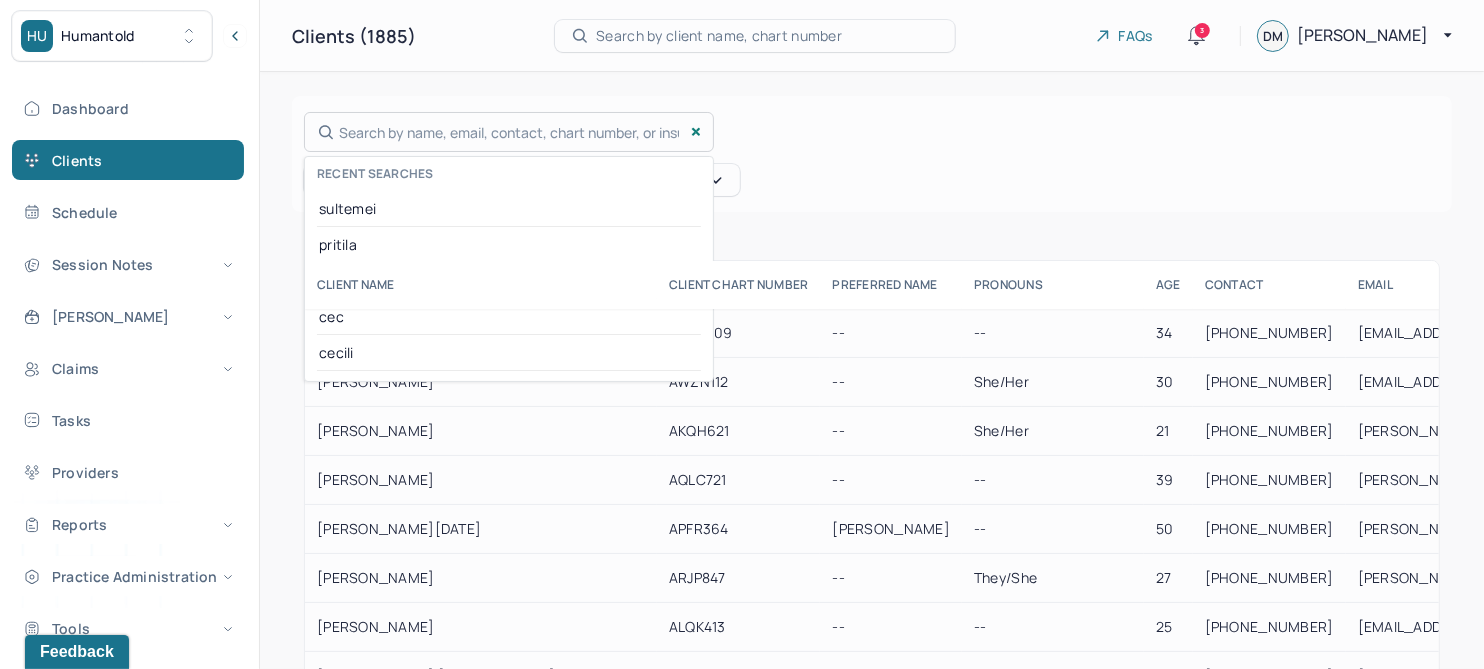 click on "Search by name, email, contact, chart number, or insurance id... Recent searches sultemei pritila cecilia white cec cecili" at bounding box center [509, 132] 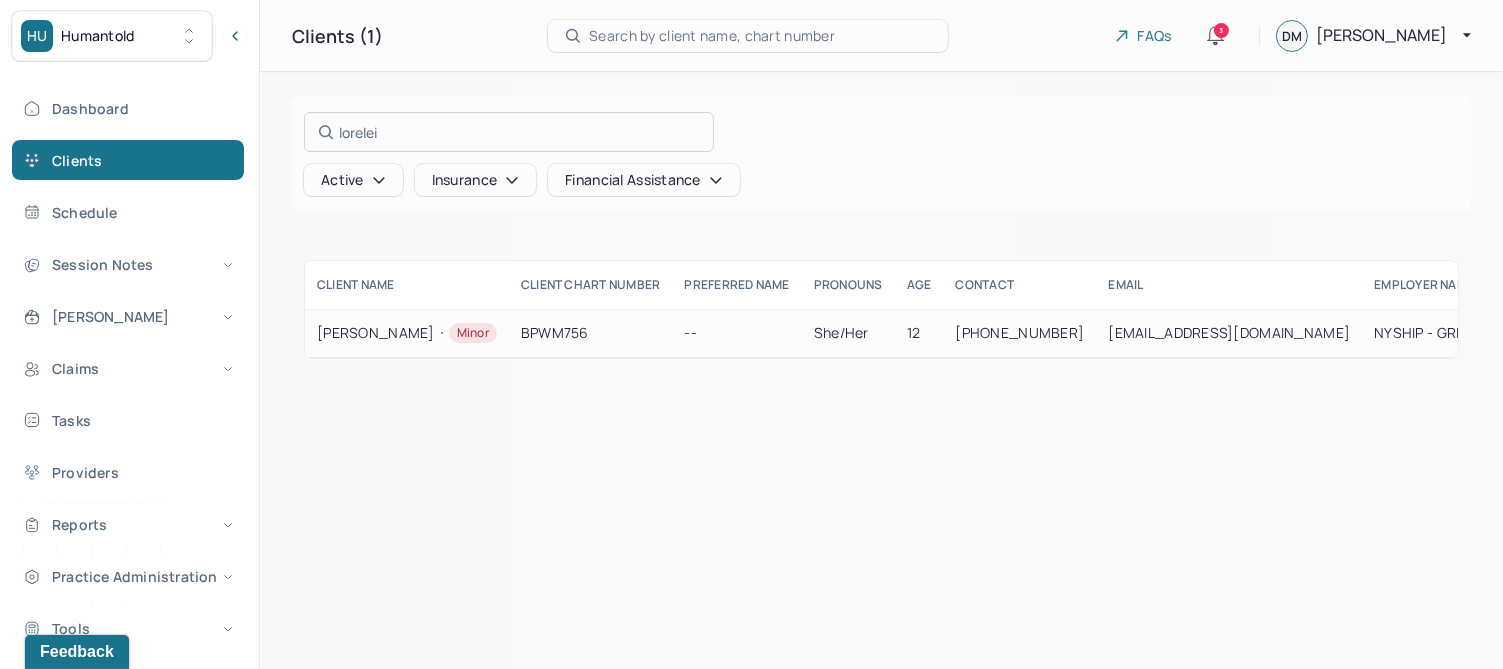 type on "lorelei" 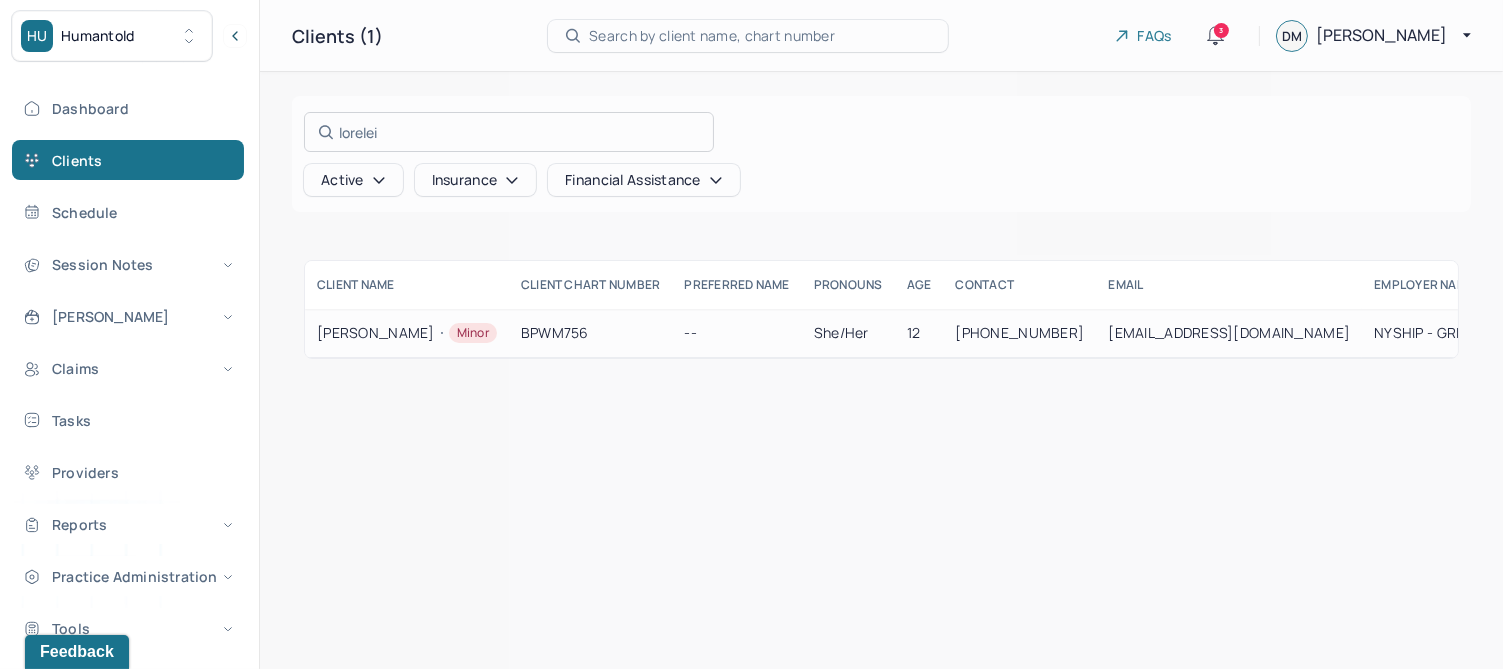 click at bounding box center [751, 334] 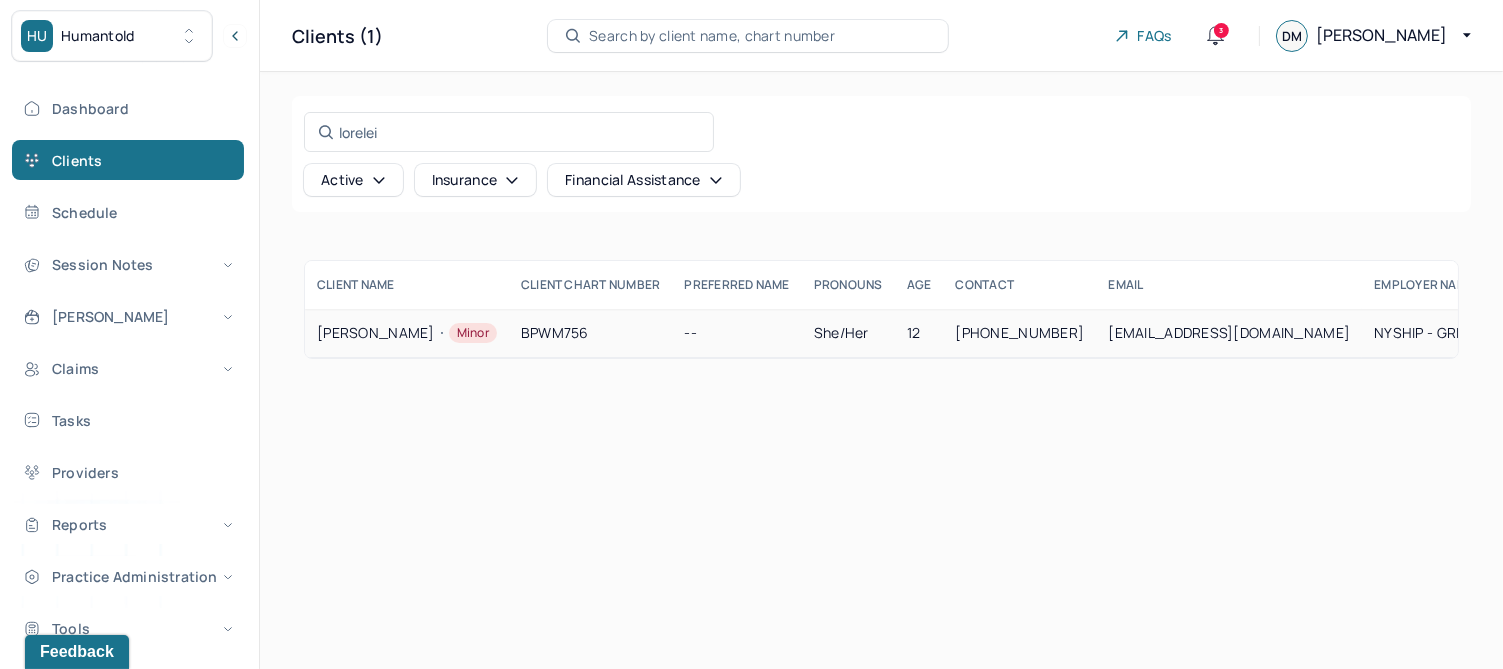 click on "BROQUADIO-PONS, LORELEI Minor" at bounding box center [407, 333] 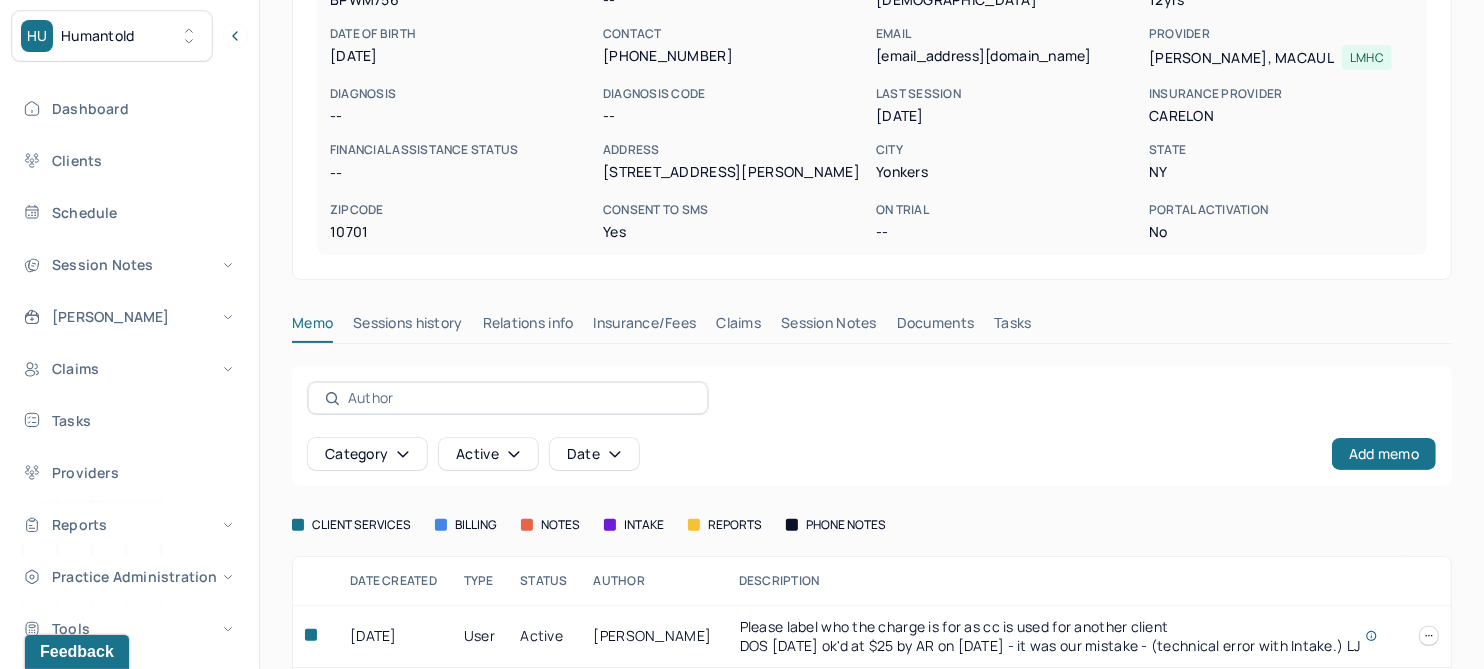 scroll, scrollTop: 250, scrollLeft: 0, axis: vertical 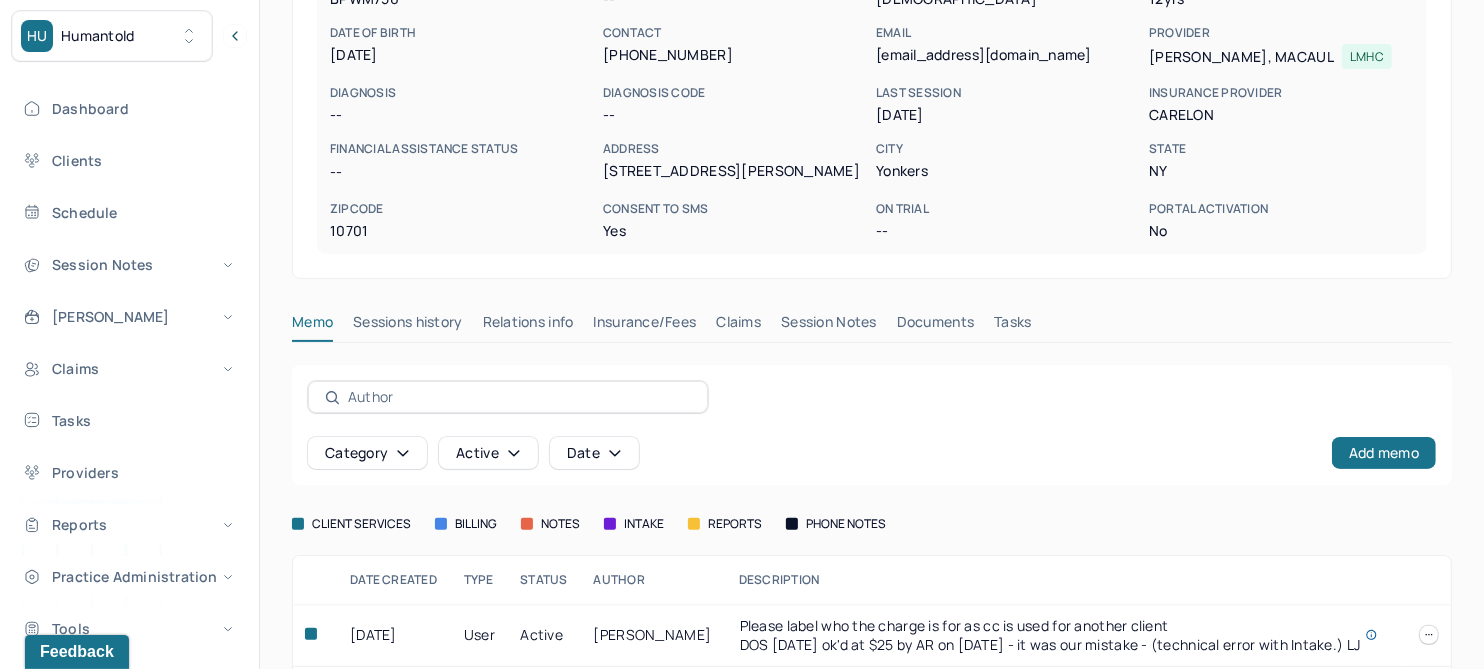 click on "Session Notes" at bounding box center [829, 326] 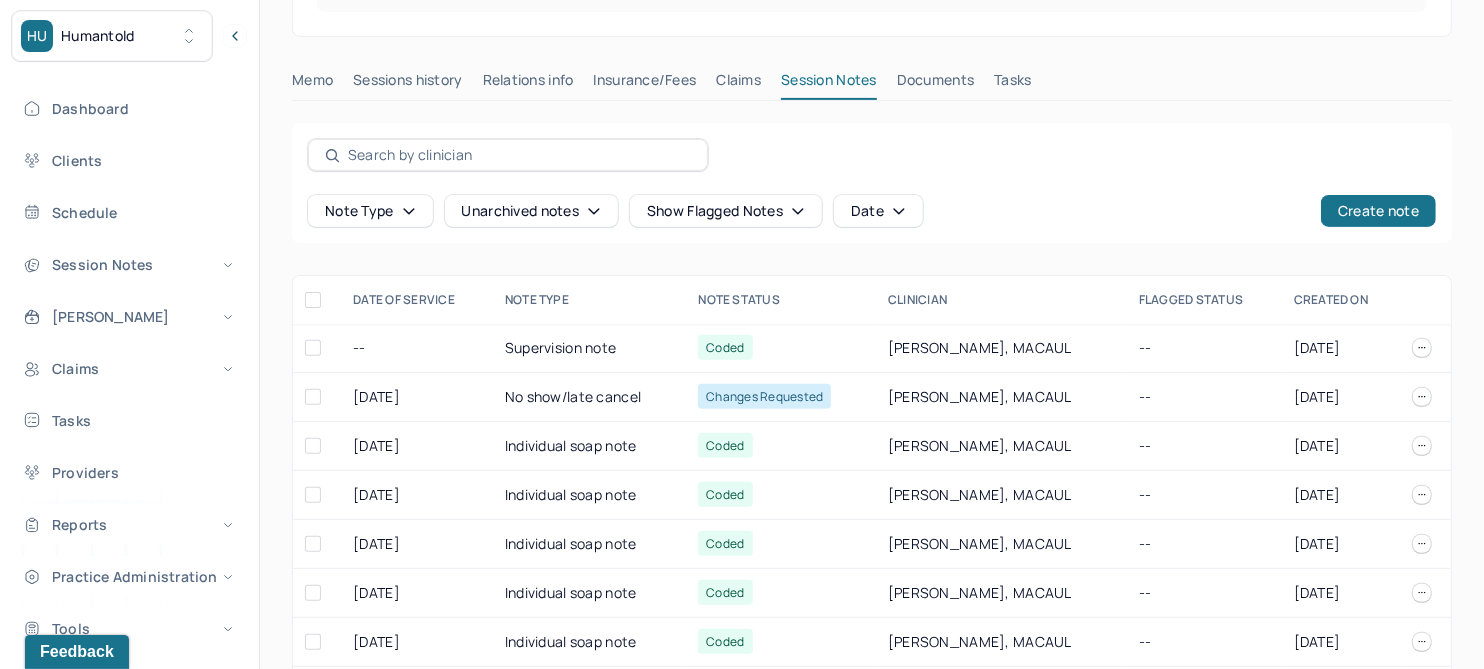 scroll, scrollTop: 500, scrollLeft: 0, axis: vertical 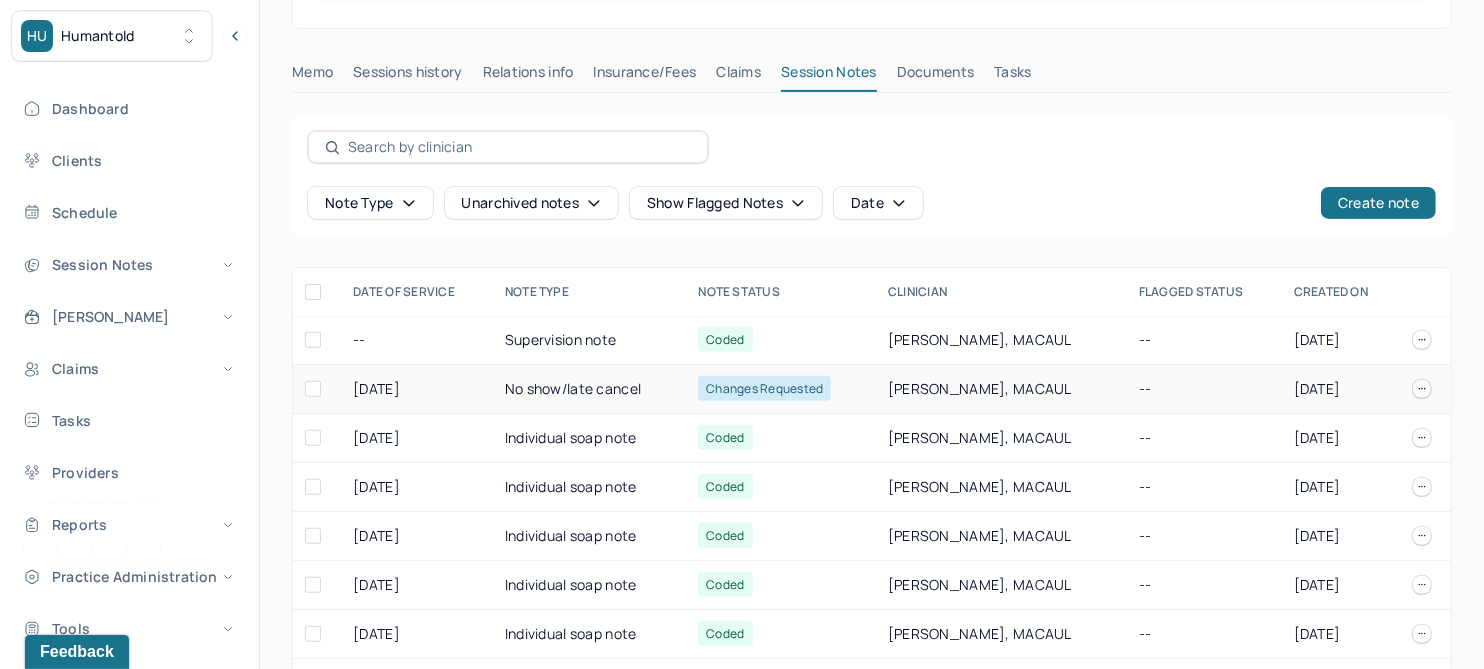 click on "No show/late cancel" at bounding box center (589, 389) 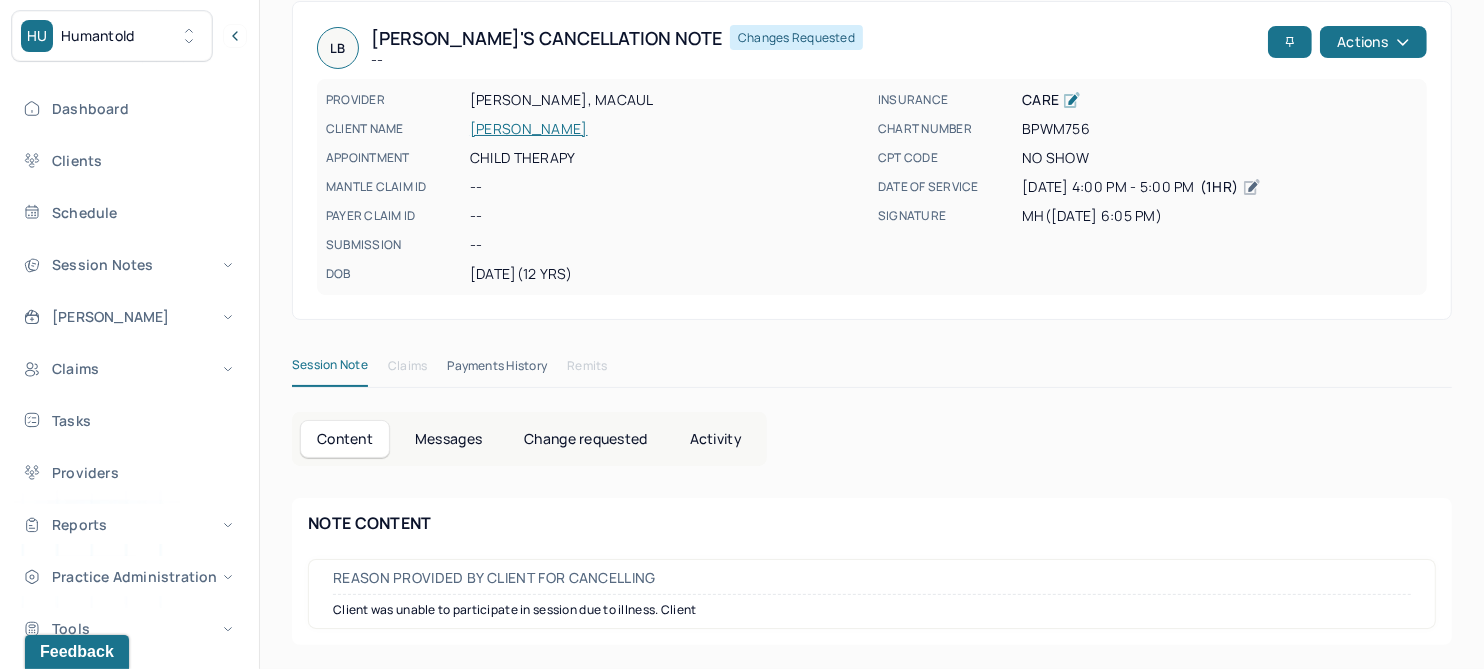 scroll, scrollTop: 91, scrollLeft: 0, axis: vertical 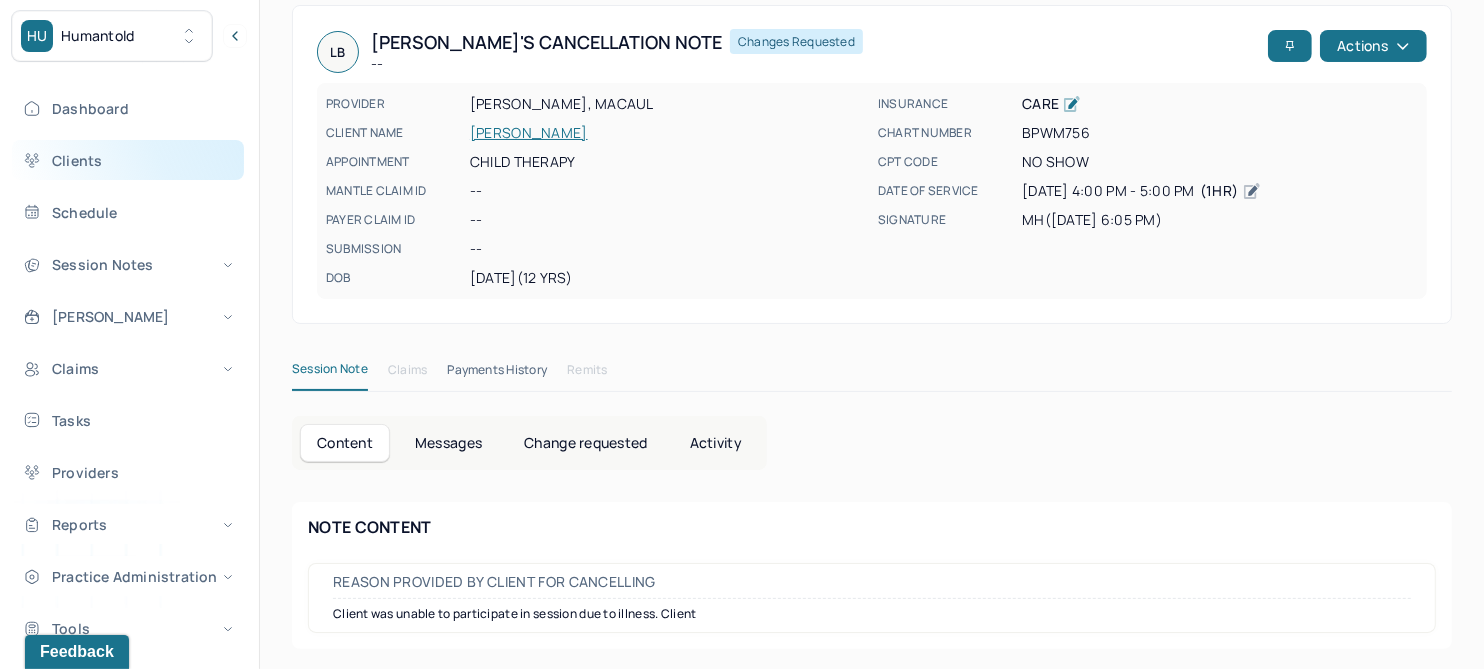 click on "Clients" at bounding box center (128, 160) 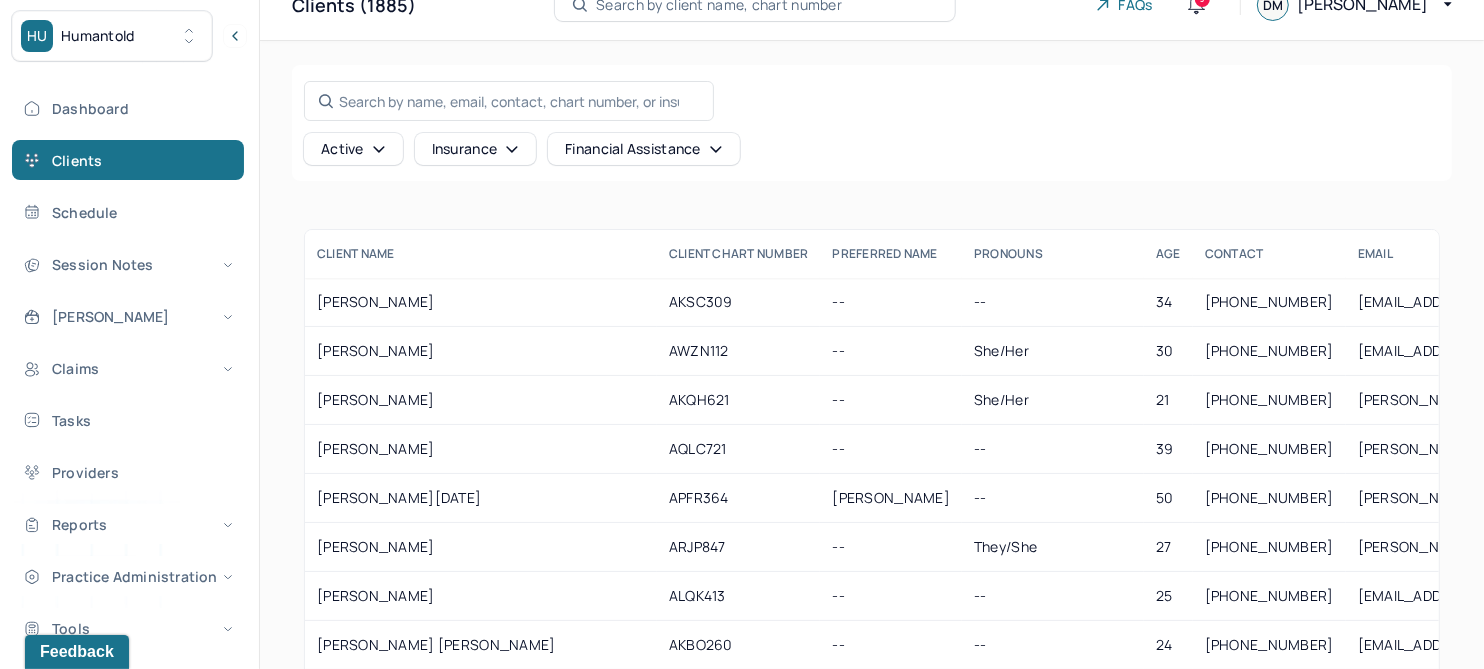 scroll, scrollTop: 0, scrollLeft: 0, axis: both 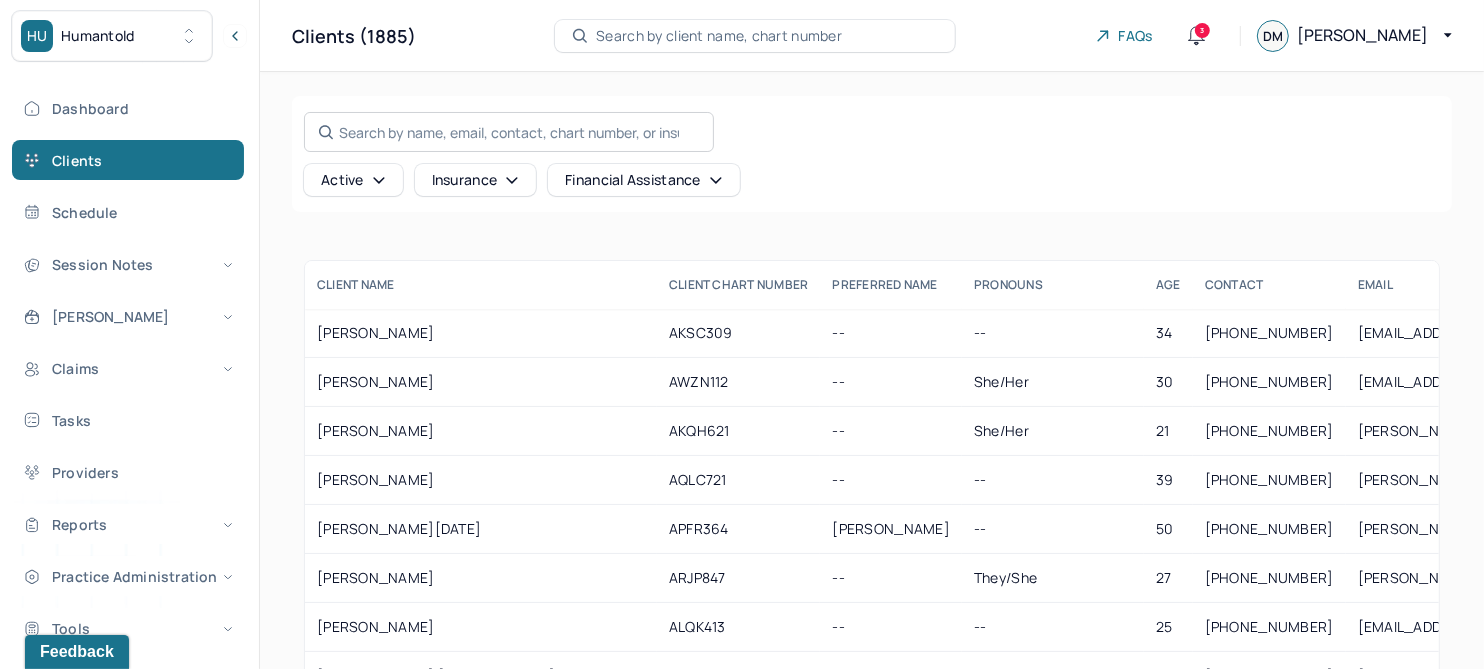 click on "Search by name, email, contact, chart number, or insurance id..." at bounding box center (509, 132) 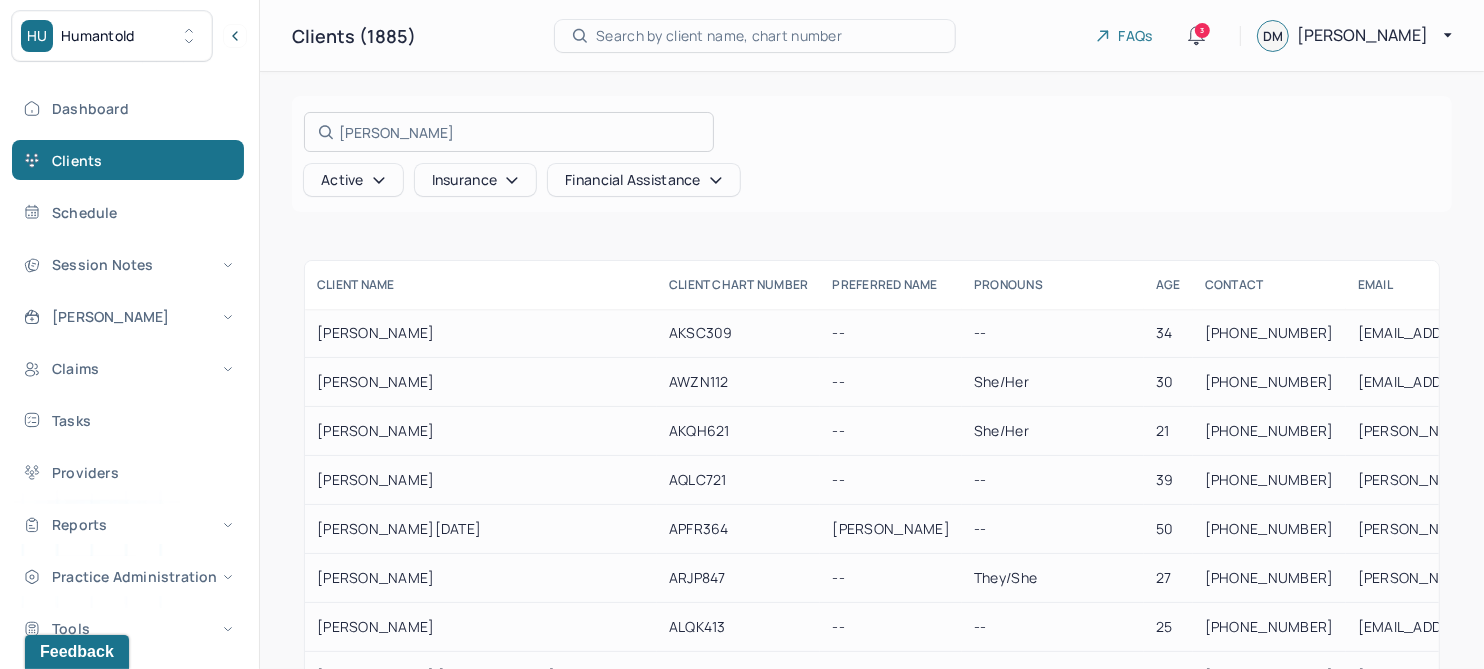 type on "sultemeier" 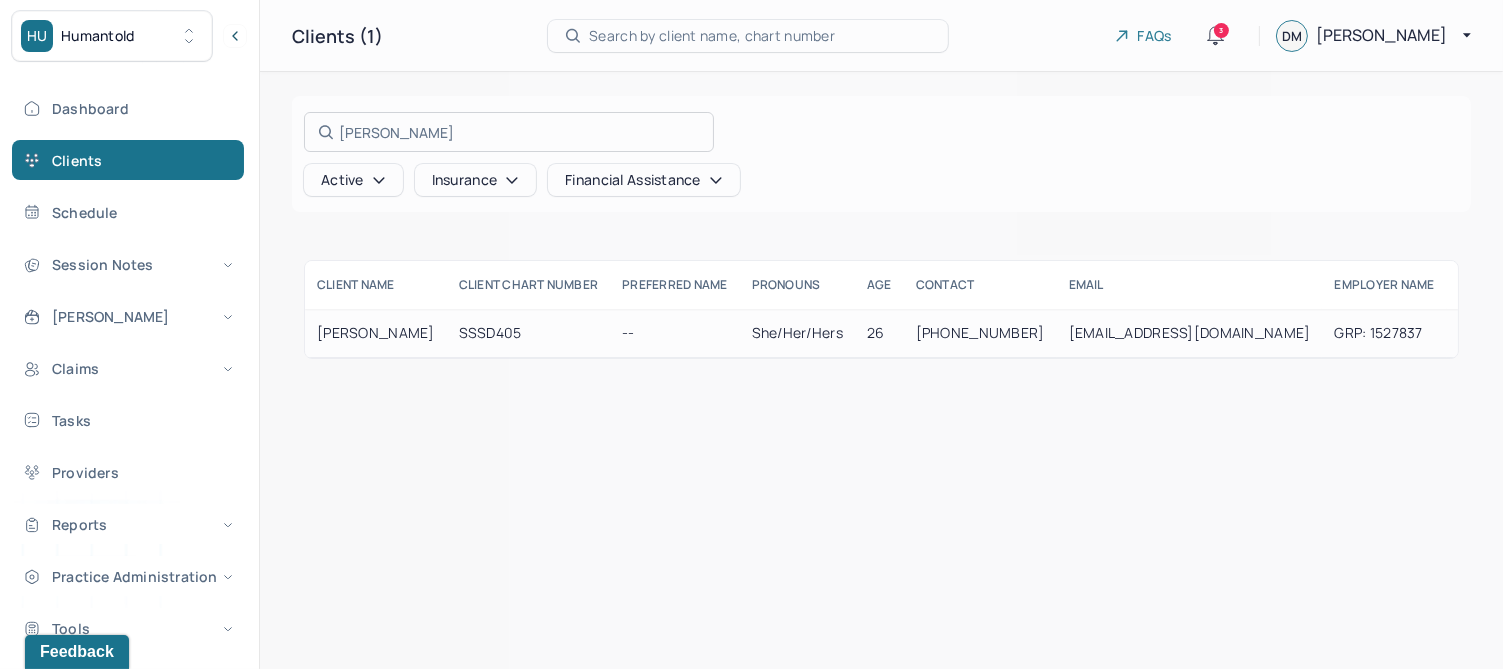 click at bounding box center (751, 334) 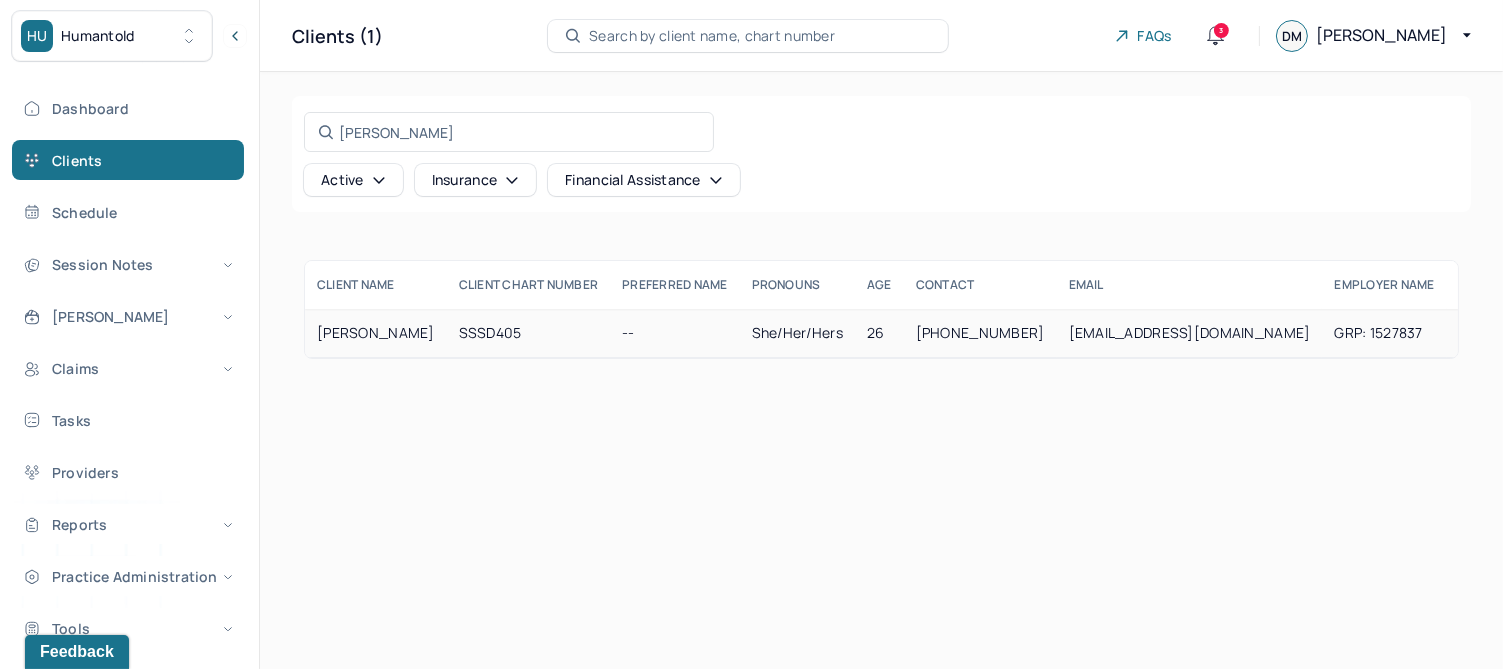click on "SULTEMEIER, KAYLA" at bounding box center [376, 333] 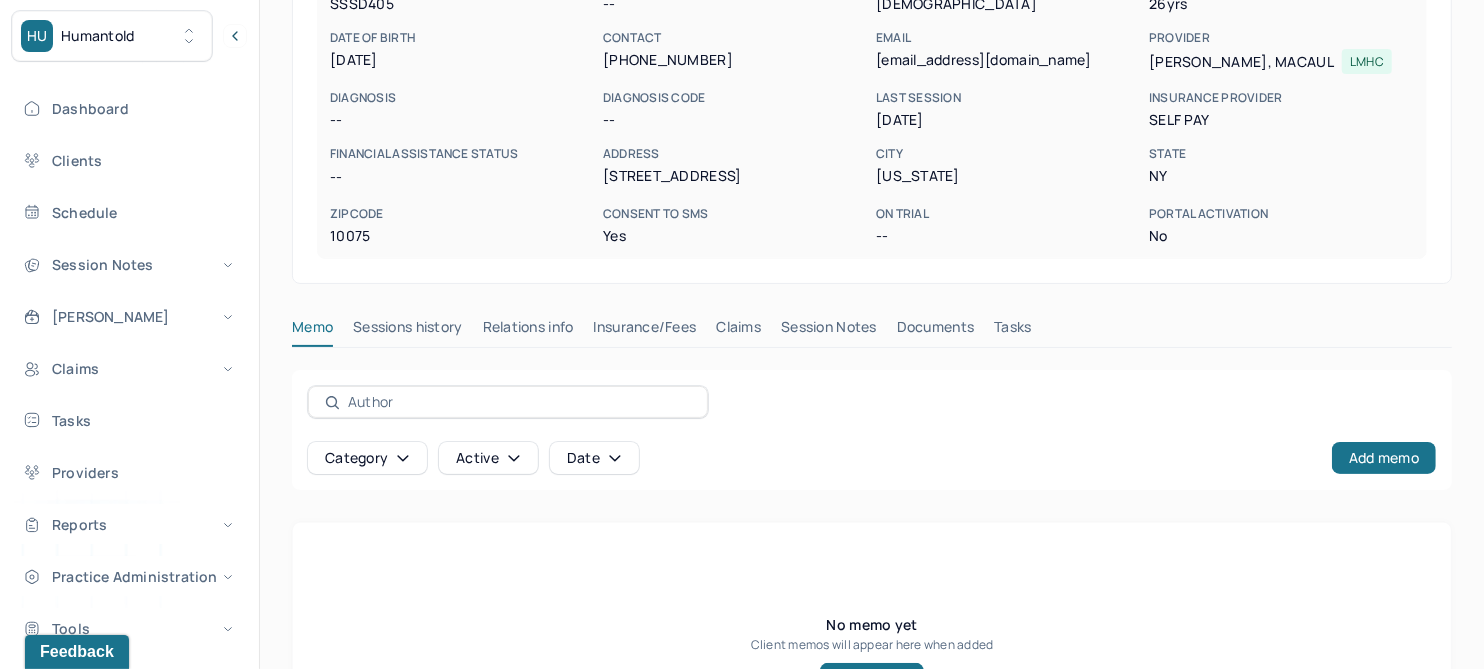 scroll, scrollTop: 250, scrollLeft: 0, axis: vertical 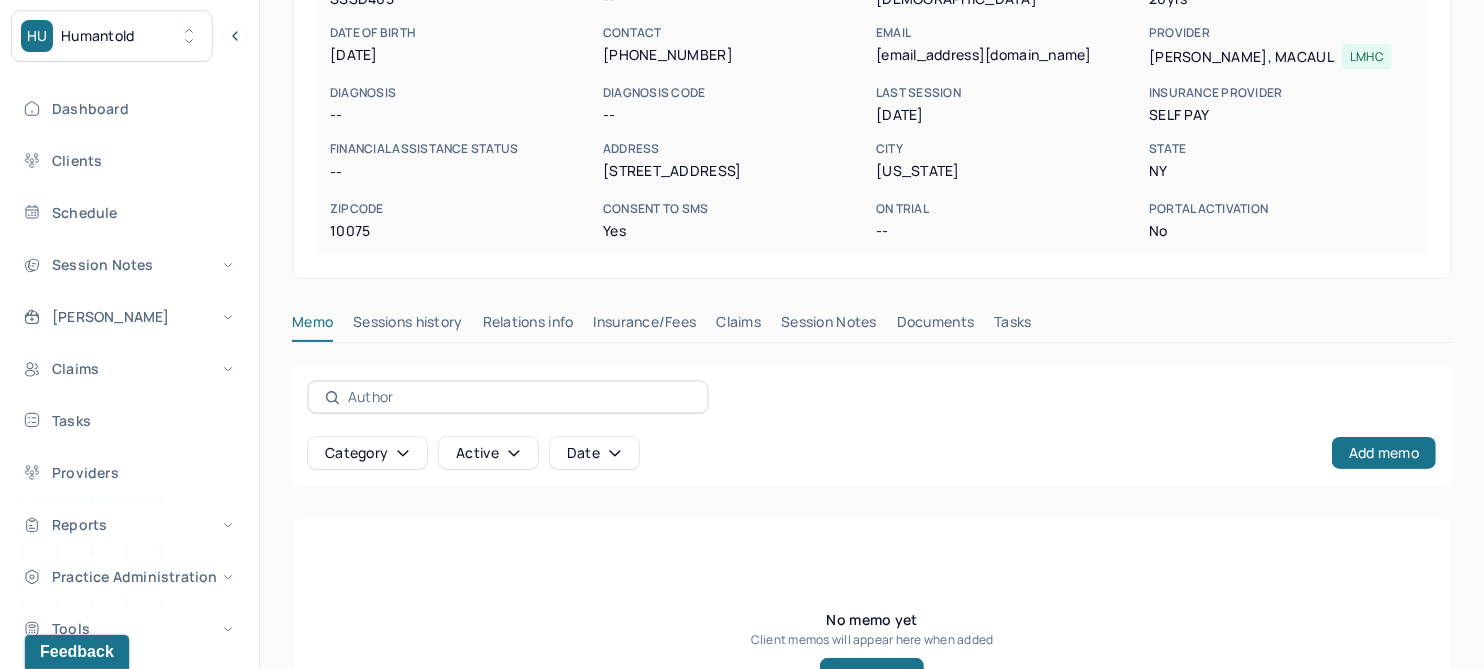 click on "Session Notes" at bounding box center (829, 326) 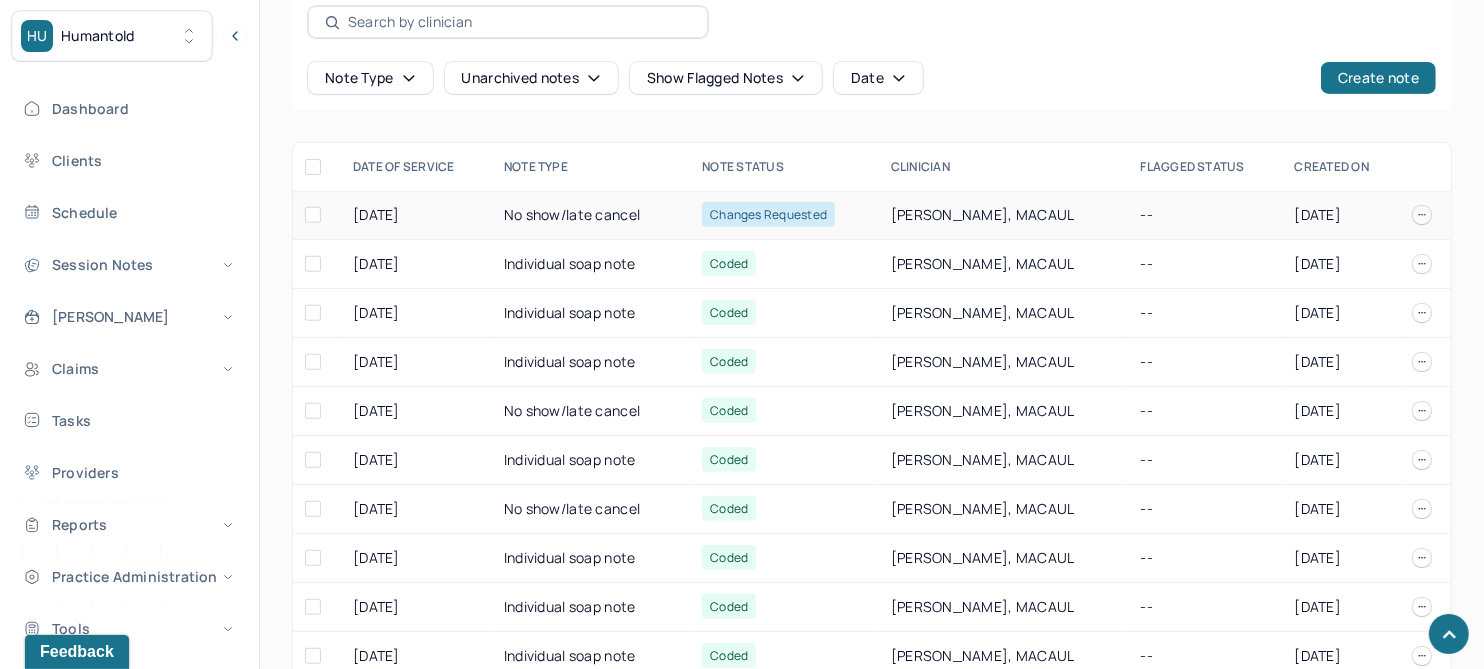 click on "No show/late cancel" at bounding box center [591, 215] 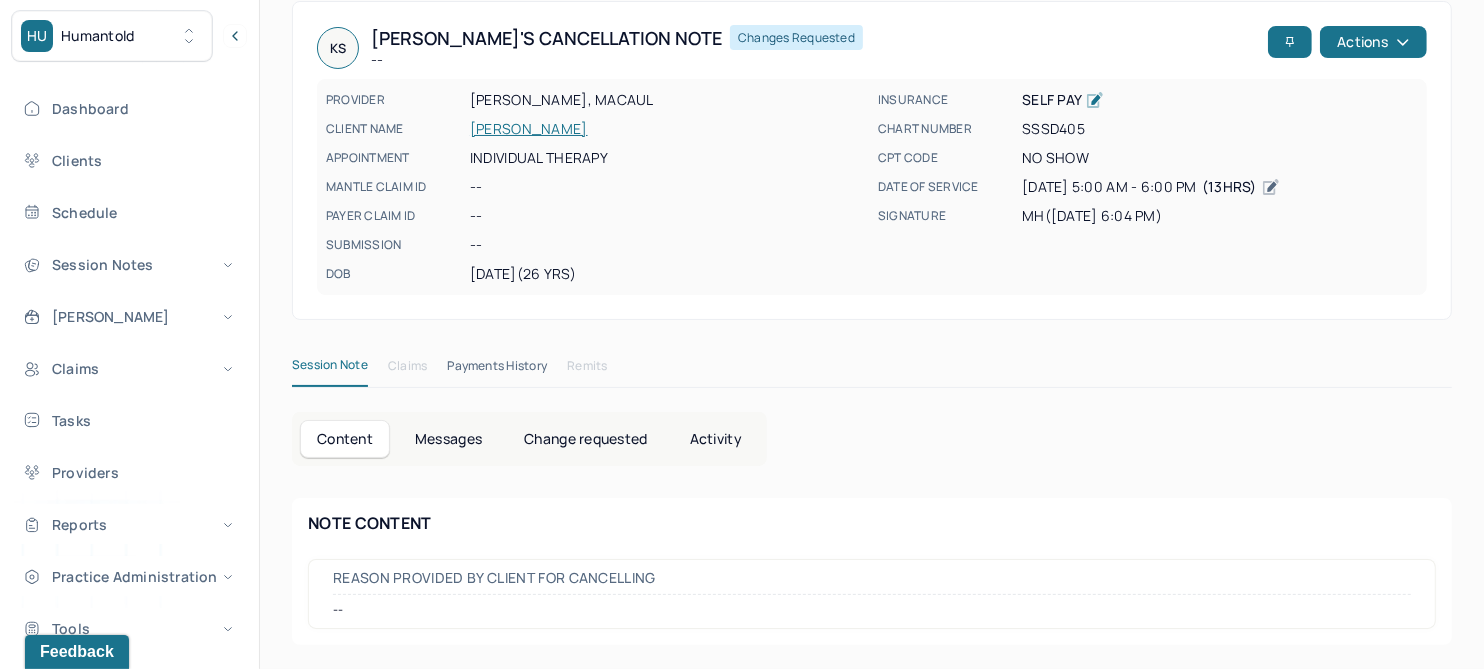 scroll, scrollTop: 91, scrollLeft: 0, axis: vertical 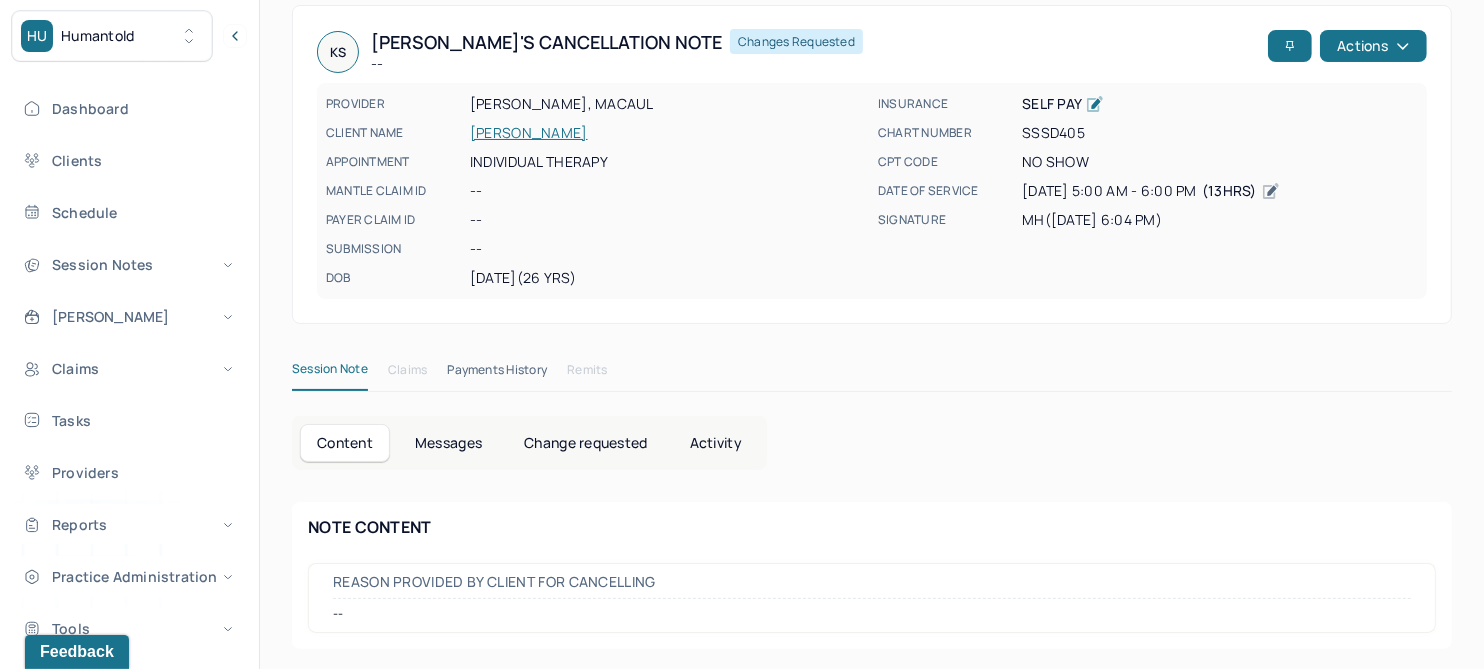 click on "Change requested" at bounding box center [585, 443] 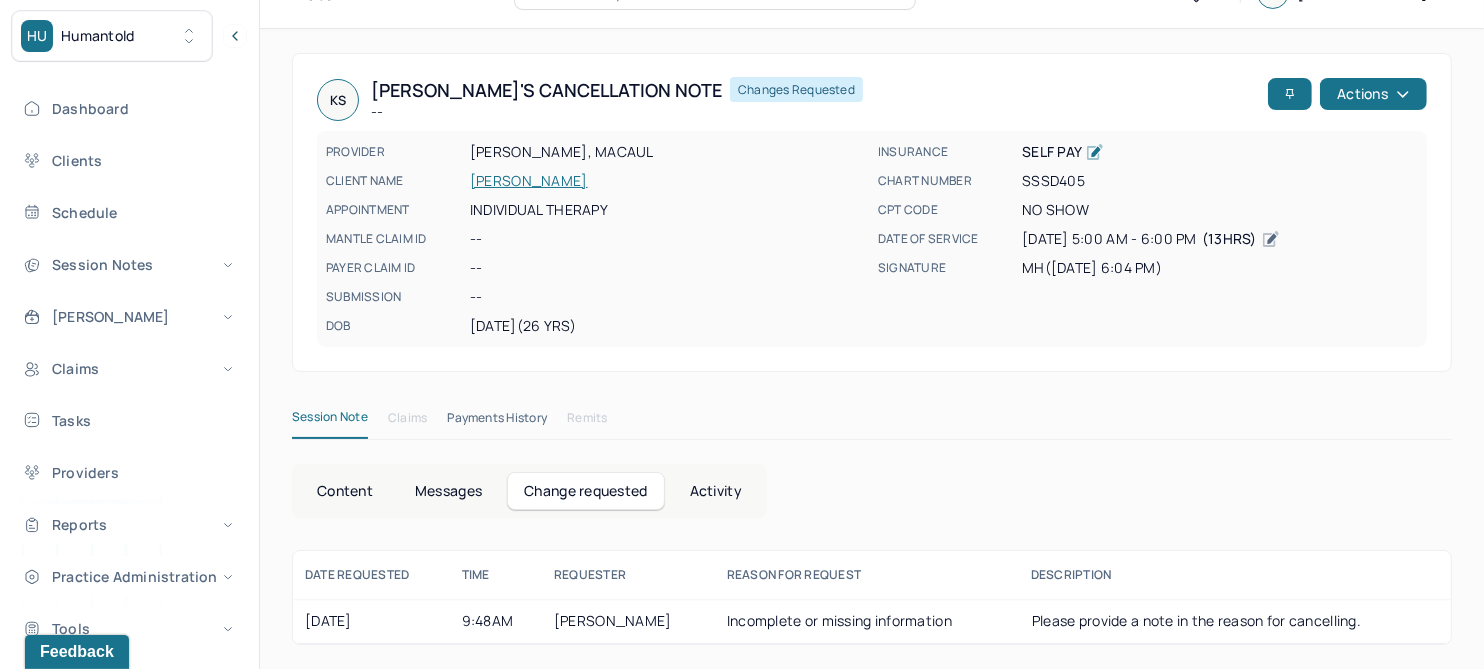 scroll, scrollTop: 39, scrollLeft: 0, axis: vertical 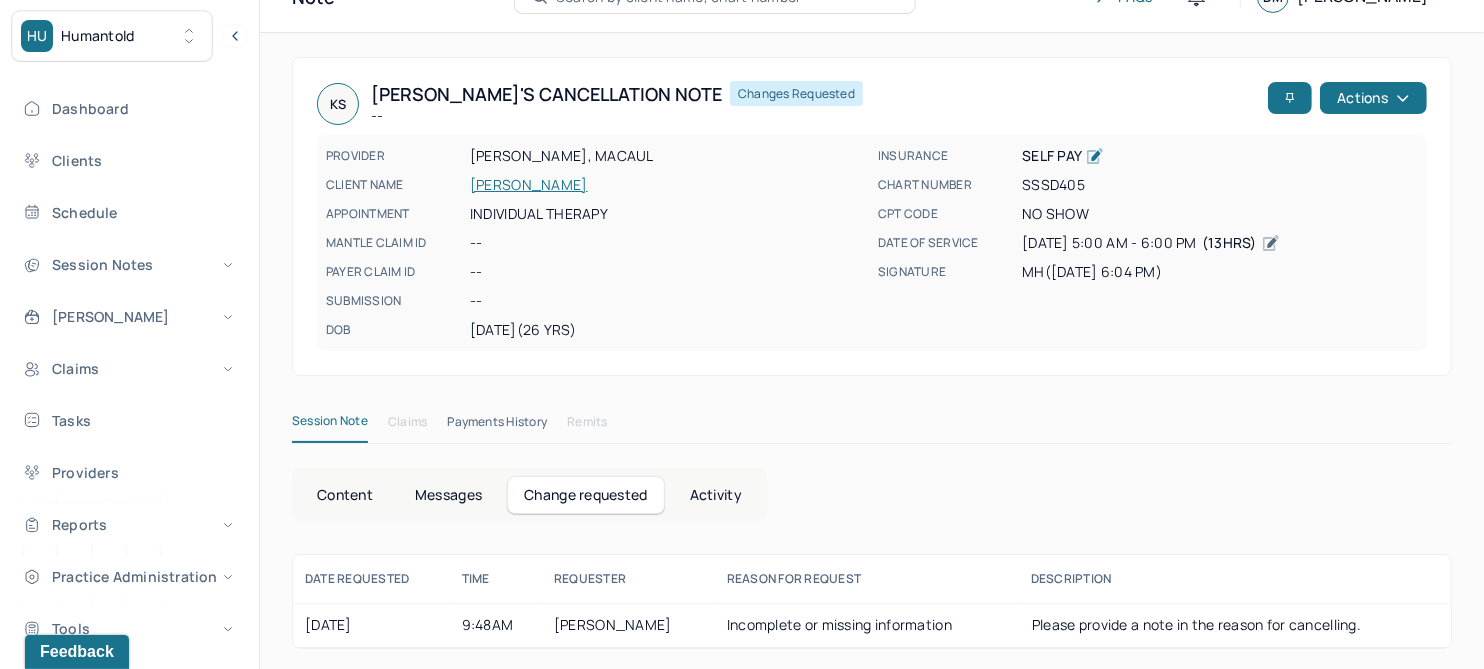 click on "Activity" at bounding box center [716, 495] 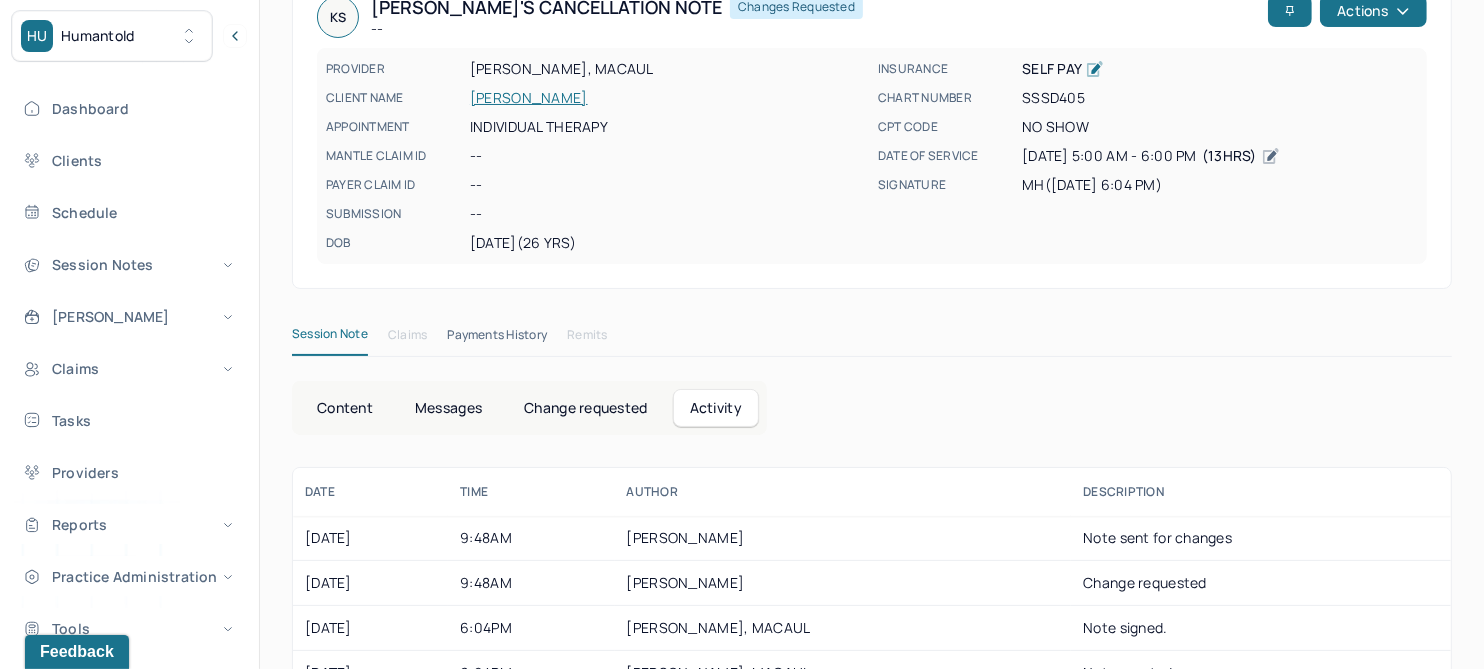 scroll, scrollTop: 174, scrollLeft: 0, axis: vertical 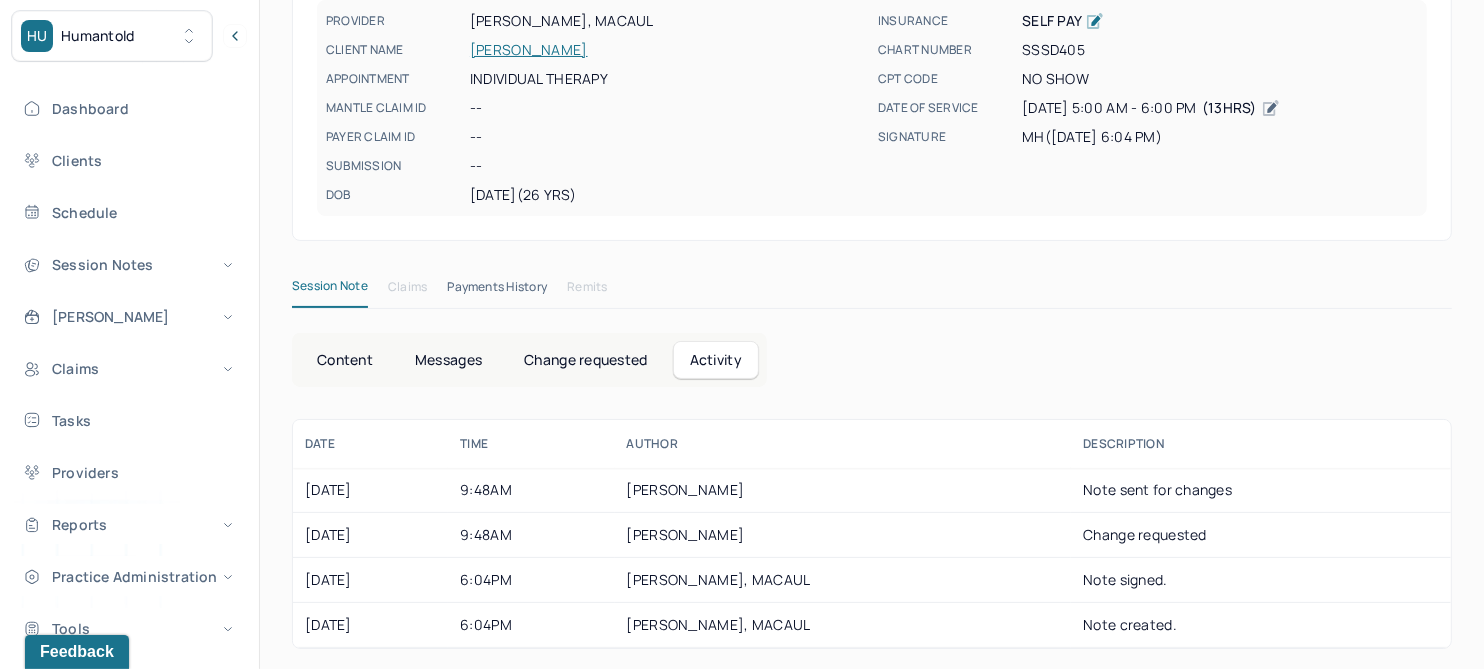 click on "Content" at bounding box center [345, 360] 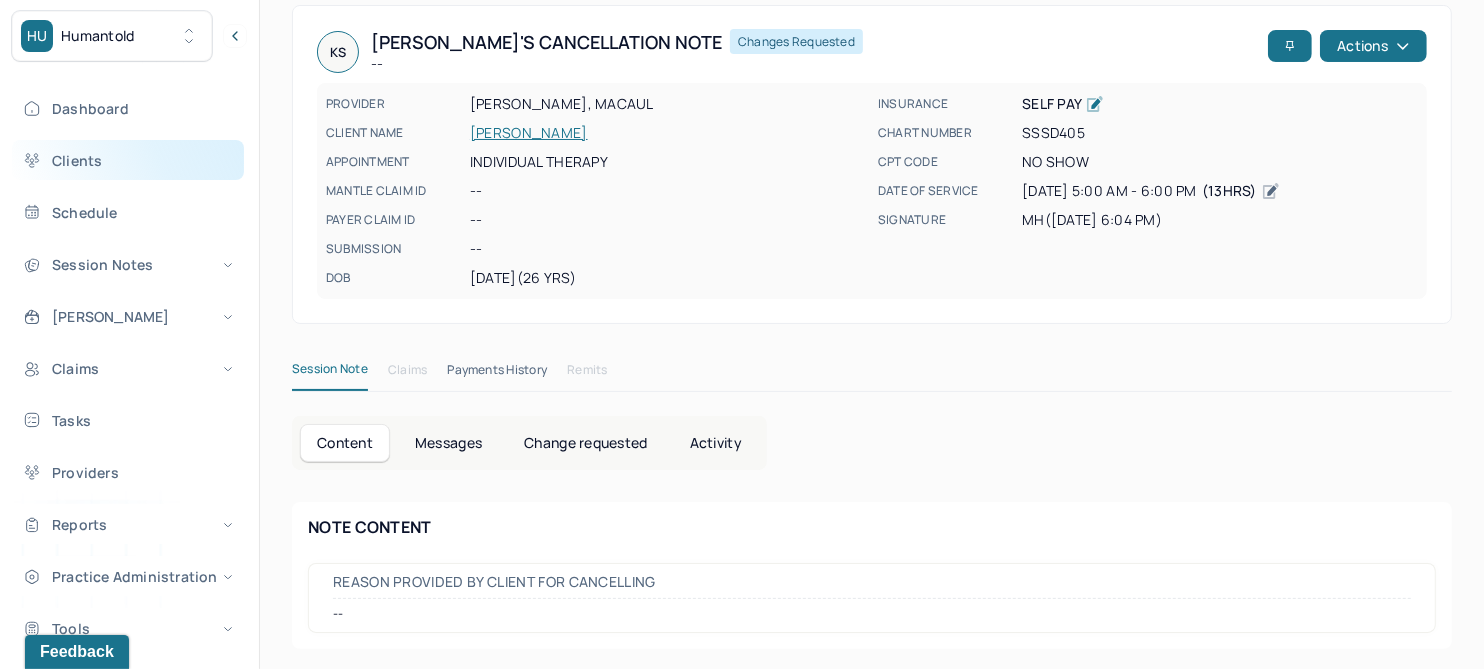click on "Clients" at bounding box center (128, 160) 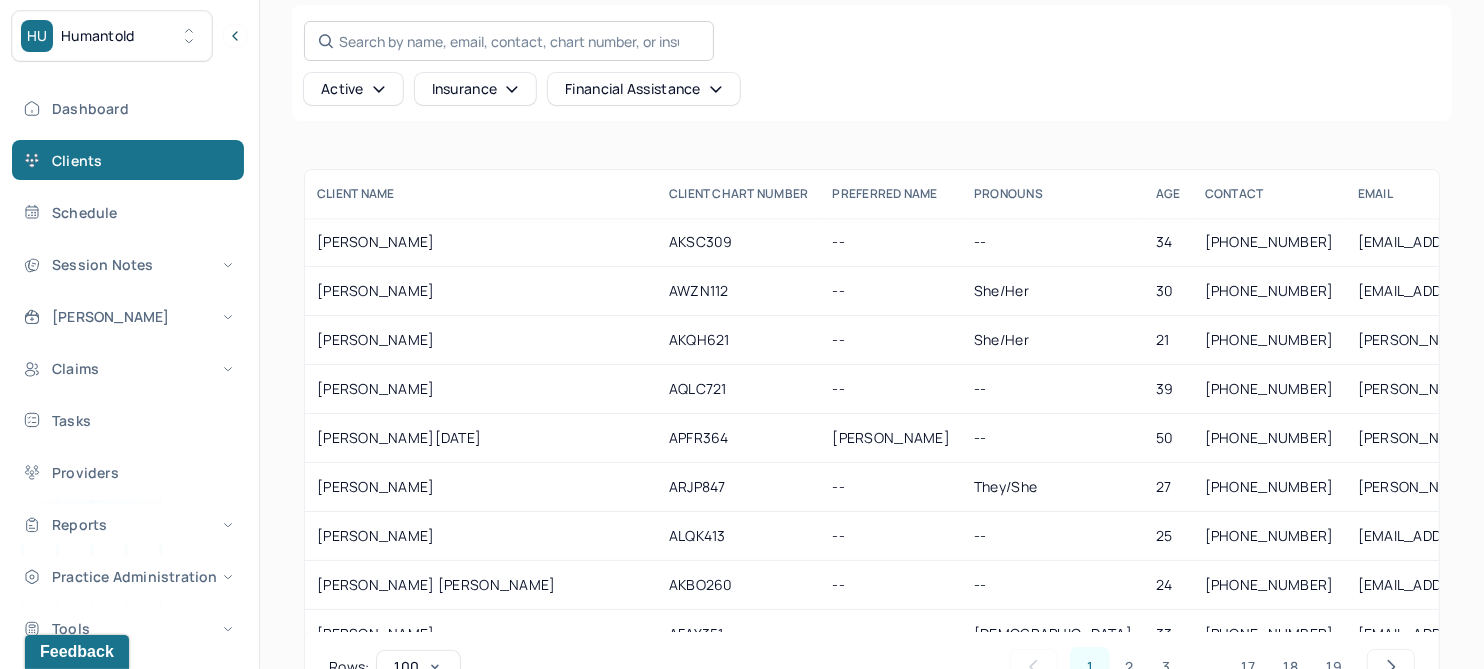 click on "Search by name, email, contact, chart number, or insurance id..." at bounding box center (509, 41) 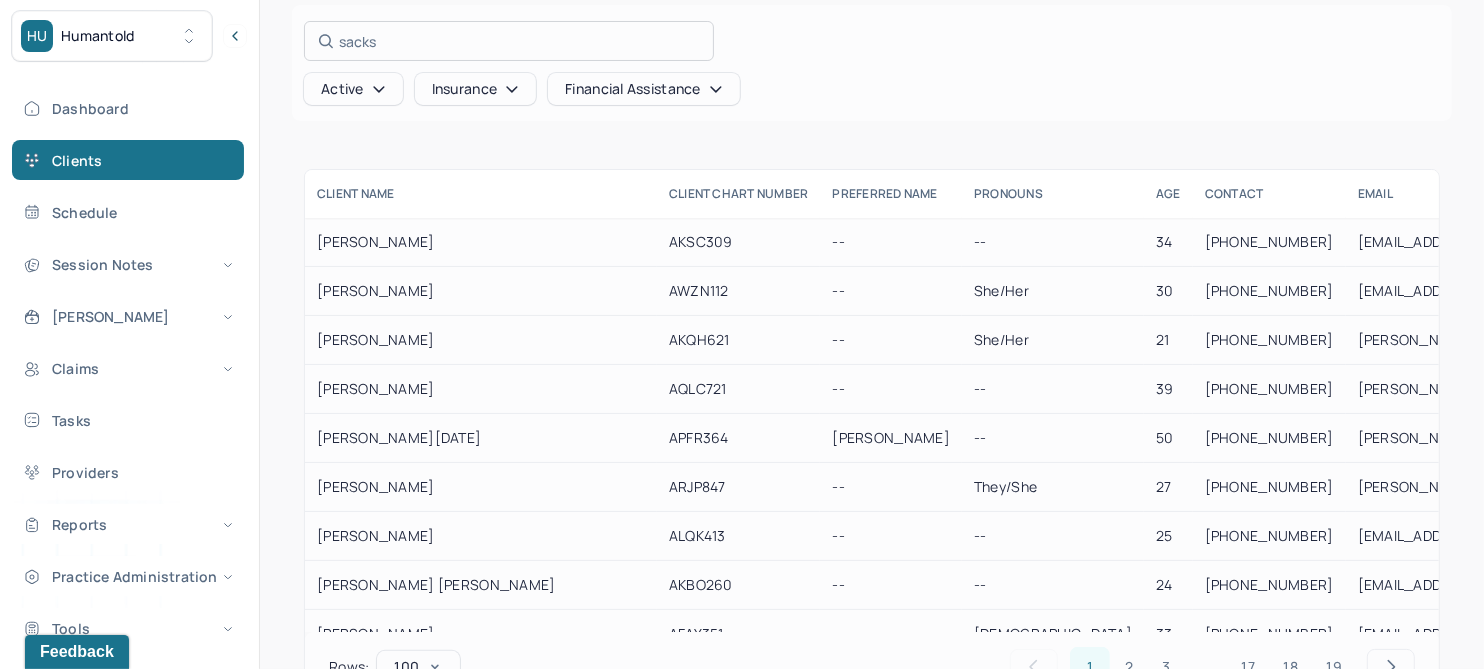 type on "sacks" 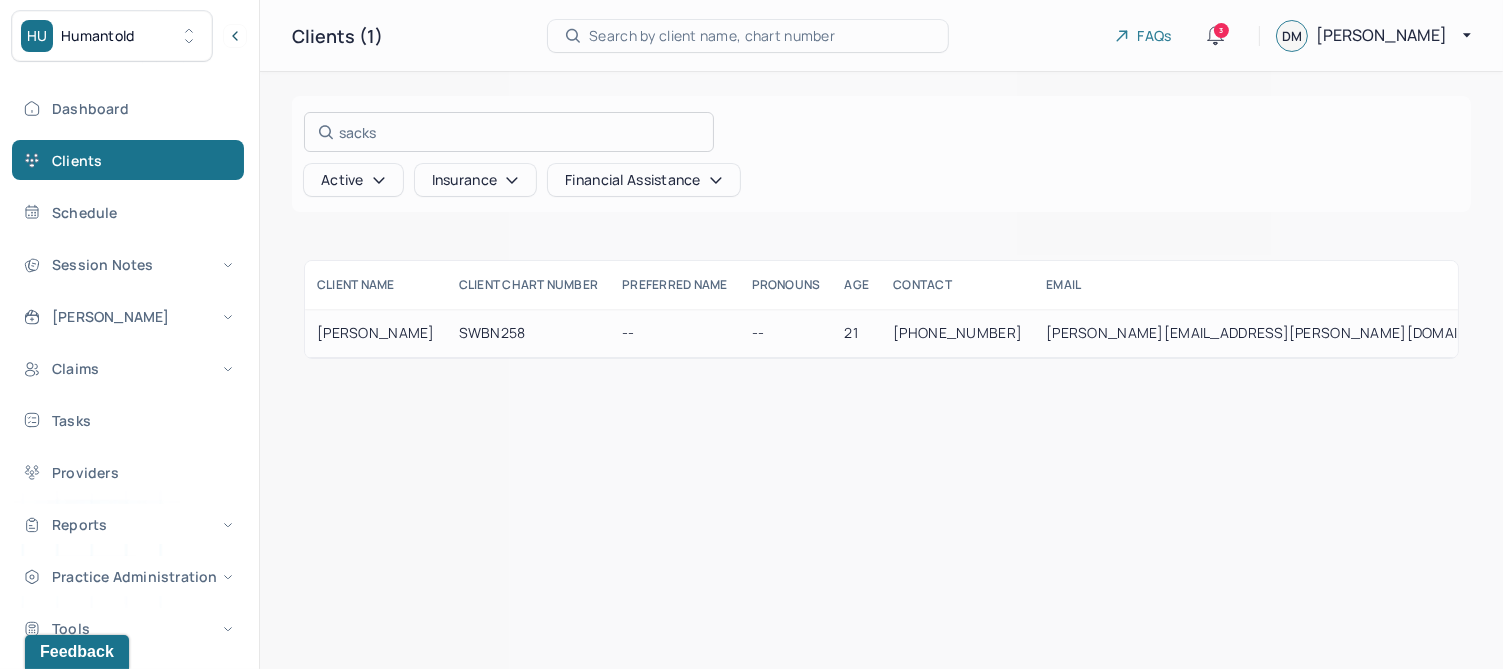 click at bounding box center (751, 334) 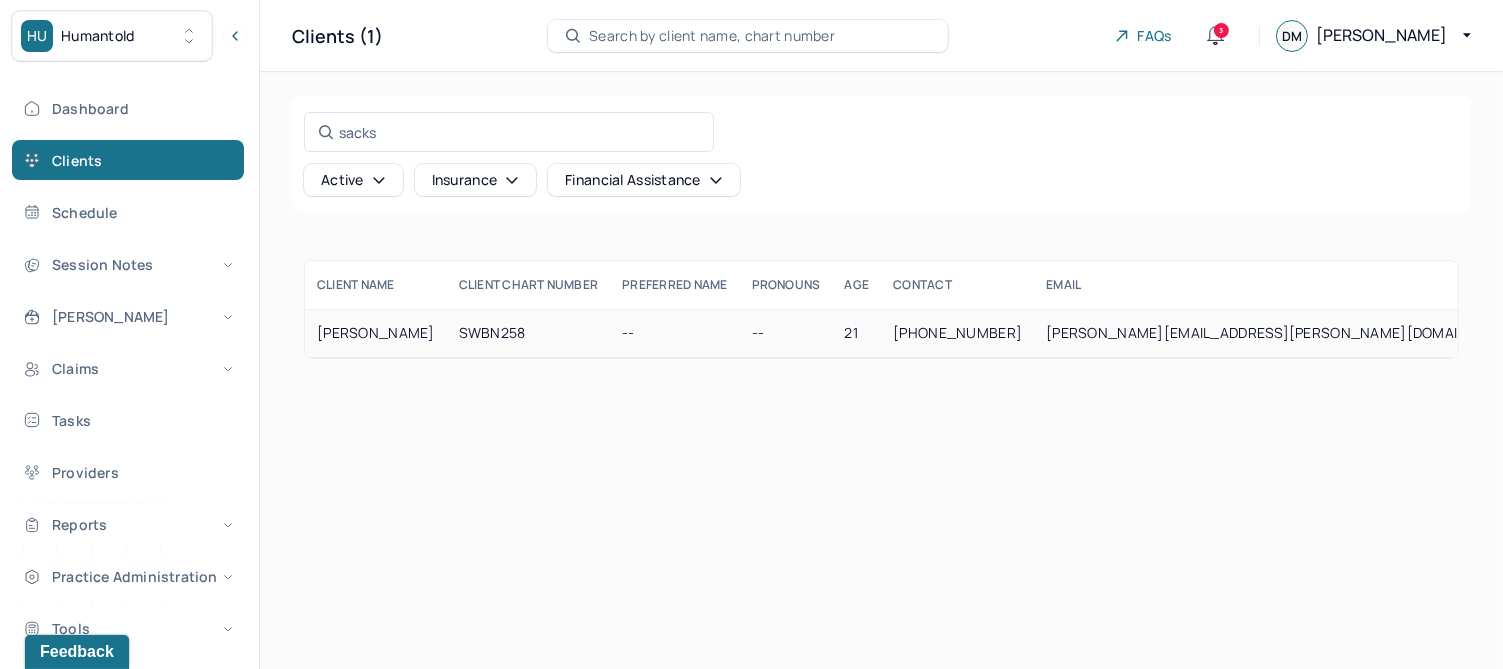 click on "[PERSON_NAME]" at bounding box center (376, 333) 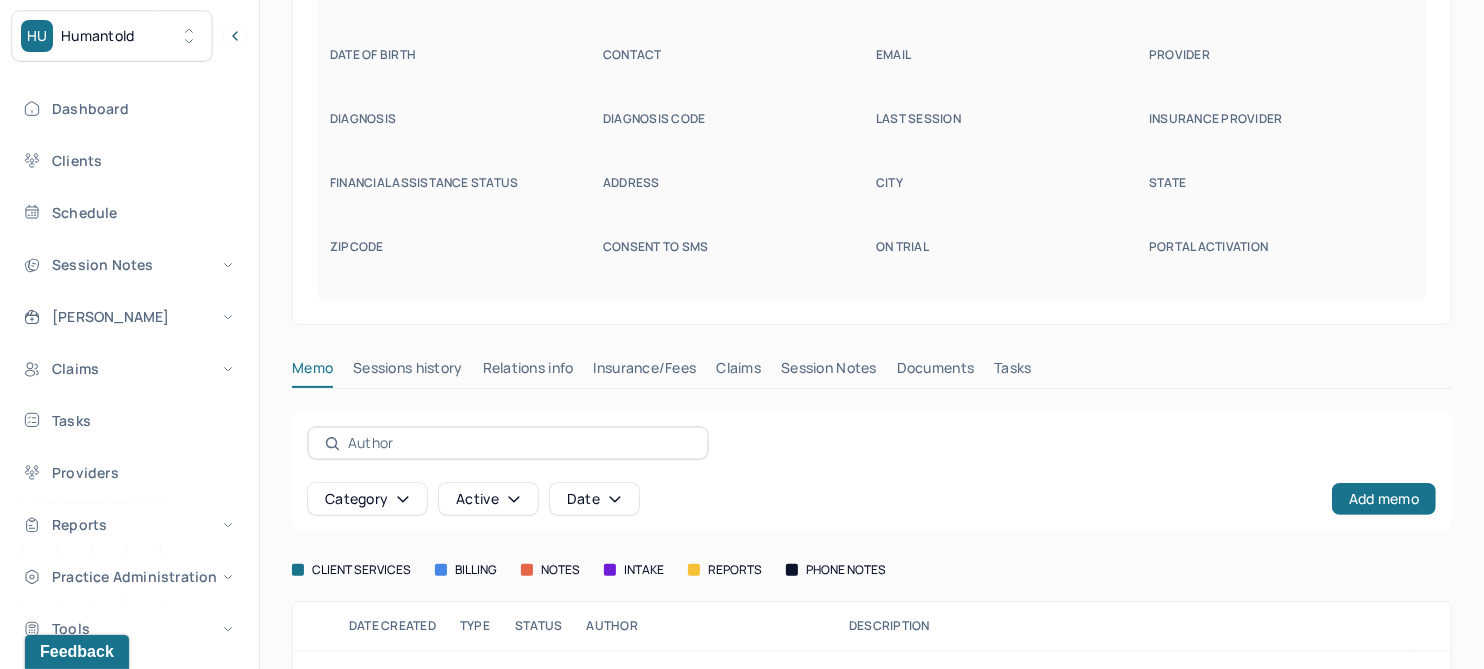 scroll, scrollTop: 259, scrollLeft: 0, axis: vertical 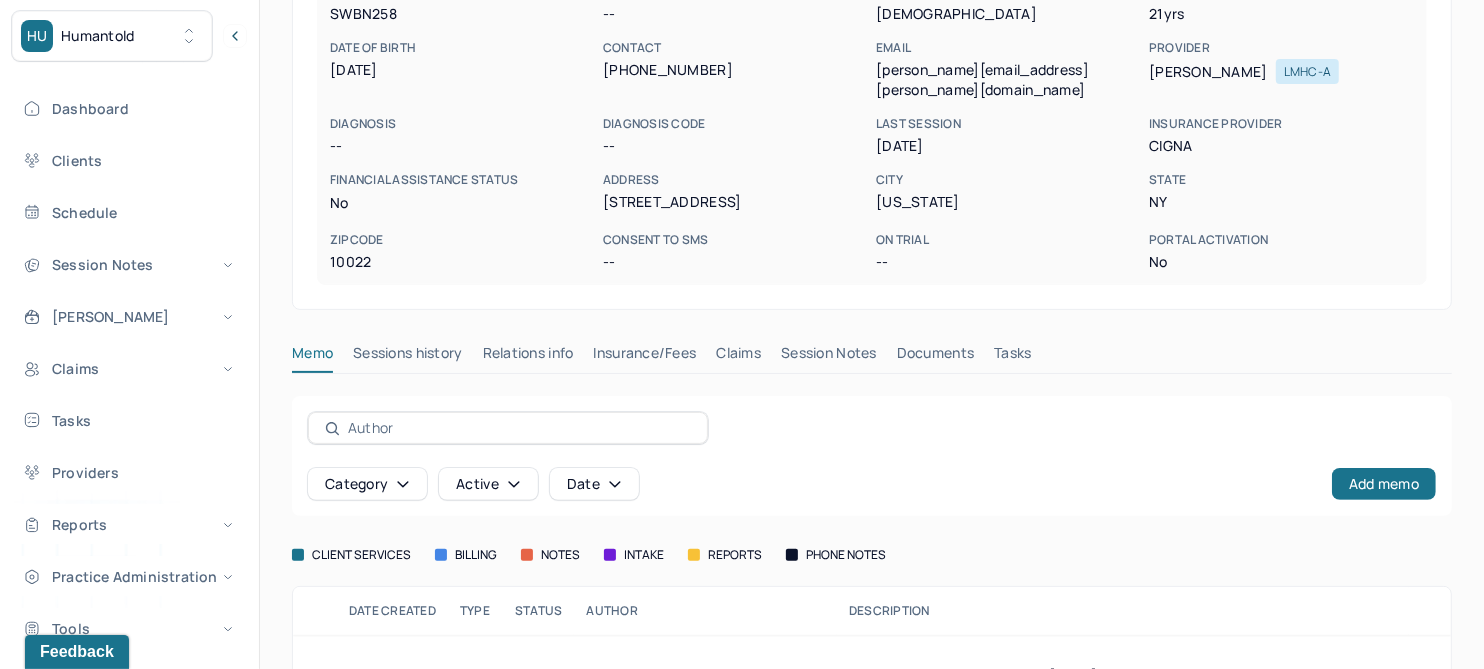 click on "Claims" at bounding box center (738, 357) 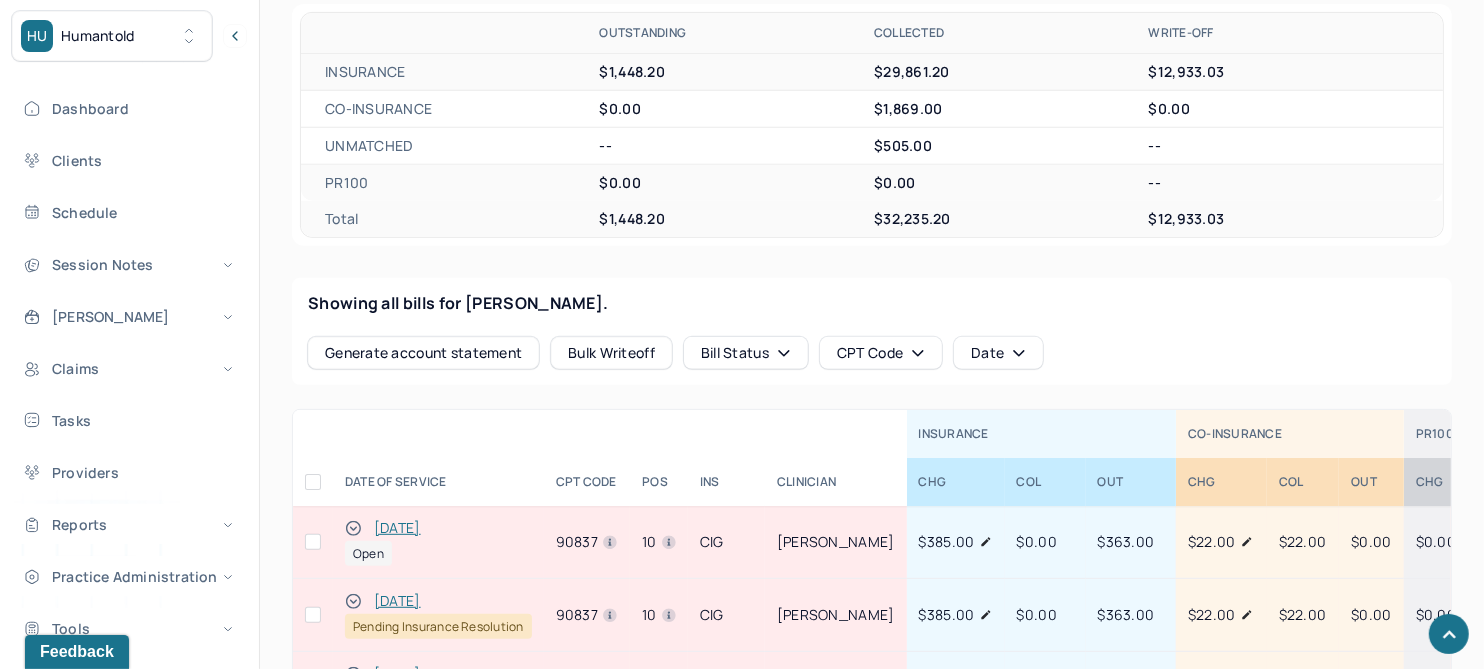 scroll, scrollTop: 759, scrollLeft: 0, axis: vertical 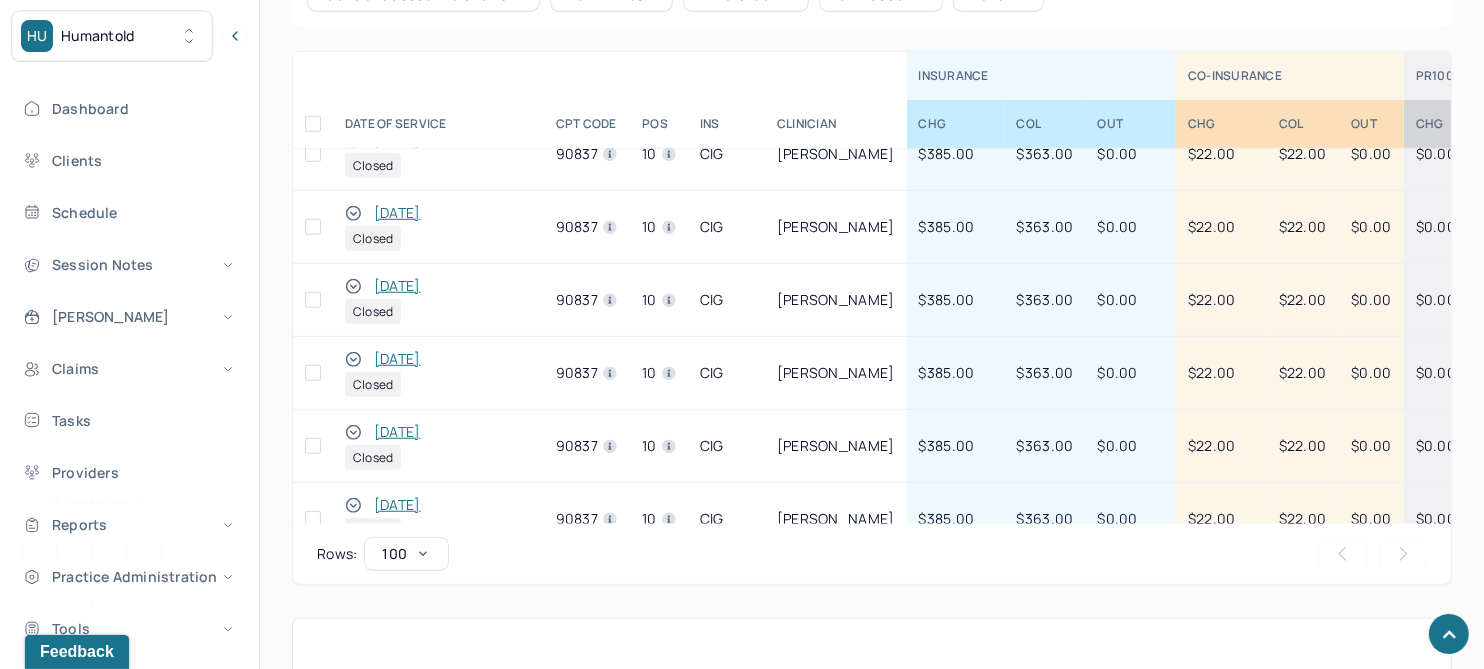 click 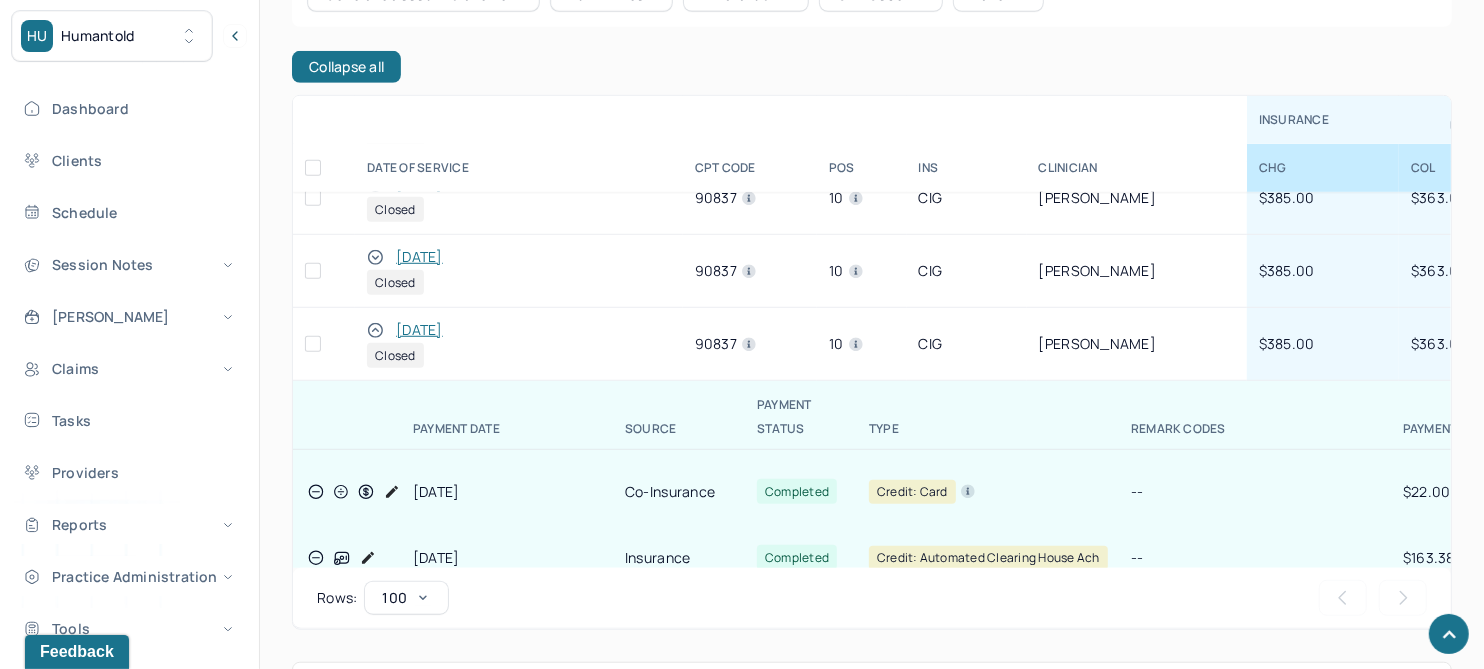 scroll, scrollTop: 1250, scrollLeft: 0, axis: vertical 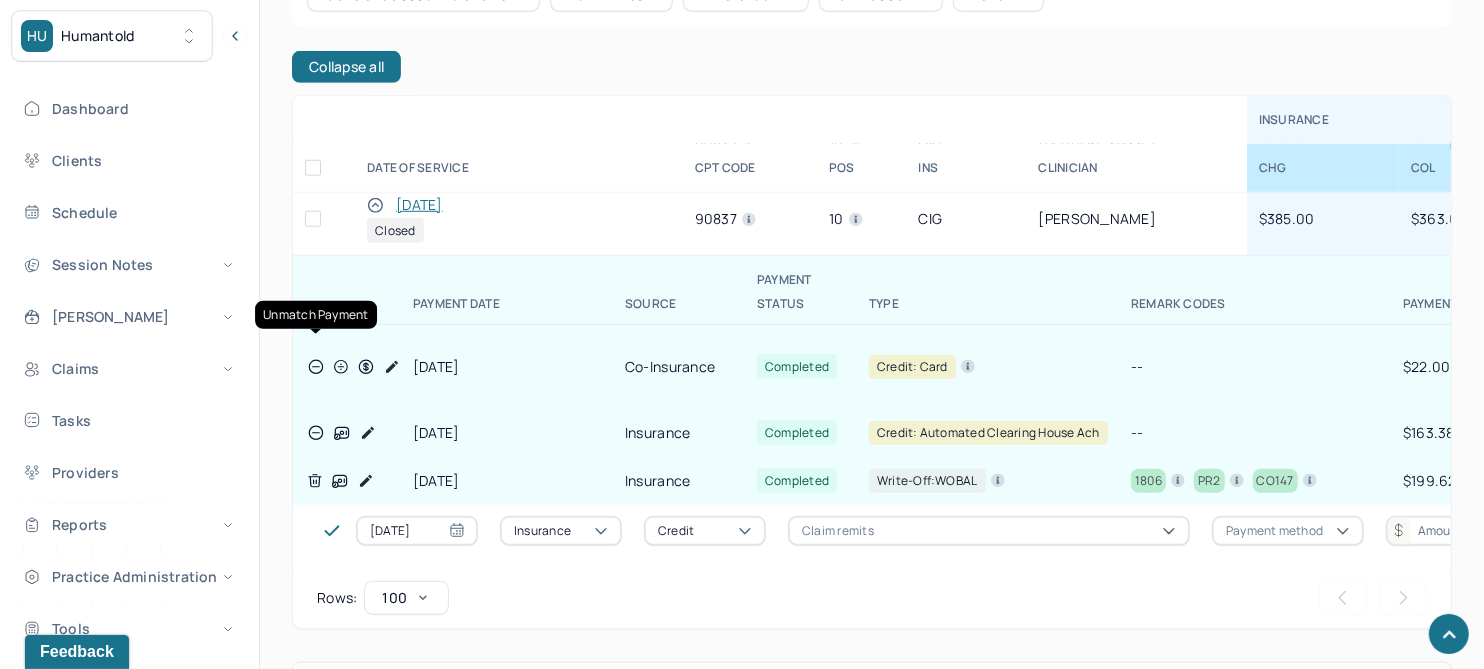 click 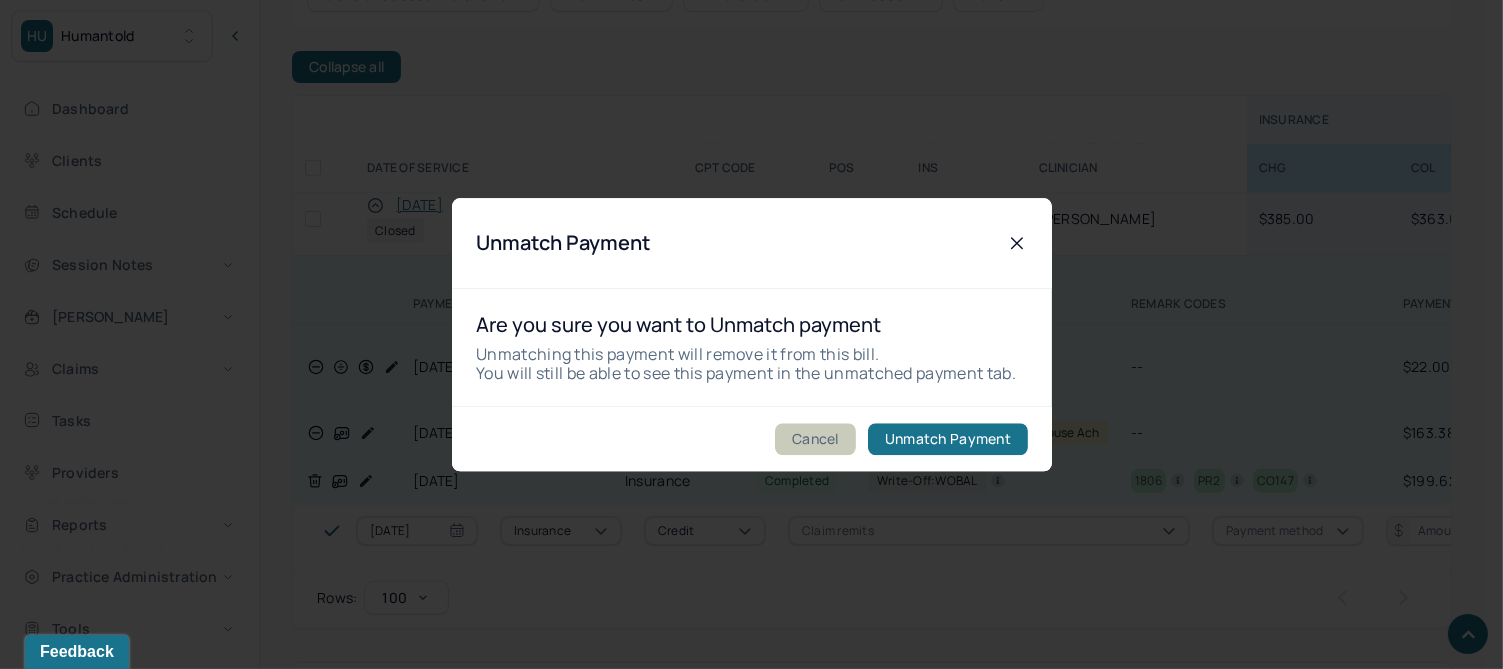click on "Cancel" at bounding box center [815, 439] 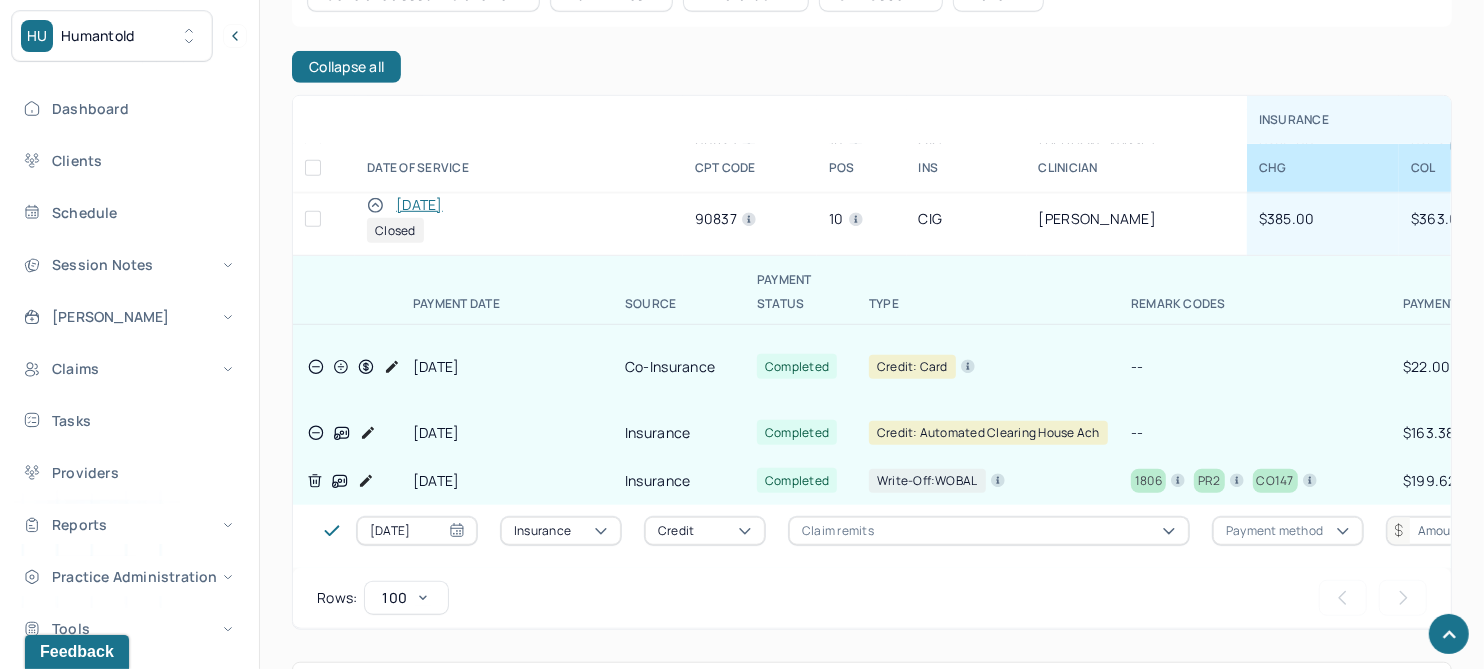 scroll, scrollTop: 1125, scrollLeft: 0, axis: vertical 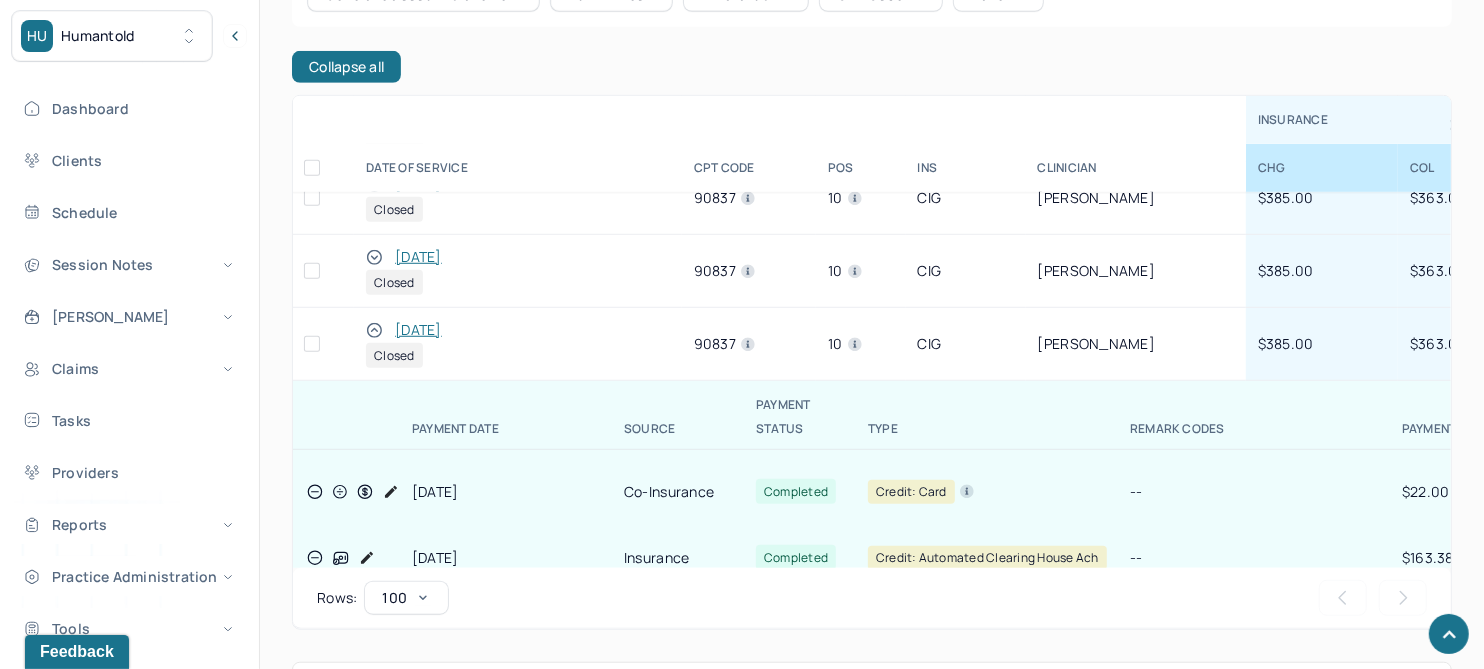click 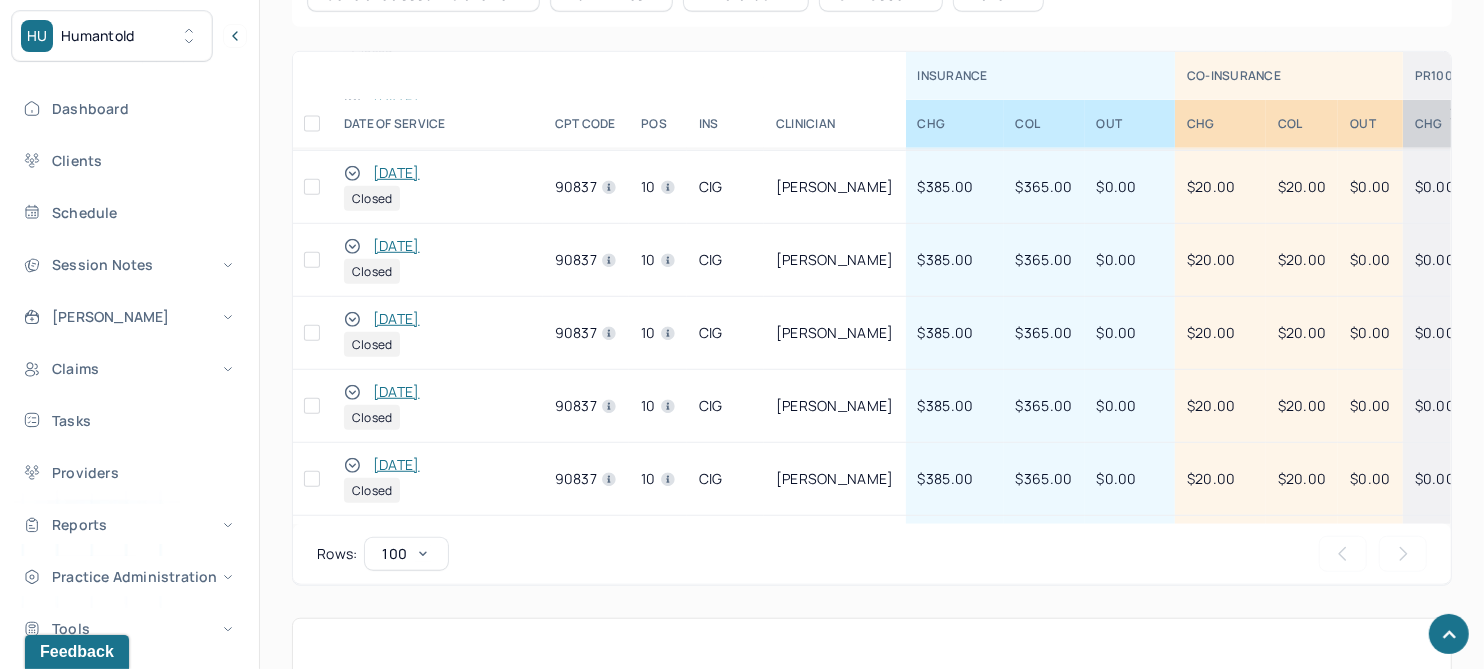 scroll, scrollTop: 2750, scrollLeft: 1, axis: both 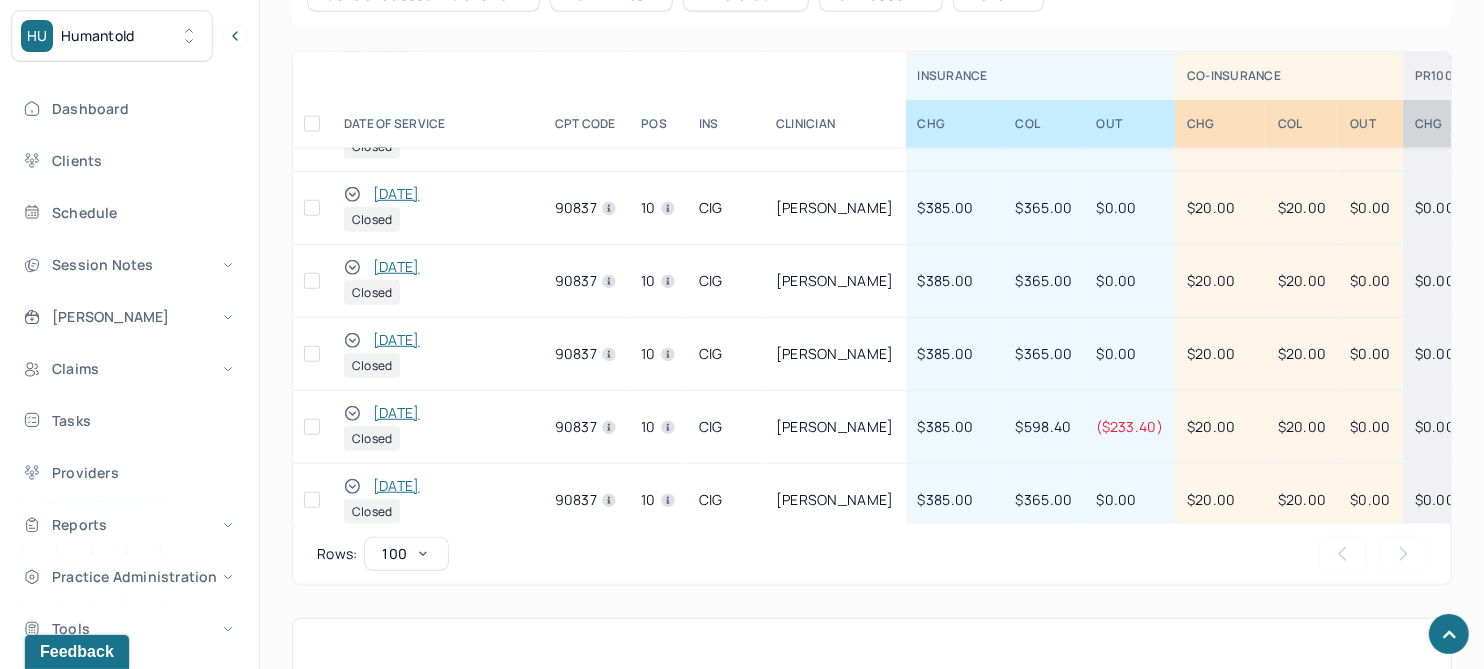 click 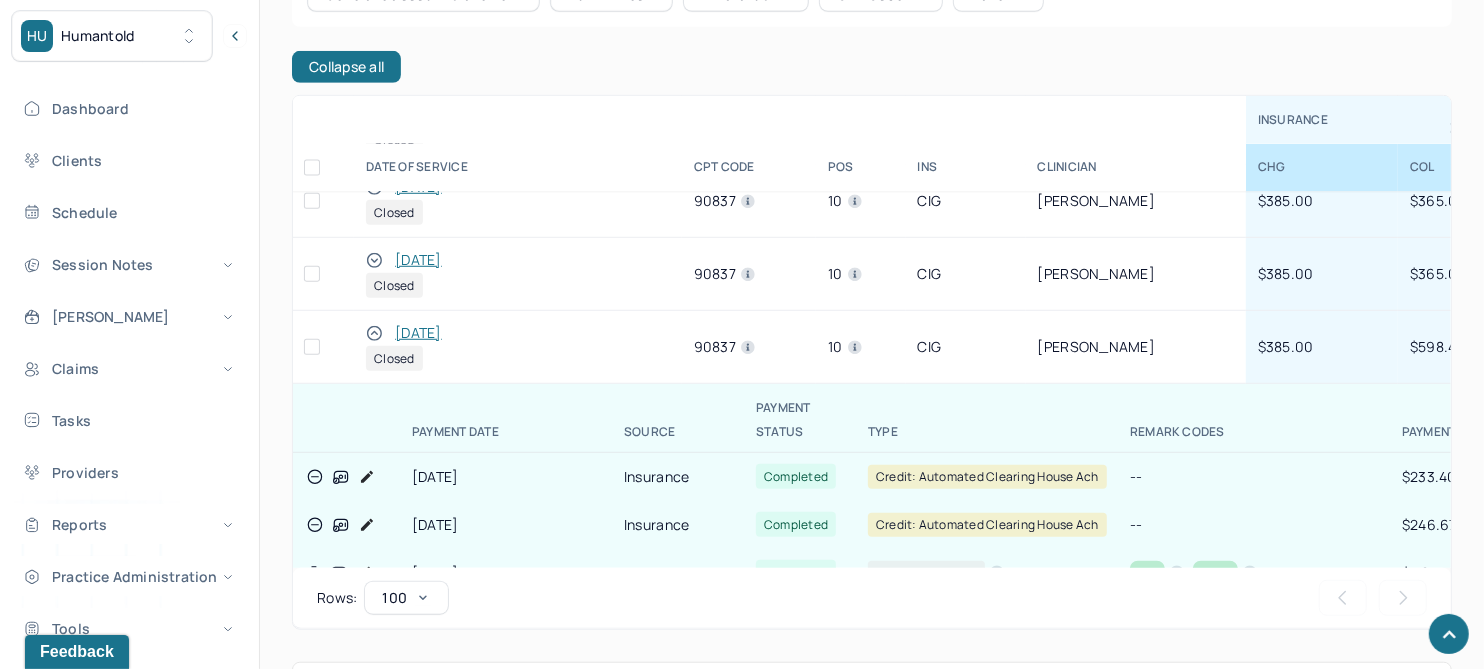 scroll, scrollTop: 3000, scrollLeft: 1, axis: both 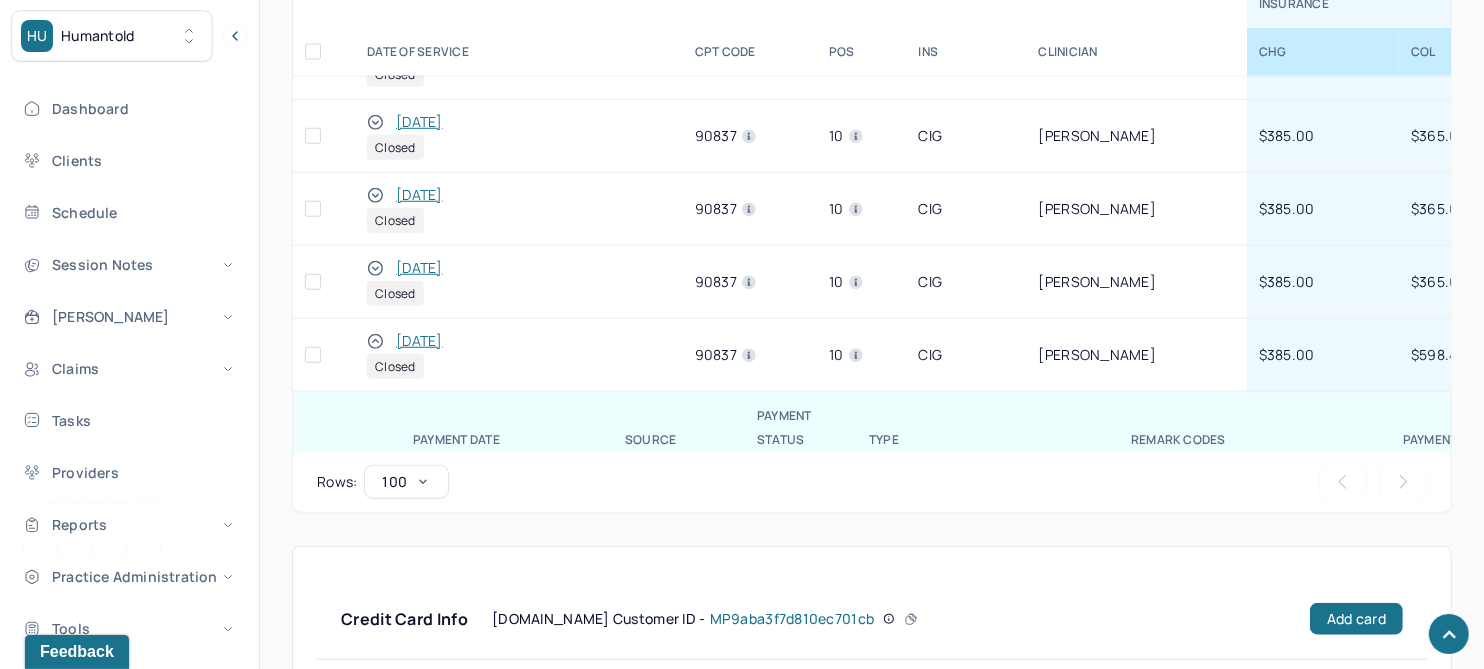 click on "12/03/2024" at bounding box center [419, 341] 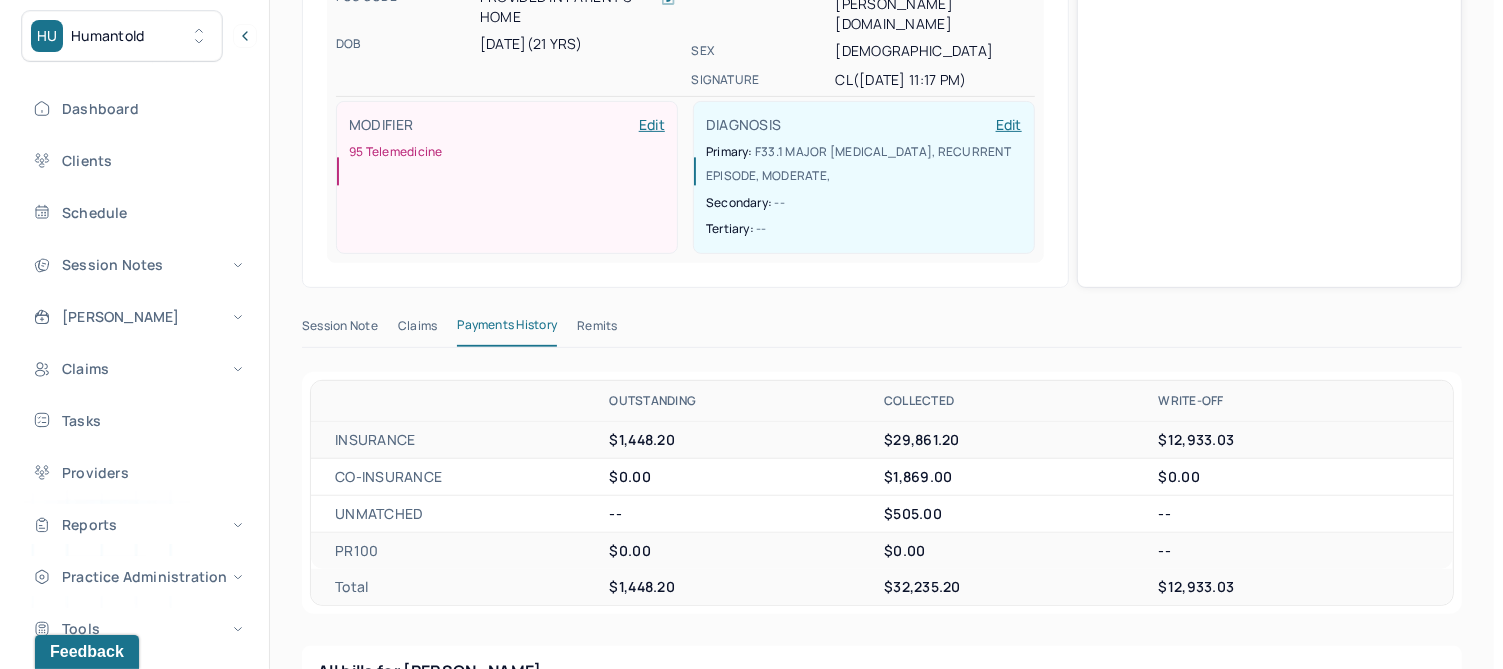 scroll, scrollTop: 0, scrollLeft: 0, axis: both 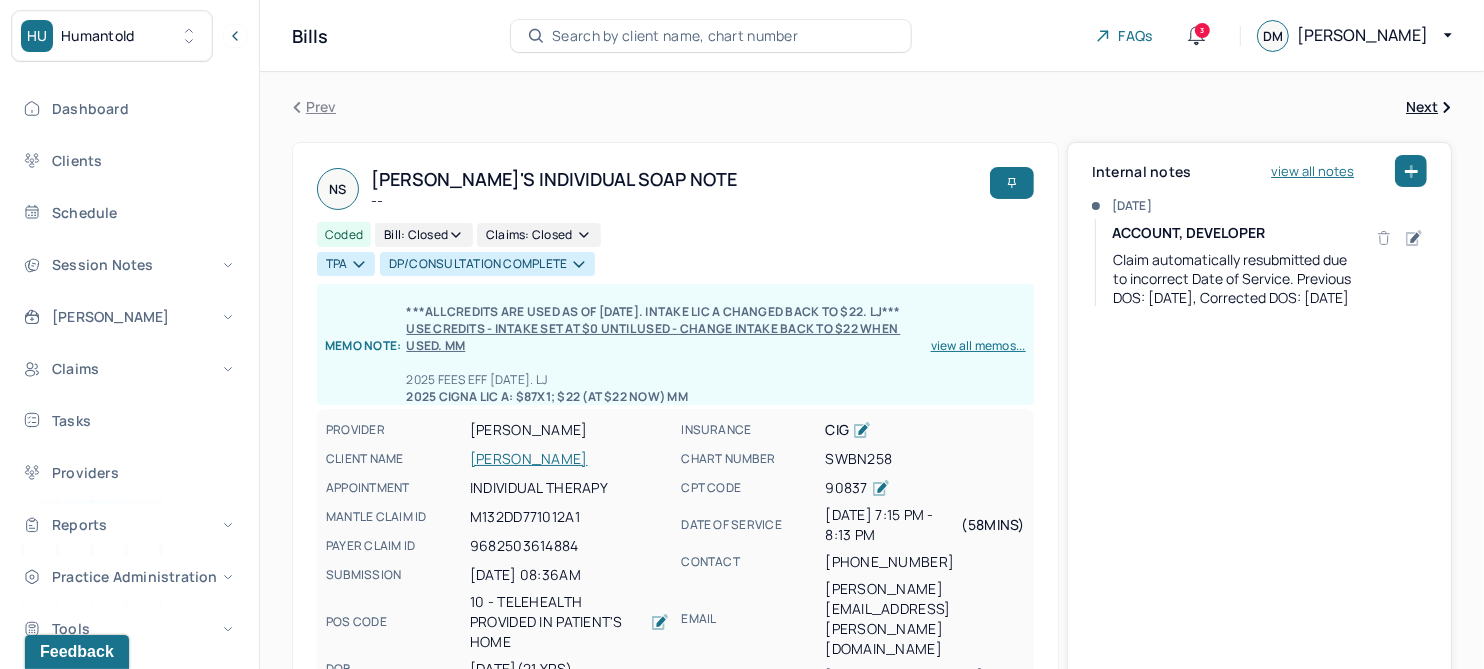 click 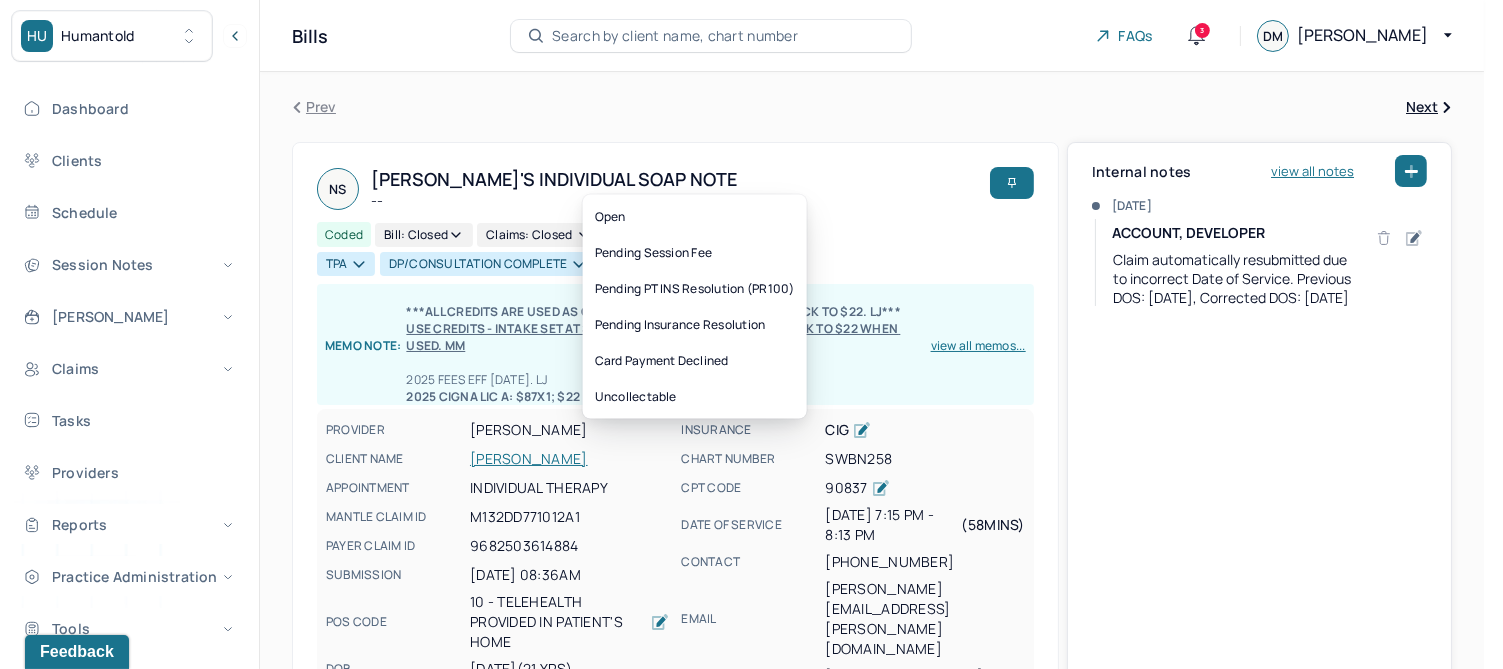 click 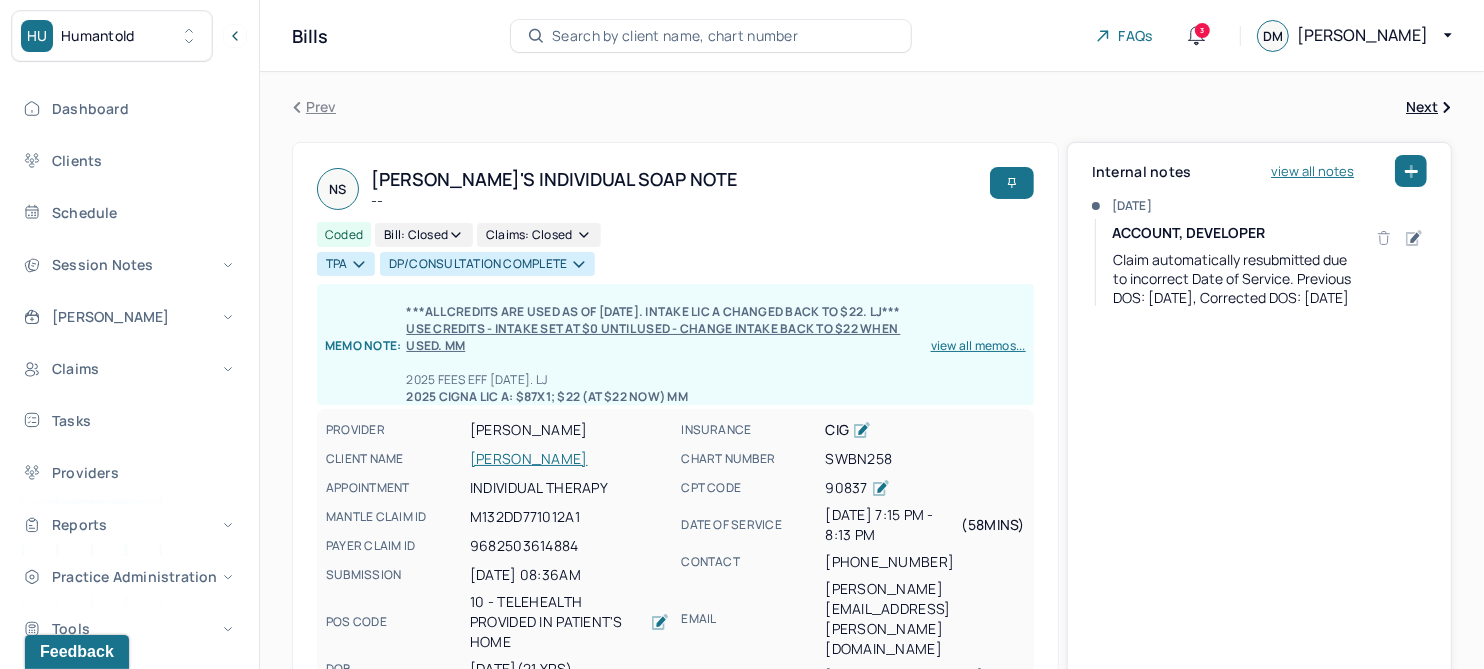 click 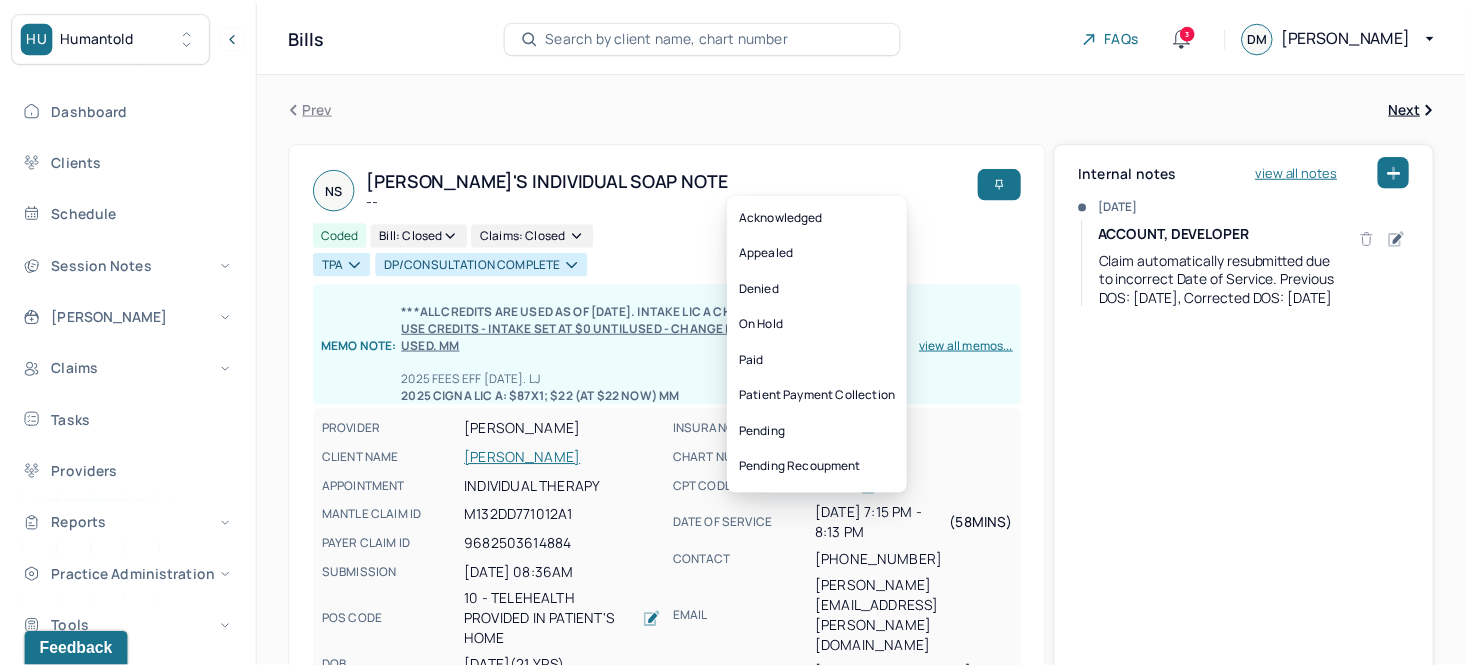 scroll, scrollTop: 27, scrollLeft: 0, axis: vertical 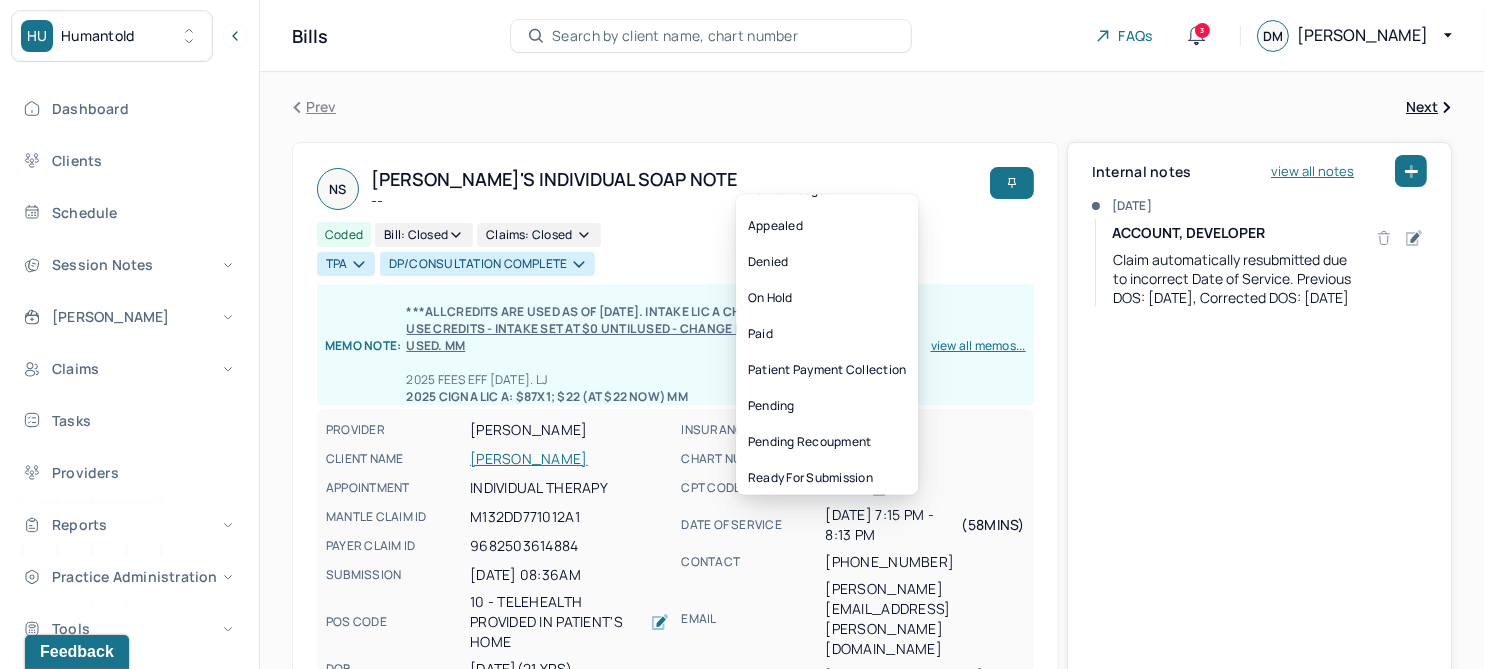 click on "Prev Next NS Naomi's   Individual soap note -- Coded   Bill: Closed     Claims: closed         TPA     DP/CONSULTATION COMPLETE   Memo note: ***All credits are used as of 3/19/2025. Intake LIC A changed back to $22. LJ*** USE CREDITS - INTAKE SET AT $0 UNTIL USED - CHANGE INTAKE BACK TO $22 WHEN USED. MM 2025 Fees EFF 1/13/2025. LJ 2025 CIGNA LIC A: $87x1; $22 (AT $22 NOW) MM view all memos... PROVIDER LIM, CHERYL CLIENT NAME SACKS, NAOMI APPOINTMENT Individual therapy   MANTLE CLAIM ID M132DD771012A1 PAYER CLAIM ID 9682503614884 SUBMISSION 02/04/2025 08:36AM POS CODE 10 - Telehealth Provided in Patient's Home     DOB 02/27/2004  (21 Yrs) INSURANCE CIG     CHART NUMBER SWBN258 CPT CODE 90837     DATE OF SERVICE 12/03/2024   7:15 PM   -   8:13 PM ( 58mins ) CONTACT (646) 765-0156 EMAIL naomi.sacks@gmail.com SEX female SIGNATURE cl  (12/03/2024, 11:17 PM) MODIFIER   Edit   95 Telemedicine DIAGNOSIS   Edit   Primary:   F33.1 MAJOR DEPRESSIVE DISORDER, RECURRENT EPISODE, MODERATE ,  Secondary:   -- Tertiary:" at bounding box center (872, 1016) 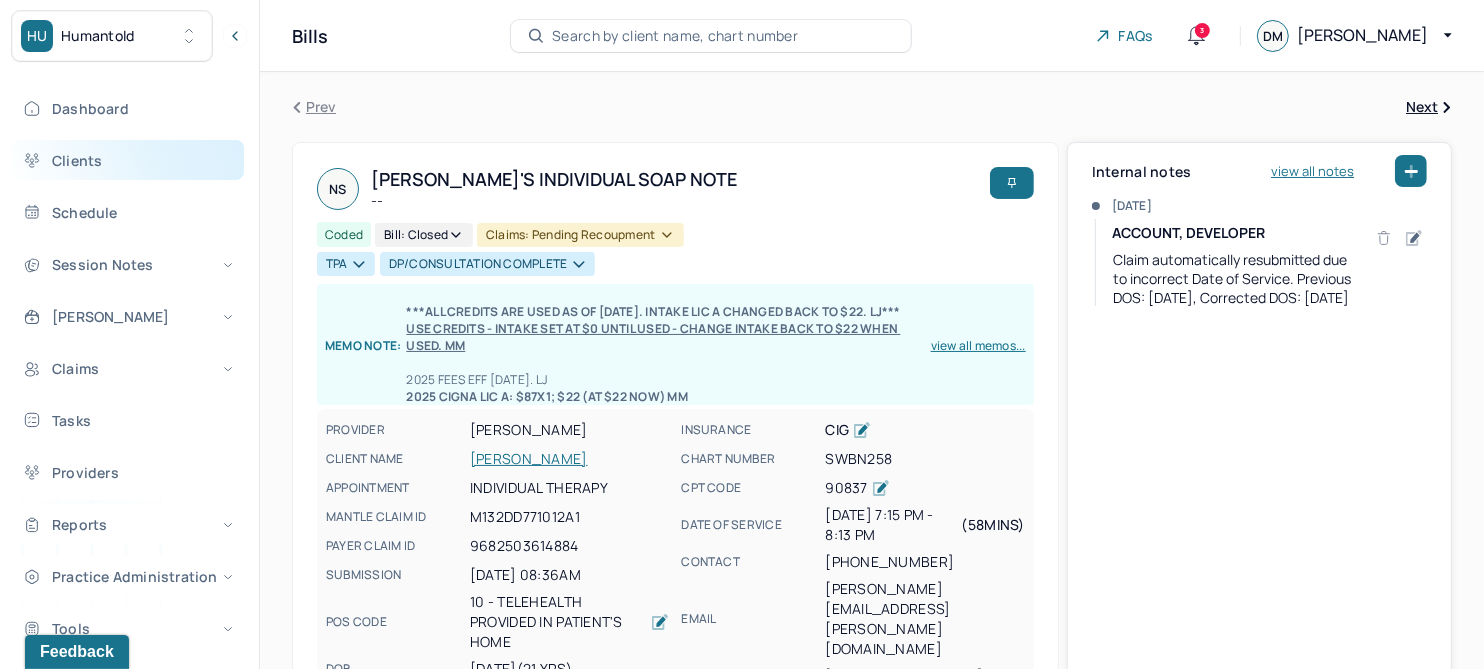 click on "Clients" at bounding box center [128, 160] 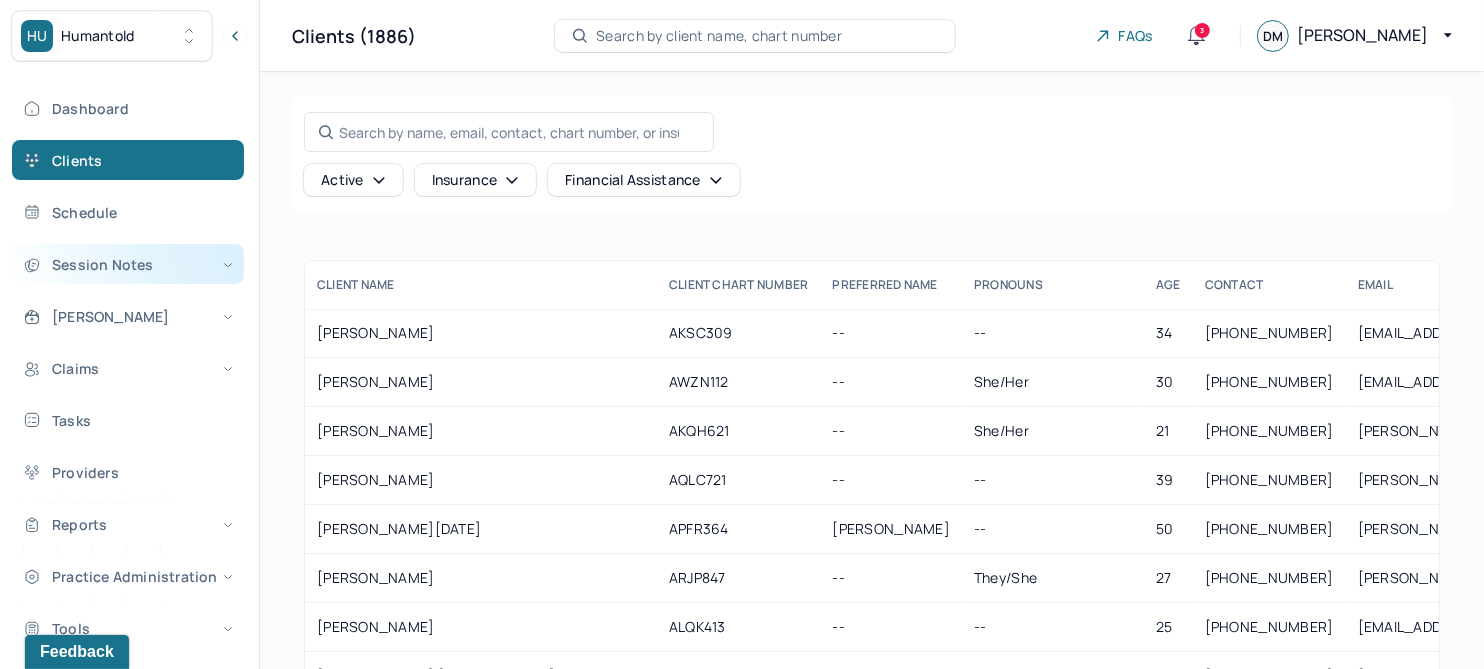 click on "Session Notes" at bounding box center [128, 264] 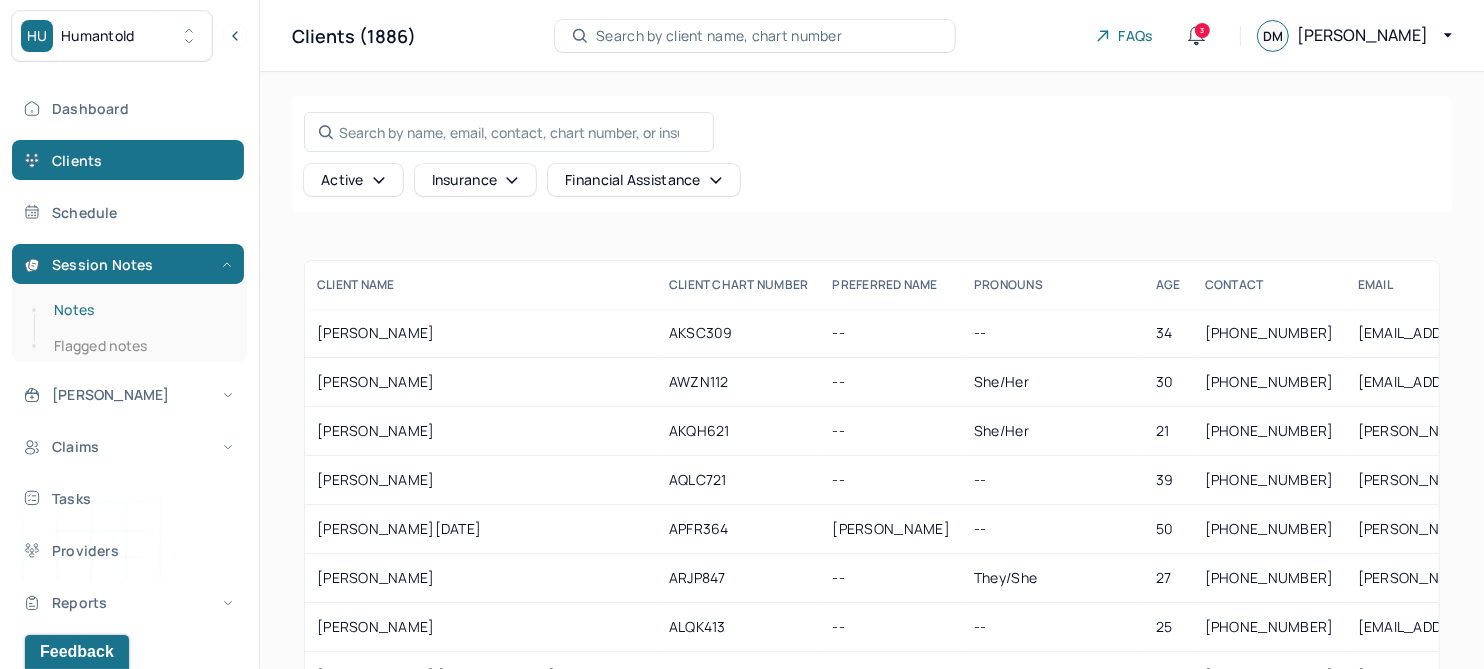 click on "Notes" at bounding box center (139, 310) 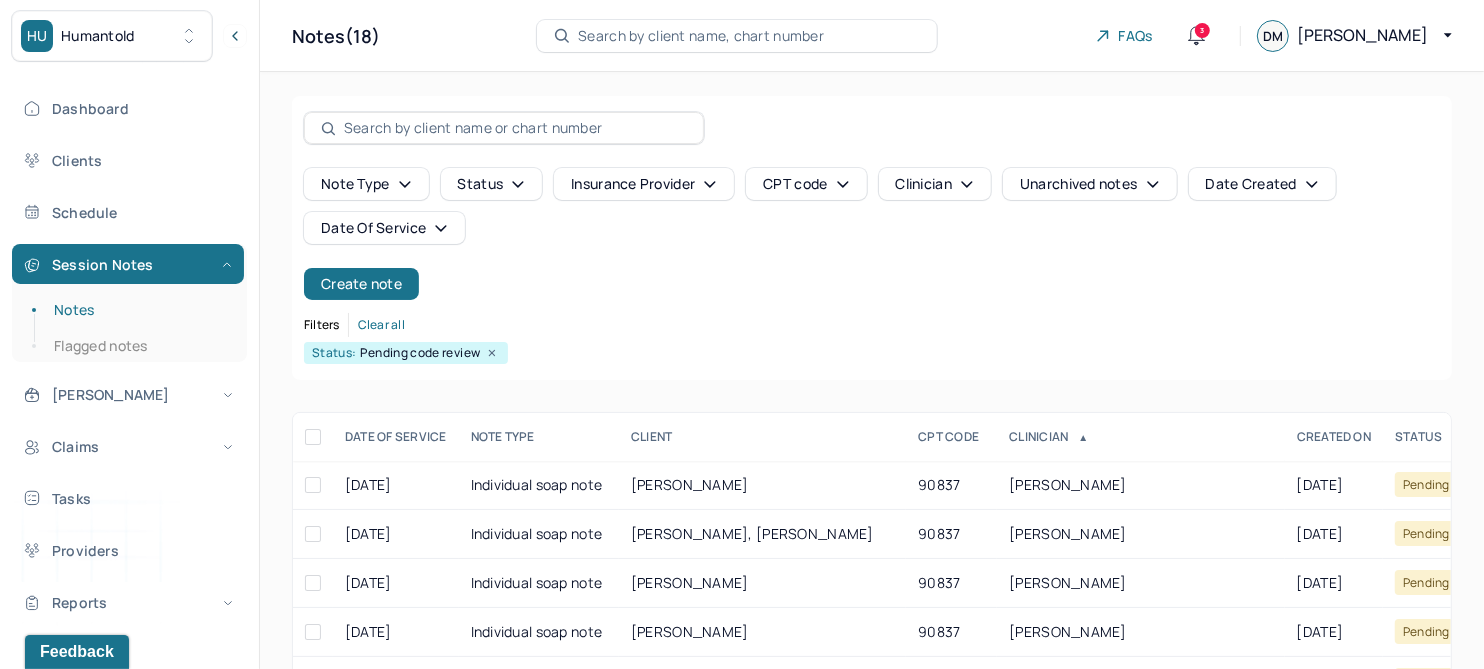 click 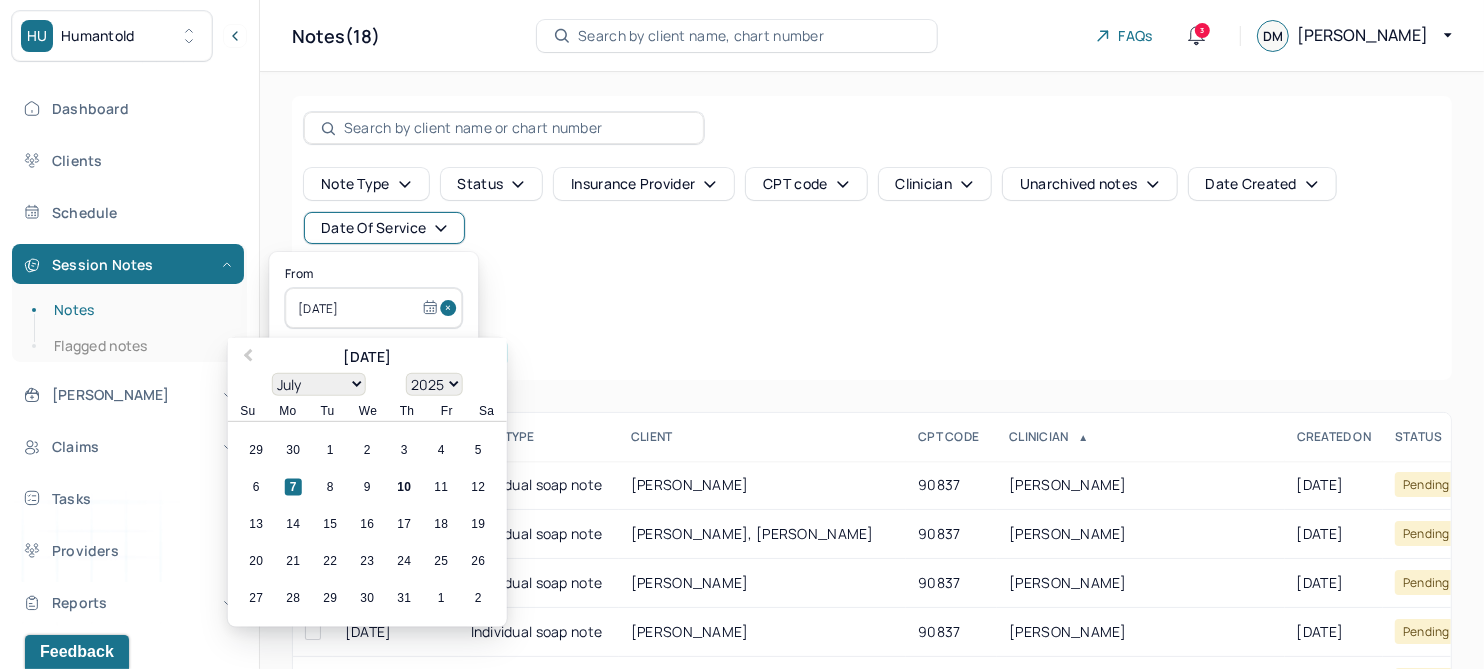 click at bounding box center [451, 308] 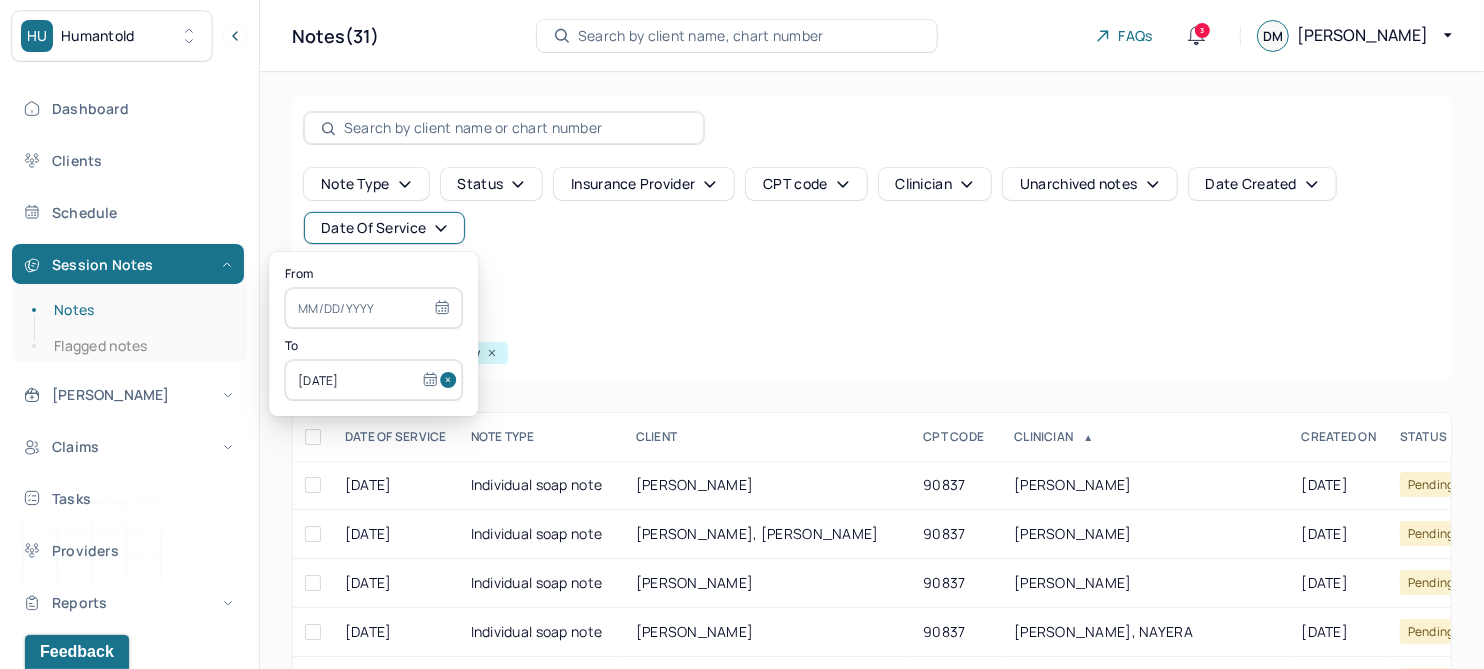 click at bounding box center [451, 380] 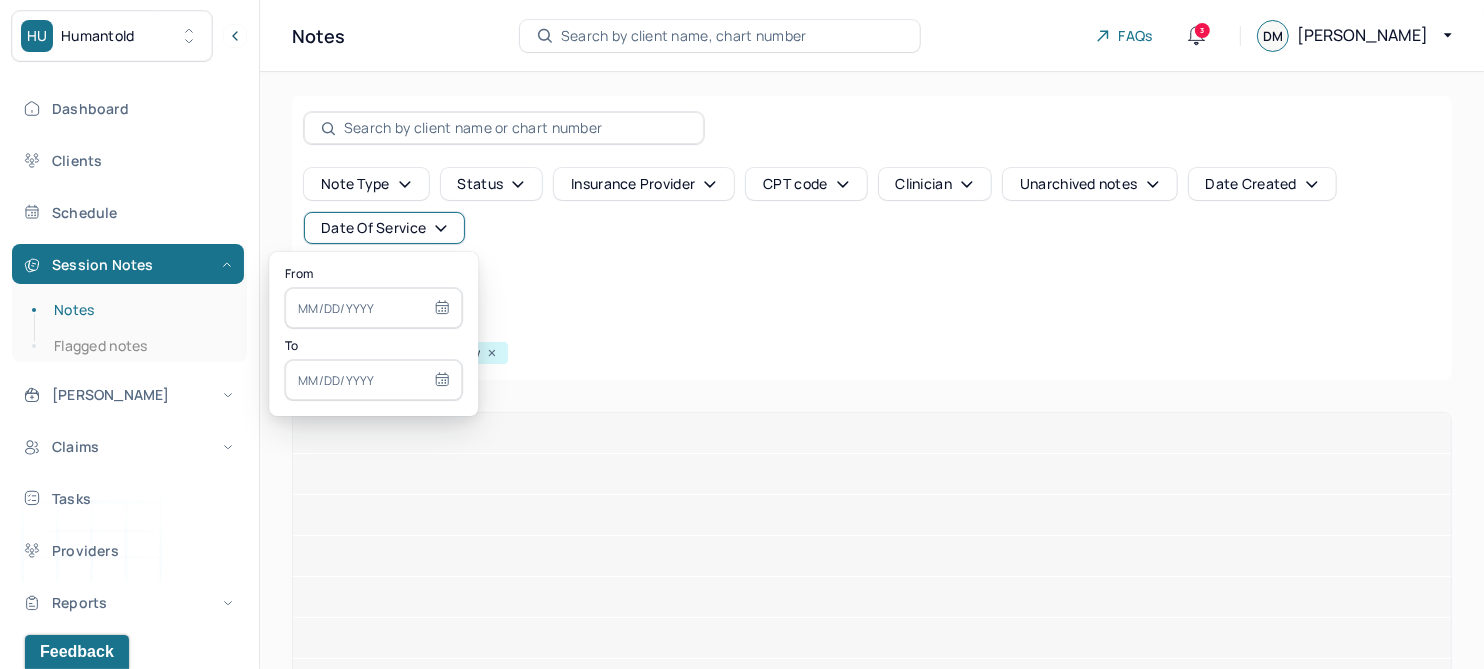 click at bounding box center [373, 308] 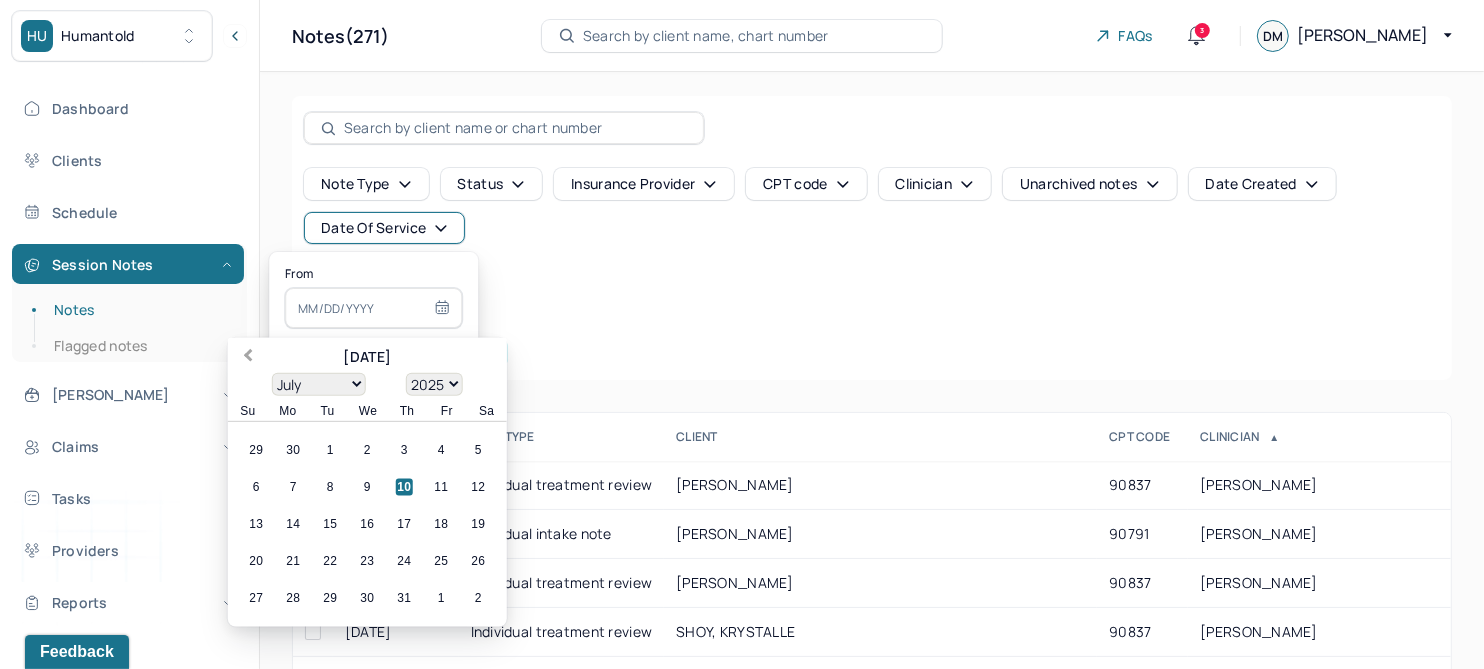 click on "Previous Month" at bounding box center [246, 359] 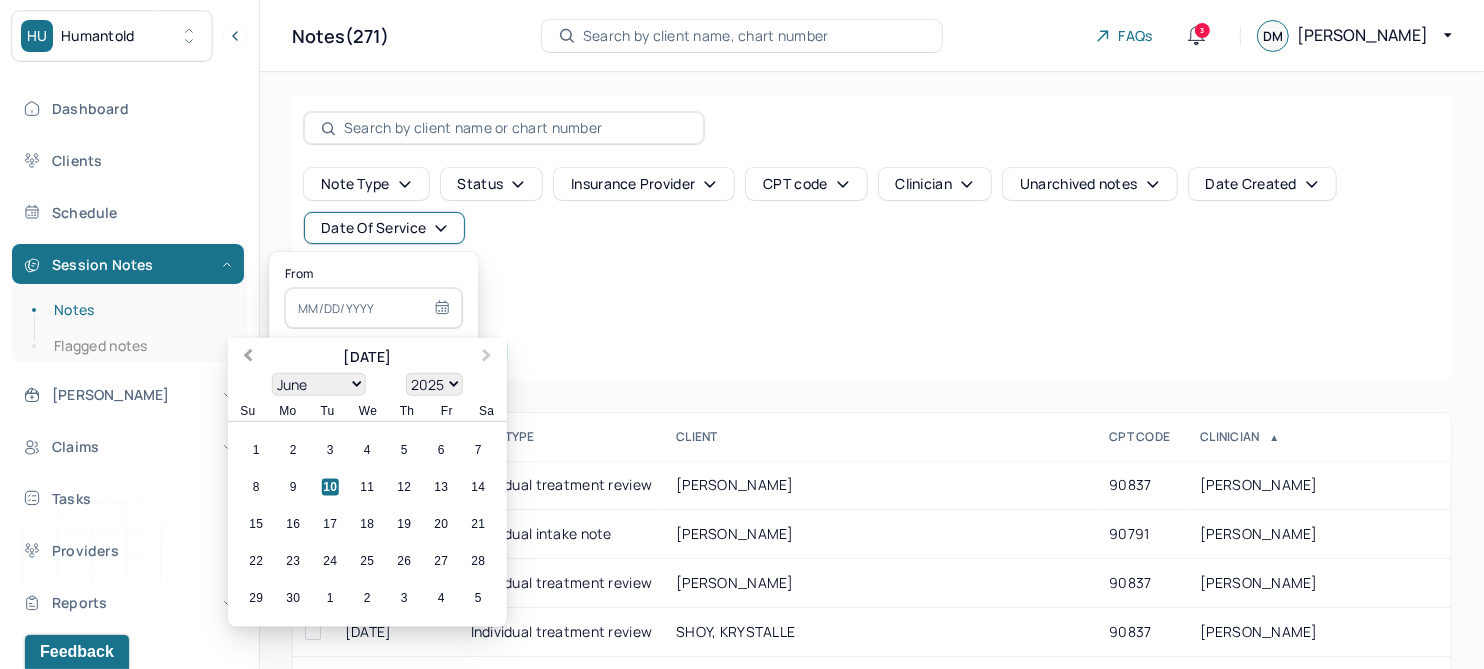 click on "Previous Month" at bounding box center [246, 359] 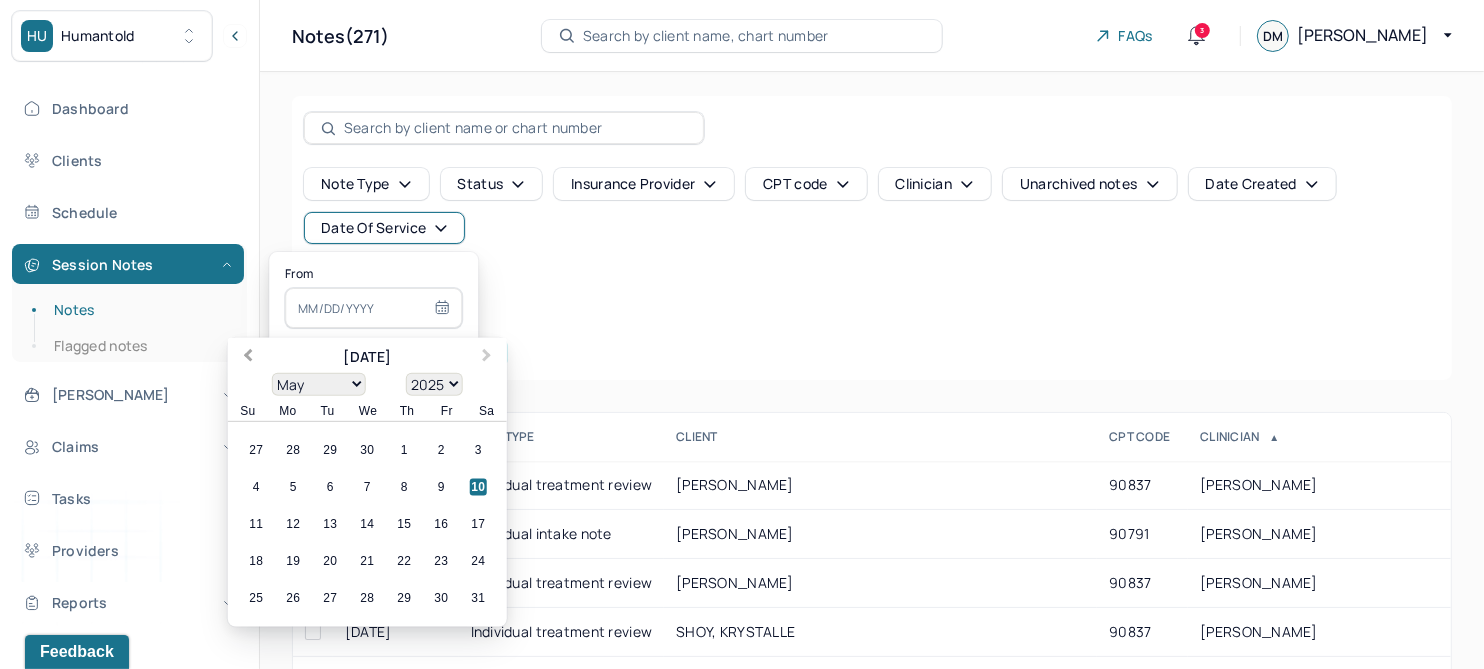 click on "Previous Month" at bounding box center (246, 359) 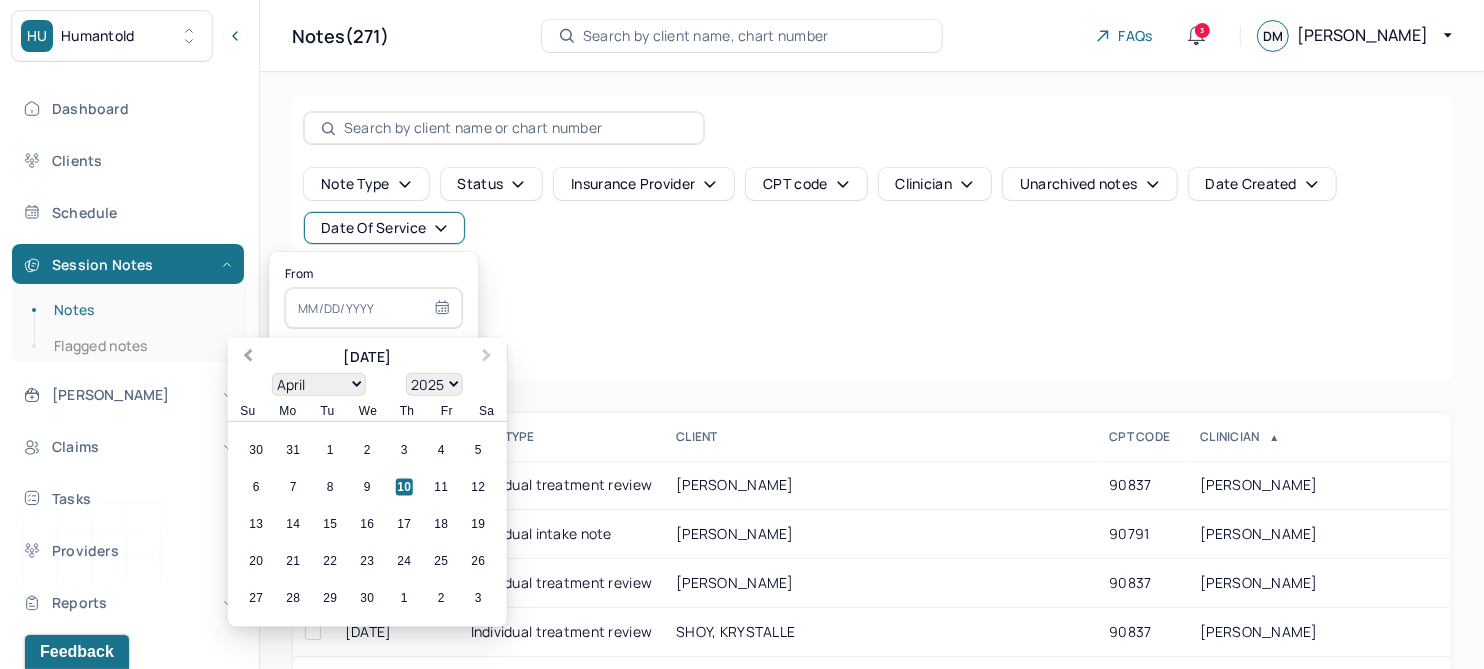 click on "Previous Month" at bounding box center (246, 359) 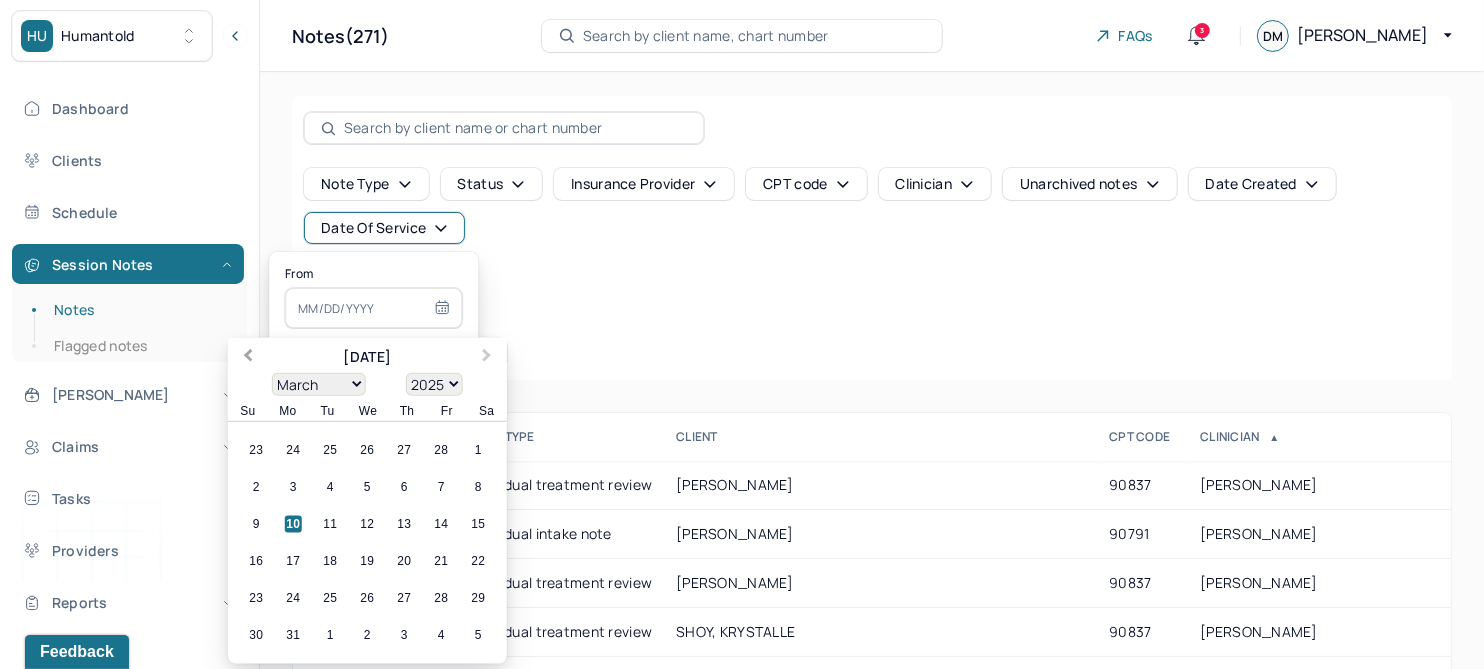 click on "Previous Month" at bounding box center [246, 359] 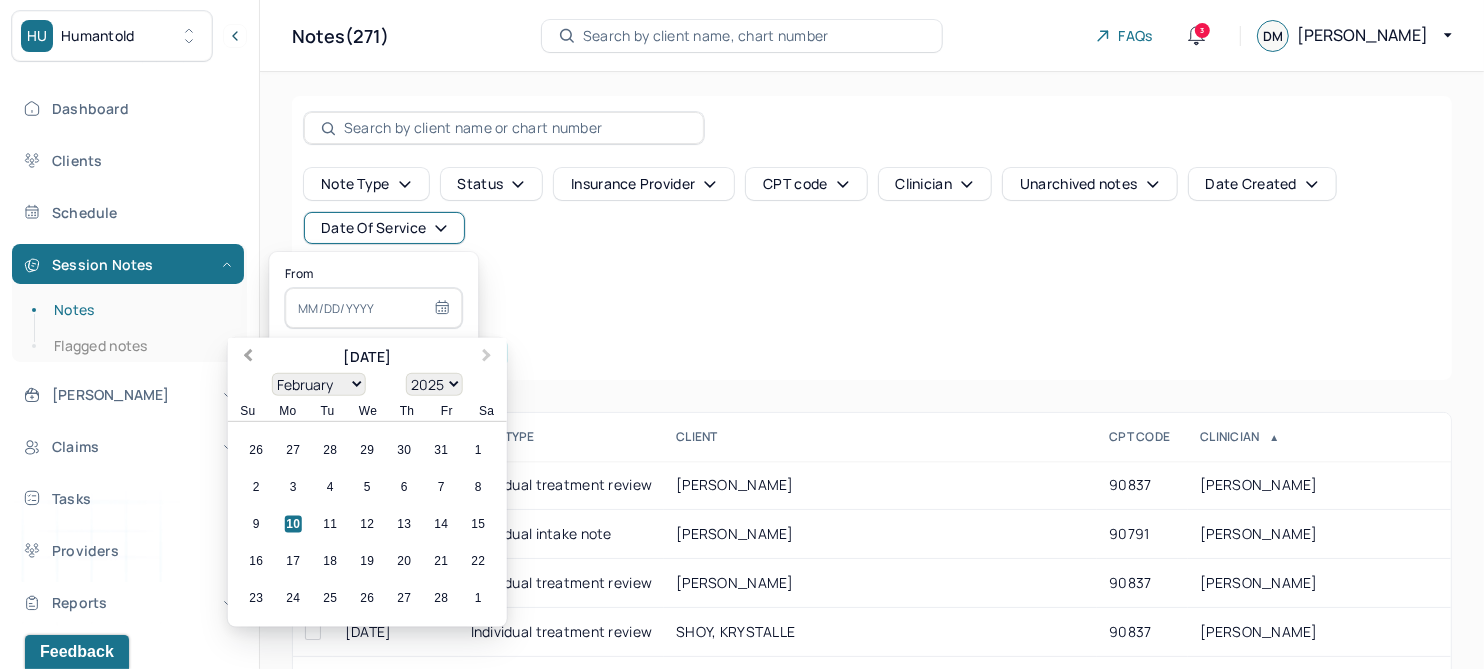 click on "Previous Month" at bounding box center (246, 359) 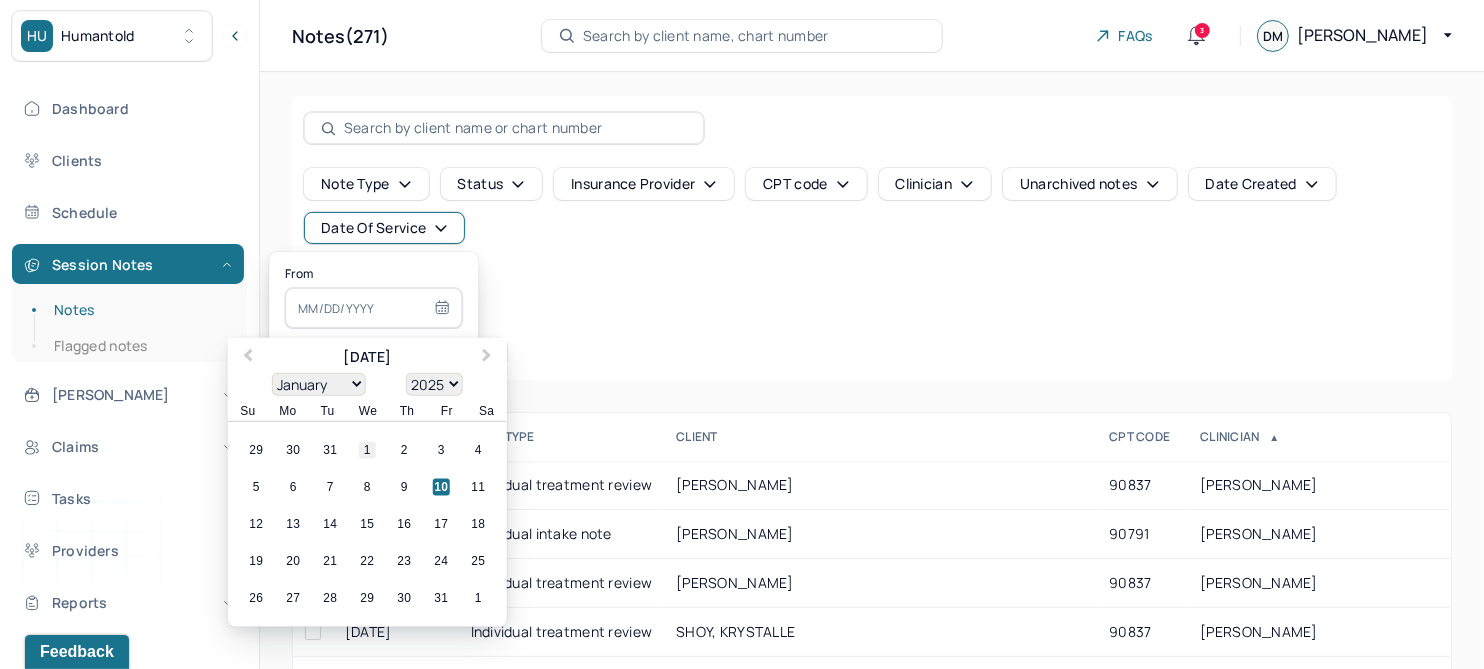 click on "1" at bounding box center [367, 450] 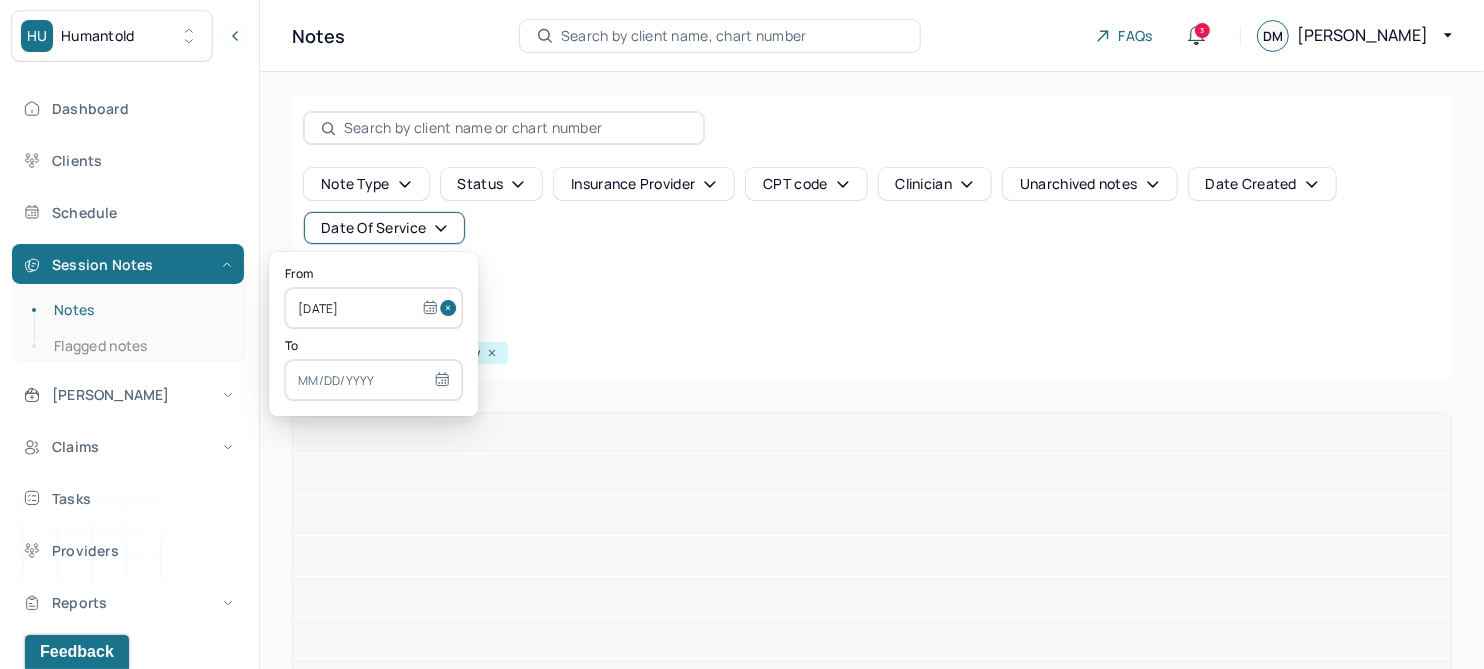 click at bounding box center [373, 380] 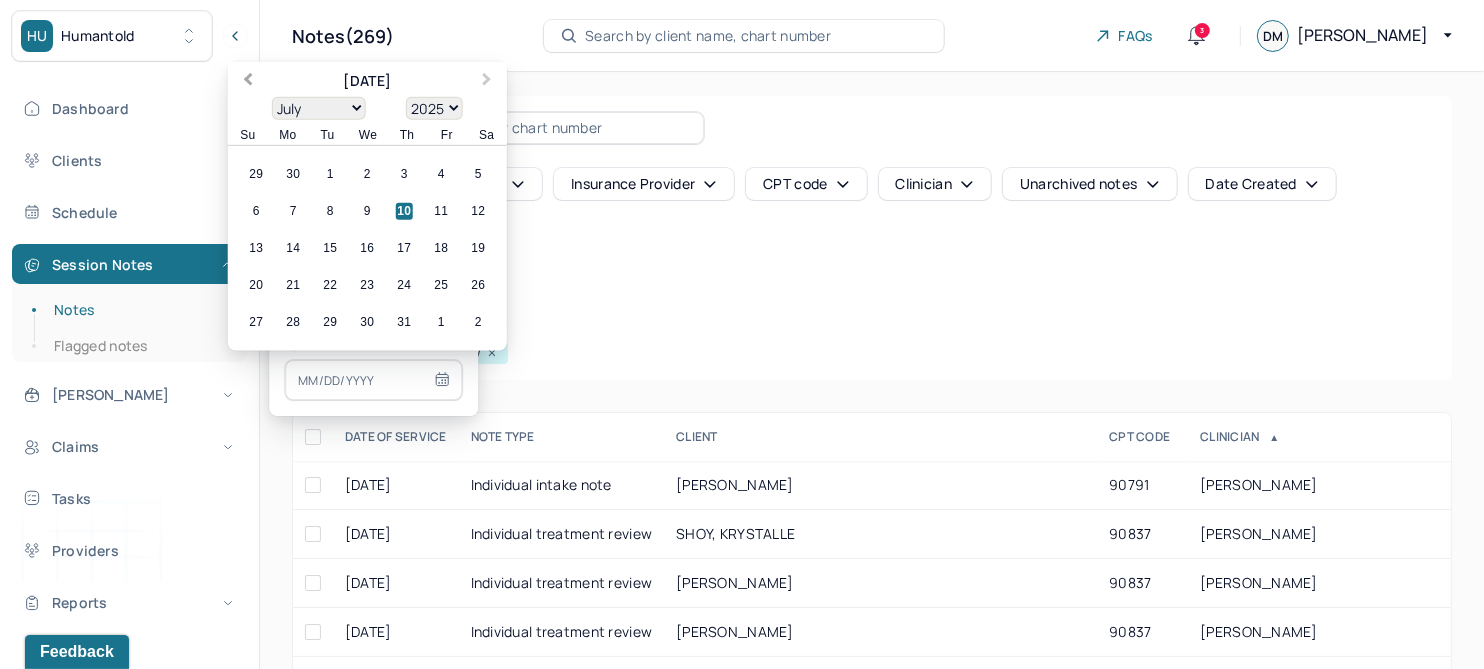 click on "Previous Month" at bounding box center (248, 81) 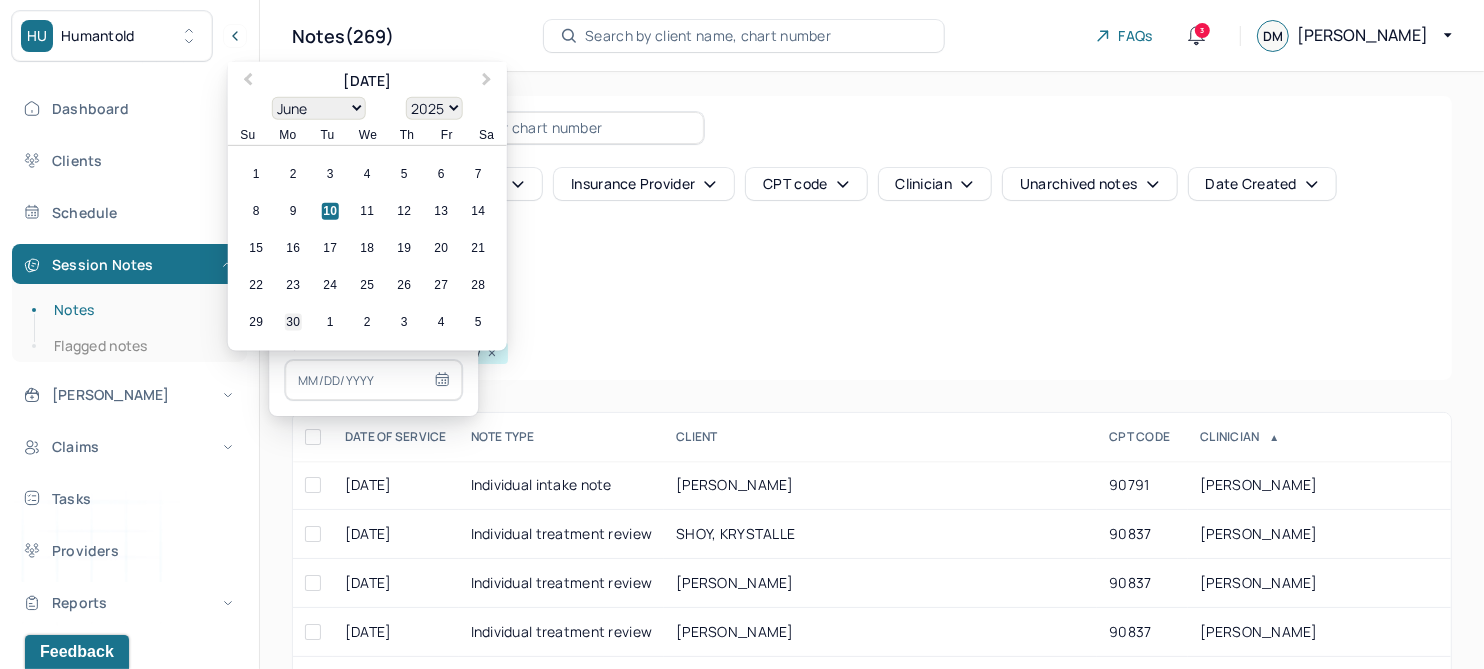 click on "30" at bounding box center (293, 322) 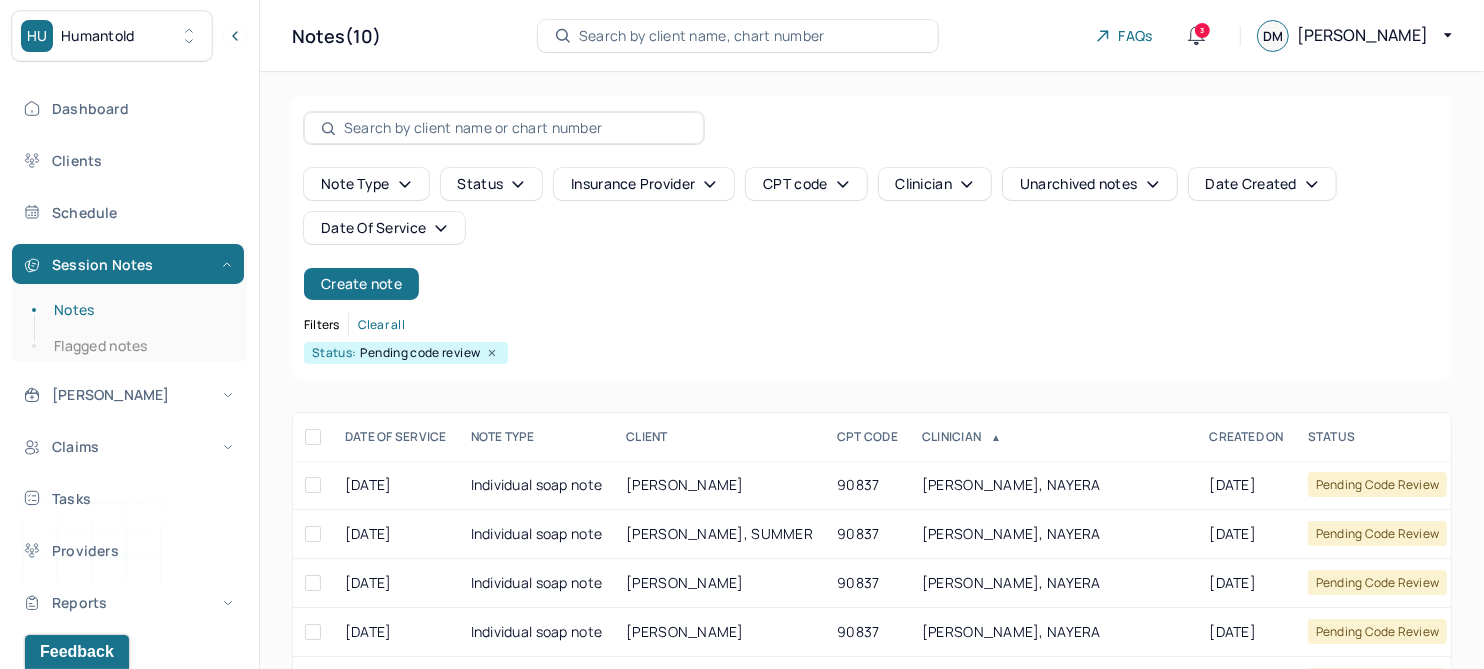click on "Note type     Status     Insurance provider     CPT code     Clinician     Unarchived notes     Date Created     Date Of Service     Create note" at bounding box center (872, 234) 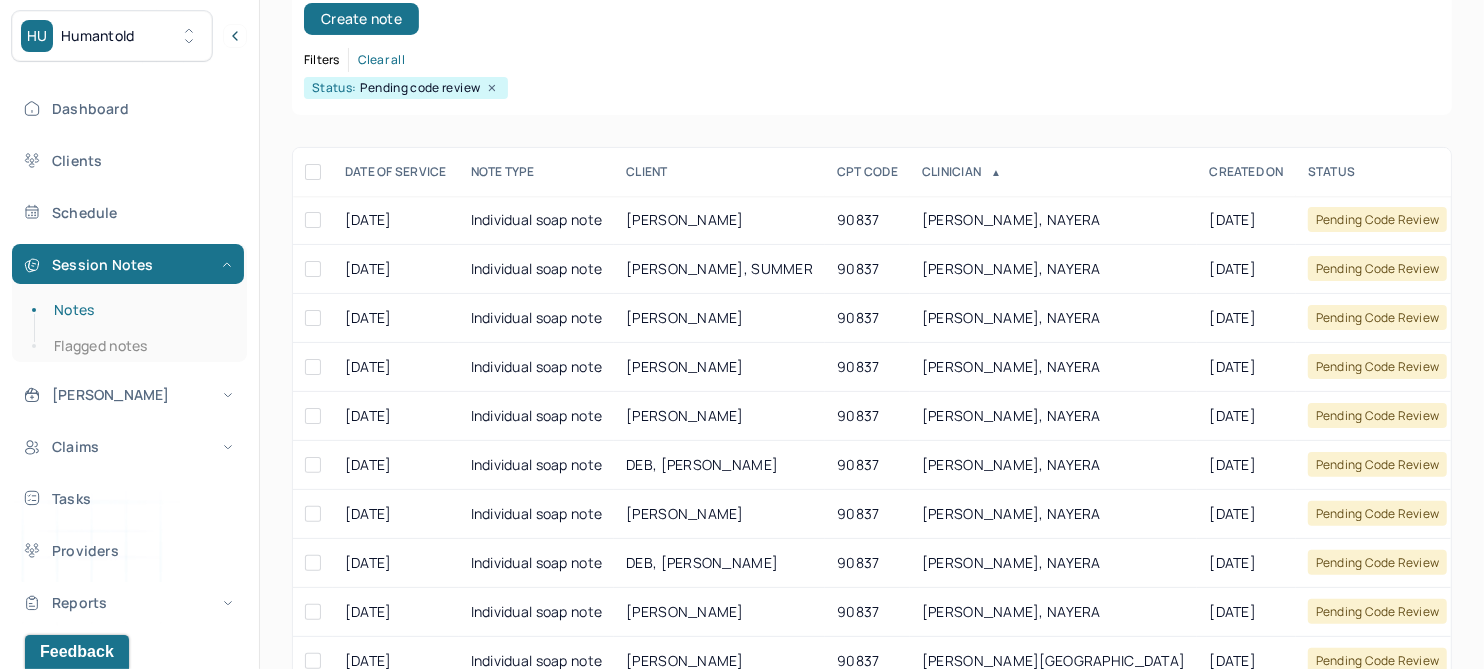 scroll, scrollTop: 301, scrollLeft: 0, axis: vertical 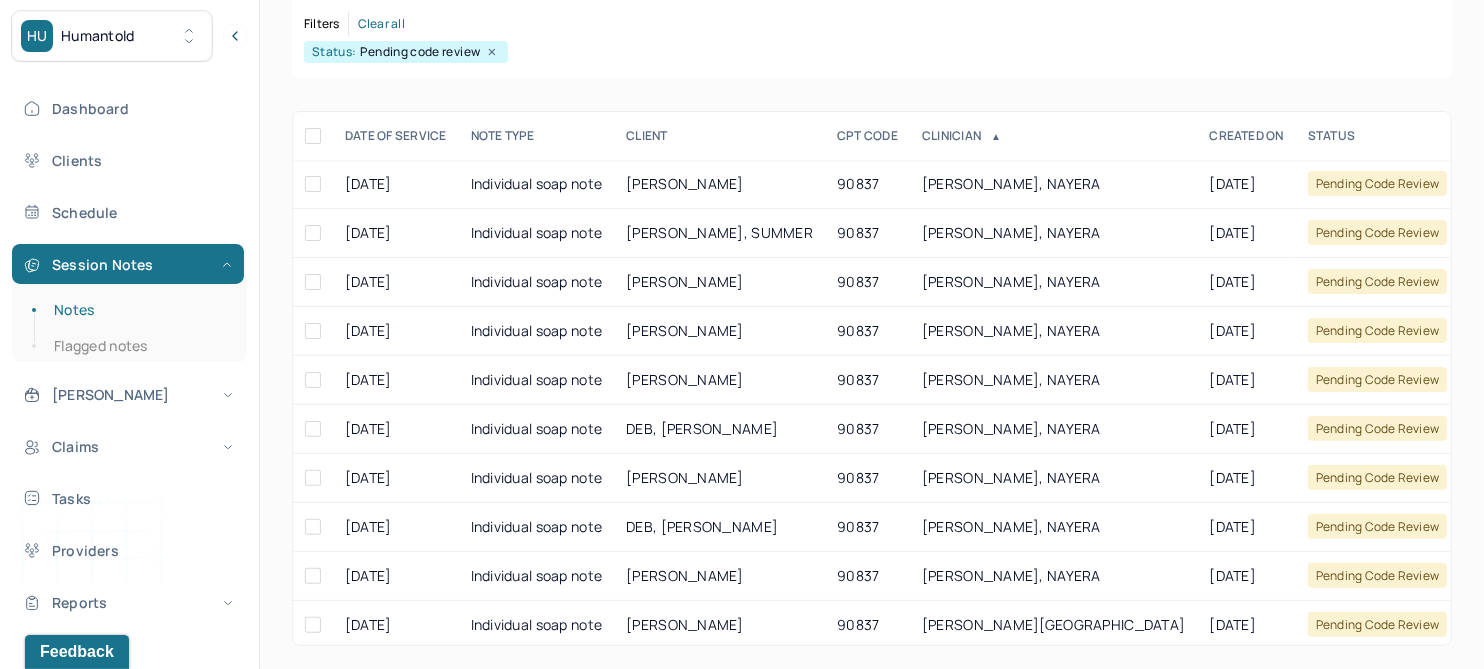 click on "DATE OF SERVICE" at bounding box center (396, 136) 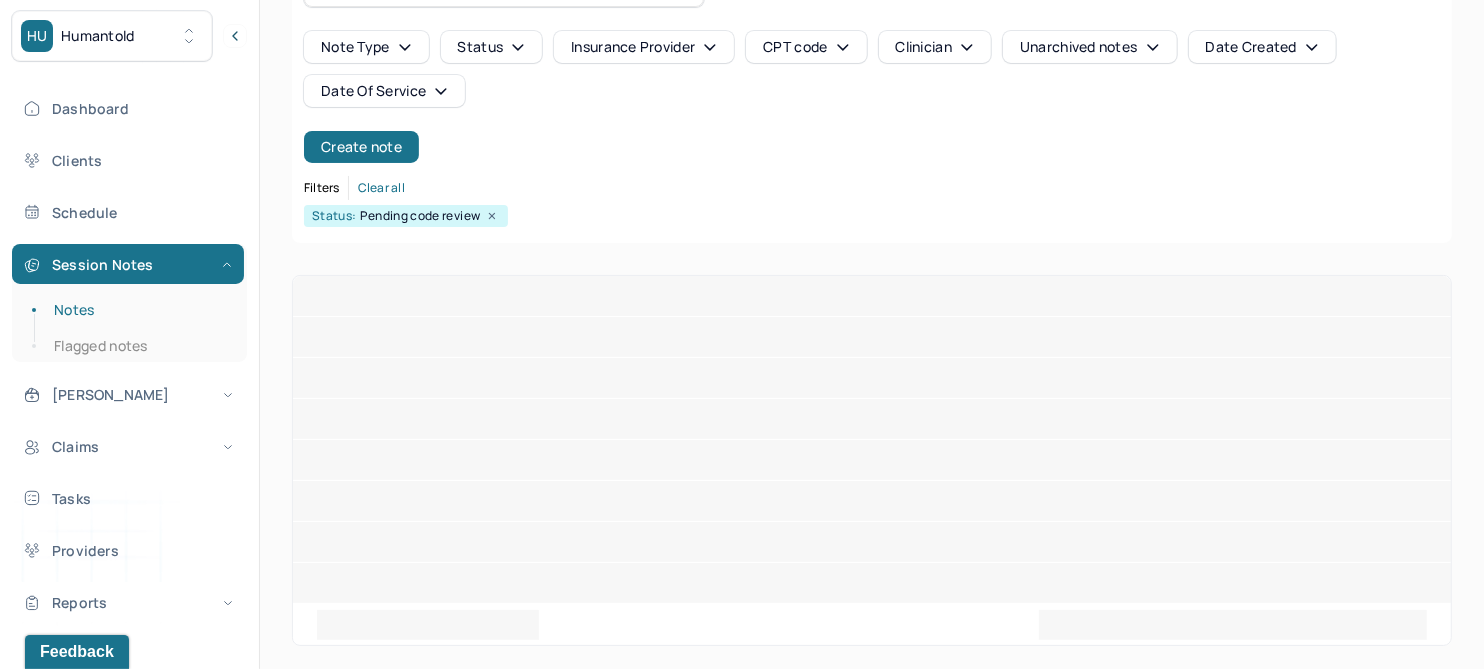 scroll, scrollTop: 301, scrollLeft: 0, axis: vertical 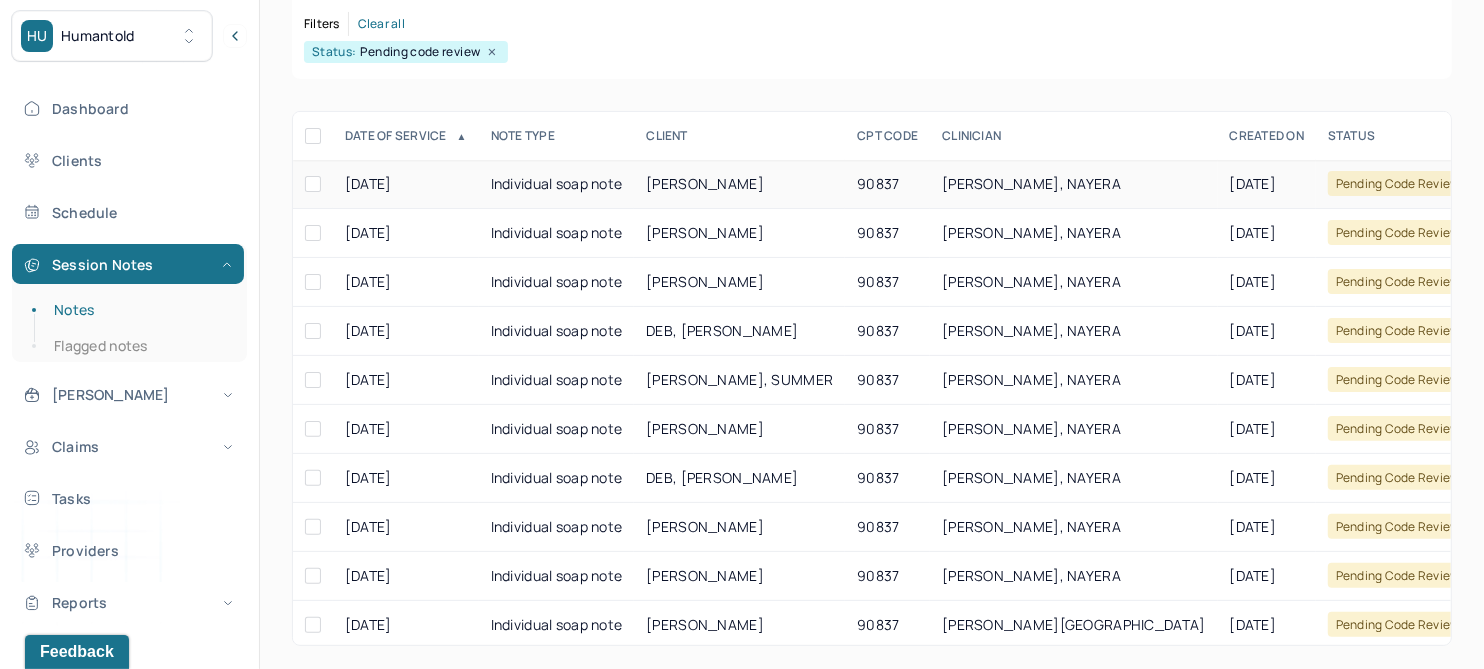 click on "[PERSON_NAME], NAYERA" at bounding box center [1031, 183] 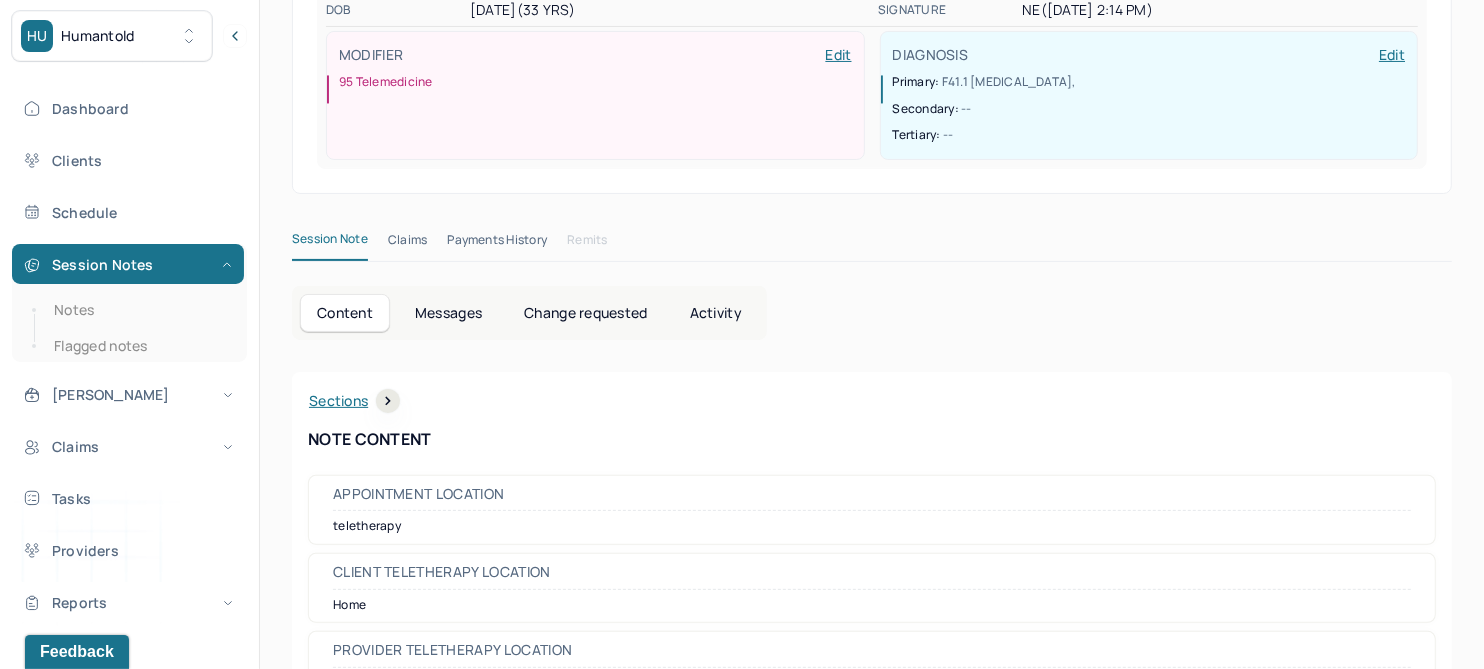click on "Change requested" at bounding box center [585, 313] 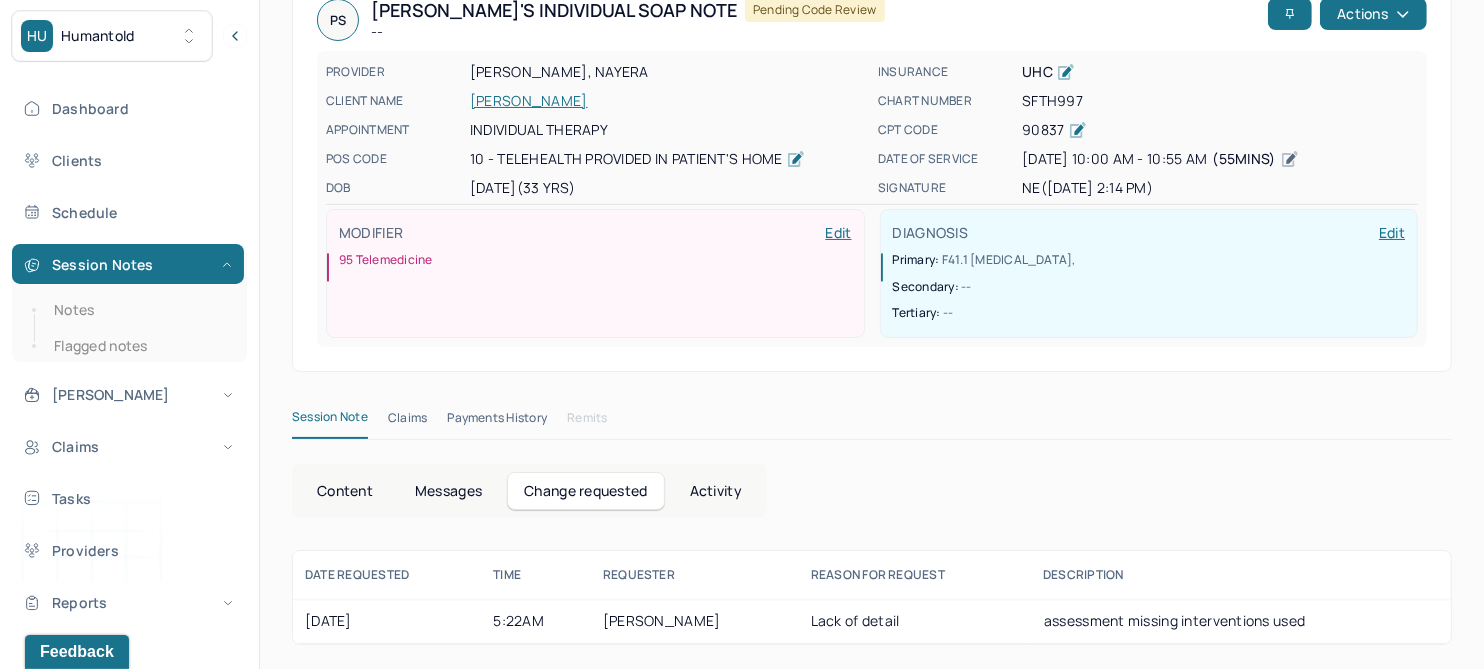 scroll, scrollTop: 118, scrollLeft: 0, axis: vertical 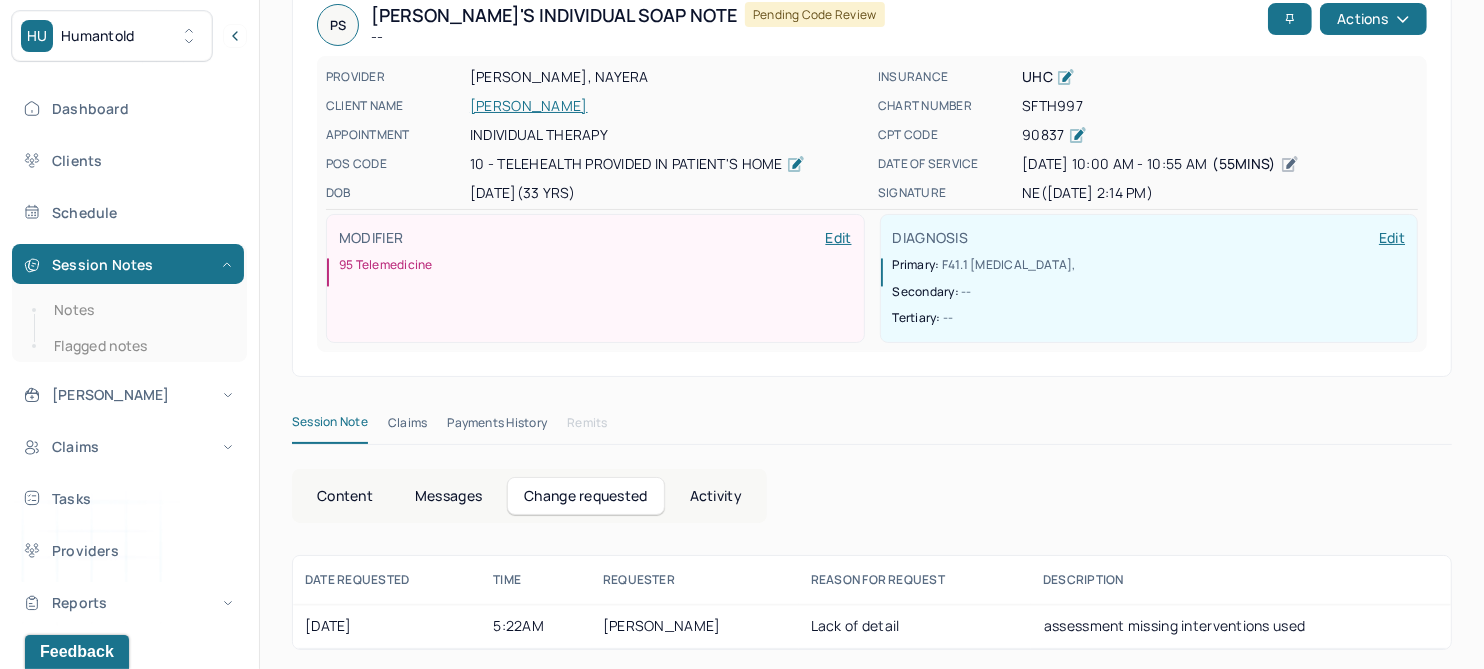 click on "[PERSON_NAME]" at bounding box center [668, 106] 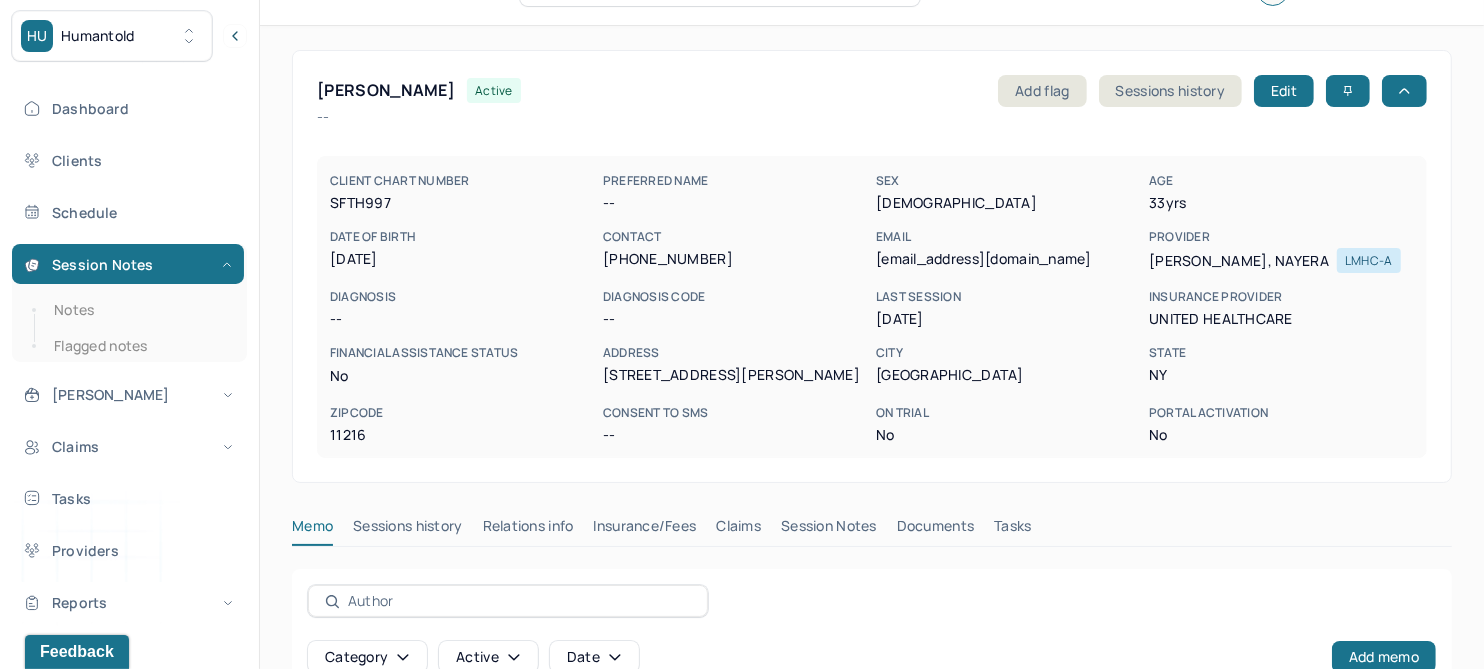 click on "Session Notes" at bounding box center (829, 530) 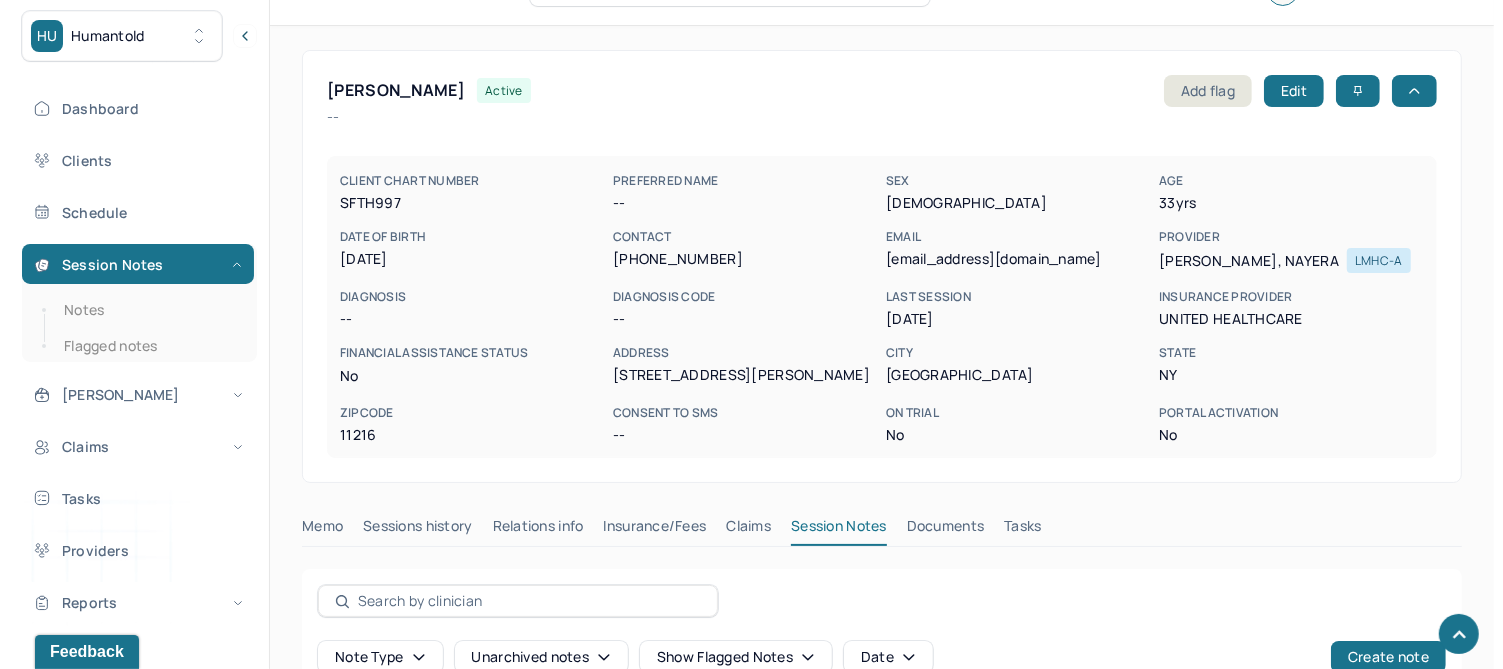 scroll, scrollTop: 655, scrollLeft: 0, axis: vertical 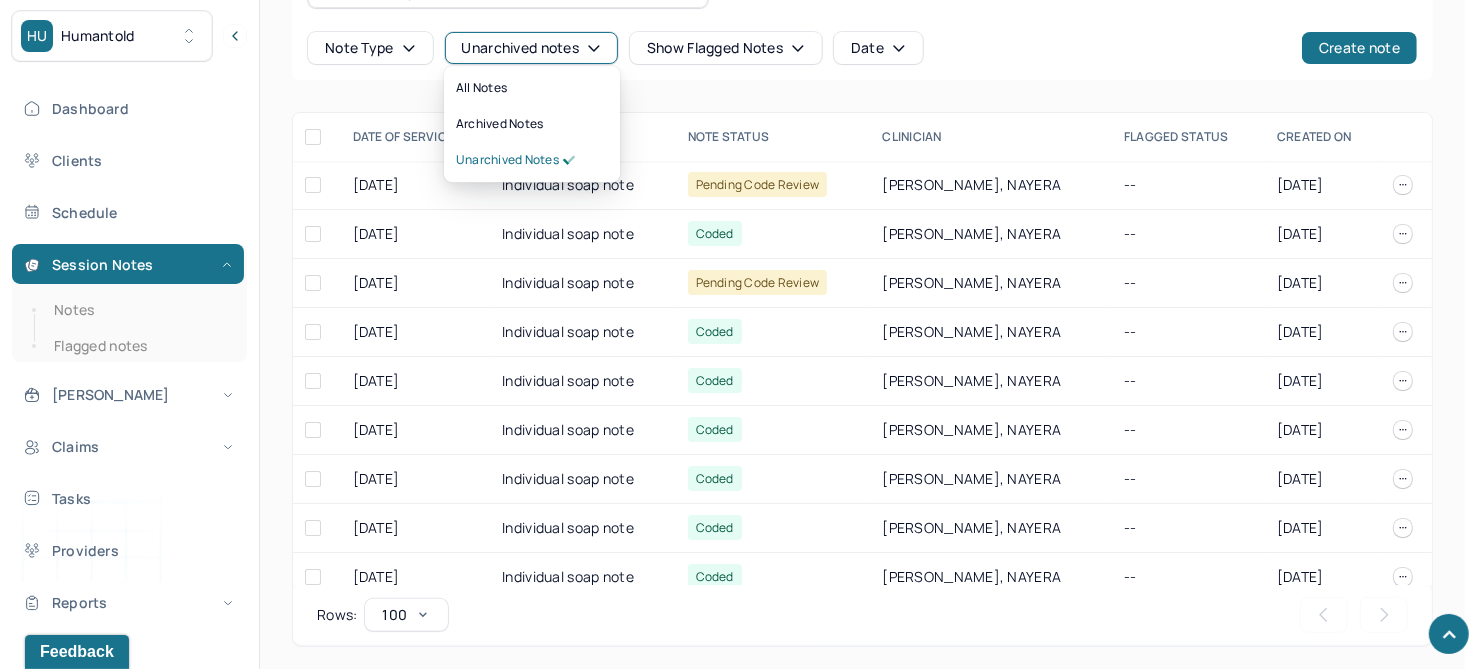 click 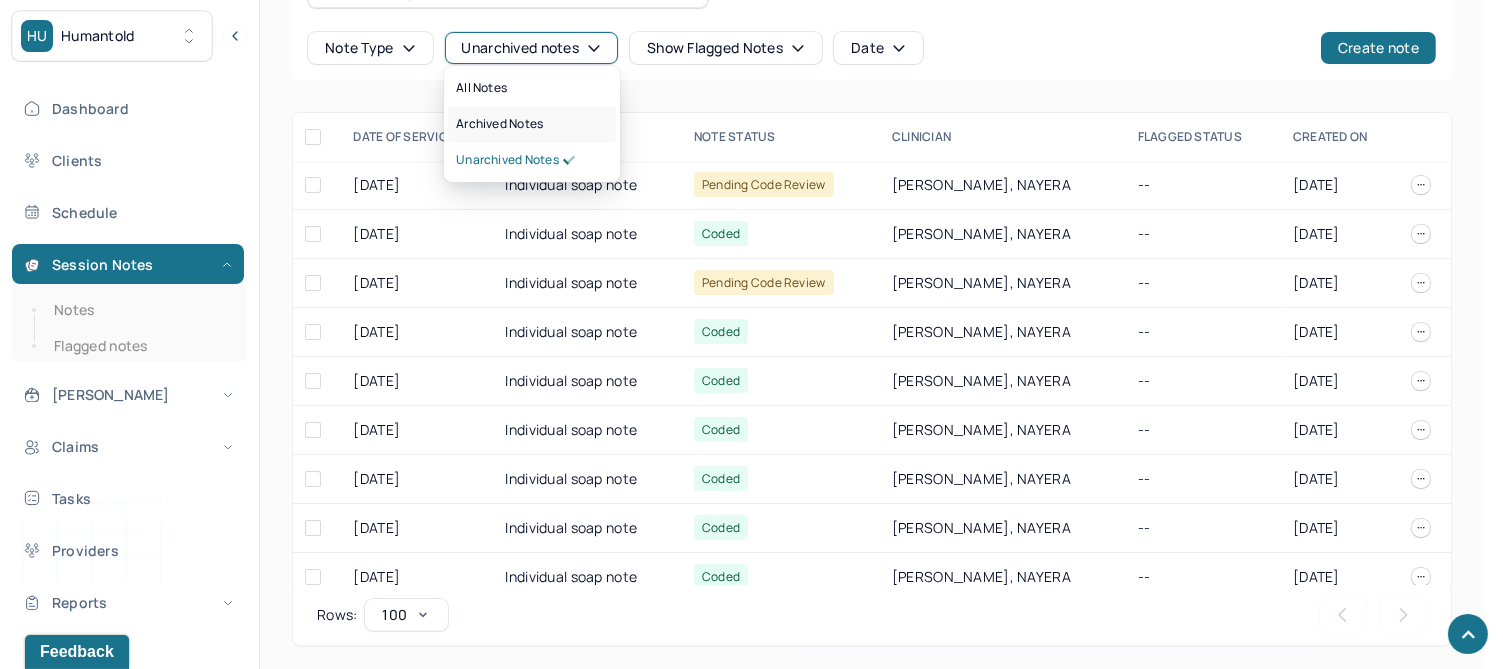 click on "Archived notes" at bounding box center [499, 124] 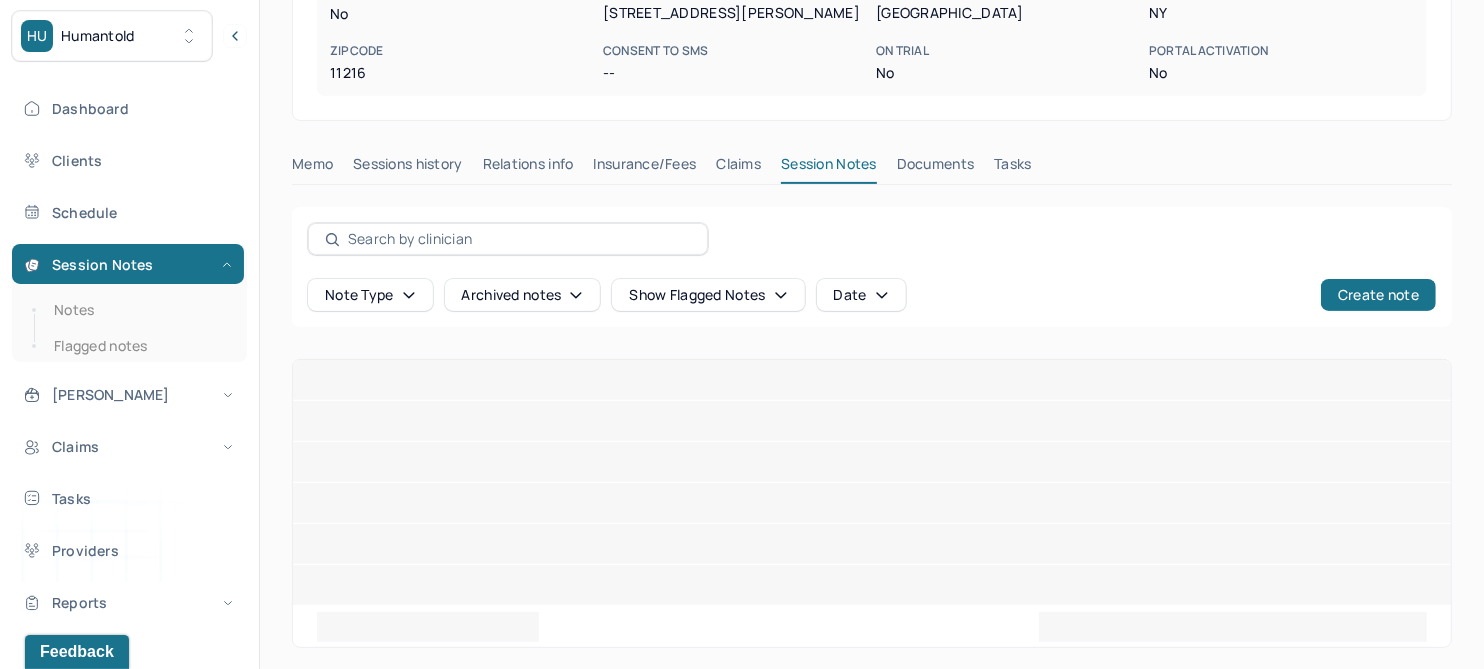 scroll, scrollTop: 385, scrollLeft: 0, axis: vertical 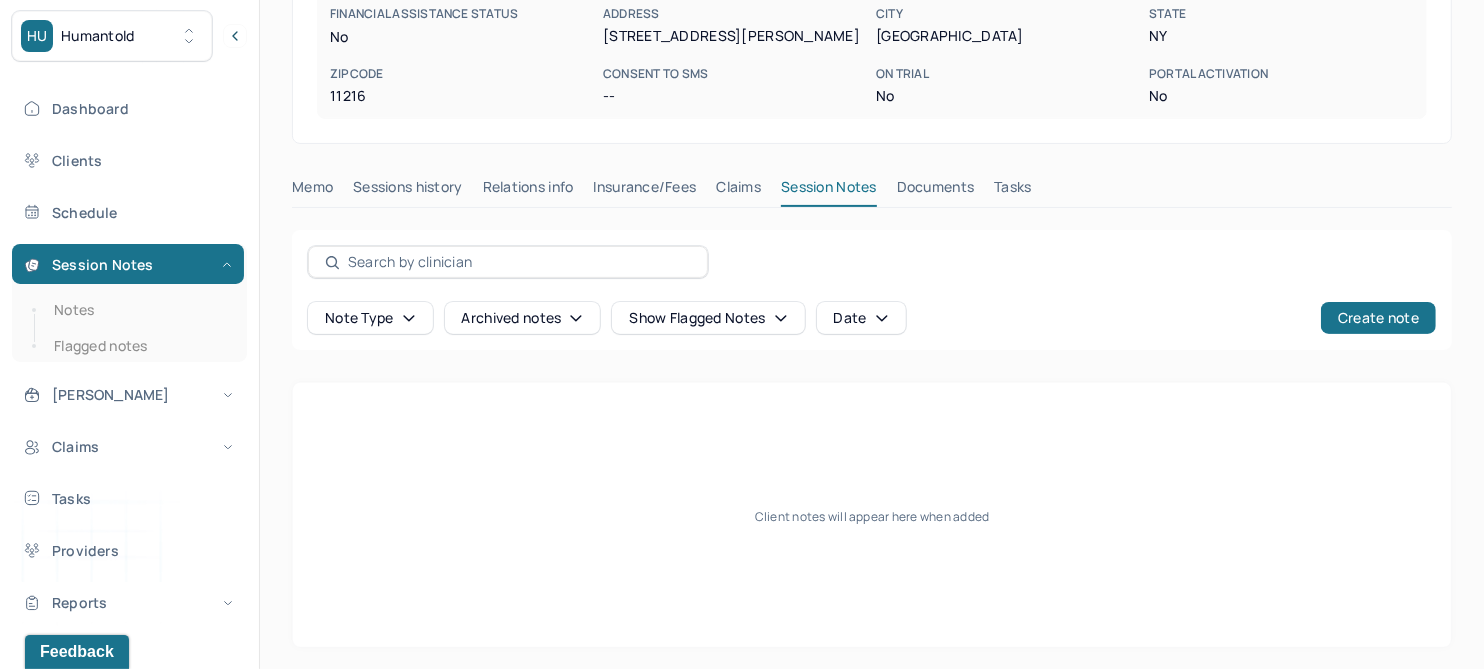 click on "Claims" at bounding box center [738, 191] 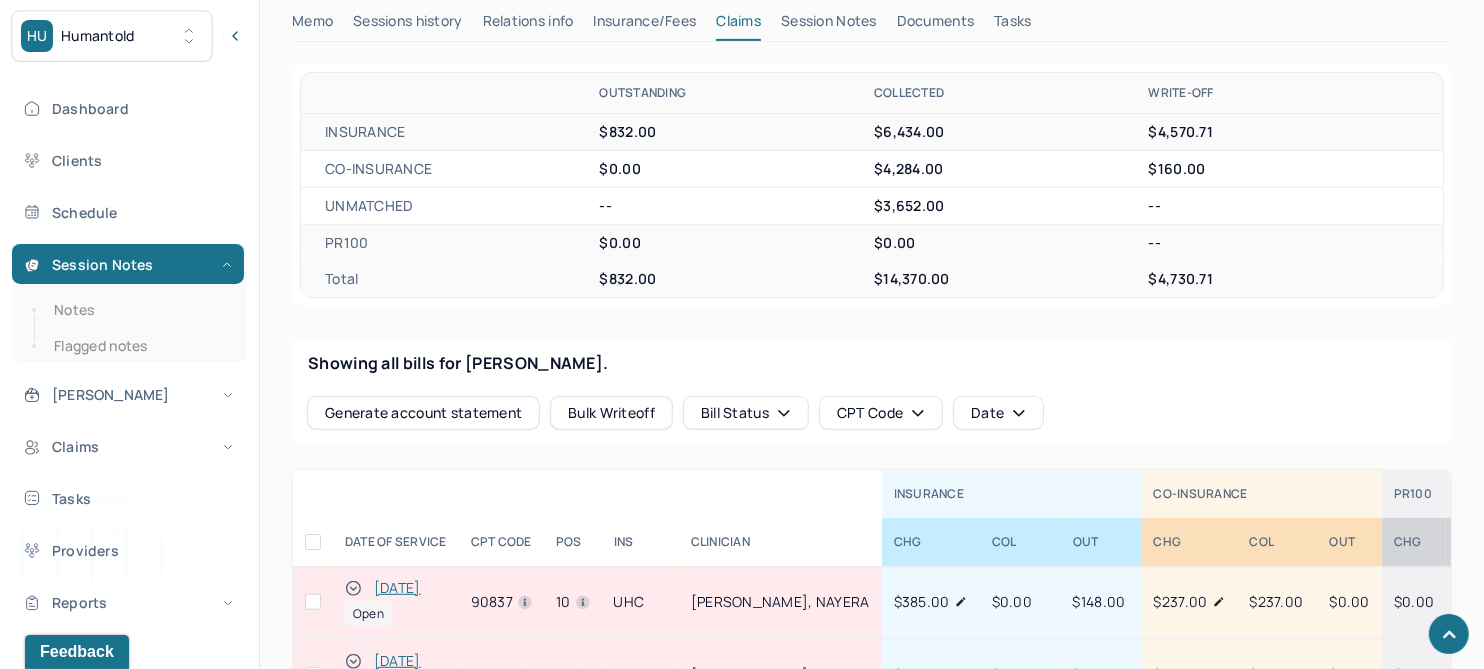 scroll, scrollTop: 801, scrollLeft: 0, axis: vertical 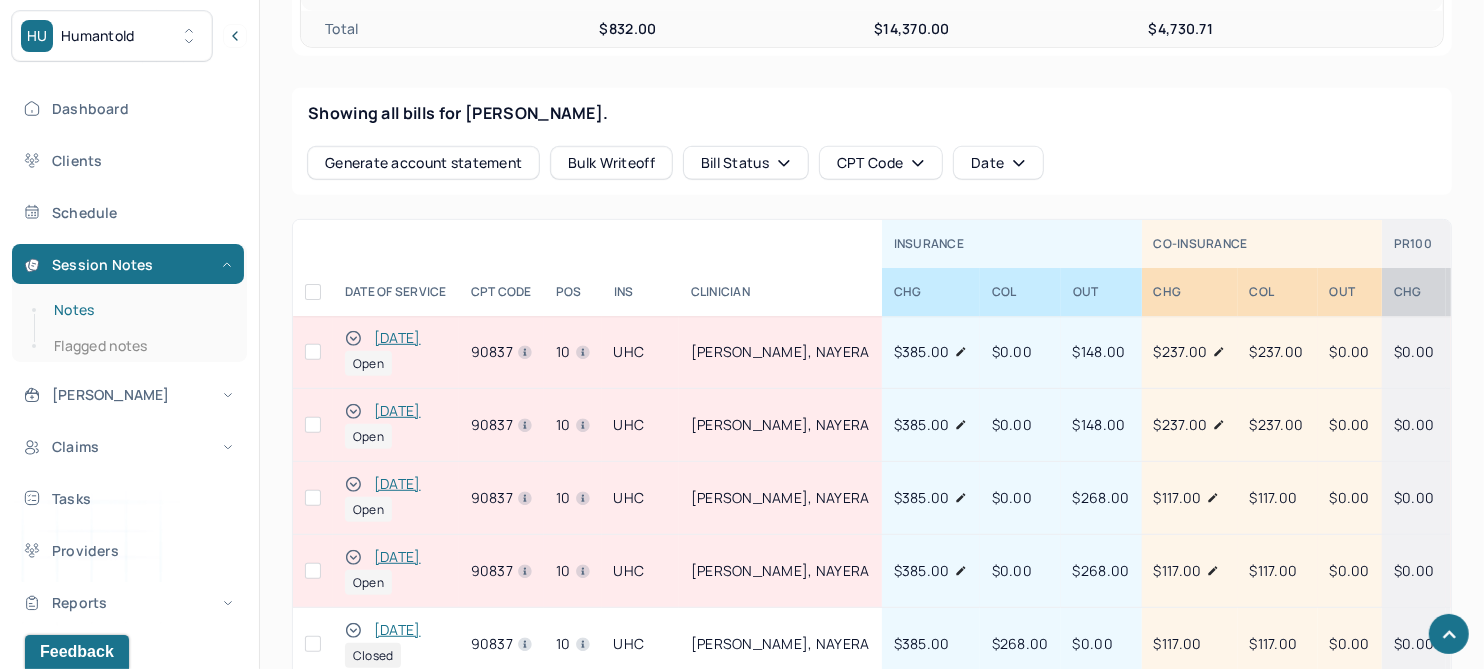 click on "Notes" at bounding box center (139, 310) 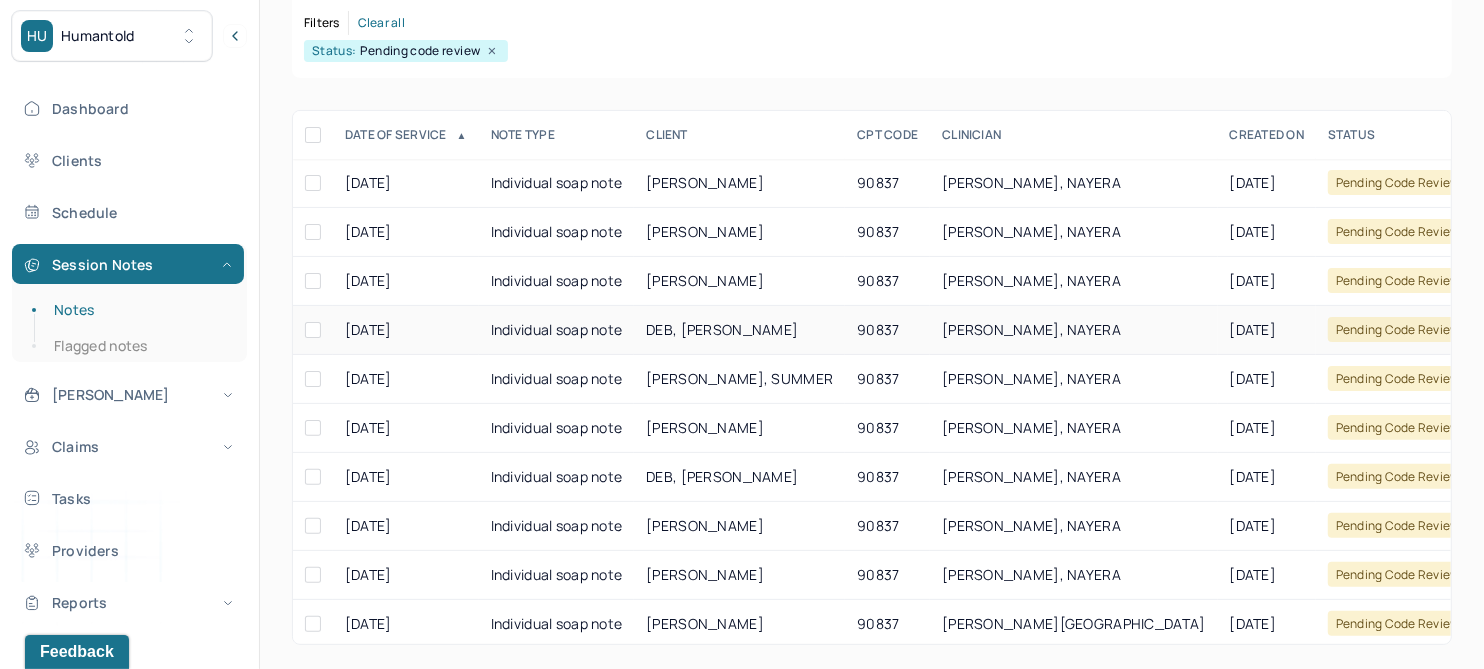 scroll, scrollTop: 301, scrollLeft: 0, axis: vertical 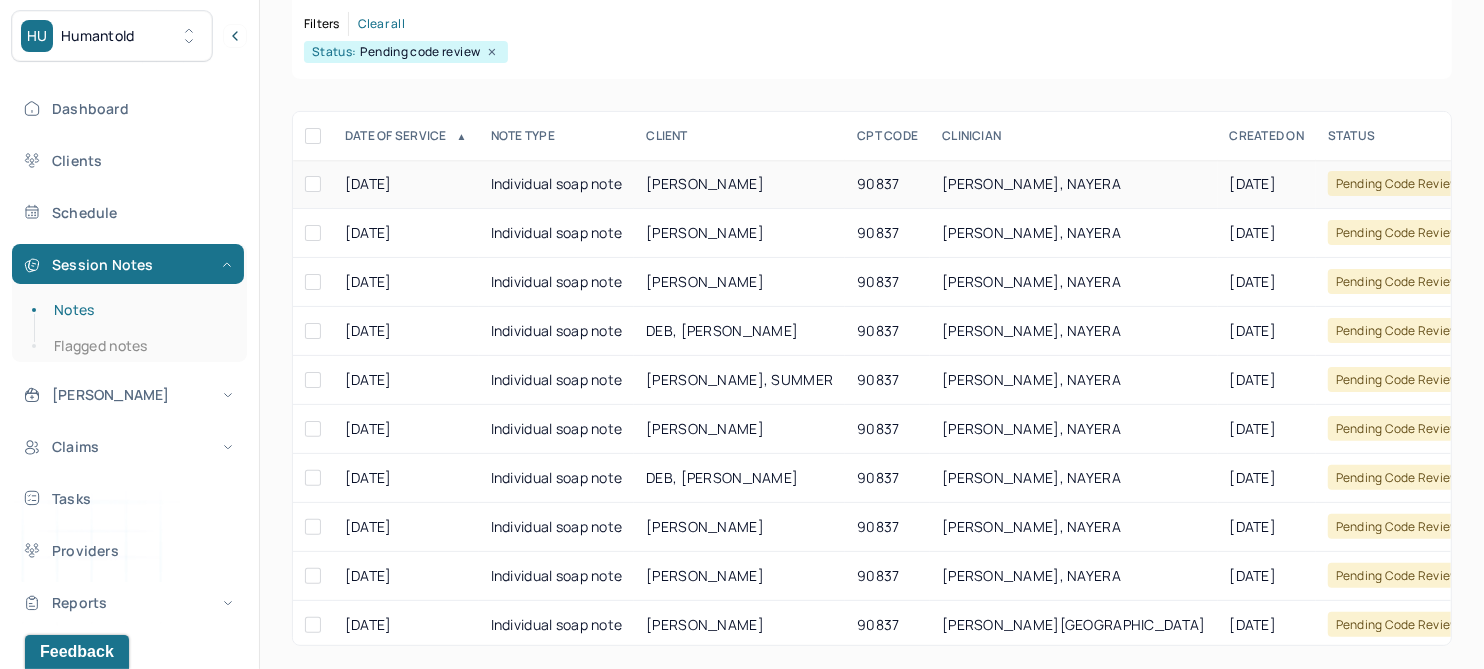 click on "Individual soap note" at bounding box center (557, 184) 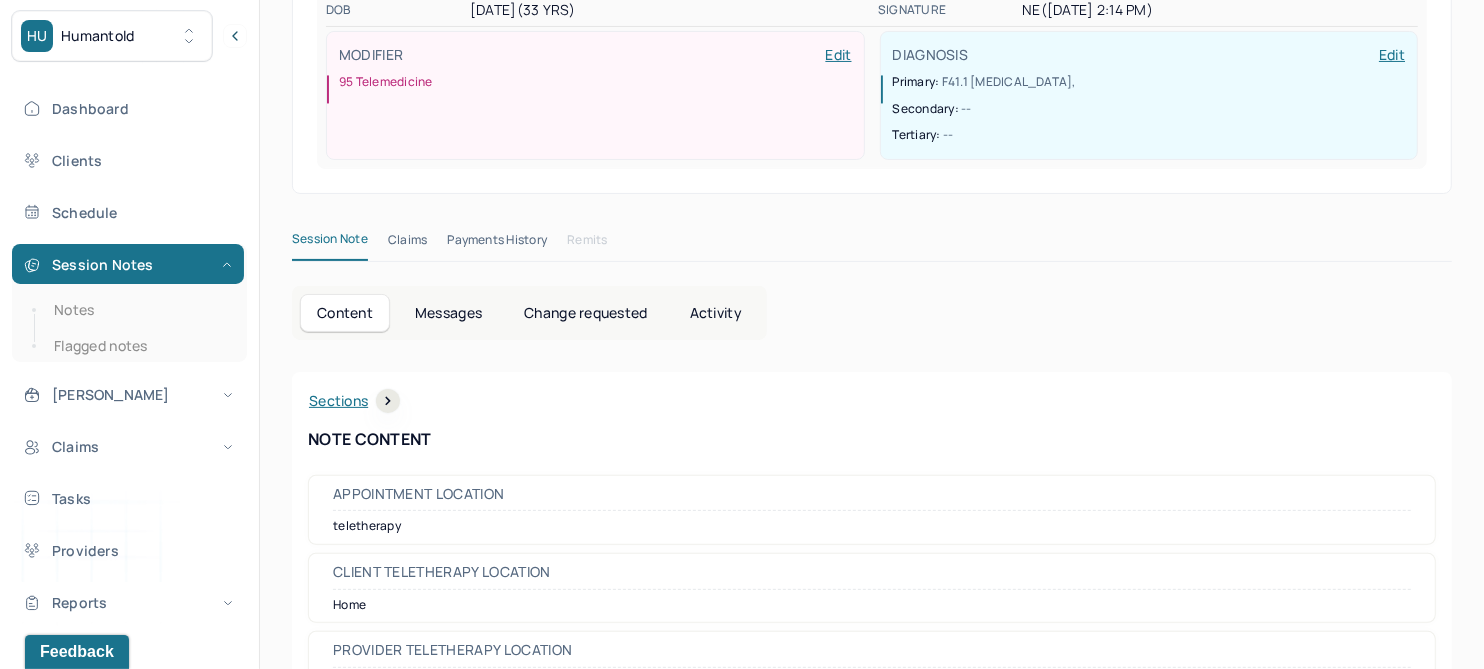 scroll, scrollTop: 0, scrollLeft: 0, axis: both 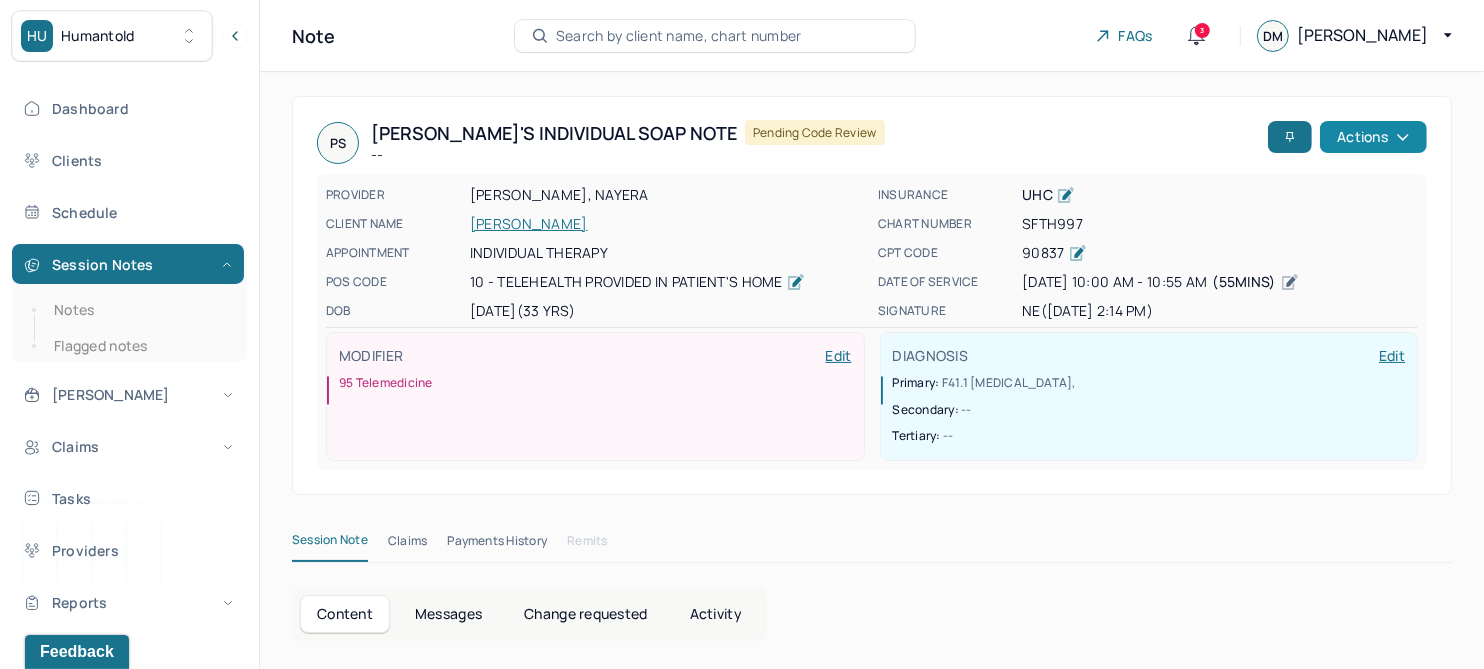 click on "Actions" at bounding box center (1373, 137) 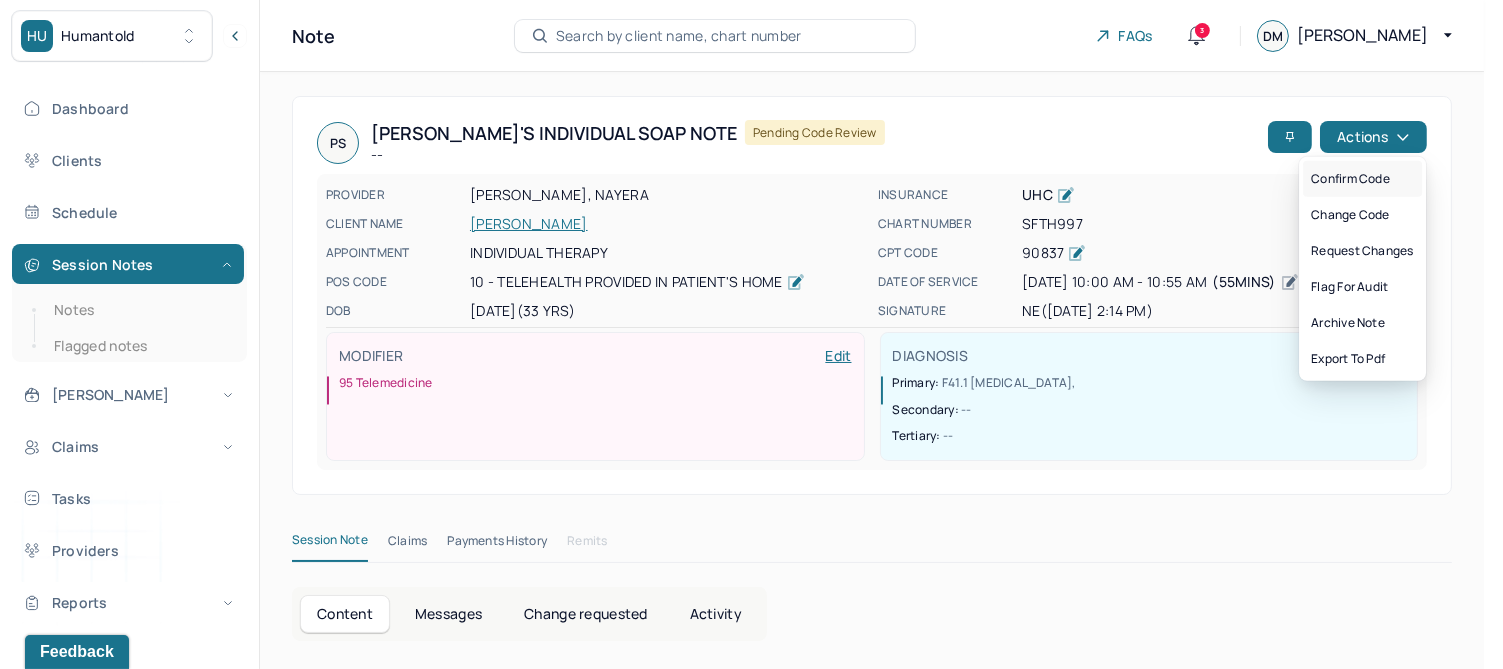click on "Confirm code" at bounding box center (1362, 179) 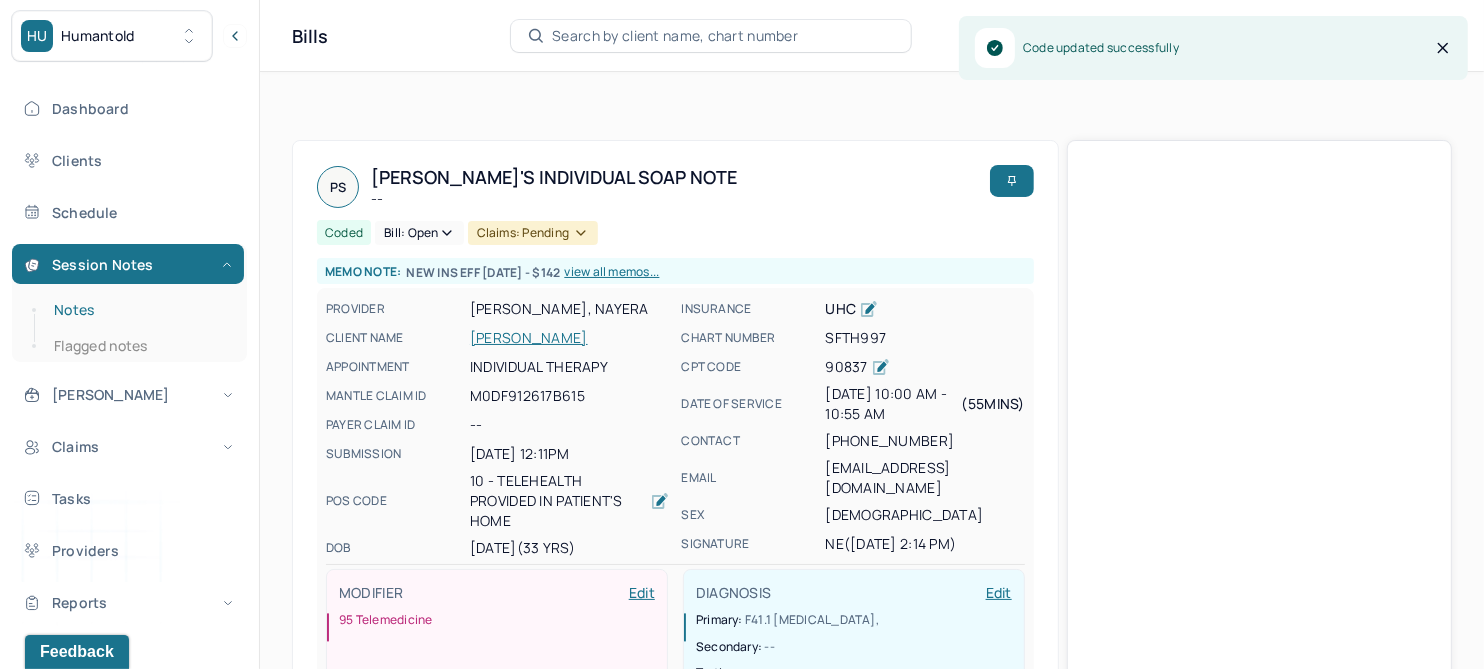 click on "Notes" at bounding box center (139, 310) 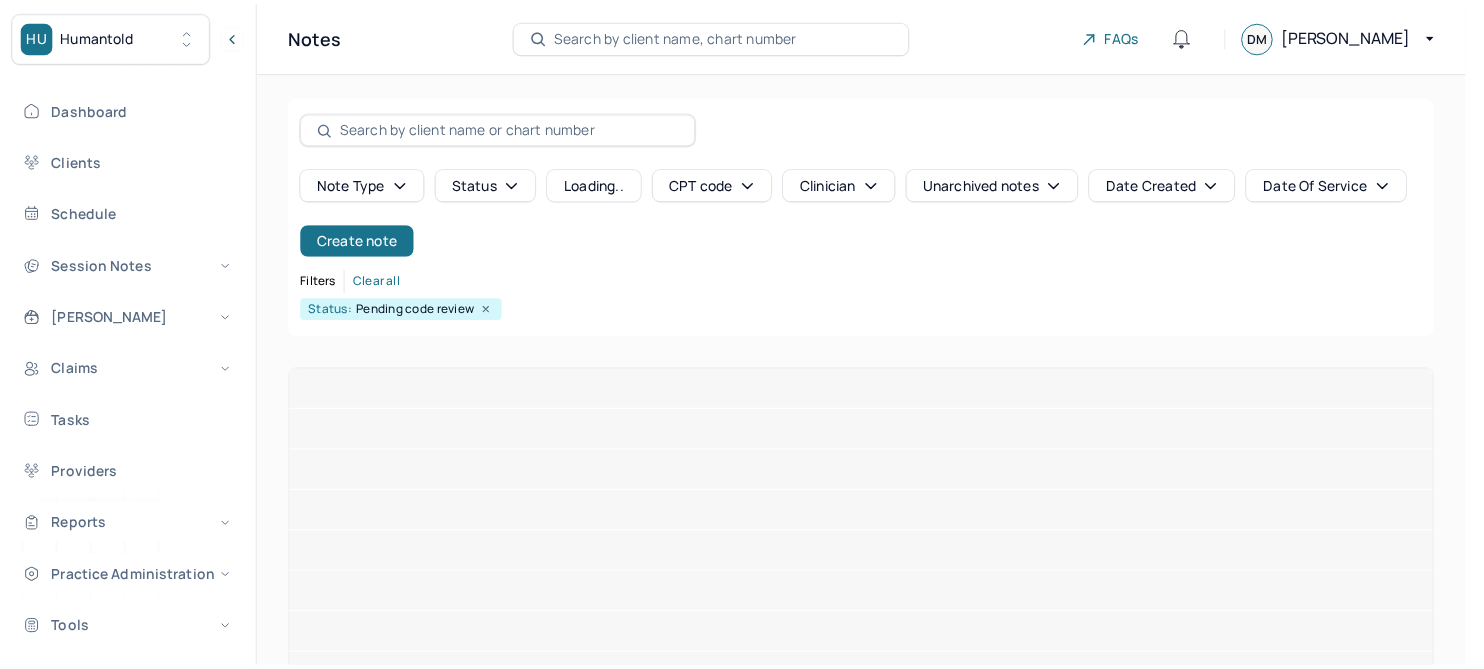 scroll, scrollTop: 0, scrollLeft: 0, axis: both 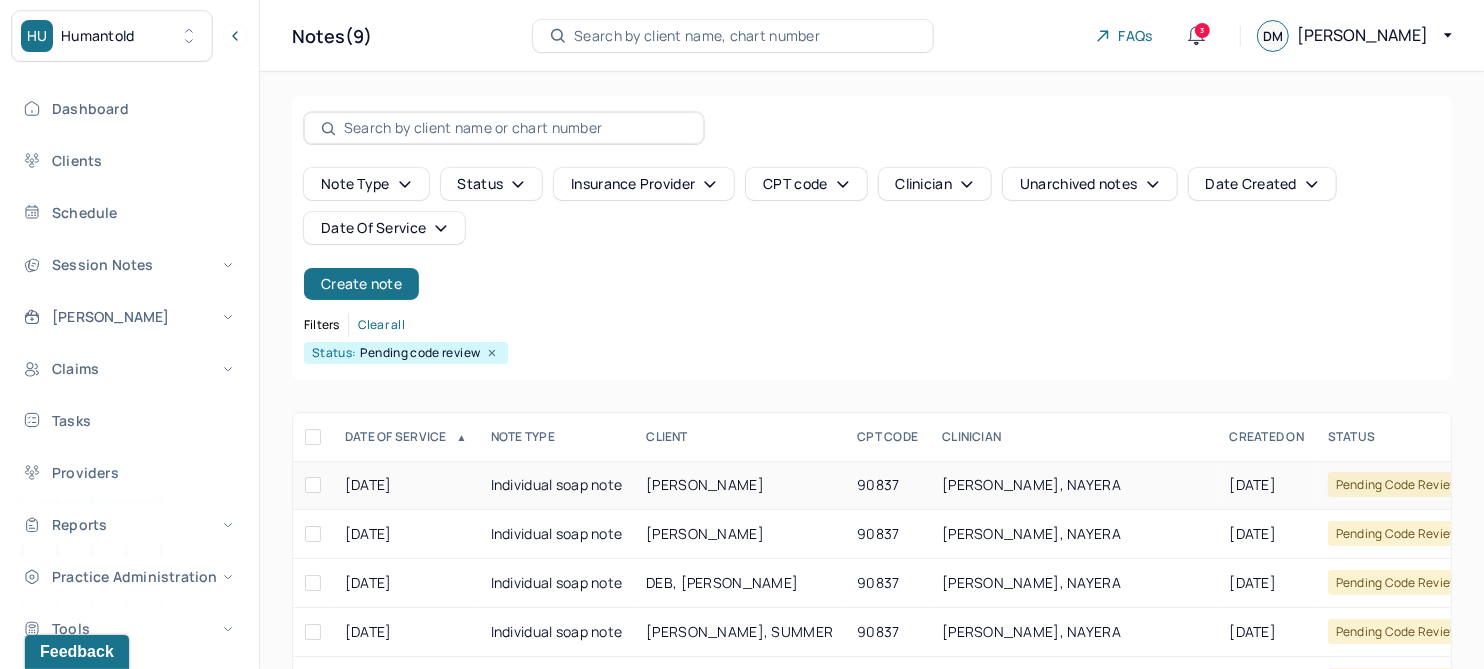 click on "MORSI, NORAN" at bounding box center [705, 484] 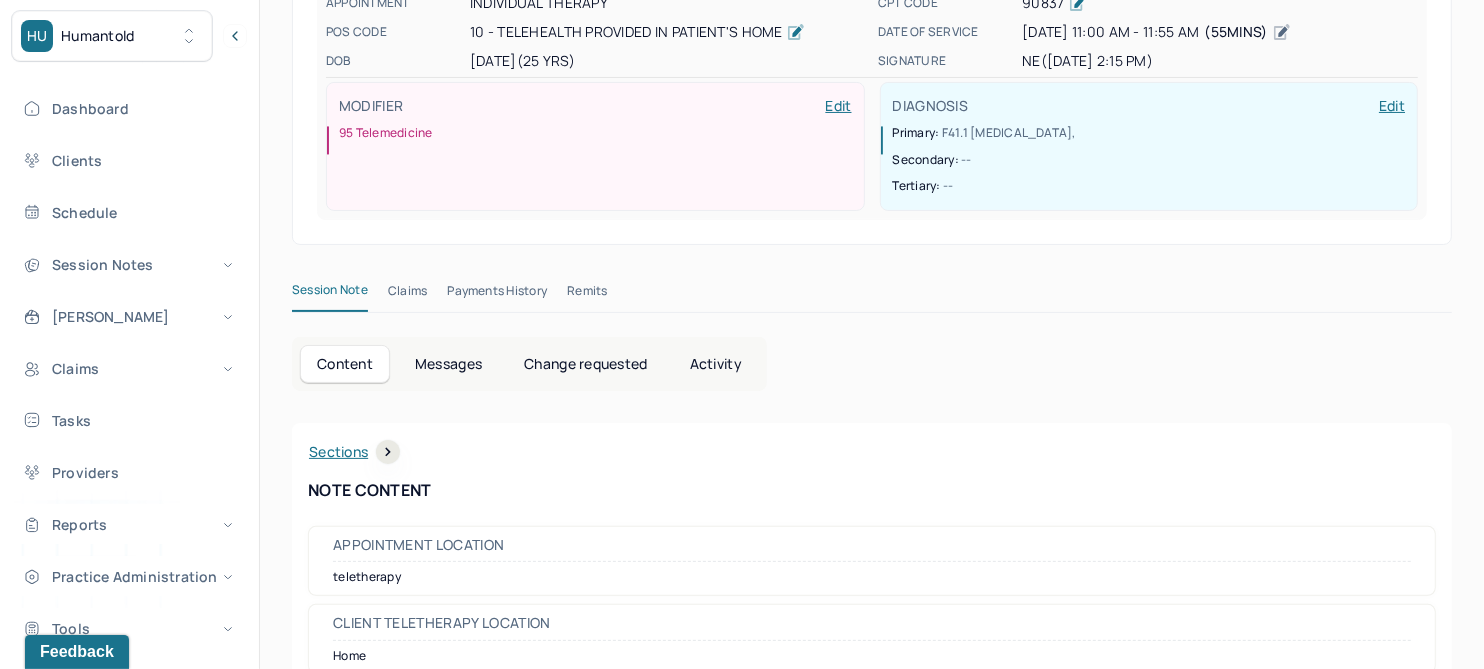 click on "Change requested" at bounding box center (585, 364) 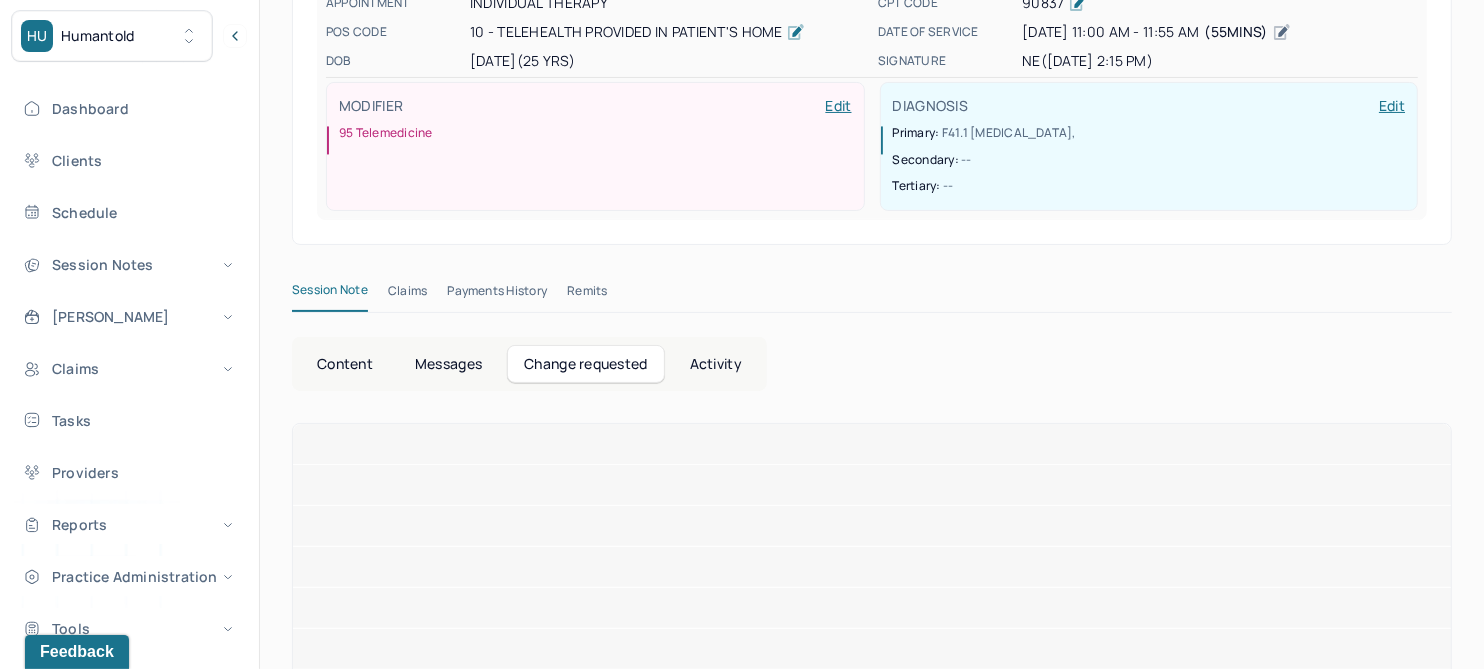 scroll, scrollTop: 162, scrollLeft: 0, axis: vertical 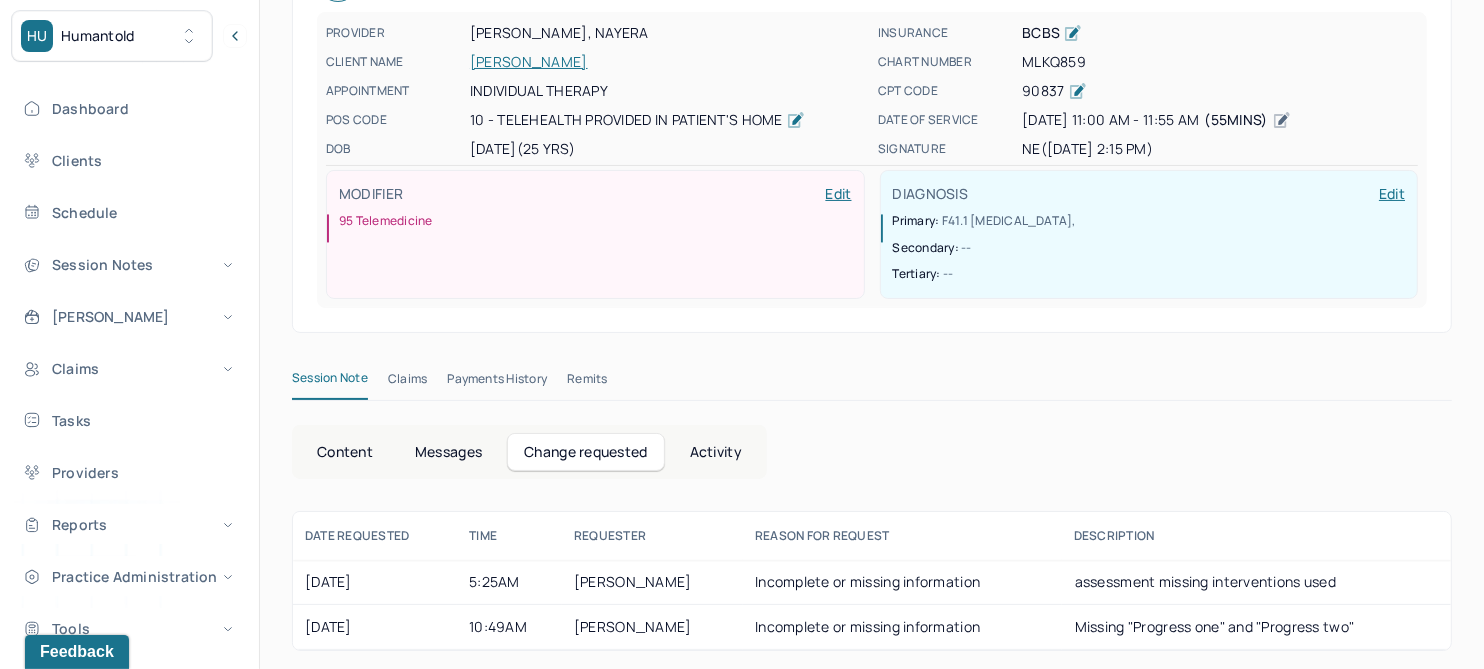 click on "[PERSON_NAME]" at bounding box center (668, 62) 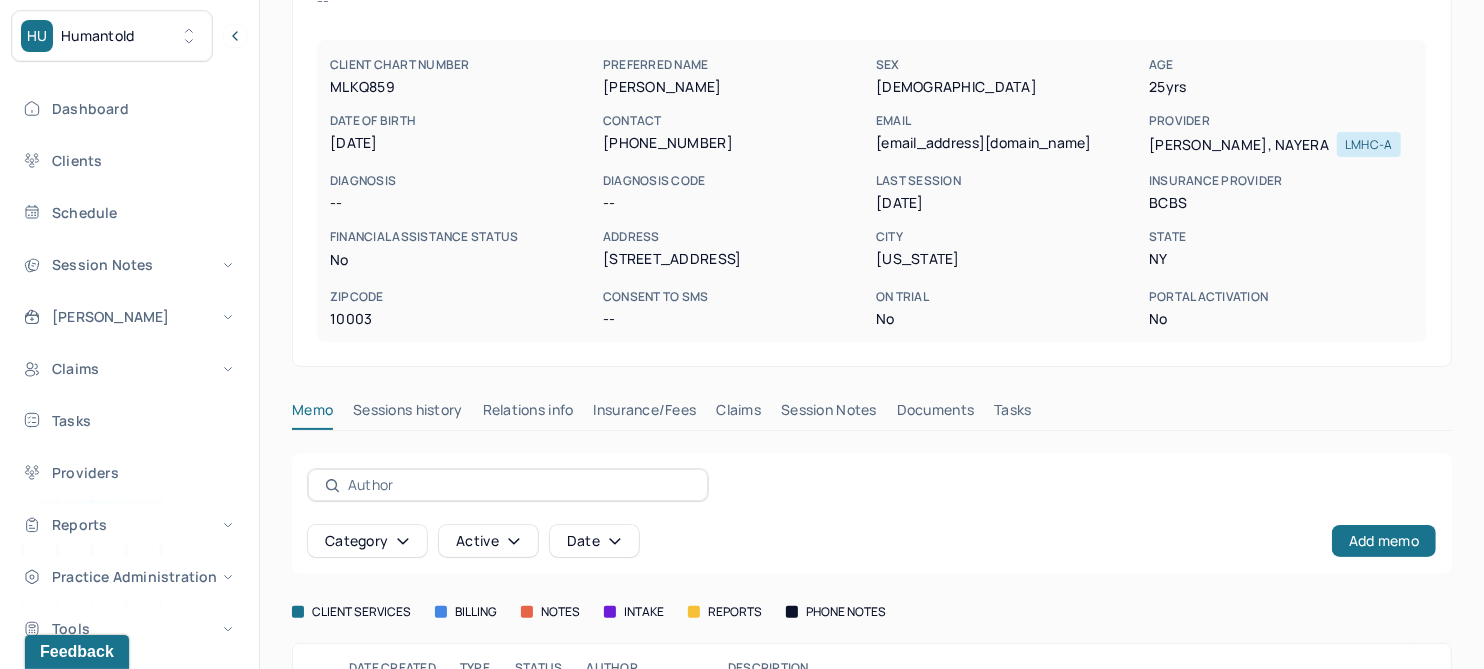 click on "Session Notes" at bounding box center [829, 414] 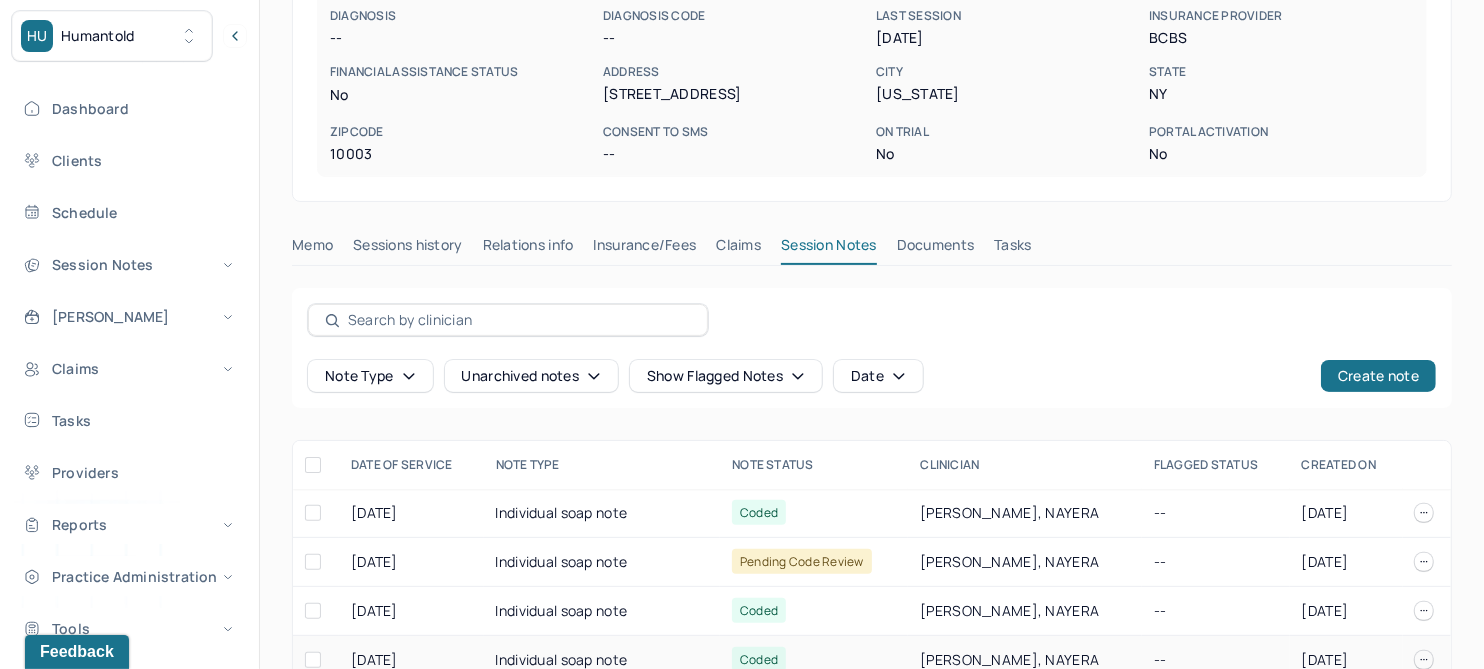 scroll, scrollTop: 280, scrollLeft: 0, axis: vertical 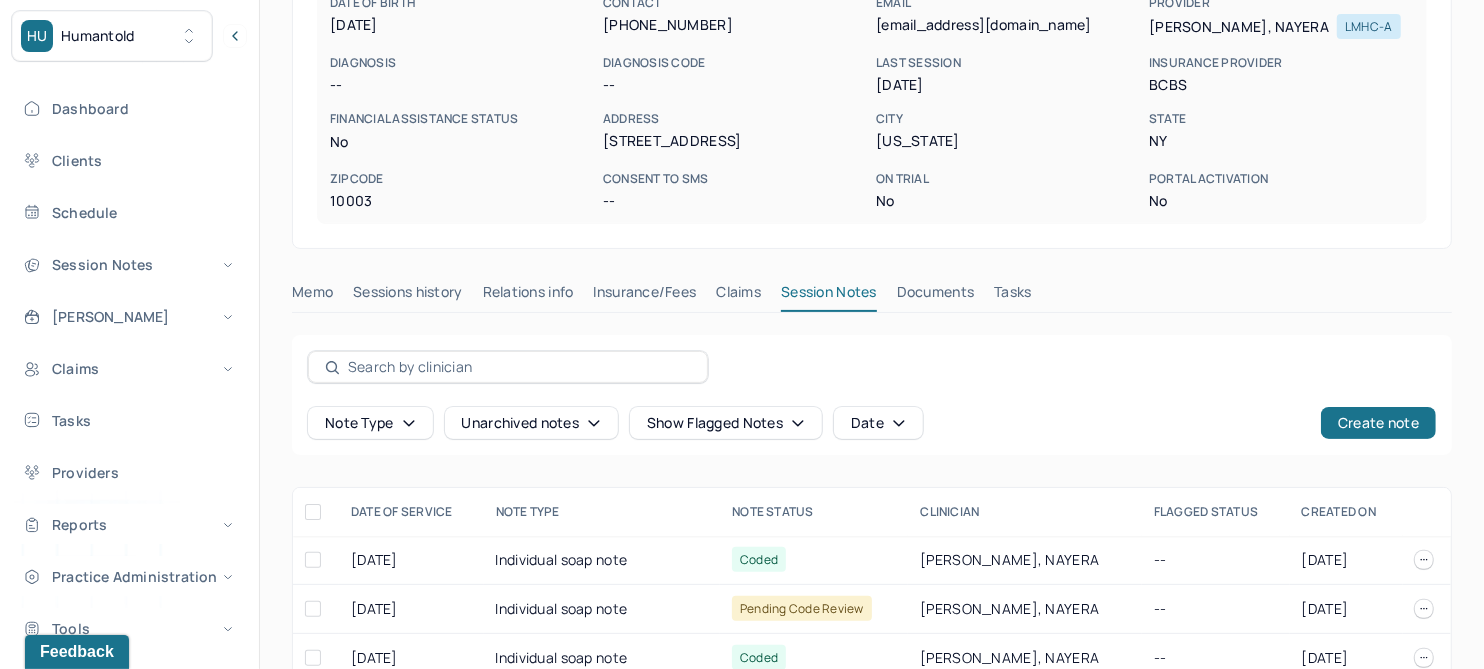 click on "Unarchived notes" at bounding box center [531, 423] 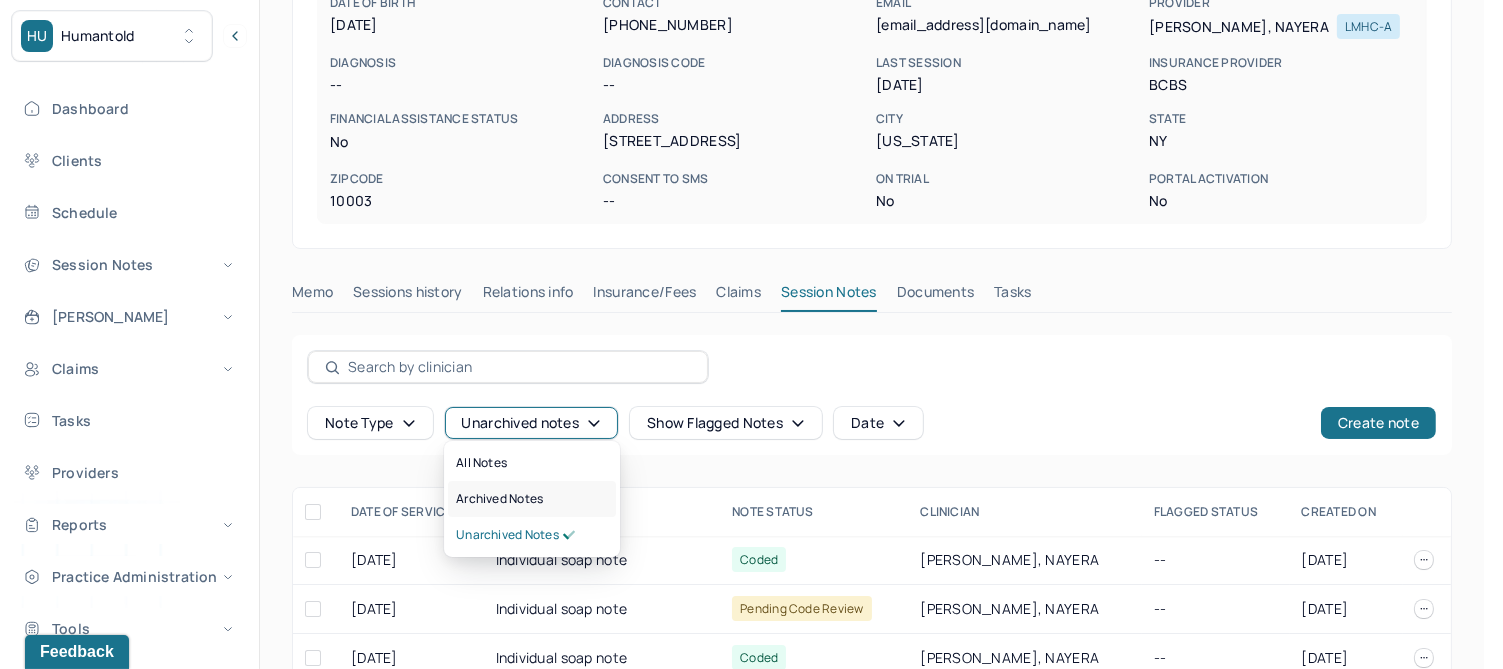 click on "Archived notes" at bounding box center (499, 499) 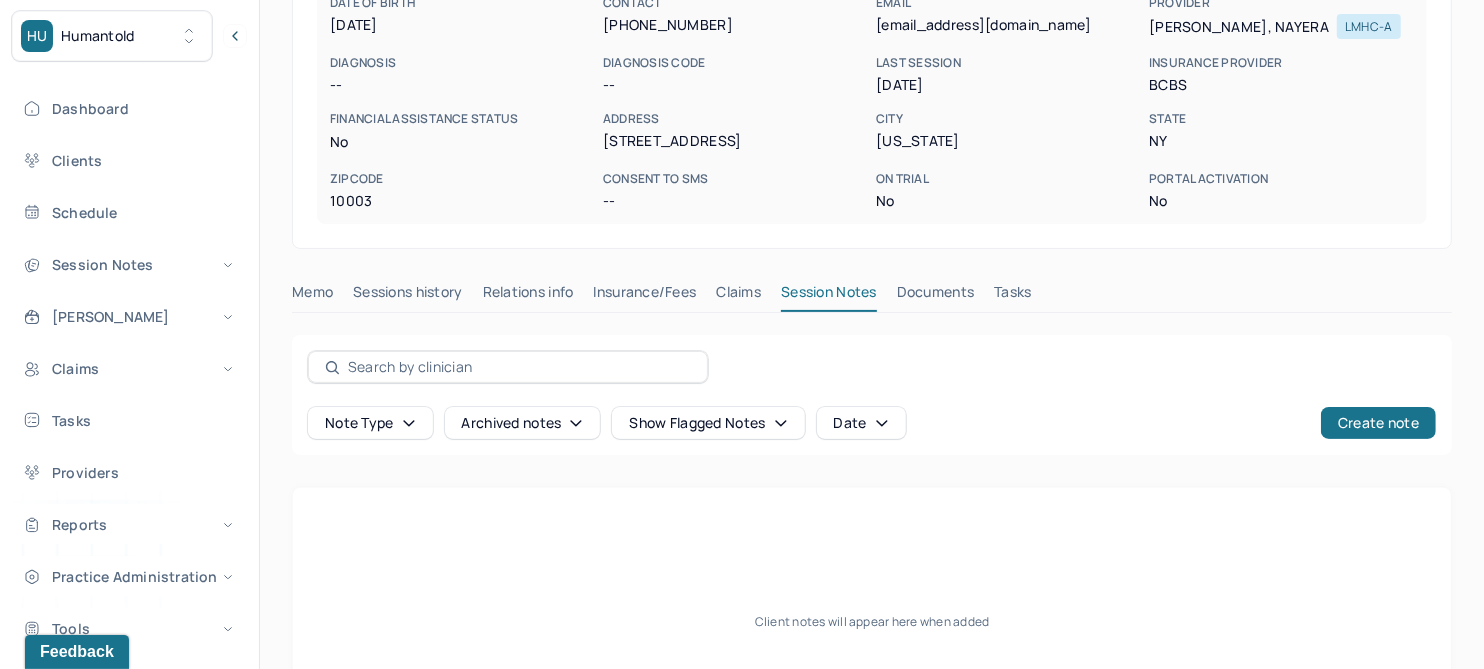 click on "Claims" at bounding box center [738, 296] 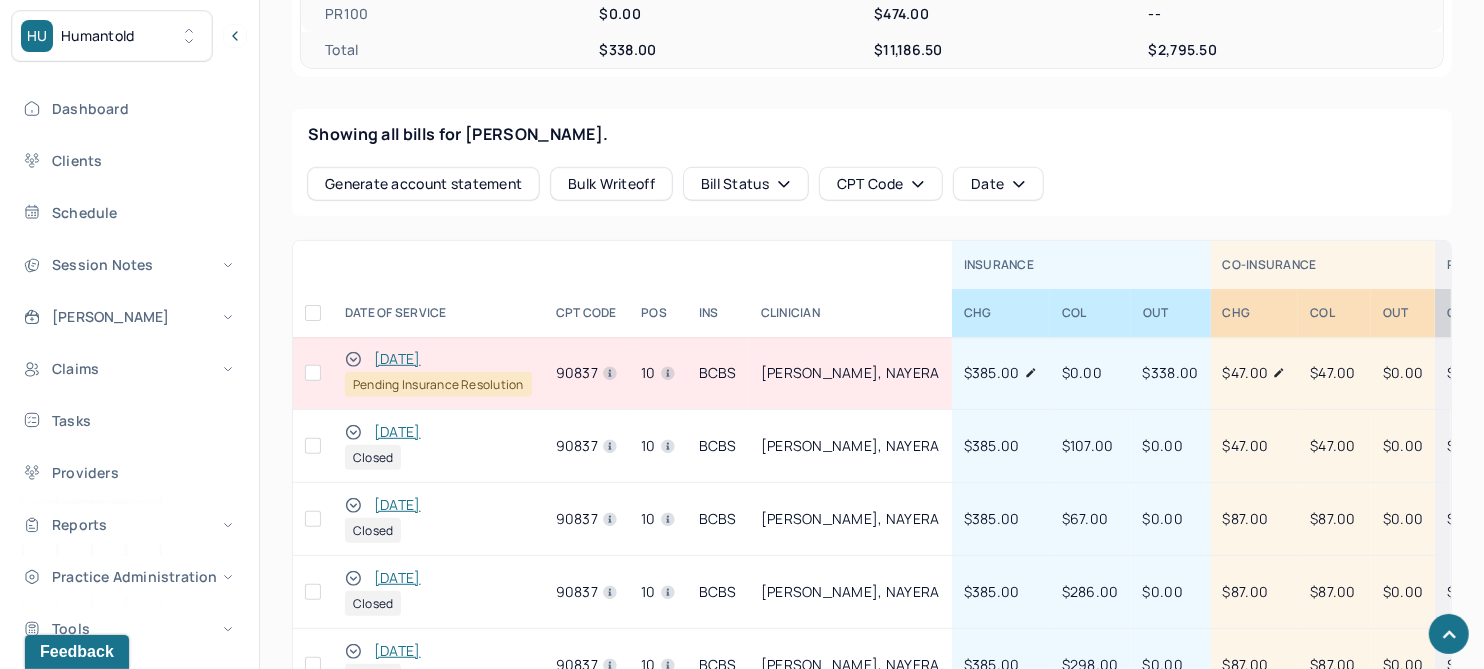 scroll, scrollTop: 821, scrollLeft: 0, axis: vertical 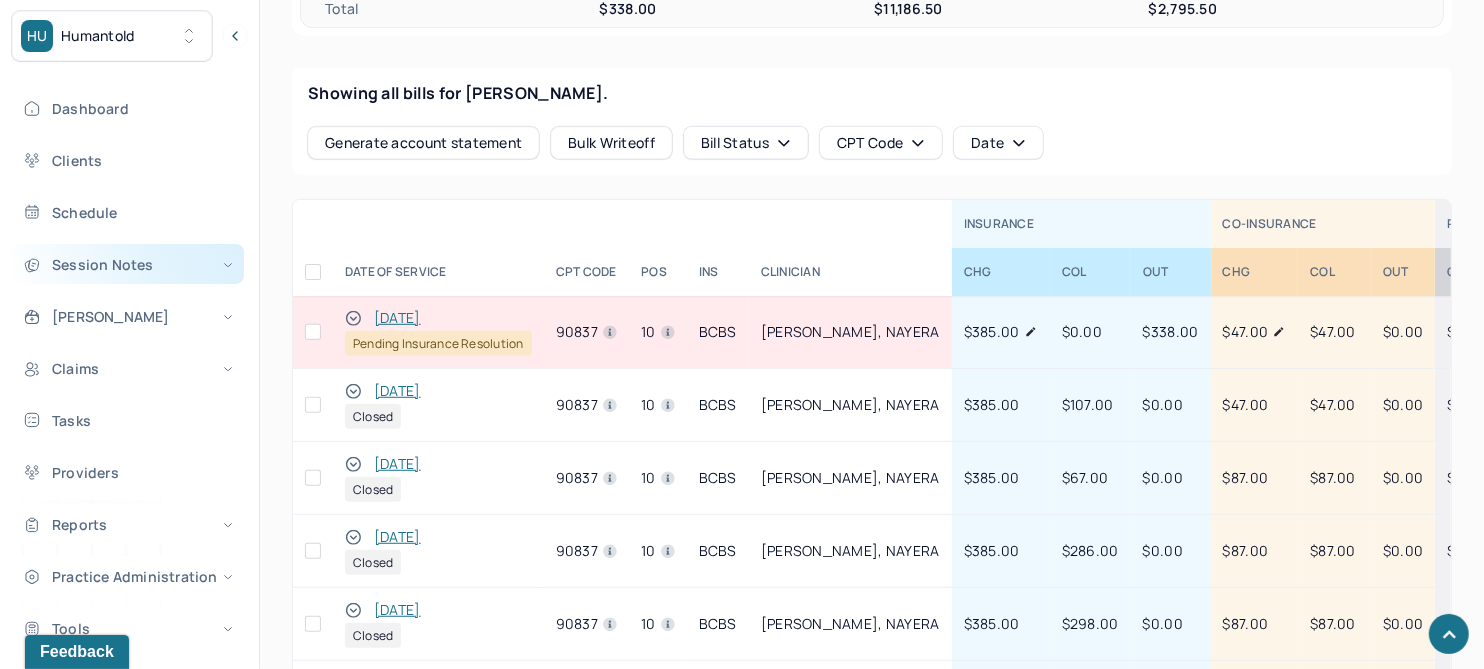 click on "Session Notes" at bounding box center (128, 264) 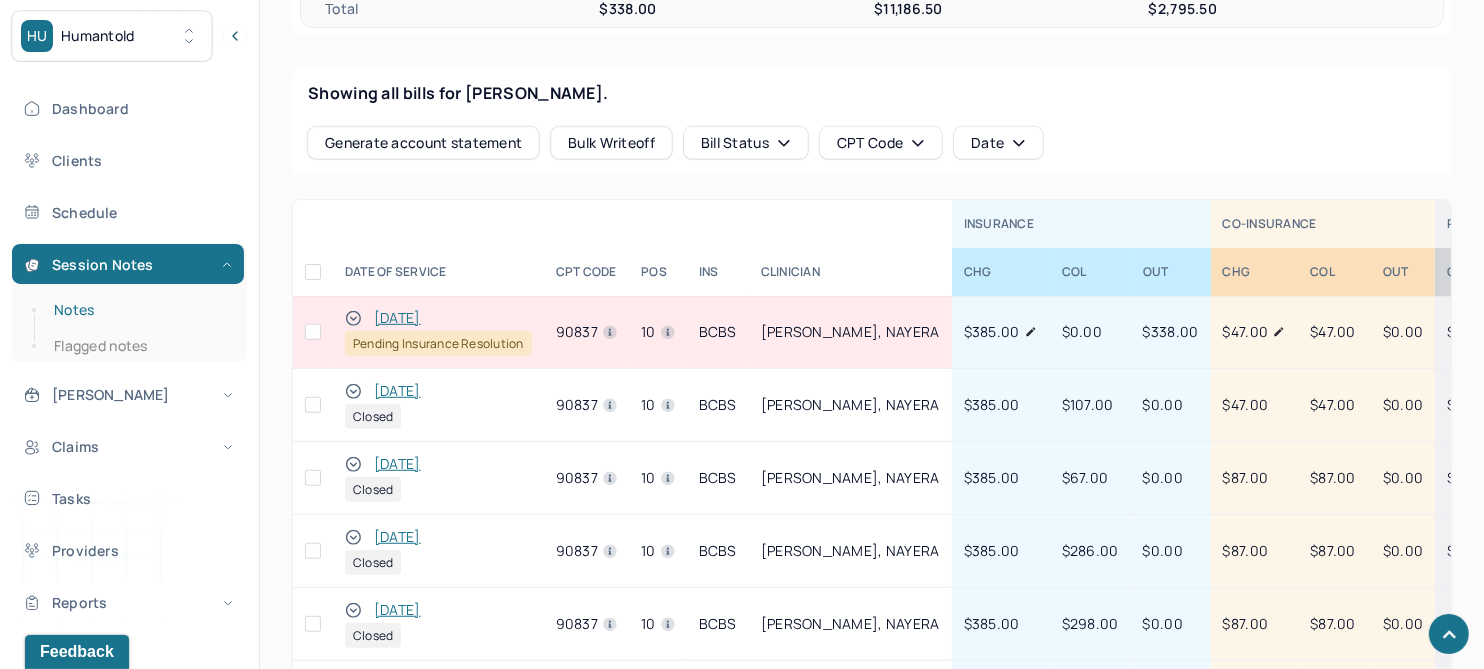click on "Notes" at bounding box center (139, 310) 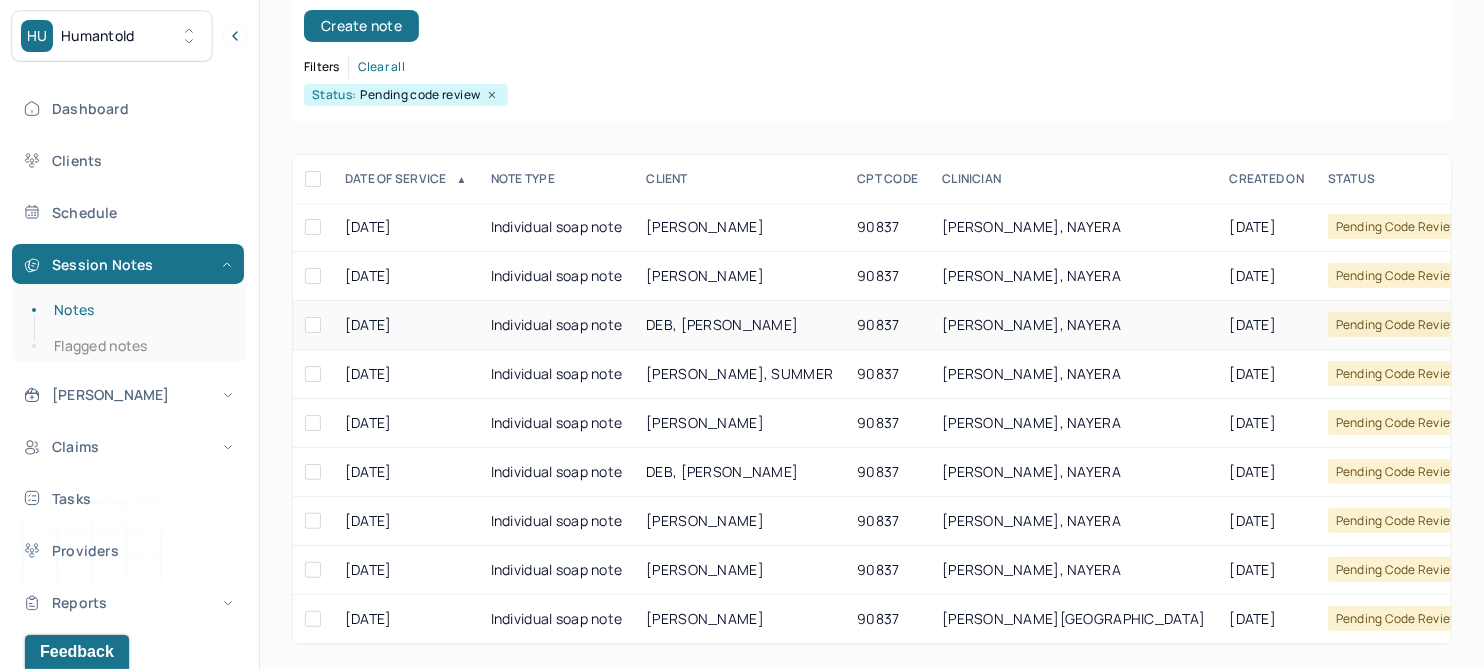 scroll, scrollTop: 274, scrollLeft: 0, axis: vertical 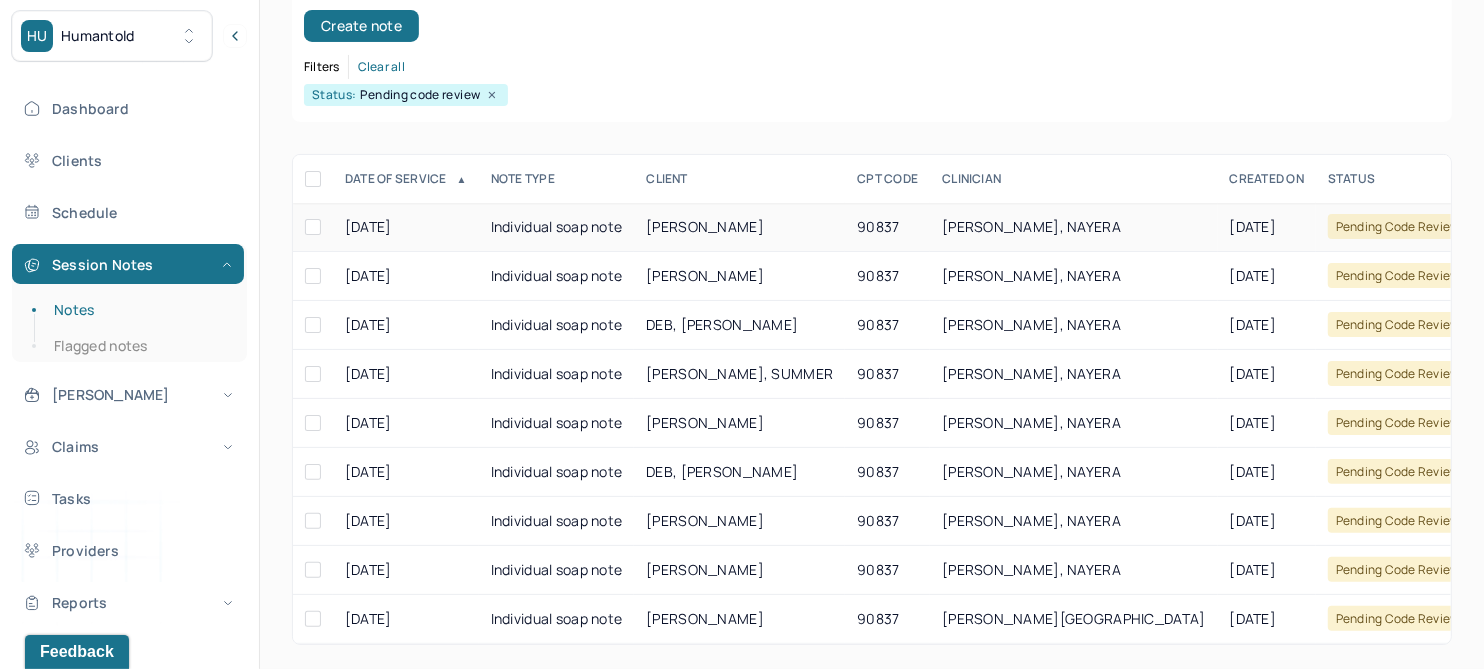 click on "[PERSON_NAME], NAYERA" at bounding box center [1073, 227] 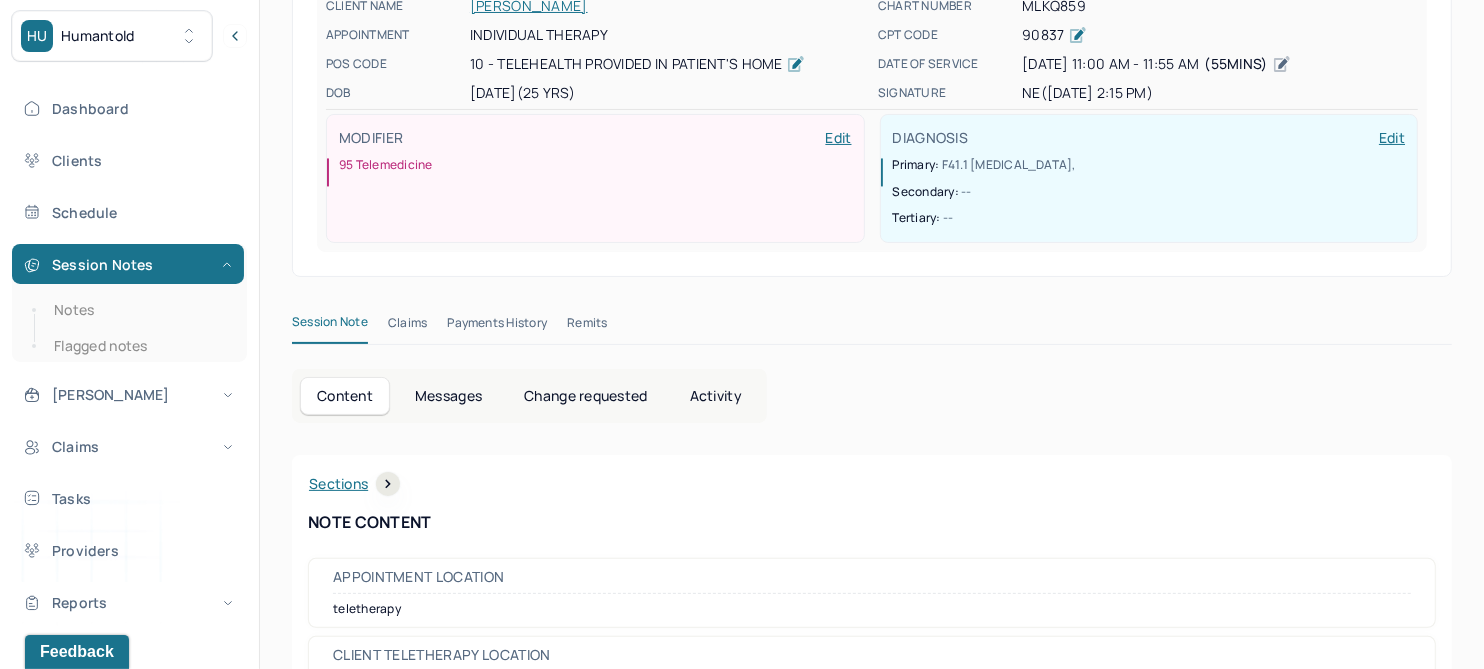 scroll, scrollTop: 0, scrollLeft: 0, axis: both 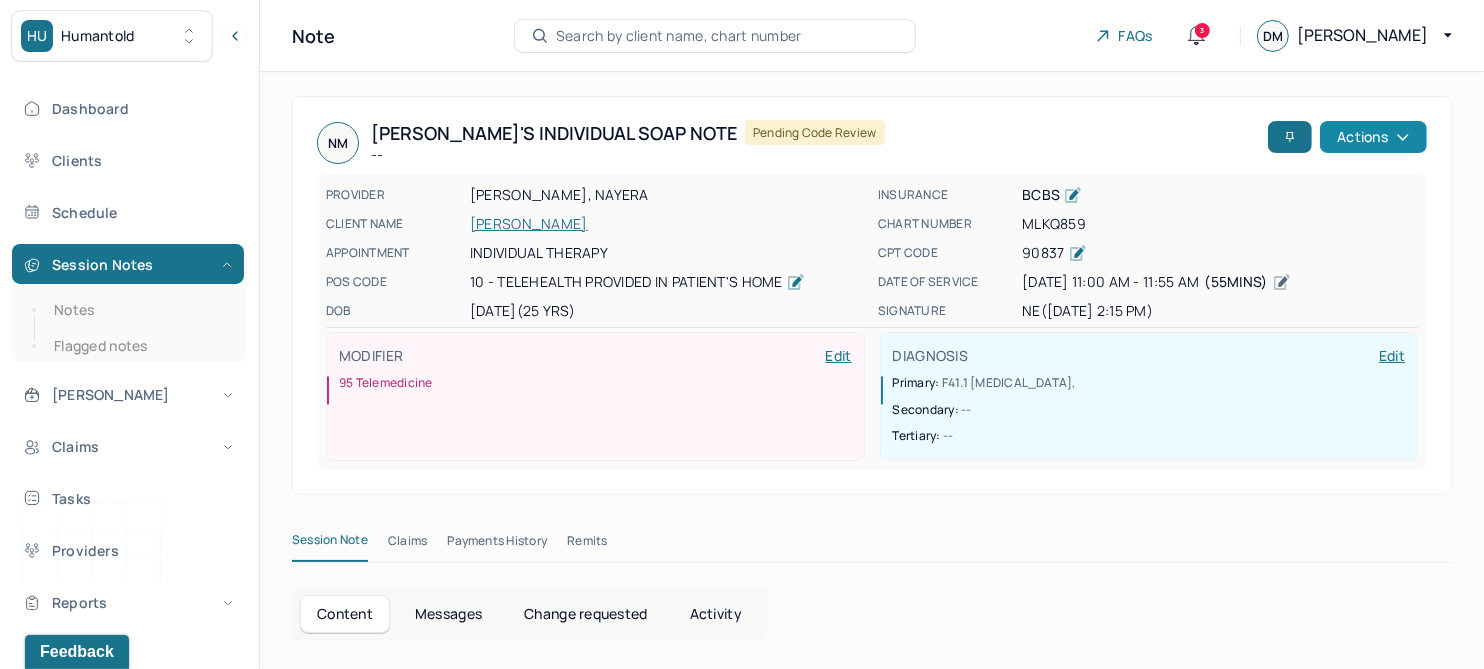 click on "Actions" at bounding box center (1373, 137) 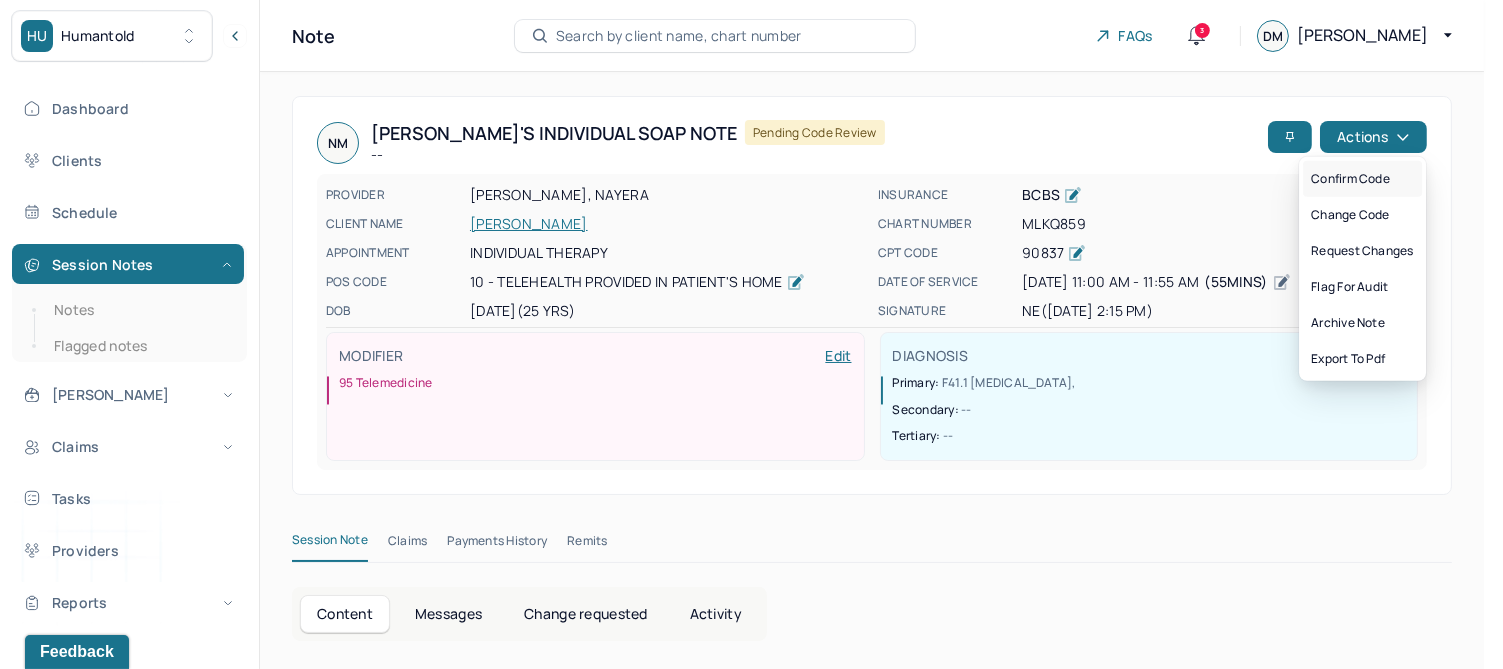 click on "Confirm code" at bounding box center [1362, 179] 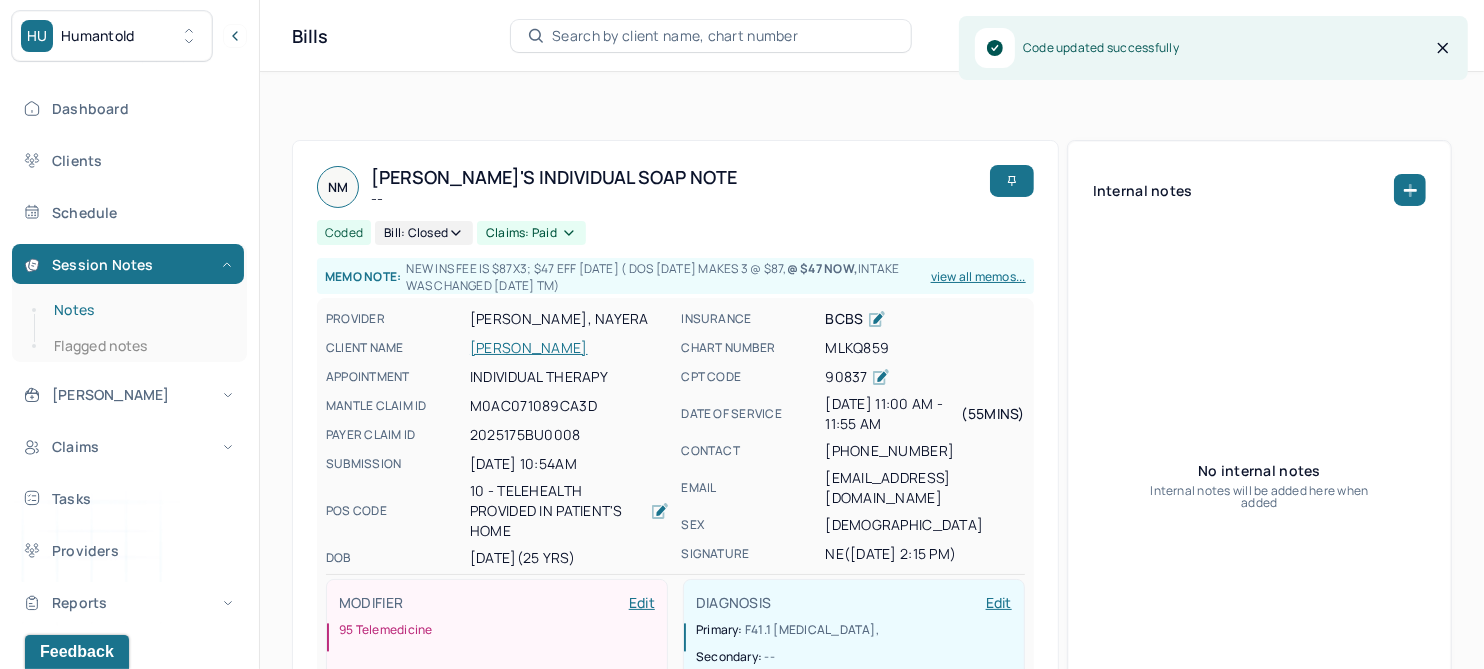 click on "Notes" at bounding box center (139, 310) 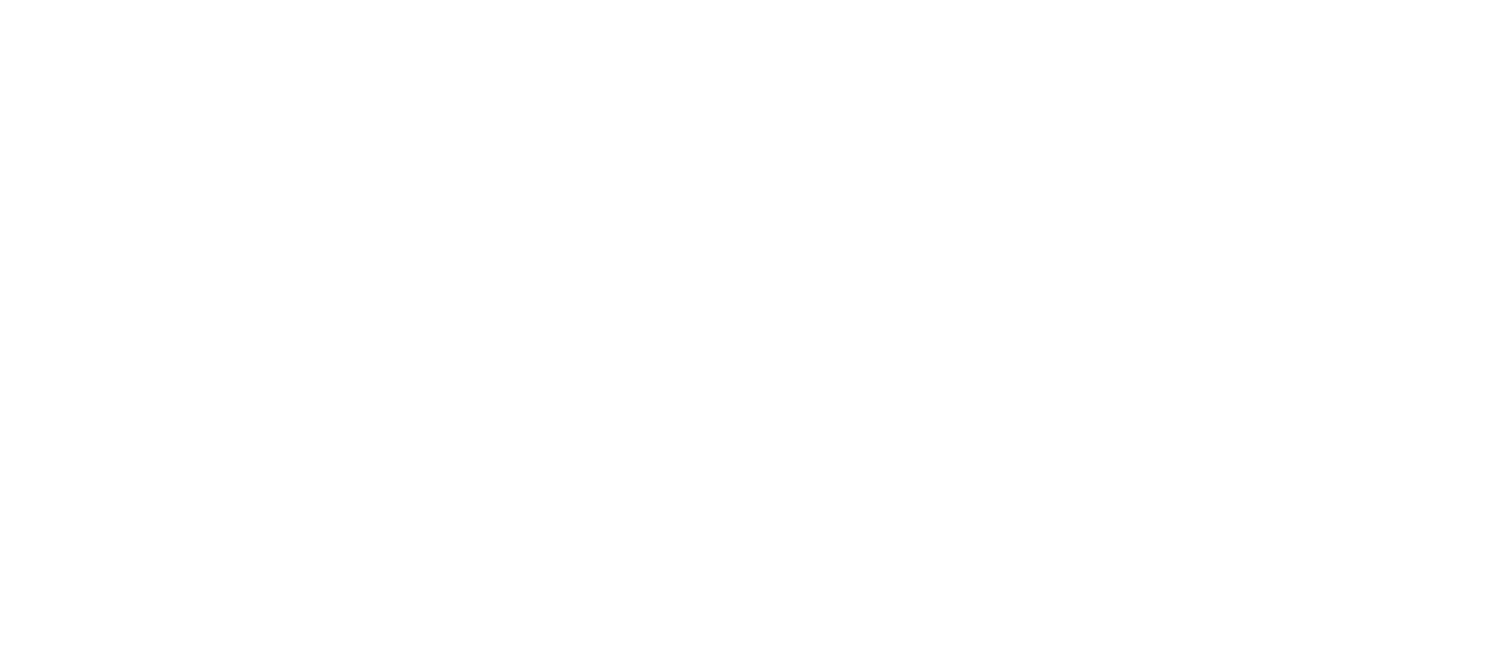 scroll, scrollTop: 0, scrollLeft: 0, axis: both 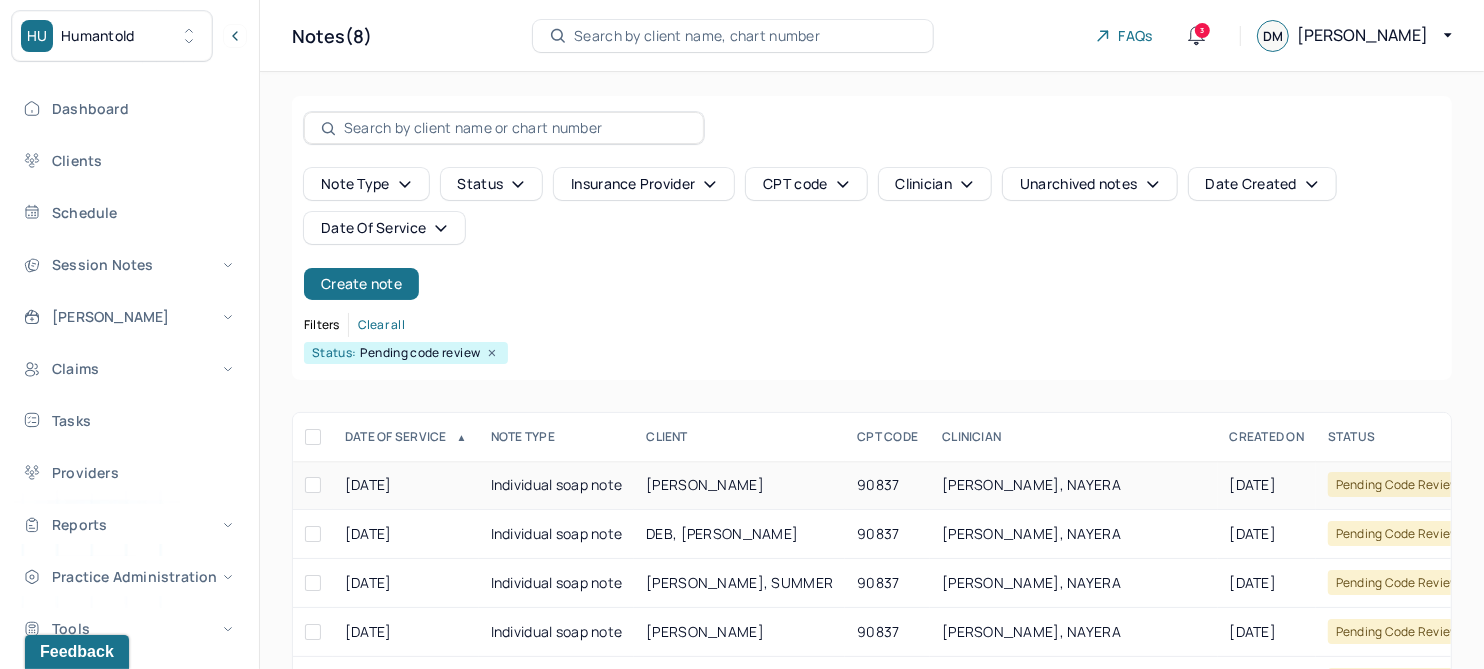click on "[PERSON_NAME]" at bounding box center [705, 484] 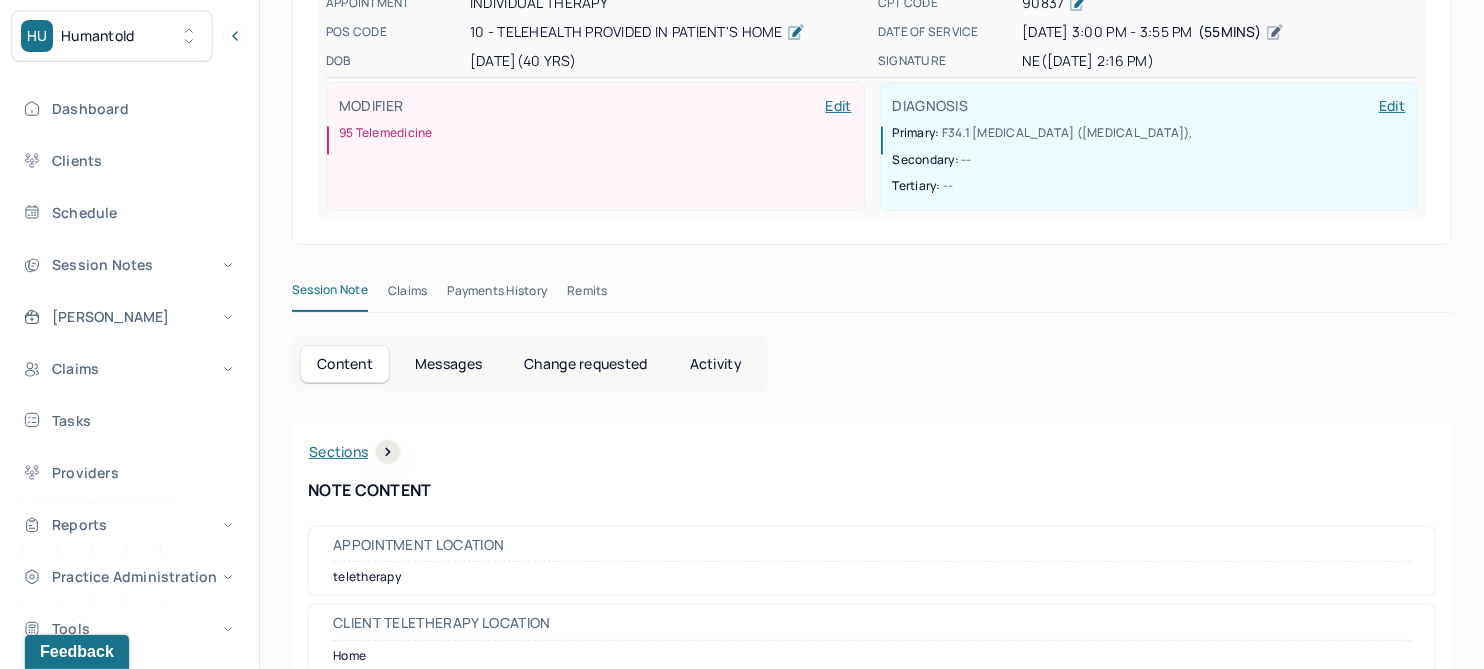 click on "Change requested" at bounding box center (585, 364) 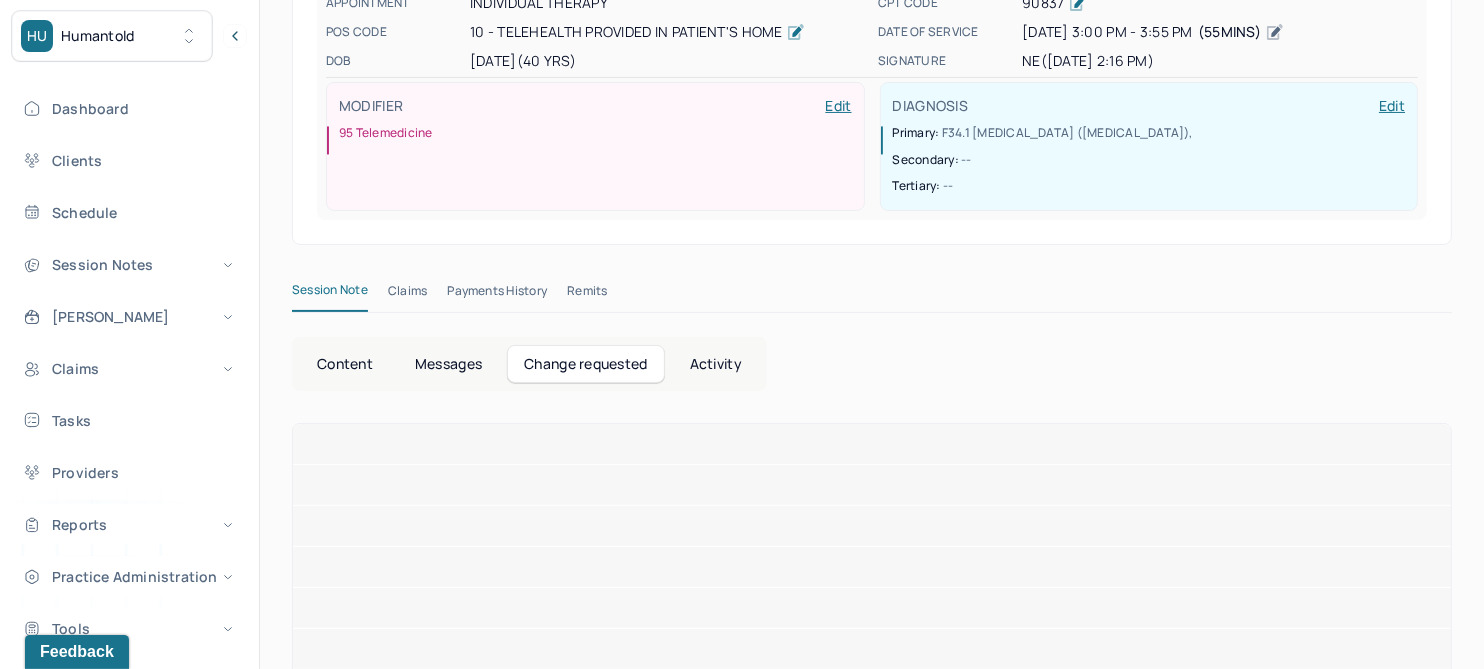 scroll, scrollTop: 118, scrollLeft: 0, axis: vertical 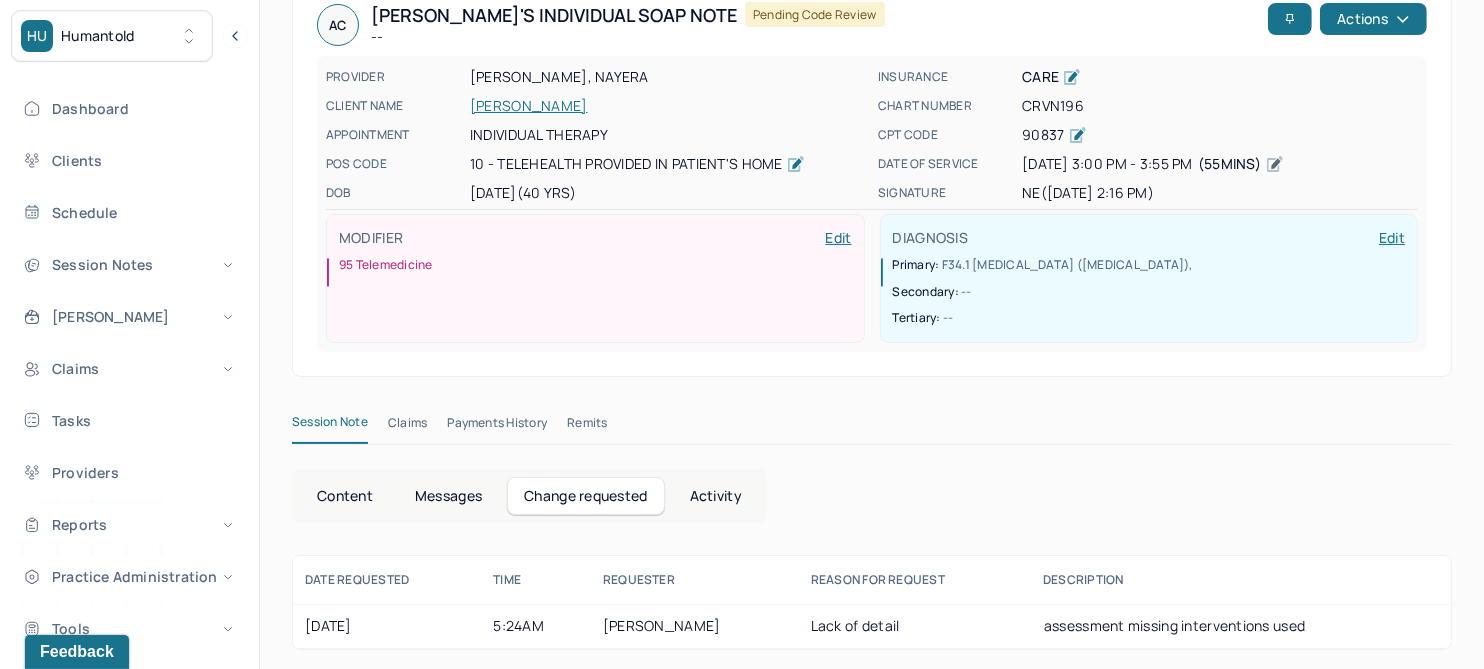 click on "[PERSON_NAME]" at bounding box center [668, 106] 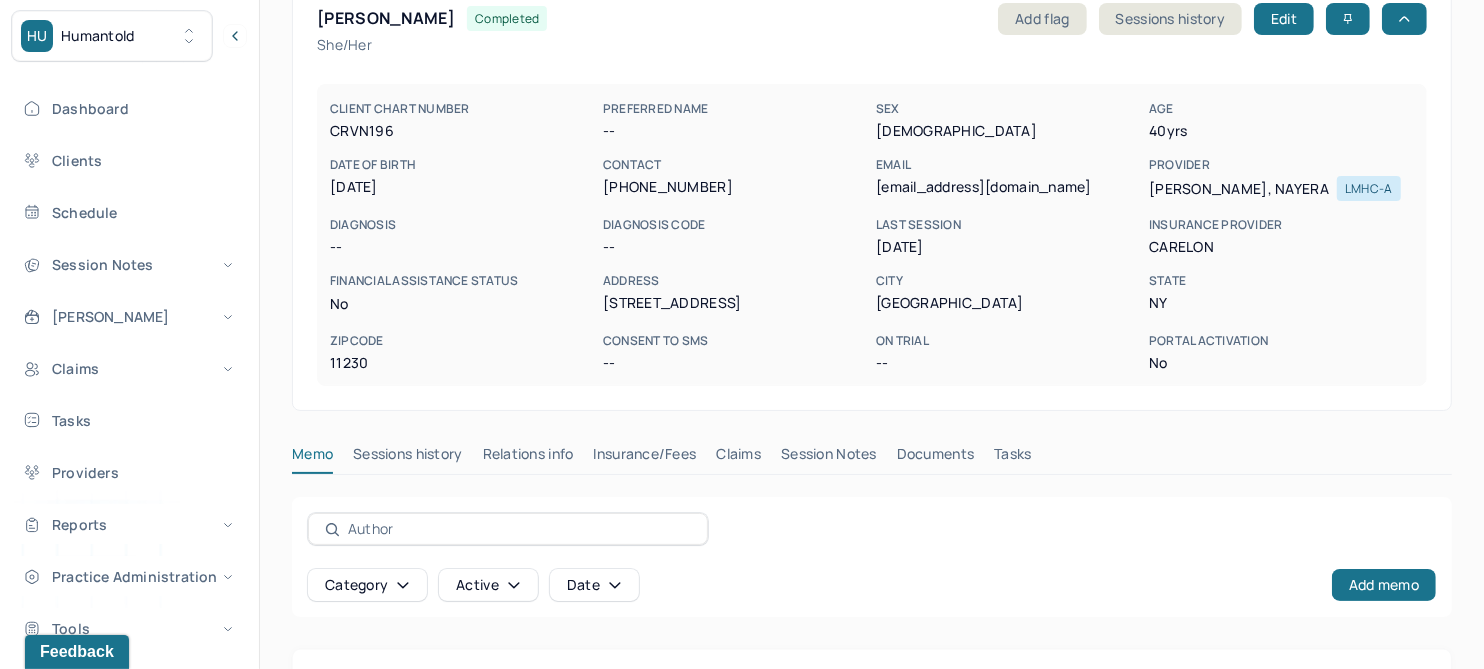 click on "Session Notes" at bounding box center (829, 458) 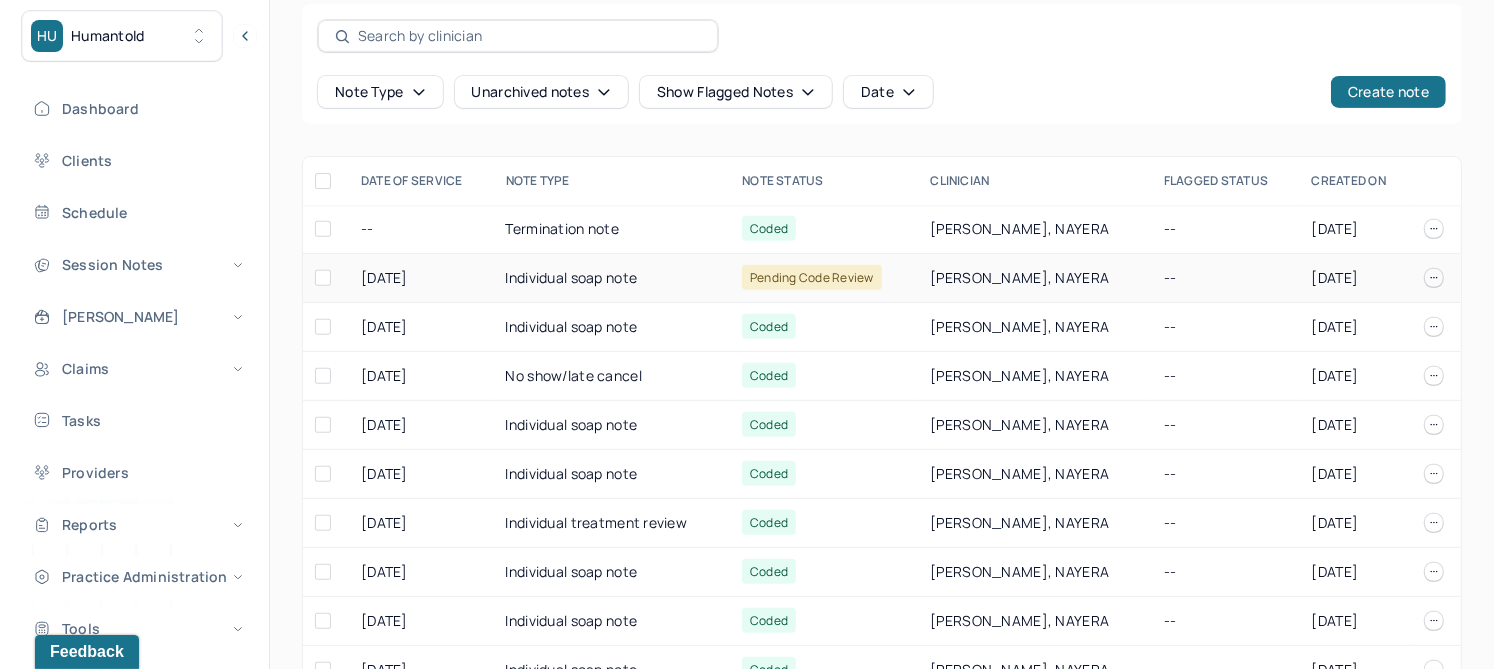 scroll, scrollTop: 618, scrollLeft: 0, axis: vertical 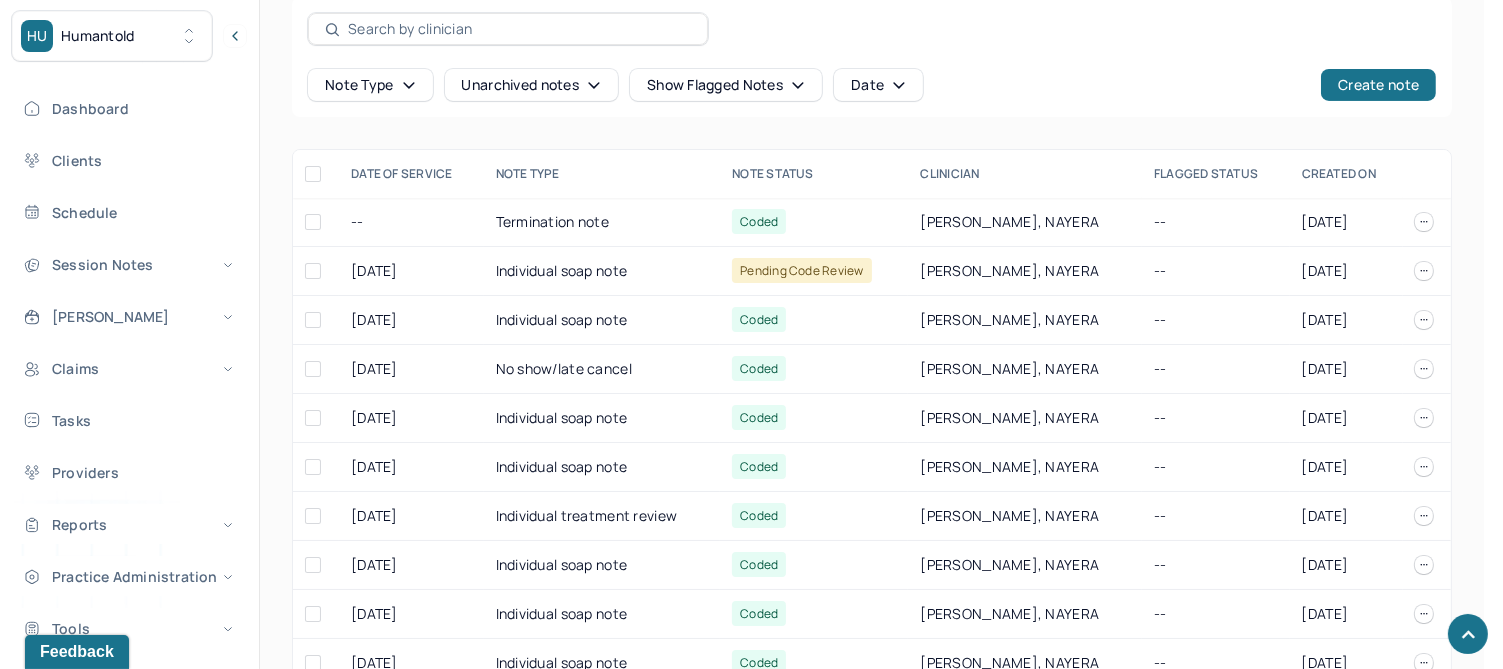 click 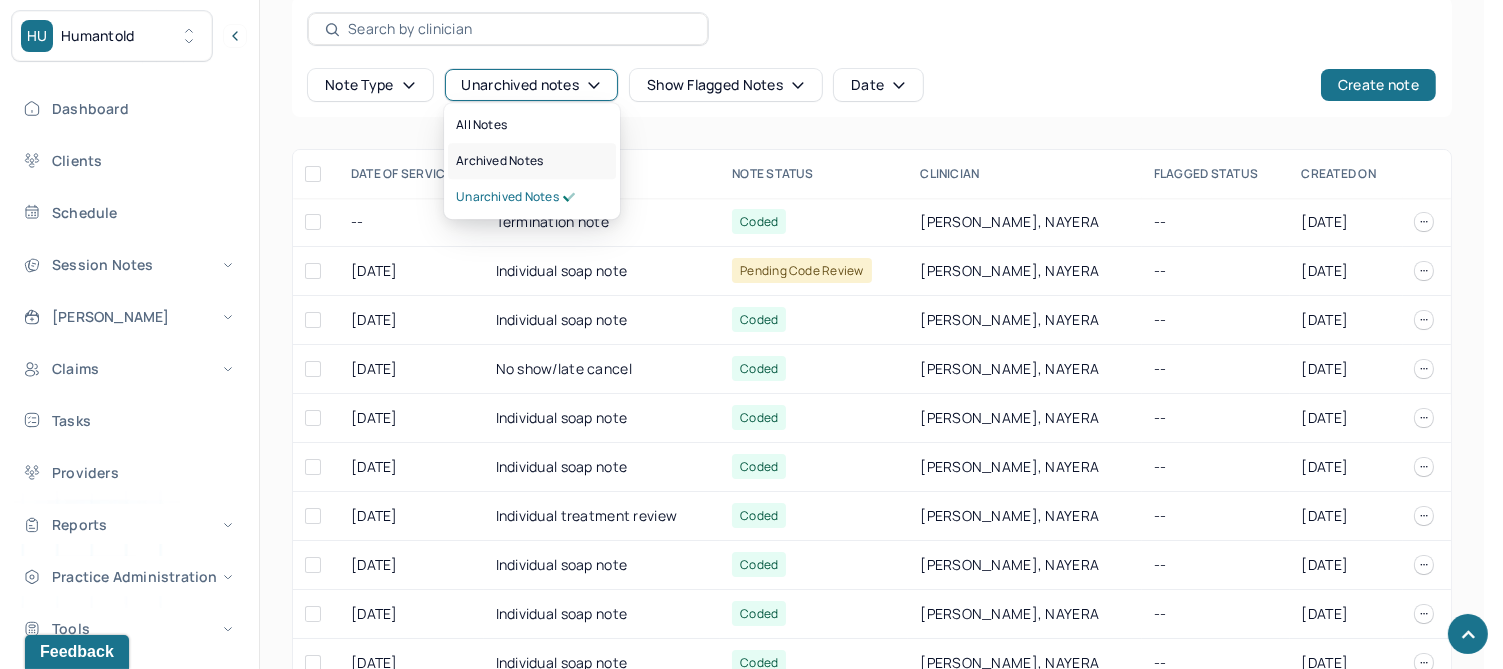 click on "Archived notes" at bounding box center (499, 161) 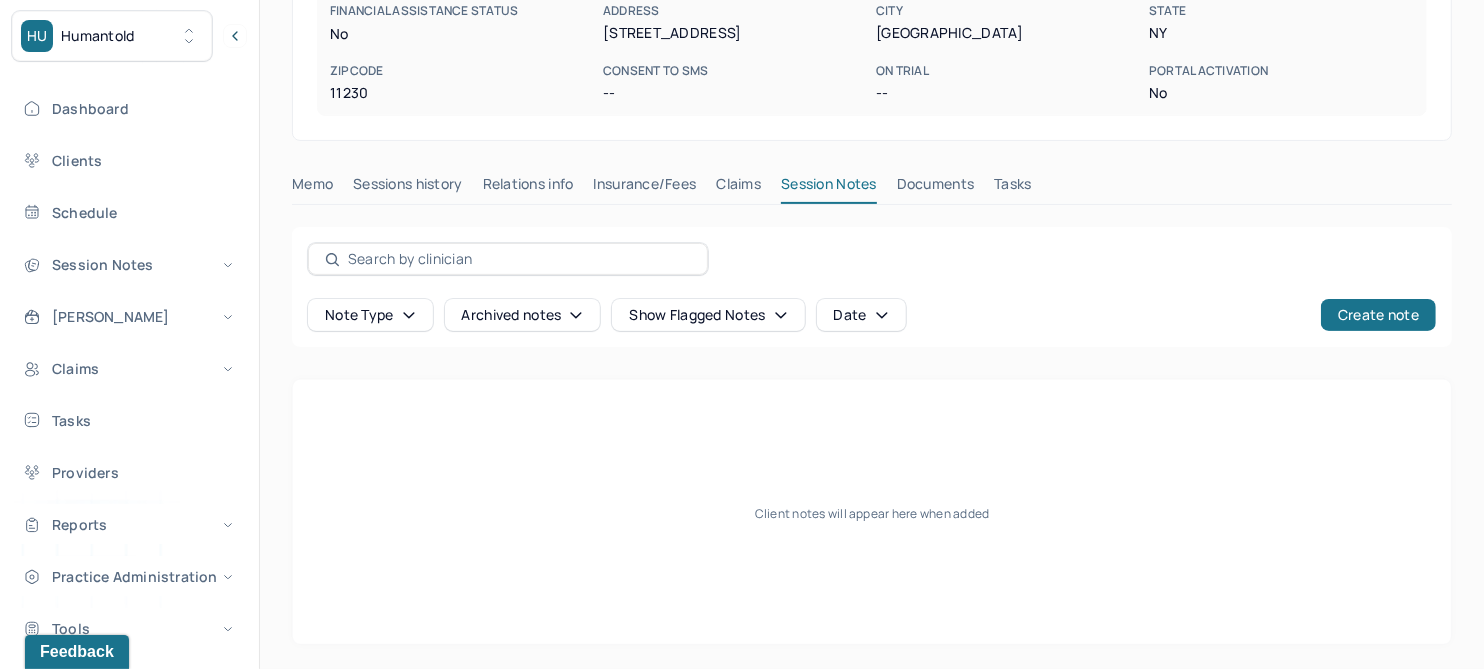 scroll, scrollTop: 385, scrollLeft: 0, axis: vertical 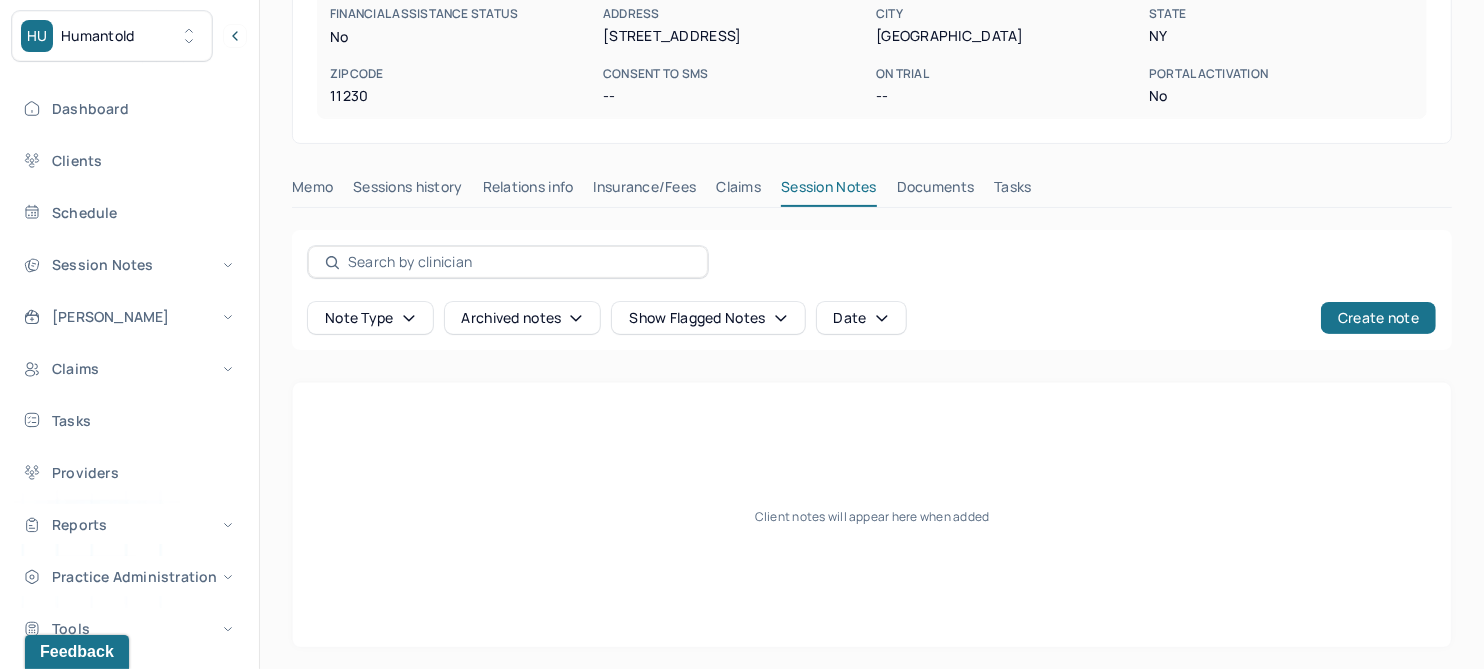 click on "Claims" at bounding box center (738, 191) 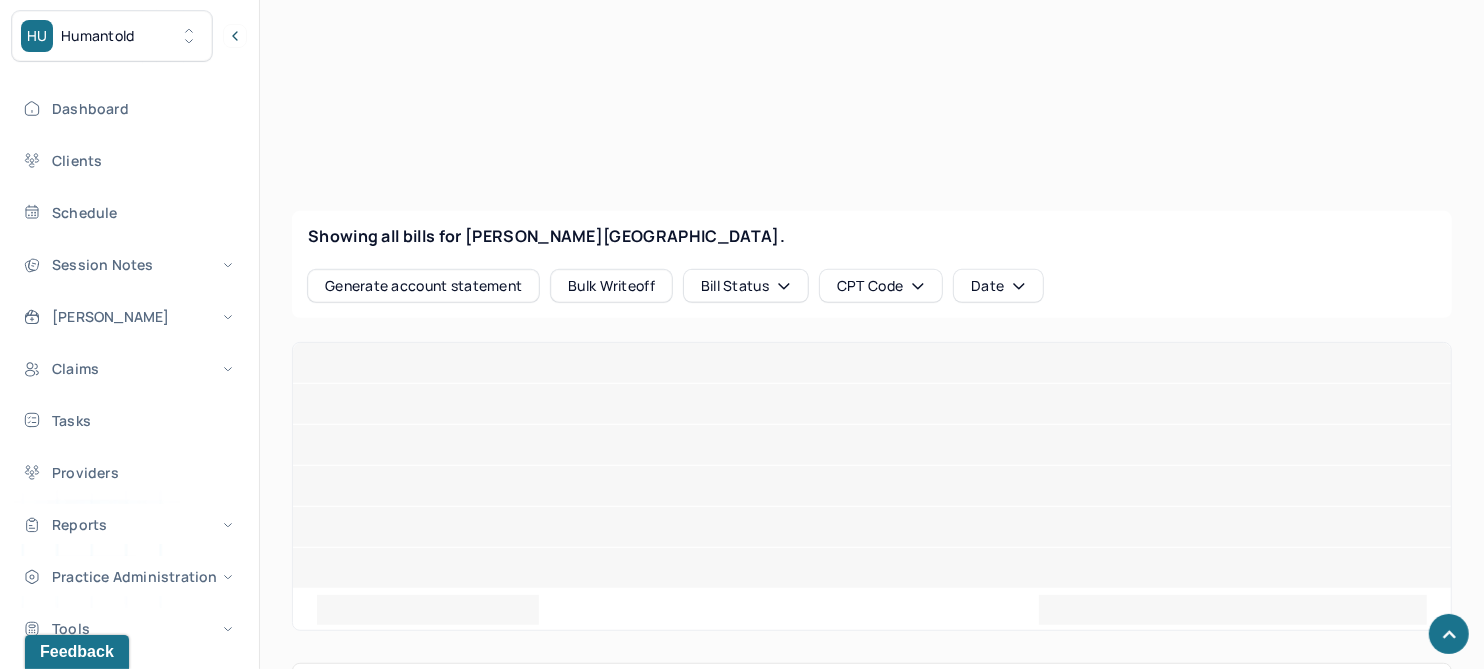 scroll, scrollTop: 676, scrollLeft: 0, axis: vertical 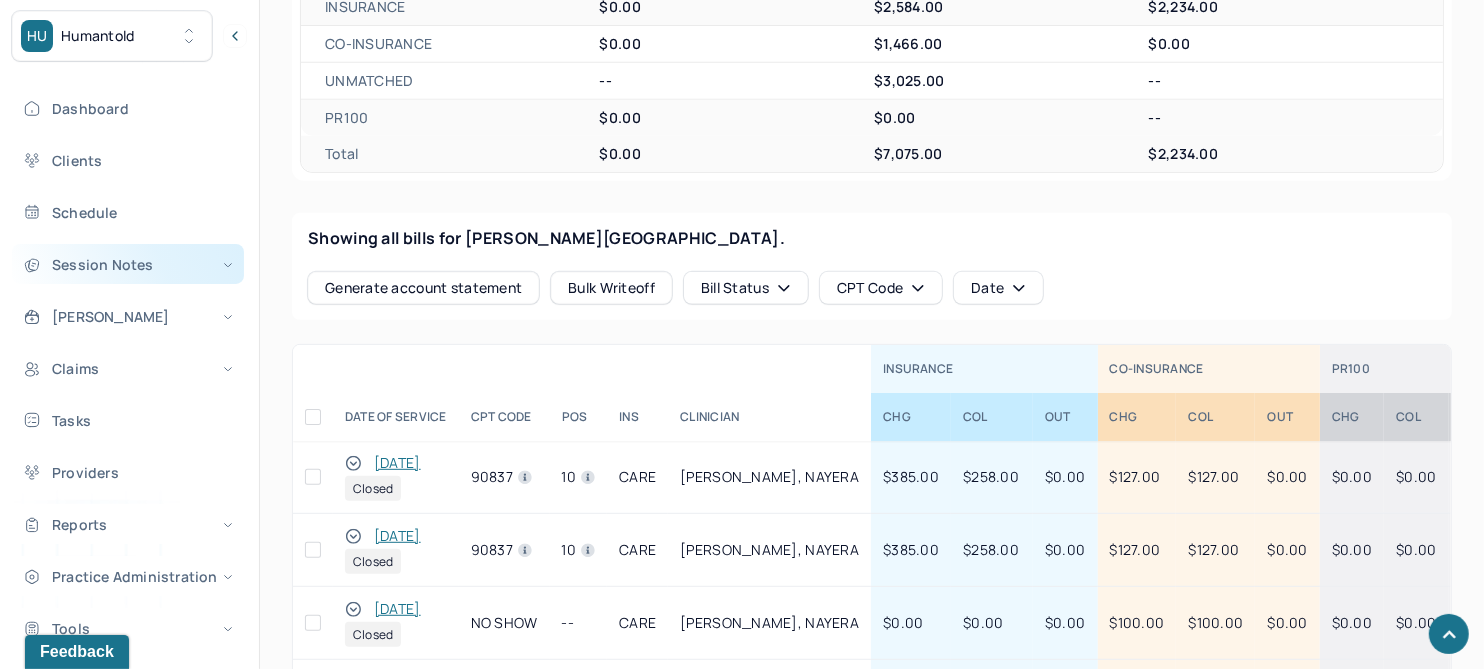 click on "Session Notes" at bounding box center (128, 264) 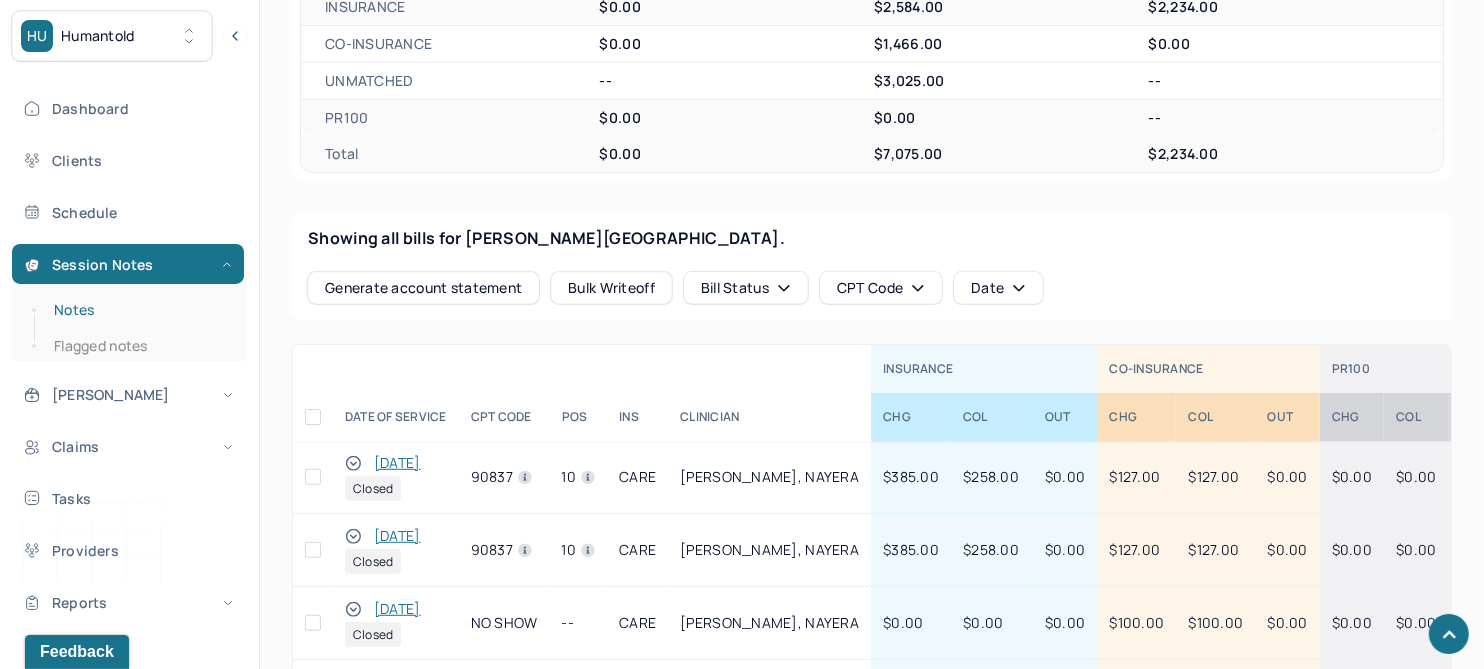 click on "Notes" at bounding box center (139, 310) 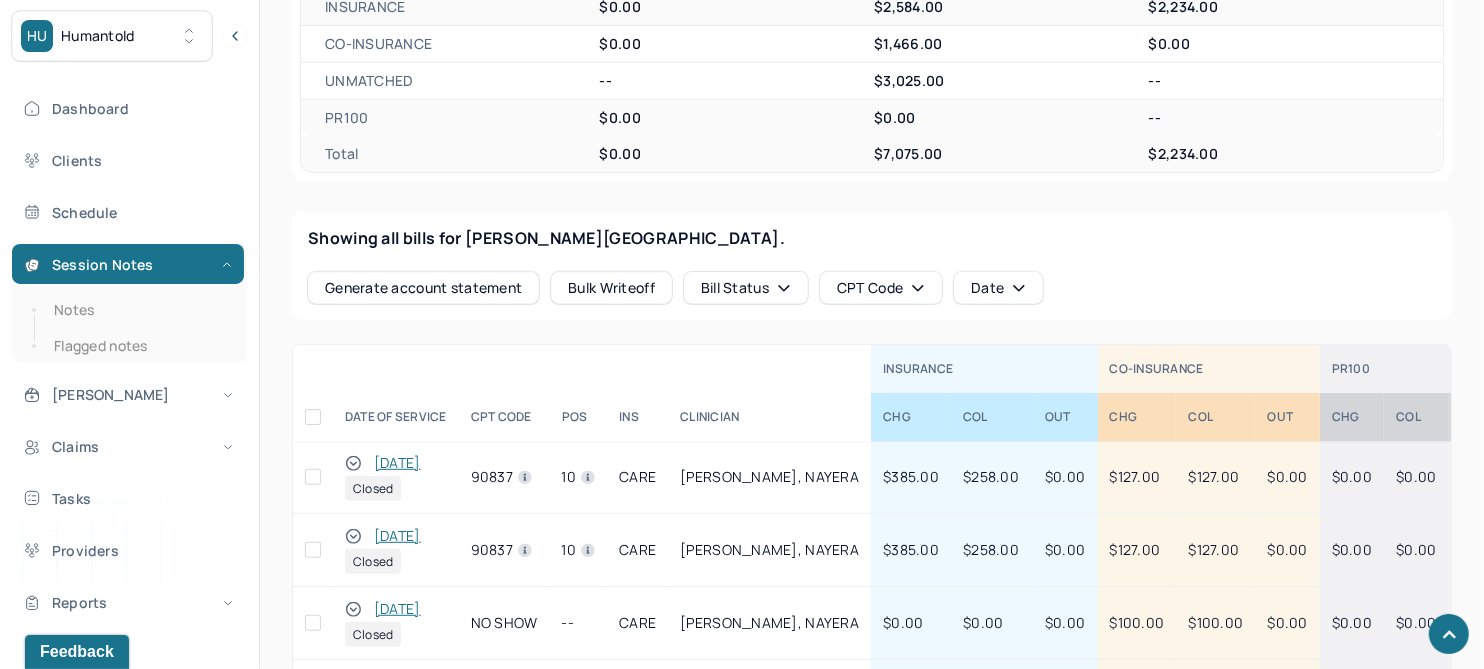 scroll, scrollTop: 225, scrollLeft: 0, axis: vertical 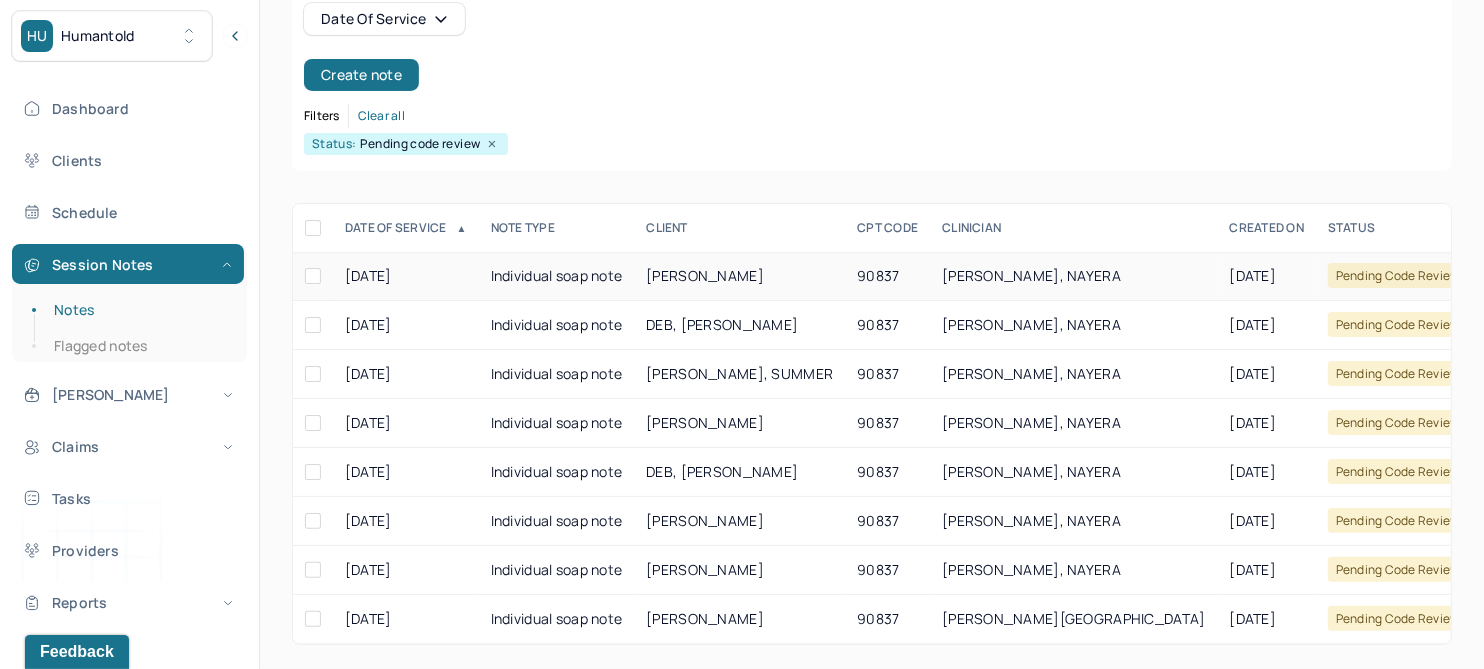 click on "[PERSON_NAME]" at bounding box center [705, 275] 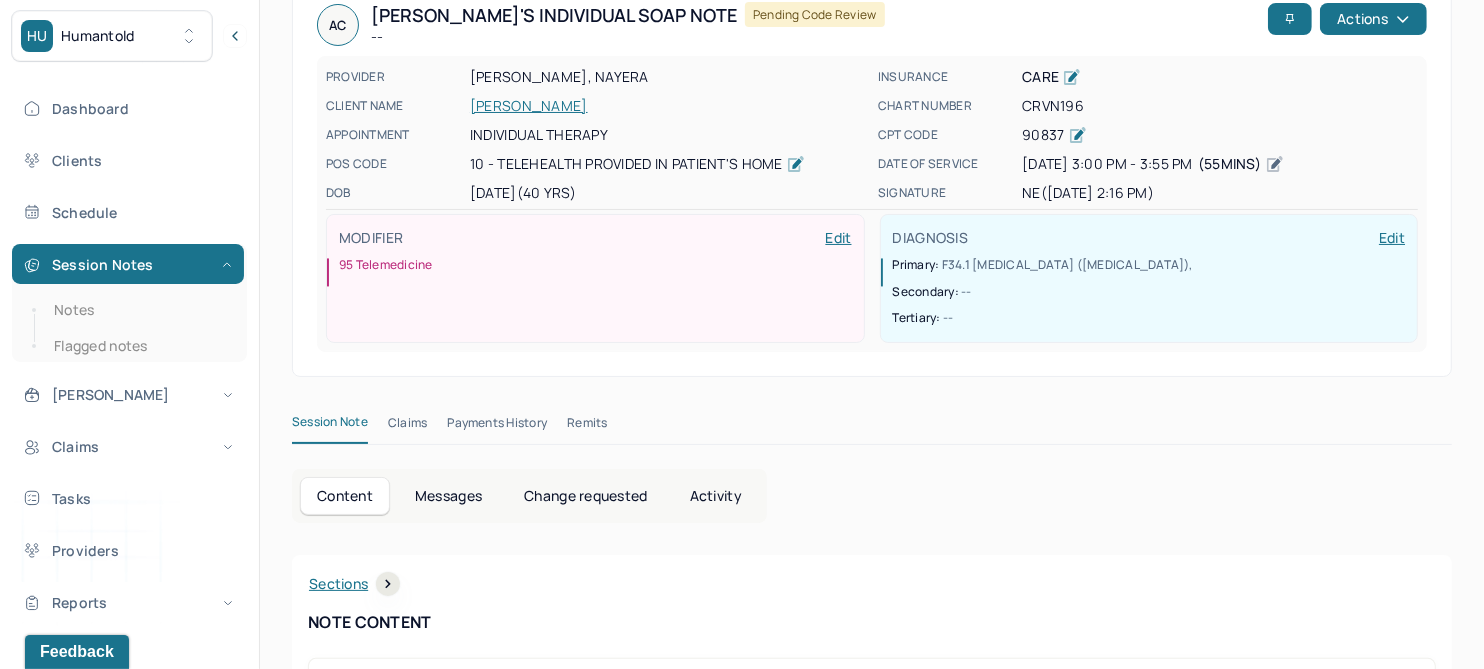 scroll, scrollTop: 0, scrollLeft: 0, axis: both 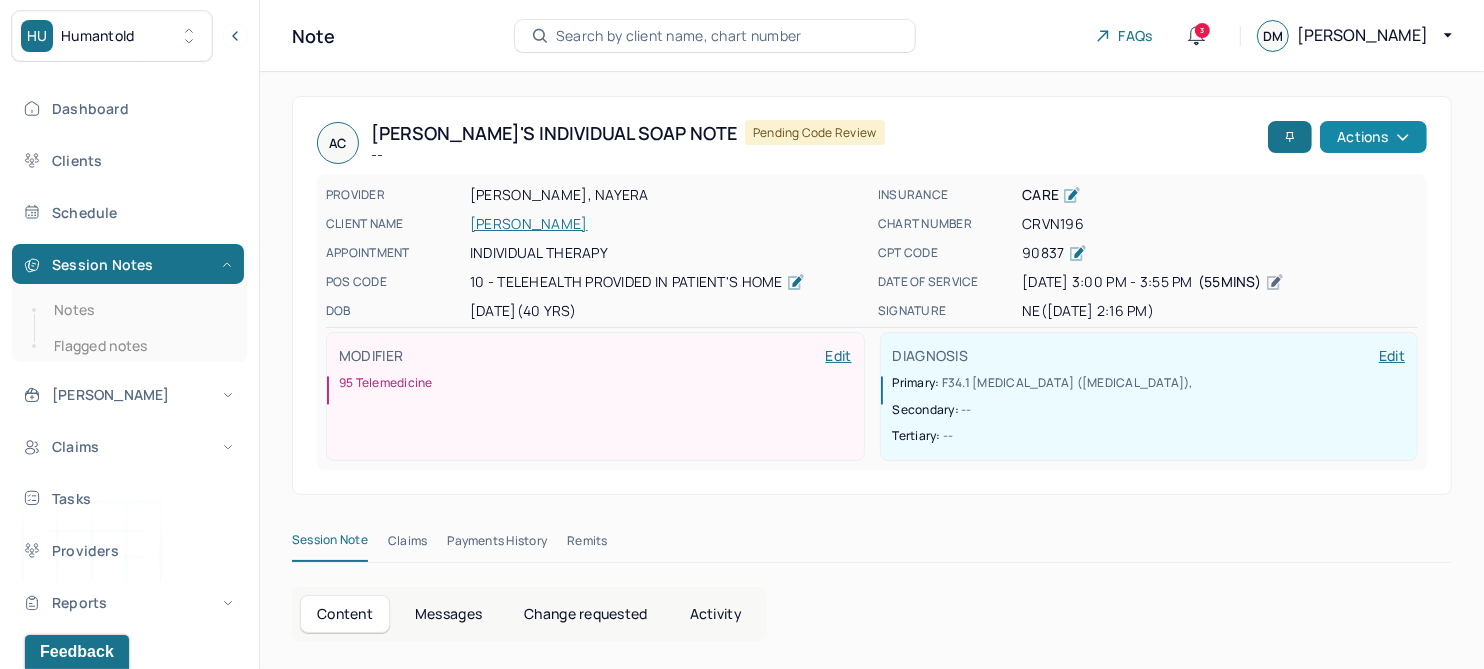click on "Actions" at bounding box center (1373, 137) 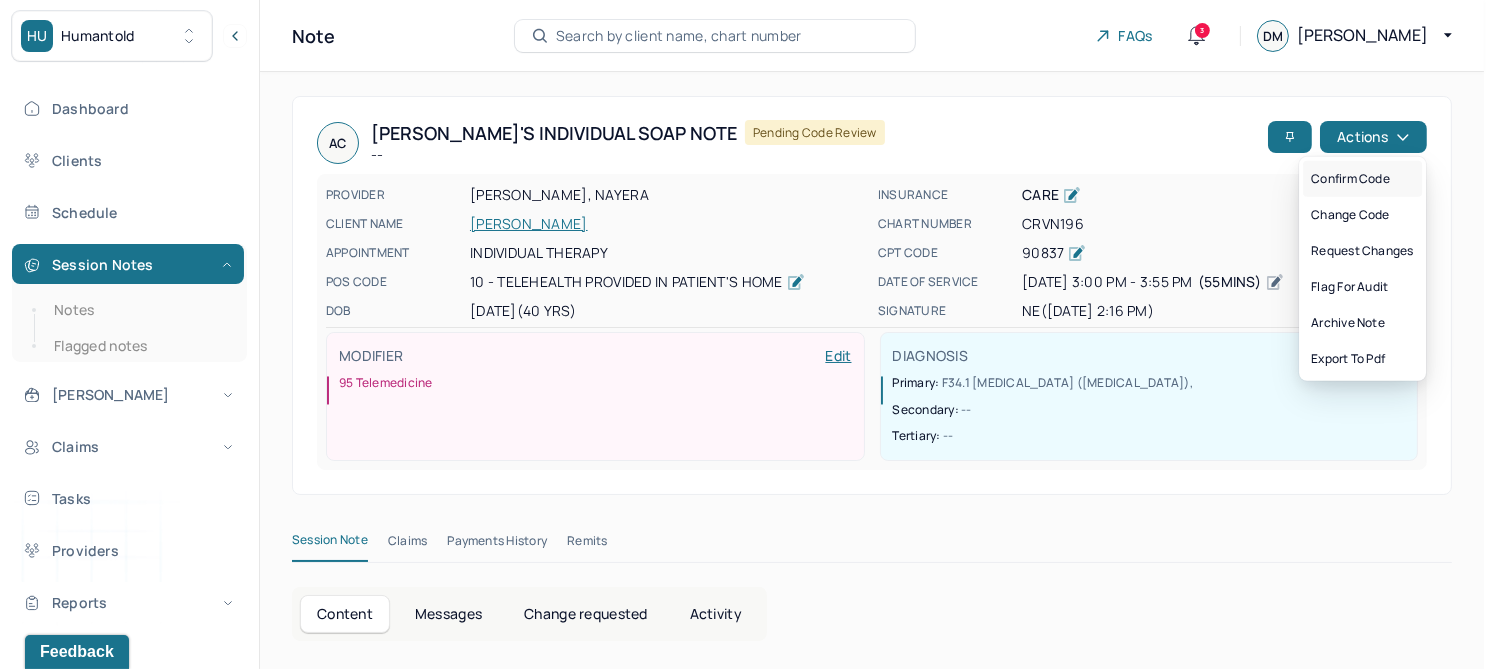 click on "Confirm code" at bounding box center [1362, 179] 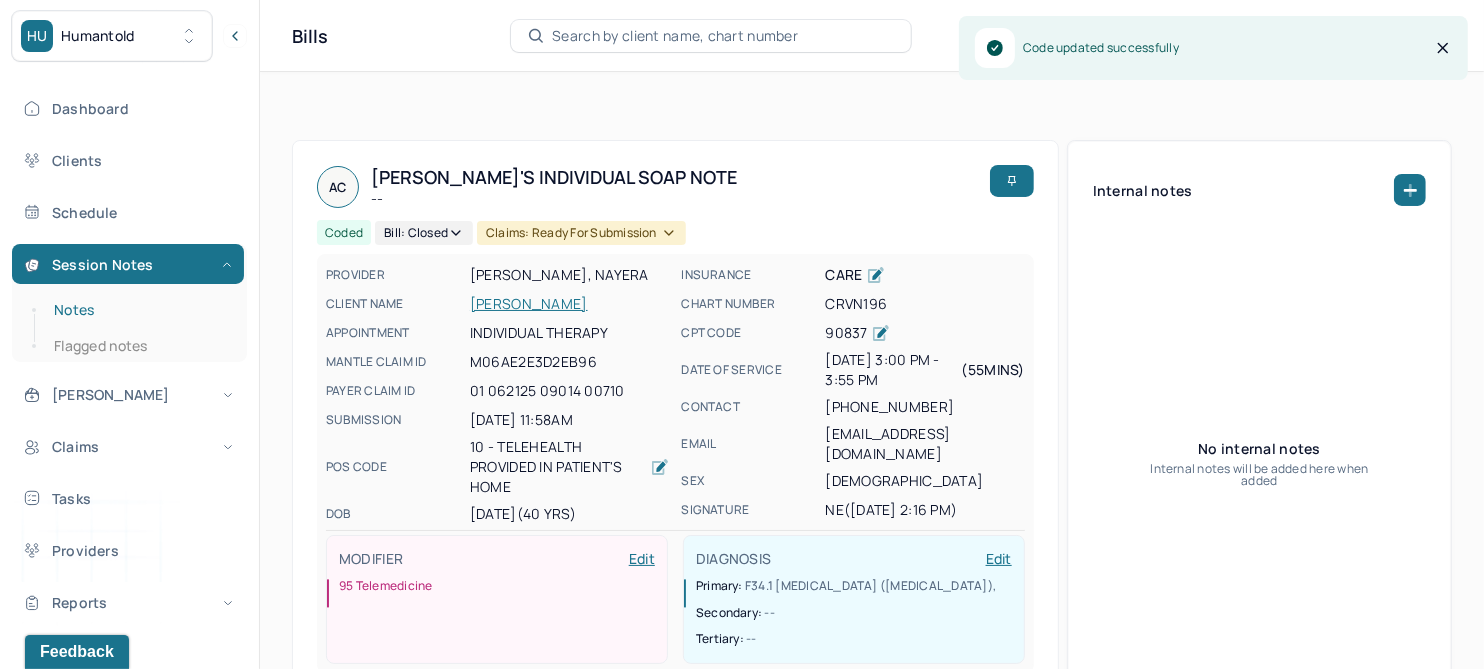 click on "Notes" at bounding box center (139, 310) 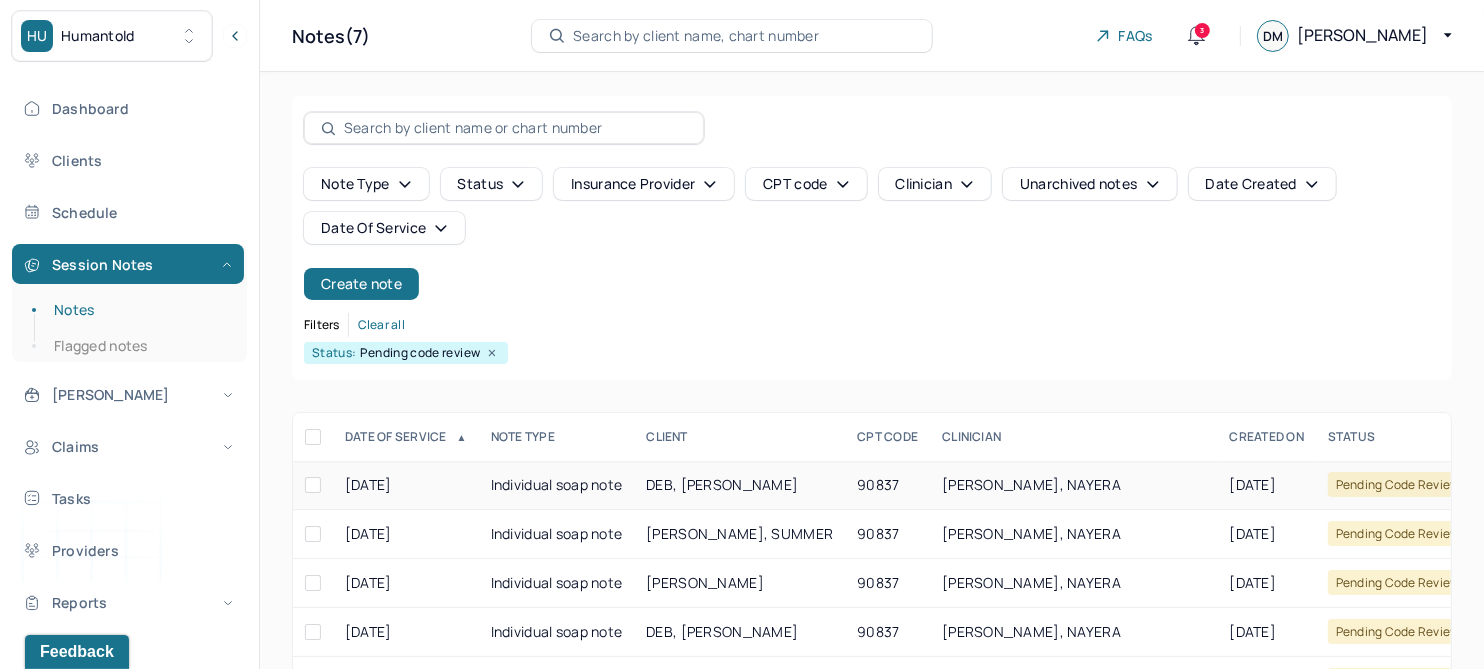 click on "DEB, [PERSON_NAME]" at bounding box center (722, 484) 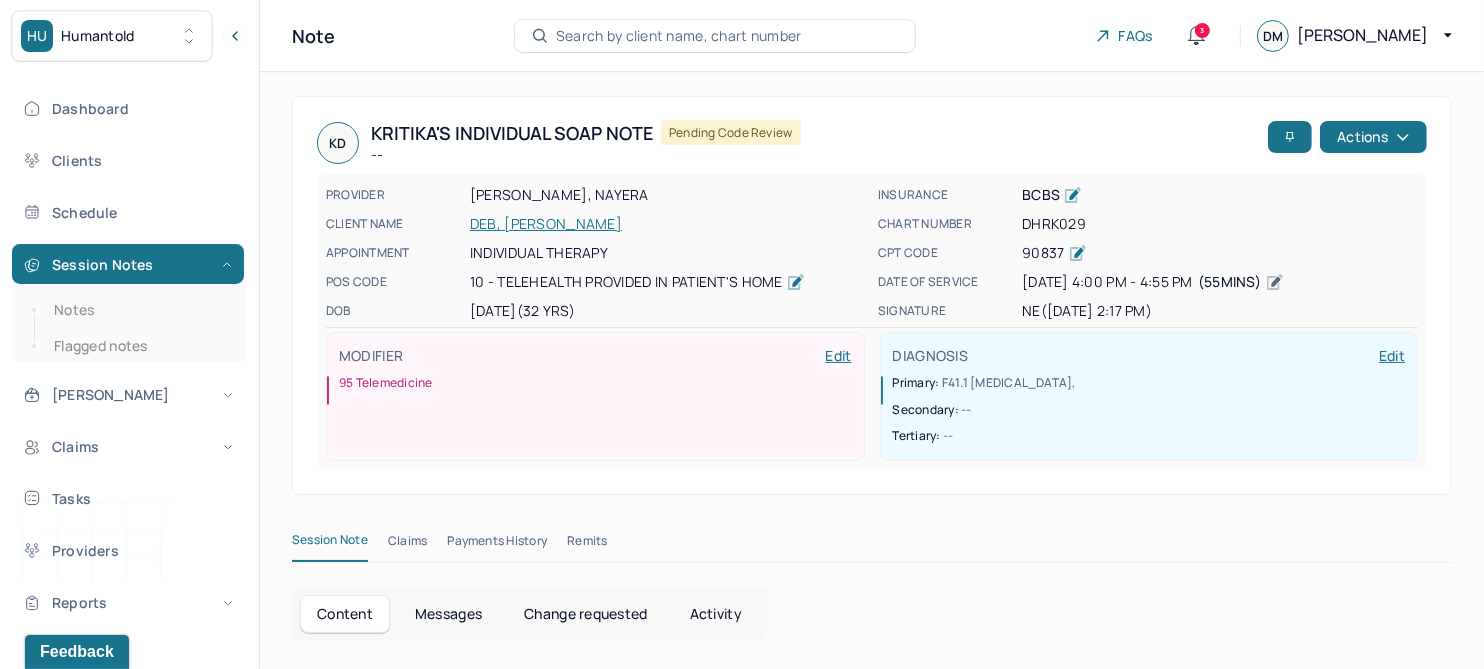 click on "Change requested" at bounding box center (585, 614) 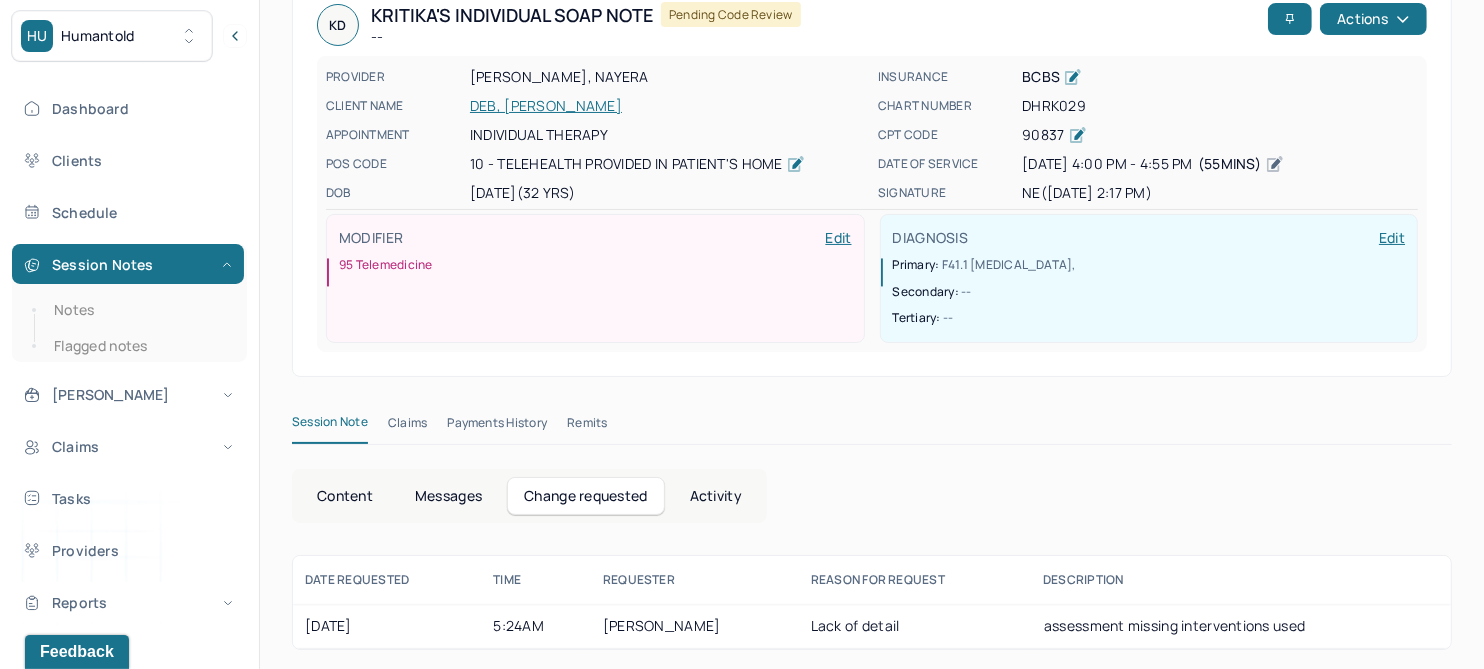 scroll, scrollTop: 0, scrollLeft: 0, axis: both 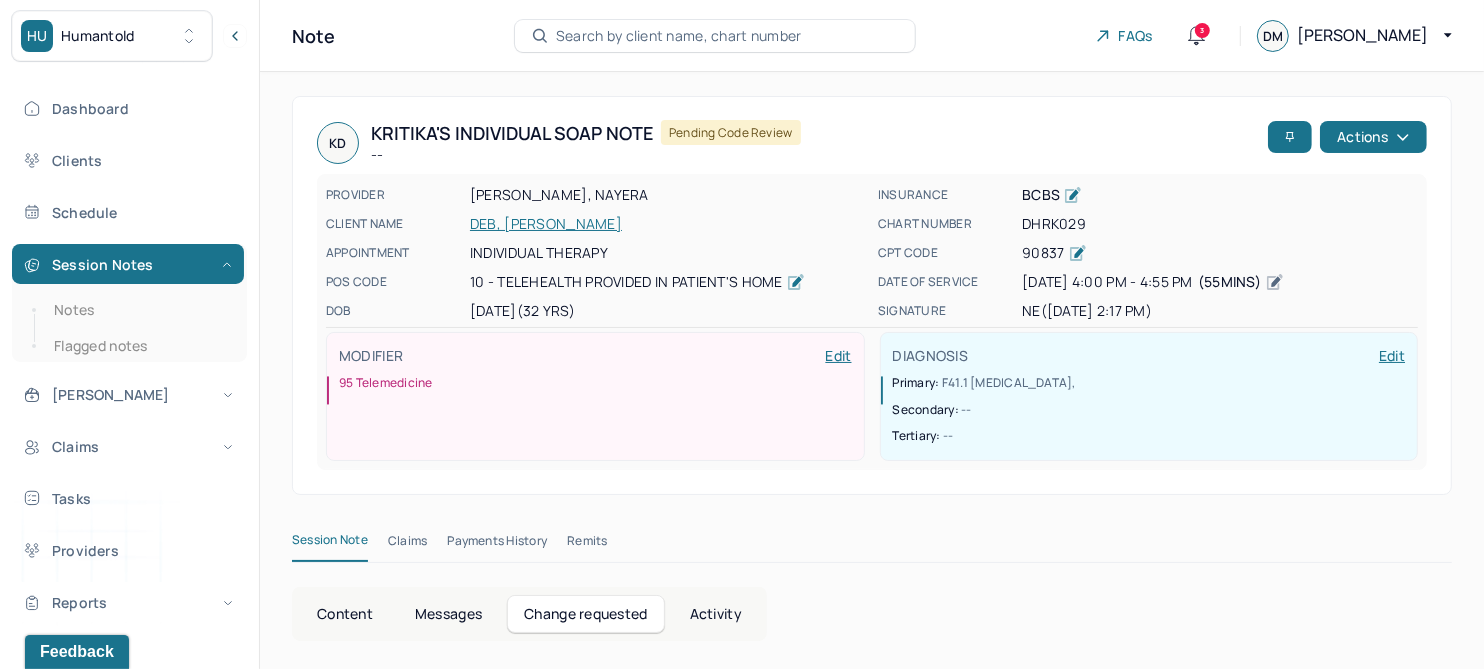 click on "DEB, [PERSON_NAME]" at bounding box center (668, 224) 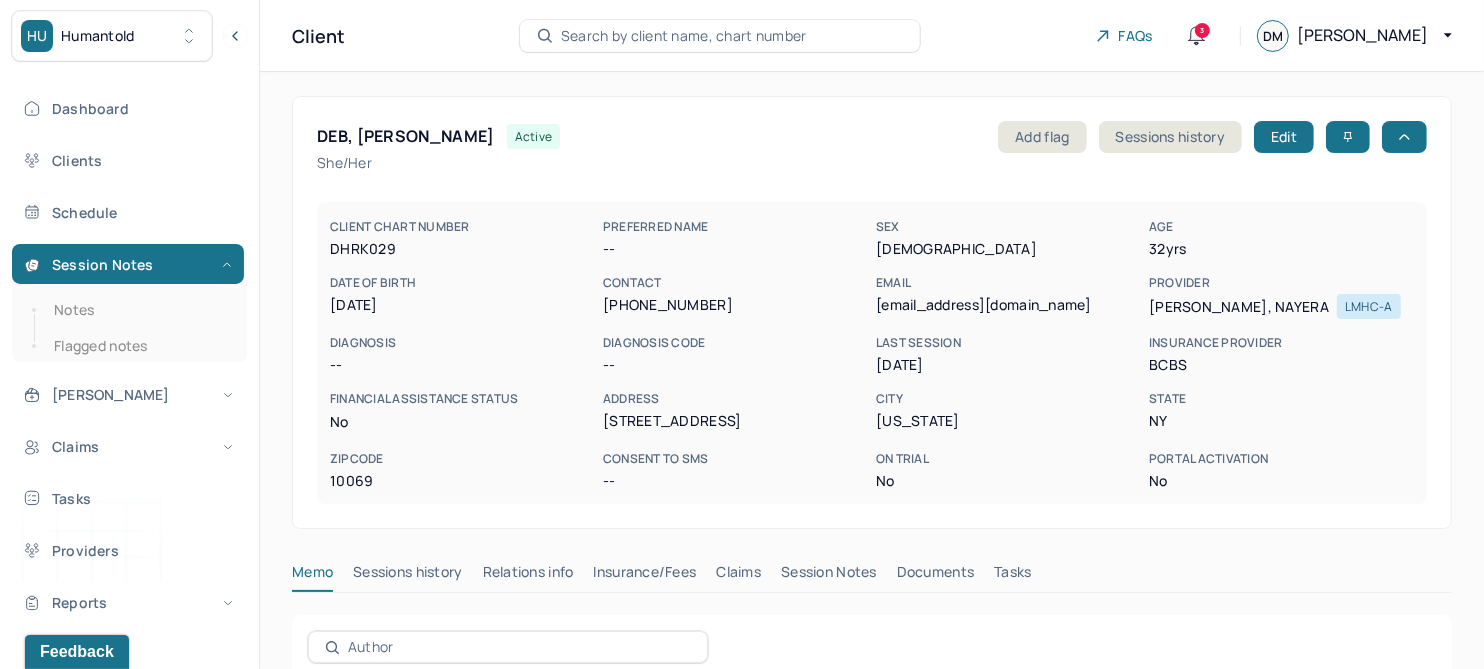 click on "Session Notes" at bounding box center [829, 576] 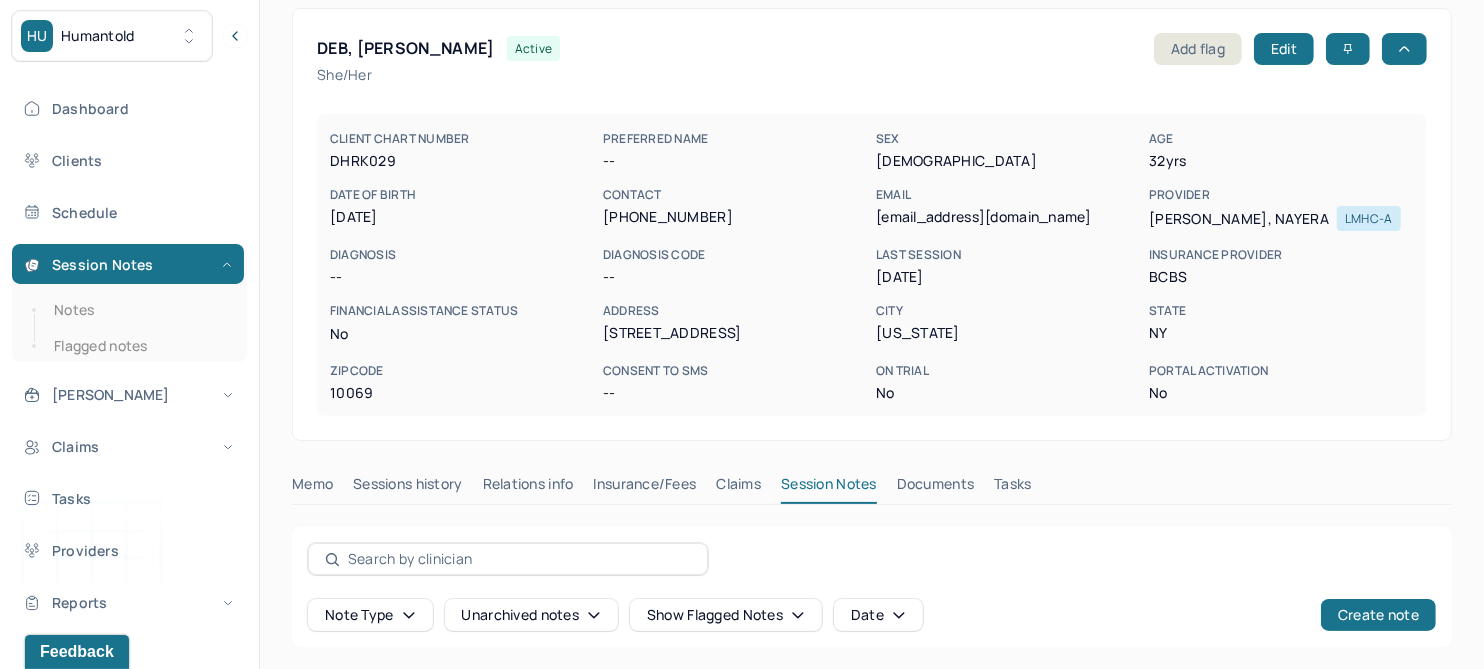 scroll, scrollTop: 374, scrollLeft: 0, axis: vertical 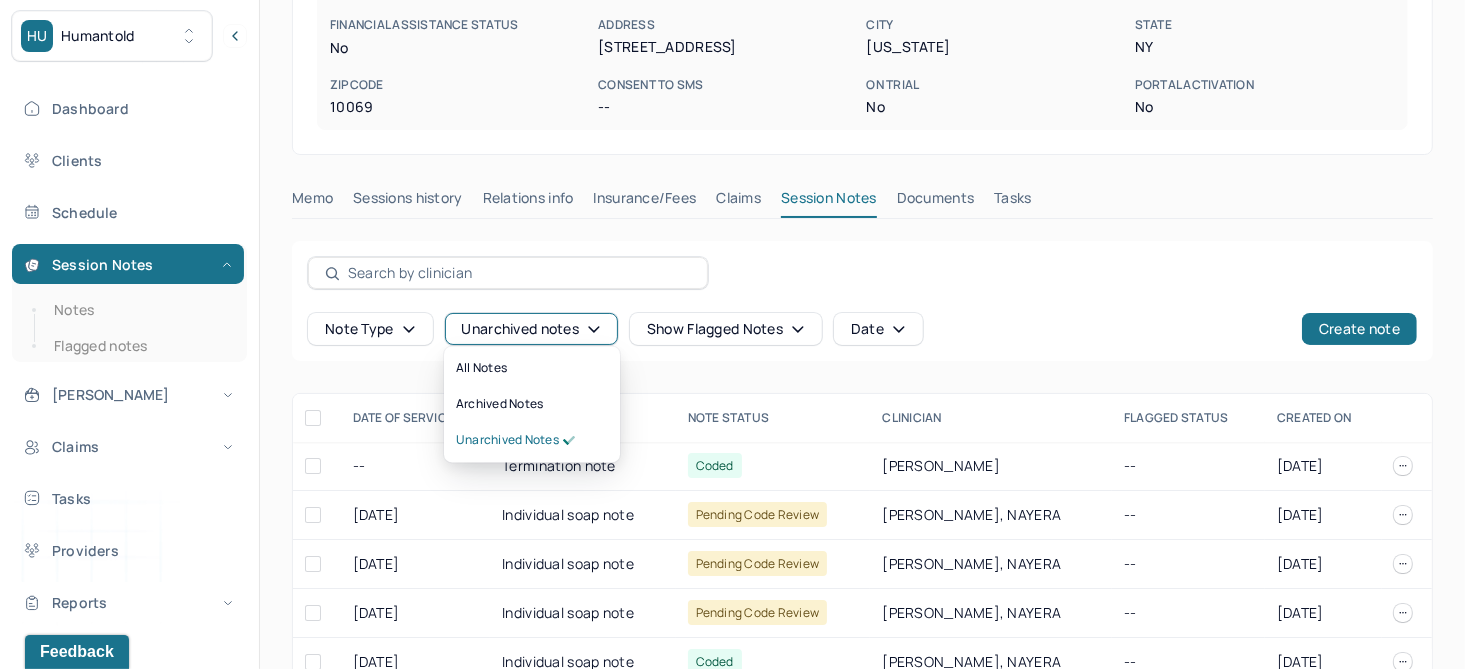 click 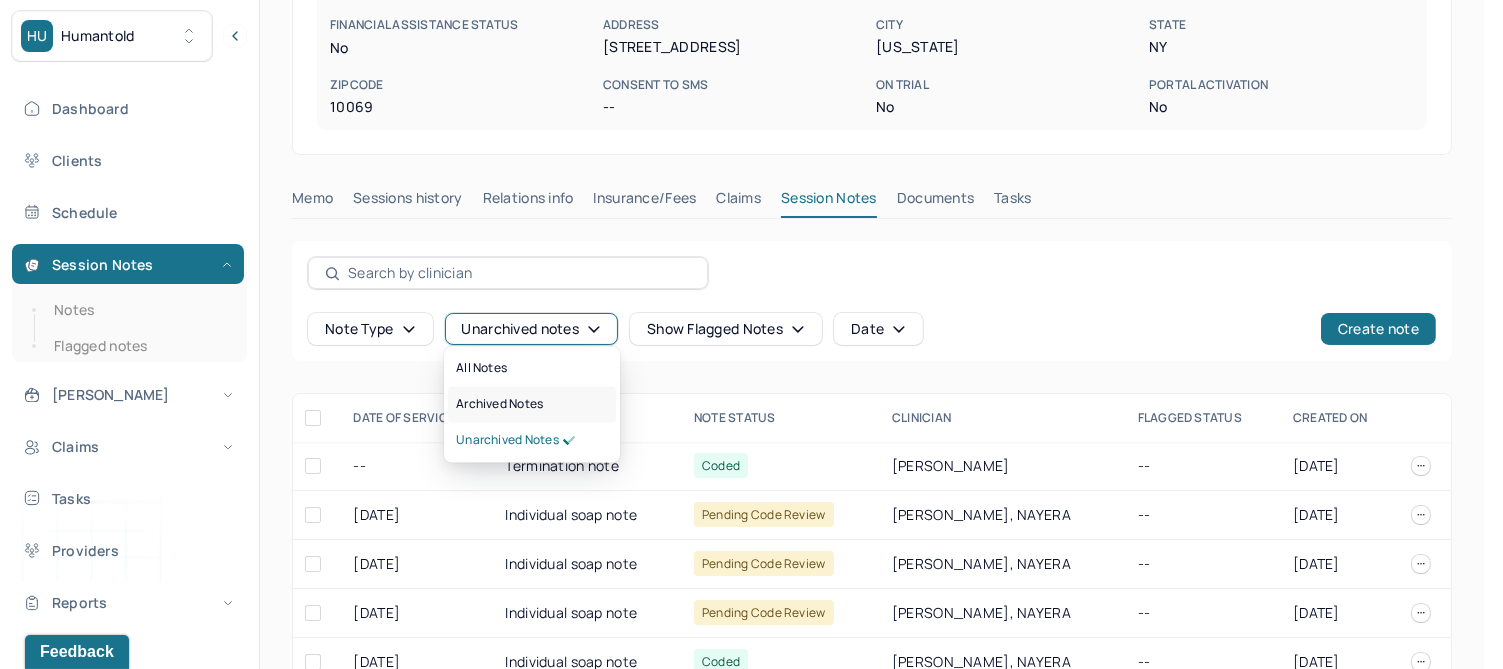 click on "Archived notes" at bounding box center (499, 405) 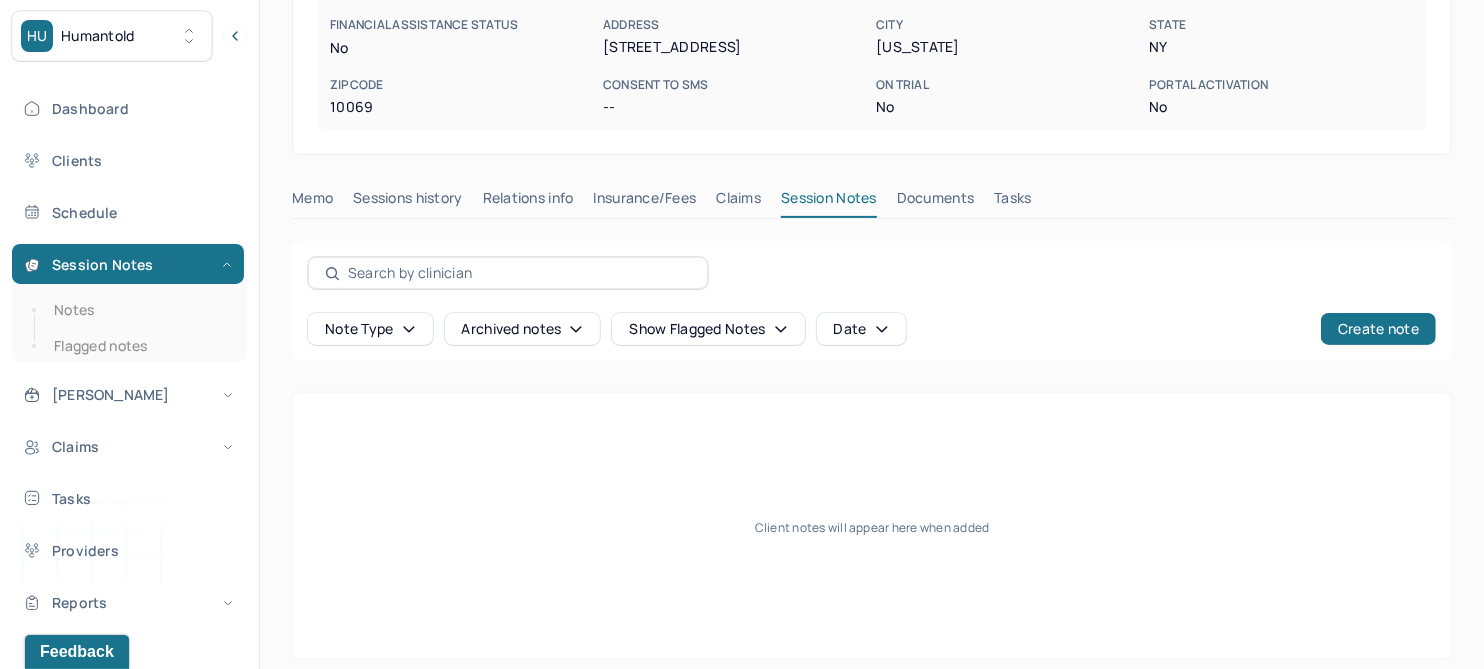 click on "Claims" at bounding box center (738, 202) 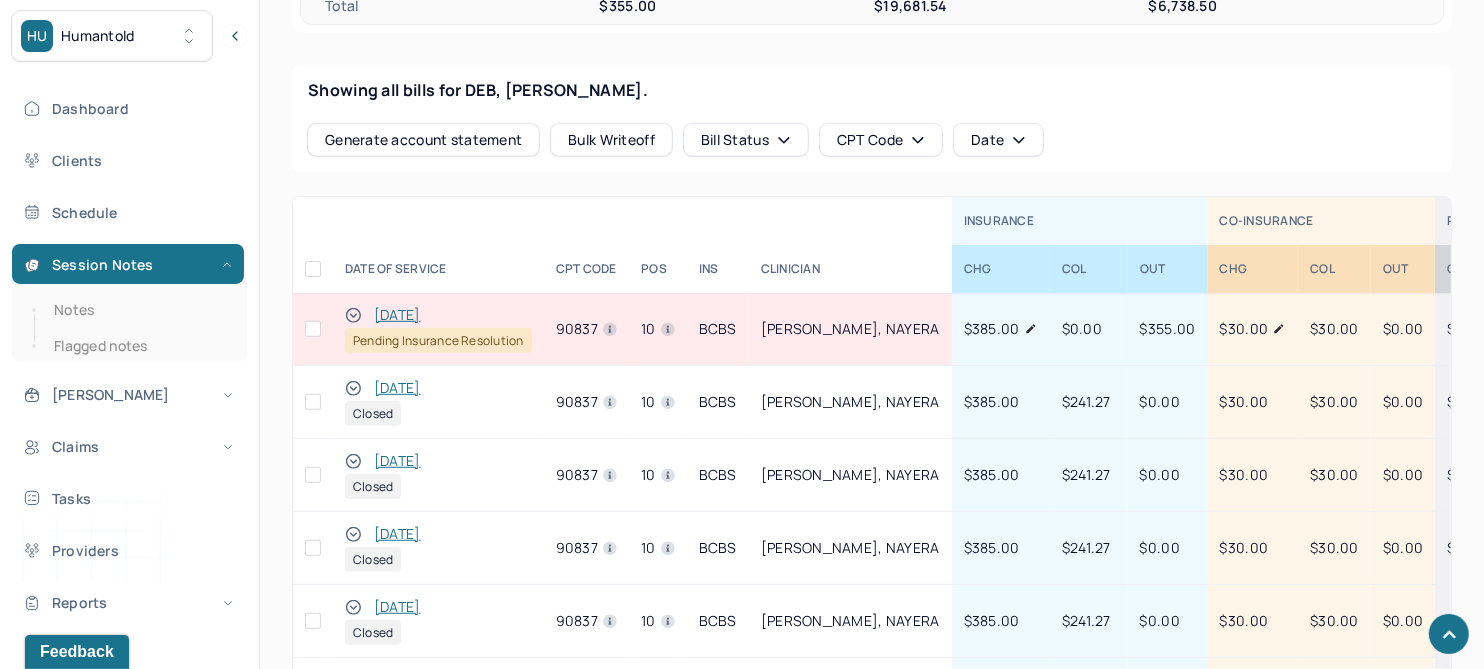 scroll, scrollTop: 865, scrollLeft: 0, axis: vertical 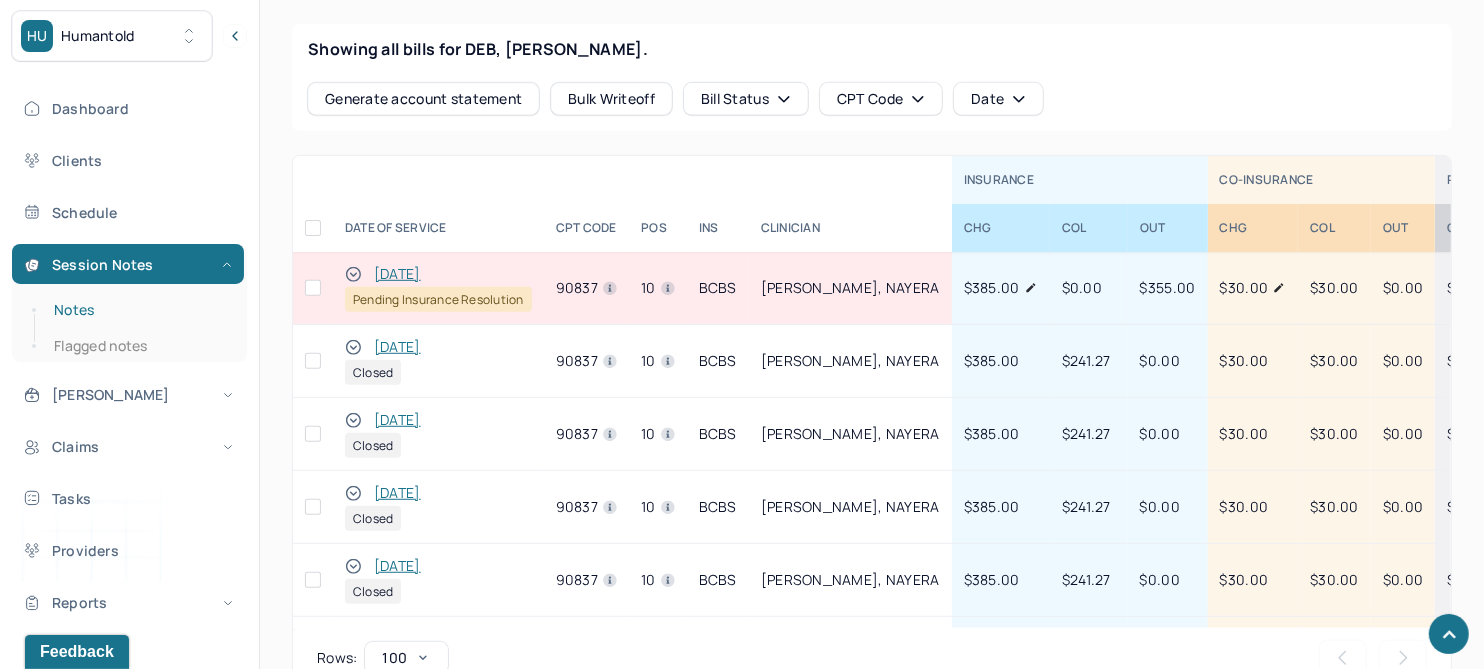 drag, startPoint x: 72, startPoint y: 310, endPoint x: 165, endPoint y: 321, distance: 93.64828 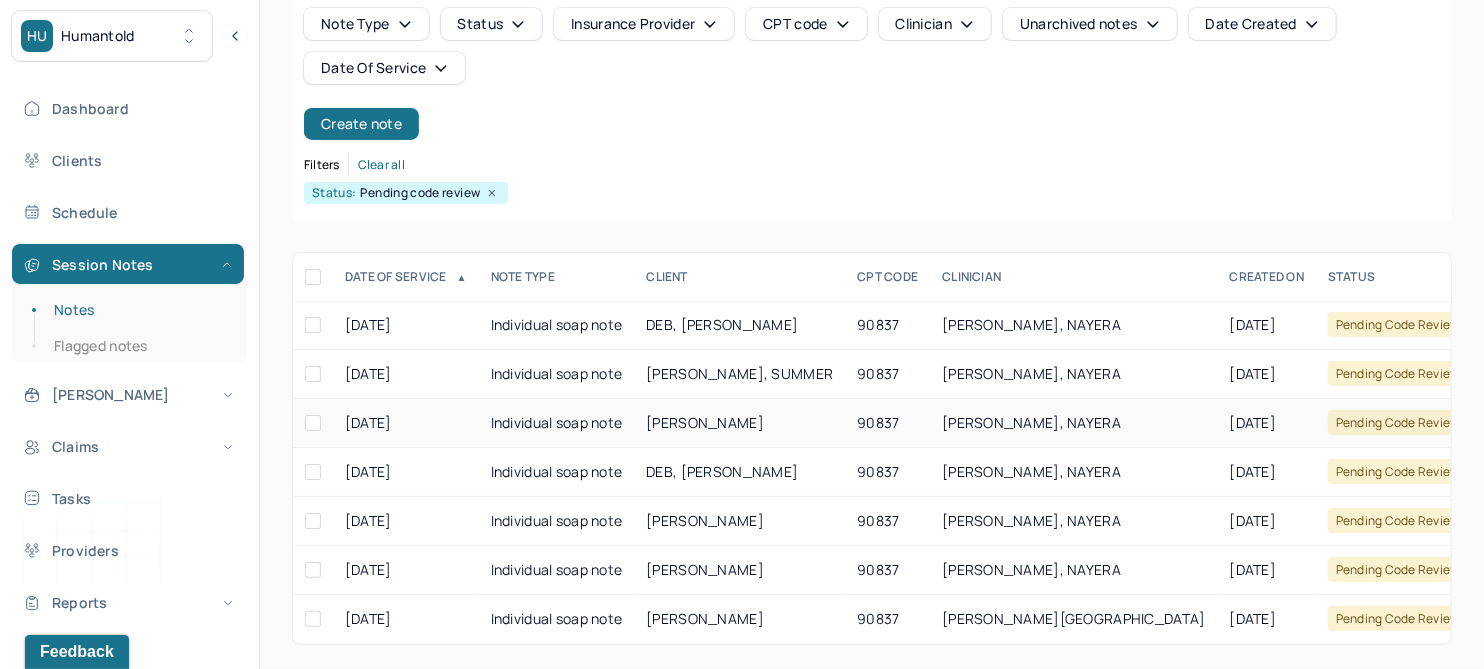 scroll, scrollTop: 176, scrollLeft: 0, axis: vertical 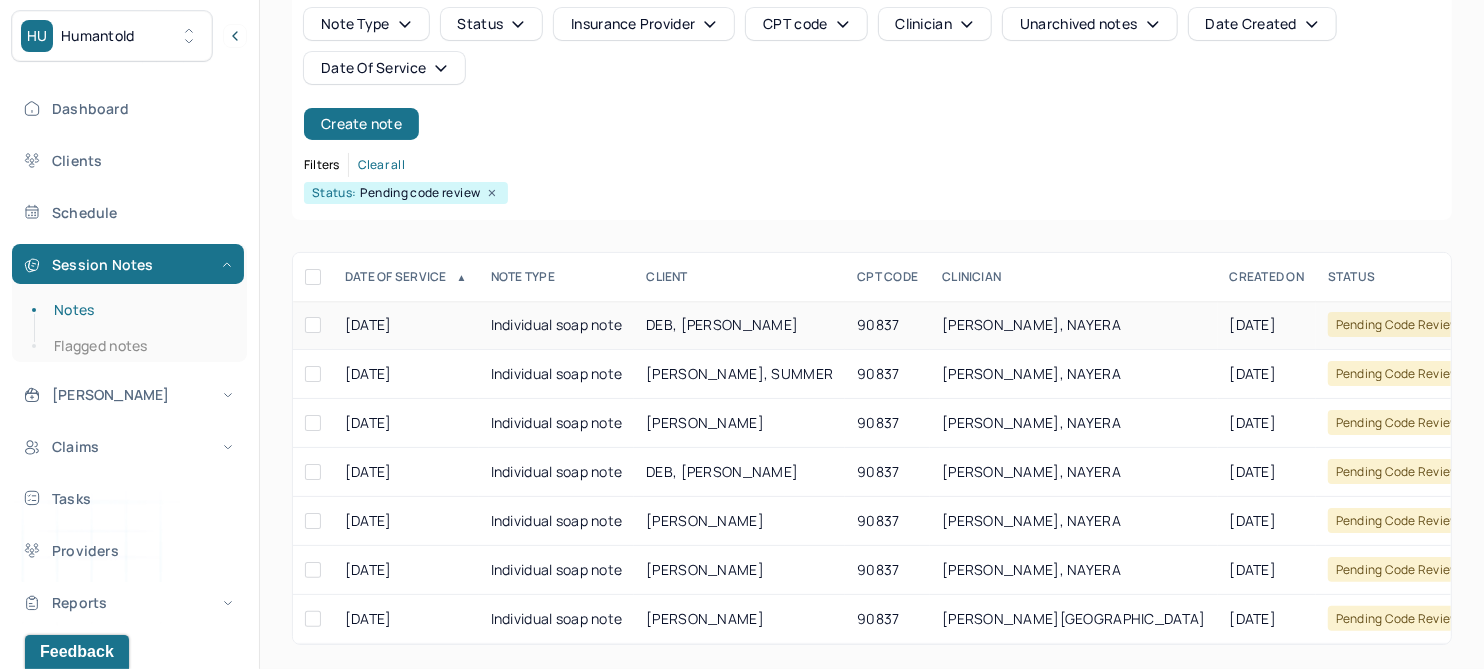 click on "DEB, [PERSON_NAME]" at bounding box center (739, 325) 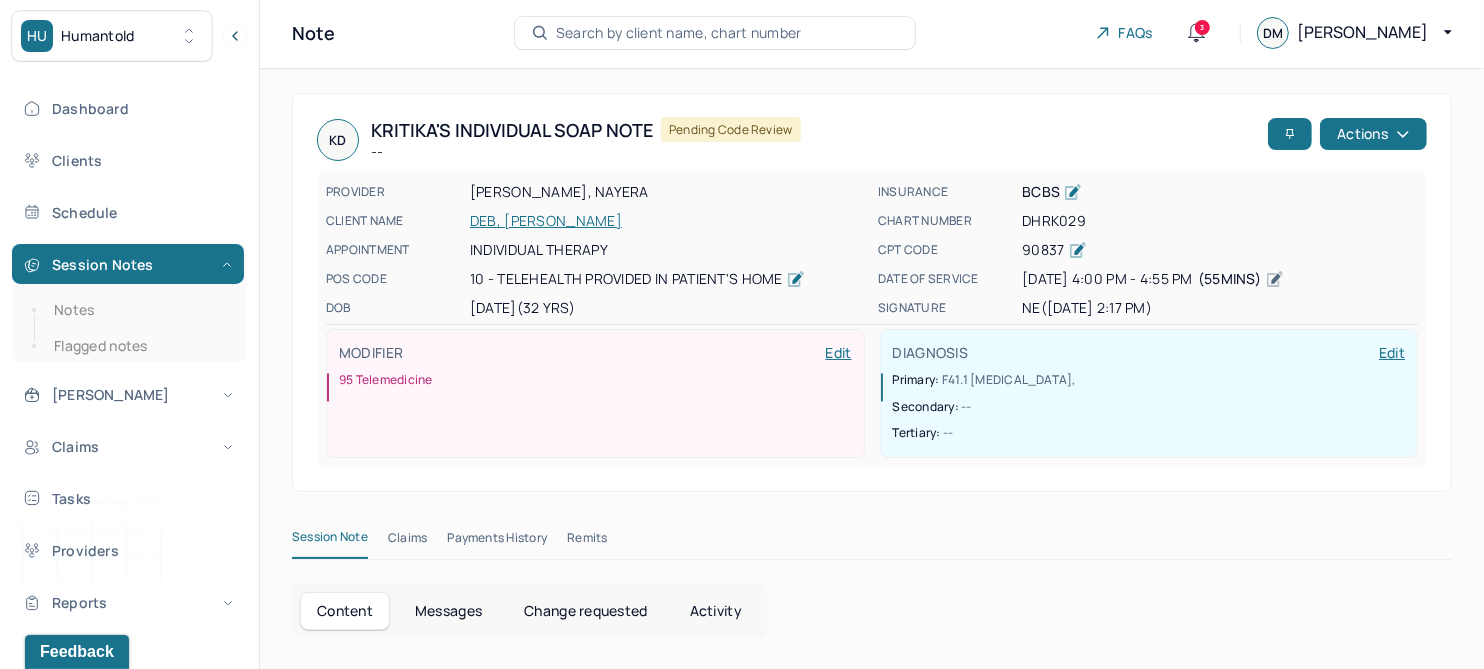 scroll, scrollTop: 0, scrollLeft: 0, axis: both 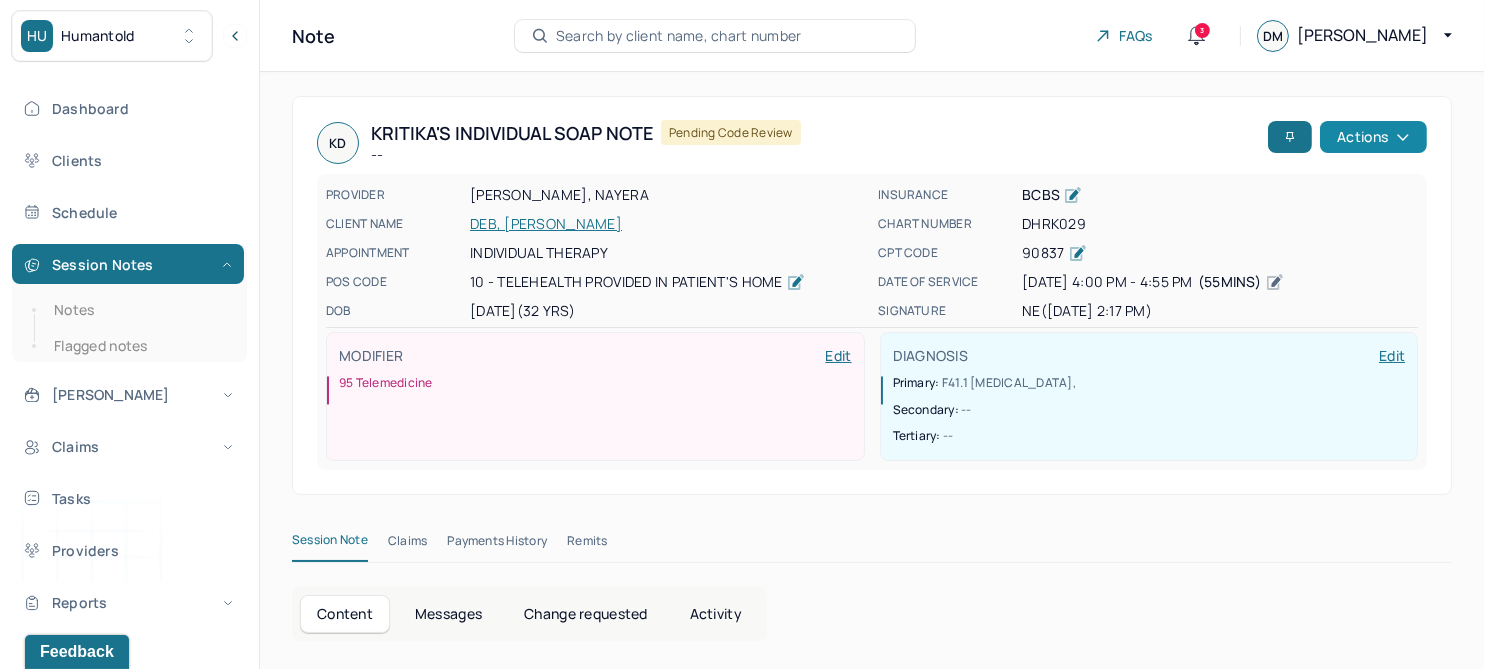 click on "Actions" at bounding box center (1373, 137) 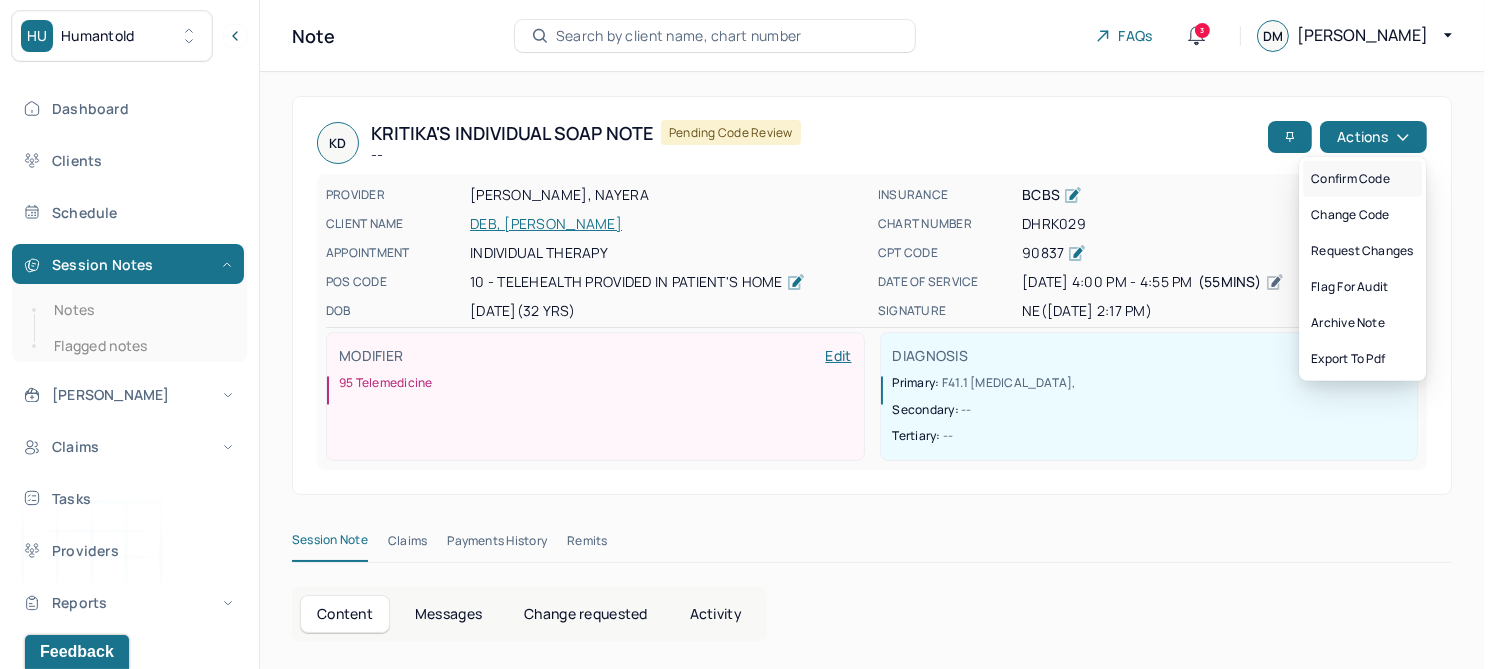 click on "Confirm code" at bounding box center [1362, 179] 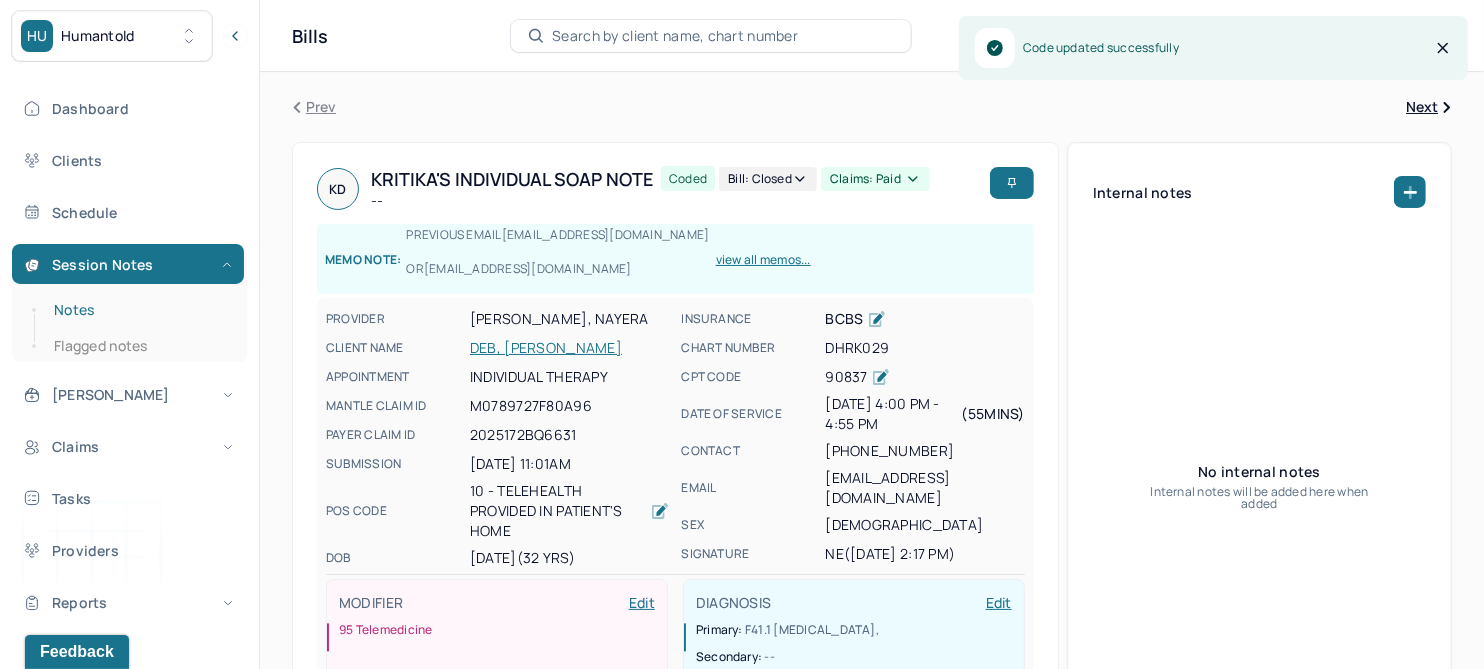 click on "Notes" at bounding box center [139, 310] 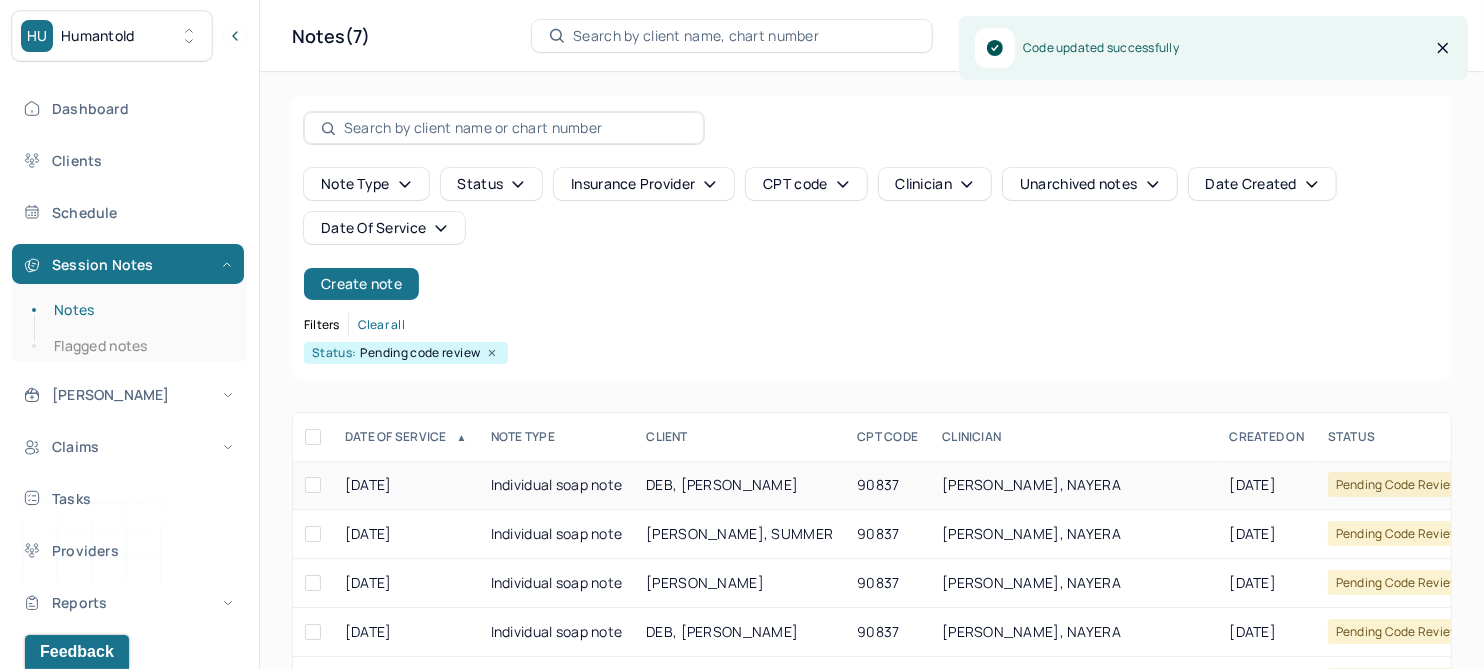 click on "DEB, [PERSON_NAME]" at bounding box center (722, 484) 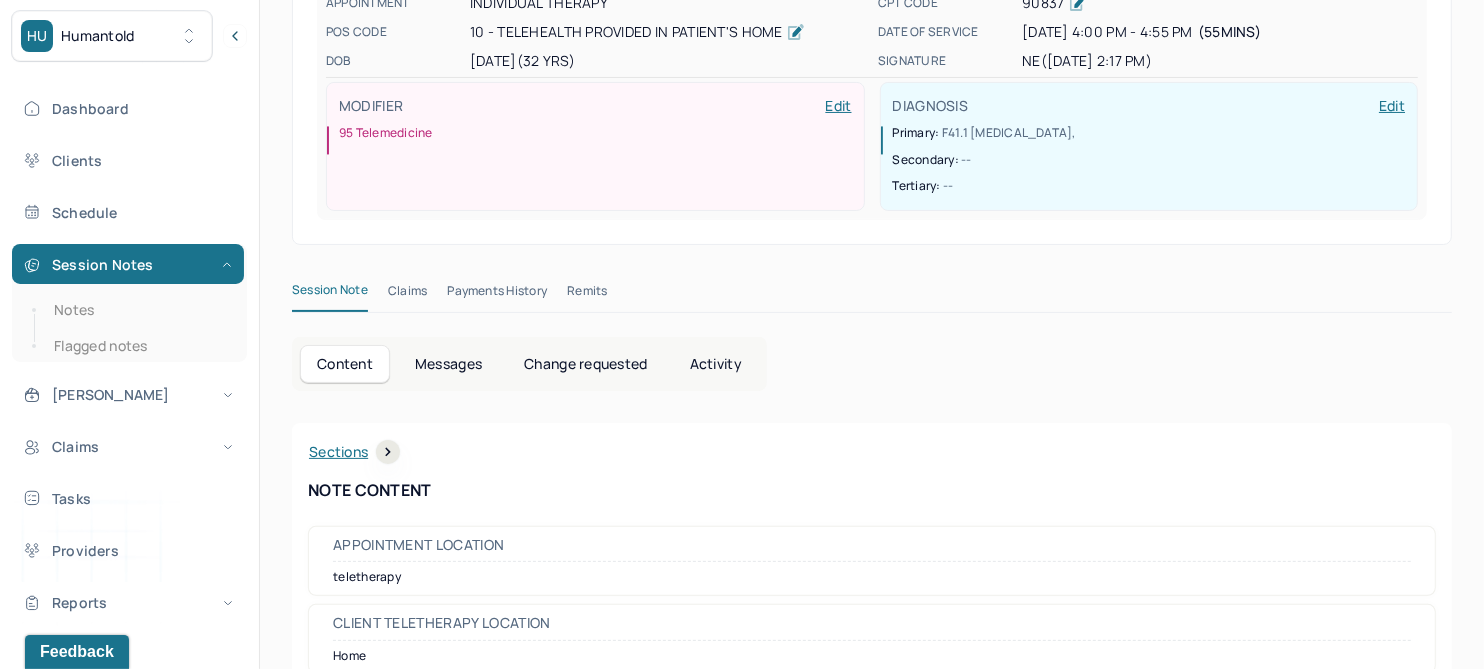 click on "Change requested" at bounding box center [585, 364] 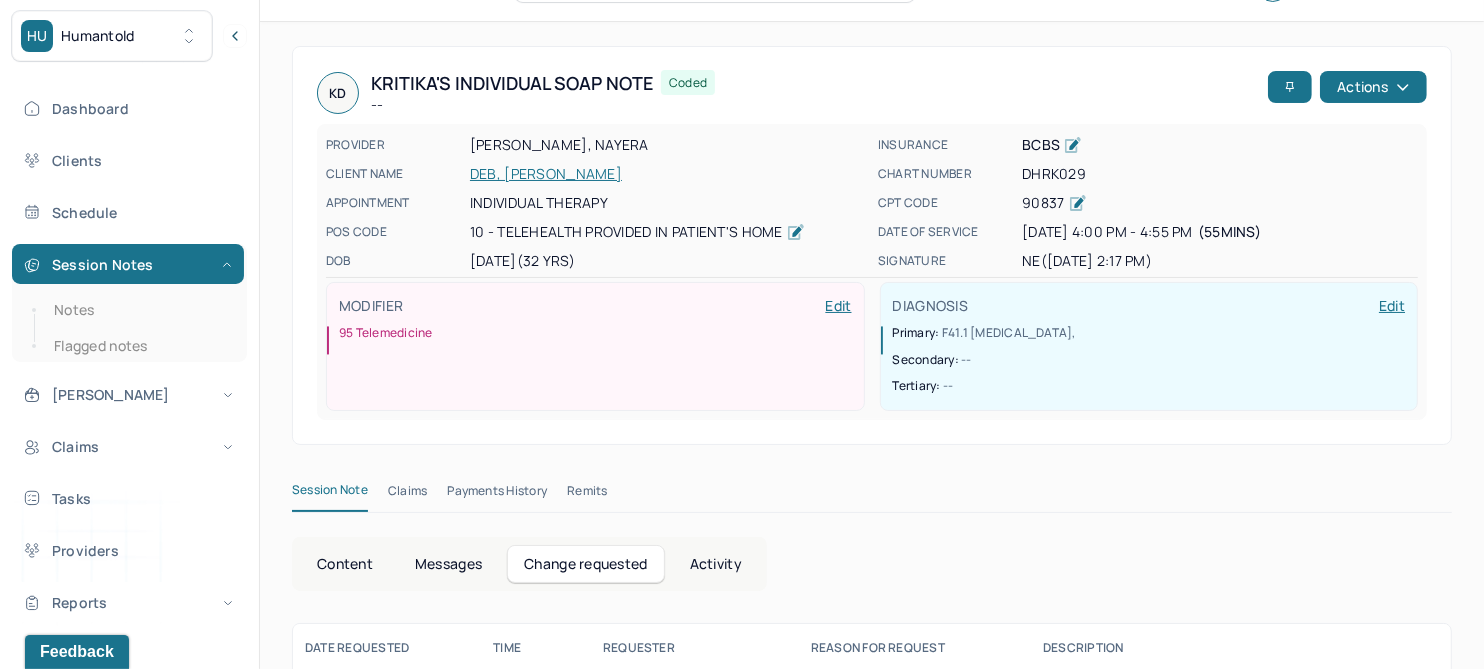 scroll, scrollTop: 0, scrollLeft: 0, axis: both 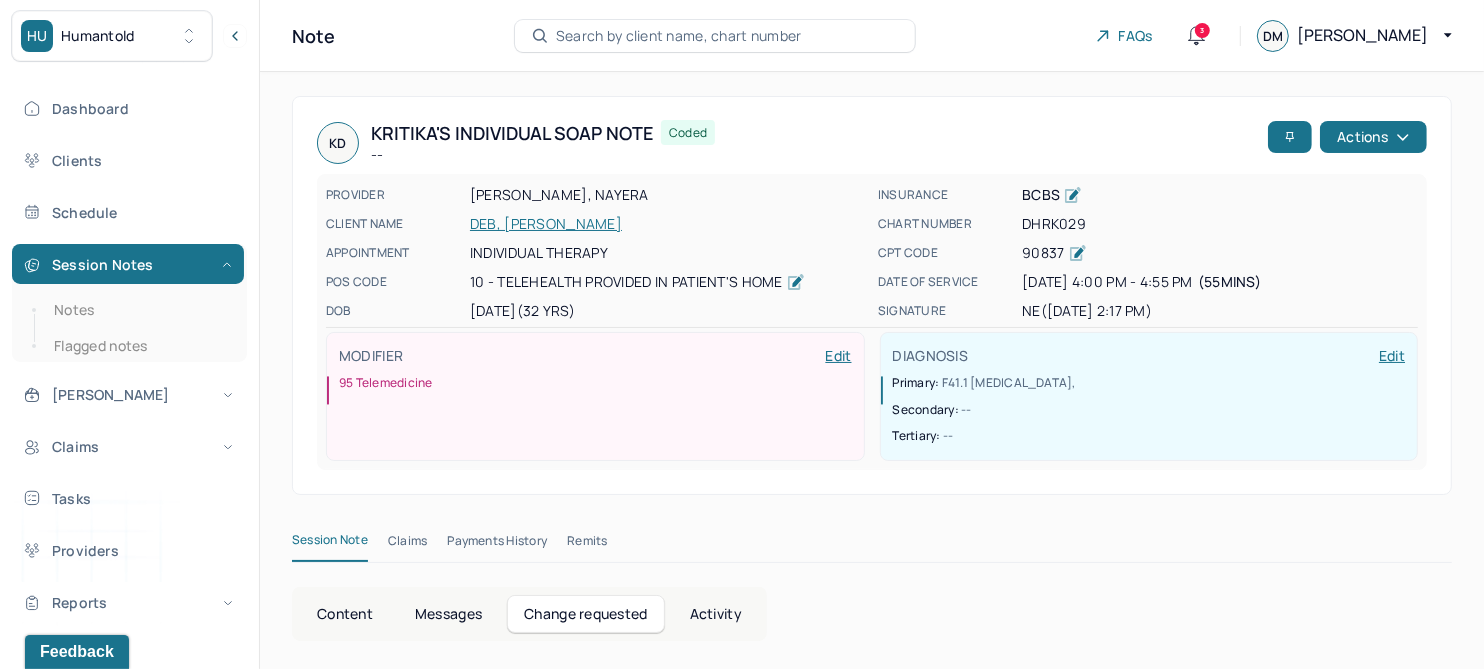 click on "DEB, [PERSON_NAME]" at bounding box center (668, 224) 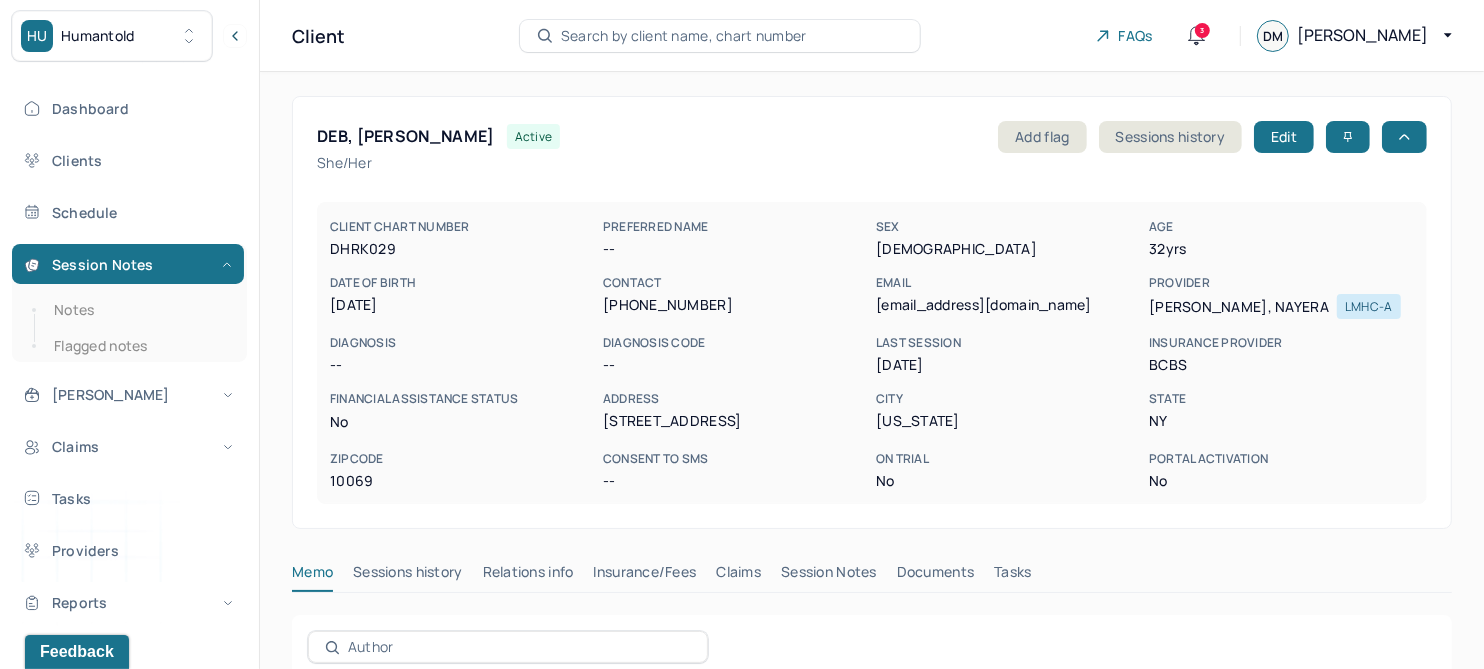 click on "Session Notes" at bounding box center [829, 576] 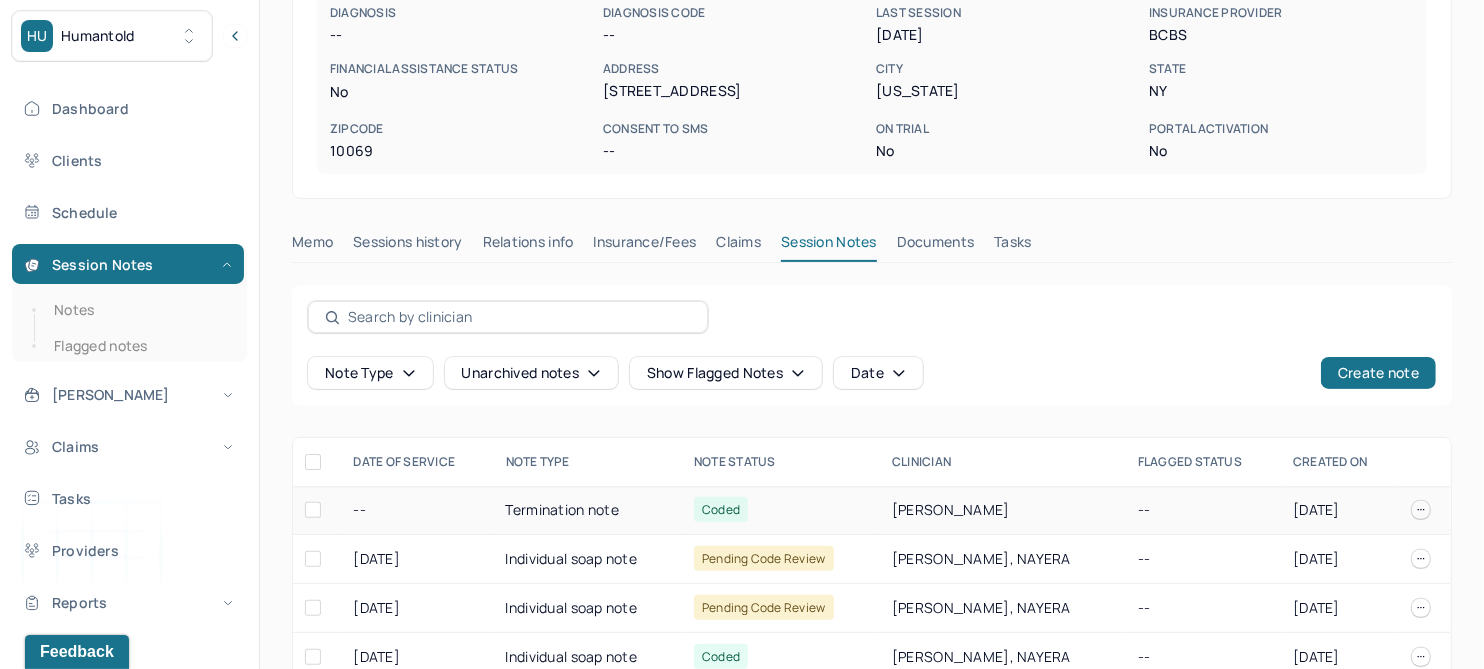 scroll, scrollTop: 374, scrollLeft: 0, axis: vertical 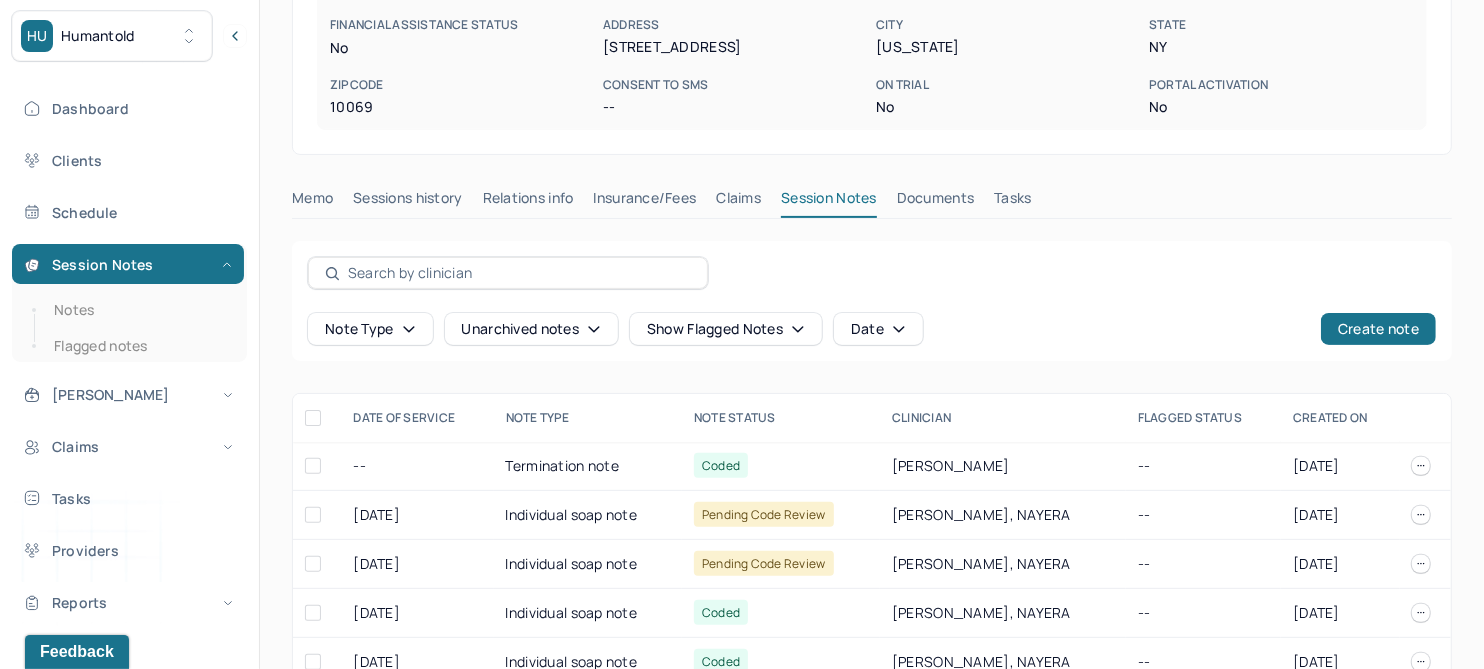click 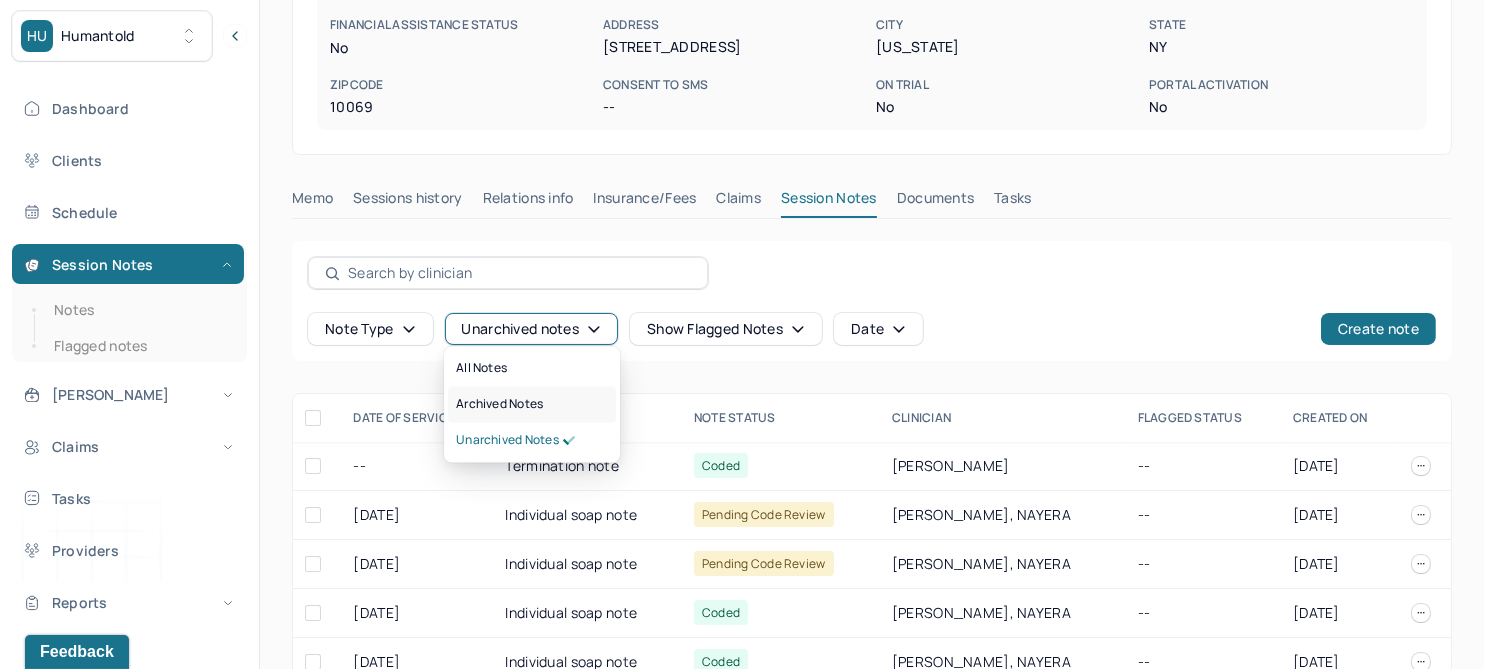 click on "Archived notes" at bounding box center [499, 405] 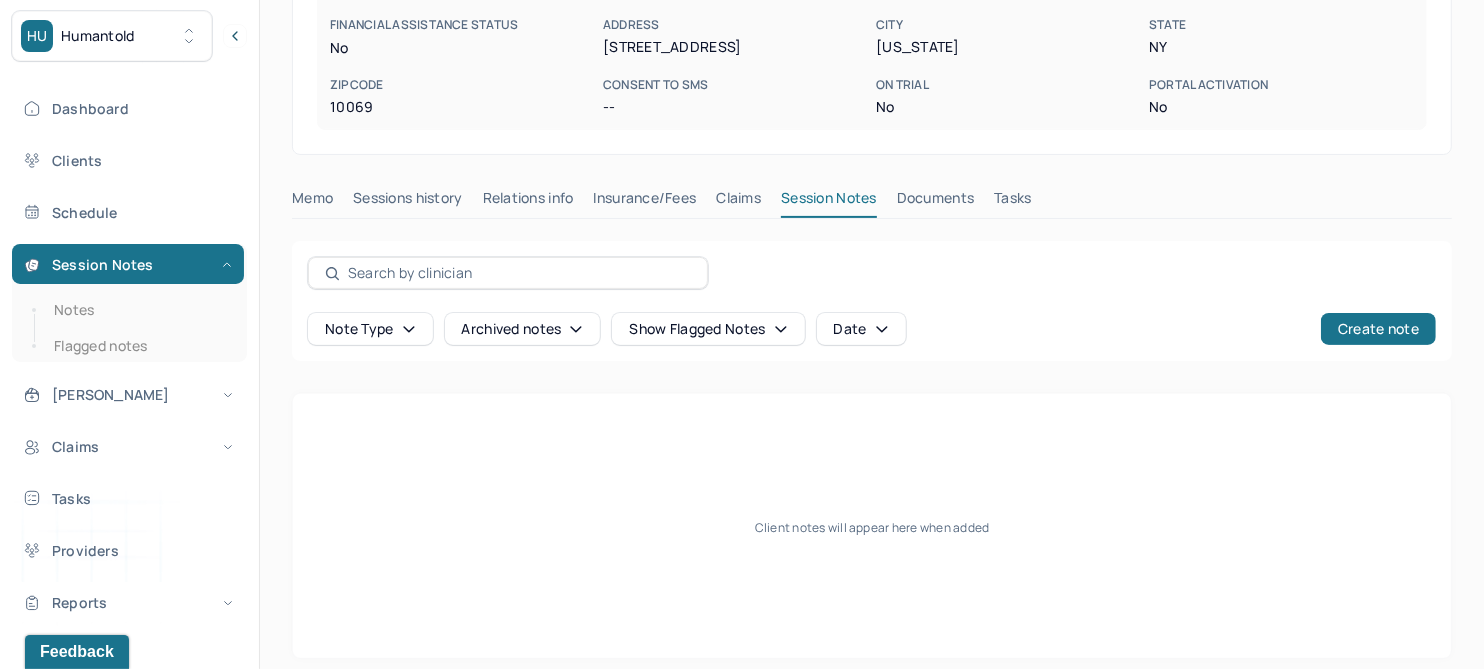 click on "Insurance/Fees" at bounding box center (645, 202) 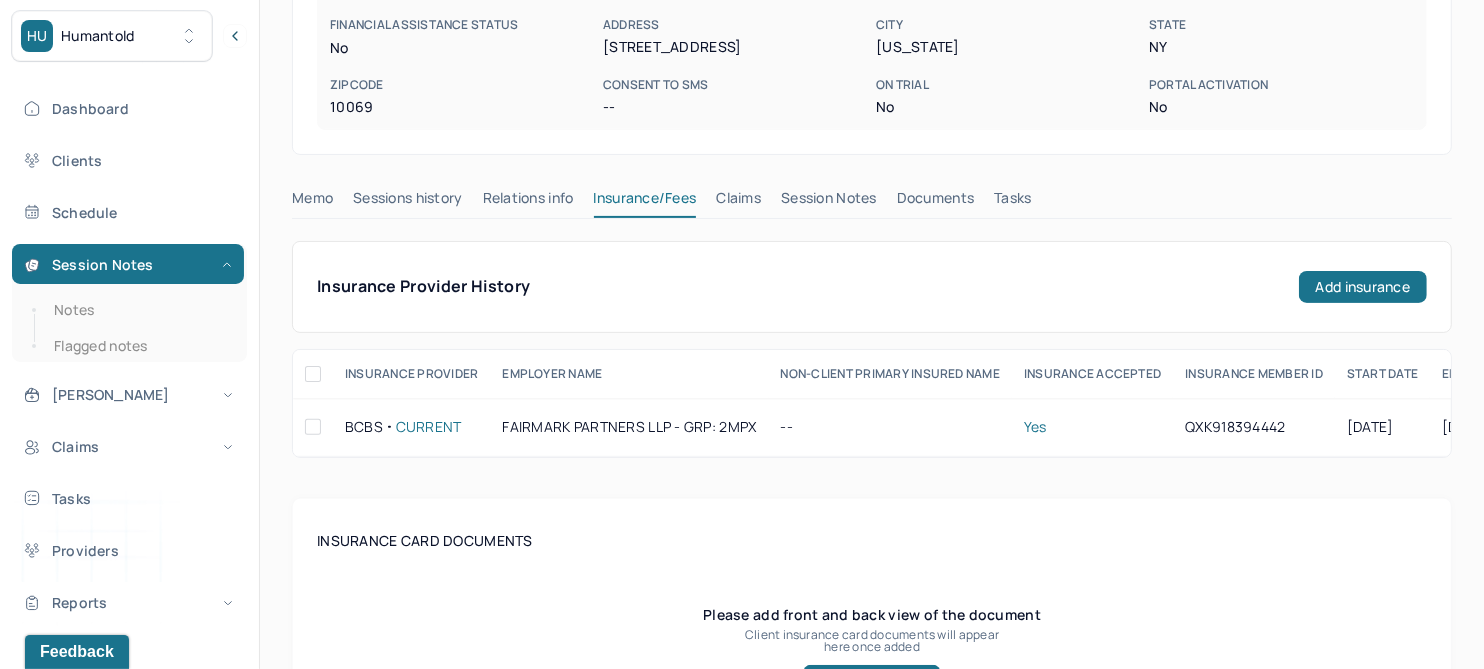 click on "Claims" at bounding box center [738, 202] 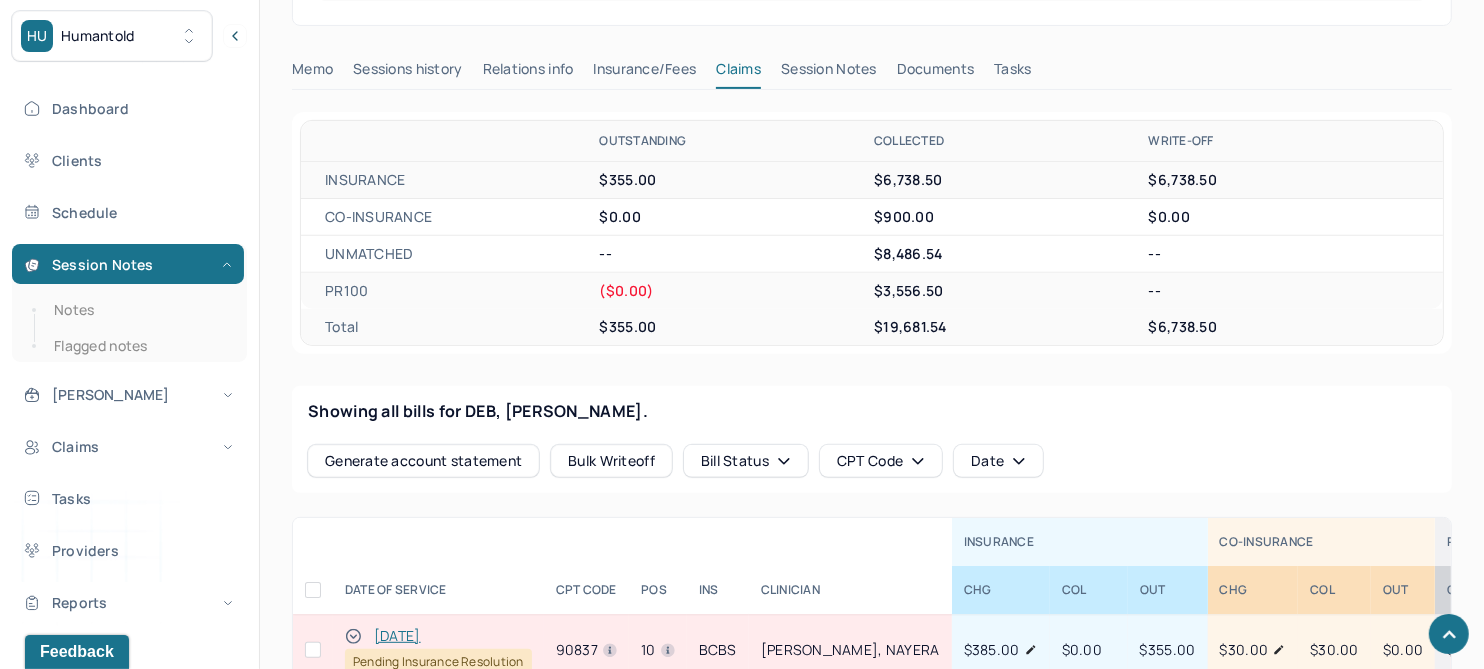 scroll, scrollTop: 874, scrollLeft: 0, axis: vertical 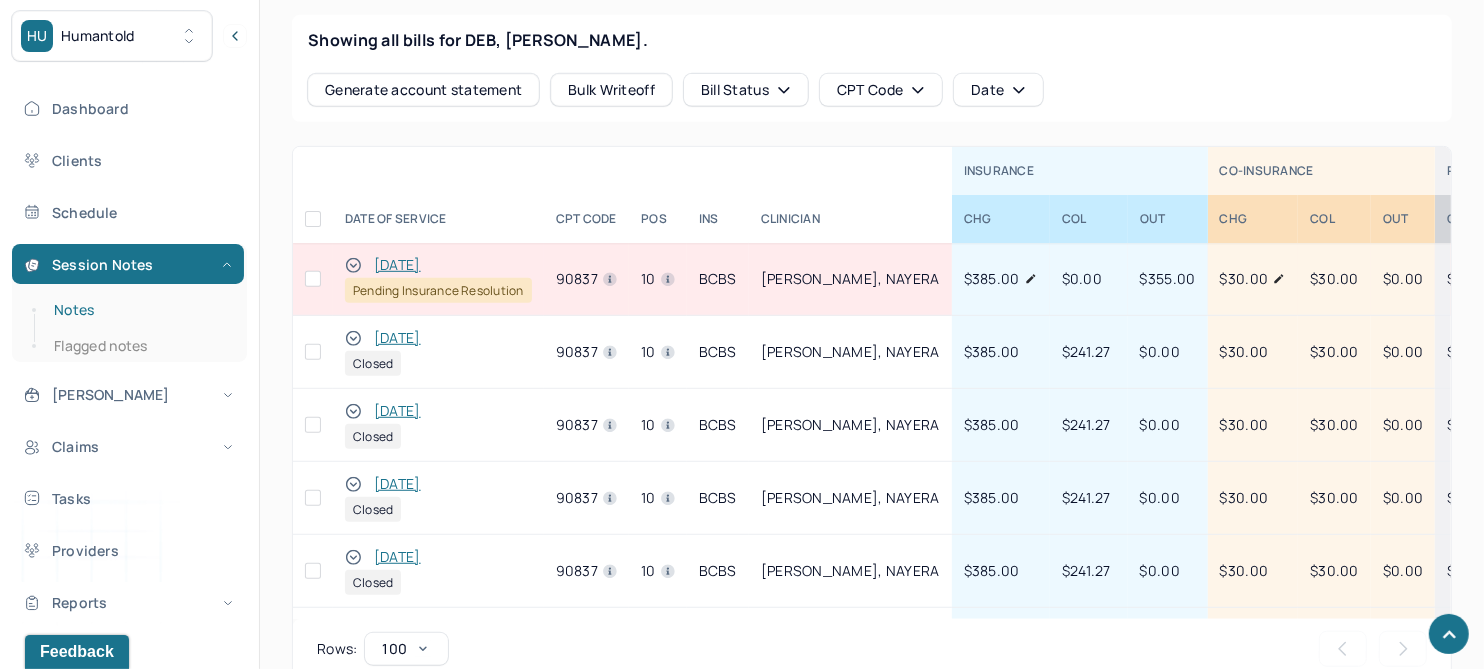 click on "Notes" at bounding box center [139, 310] 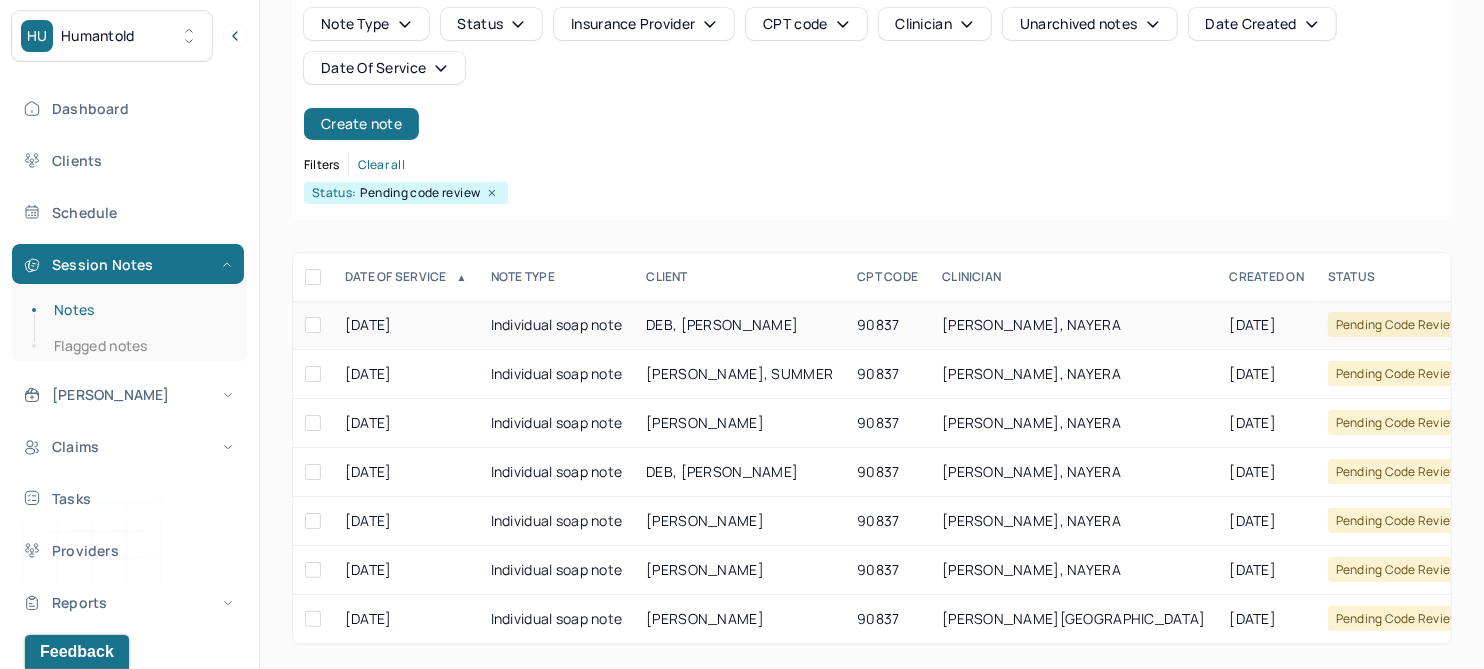 scroll, scrollTop: 127, scrollLeft: 0, axis: vertical 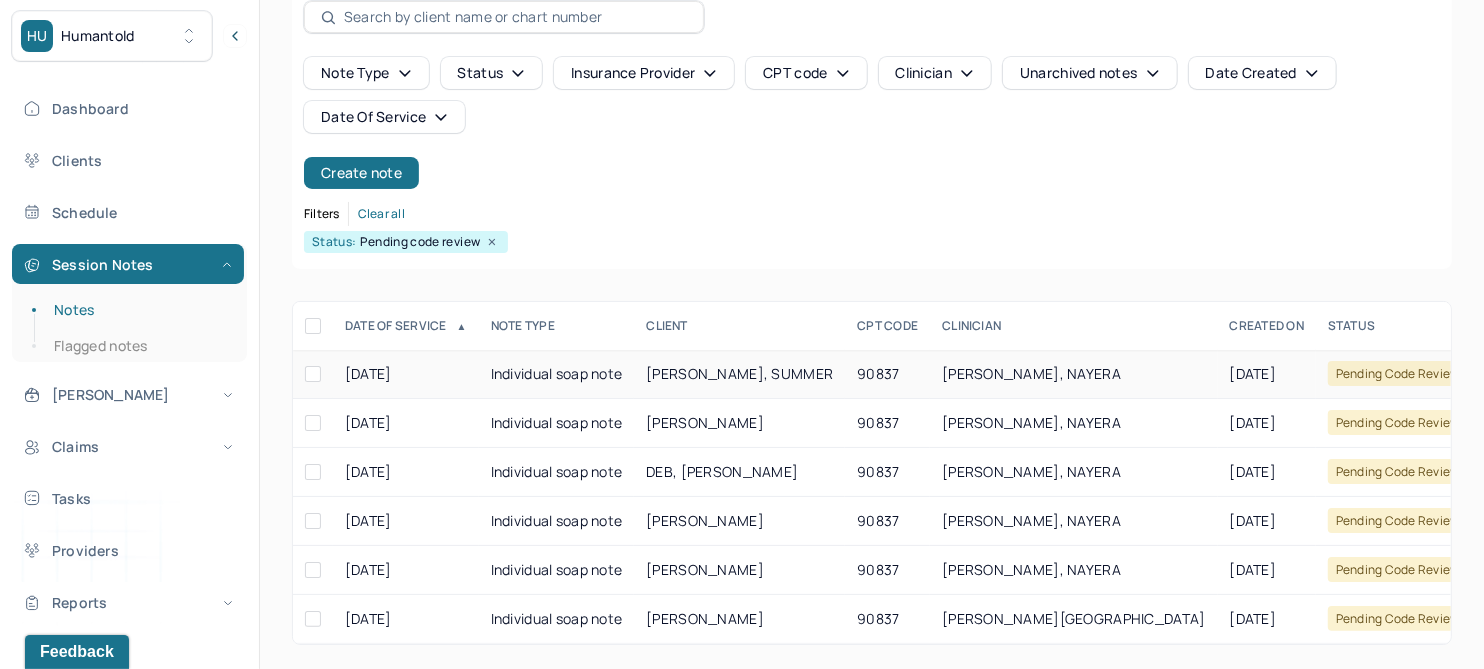 click on "[PERSON_NAME], SUMMER" at bounding box center [739, 373] 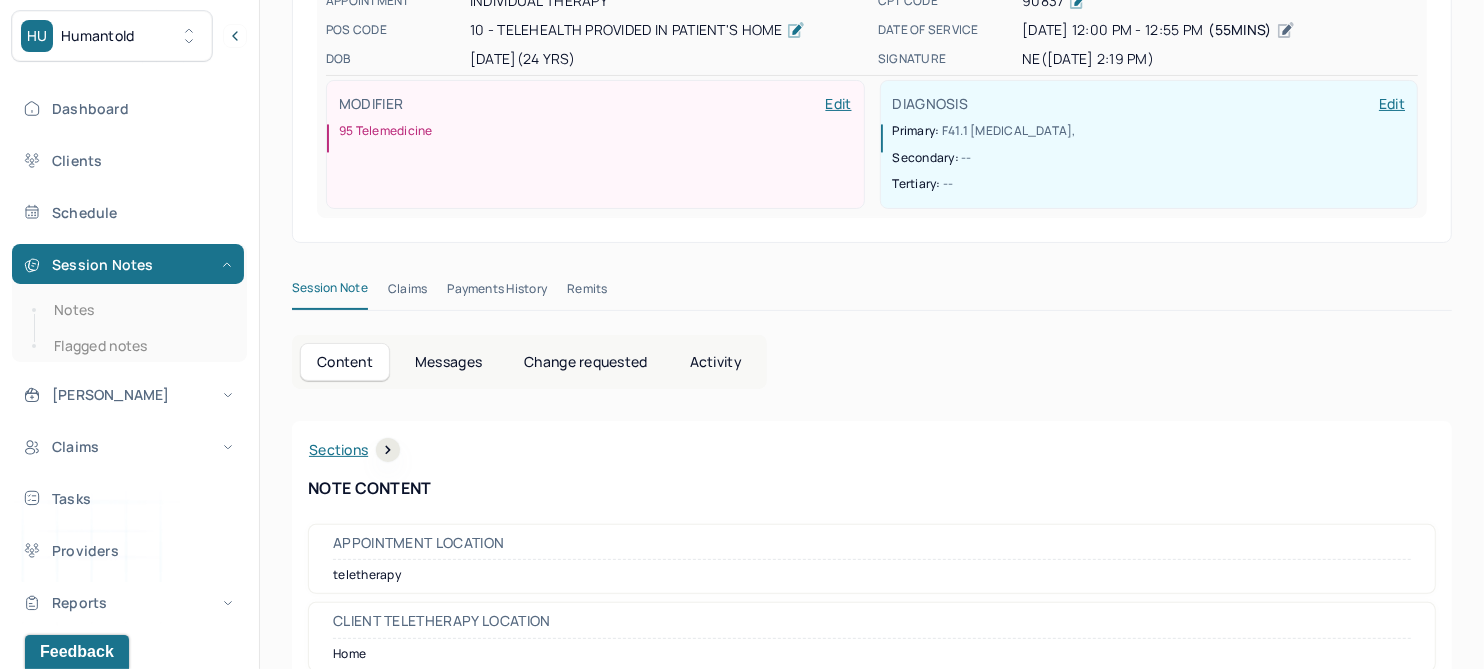 click on "Change requested" at bounding box center (585, 362) 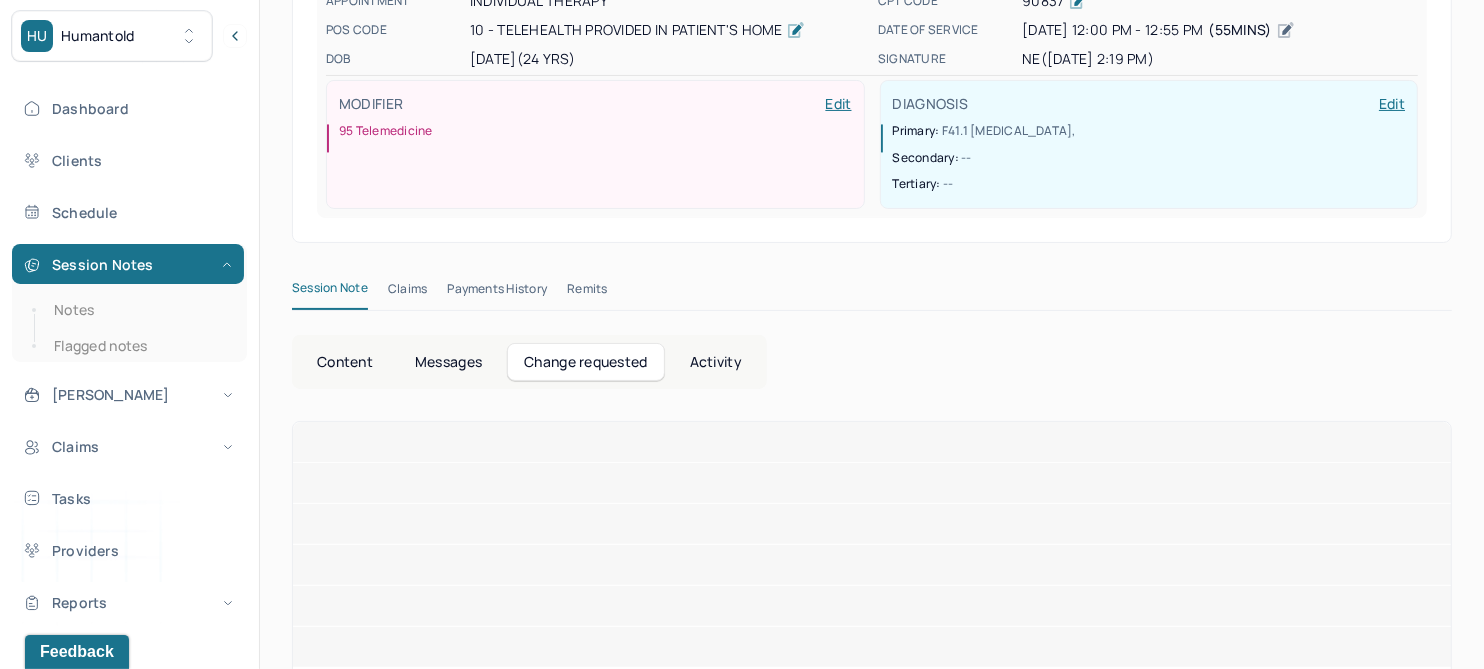 scroll, scrollTop: 162, scrollLeft: 0, axis: vertical 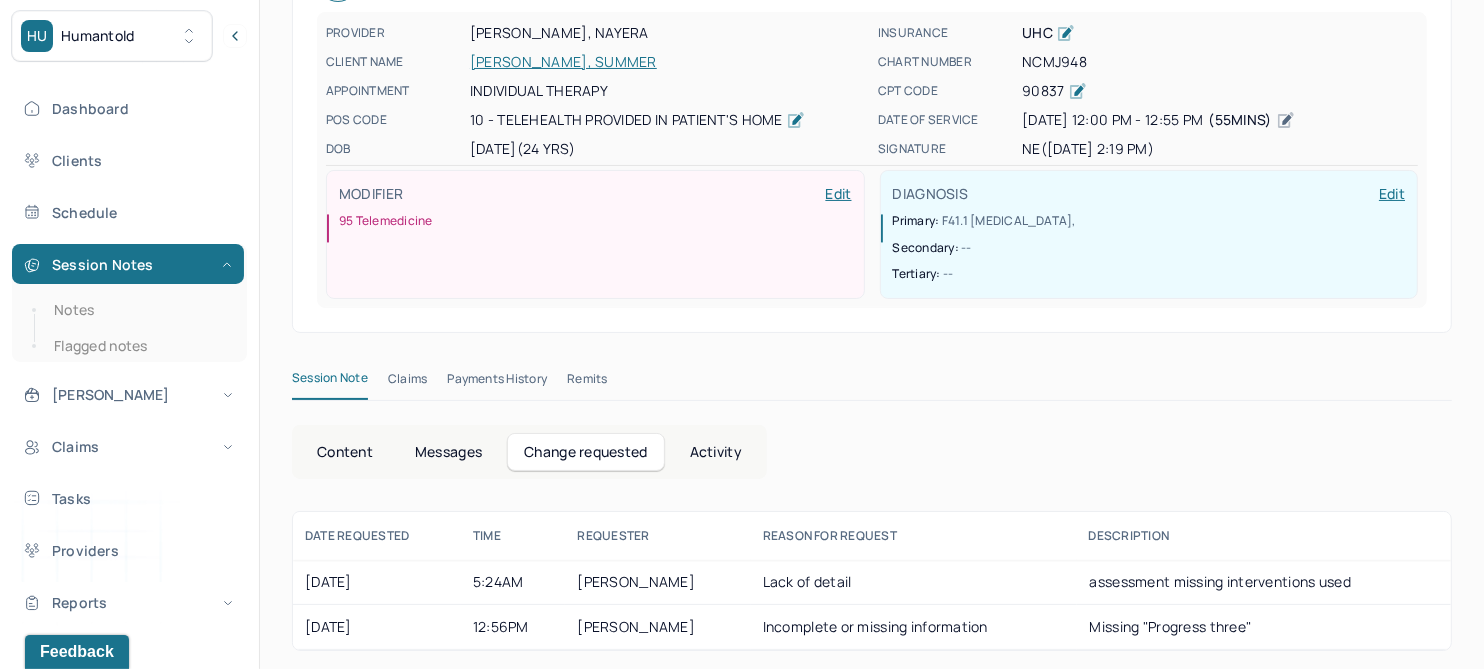 click on "[PERSON_NAME], SUMMER" at bounding box center [668, 62] 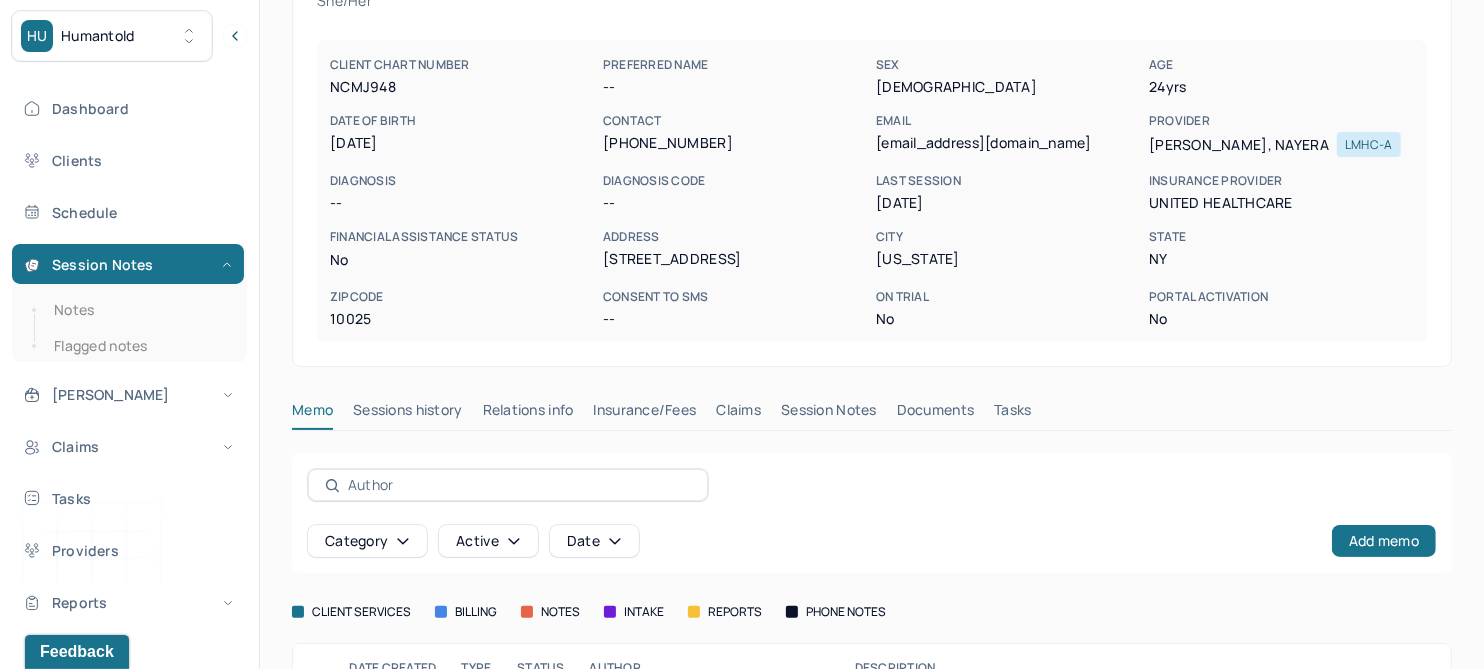 click on "Session Notes" at bounding box center (829, 414) 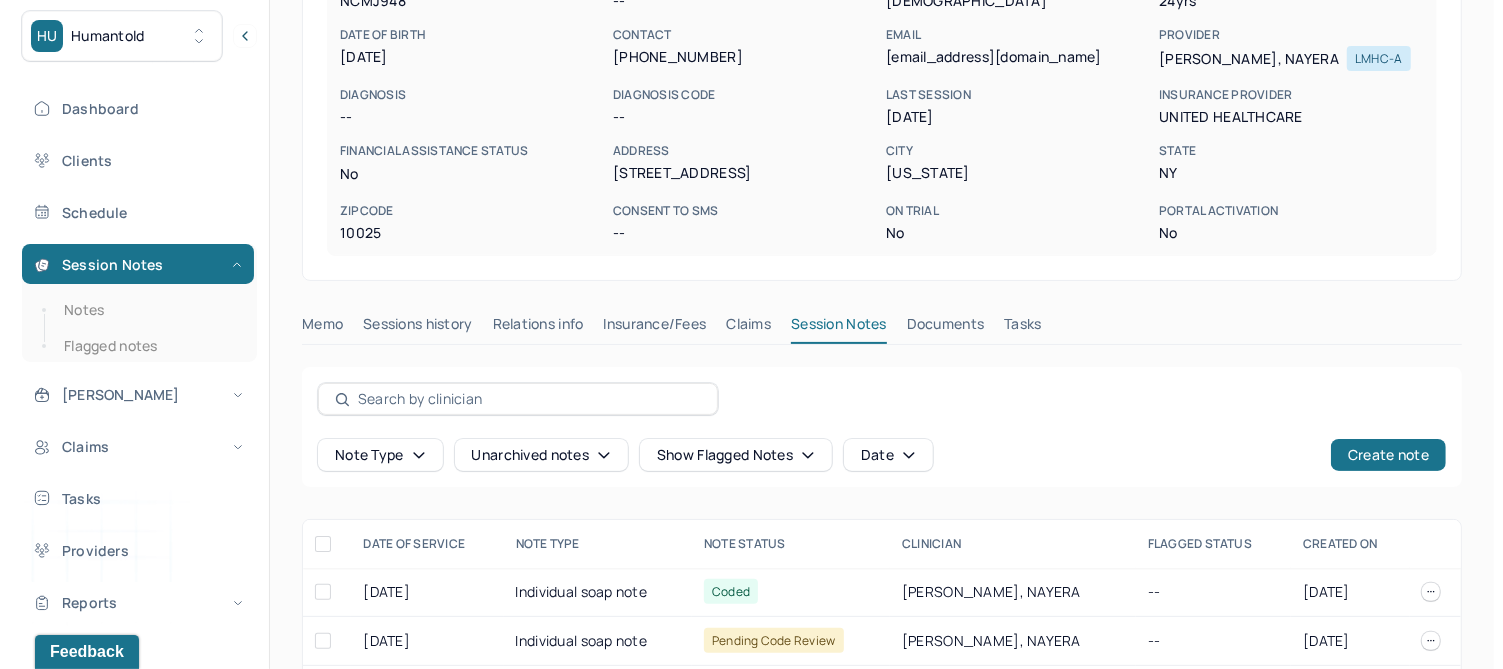 scroll, scrollTop: 412, scrollLeft: 0, axis: vertical 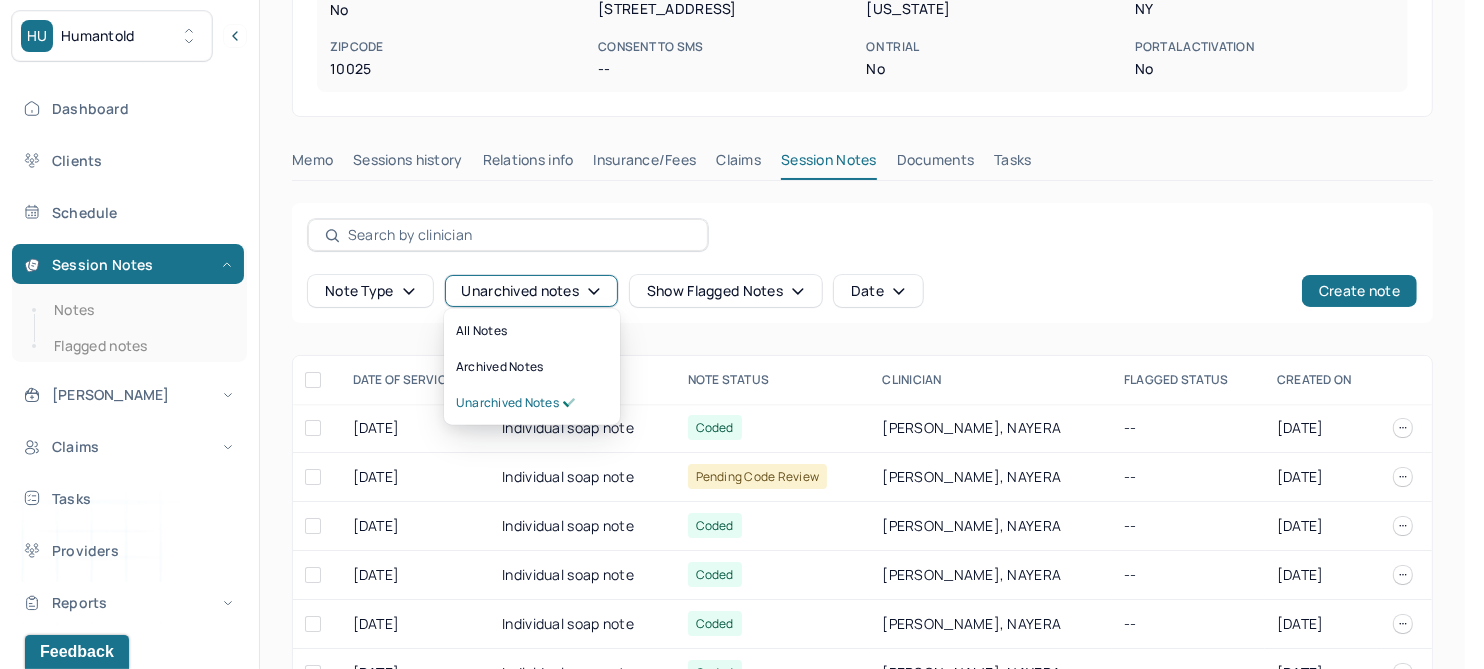 click on "Unarchived notes" at bounding box center (531, 291) 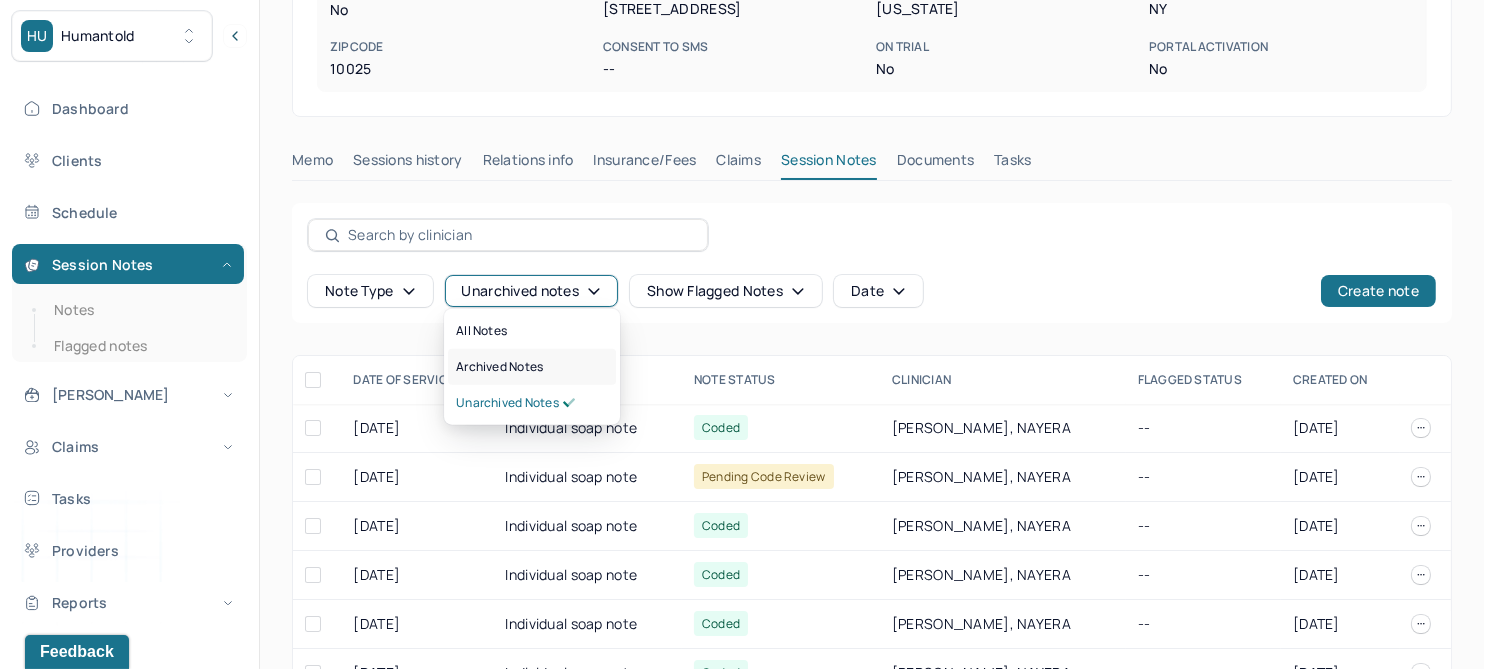 click on "Archived notes" at bounding box center [499, 367] 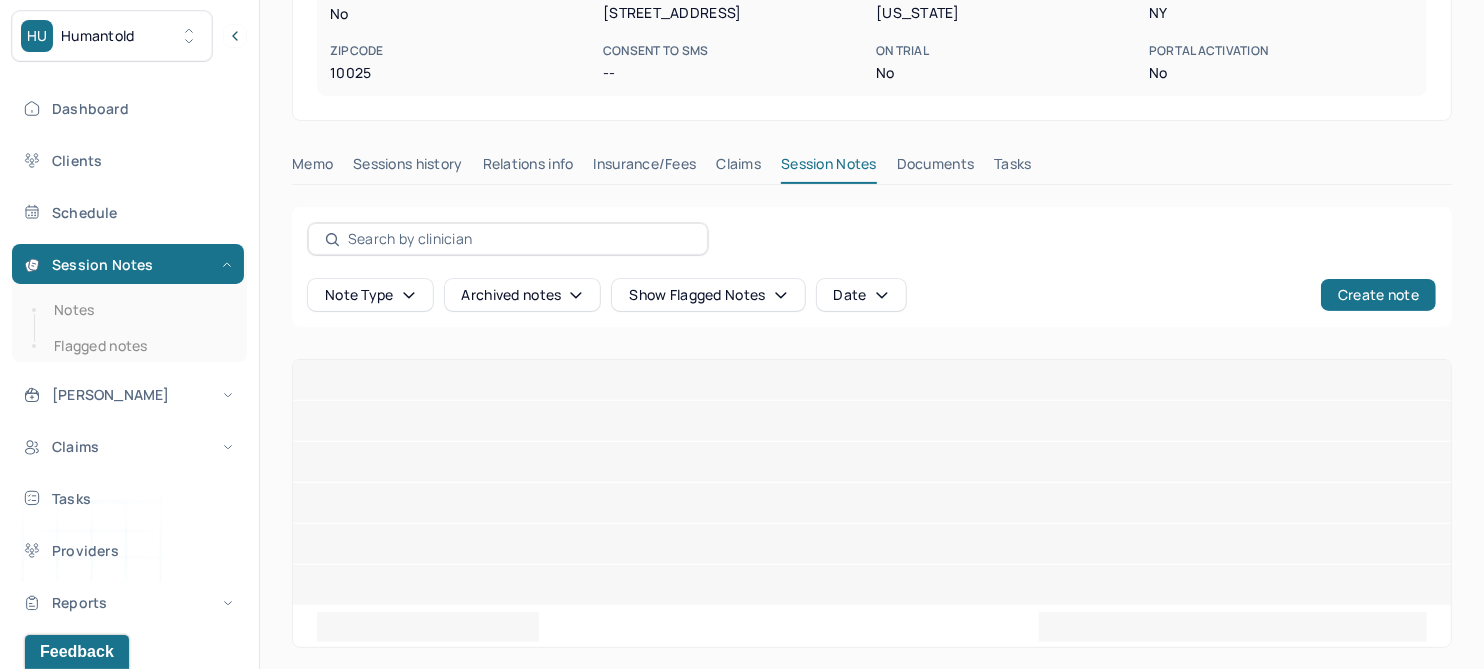 scroll, scrollTop: 385, scrollLeft: 0, axis: vertical 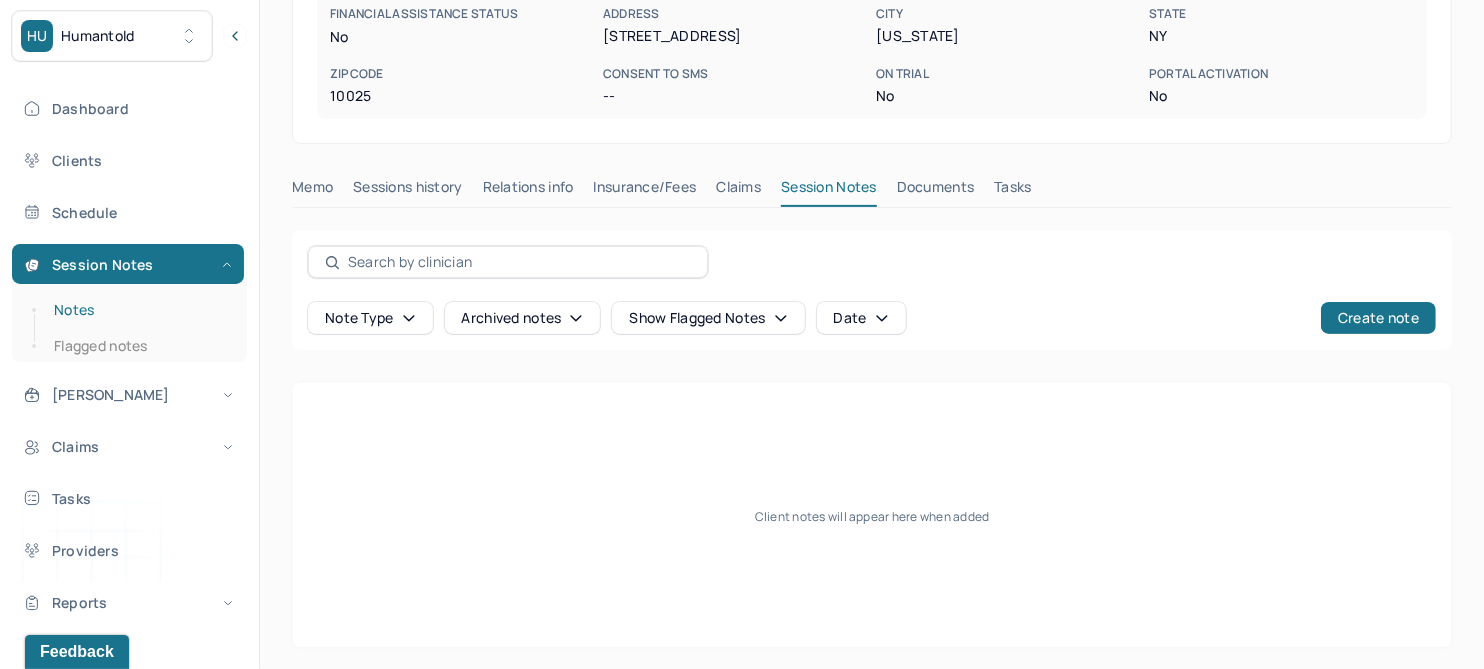 click on "Notes" at bounding box center [139, 310] 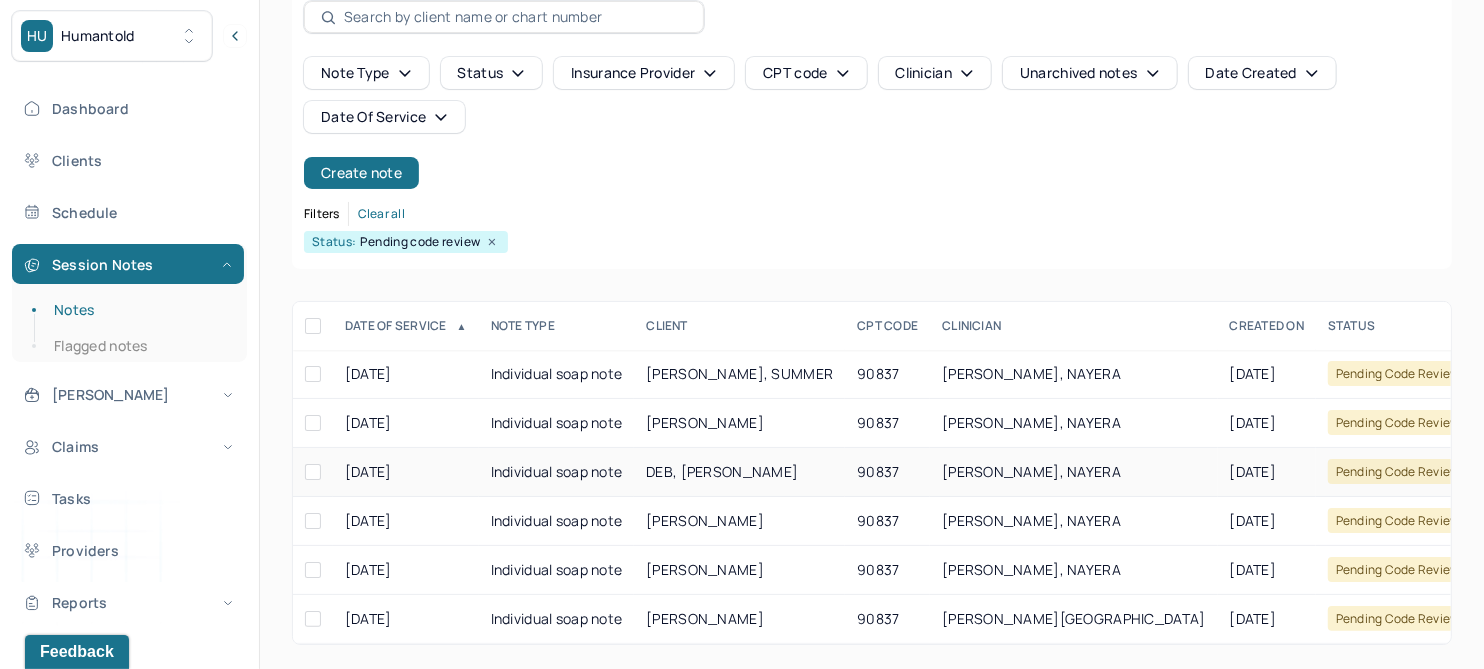 scroll, scrollTop: 127, scrollLeft: 0, axis: vertical 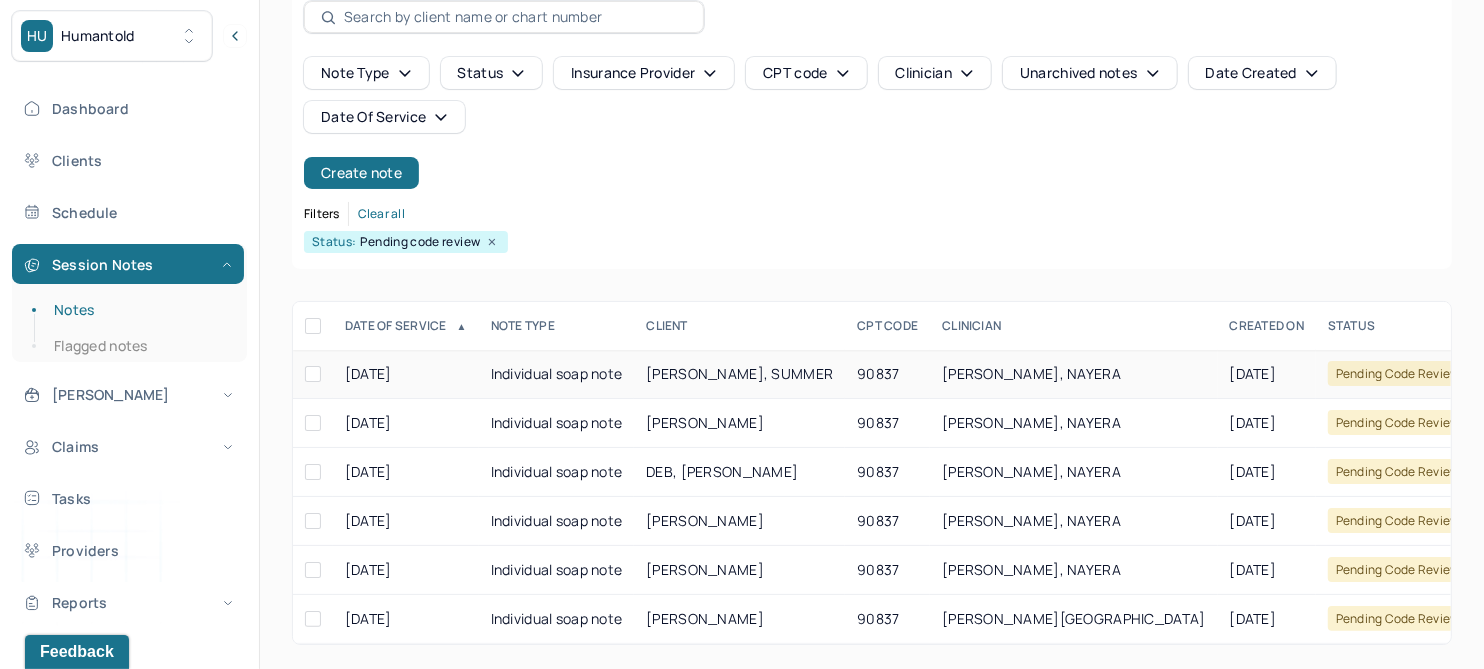 click on "[PERSON_NAME], SUMMER" at bounding box center [739, 373] 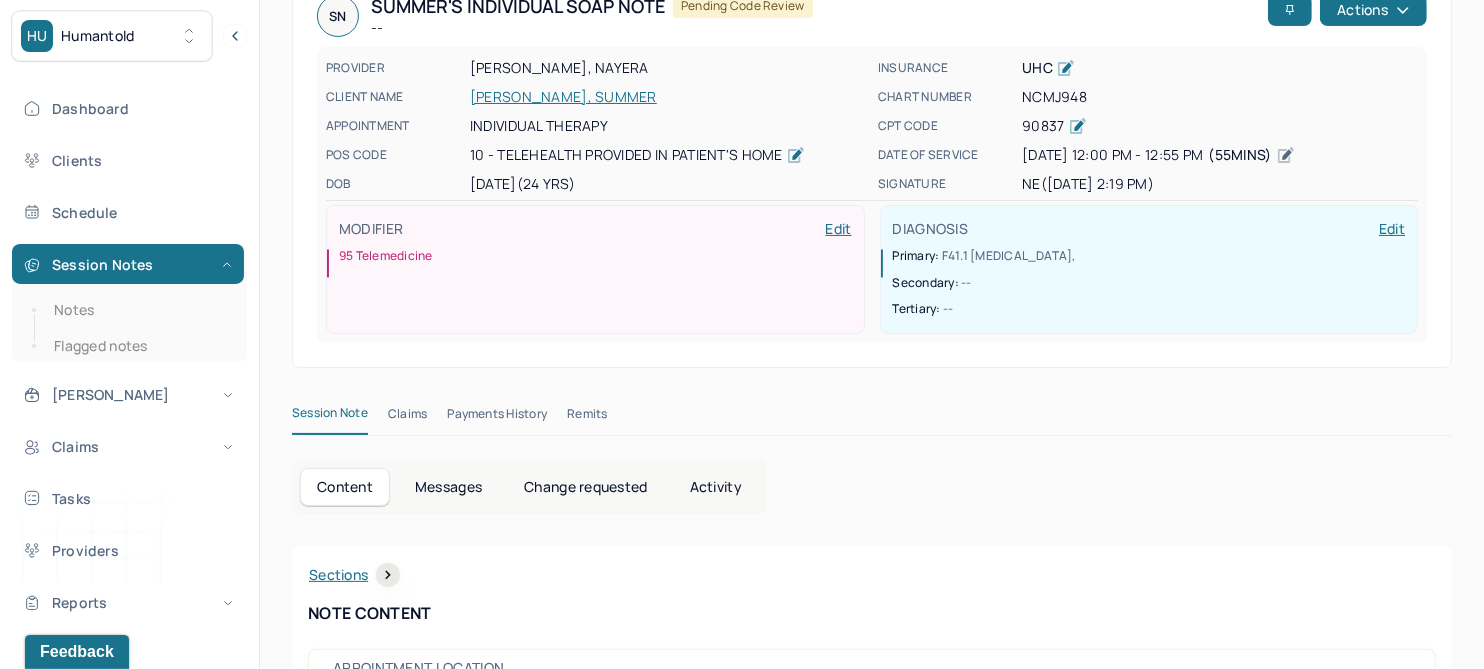 click on "Change requested" at bounding box center [585, 487] 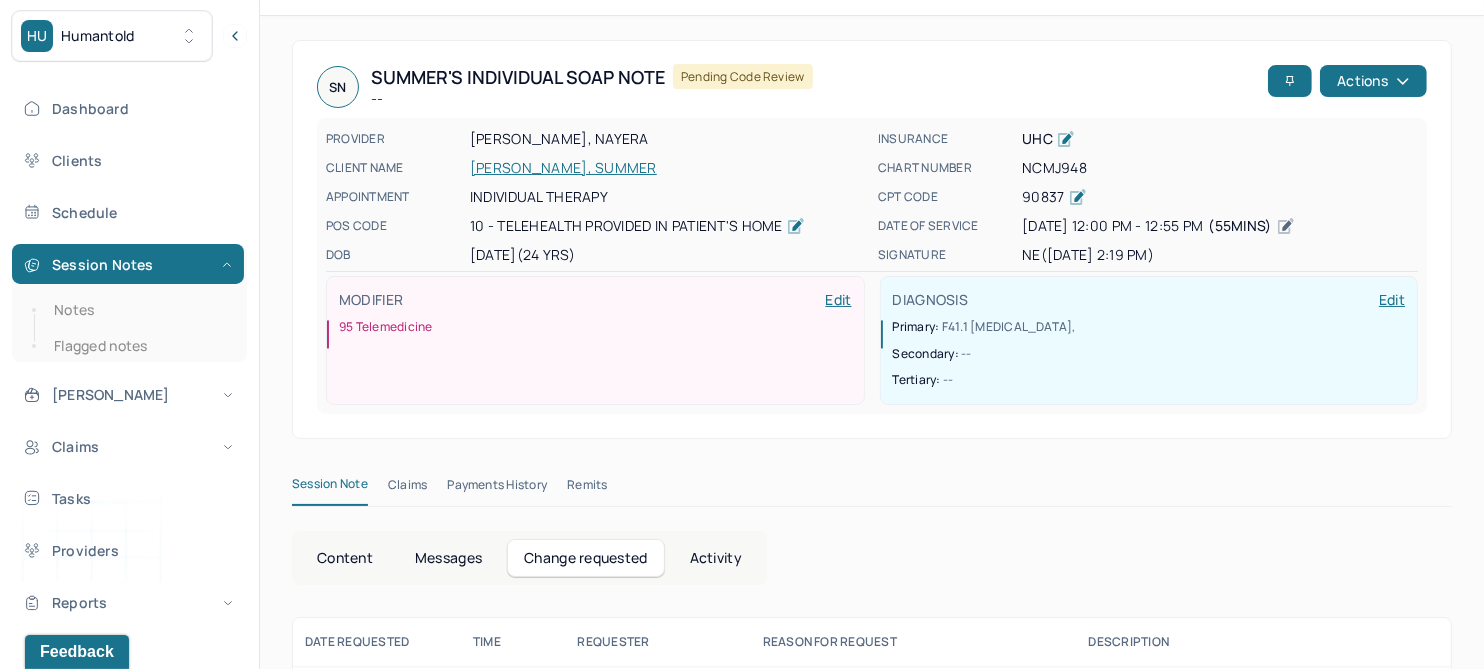 scroll, scrollTop: 2, scrollLeft: 0, axis: vertical 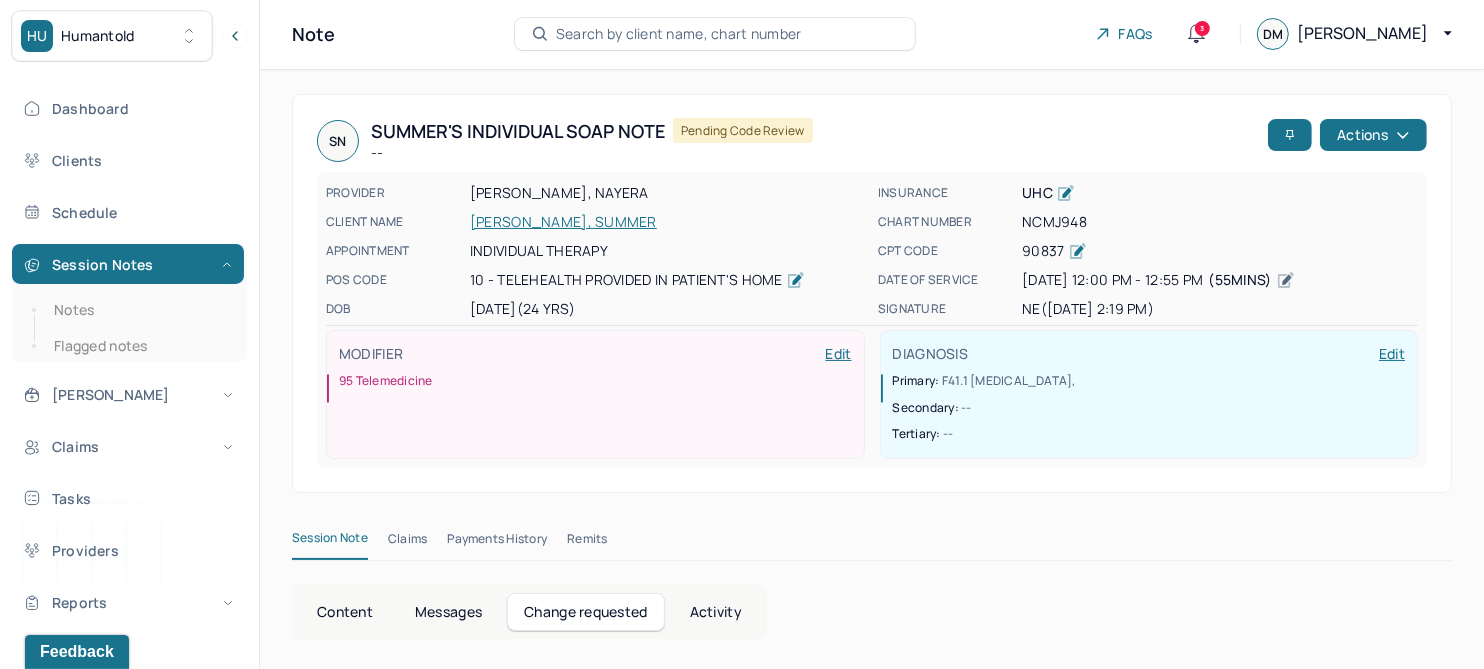 click on "[PERSON_NAME], SUMMER" at bounding box center (668, 222) 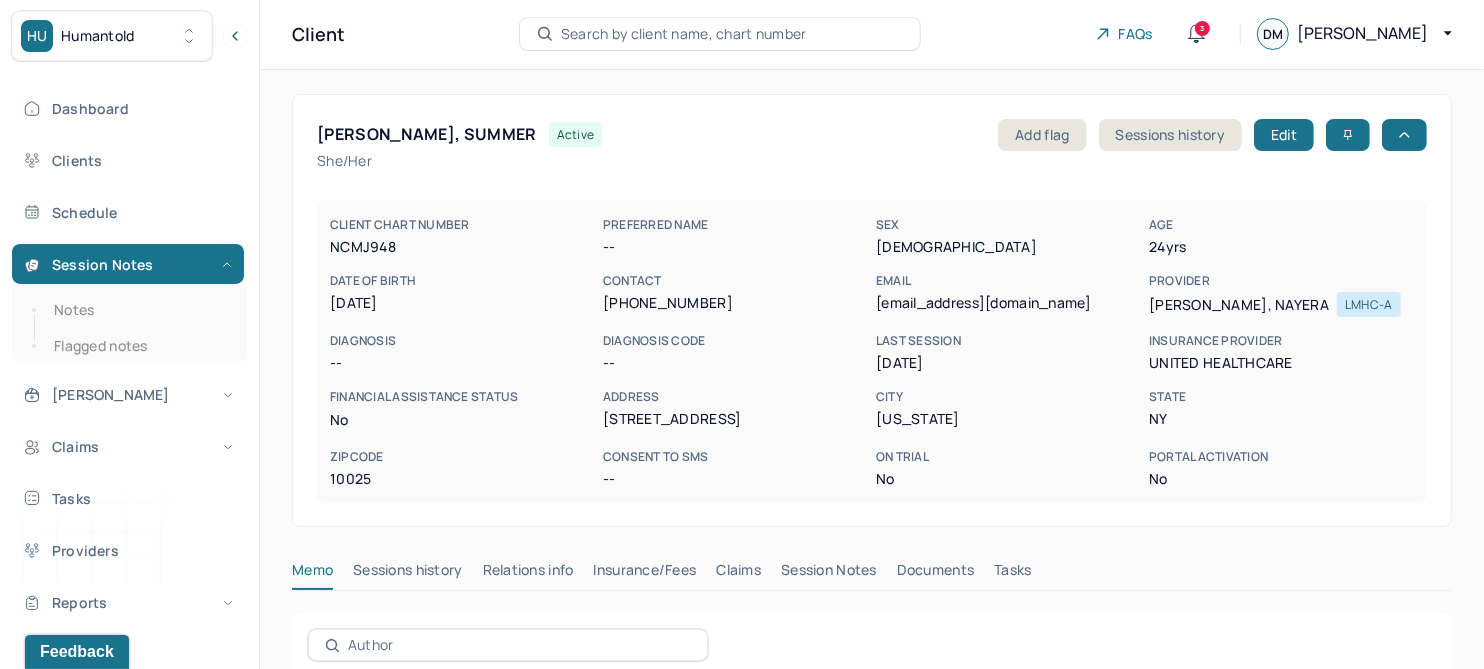 click on "Claims" at bounding box center [738, 574] 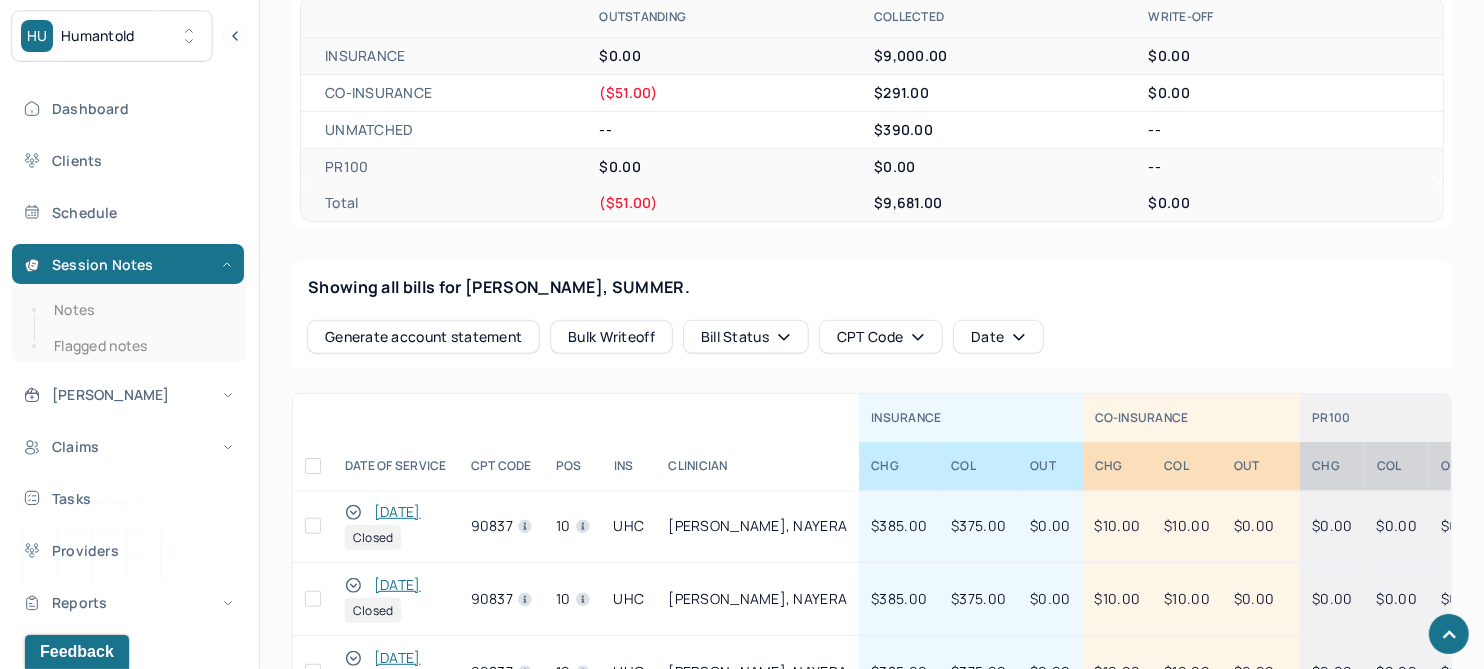 scroll, scrollTop: 752, scrollLeft: 0, axis: vertical 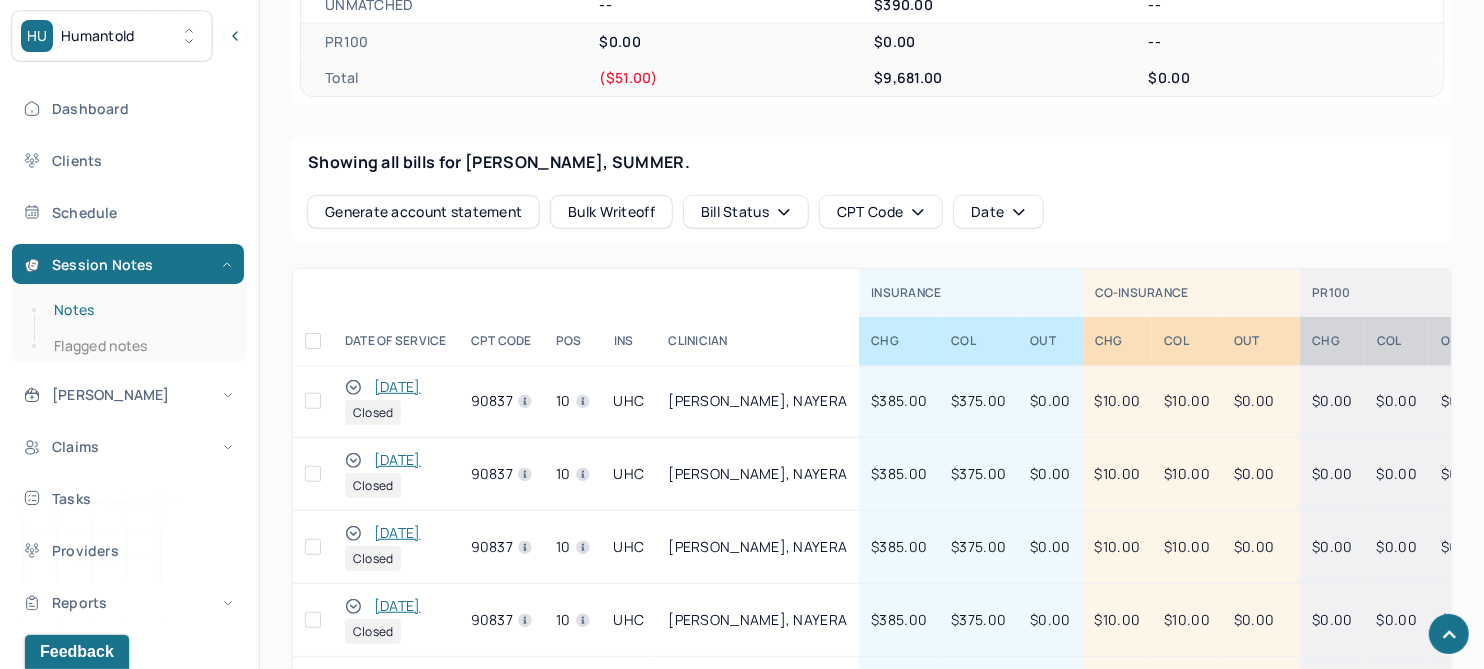 click on "Notes" at bounding box center [139, 310] 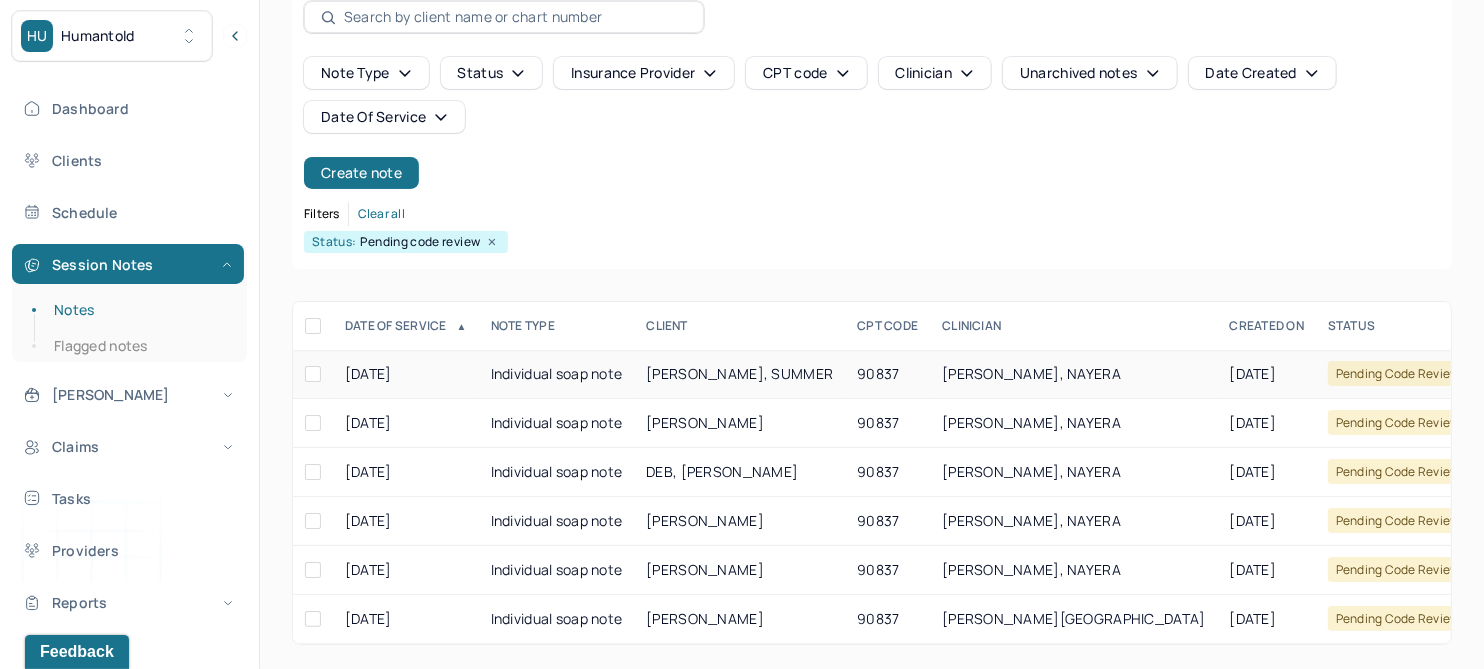 click on "[PERSON_NAME], SUMMER" at bounding box center [739, 373] 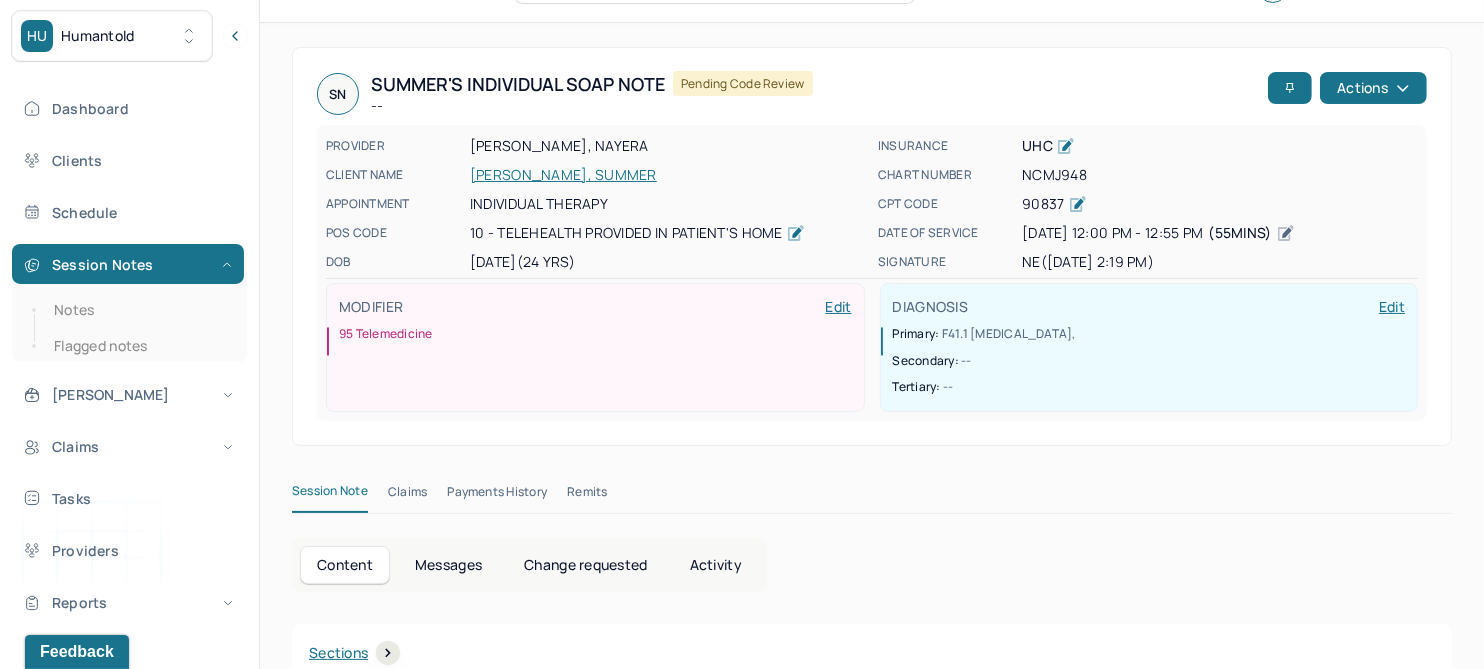 scroll, scrollTop: 0, scrollLeft: 0, axis: both 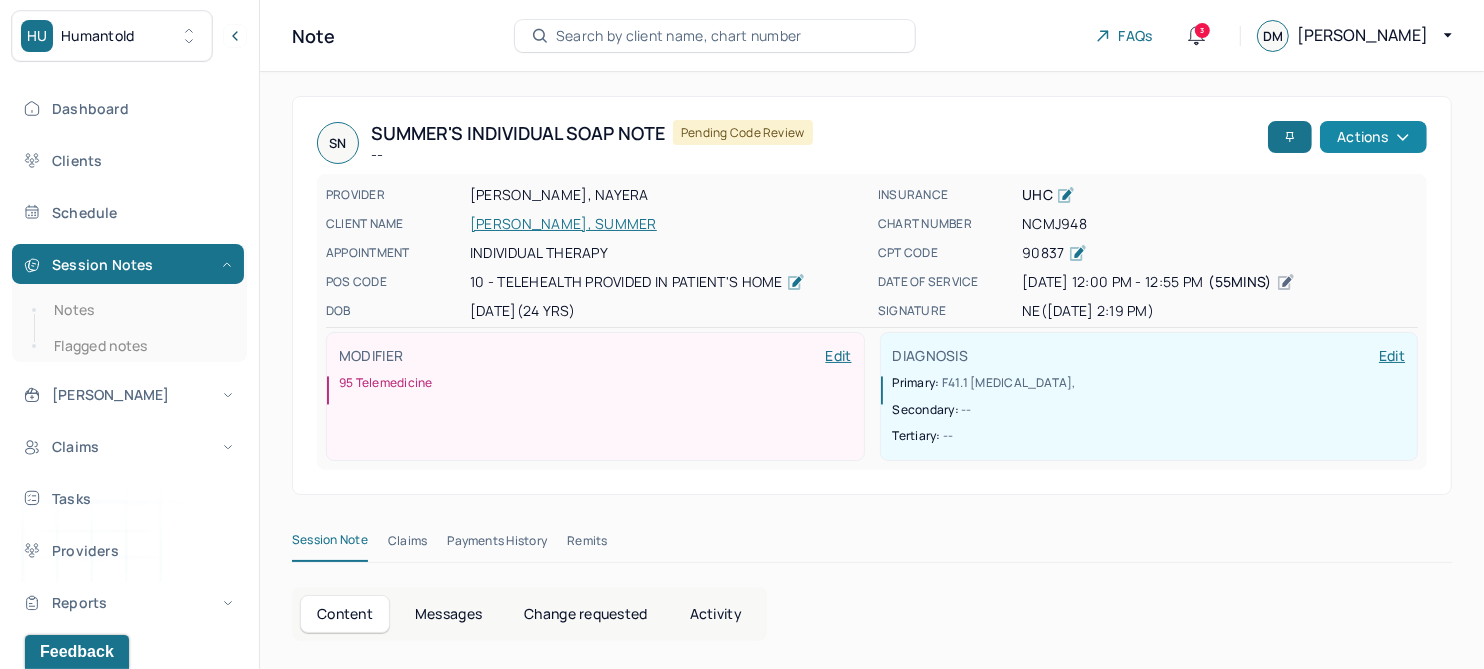 click on "Actions" at bounding box center (1373, 137) 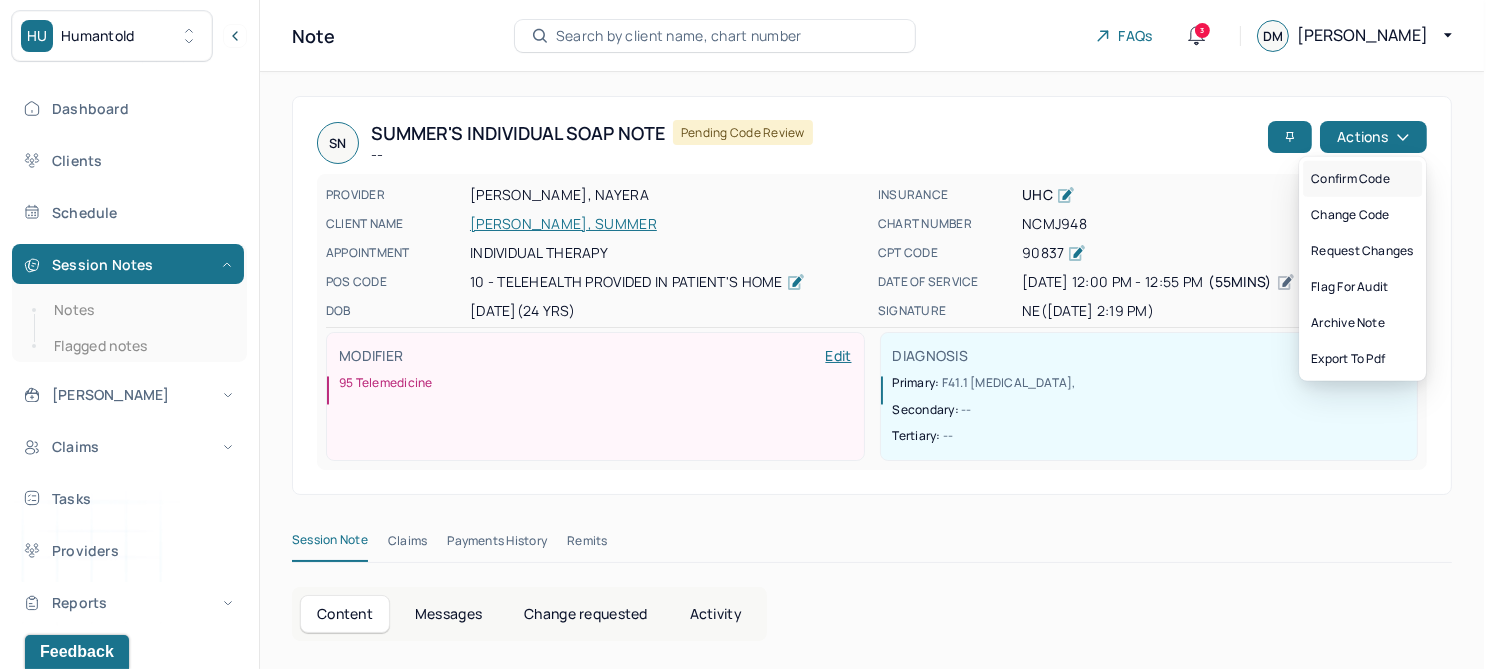 click on "Confirm code" at bounding box center [1362, 179] 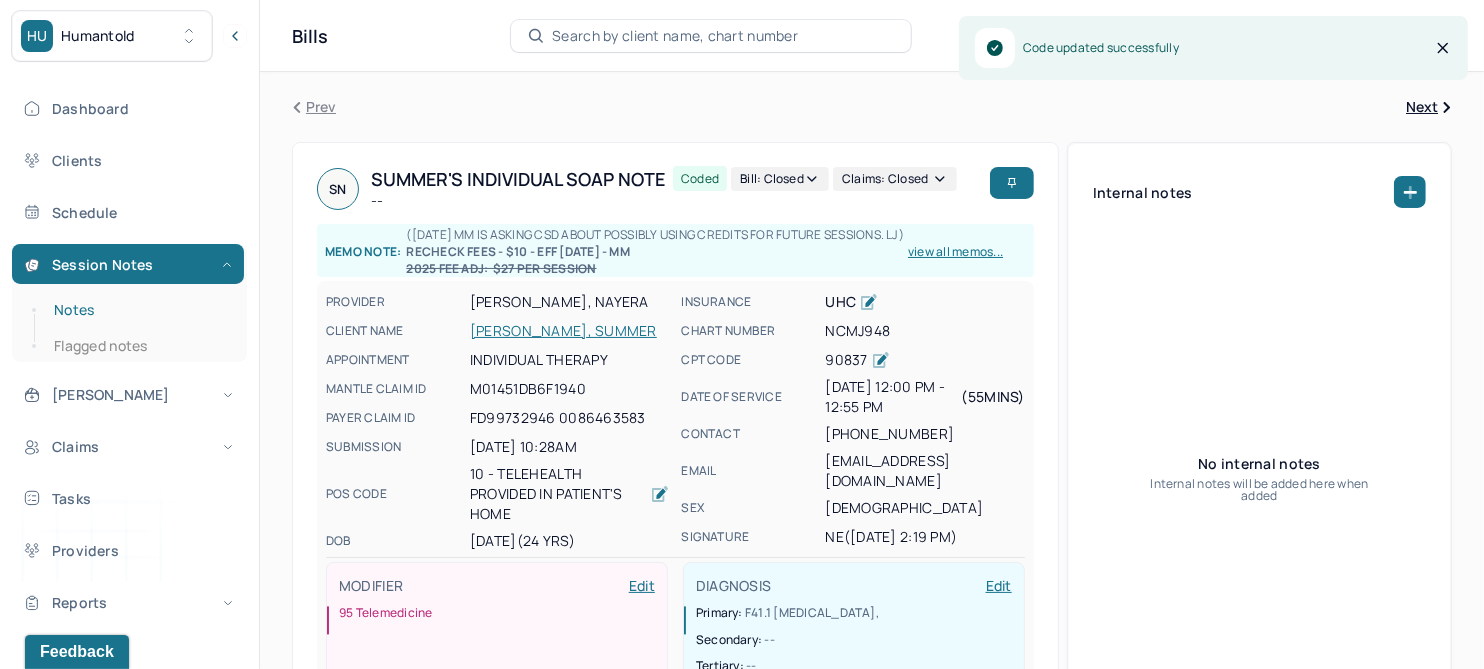 click on "Notes" at bounding box center [139, 310] 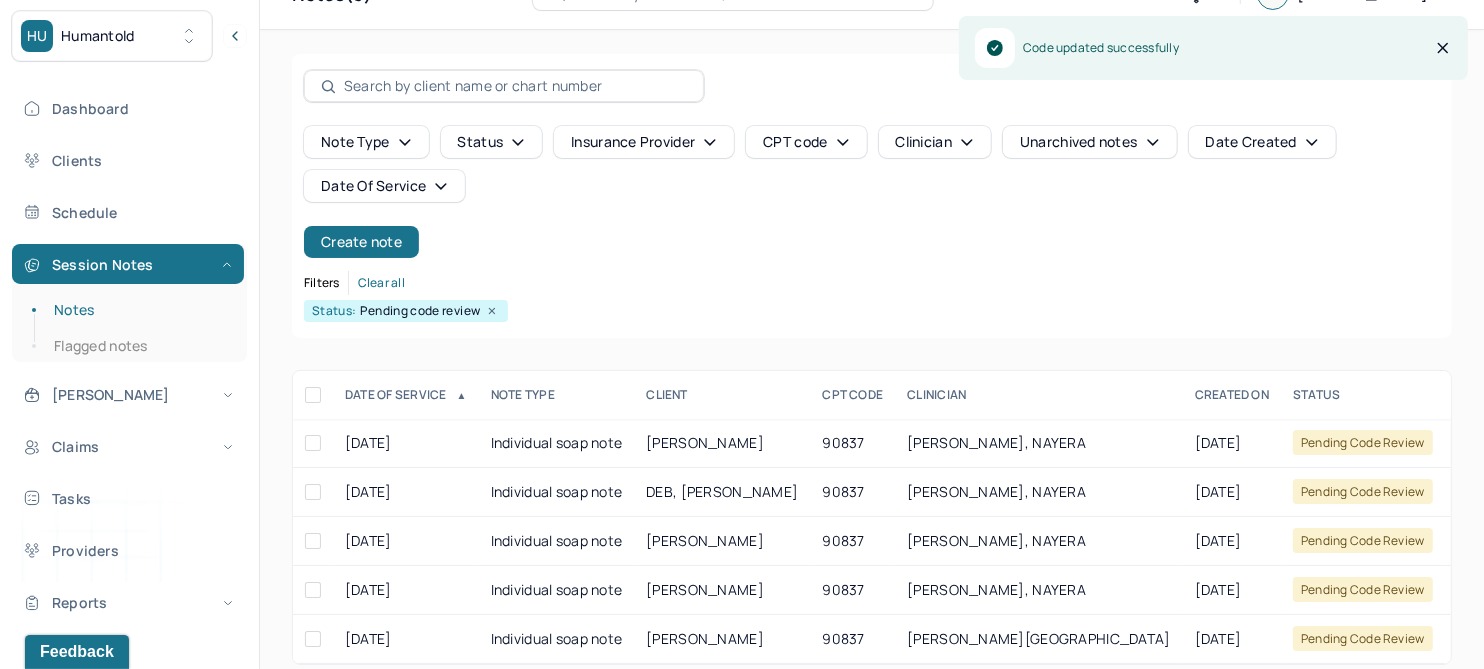 scroll, scrollTop: 78, scrollLeft: 0, axis: vertical 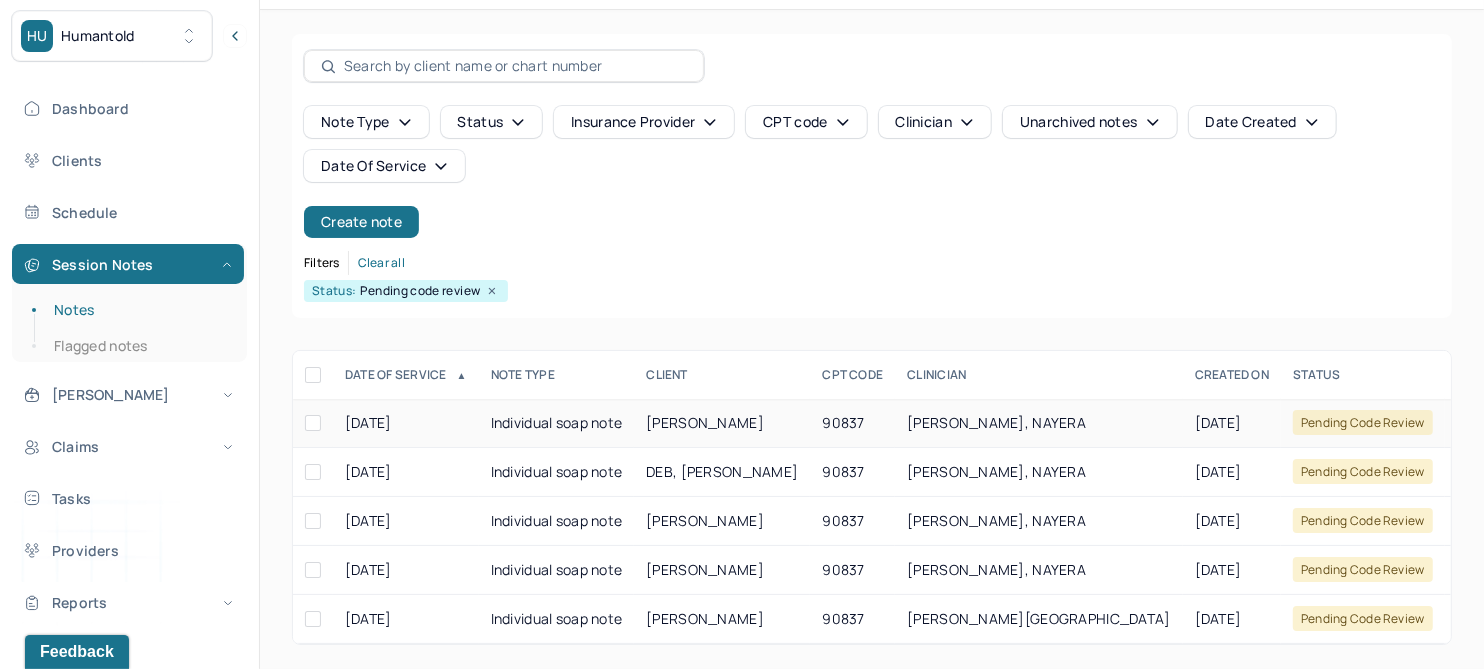 click on "[PERSON_NAME]" at bounding box center [705, 422] 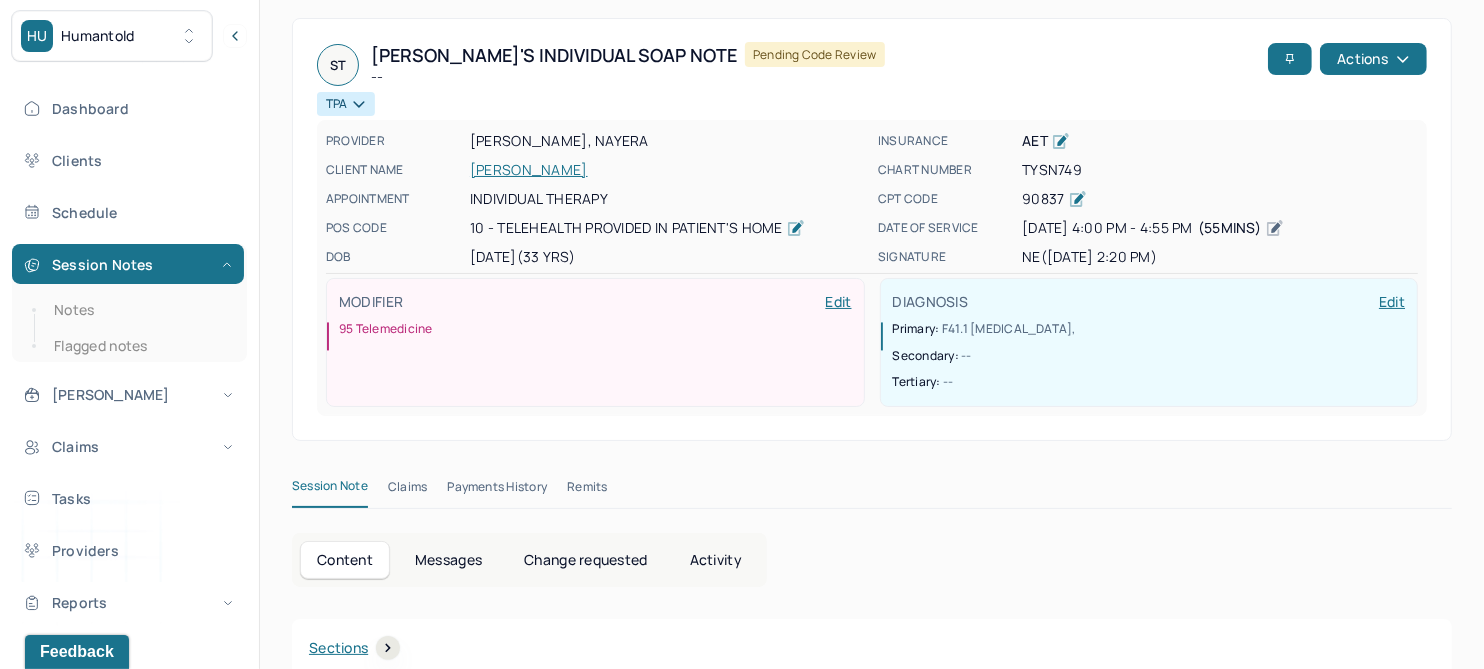 click on "Change requested" at bounding box center [585, 560] 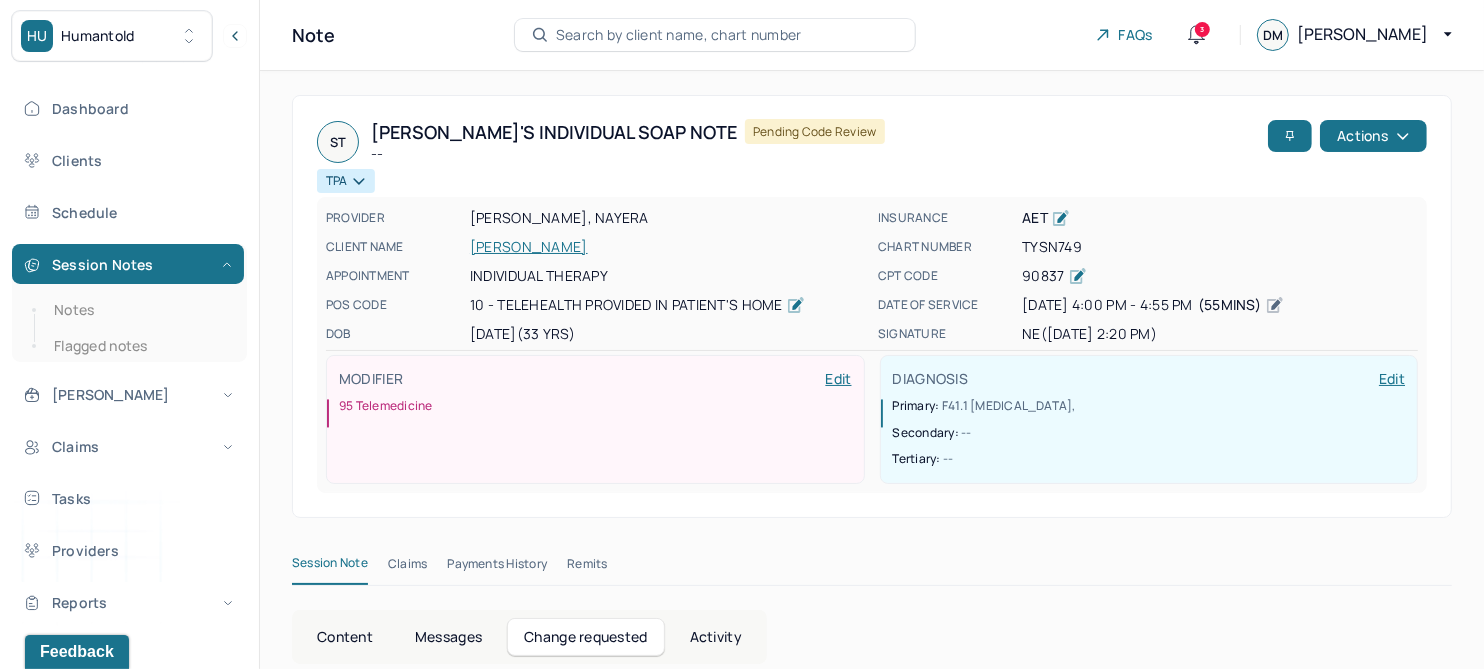 scroll, scrollTop: 0, scrollLeft: 0, axis: both 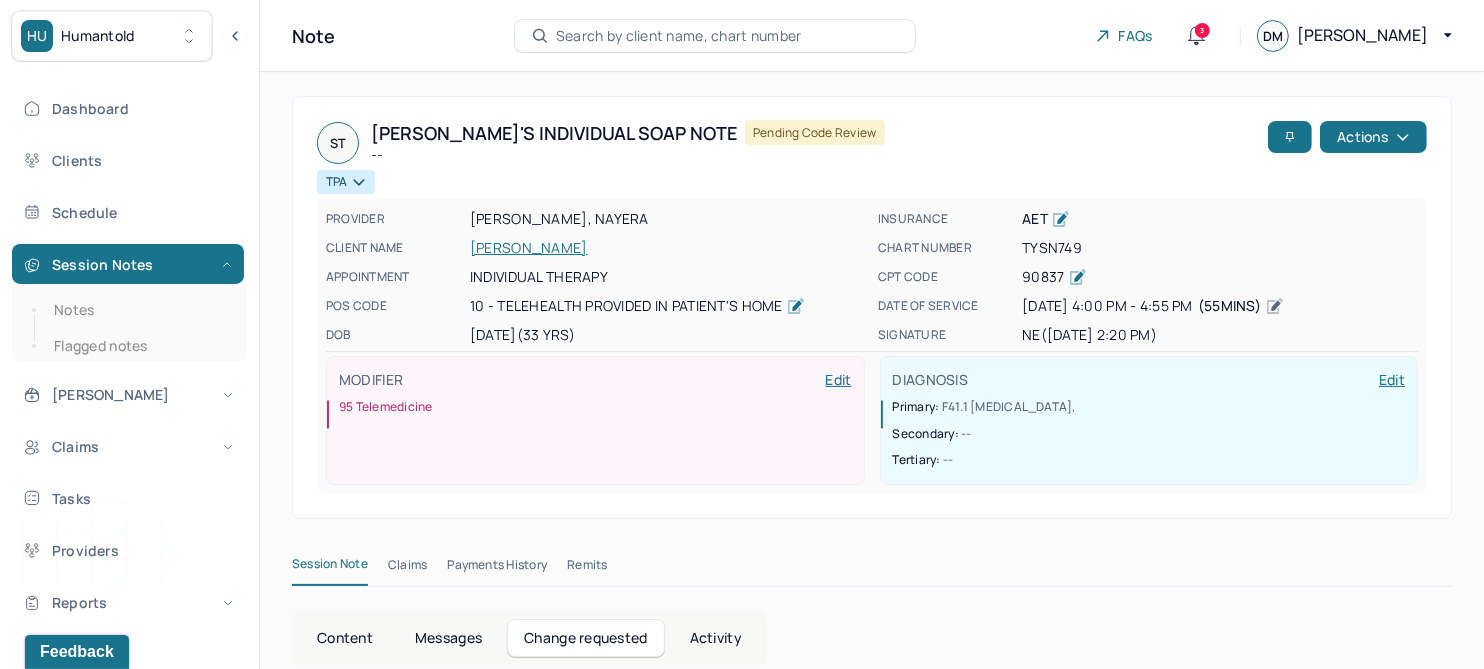 click on "[PERSON_NAME]" at bounding box center [668, 248] 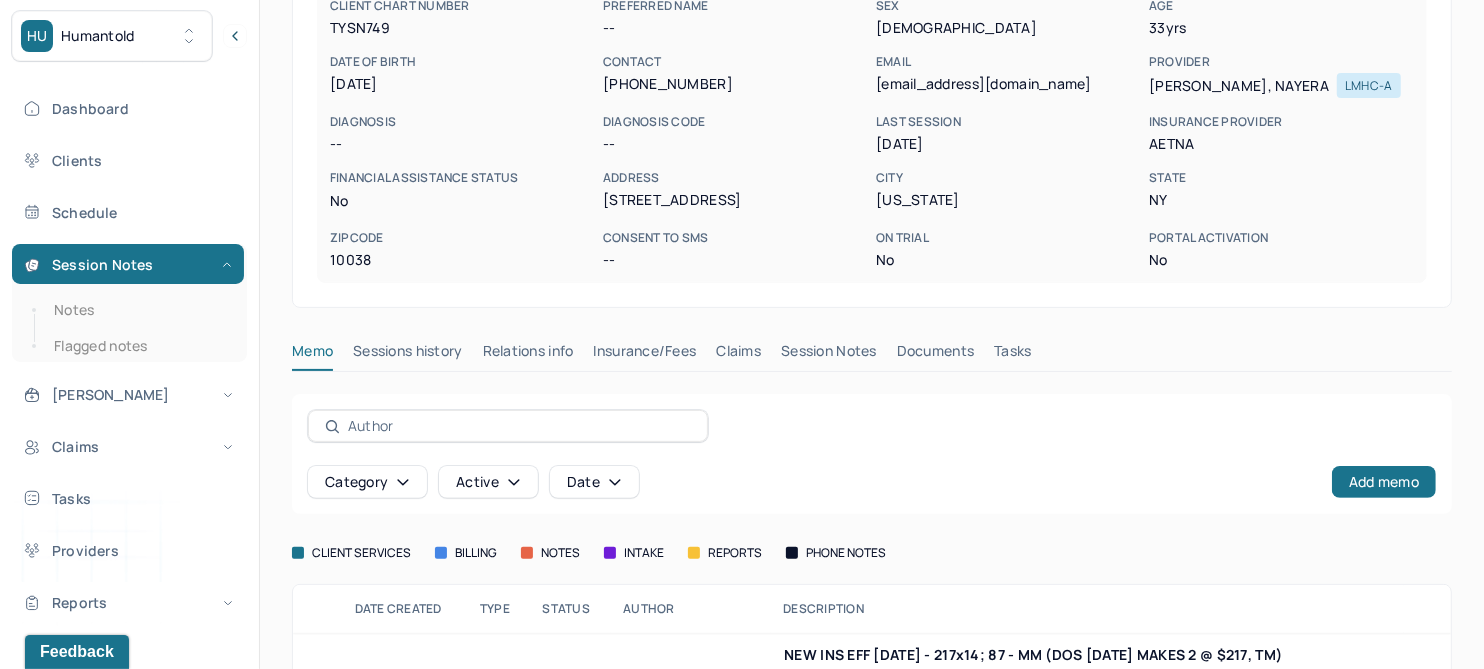 scroll, scrollTop: 250, scrollLeft: 0, axis: vertical 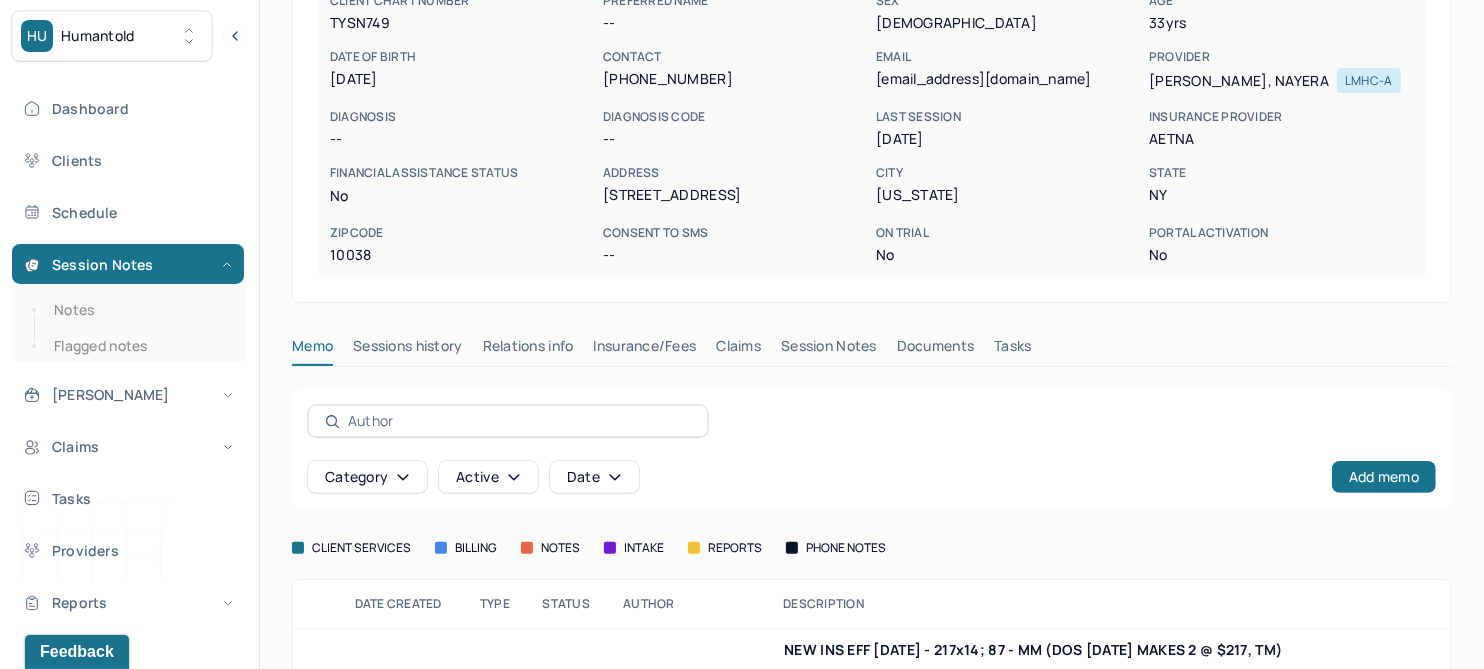click on "Session Notes" at bounding box center (829, 350) 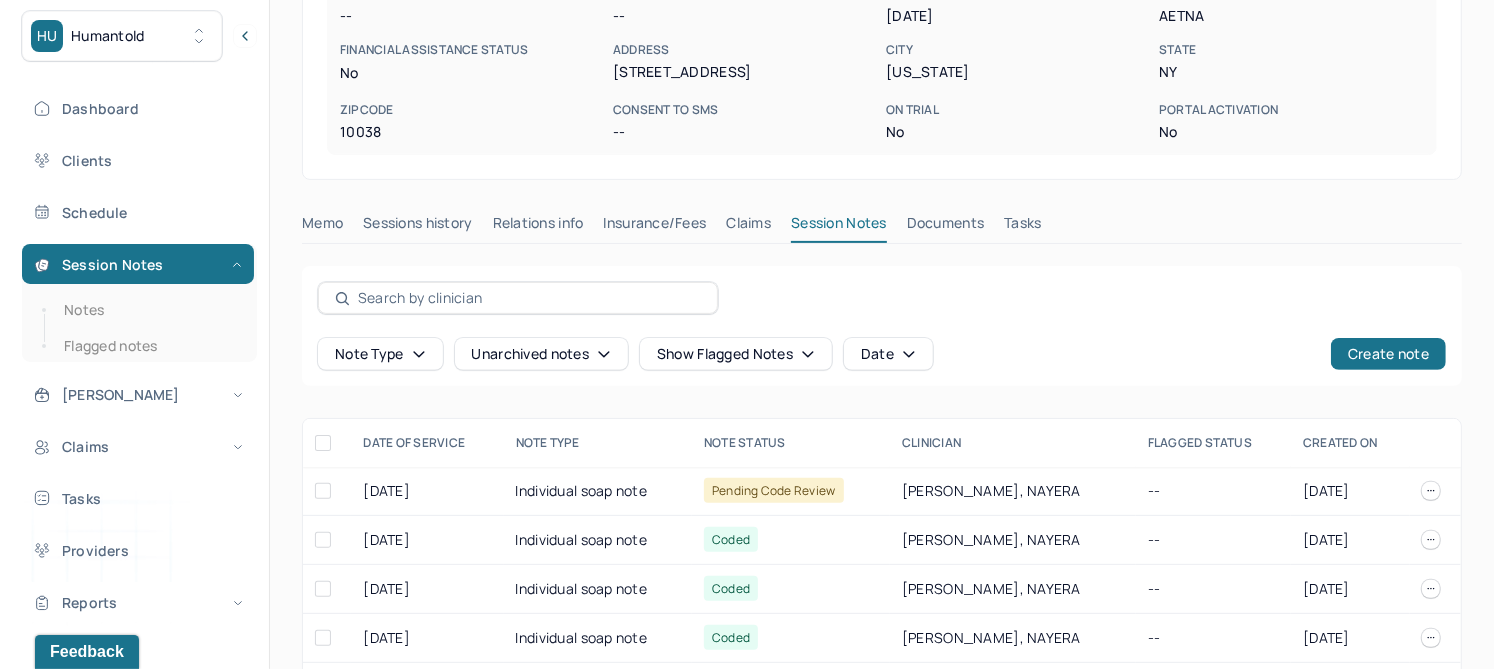 scroll, scrollTop: 500, scrollLeft: 0, axis: vertical 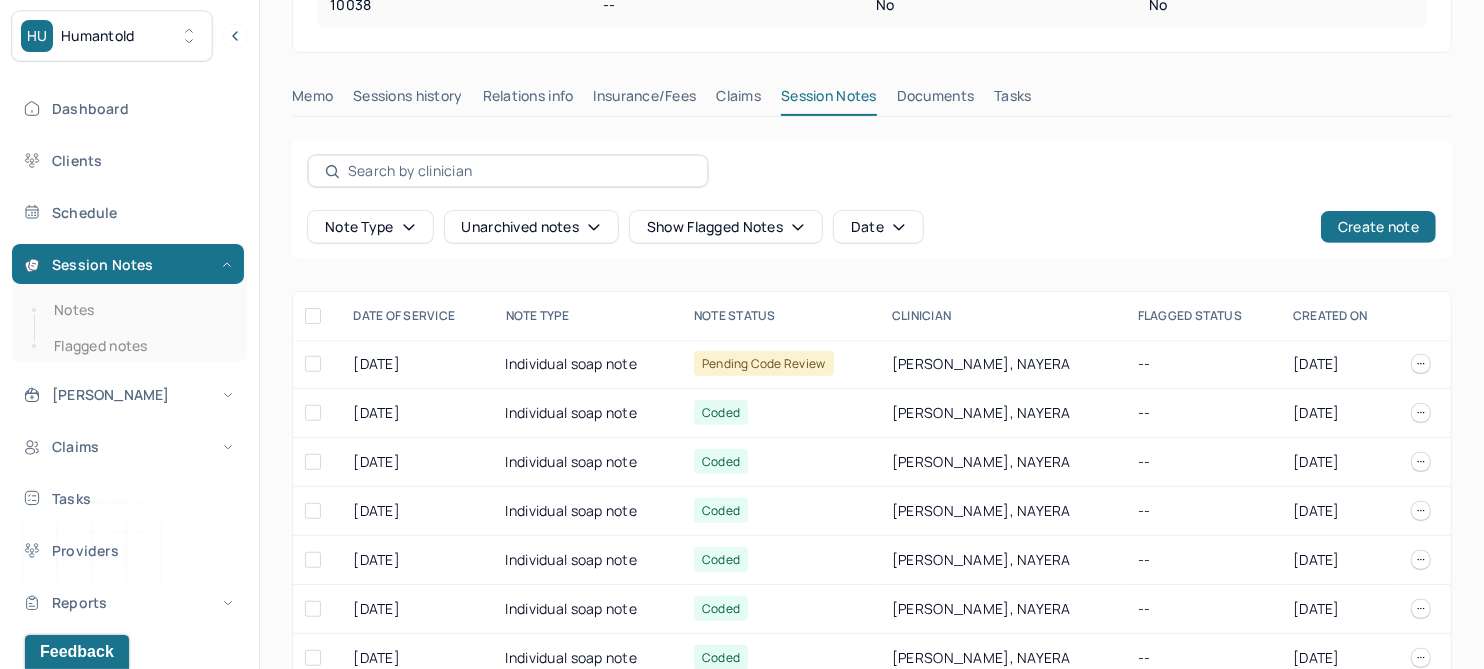 click 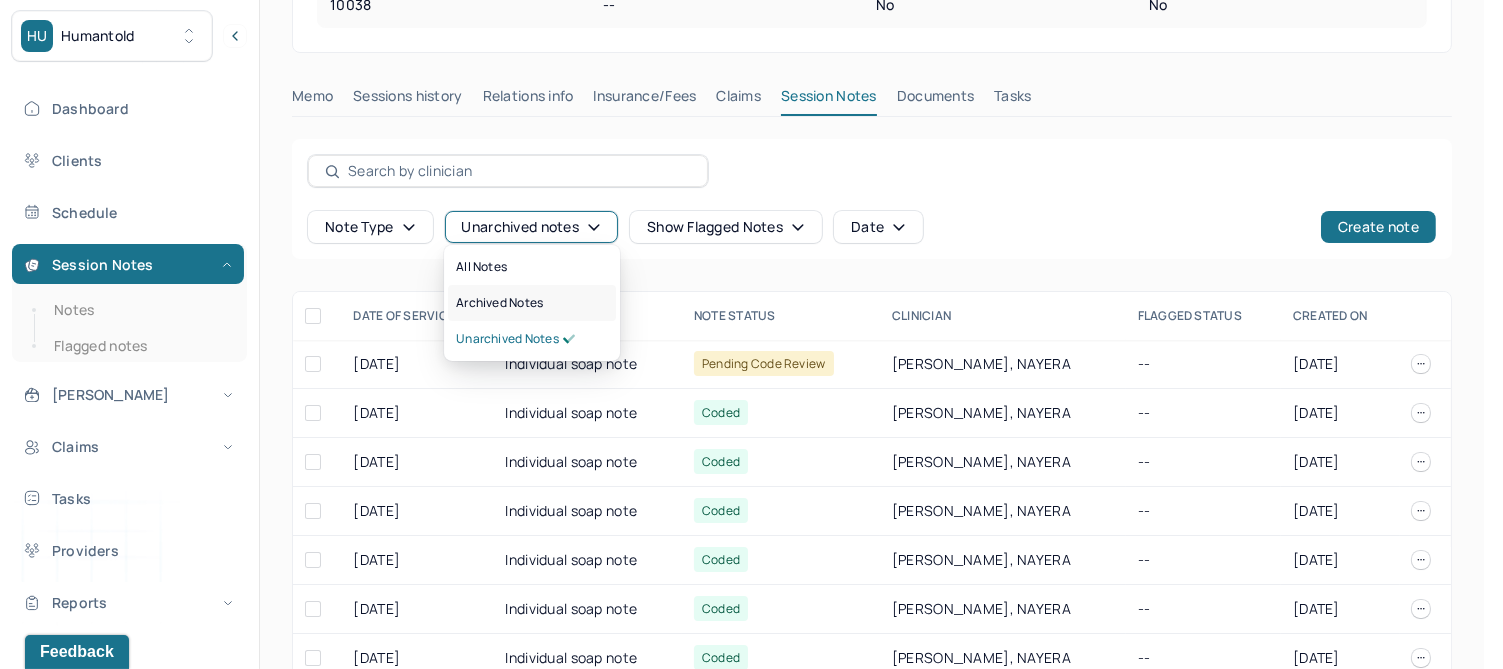 click on "Archived notes" at bounding box center (532, 303) 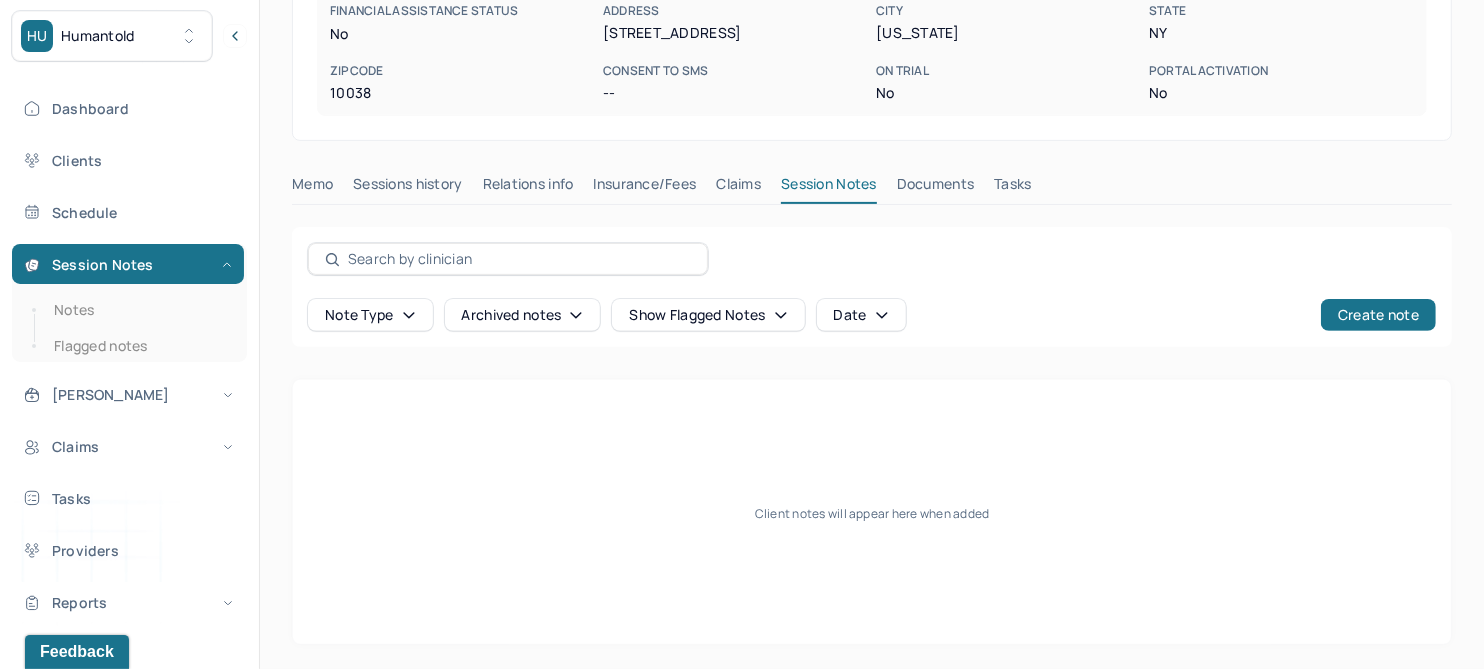 scroll, scrollTop: 409, scrollLeft: 0, axis: vertical 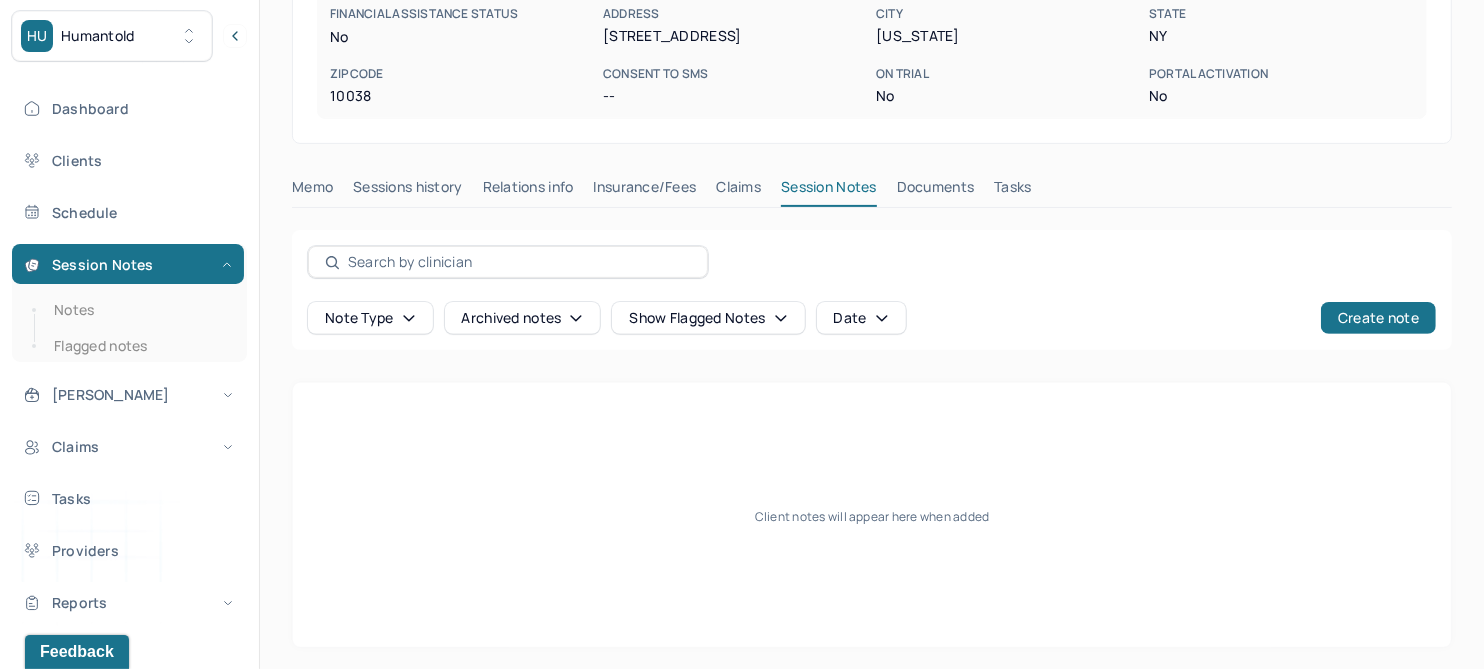 click on "Claims" at bounding box center [738, 191] 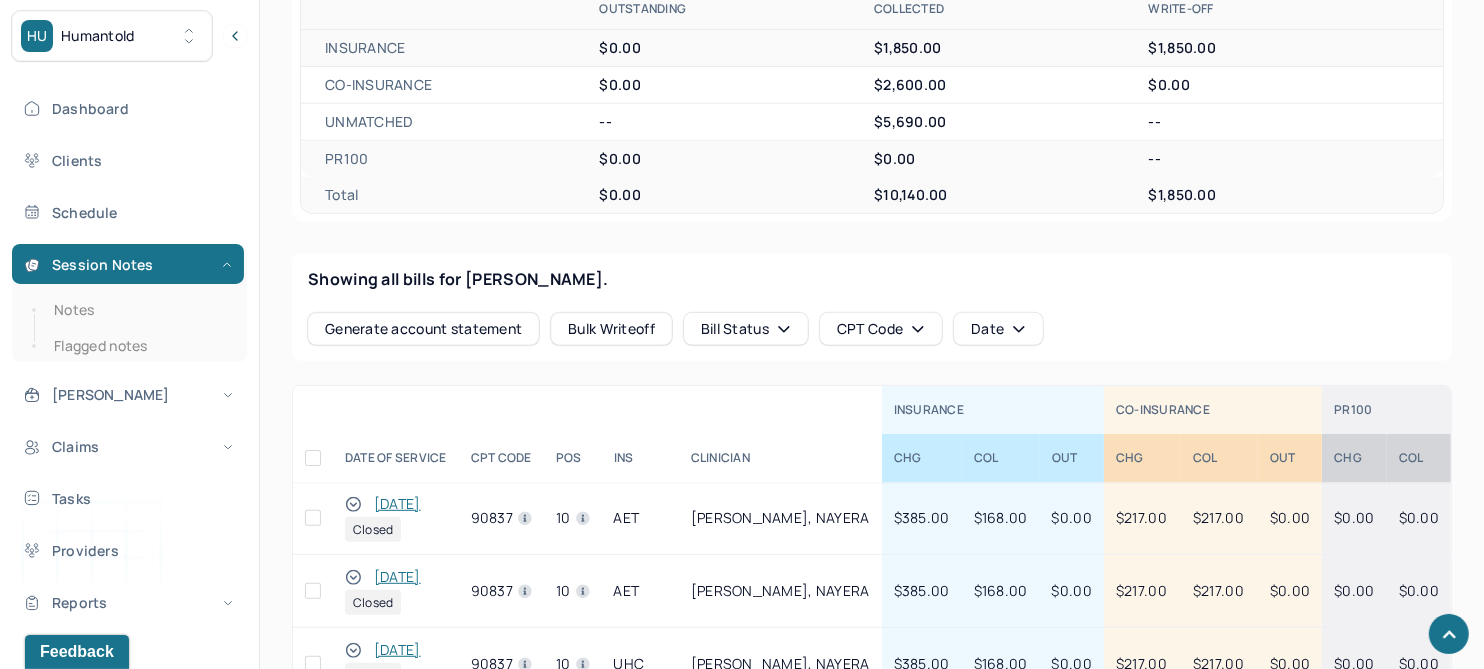 scroll, scrollTop: 701, scrollLeft: 0, axis: vertical 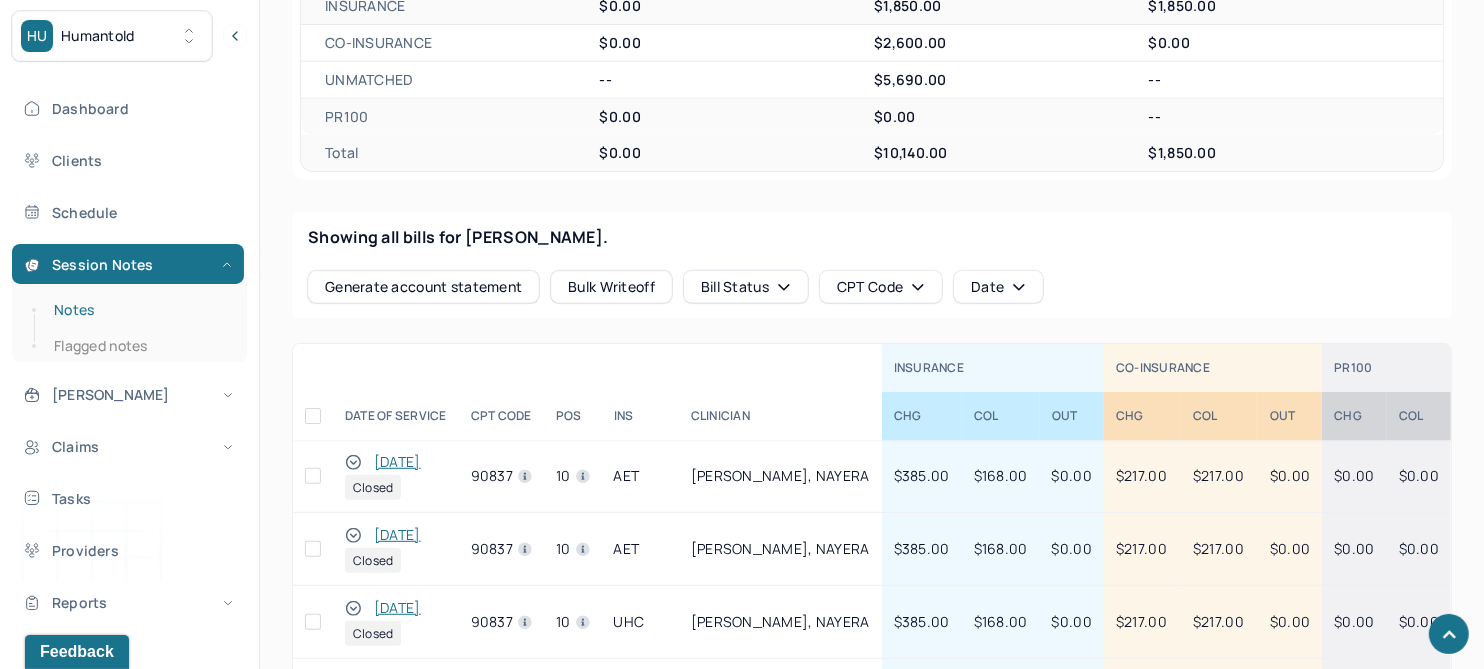 click on "Notes" at bounding box center [139, 310] 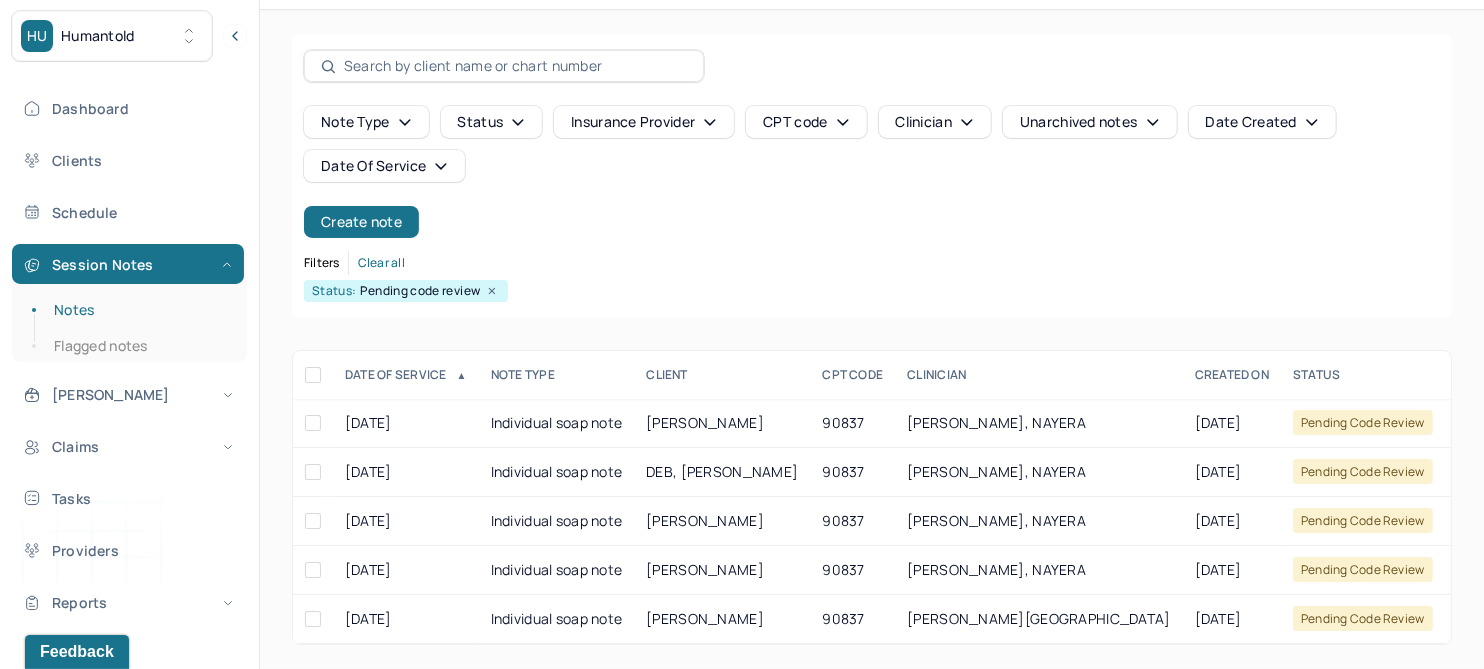 scroll, scrollTop: 78, scrollLeft: 0, axis: vertical 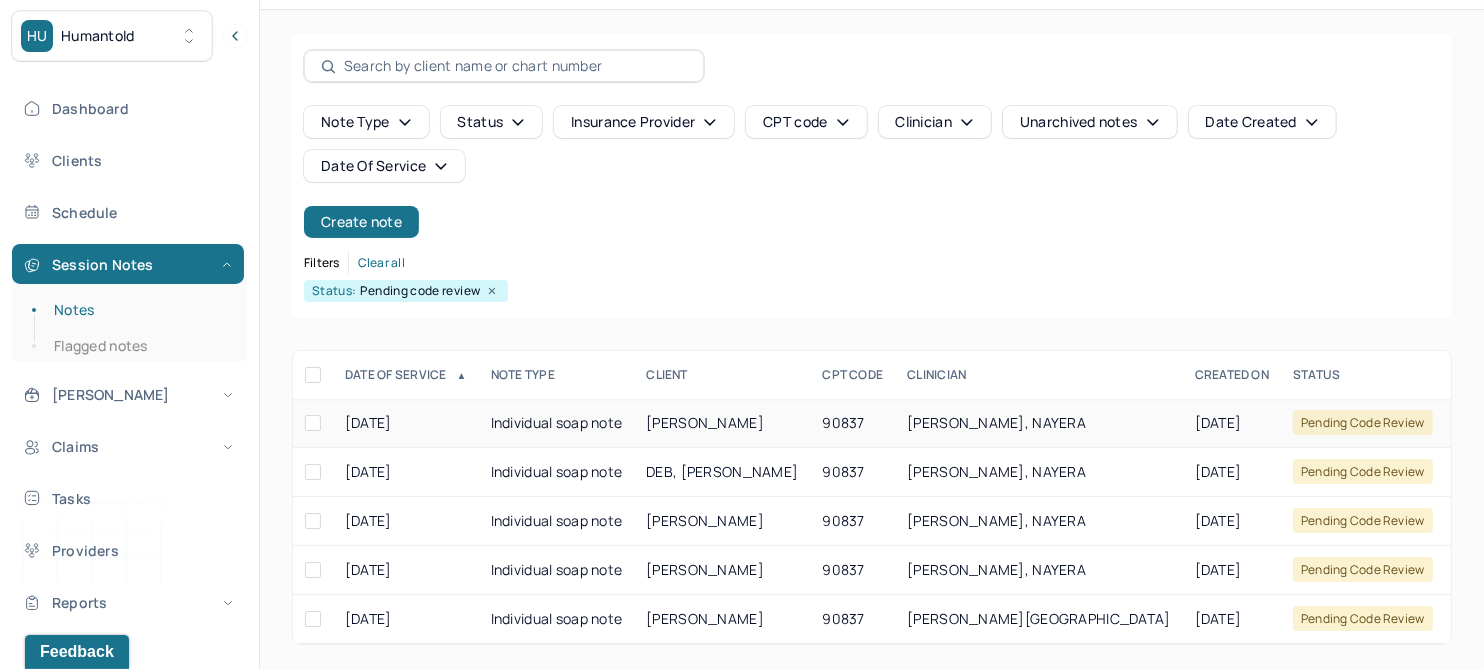click on "90837" at bounding box center (852, 423) 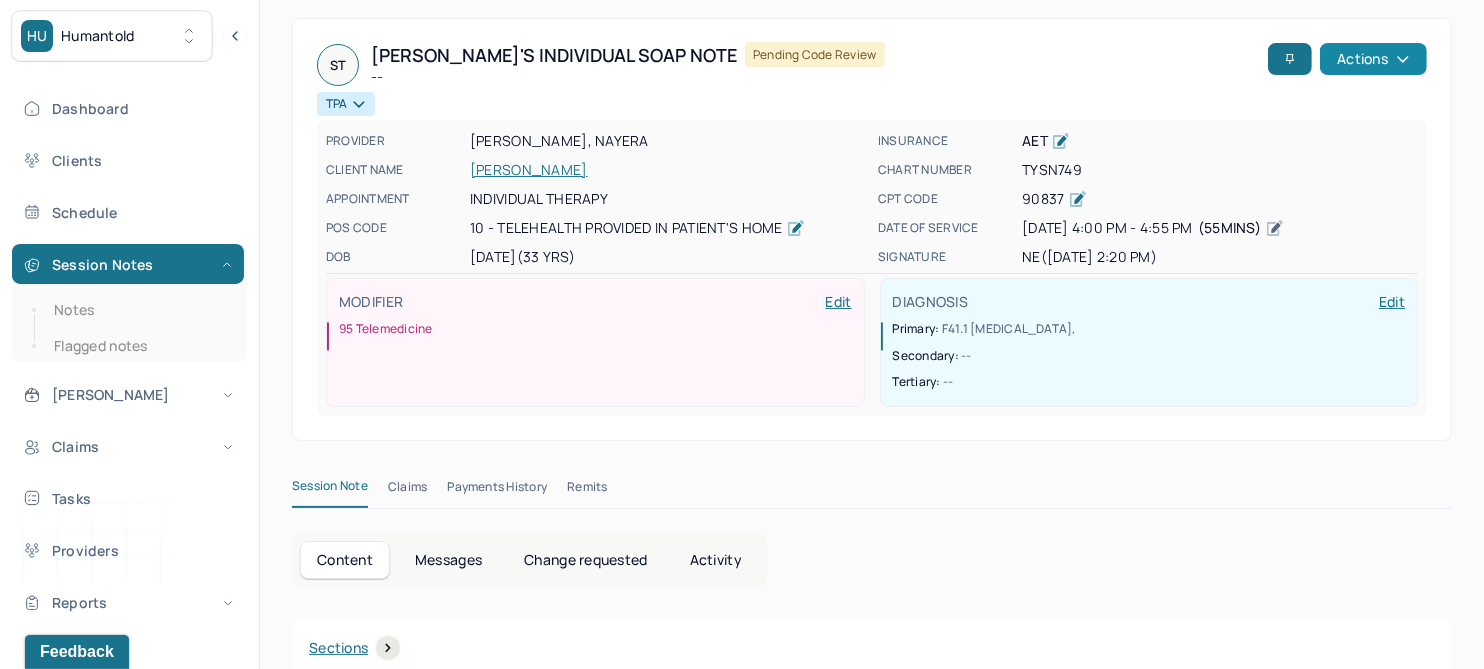 click on "Actions" at bounding box center [1373, 59] 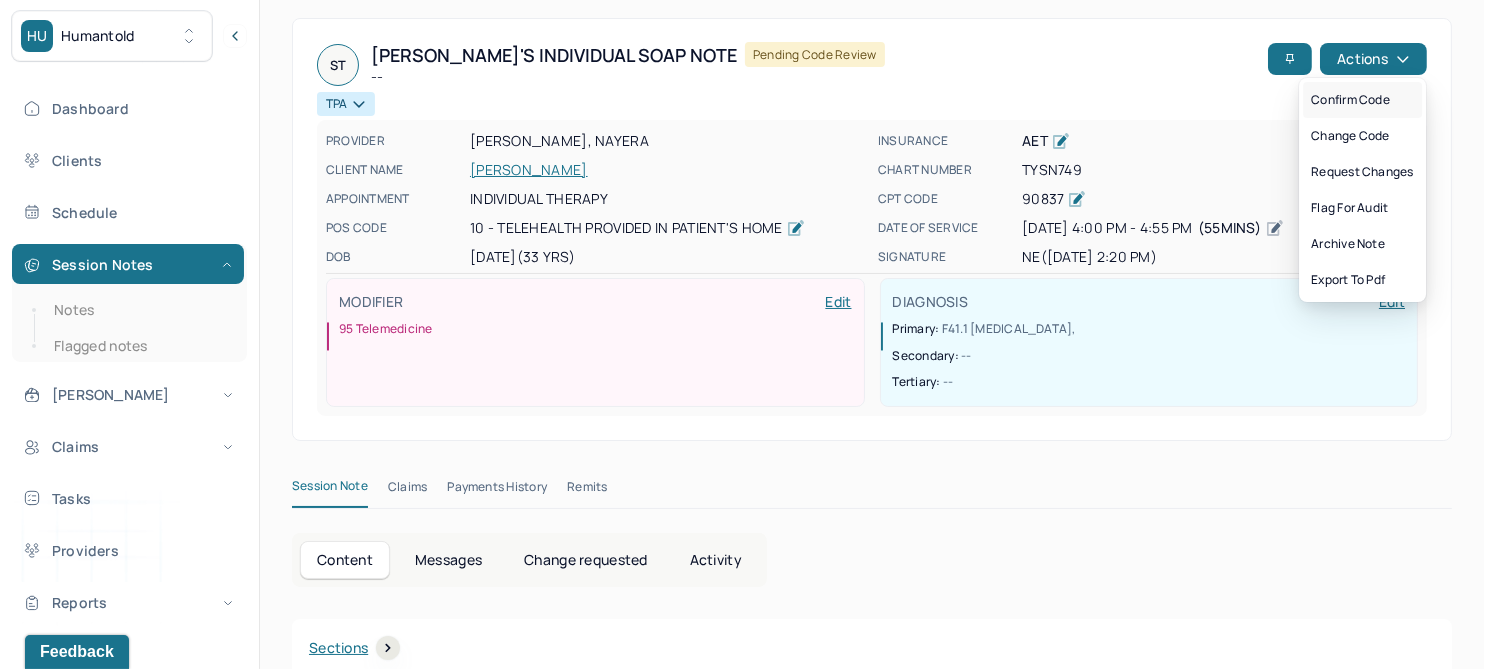 click on "Confirm code" at bounding box center [1362, 100] 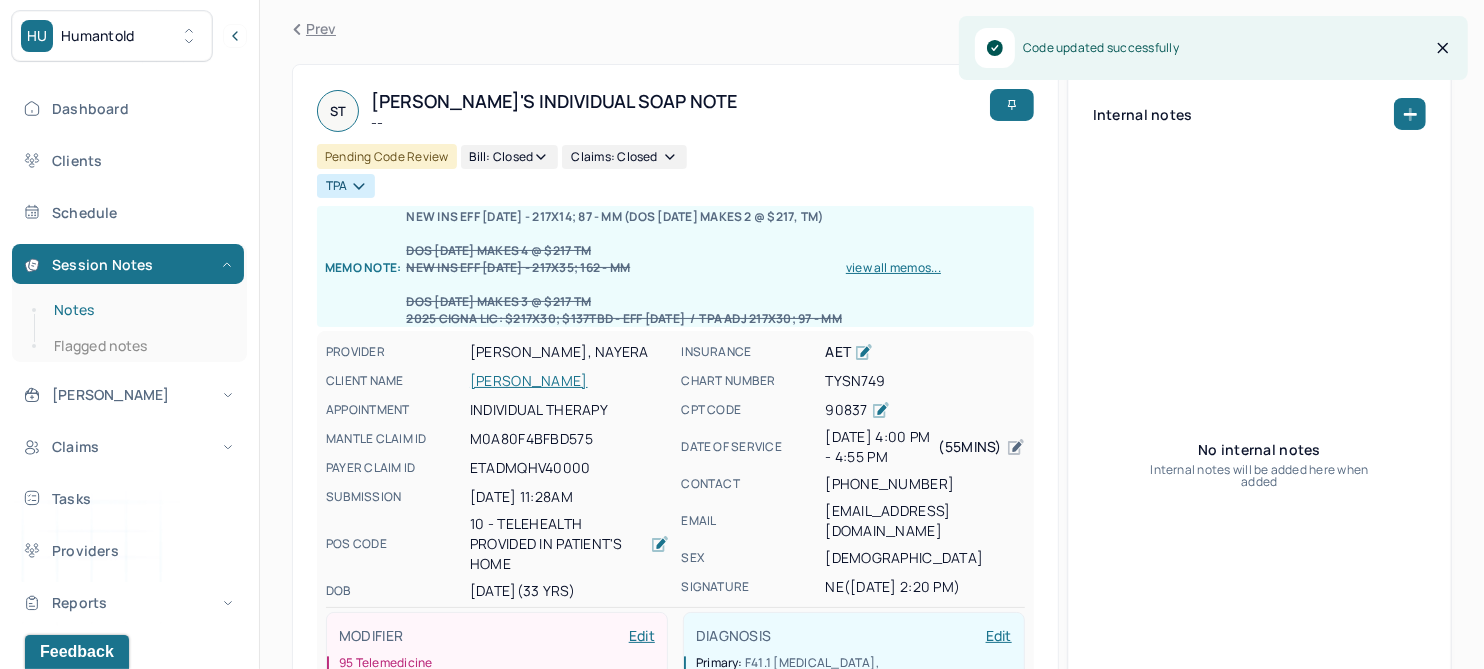 click on "Notes" at bounding box center [139, 310] 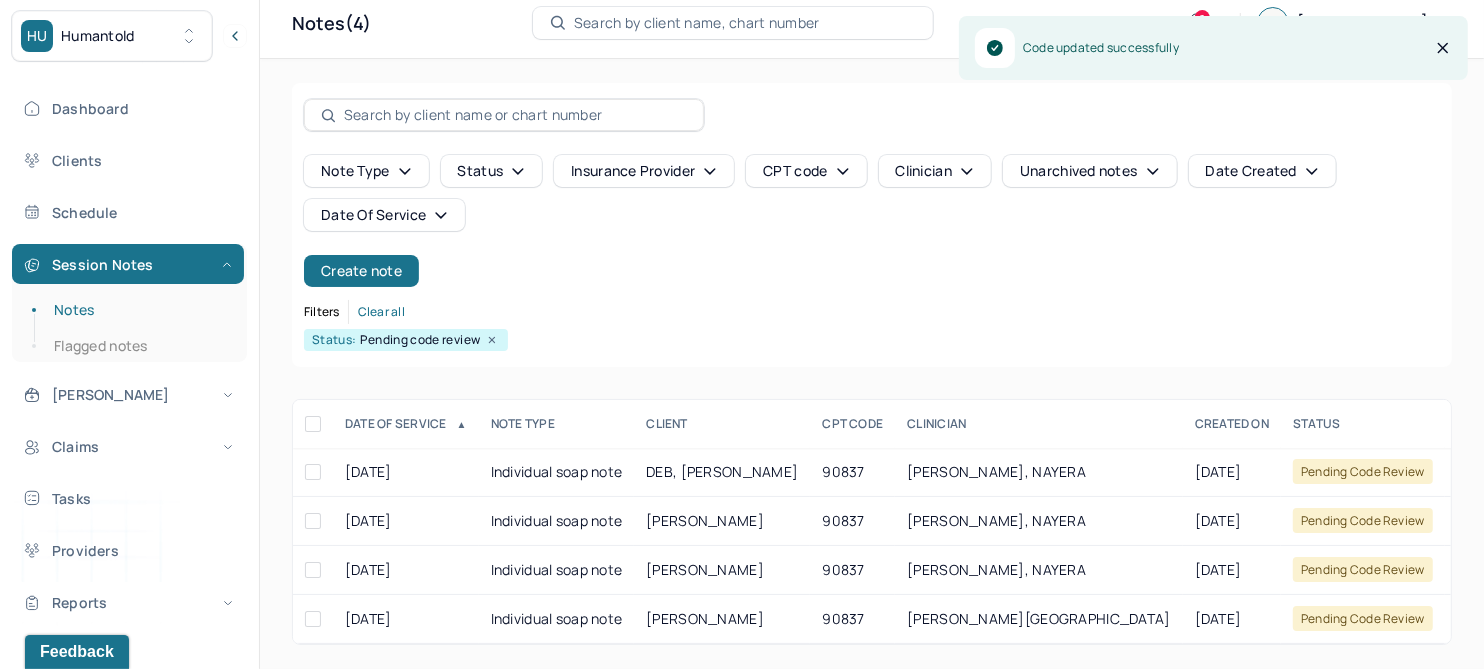 scroll, scrollTop: 29, scrollLeft: 0, axis: vertical 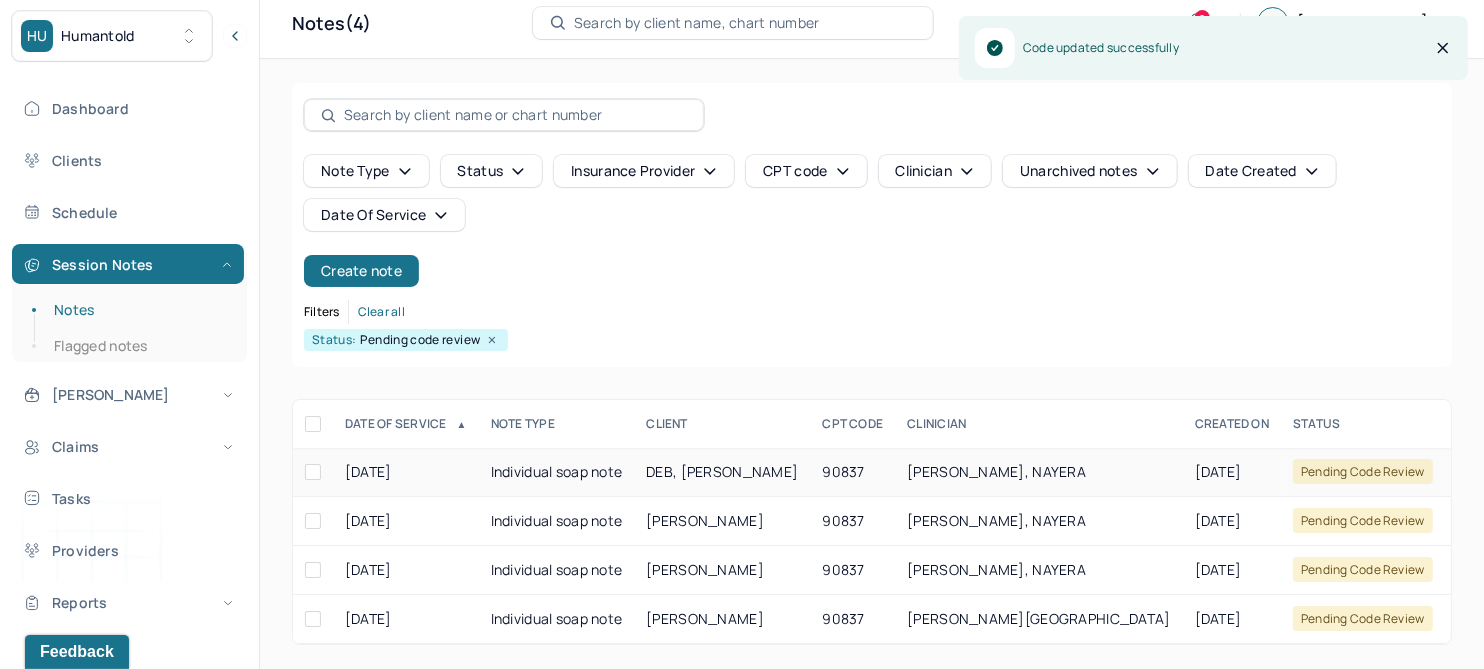 click on "DEB, [PERSON_NAME]" at bounding box center [722, 471] 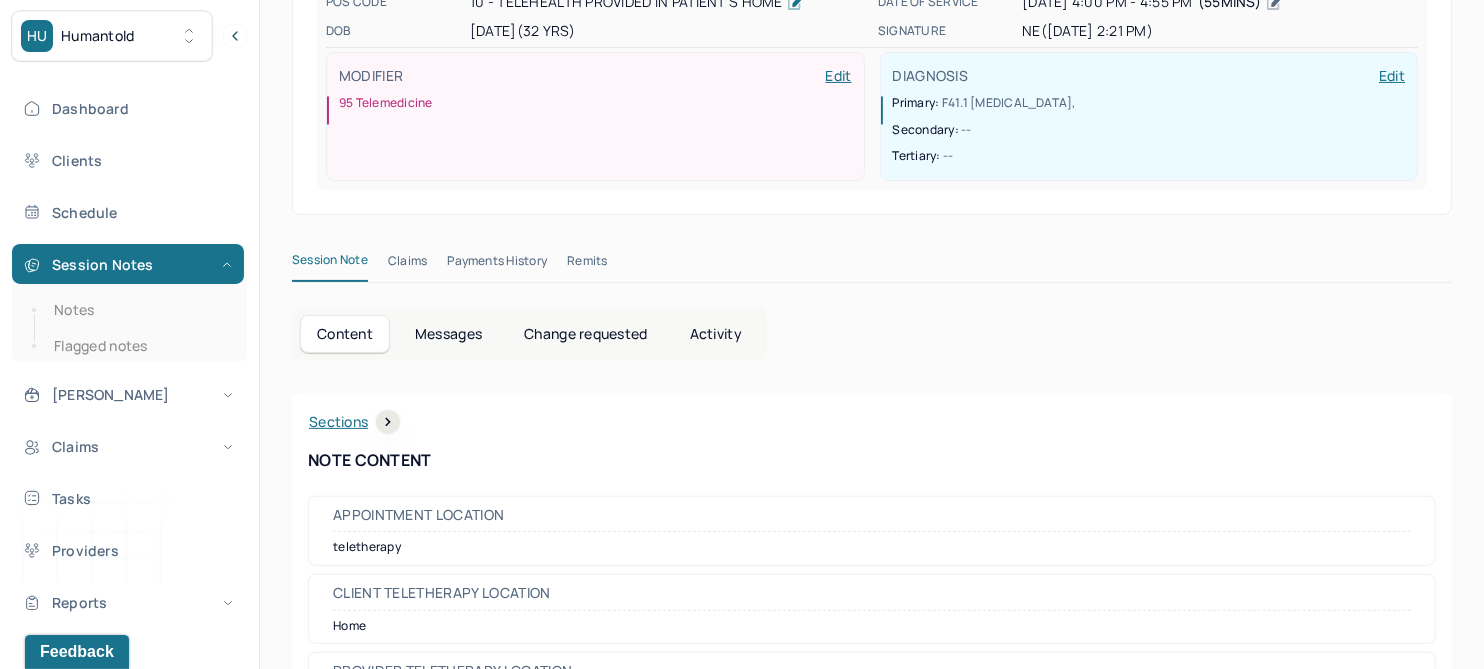 click on "Change requested" at bounding box center [585, 334] 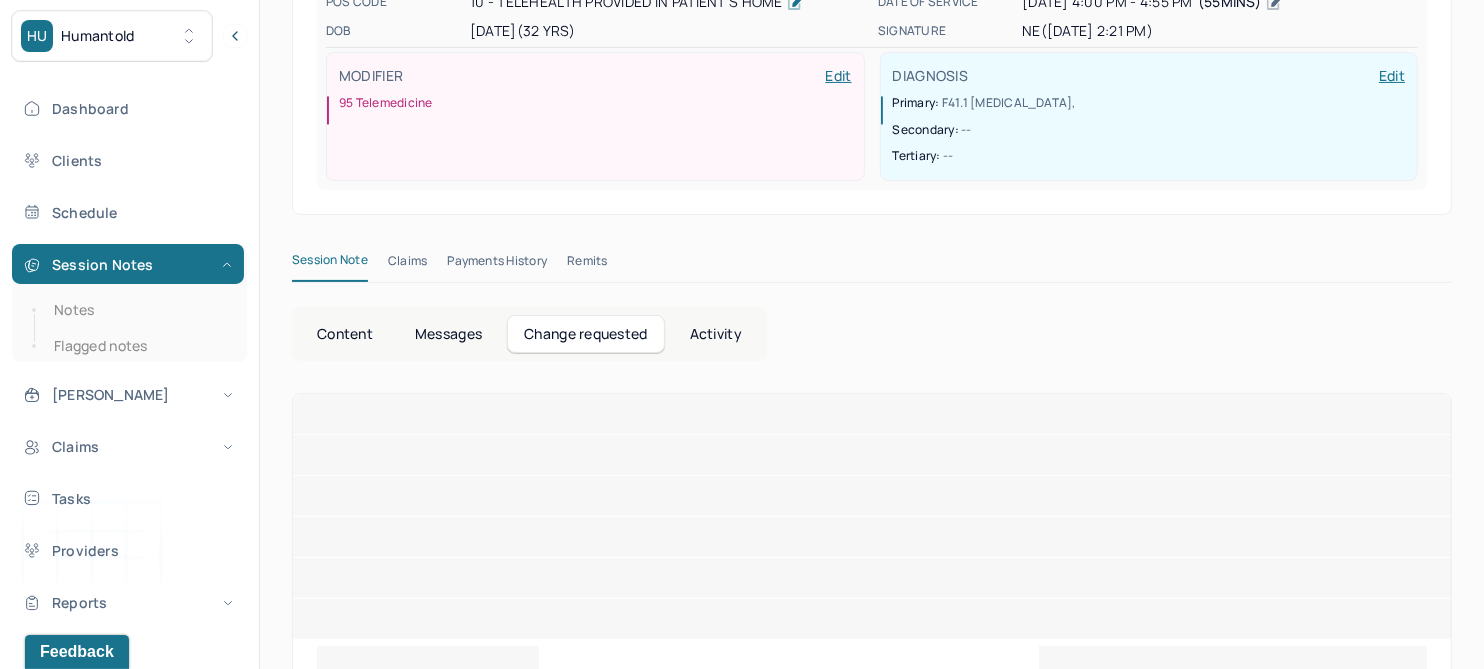 scroll, scrollTop: 118, scrollLeft: 0, axis: vertical 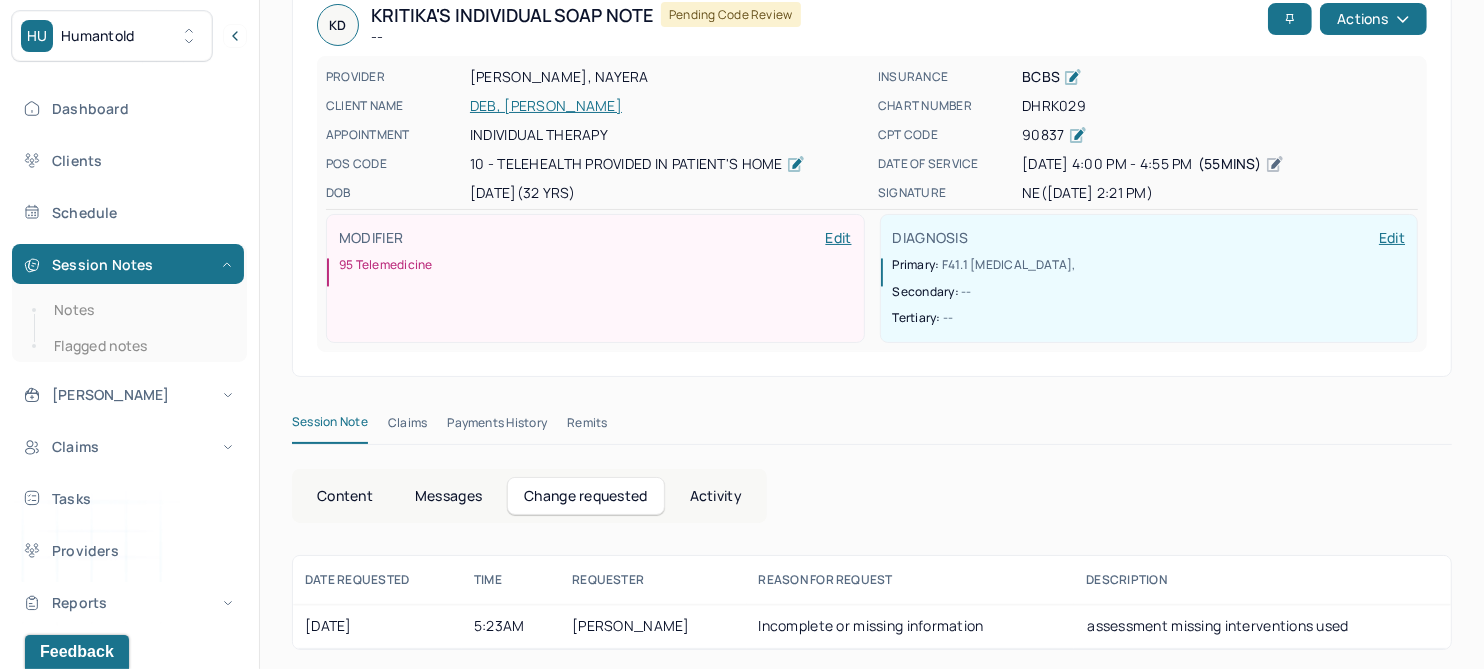 click on "DEB, [PERSON_NAME]" at bounding box center (668, 106) 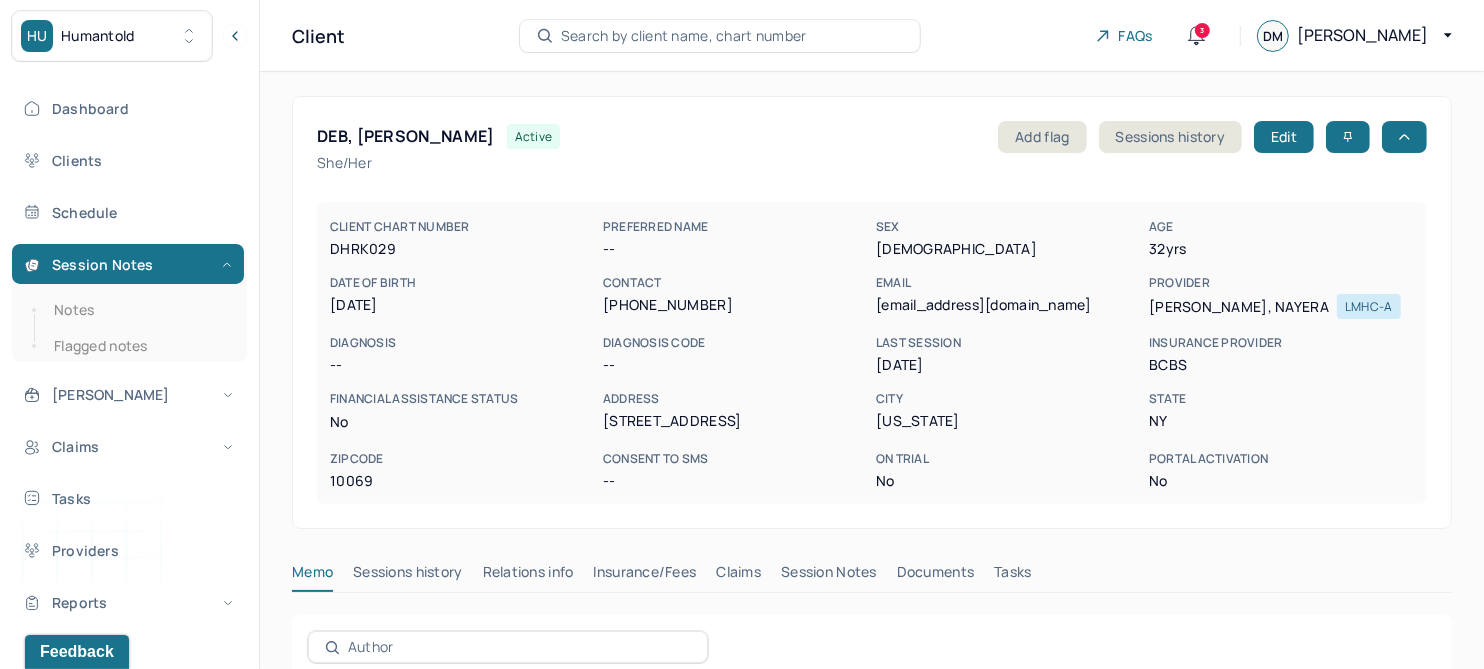 click on "Session Notes" at bounding box center [829, 576] 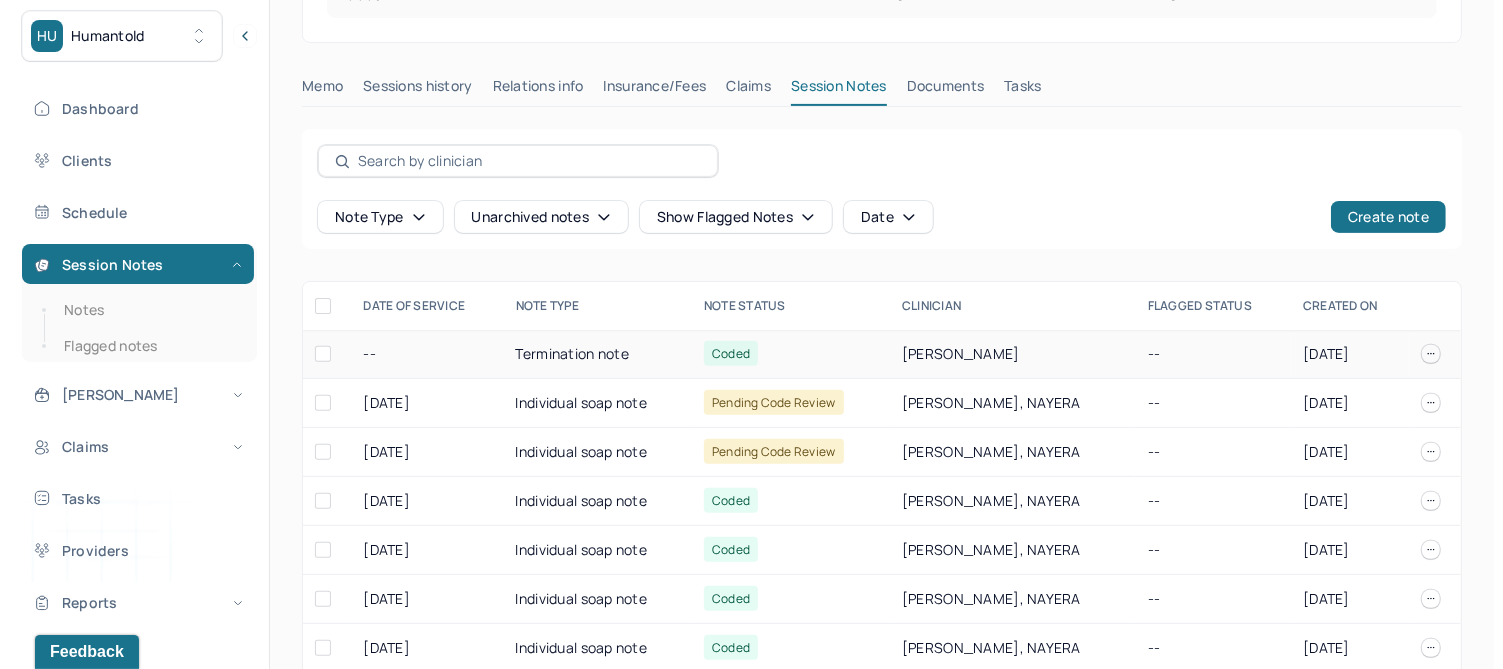 scroll, scrollTop: 500, scrollLeft: 0, axis: vertical 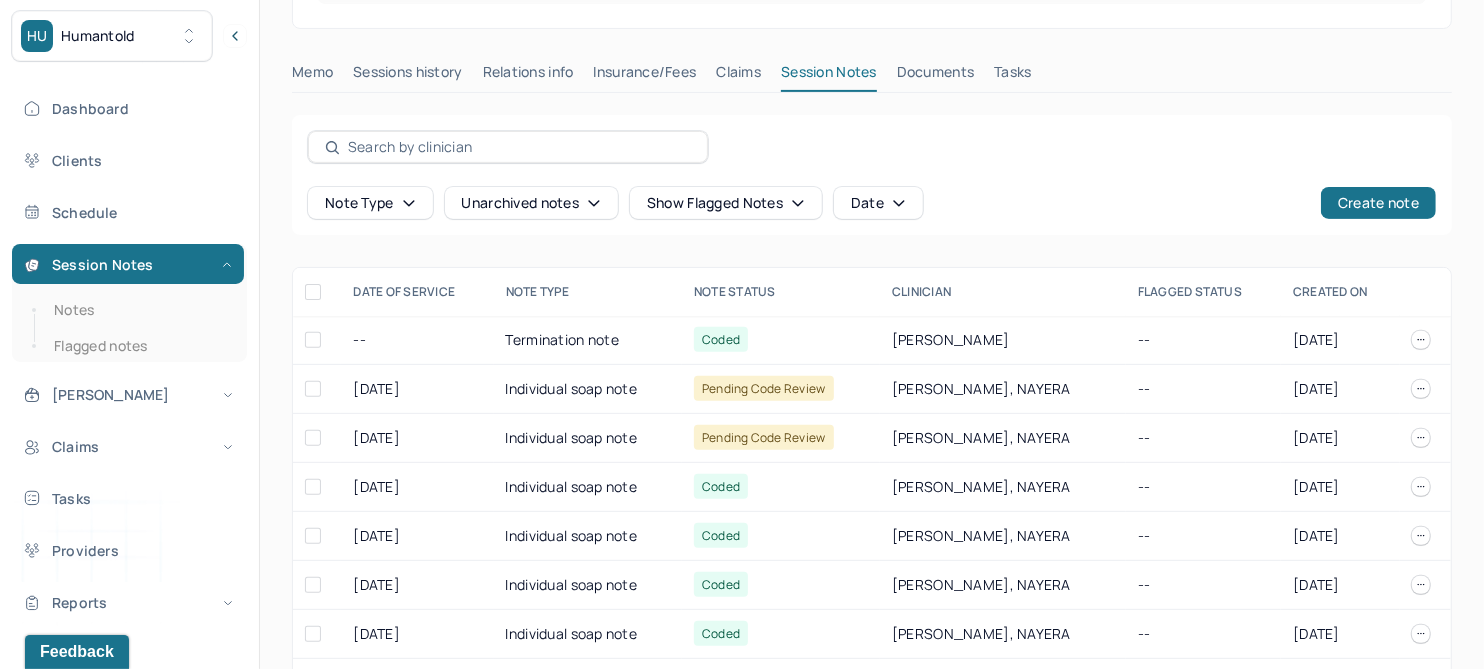 click on "Unarchived notes" at bounding box center (531, 203) 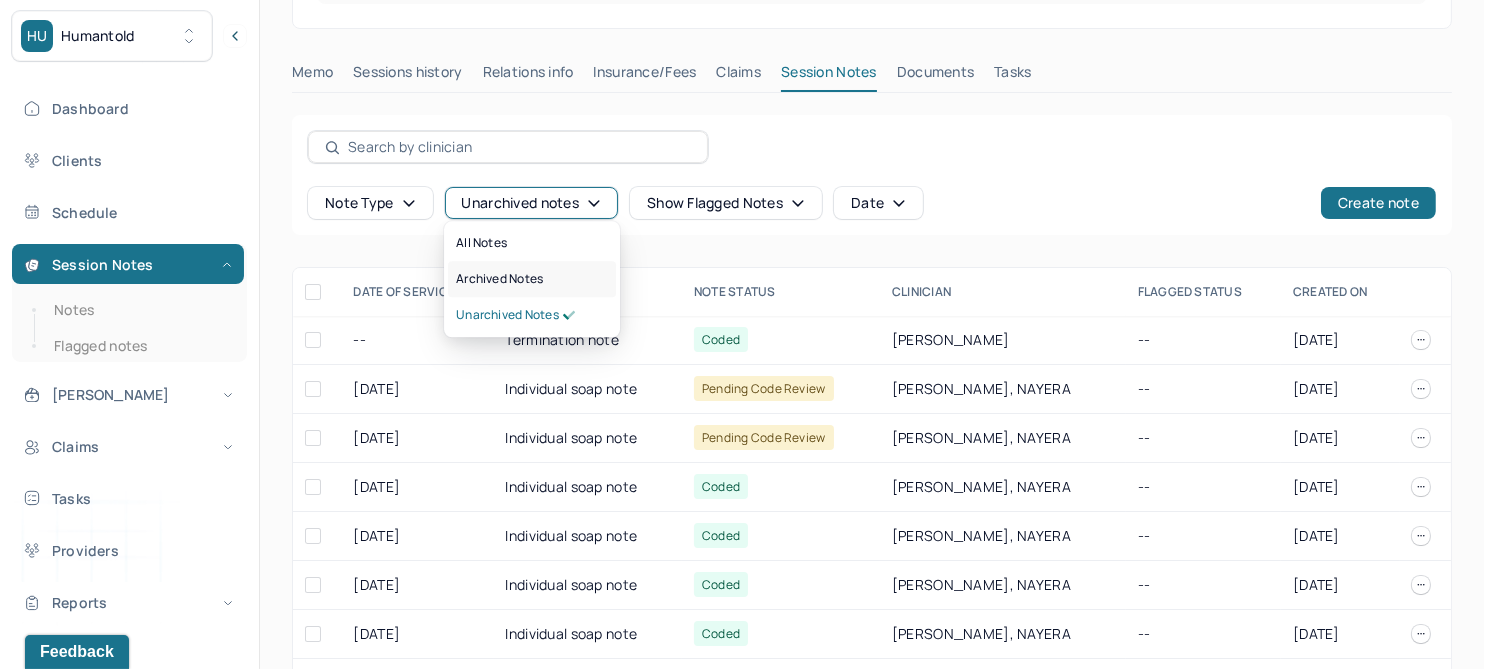 click on "Archived notes" at bounding box center [499, 279] 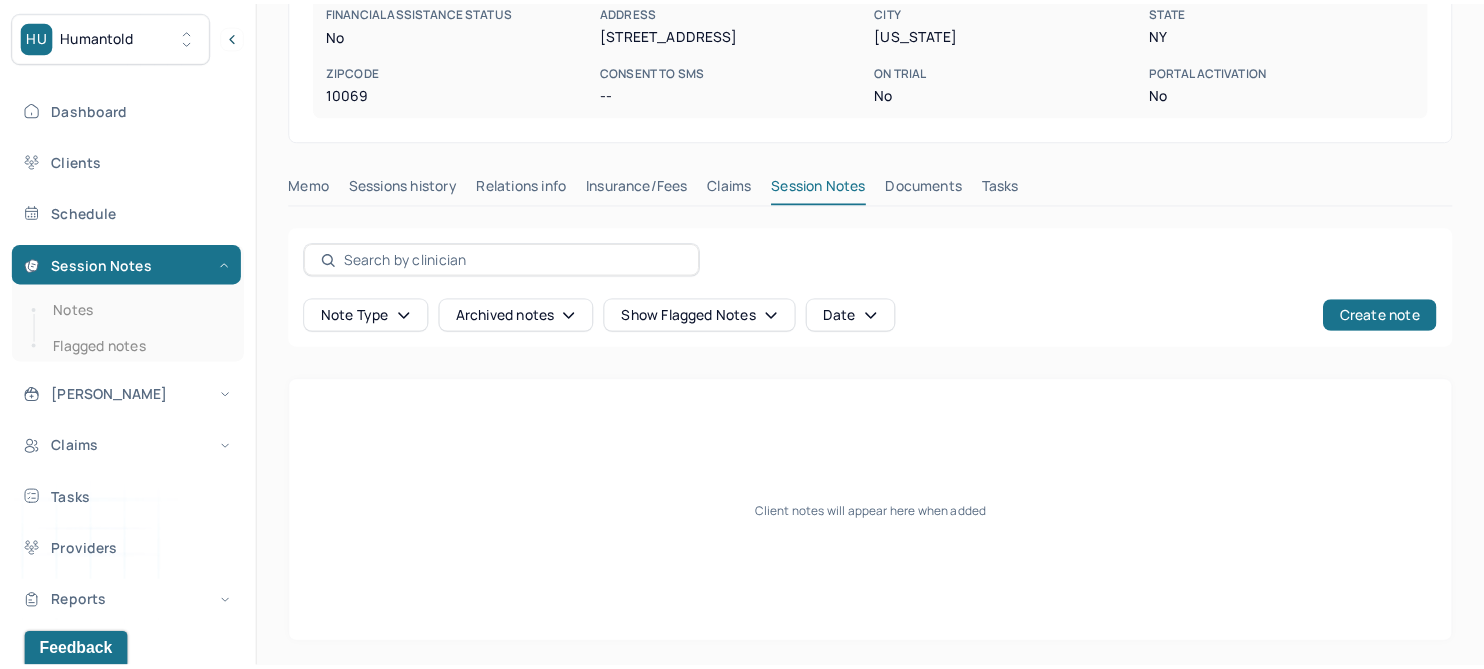 scroll, scrollTop: 385, scrollLeft: 0, axis: vertical 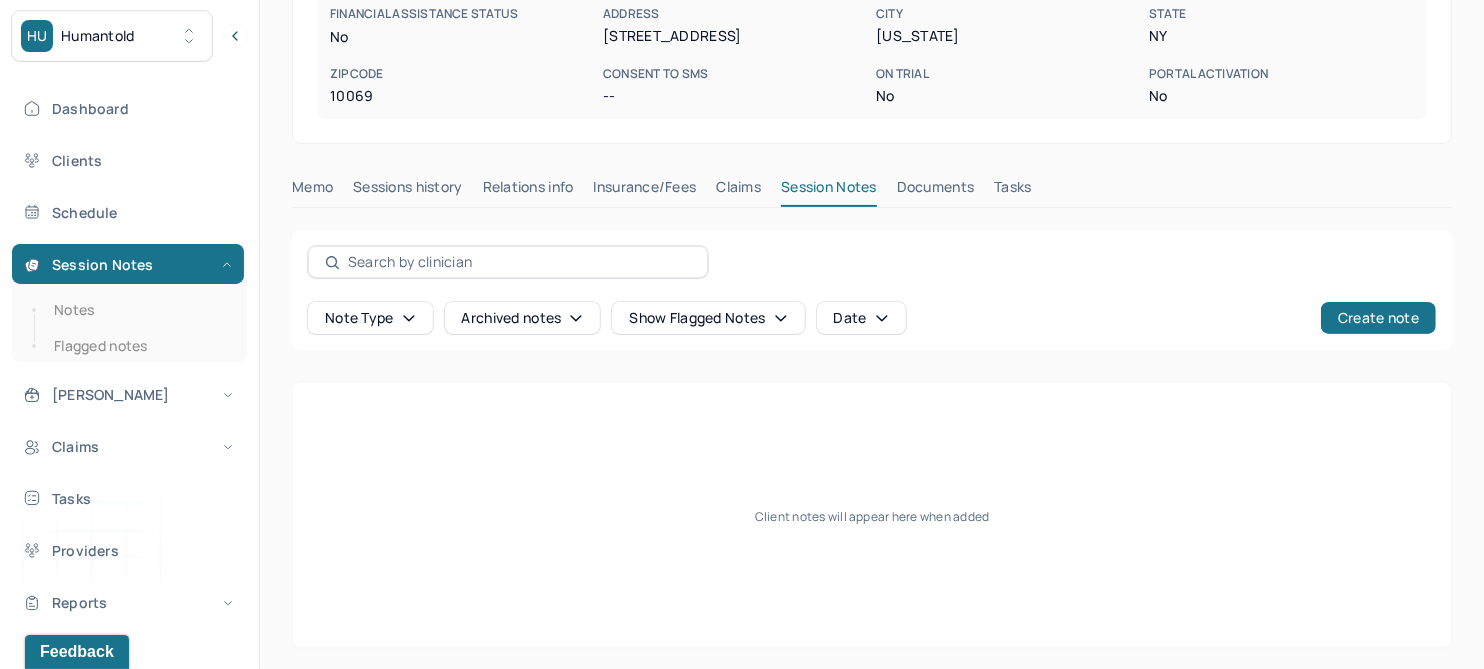 click on "Claims" at bounding box center [738, 191] 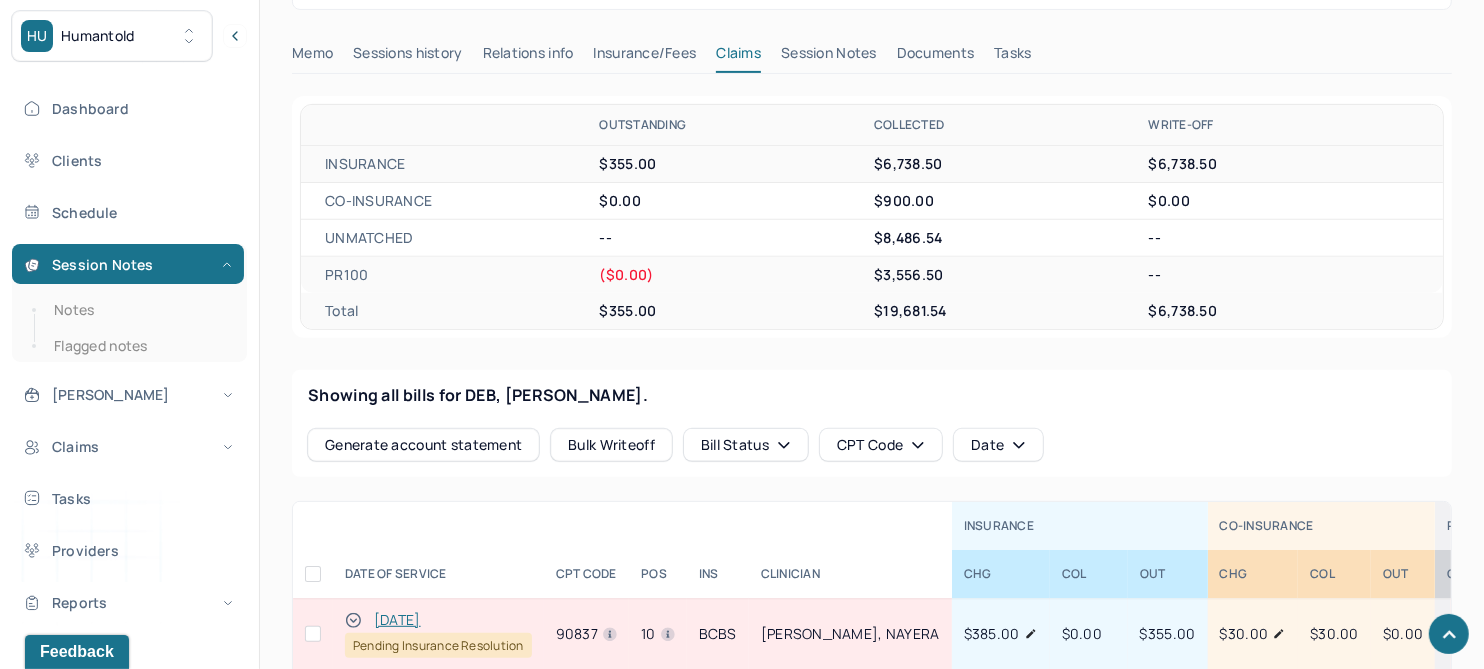scroll, scrollTop: 760, scrollLeft: 0, axis: vertical 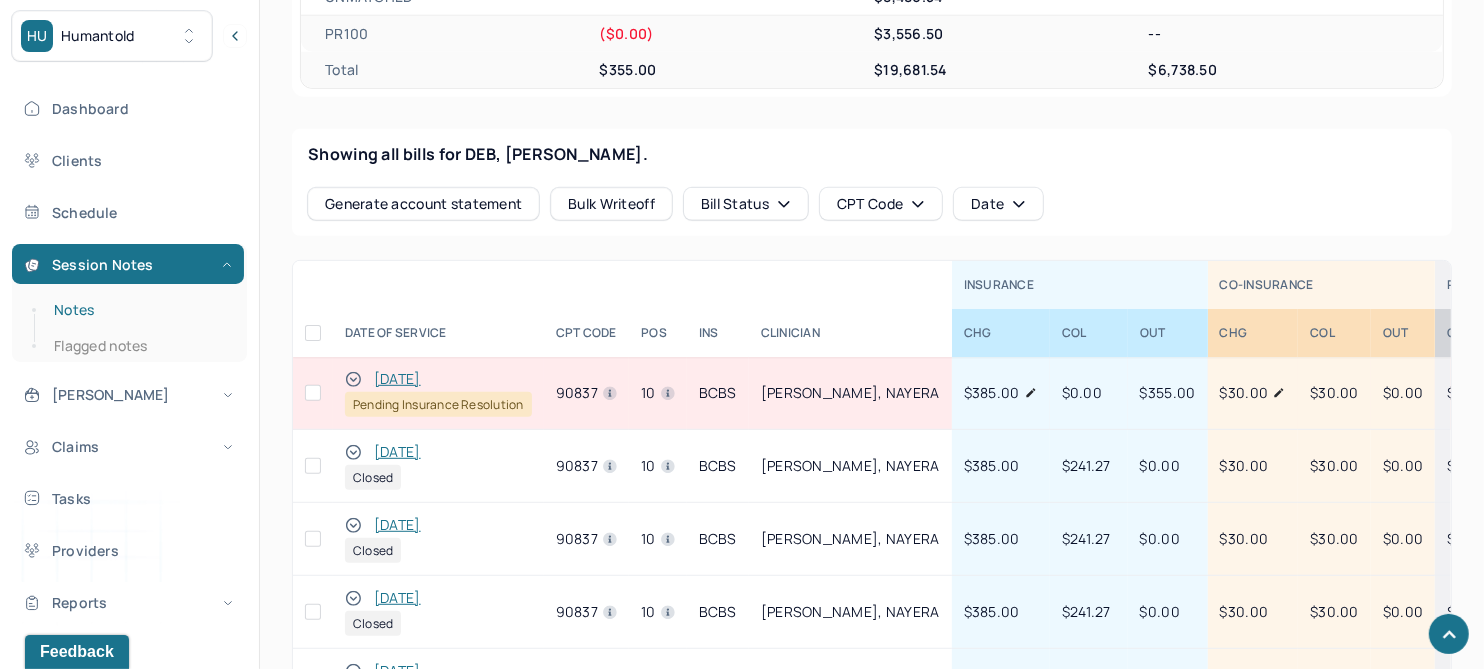 click on "Notes" at bounding box center (139, 310) 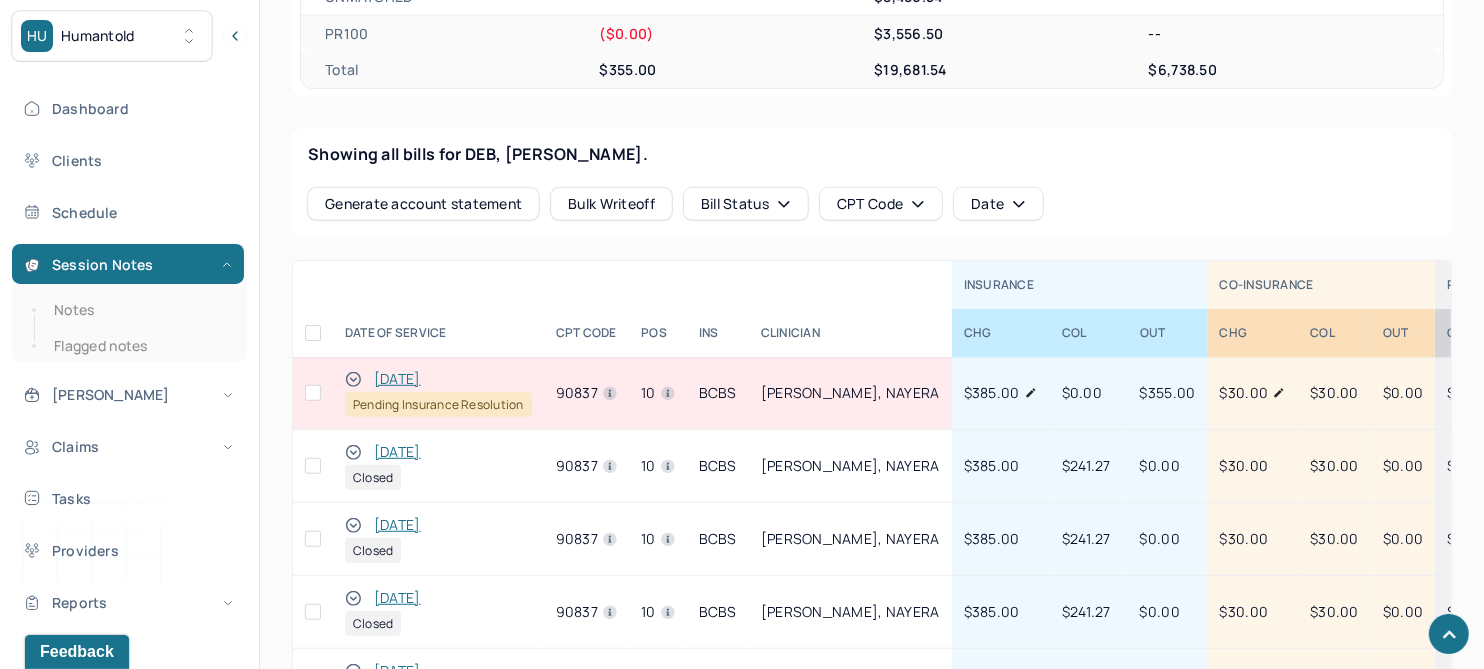 scroll, scrollTop: 29, scrollLeft: 0, axis: vertical 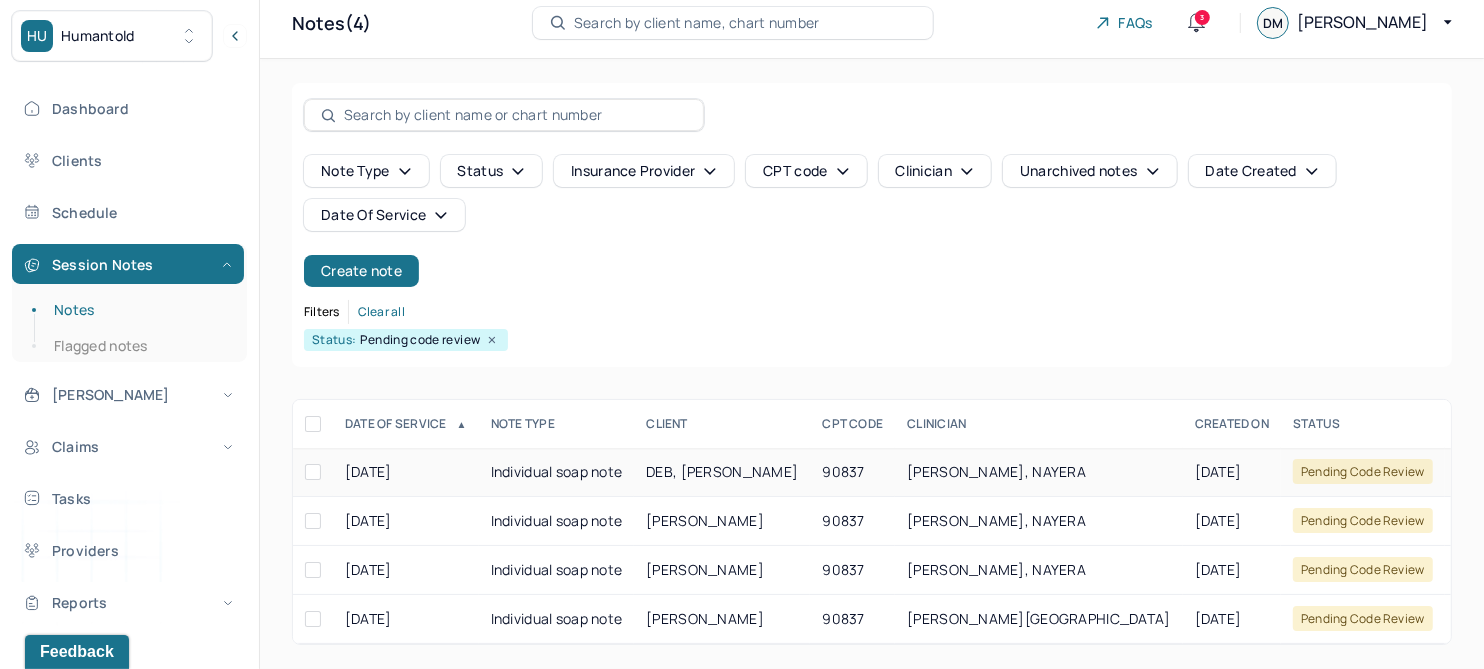 click on "Individual soap note" at bounding box center (557, 472) 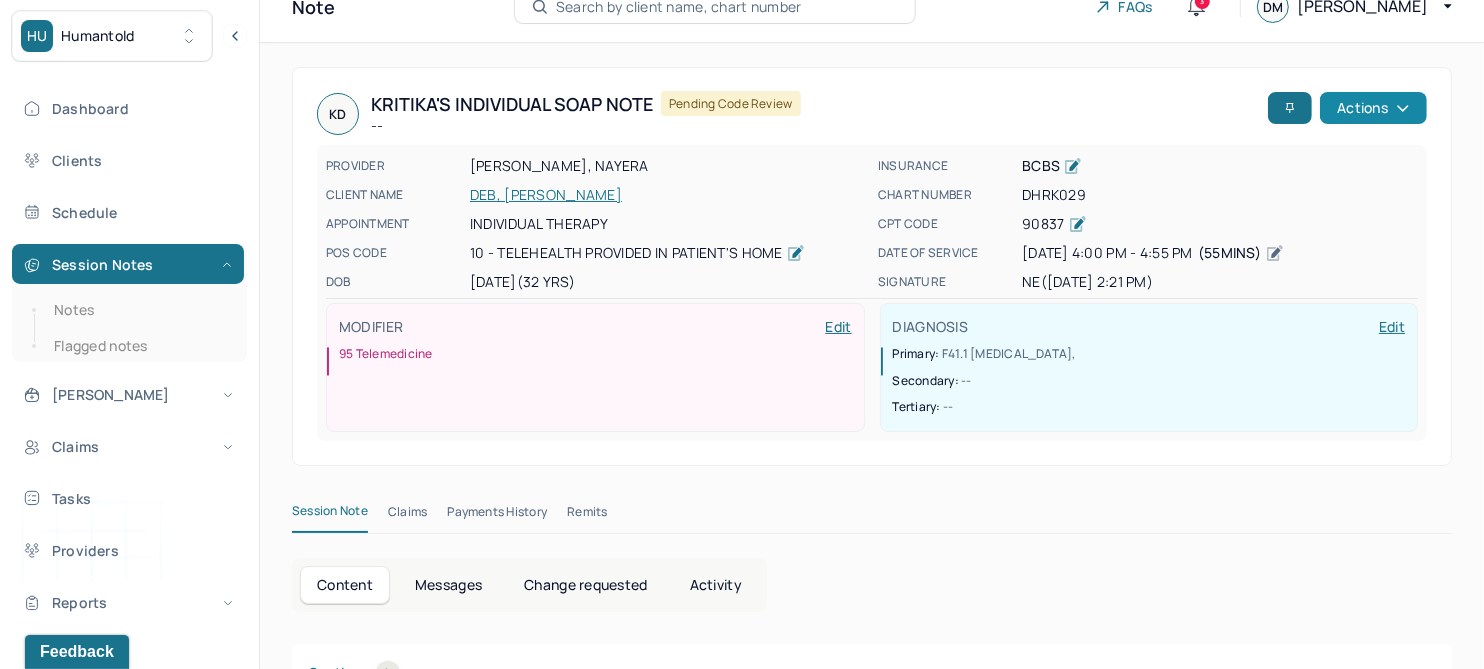 click 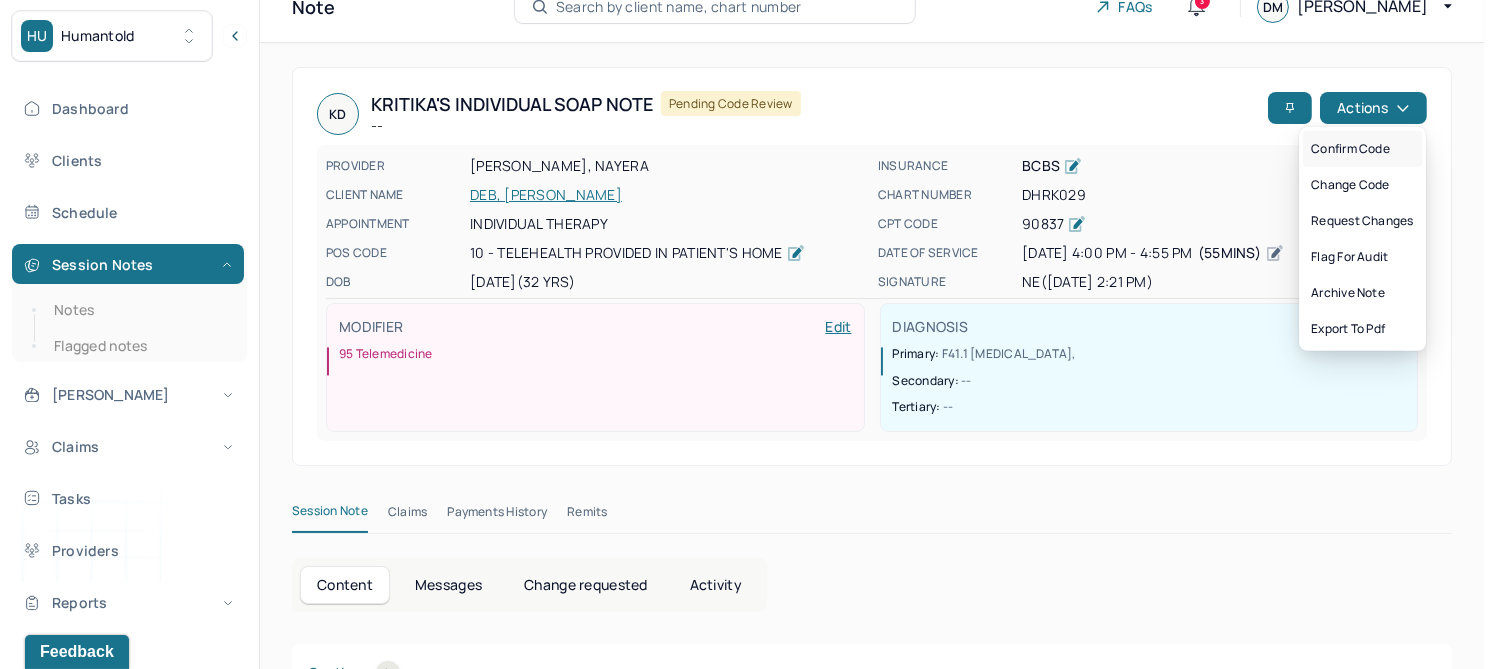 click on "Confirm code" at bounding box center [1362, 149] 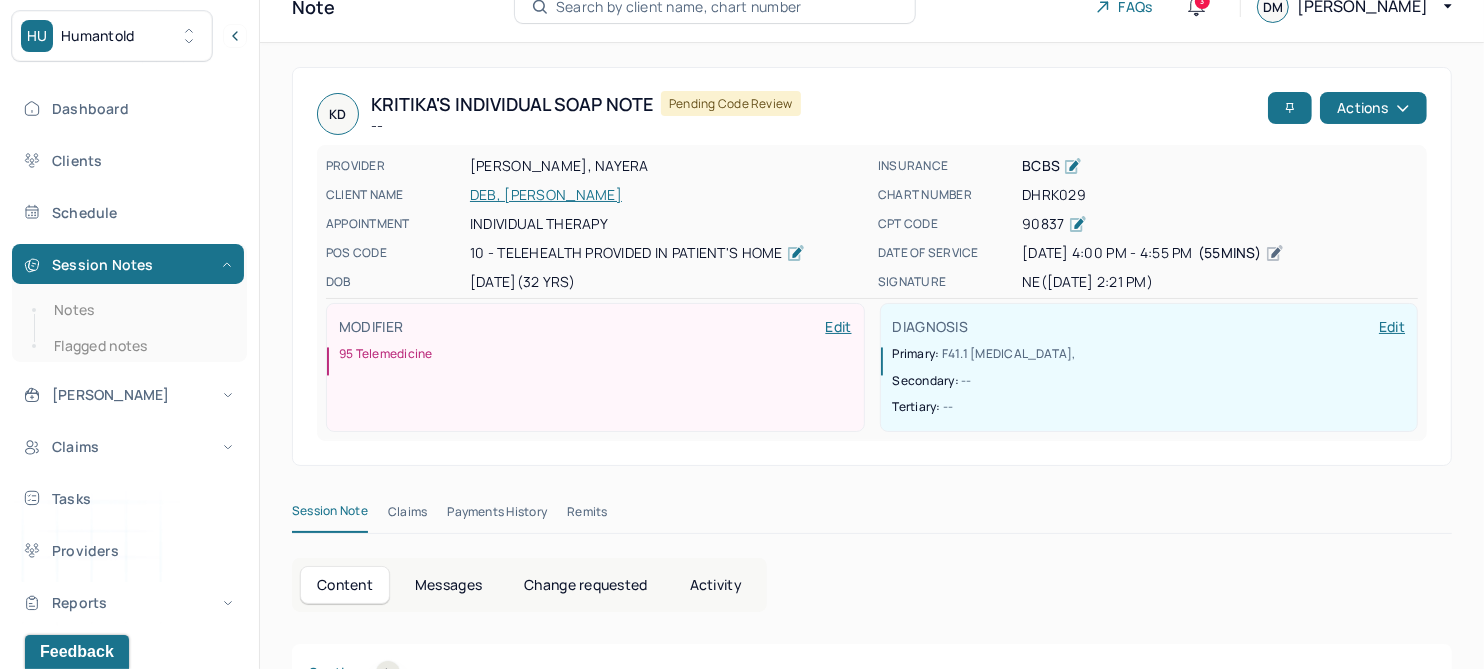 scroll, scrollTop: 280, scrollLeft: 0, axis: vertical 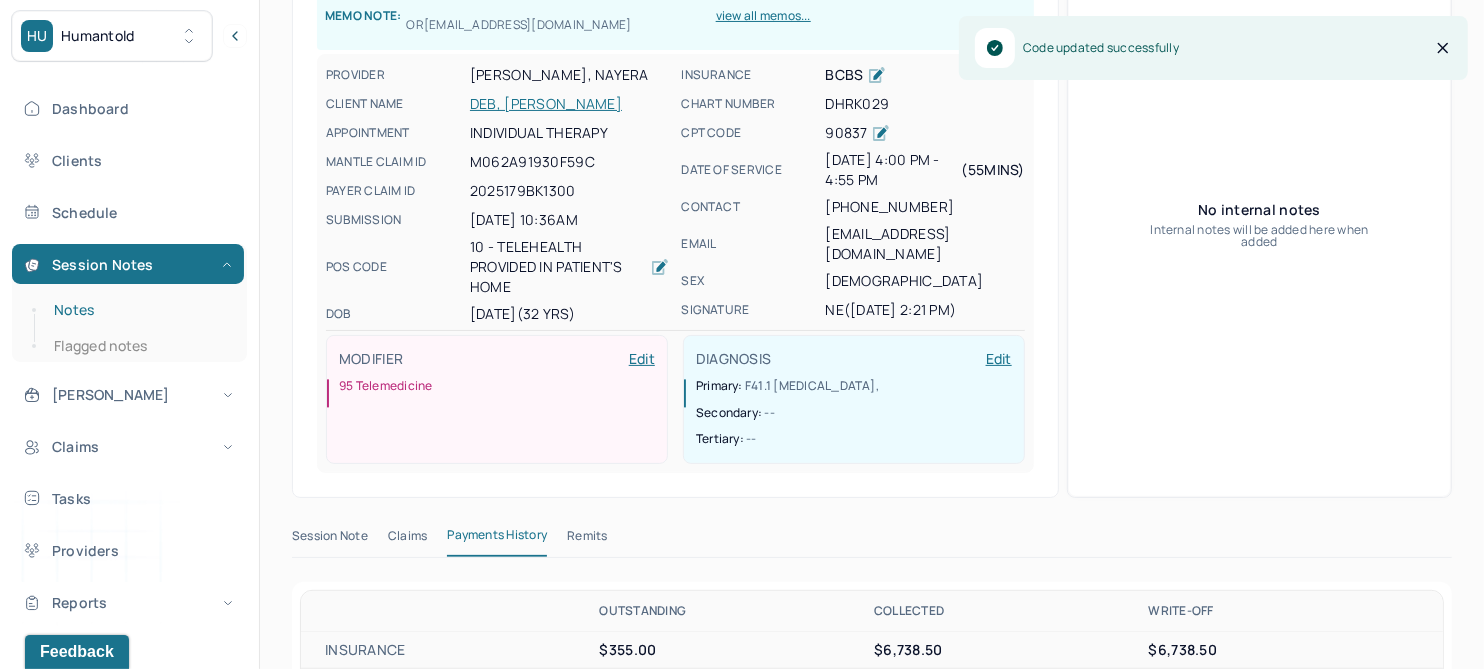 click on "Notes" at bounding box center [139, 310] 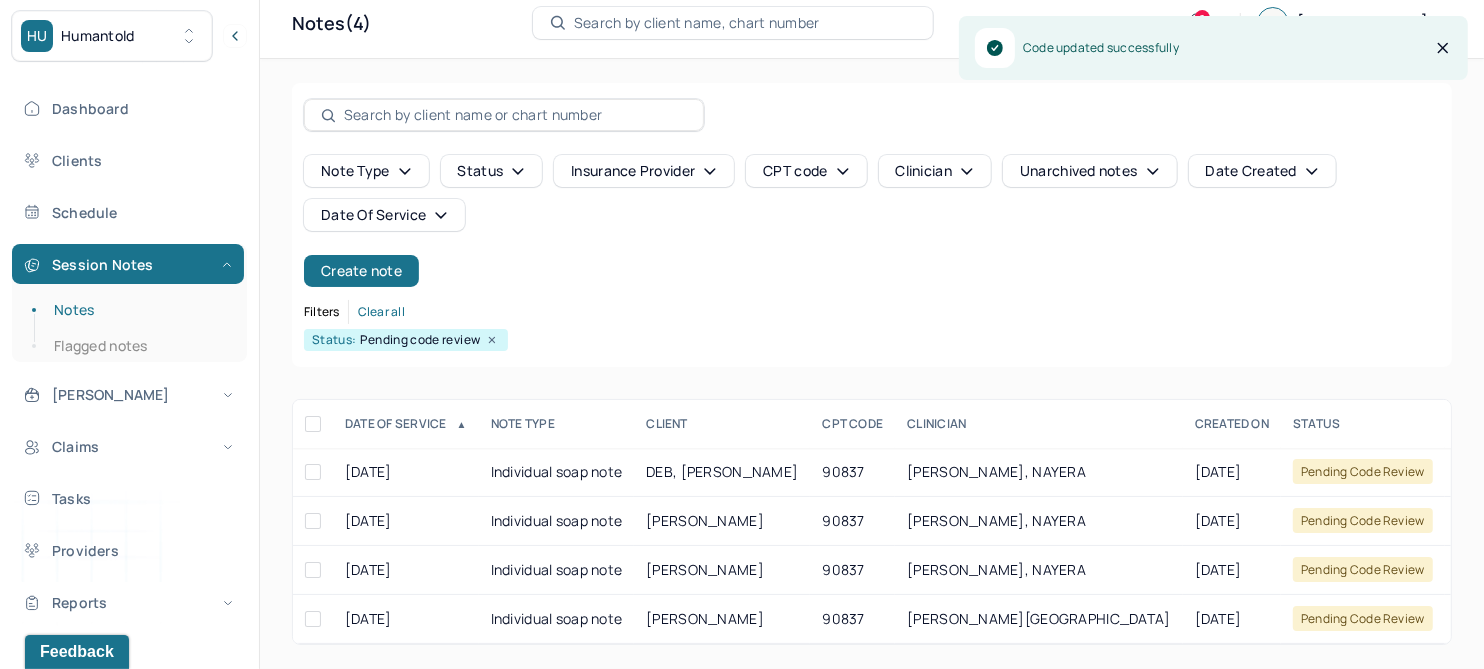 scroll, scrollTop: 0, scrollLeft: 0, axis: both 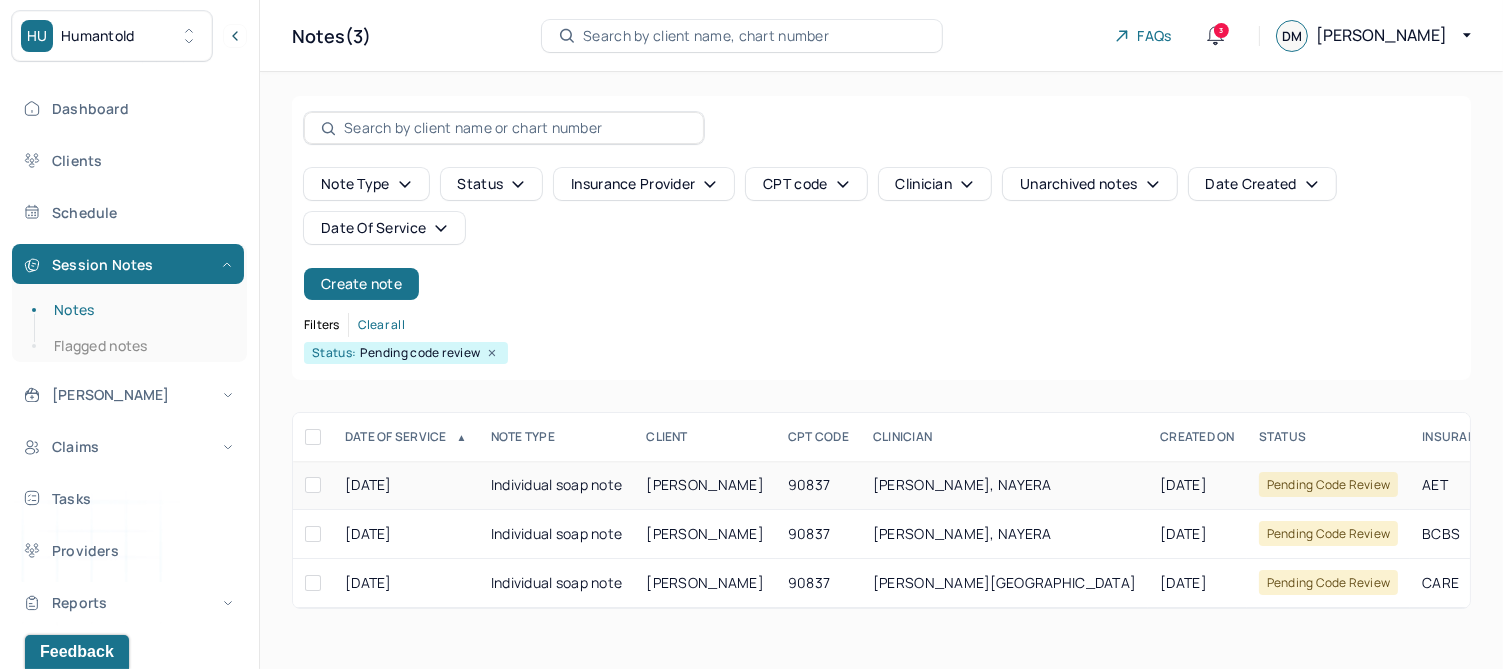 click on "[PERSON_NAME]" at bounding box center (705, 484) 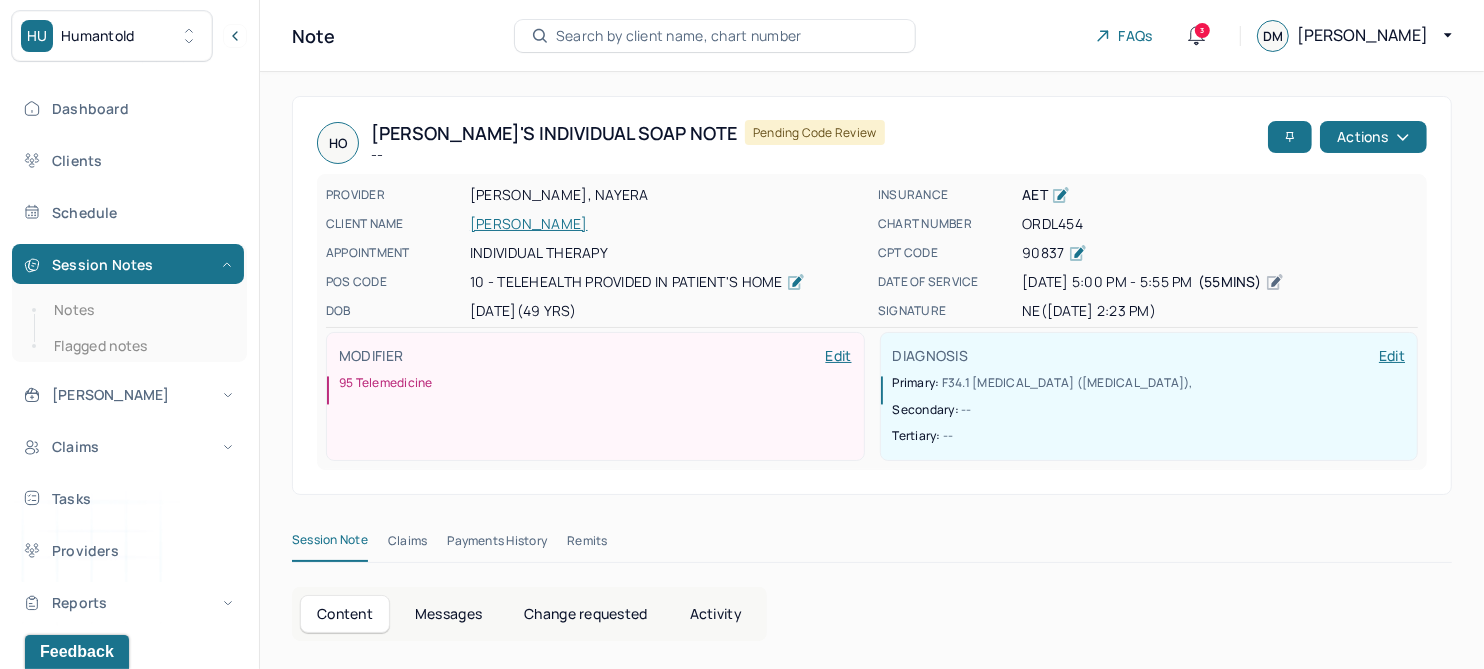 click on "Change requested" at bounding box center [585, 614] 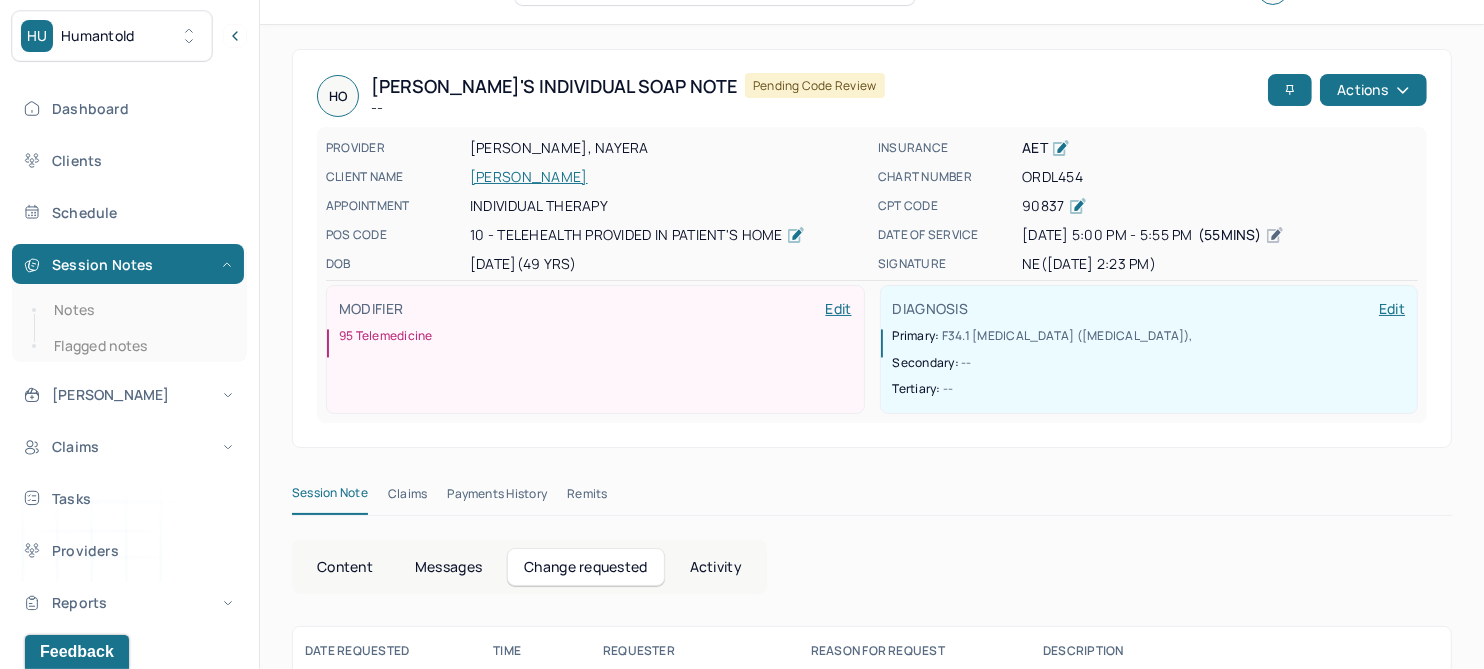 scroll, scrollTop: 0, scrollLeft: 0, axis: both 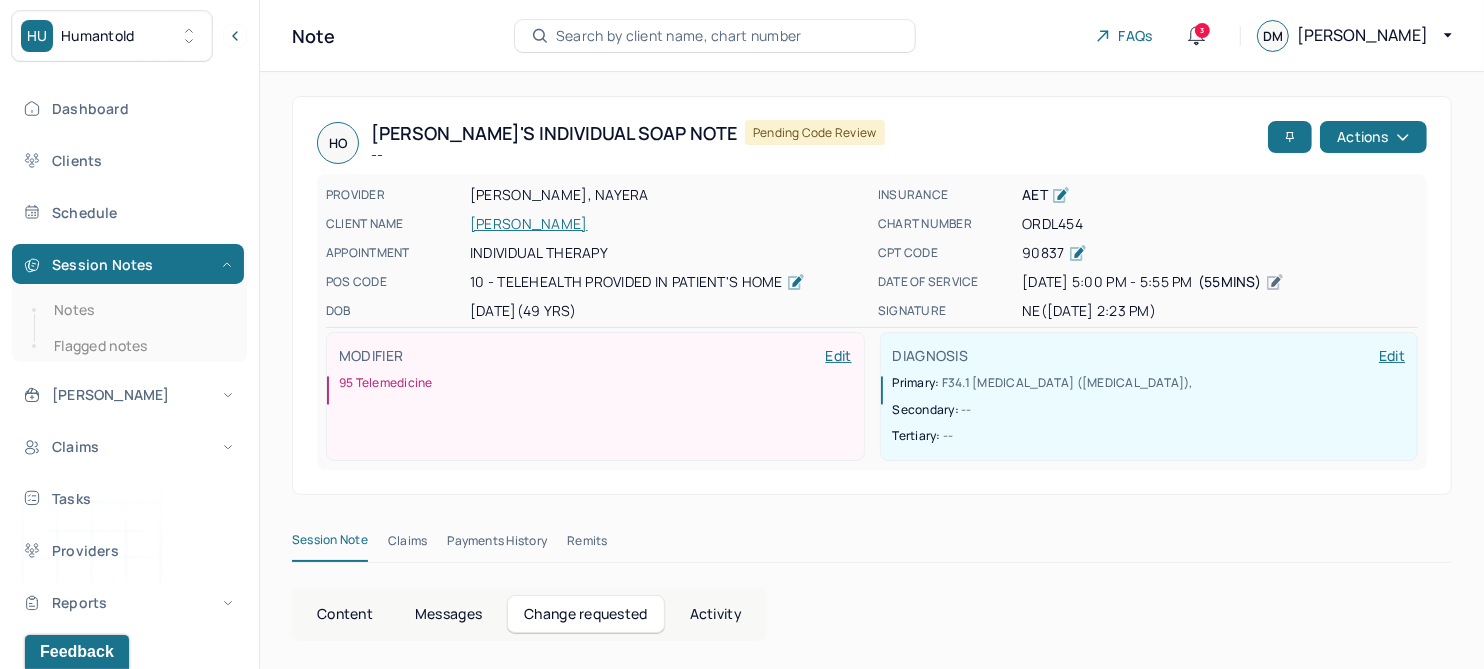 click on "[PERSON_NAME]" at bounding box center (668, 224) 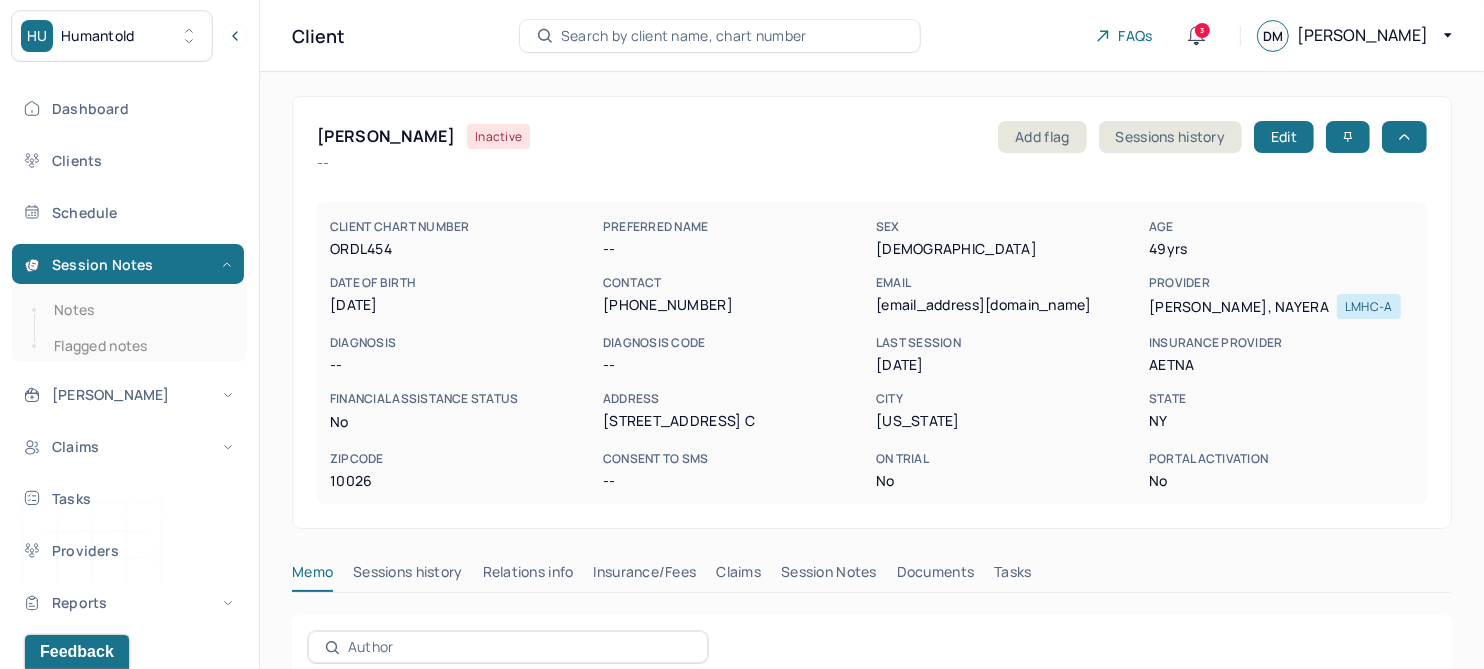 click on "Session Notes" at bounding box center [829, 576] 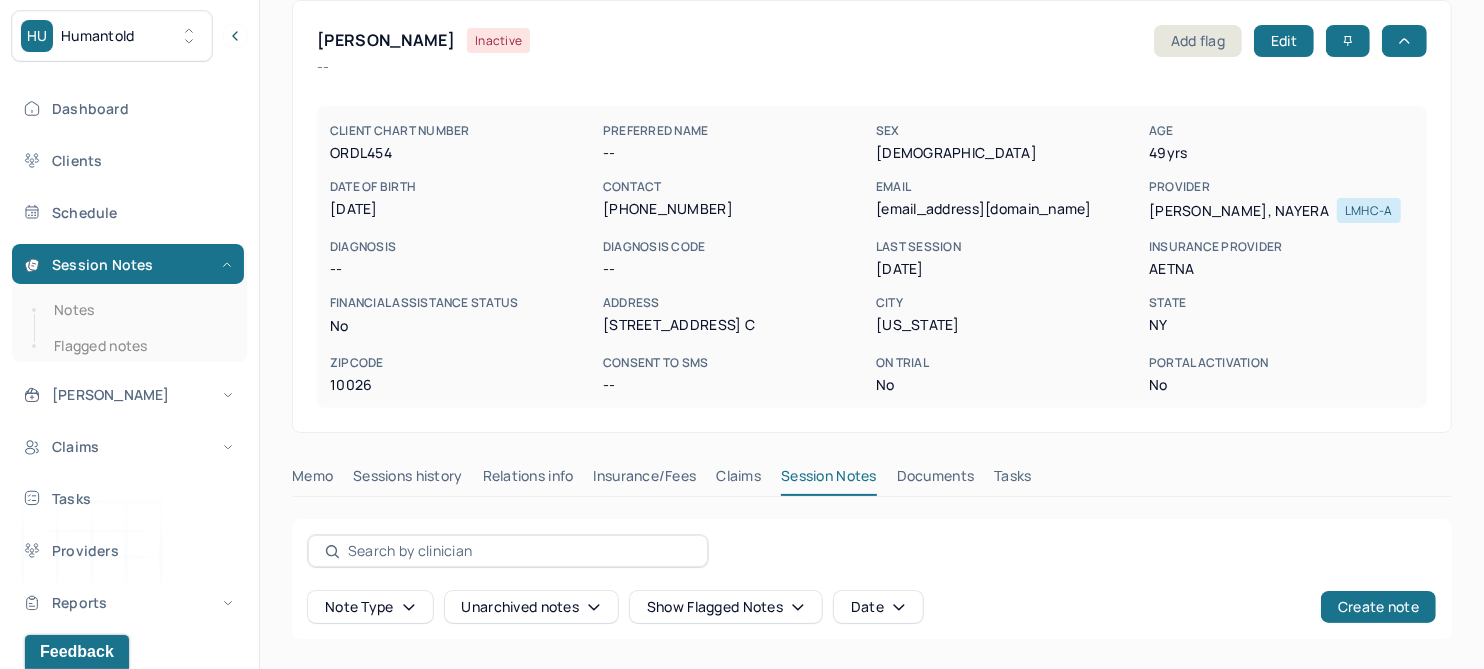 scroll, scrollTop: 374, scrollLeft: 0, axis: vertical 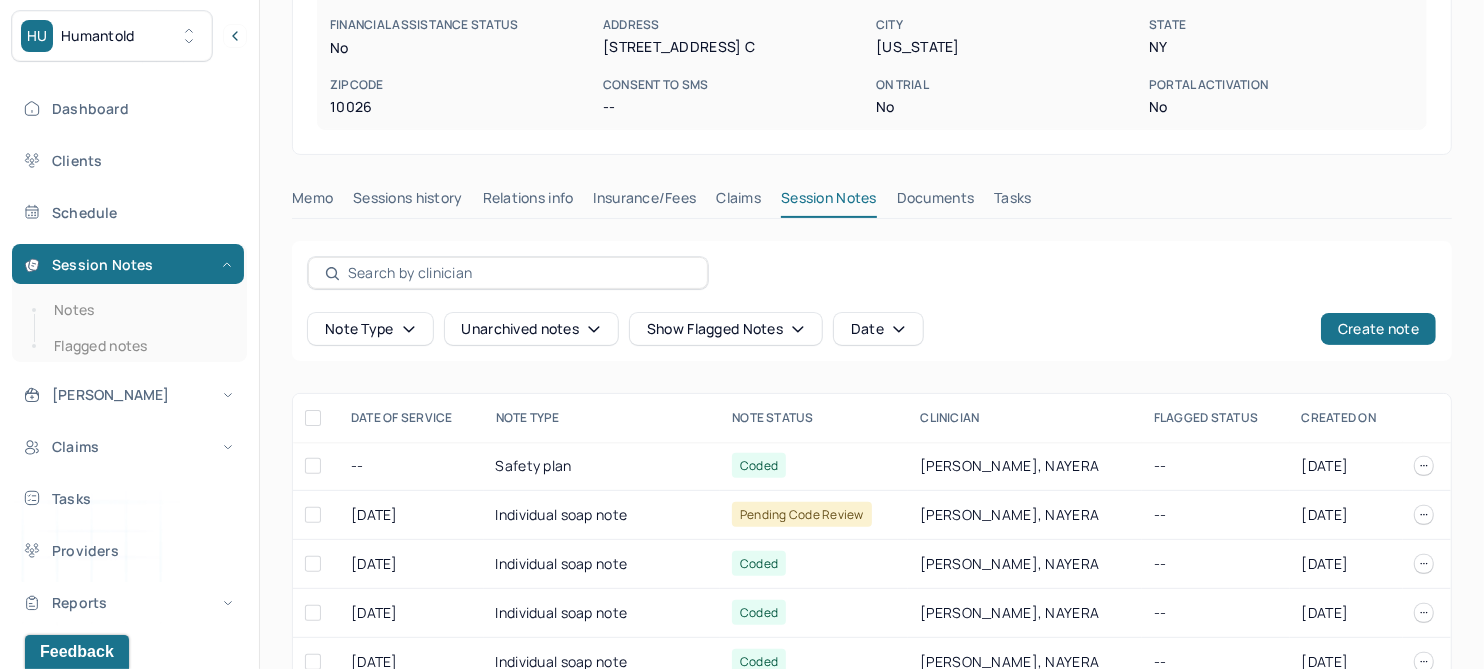 click 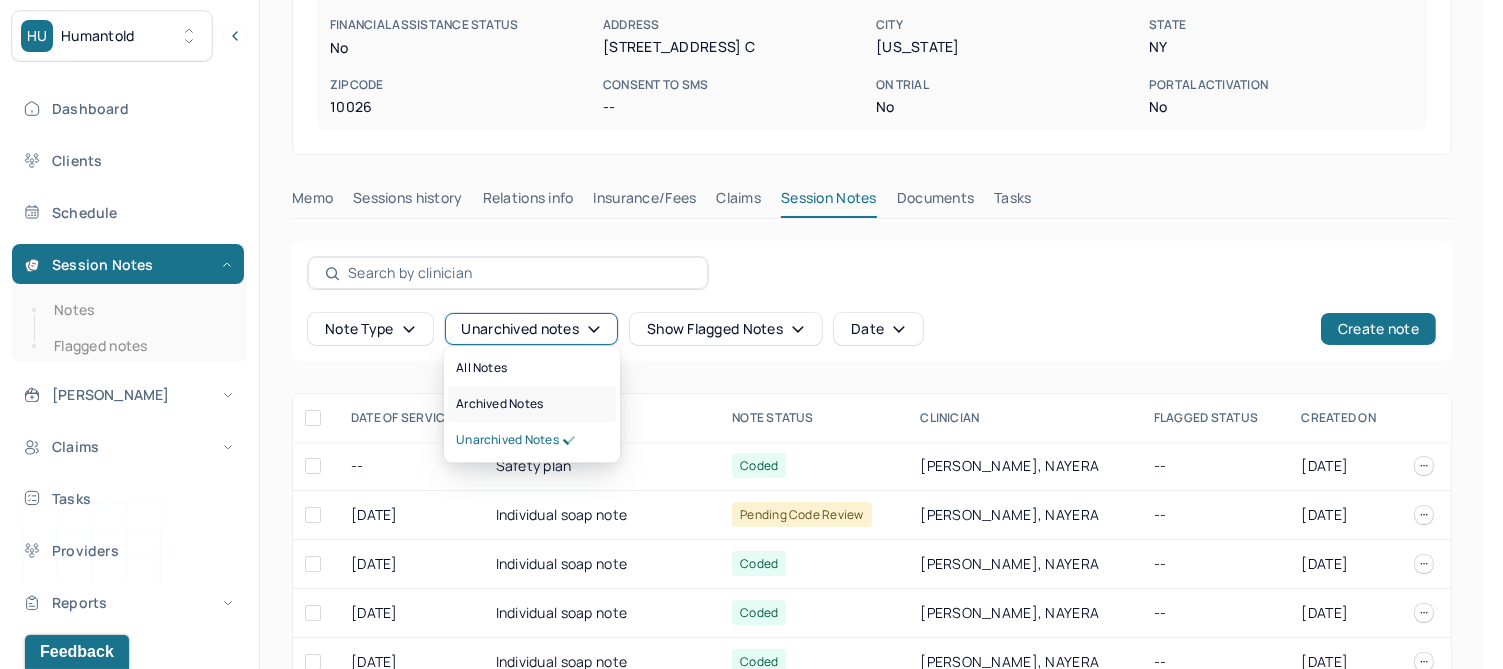 click on "Archived notes" at bounding box center (499, 405) 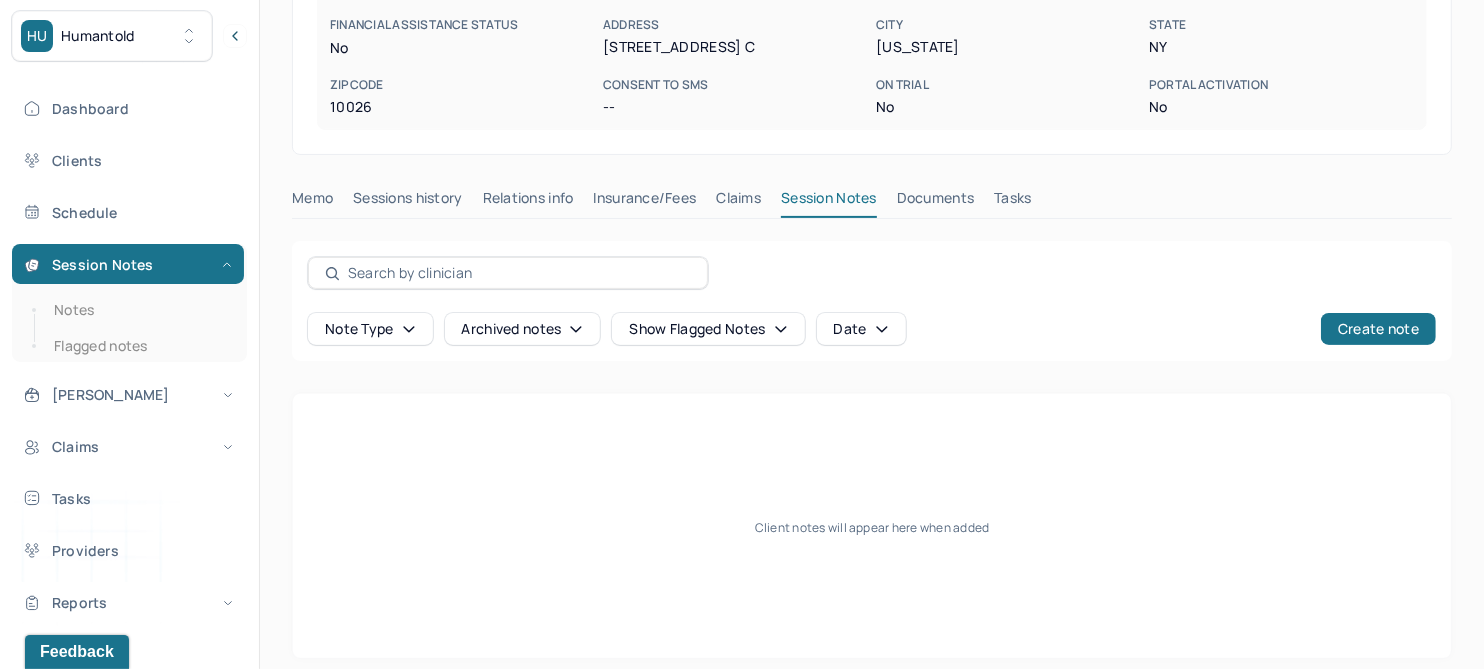 click on "Claims" at bounding box center [738, 202] 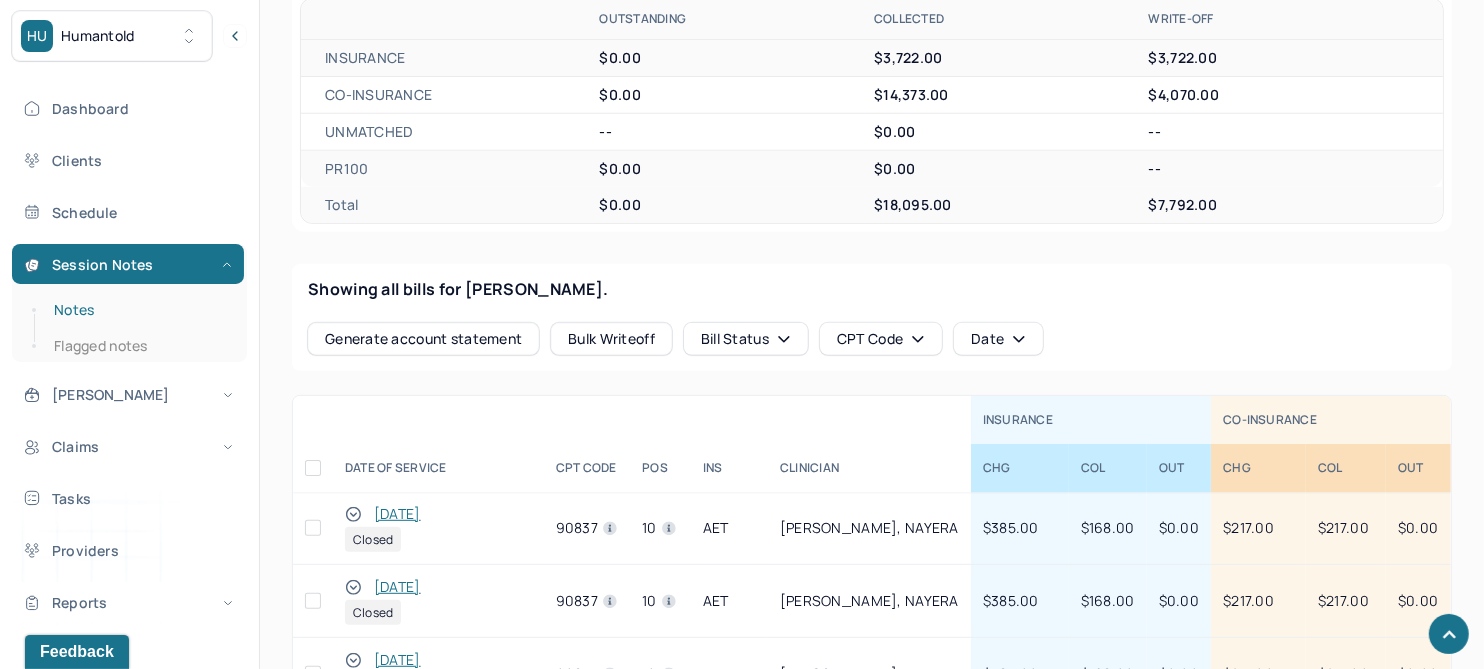 scroll, scrollTop: 666, scrollLeft: 0, axis: vertical 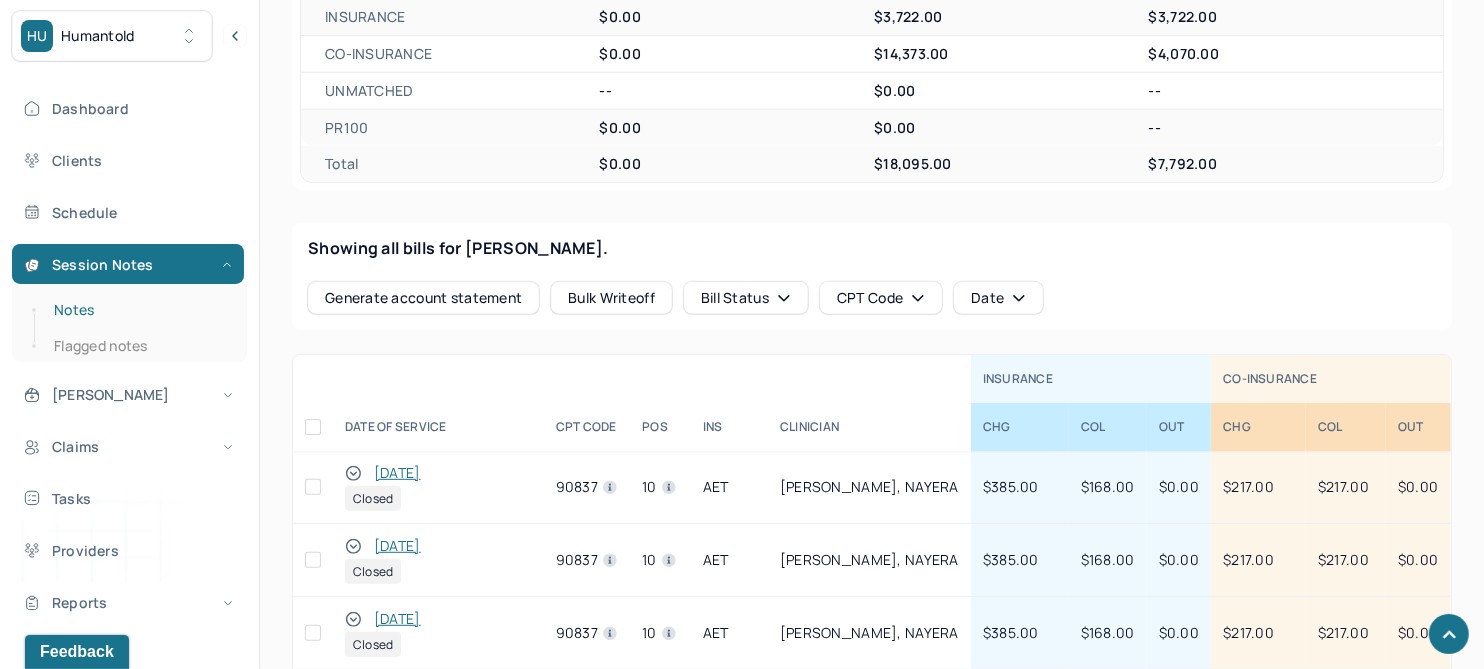 click on "Notes" at bounding box center (139, 310) 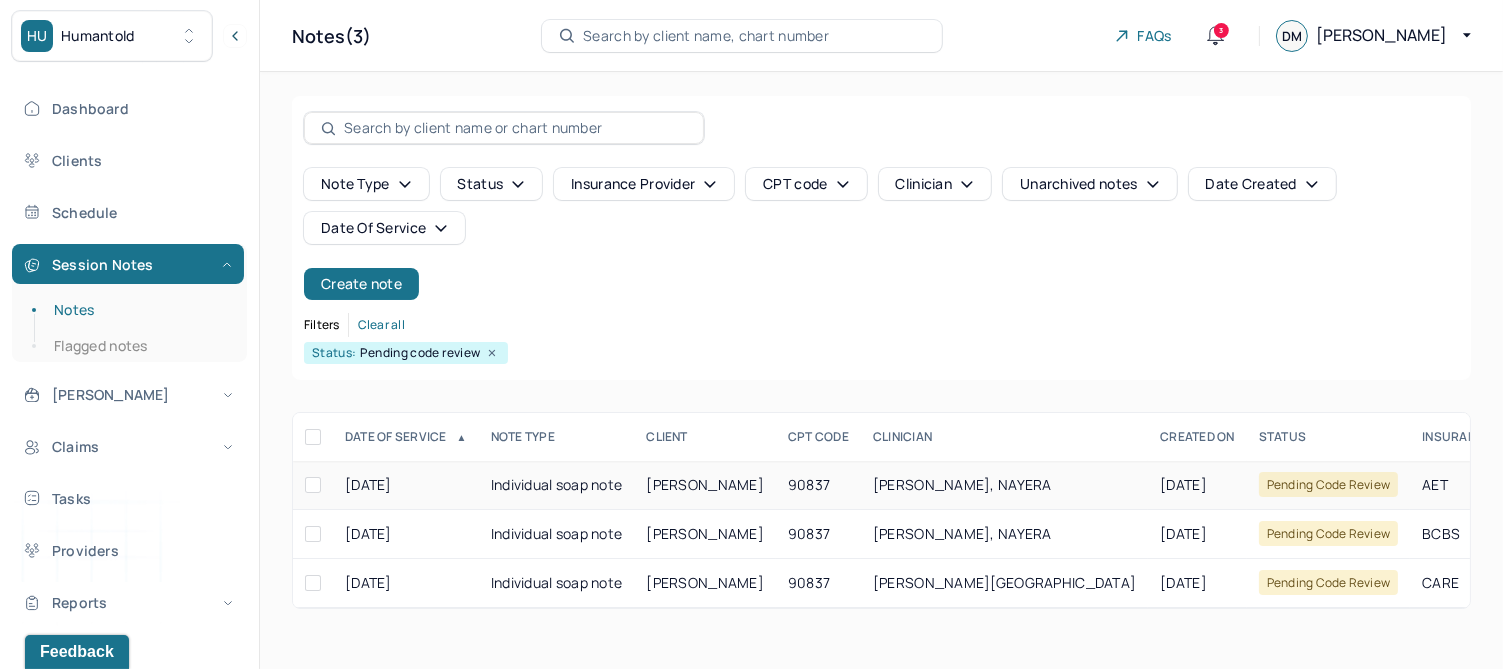 click on "90837" at bounding box center [818, 485] 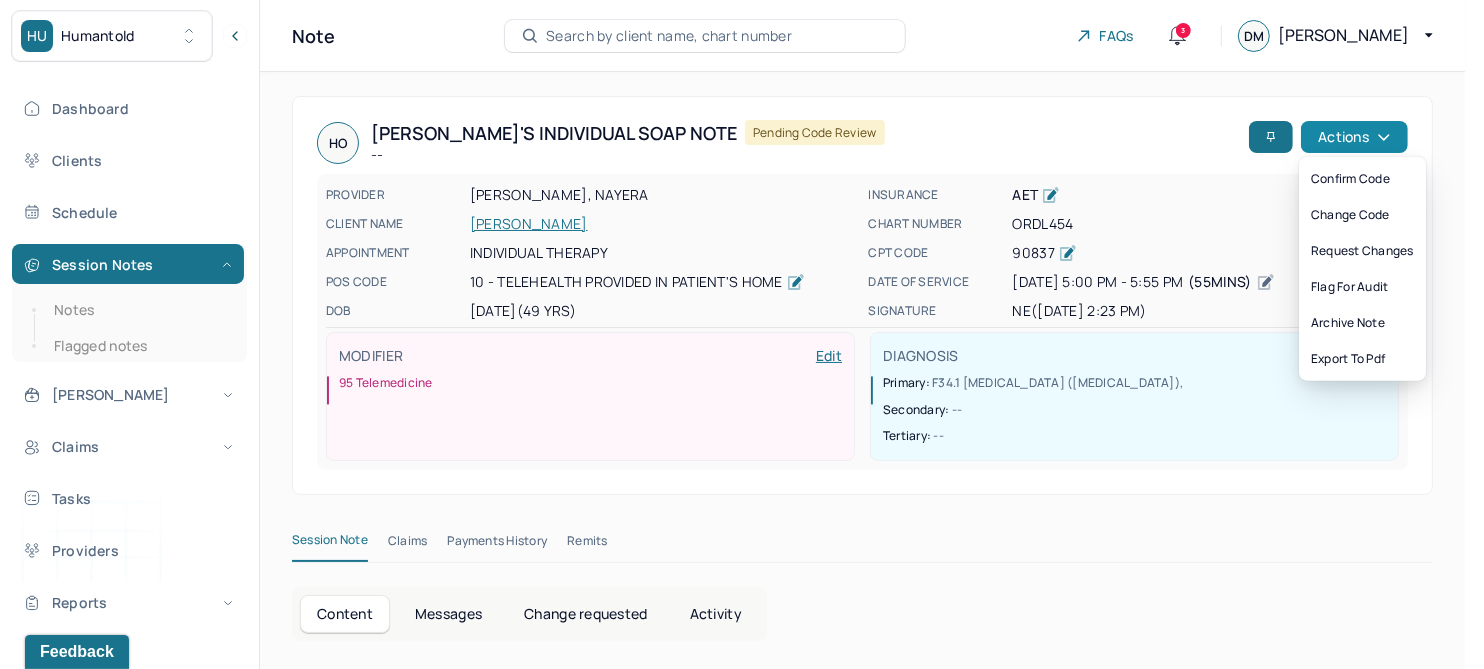 click 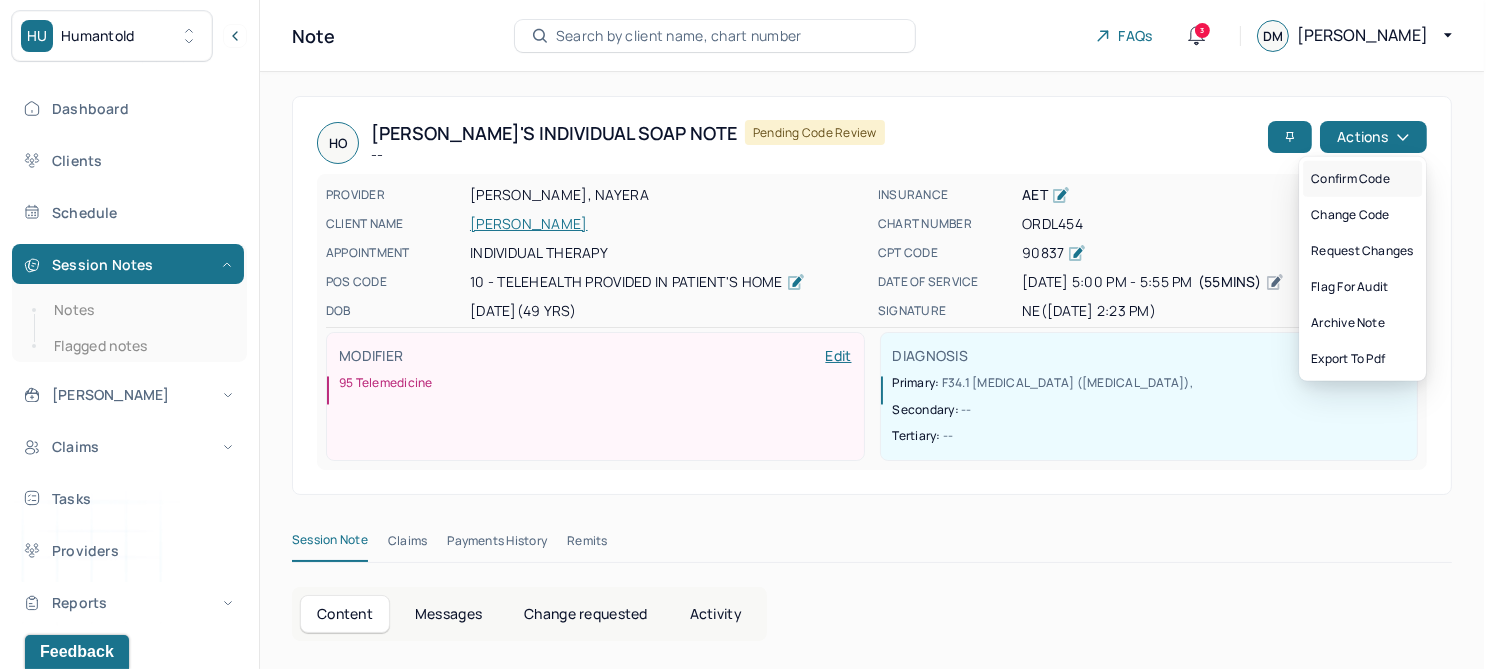 drag, startPoint x: 1349, startPoint y: 183, endPoint x: 1167, endPoint y: 236, distance: 189.56001 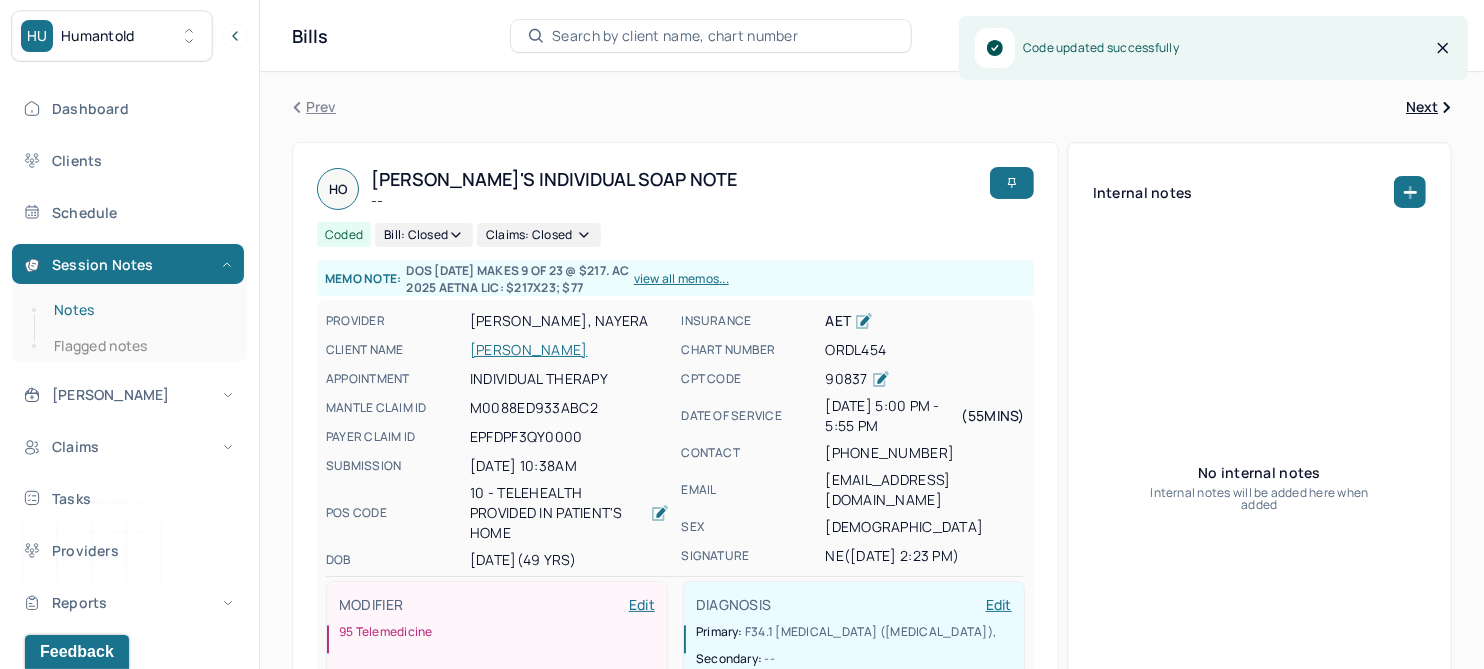 click on "Notes" at bounding box center [139, 310] 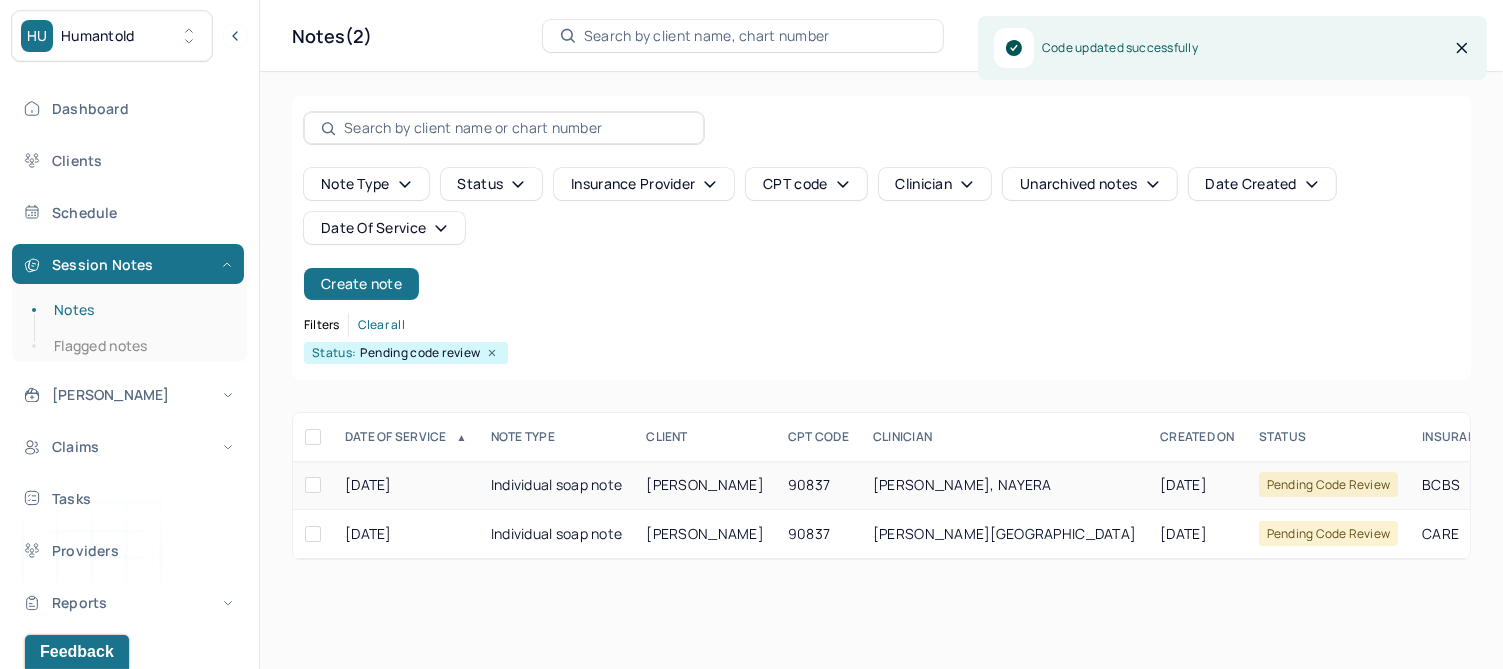 click on "[PERSON_NAME]" at bounding box center [705, 484] 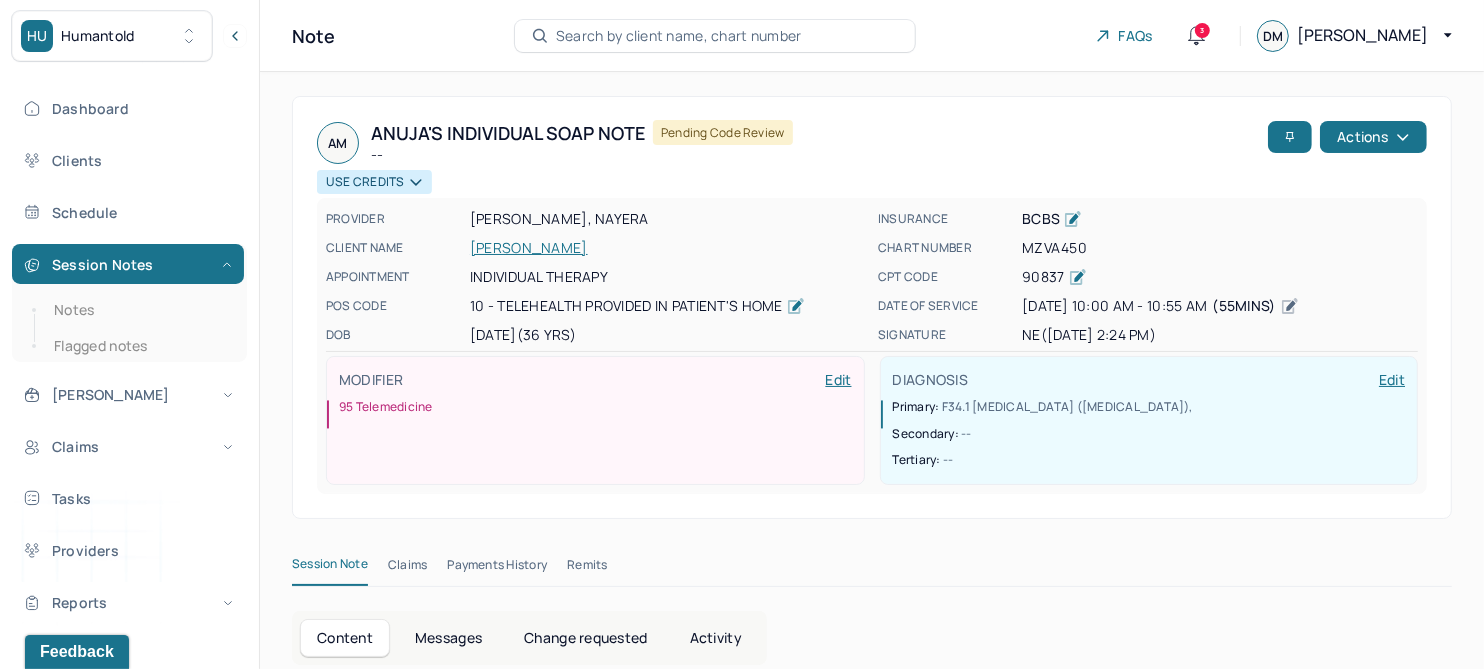 click on "Change requested" at bounding box center [585, 638] 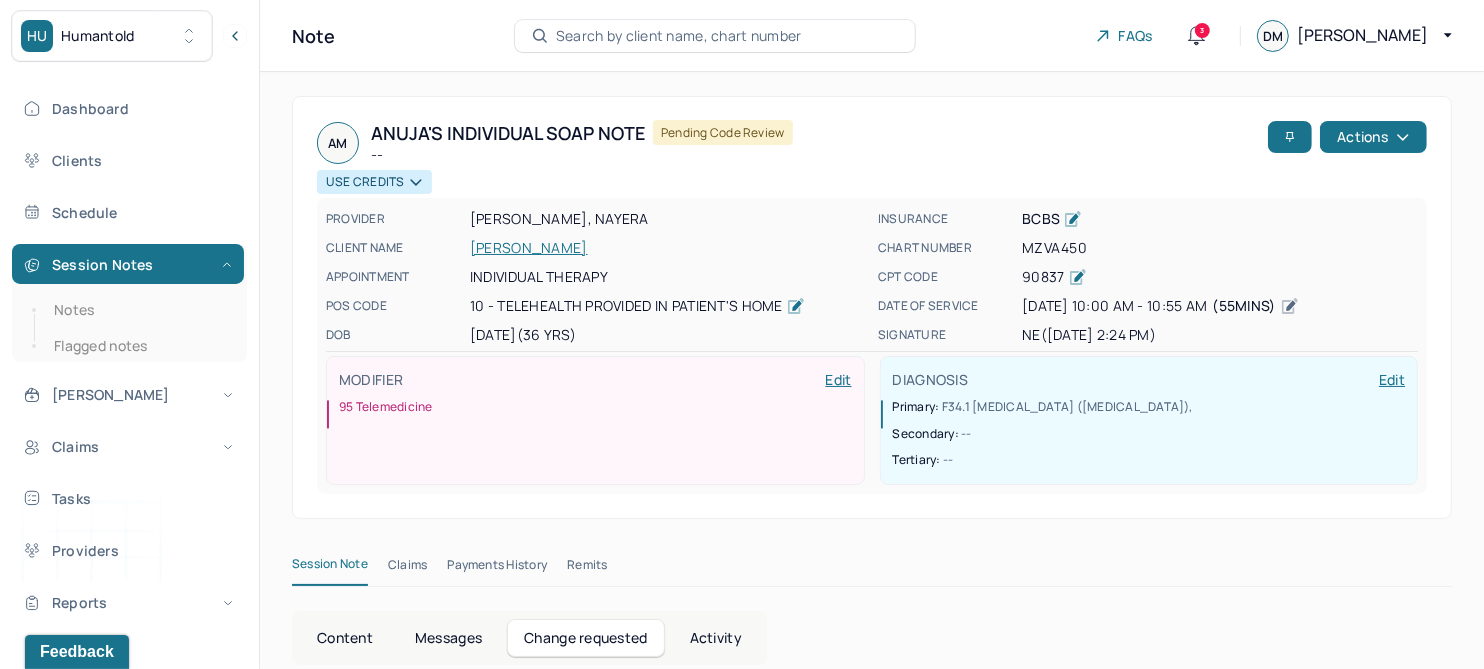 scroll, scrollTop: 142, scrollLeft: 0, axis: vertical 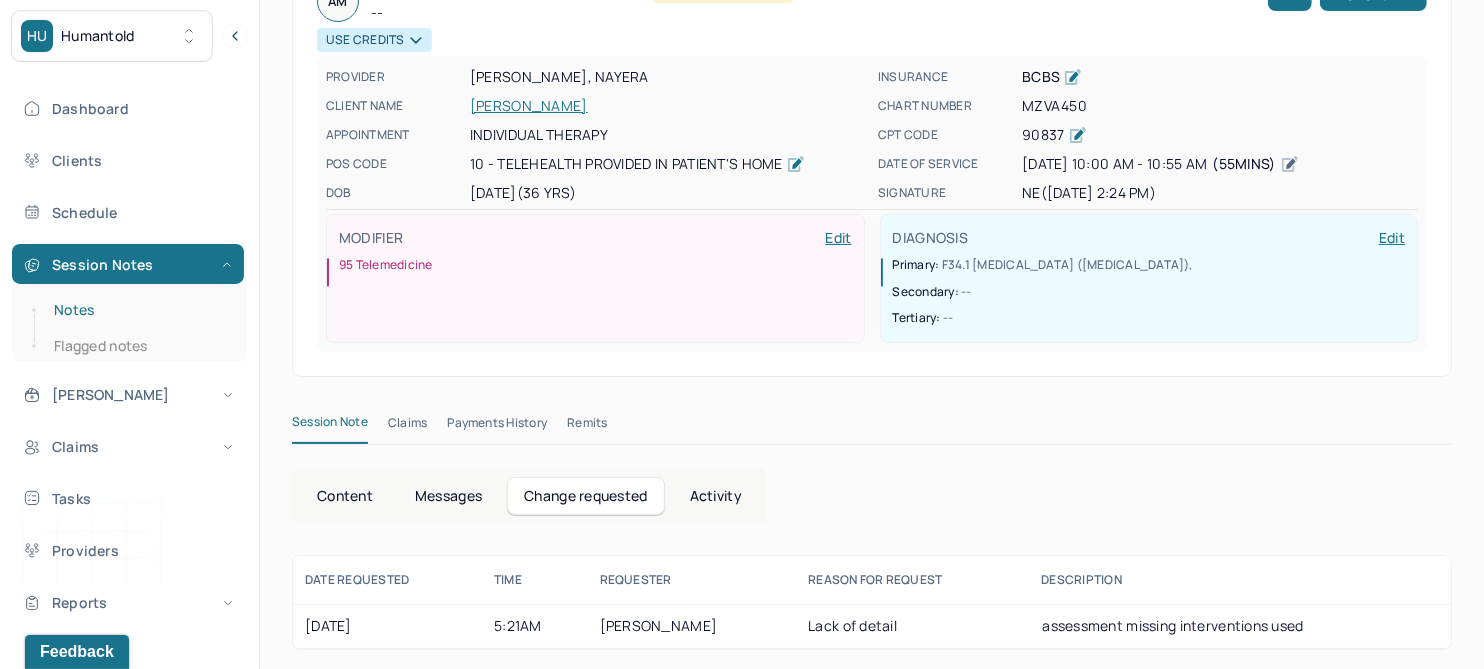 click on "Notes" at bounding box center (139, 310) 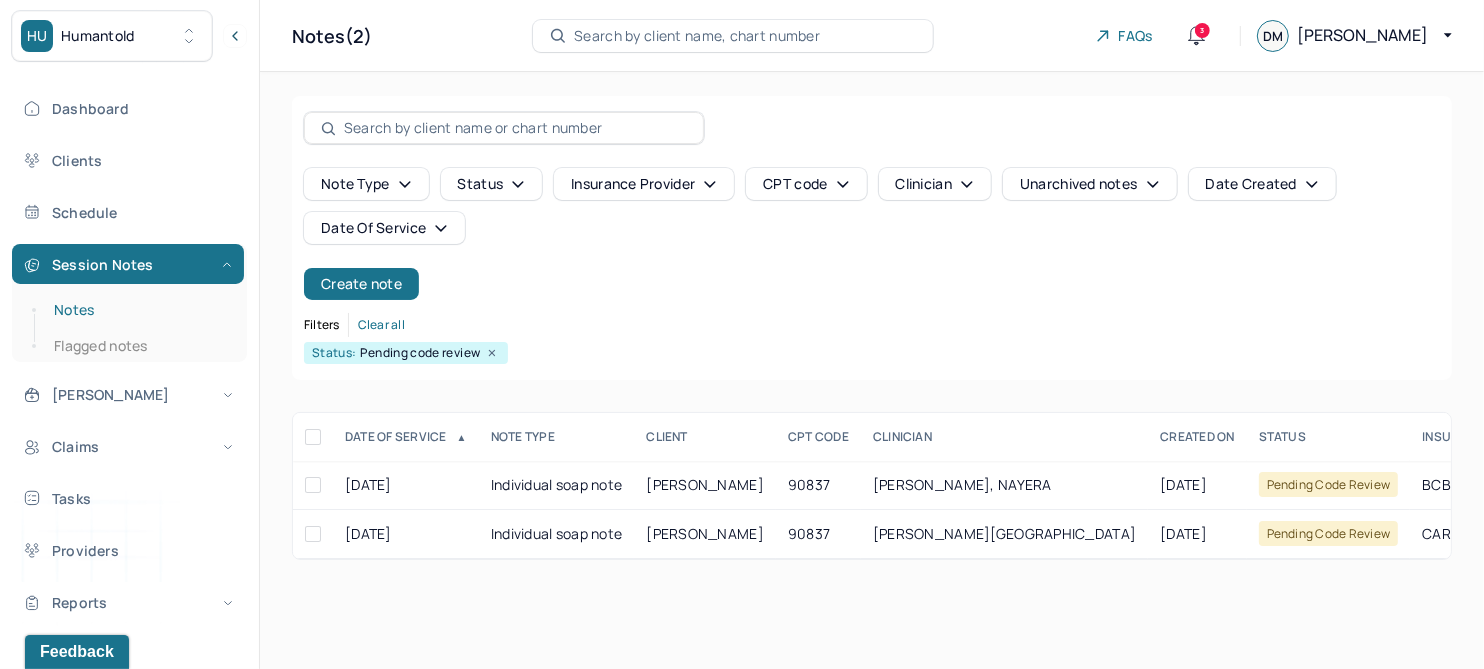 scroll, scrollTop: 0, scrollLeft: 0, axis: both 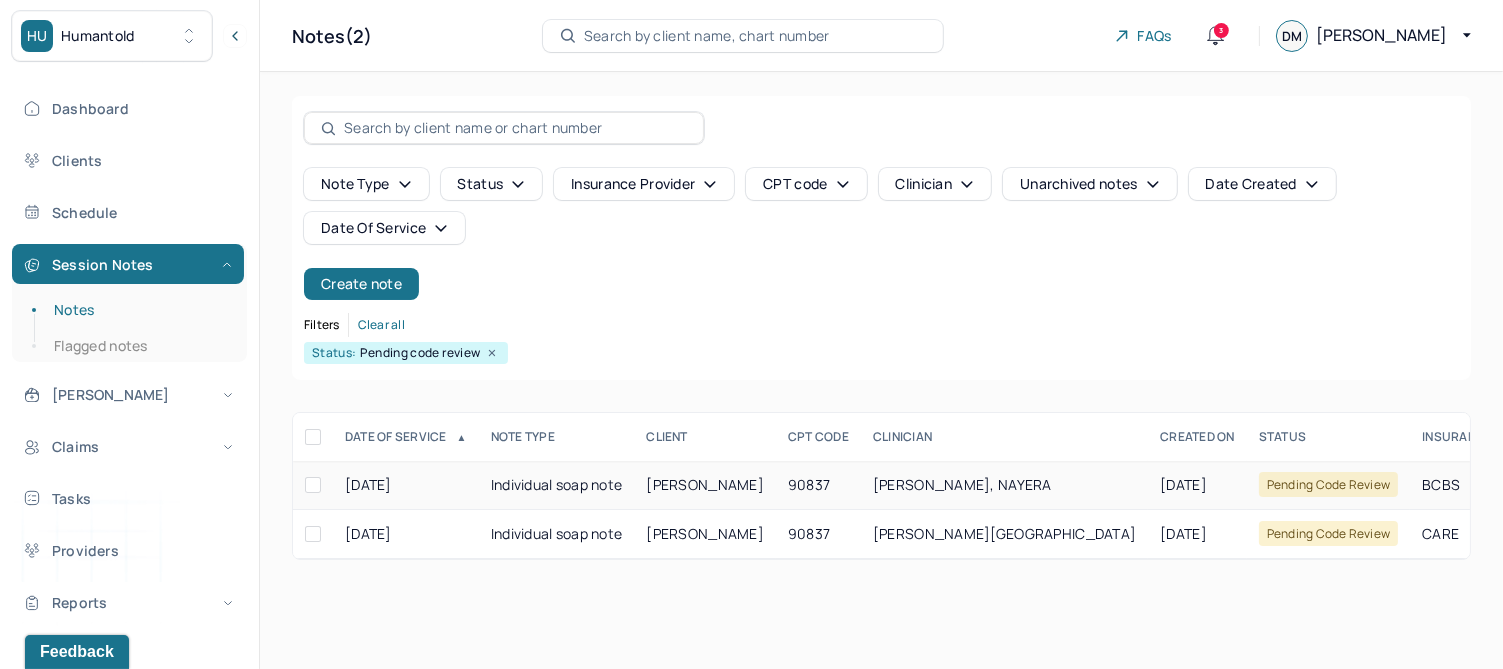 click on "[PERSON_NAME]" at bounding box center (705, 485) 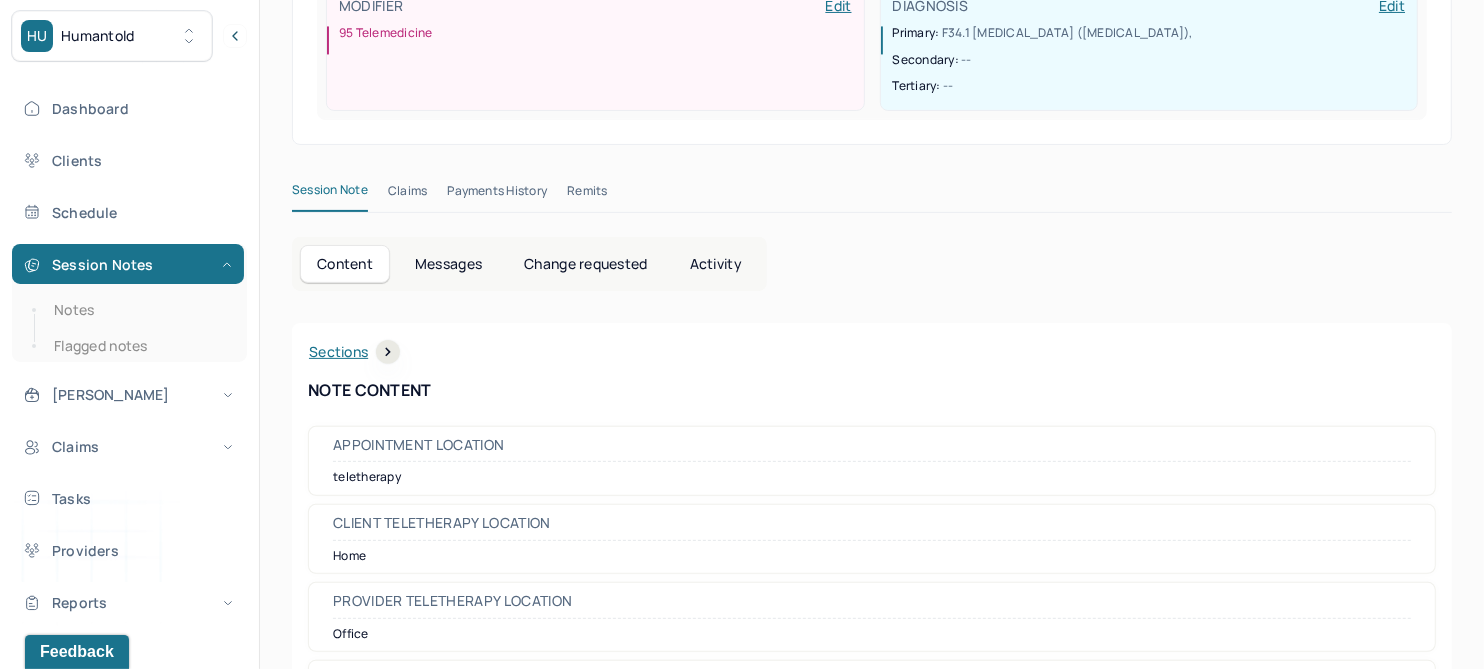 click on "Change requested" at bounding box center [585, 264] 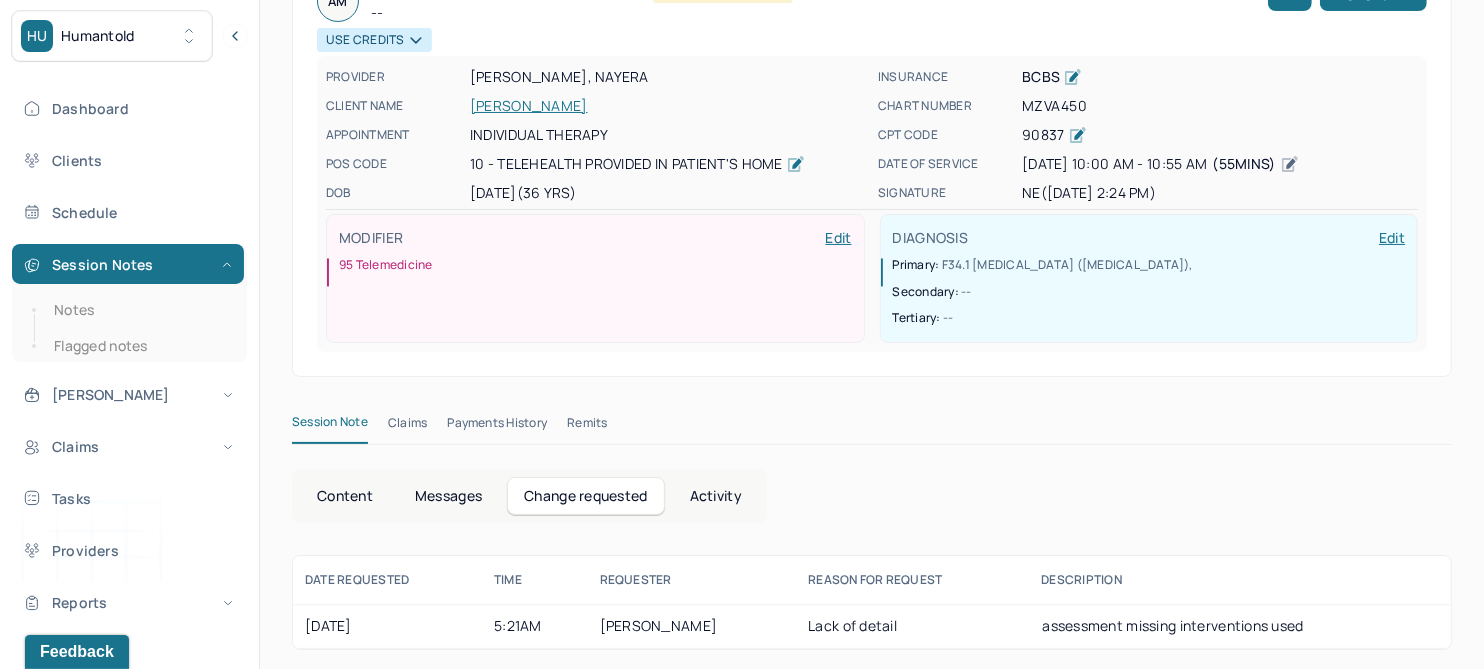 click on "Content" at bounding box center (345, 496) 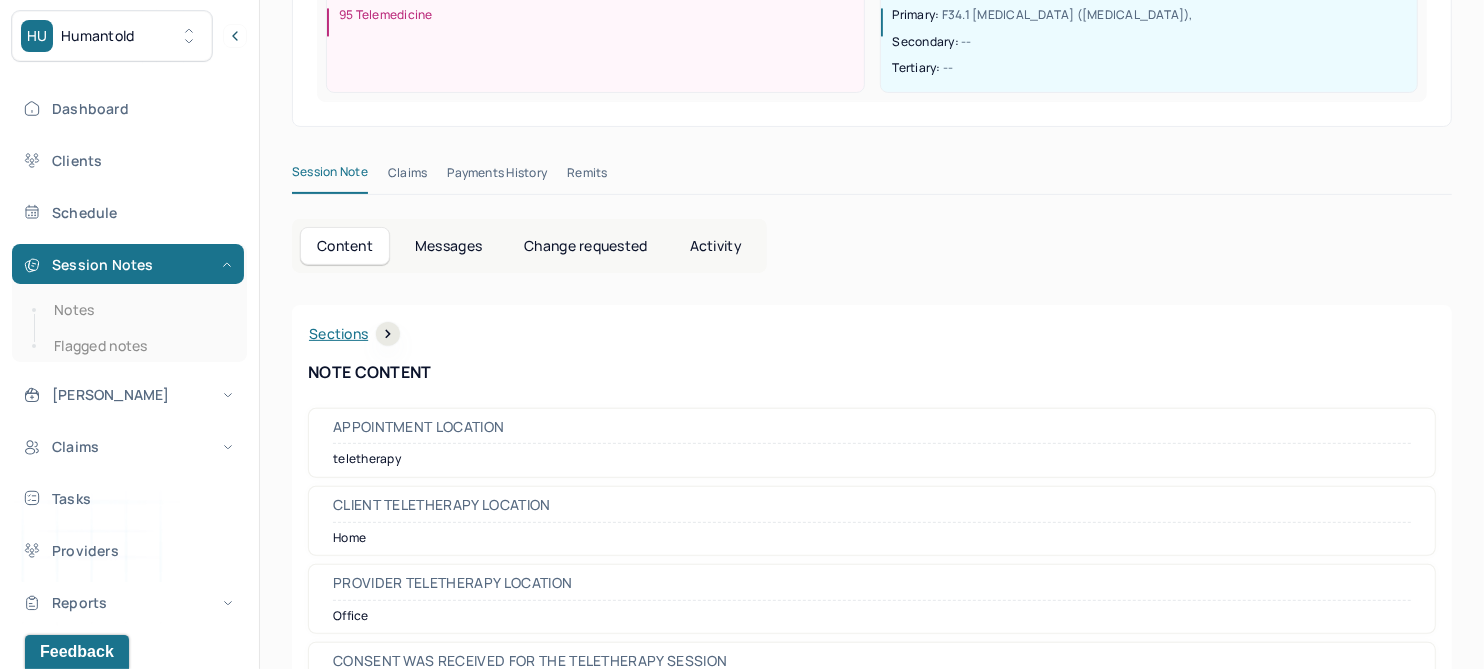 scroll, scrollTop: 17, scrollLeft: 0, axis: vertical 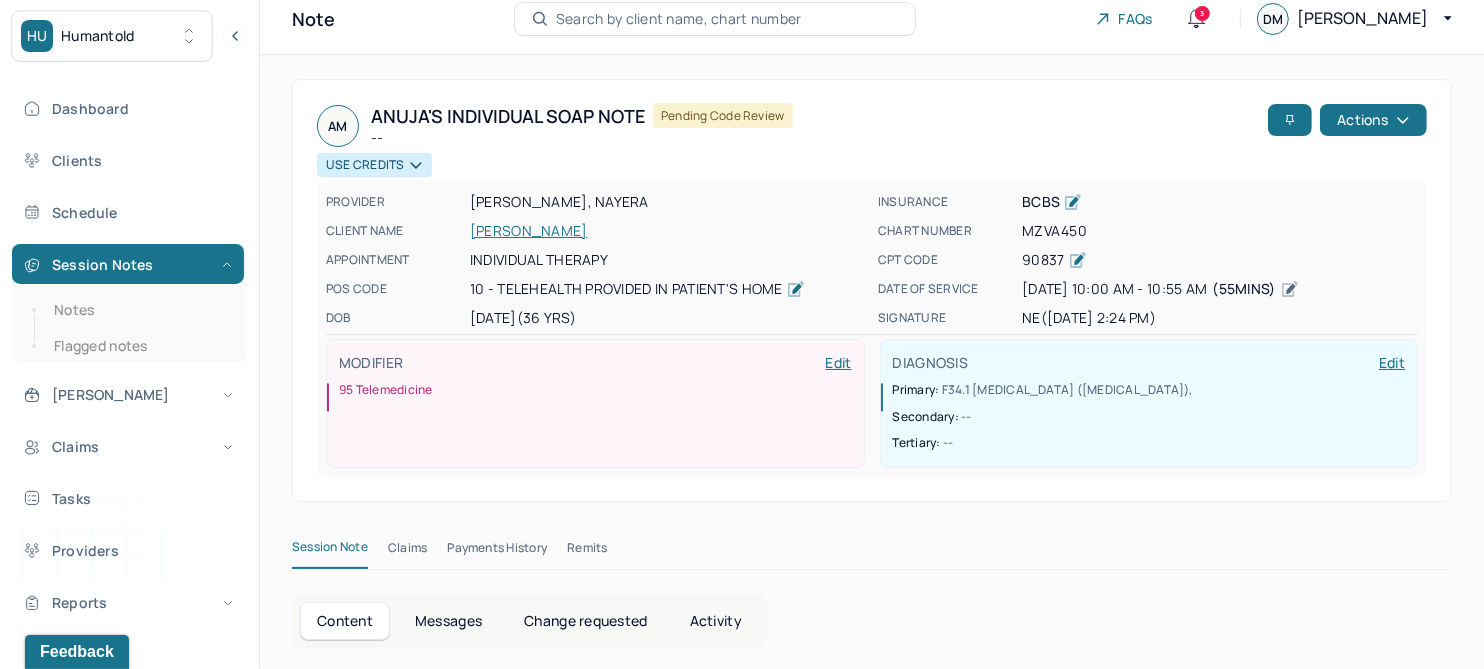 click on "[PERSON_NAME]" at bounding box center [668, 231] 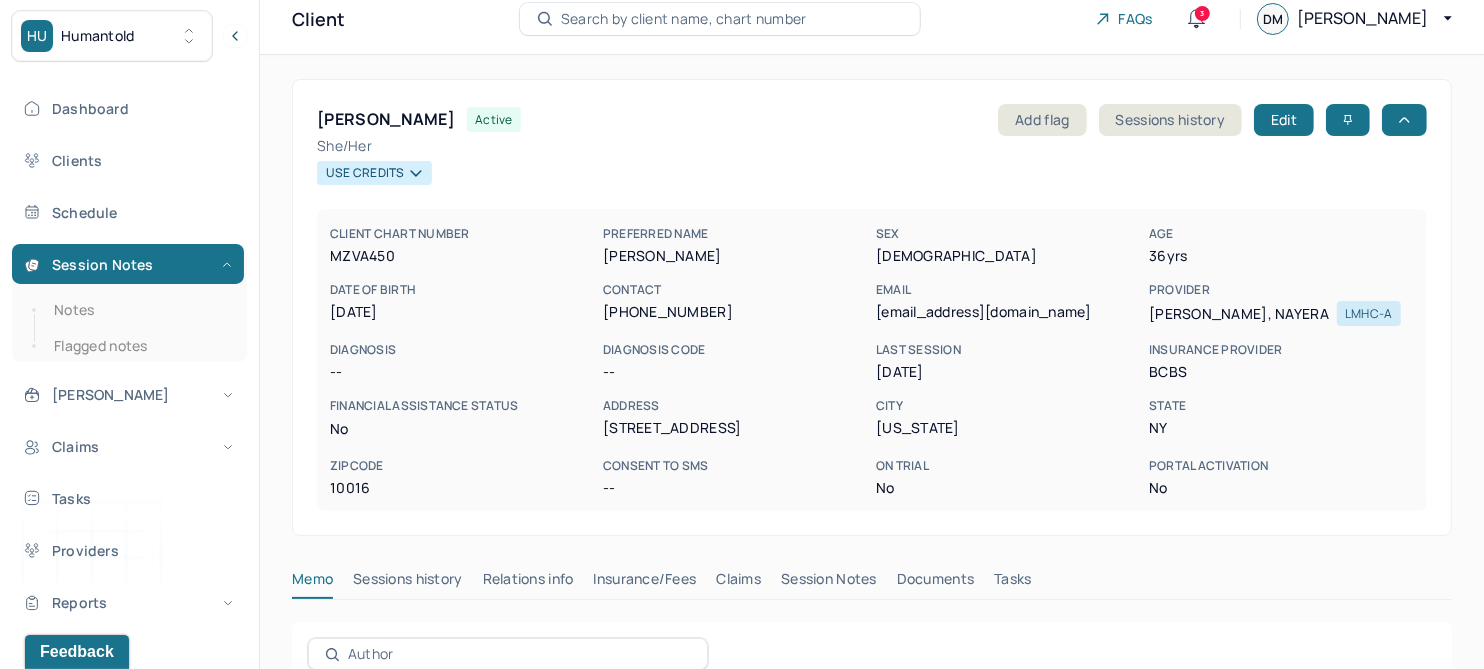 click on "Session Notes" at bounding box center (829, 583) 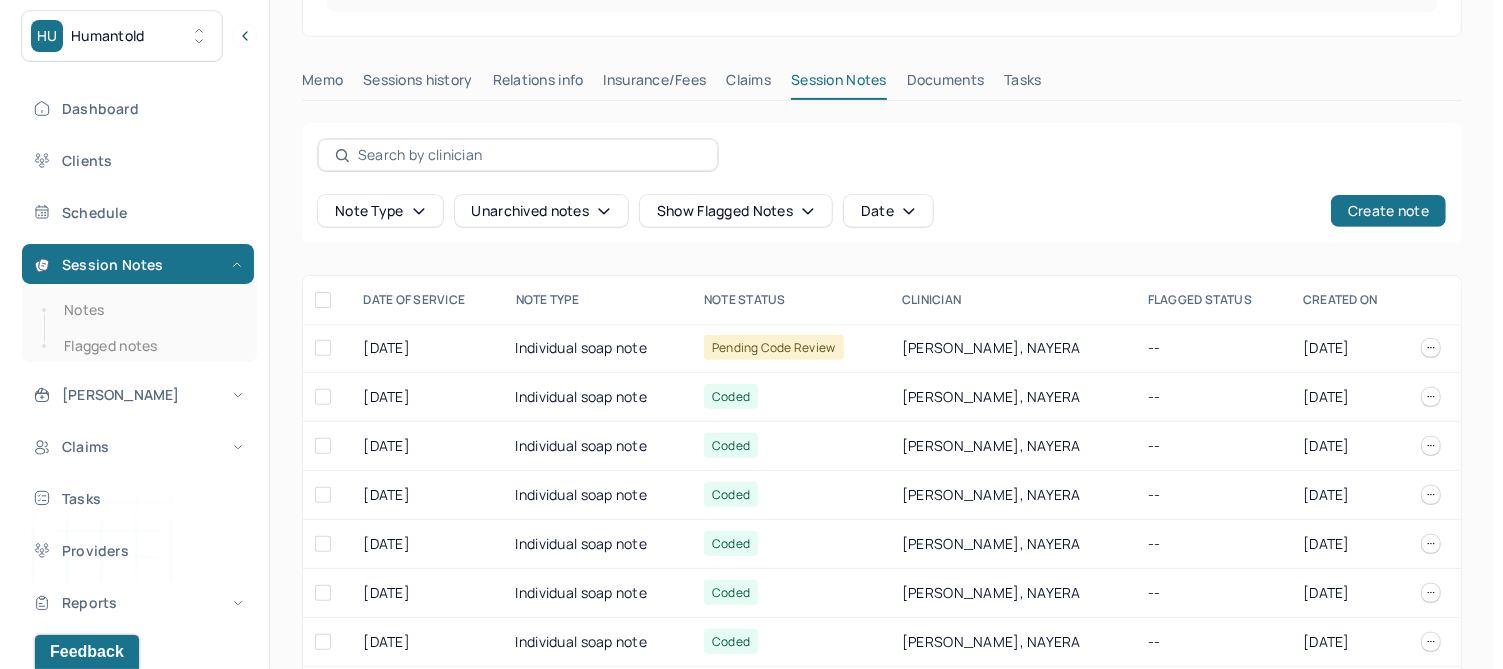 scroll, scrollTop: 517, scrollLeft: 0, axis: vertical 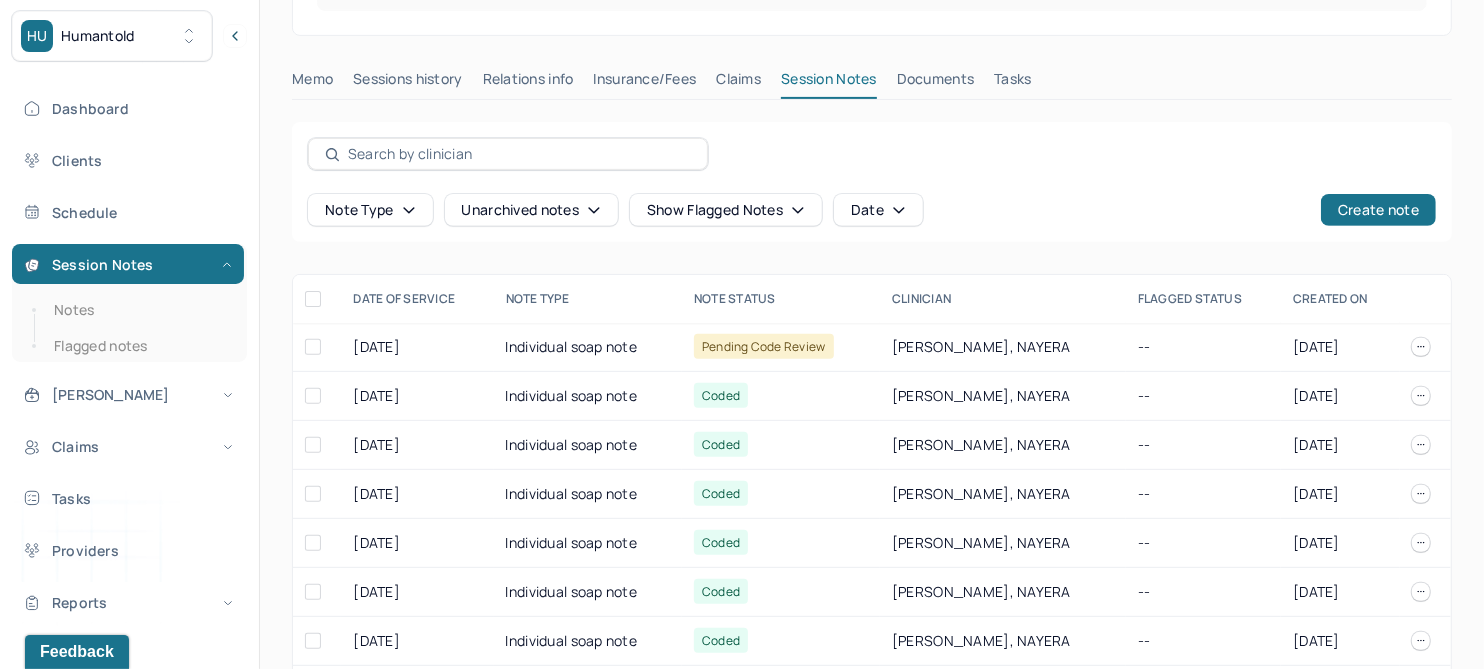 click 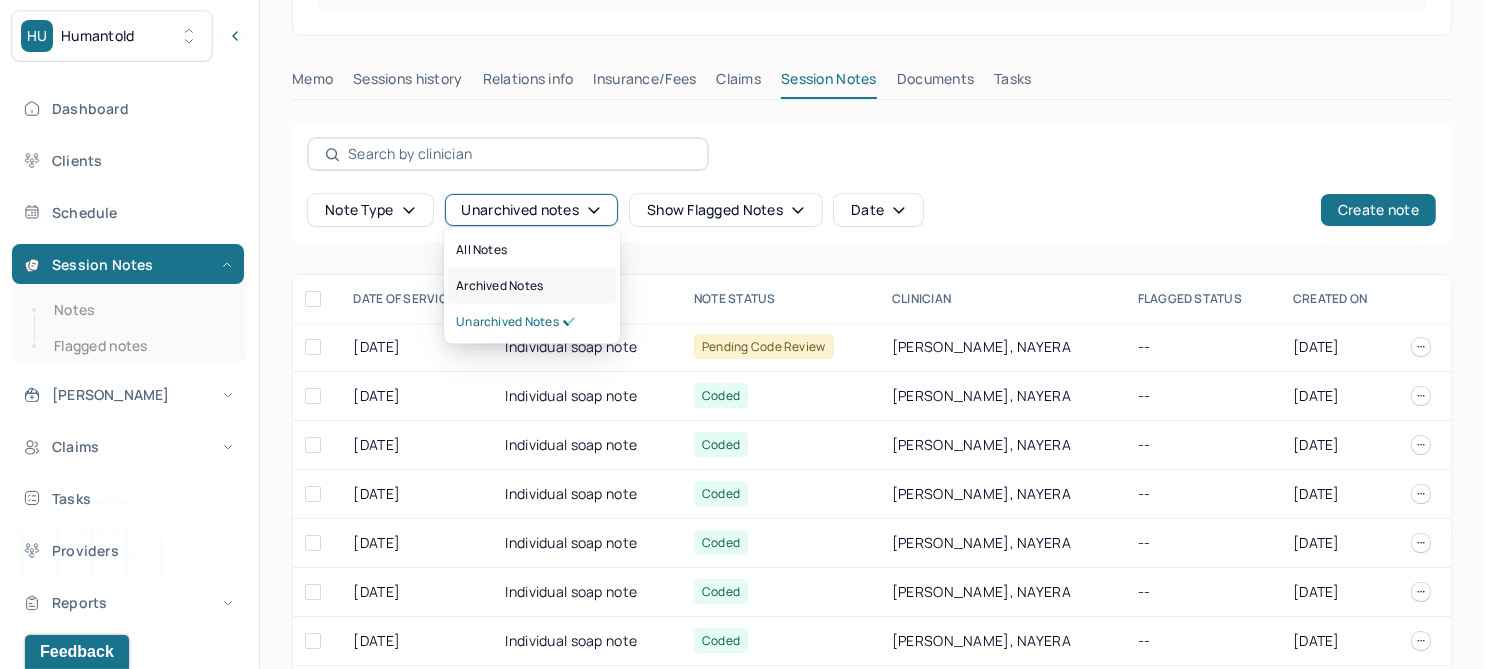 click on "Archived notes" at bounding box center (499, 286) 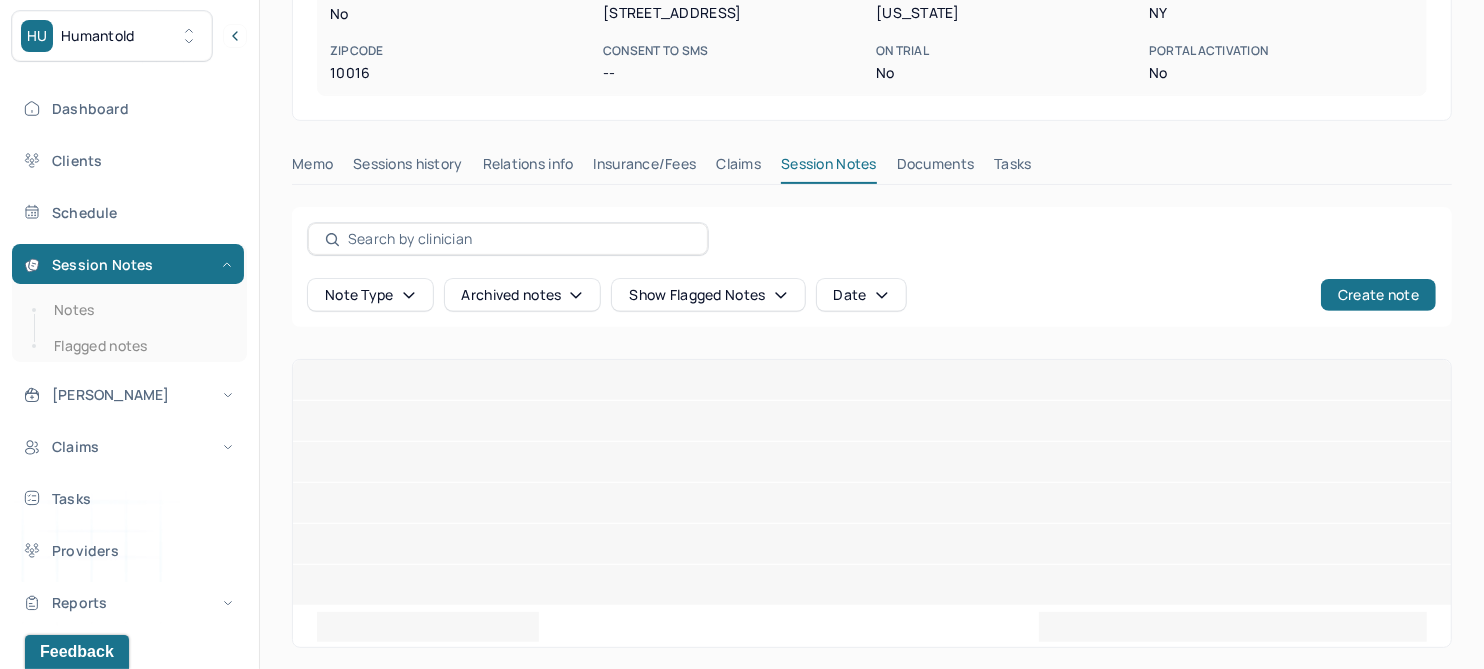 scroll, scrollTop: 409, scrollLeft: 0, axis: vertical 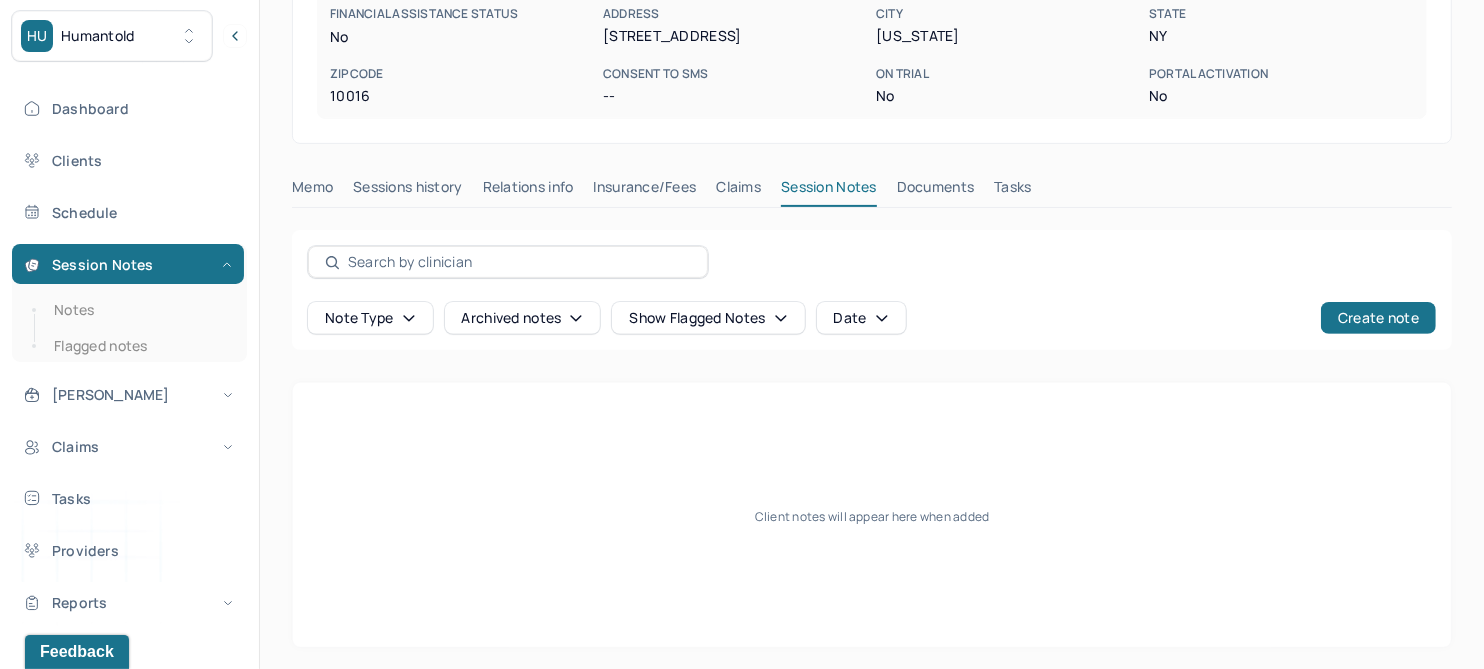 click on "Claims" at bounding box center [738, 191] 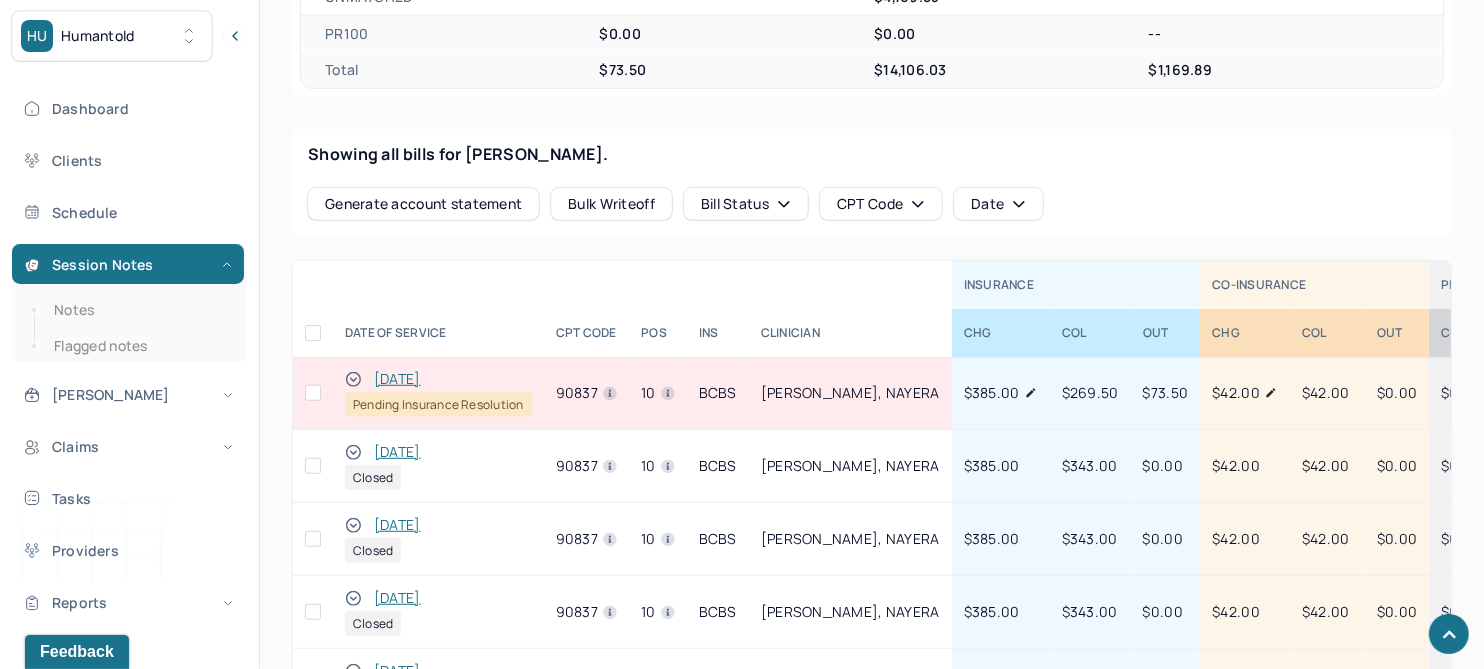 scroll, scrollTop: 825, scrollLeft: 0, axis: vertical 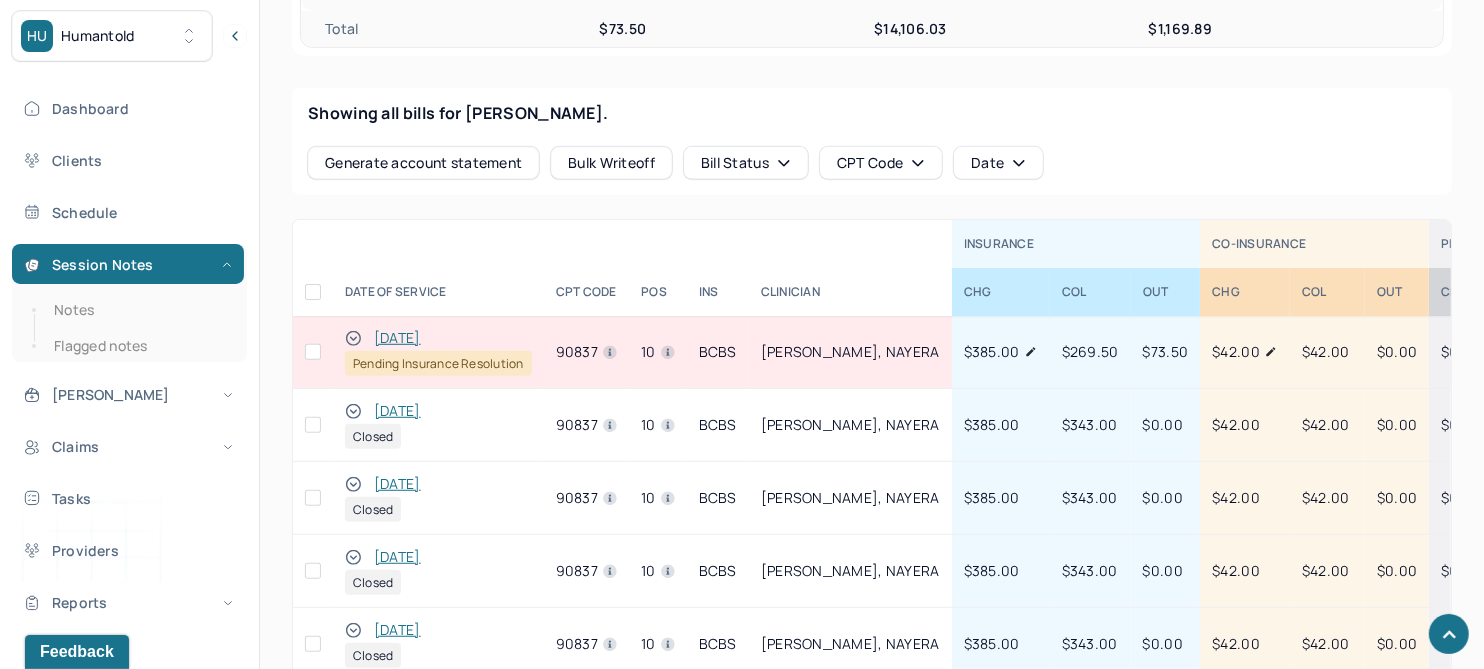 drag, startPoint x: 69, startPoint y: 311, endPoint x: 239, endPoint y: 328, distance: 170.84789 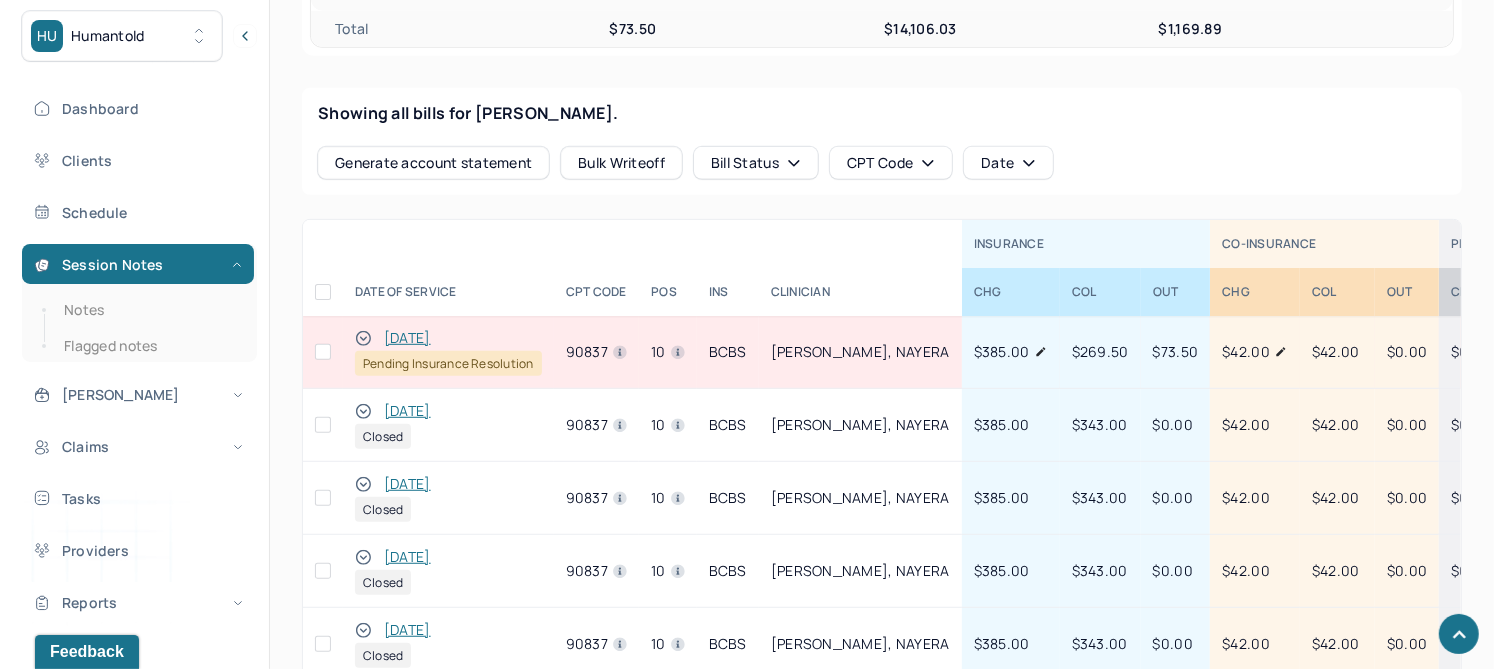 scroll, scrollTop: 0, scrollLeft: 0, axis: both 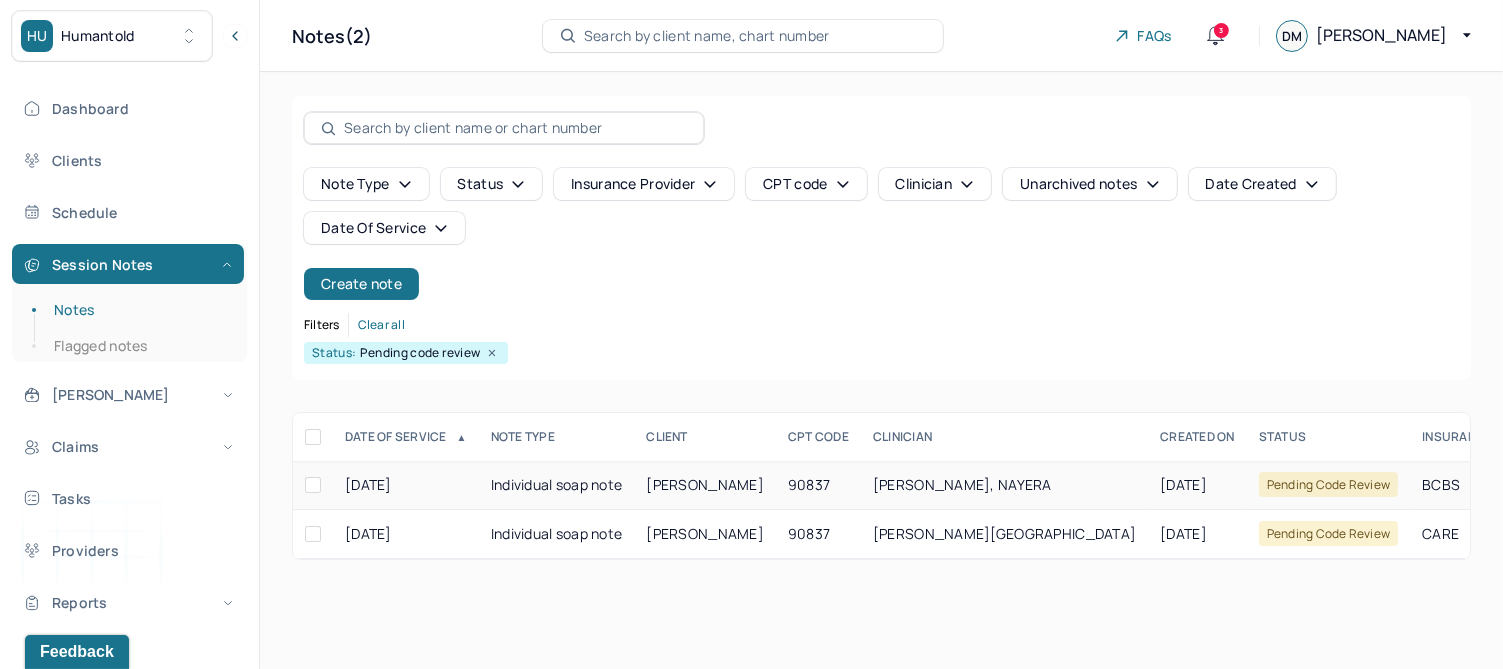 click on "[PERSON_NAME]" at bounding box center (705, 484) 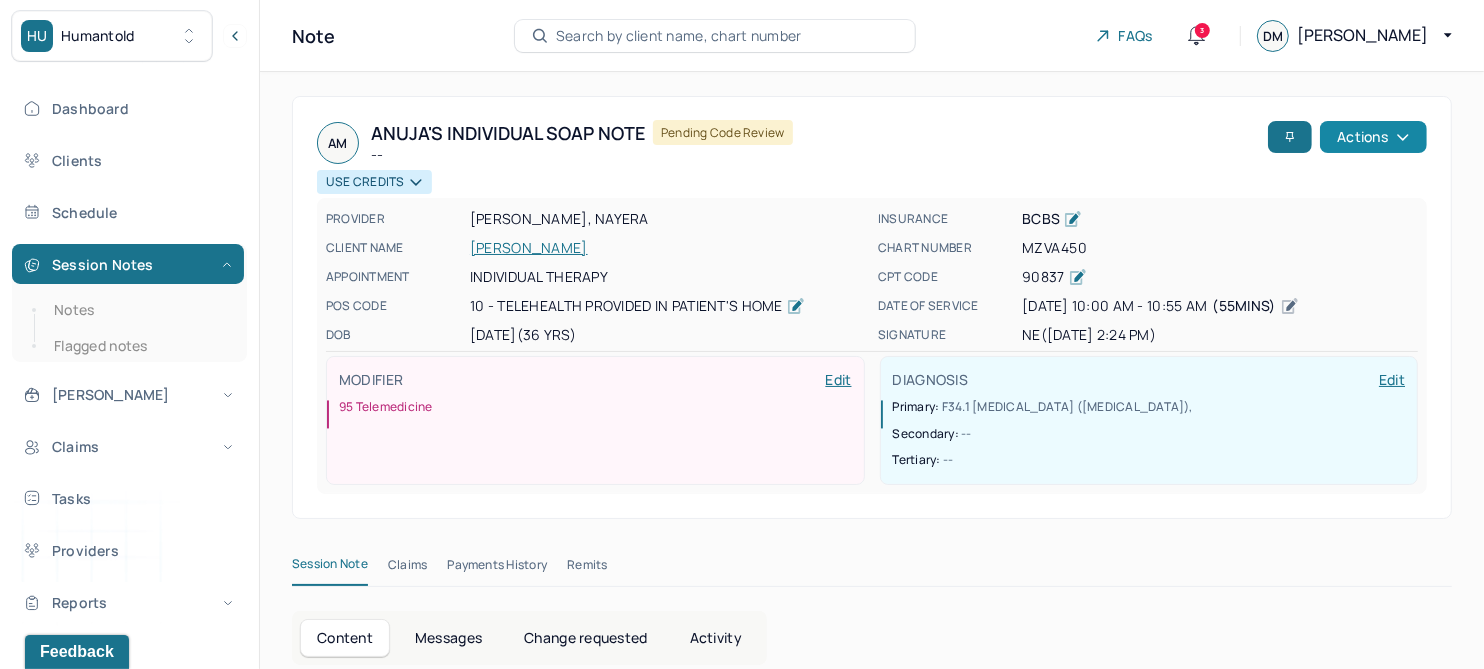 click on "Actions" at bounding box center (1373, 137) 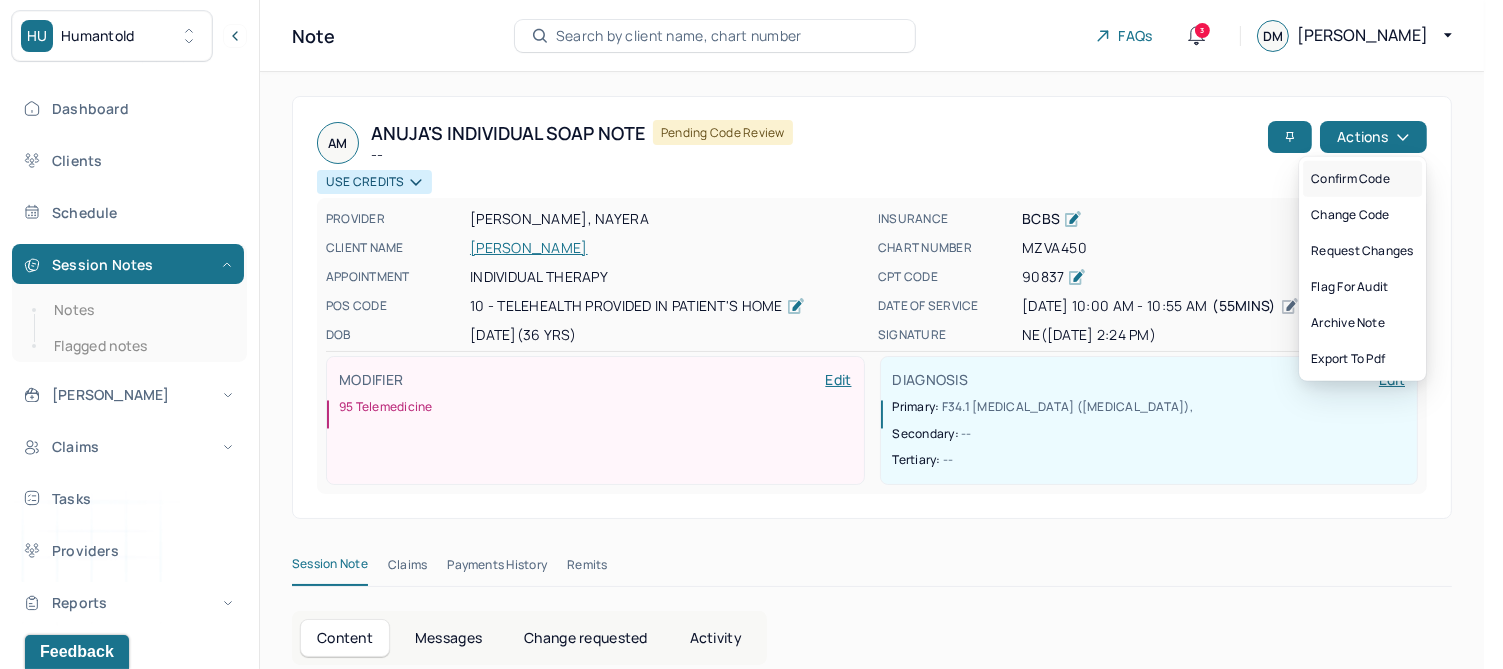 click on "Confirm code" at bounding box center [1362, 179] 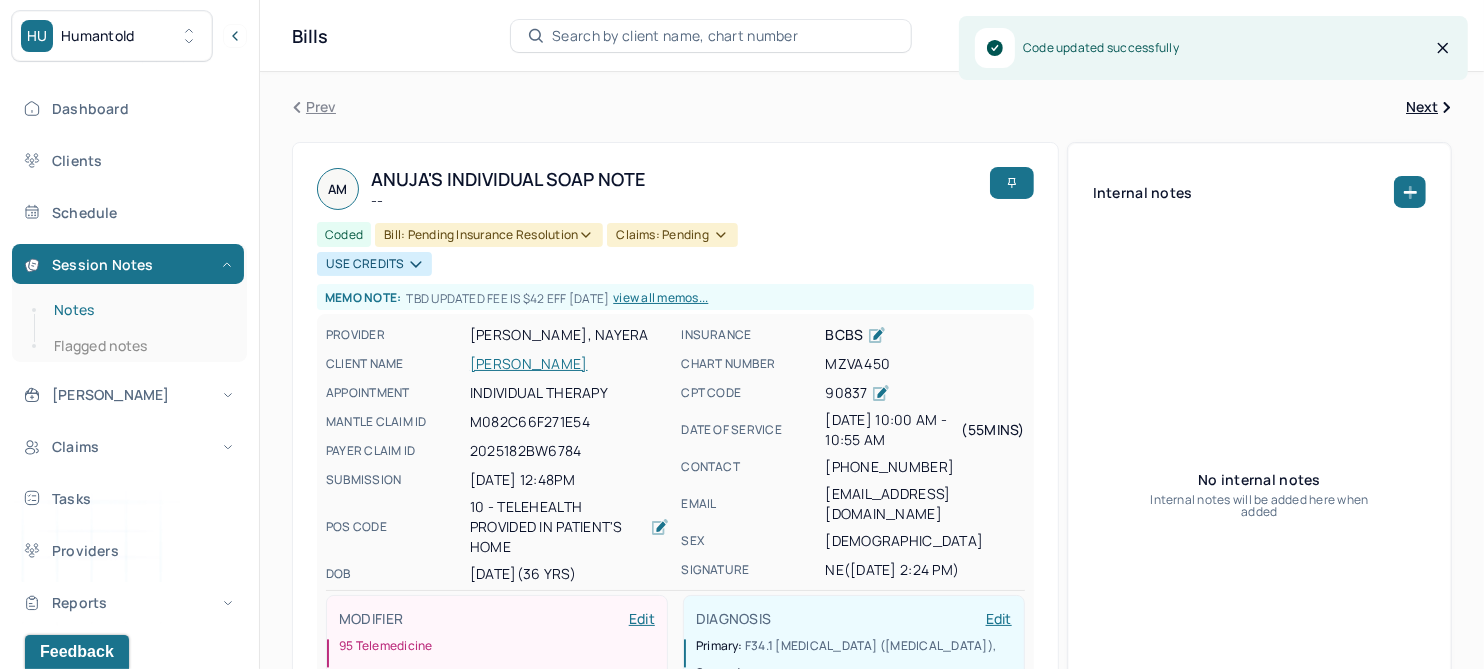 click on "Notes" at bounding box center [139, 310] 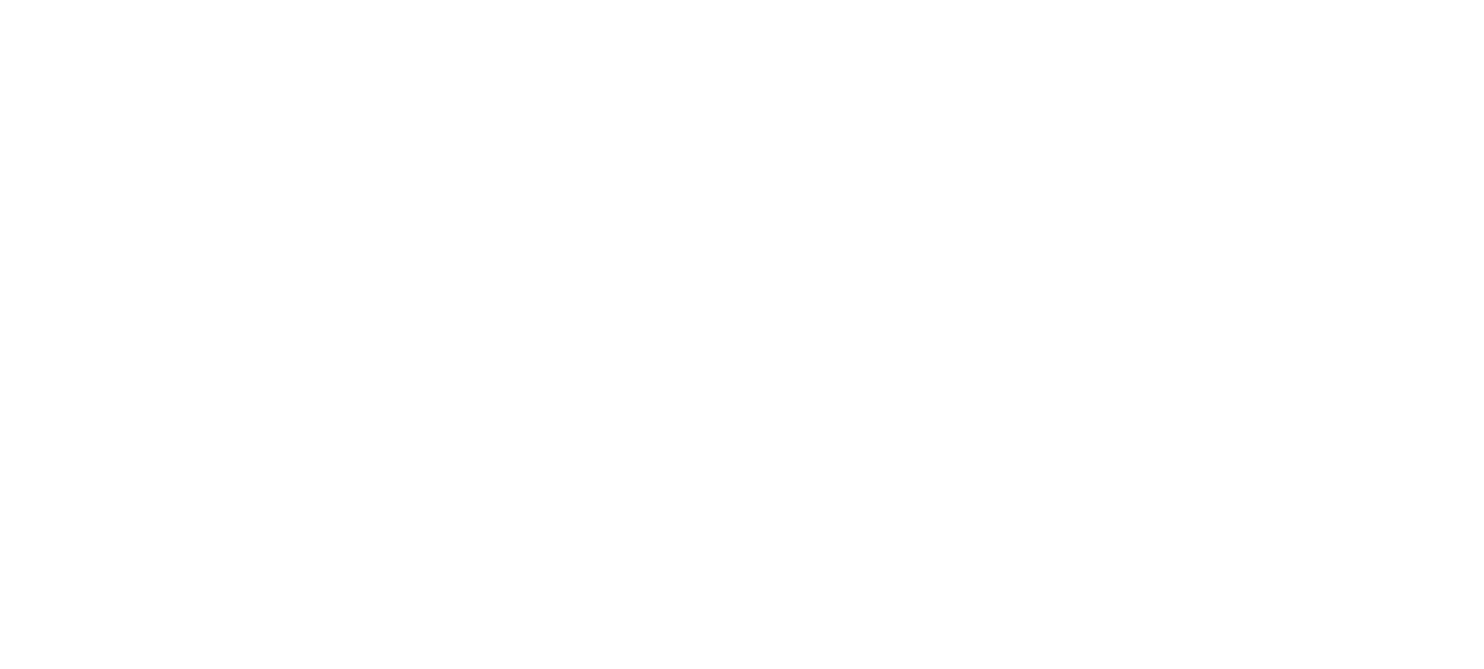 scroll, scrollTop: 0, scrollLeft: 0, axis: both 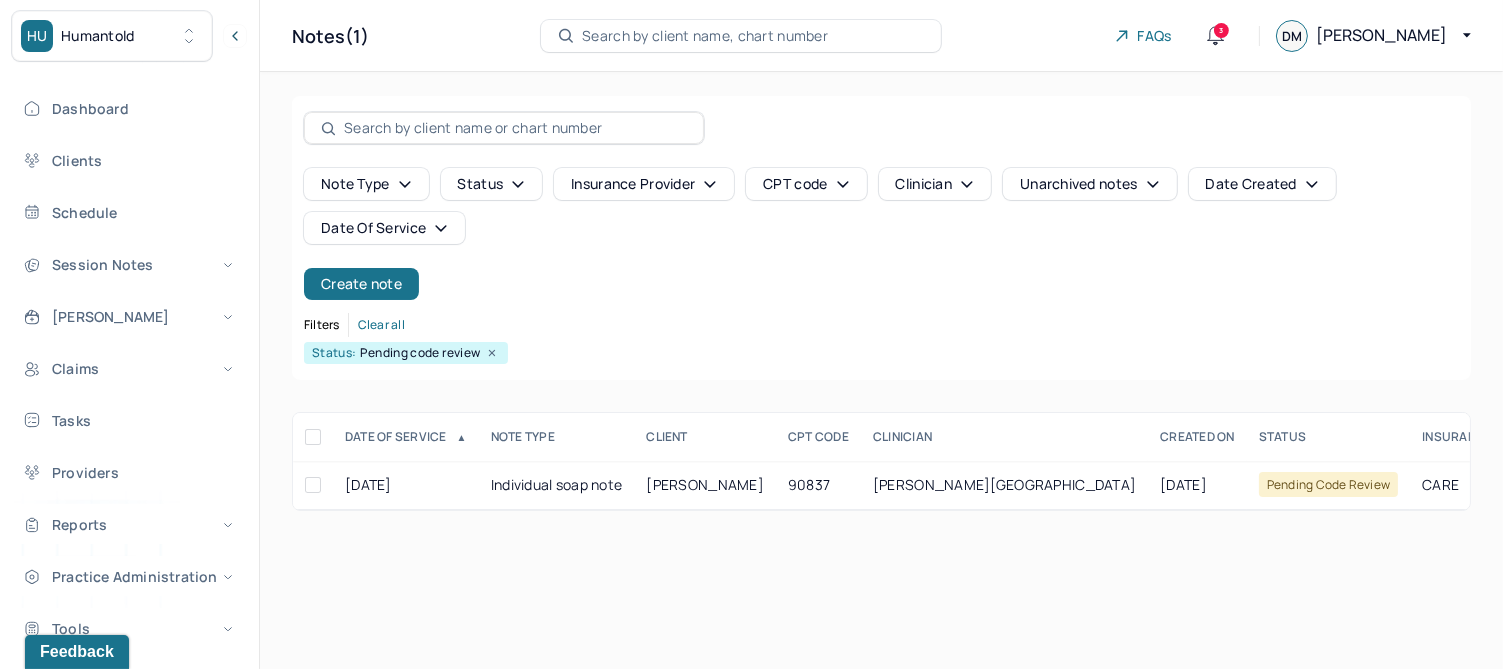 click on "Date Of Service" at bounding box center (384, 228) 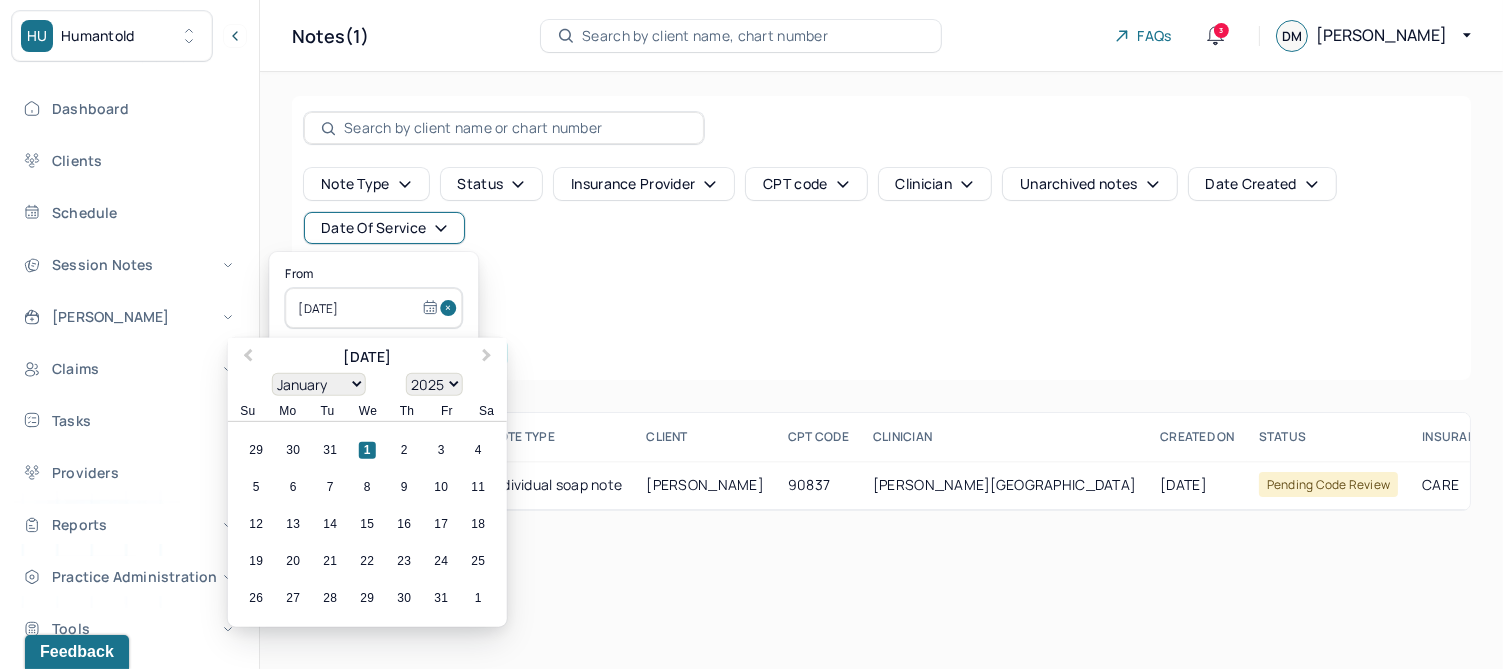 click at bounding box center [451, 308] 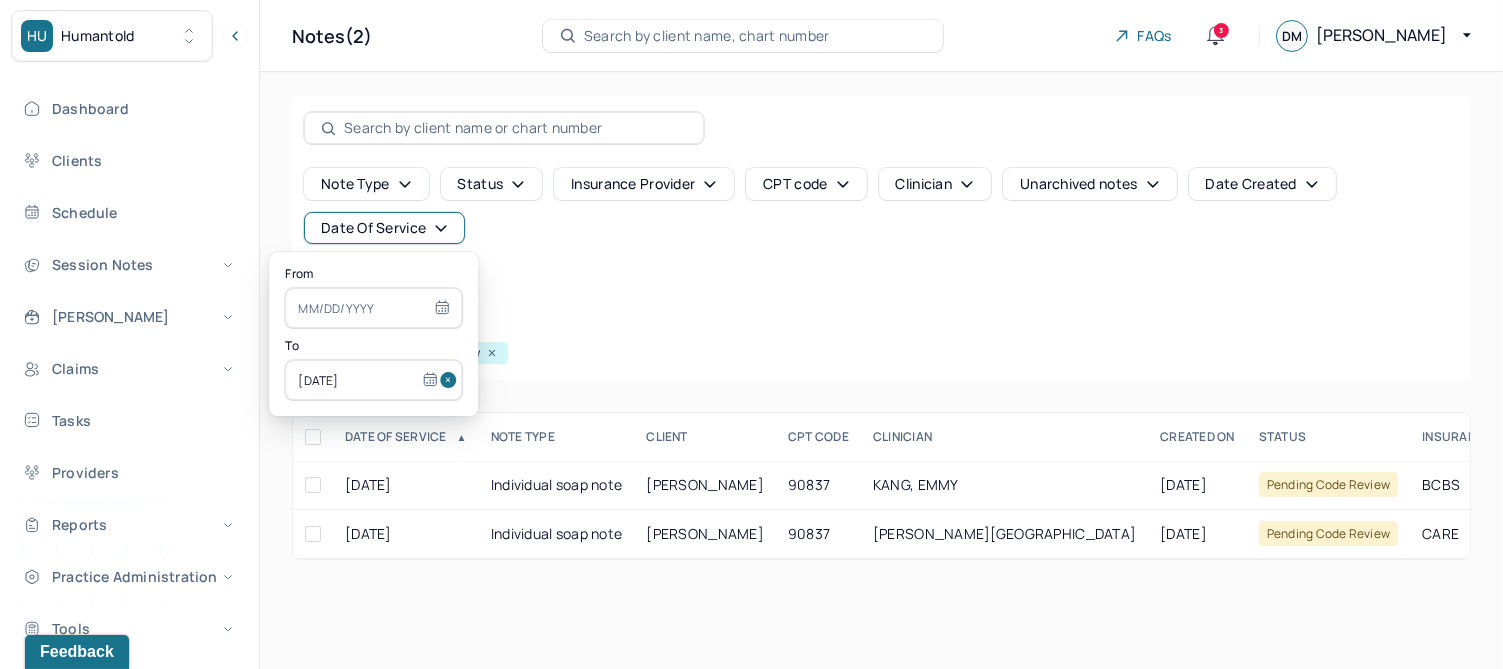 click at bounding box center (451, 380) 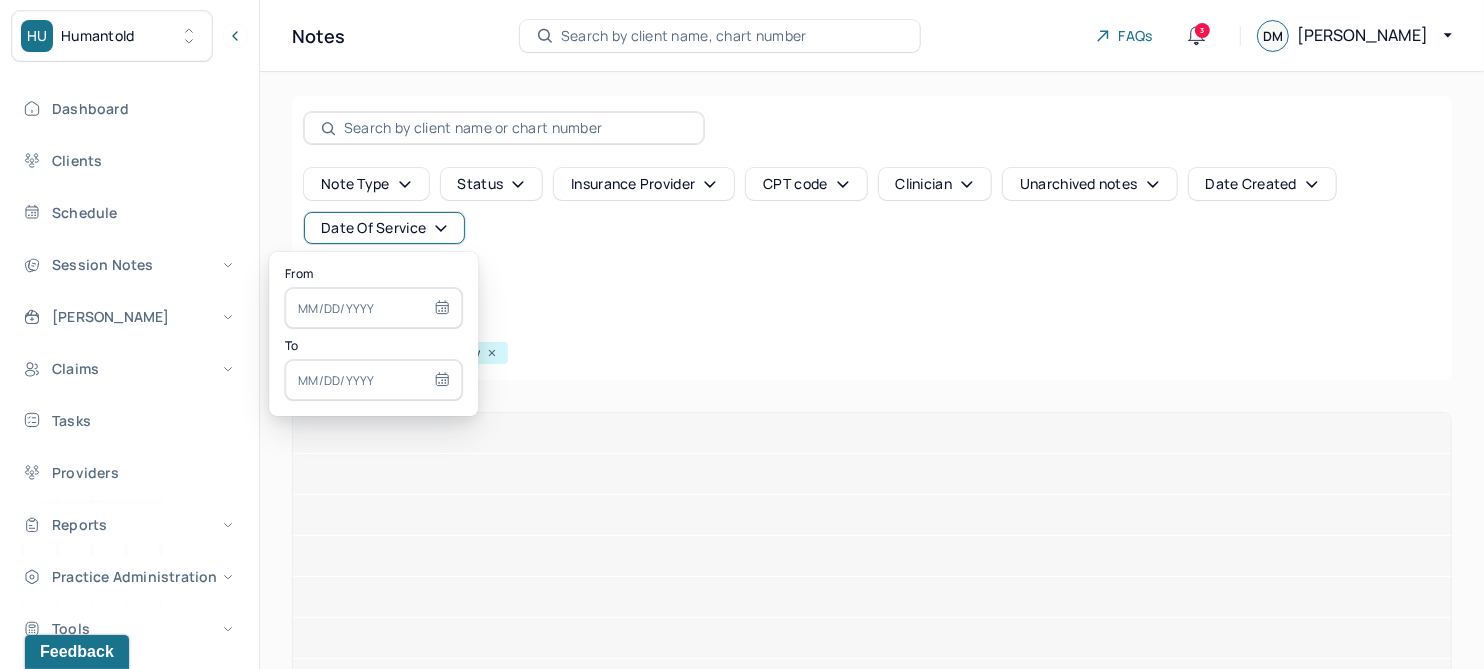 click at bounding box center (373, 308) 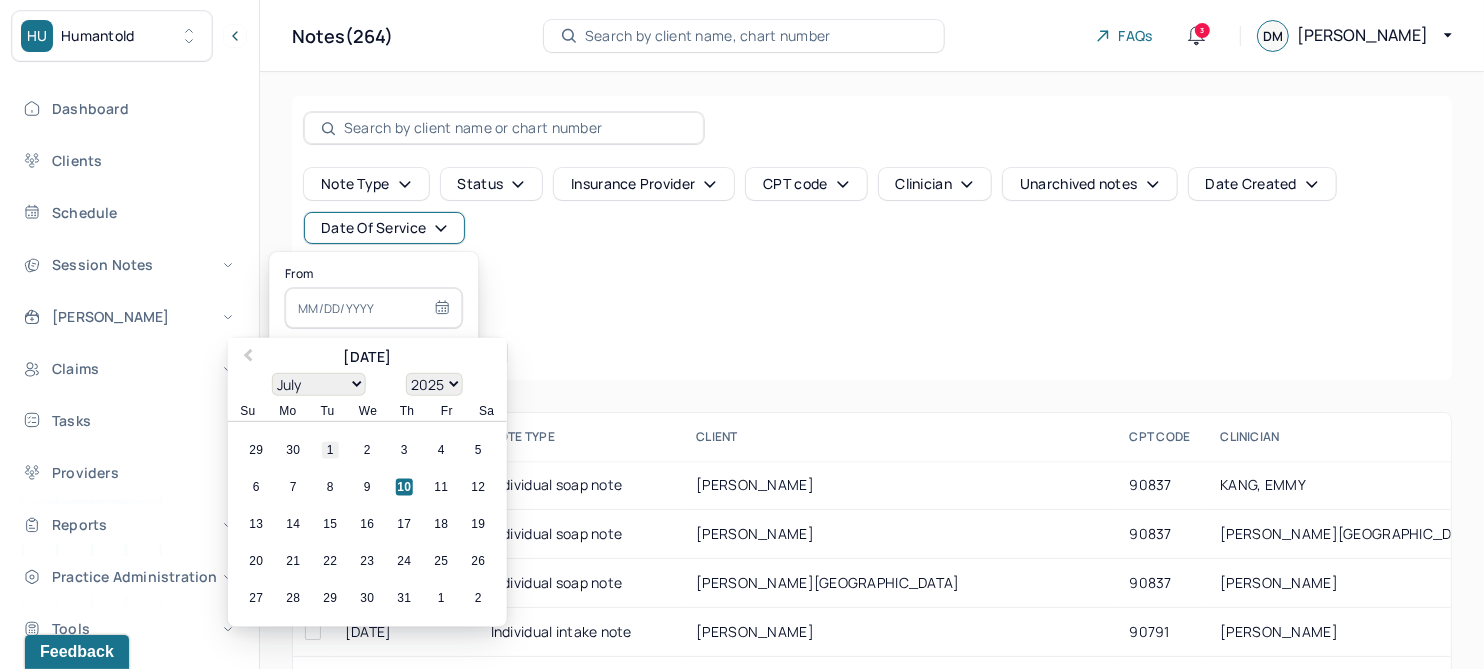 click on "1" at bounding box center [330, 450] 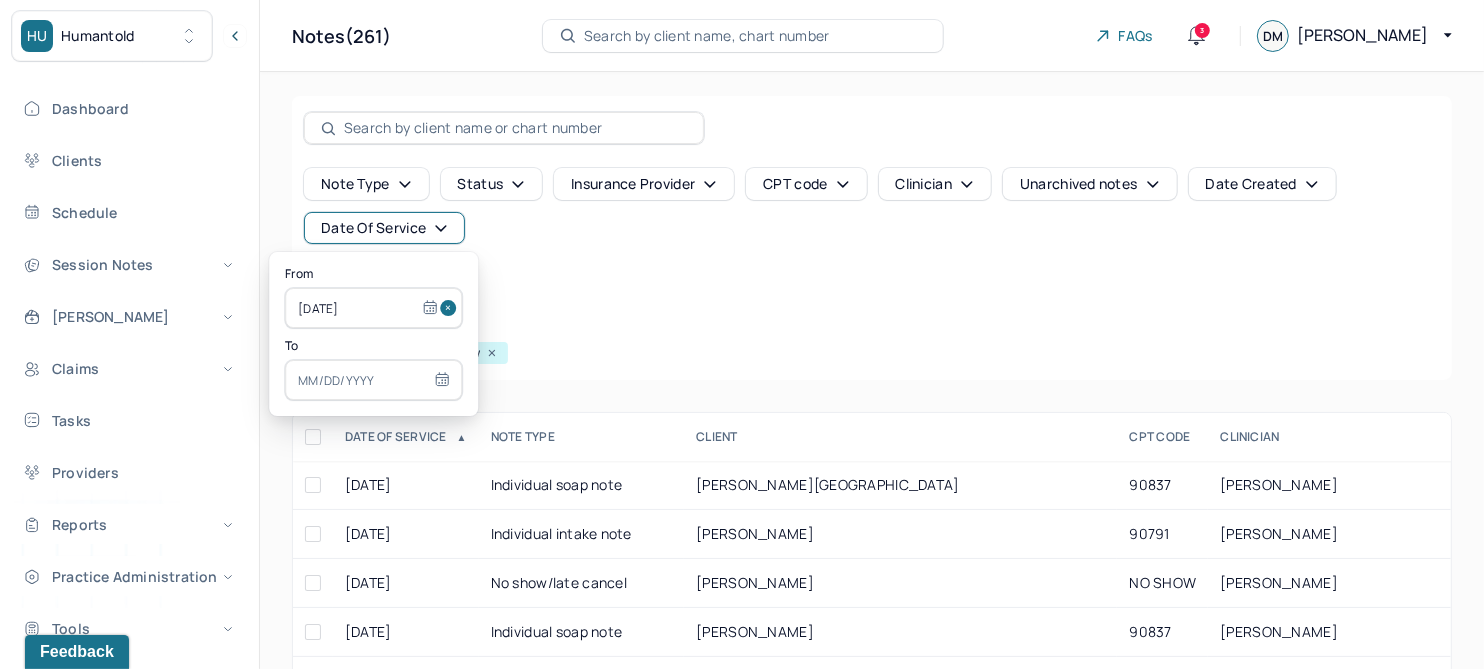 select on "6" 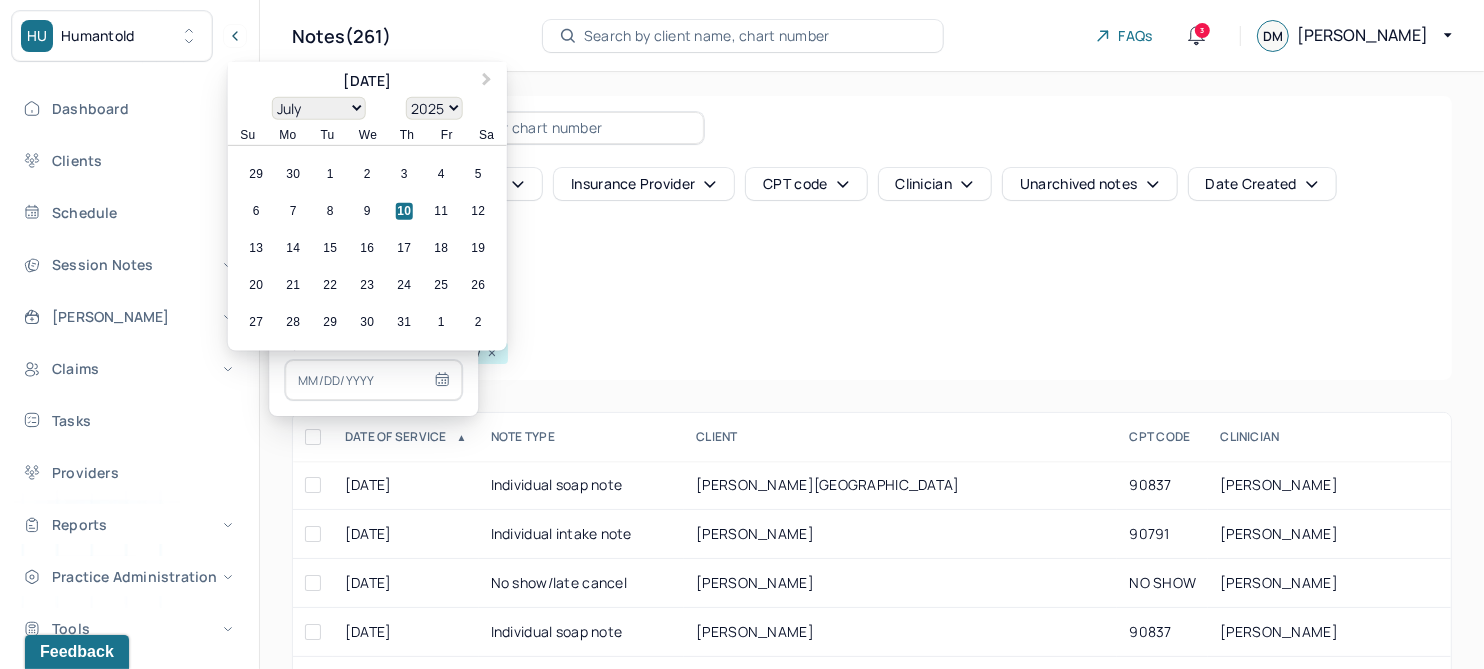click at bounding box center [373, 380] 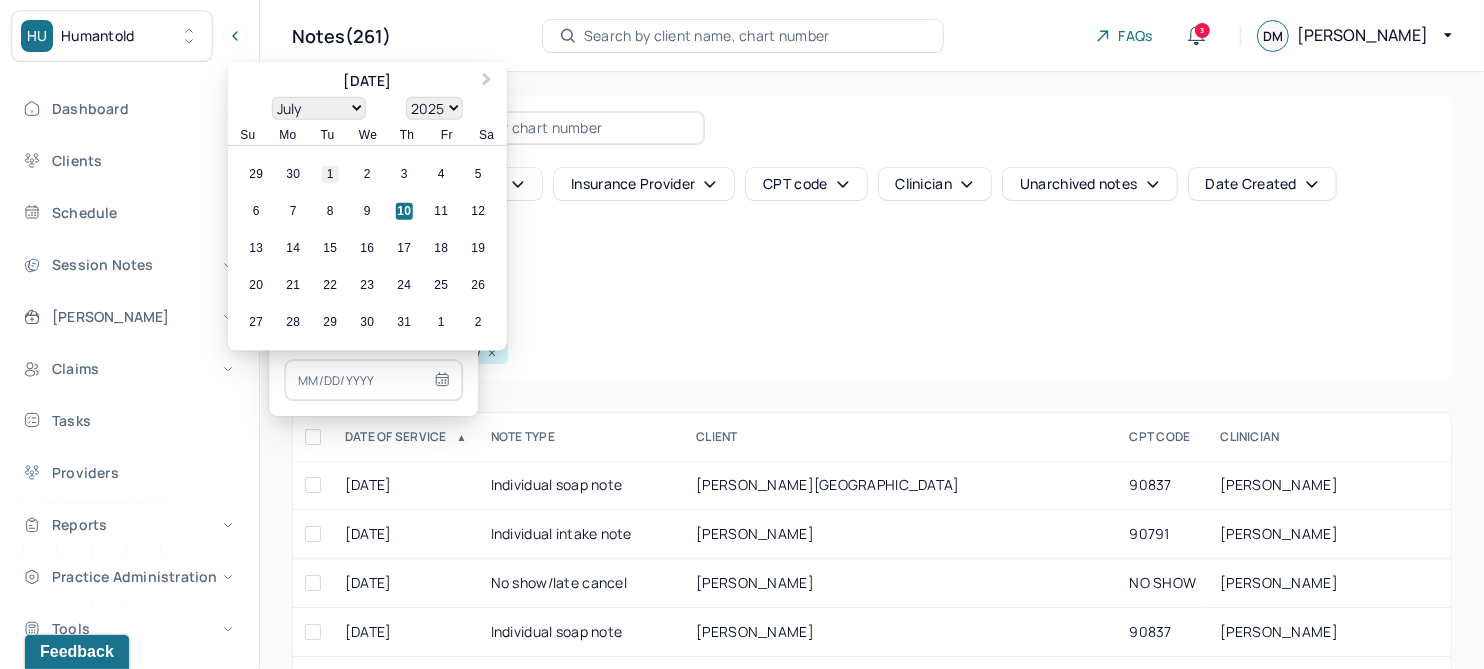 click on "1" at bounding box center [330, 174] 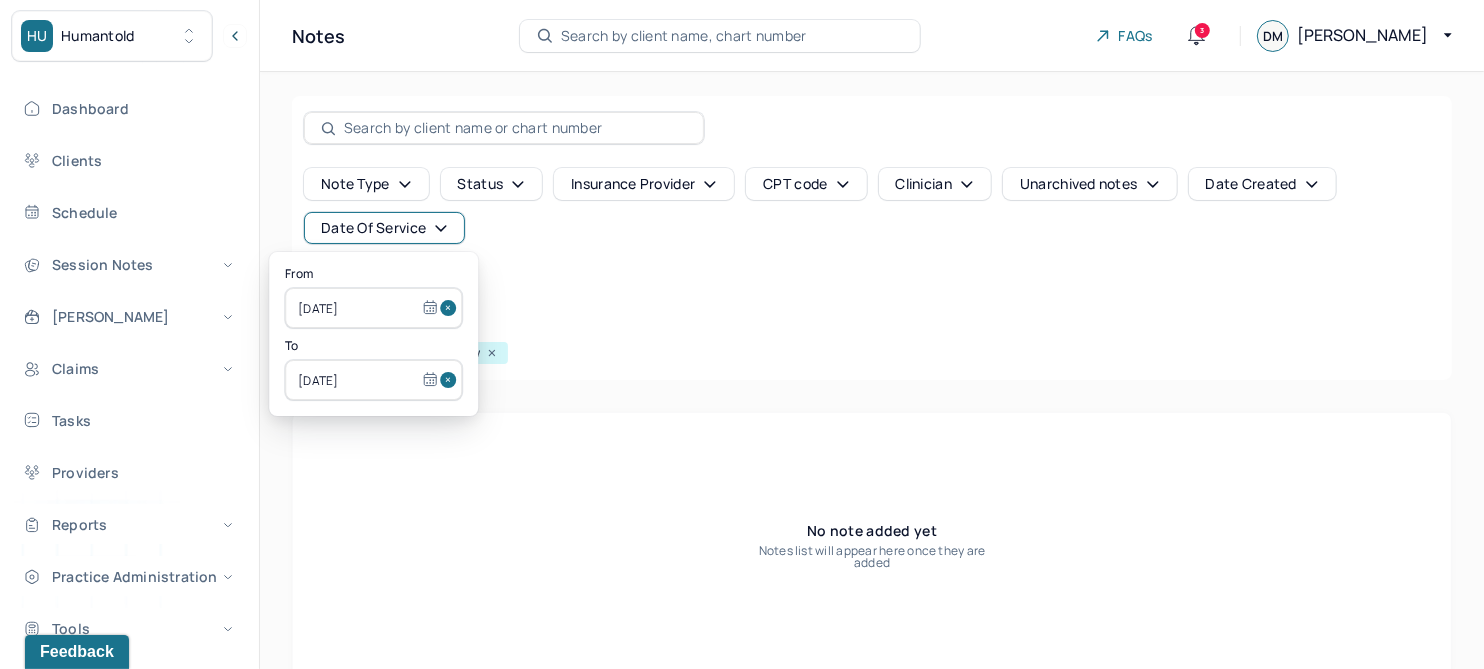 click at bounding box center (451, 308) 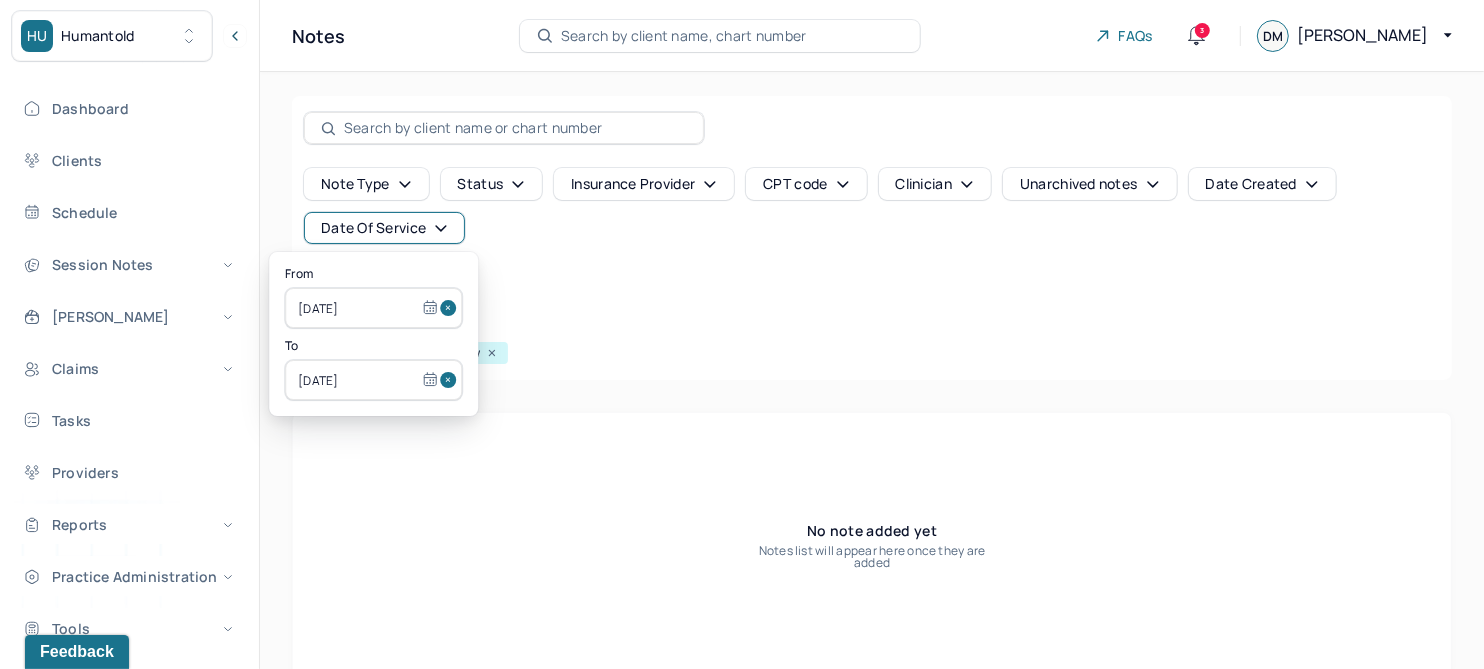 type 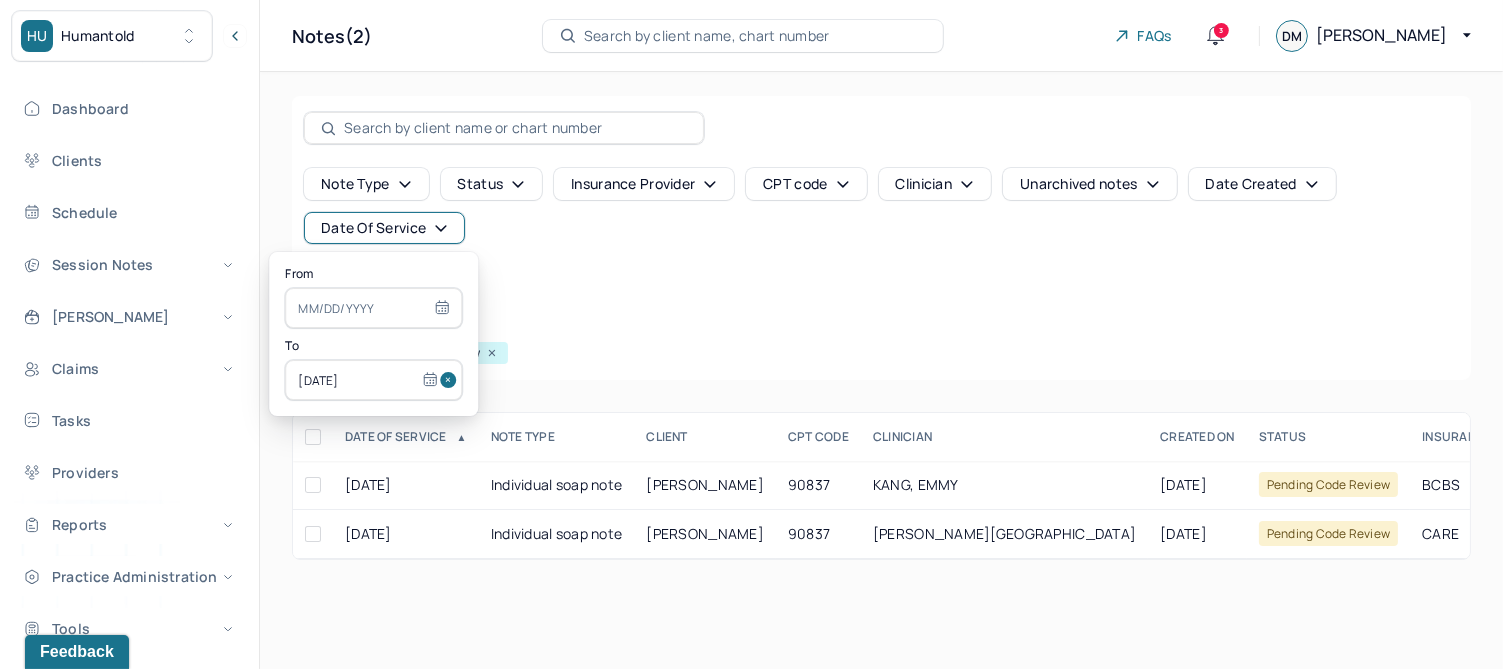 click at bounding box center (451, 380) 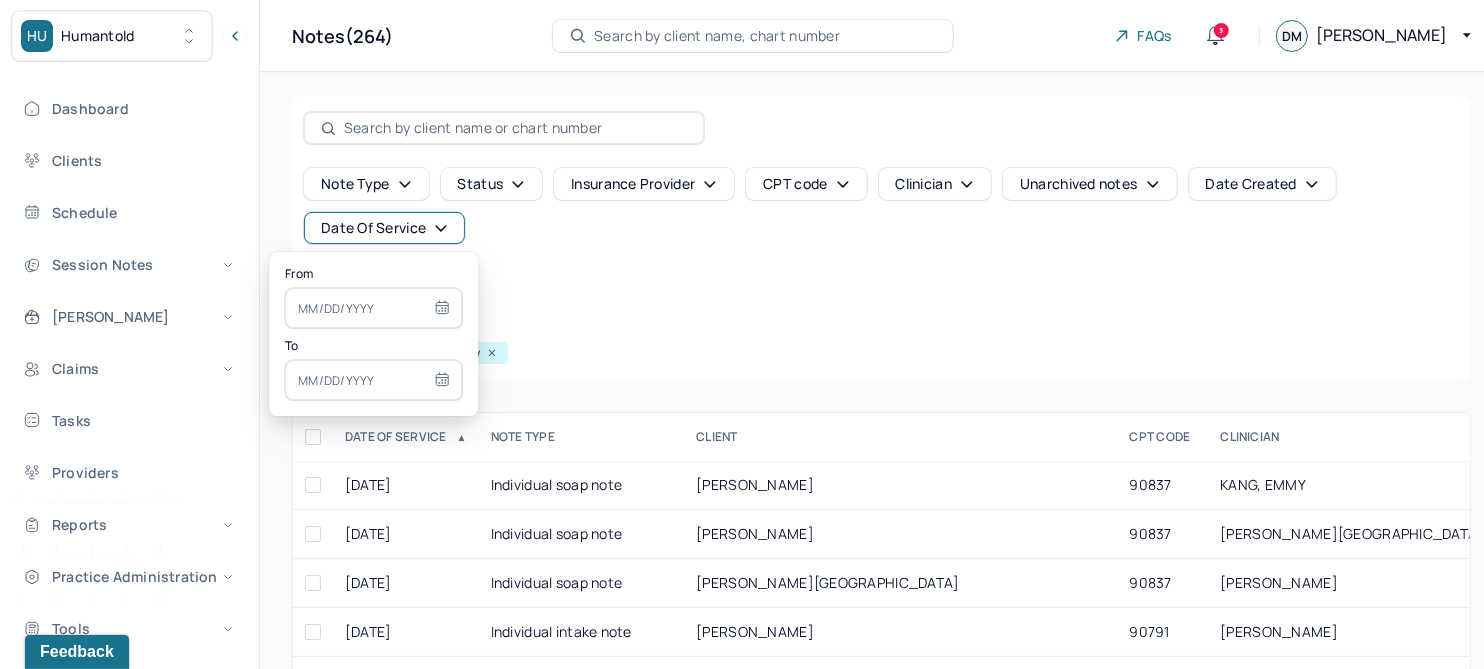 click at bounding box center [373, 308] 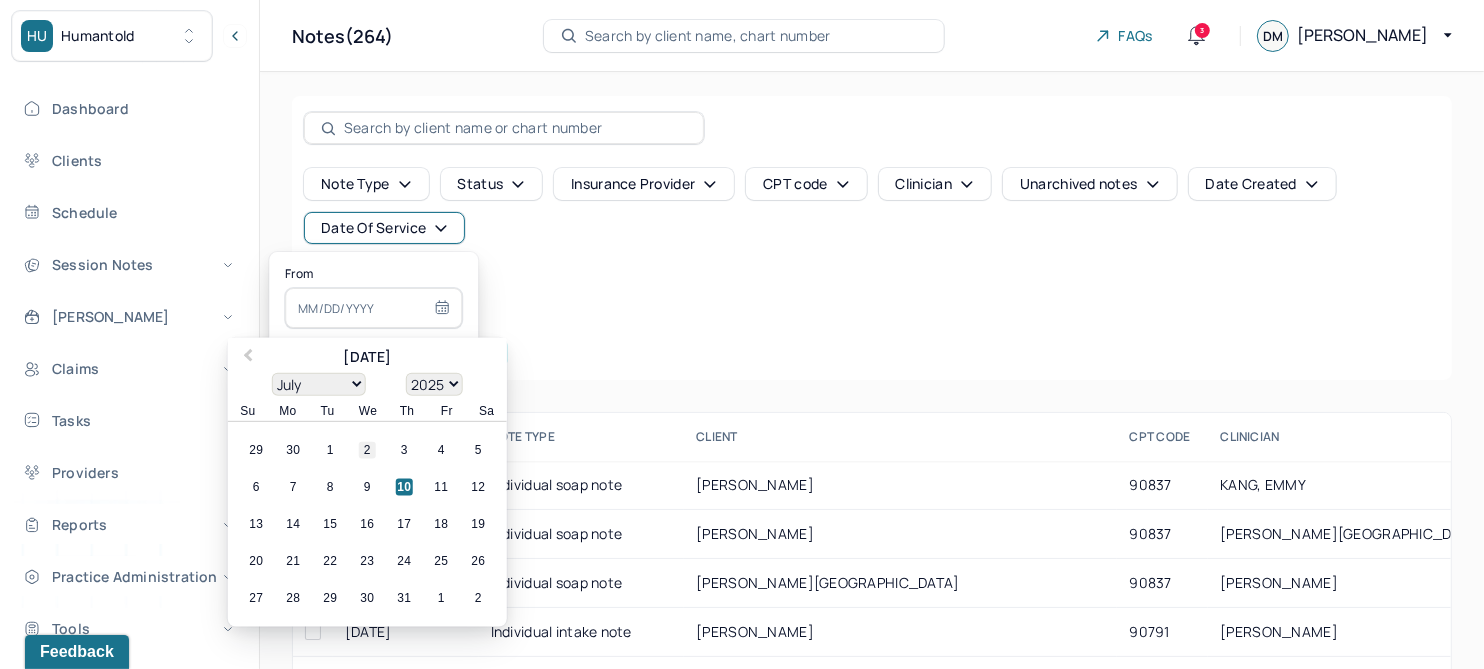 click on "2" at bounding box center (367, 450) 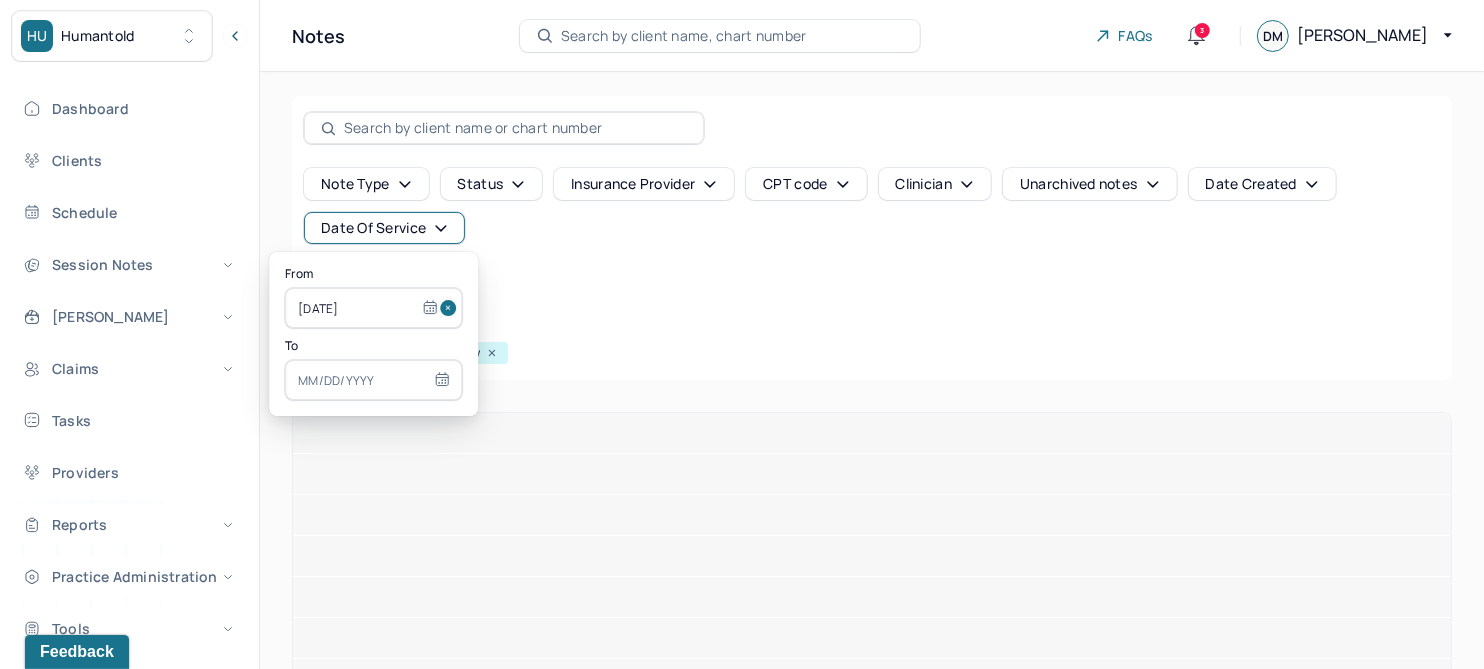 click at bounding box center (373, 380) 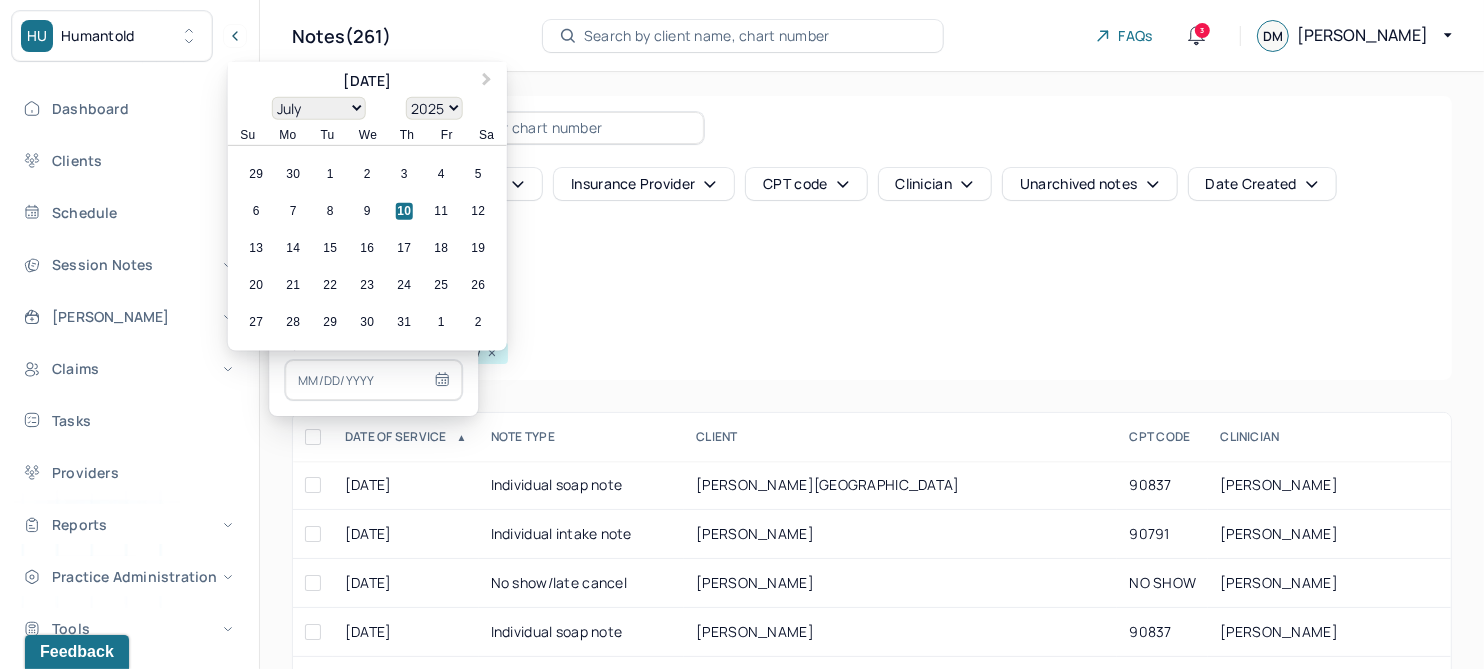 drag, startPoint x: 365, startPoint y: 173, endPoint x: 377, endPoint y: 176, distance: 12.369317 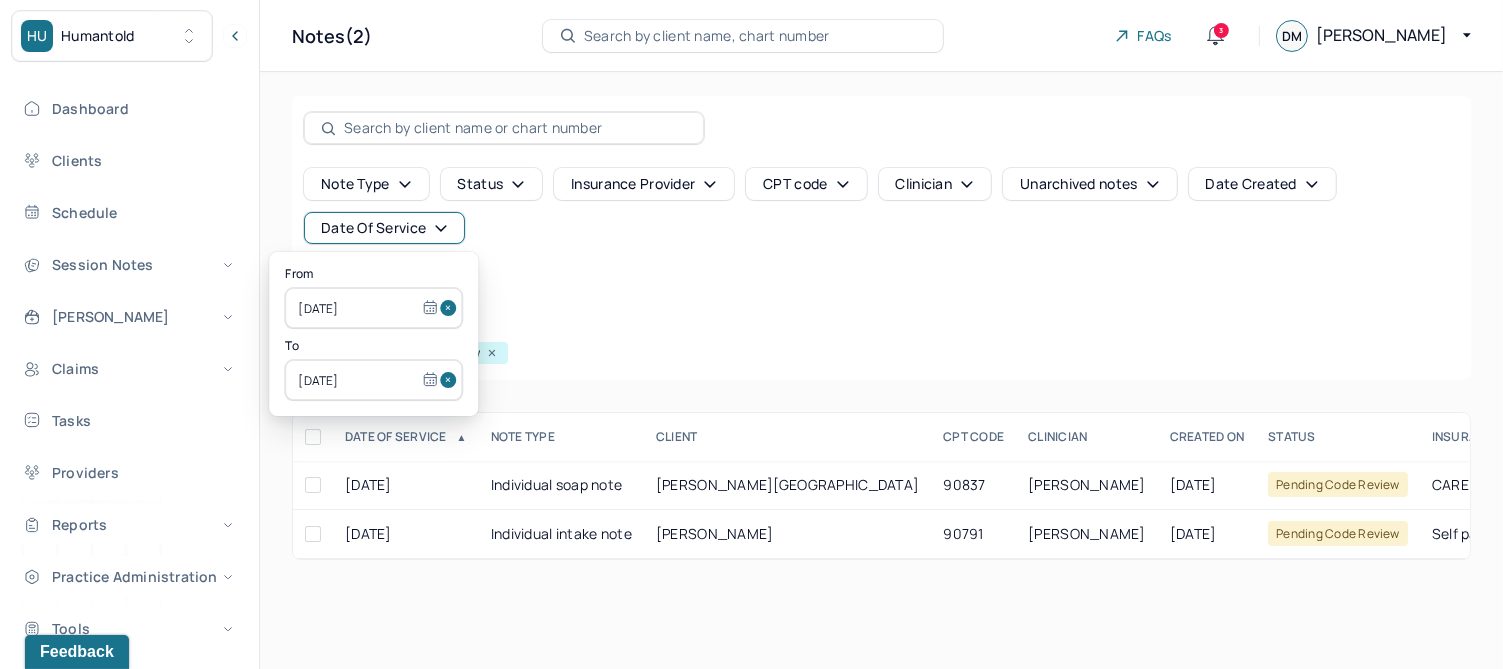 click on "Note type     Status     Insurance provider     CPT code     Clinician     Unarchived notes     Date Created     Date Of Service     Create note" at bounding box center [881, 234] 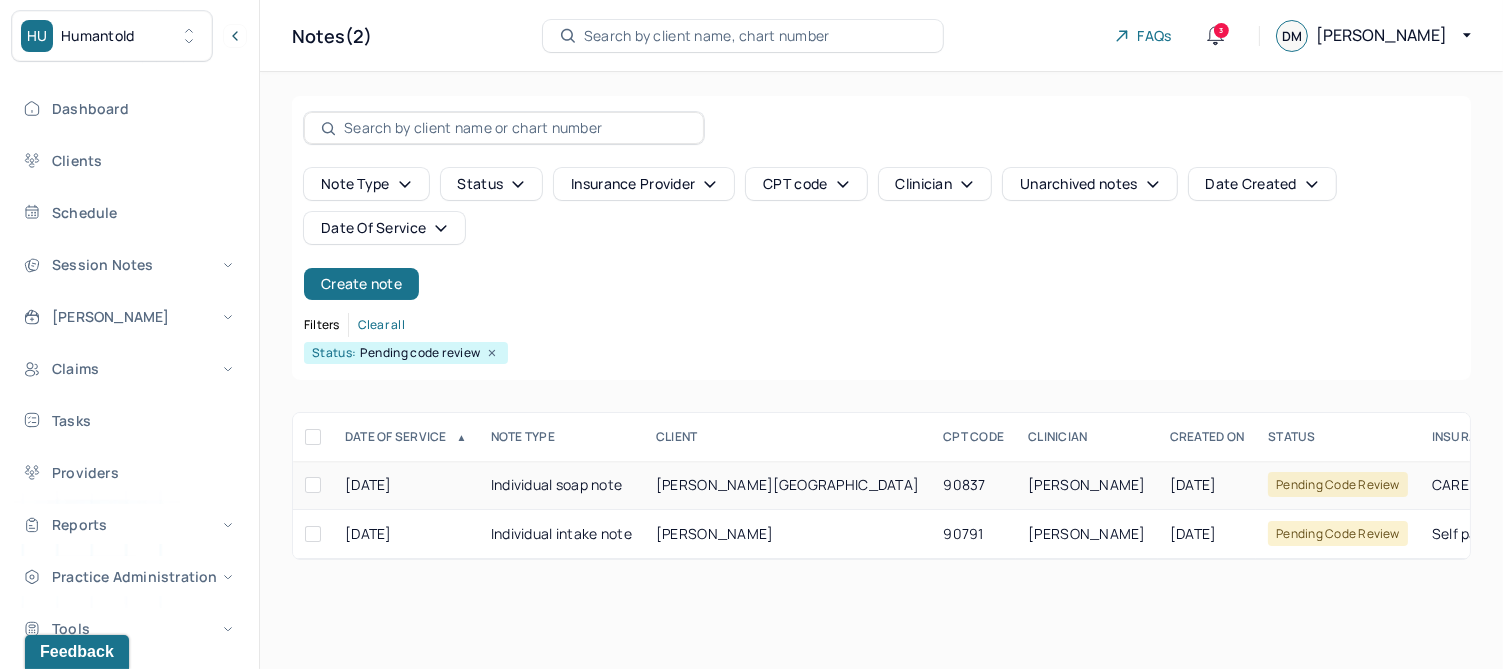 click on "[PERSON_NAME][GEOGRAPHIC_DATA]" at bounding box center (787, 484) 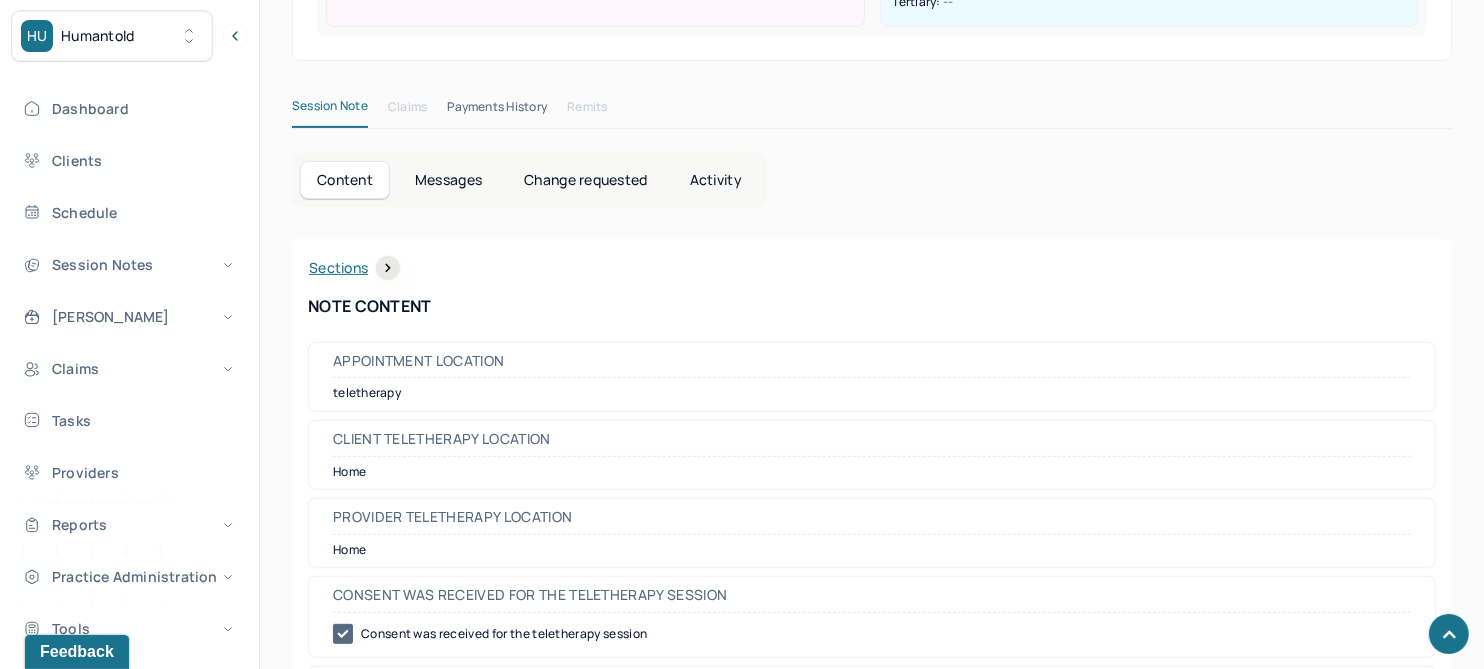 scroll, scrollTop: 32, scrollLeft: 0, axis: vertical 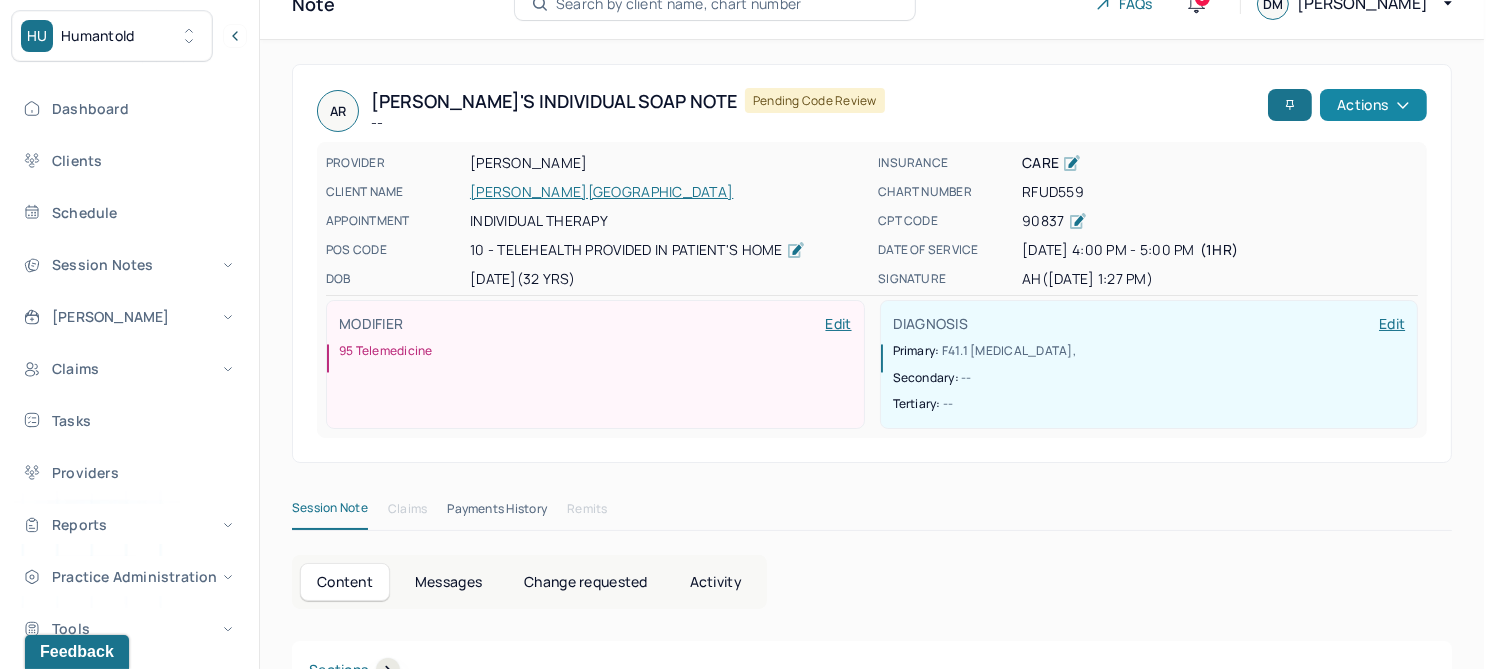 click on "Actions" at bounding box center [1373, 105] 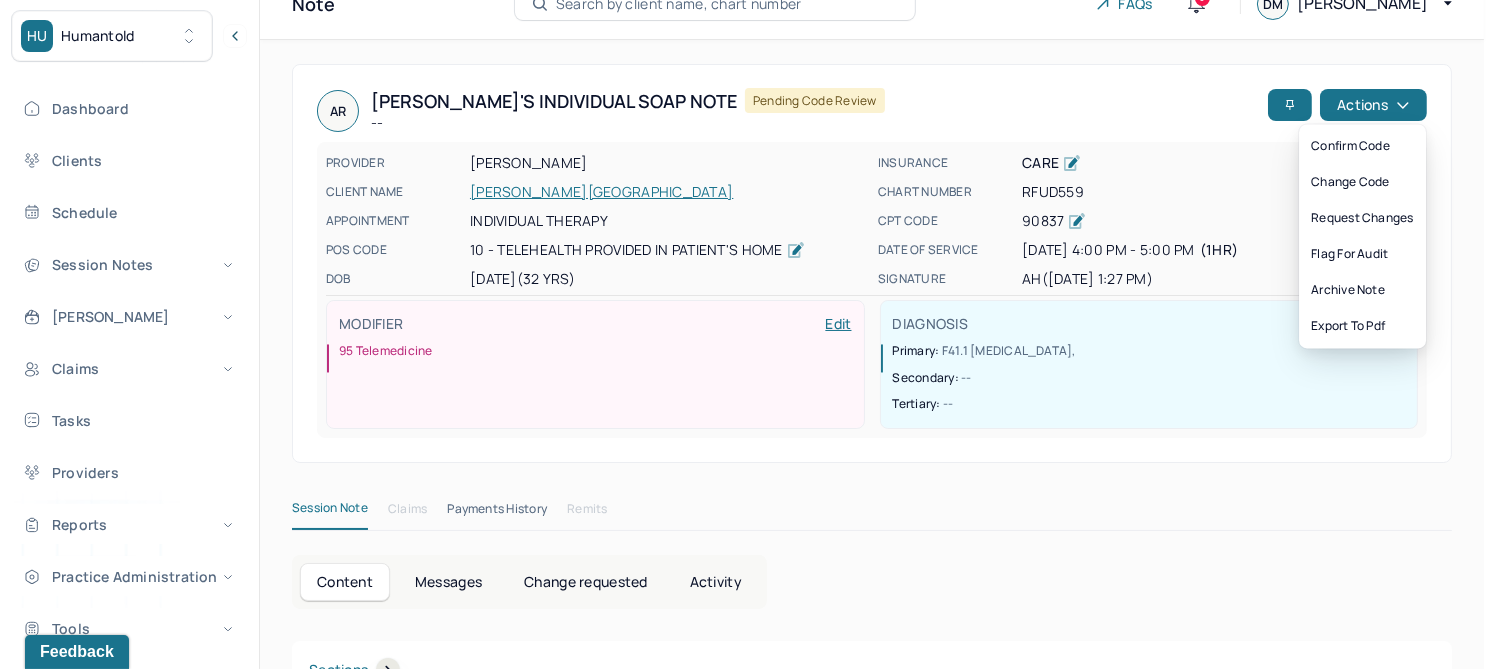 click on "Confirm code" at bounding box center (1362, 146) 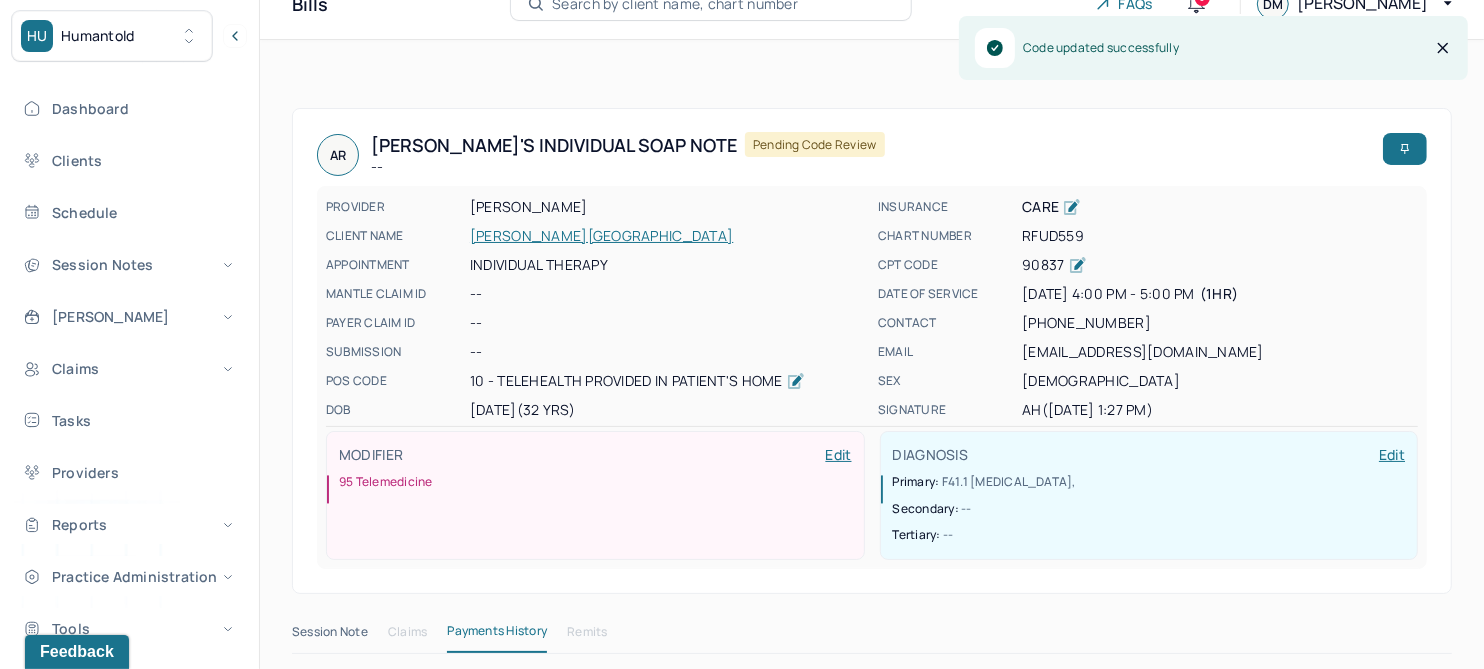 scroll, scrollTop: 0, scrollLeft: 0, axis: both 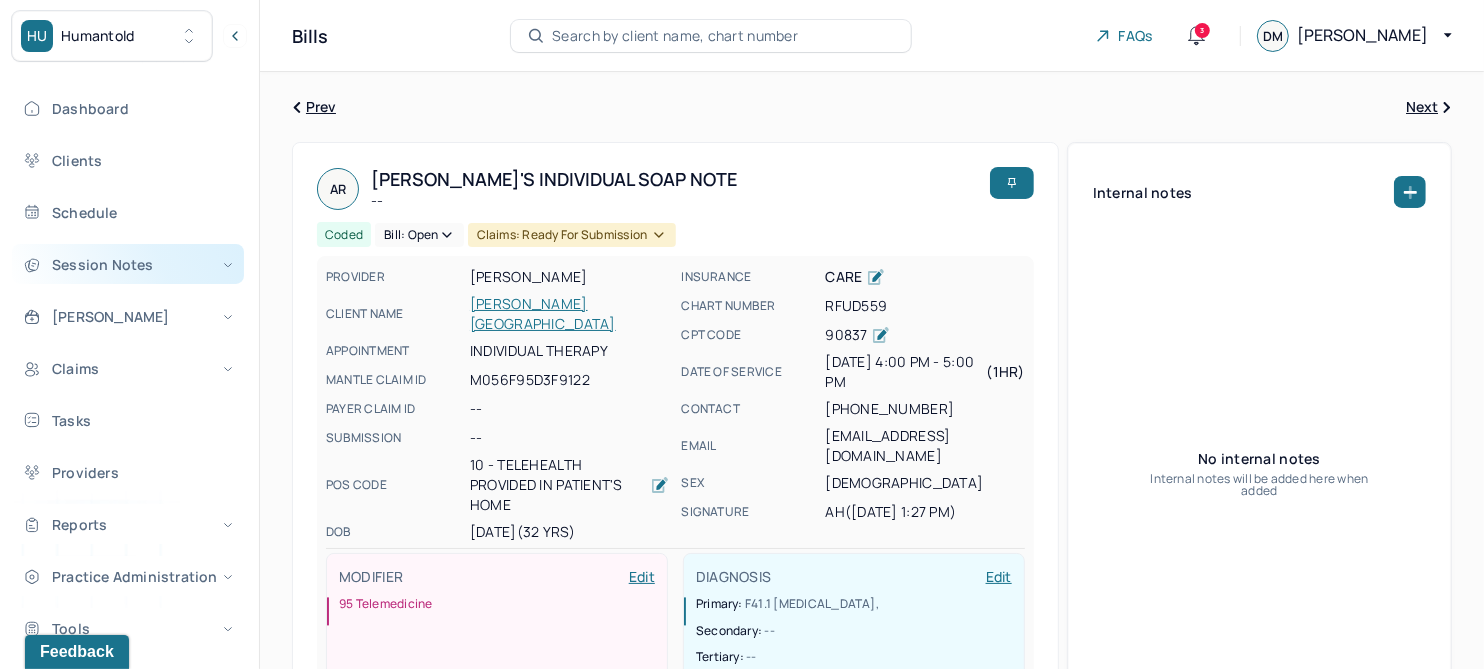 drag, startPoint x: 120, startPoint y: 261, endPoint x: 108, endPoint y: 282, distance: 24.186773 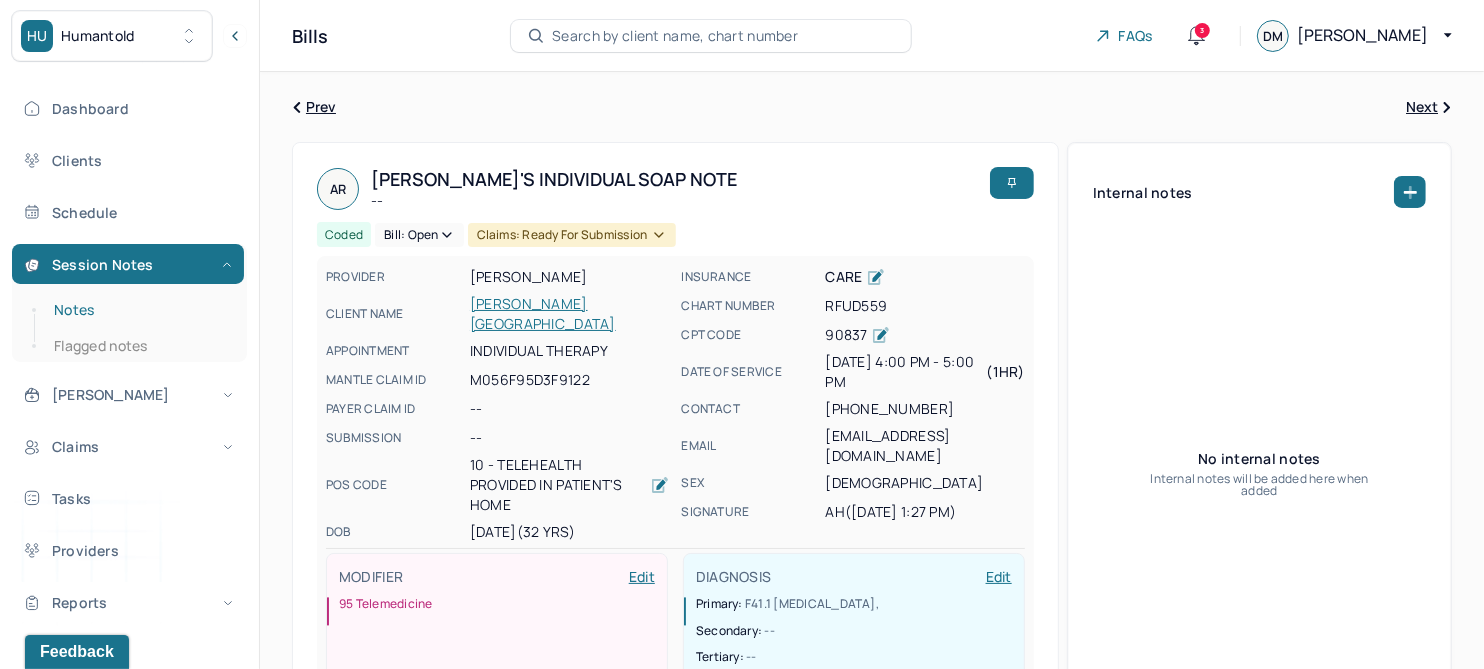 click on "Notes" at bounding box center (139, 310) 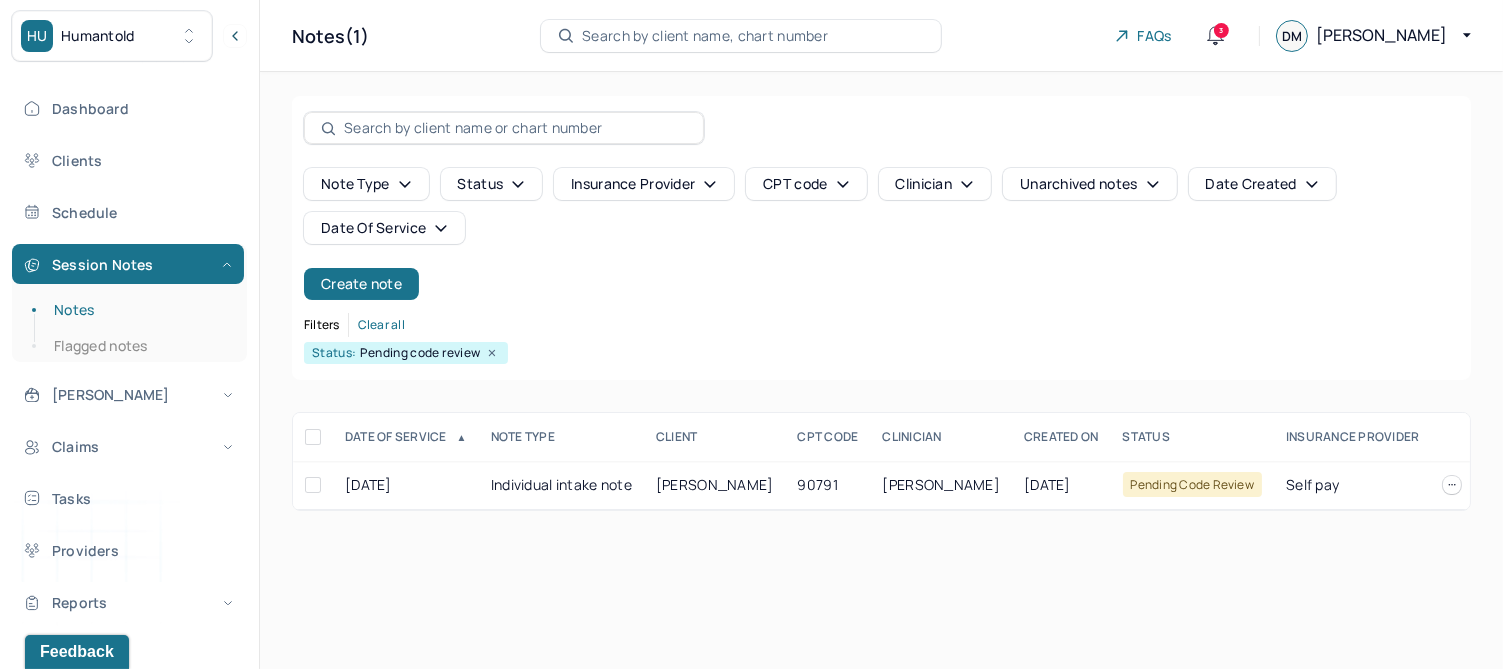 click on "Date Of Service" at bounding box center (384, 228) 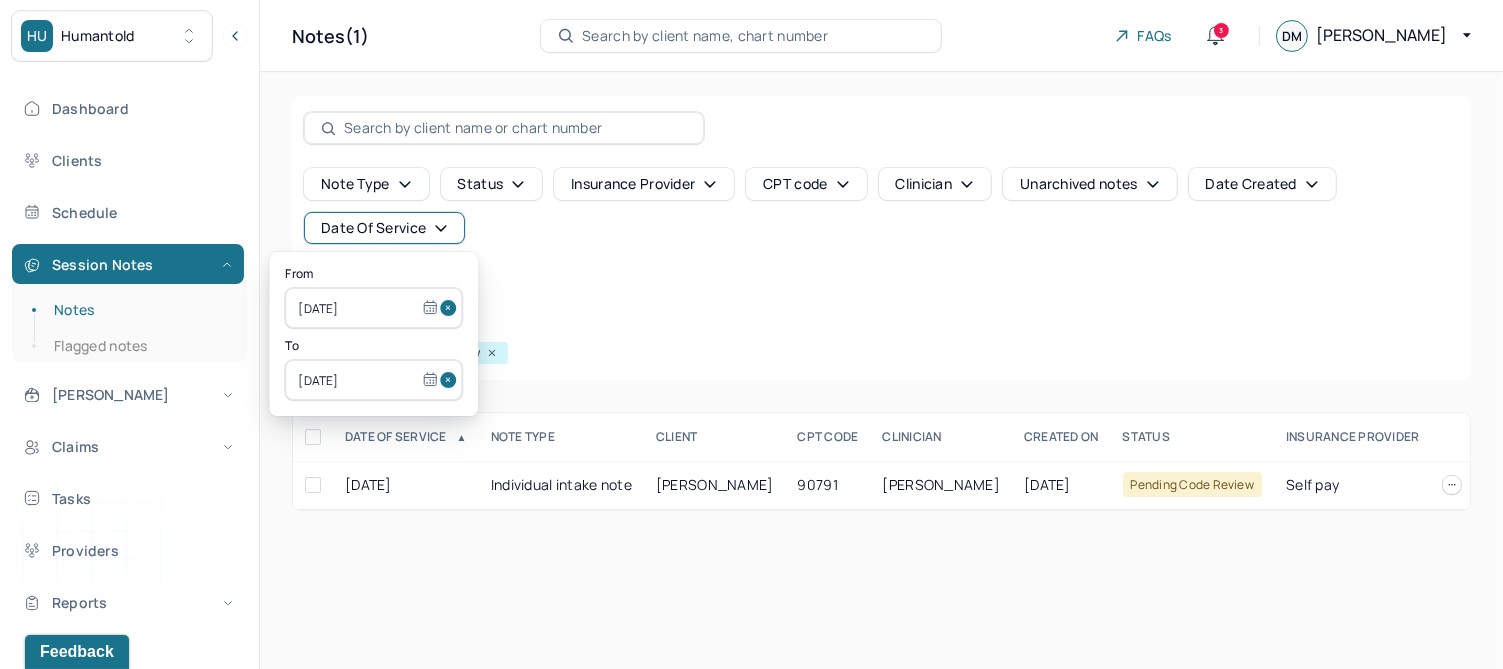 click at bounding box center (451, 308) 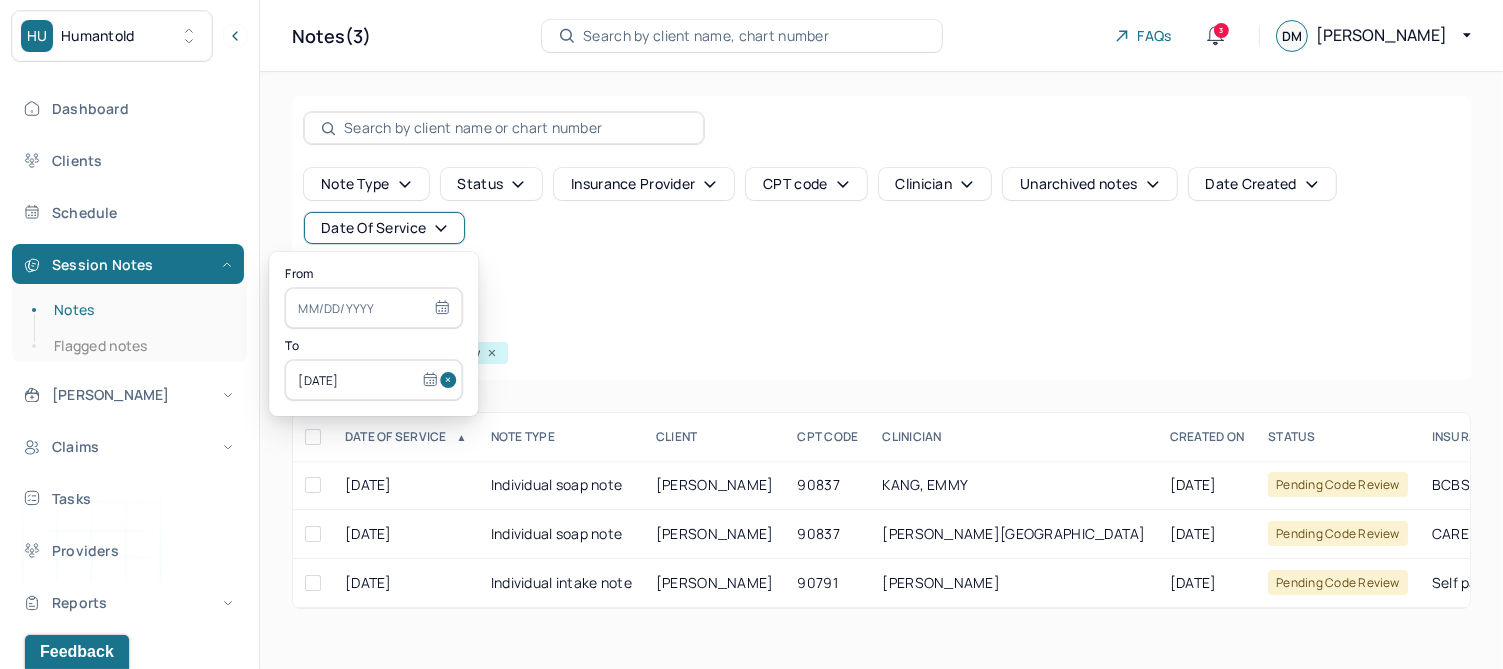 click at bounding box center [451, 380] 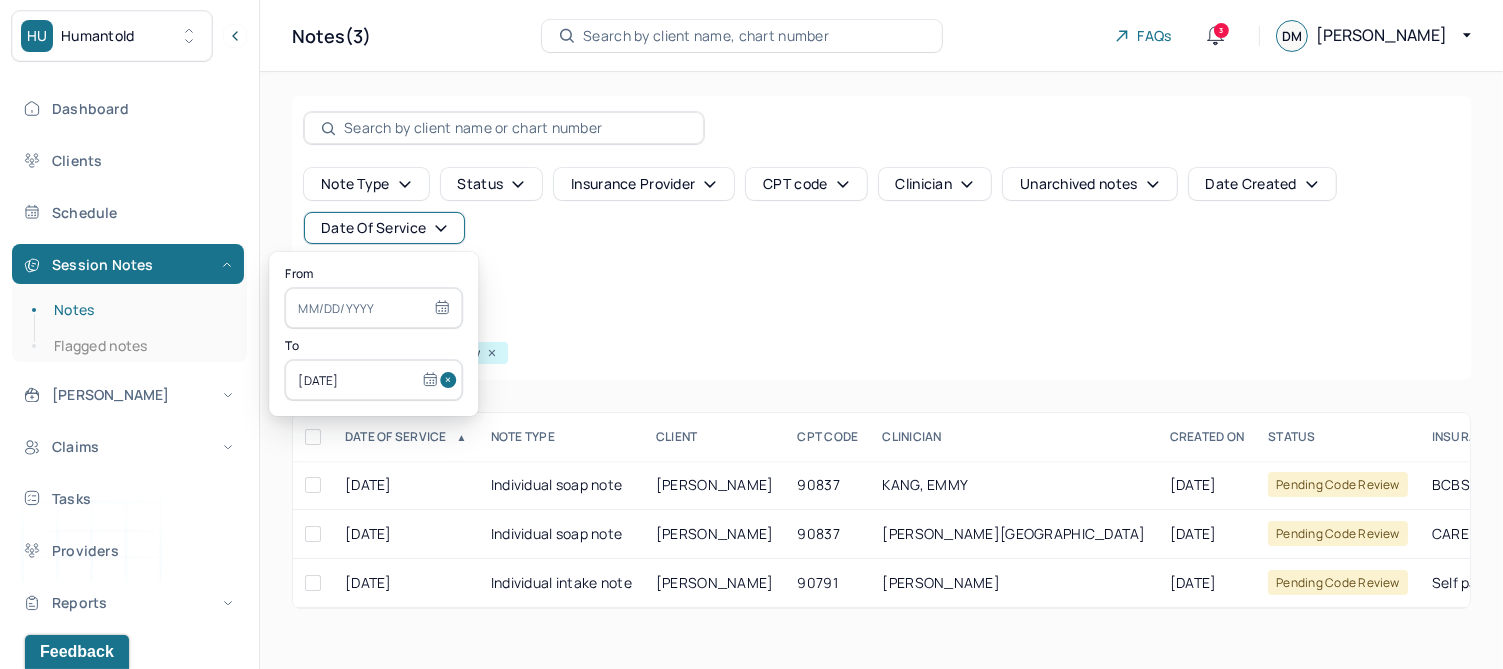 type 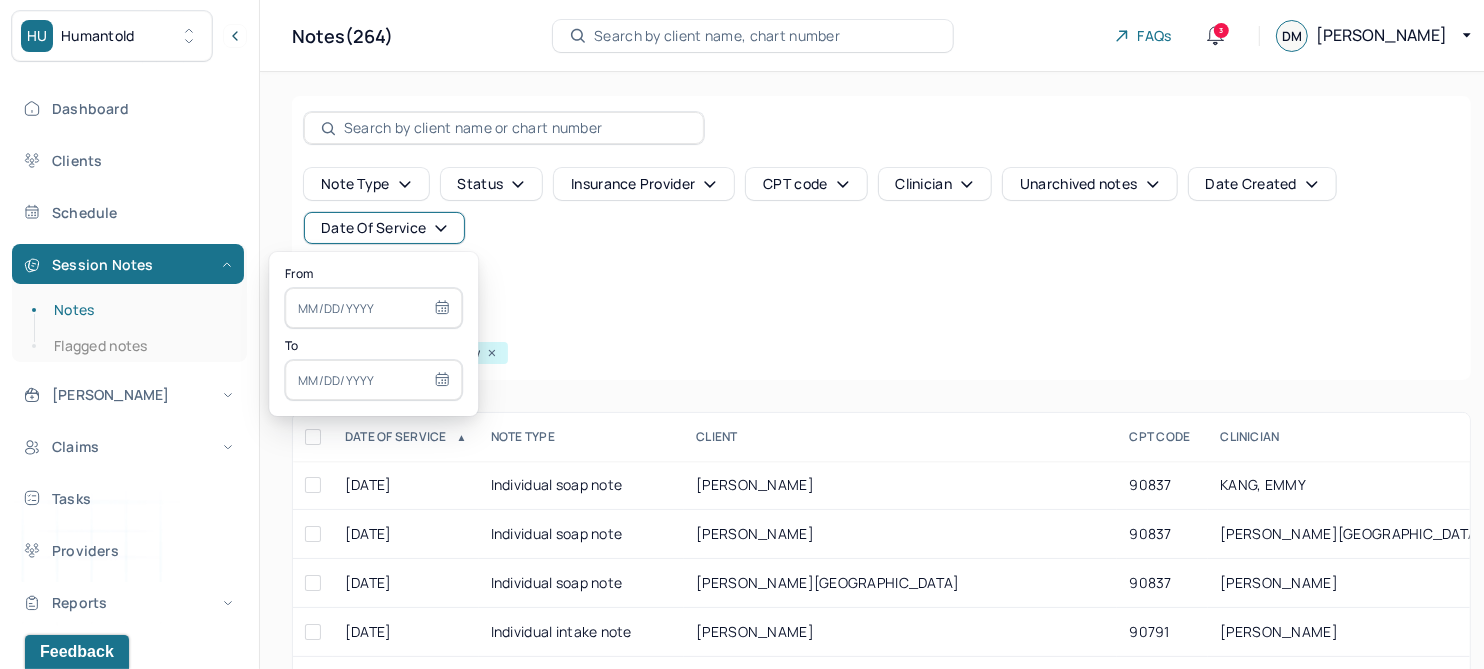 select on "6" 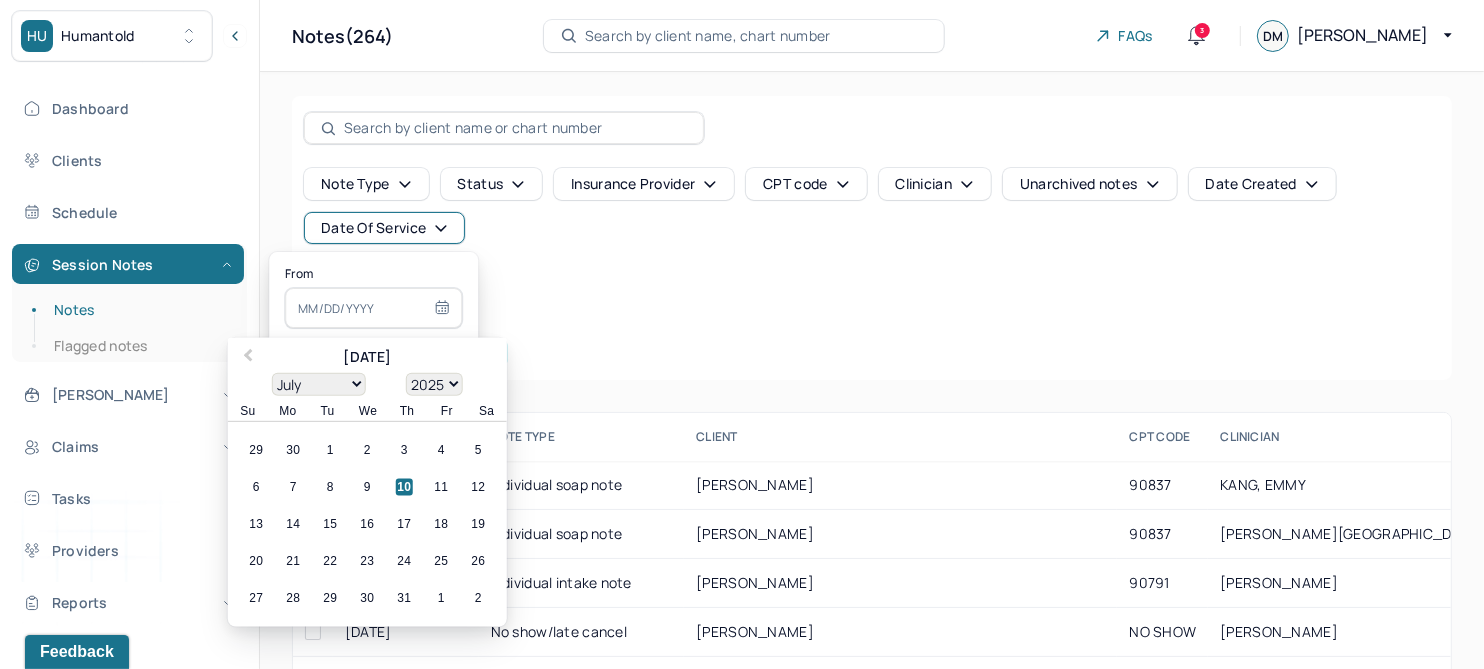 click at bounding box center (373, 308) 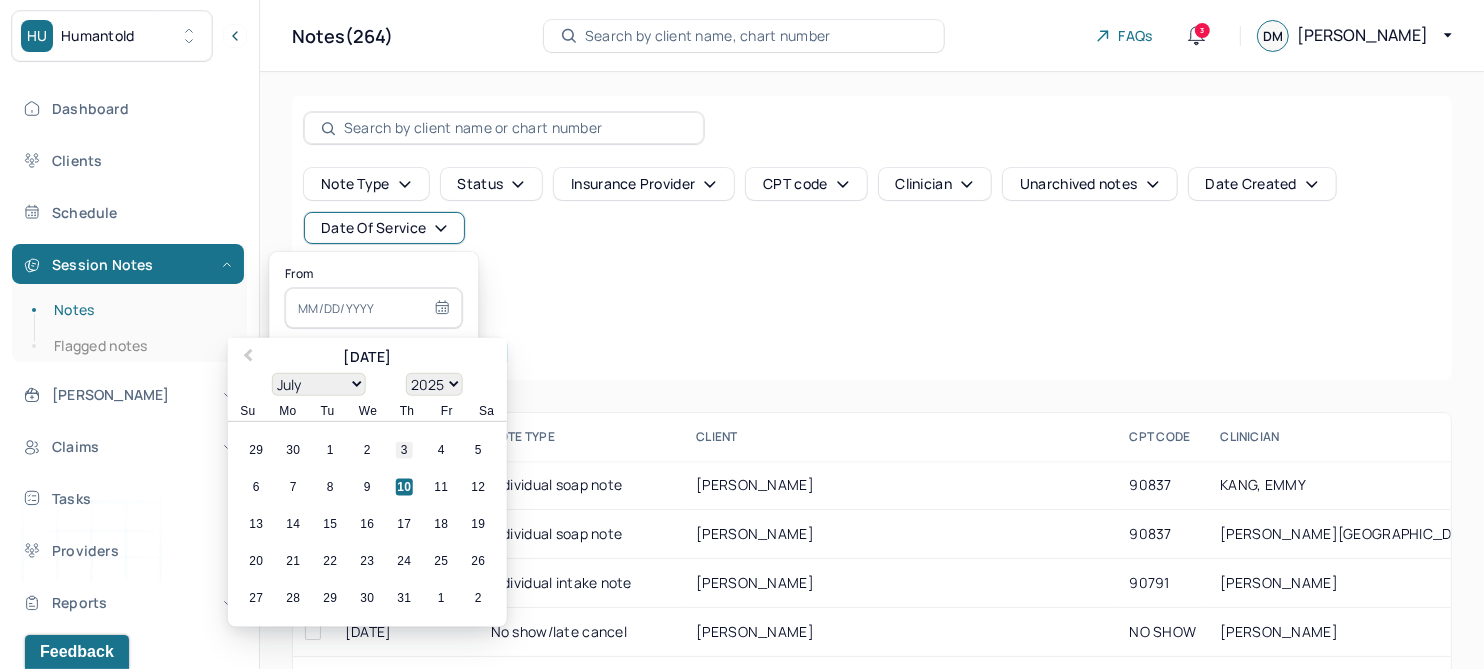 click on "3" at bounding box center [404, 450] 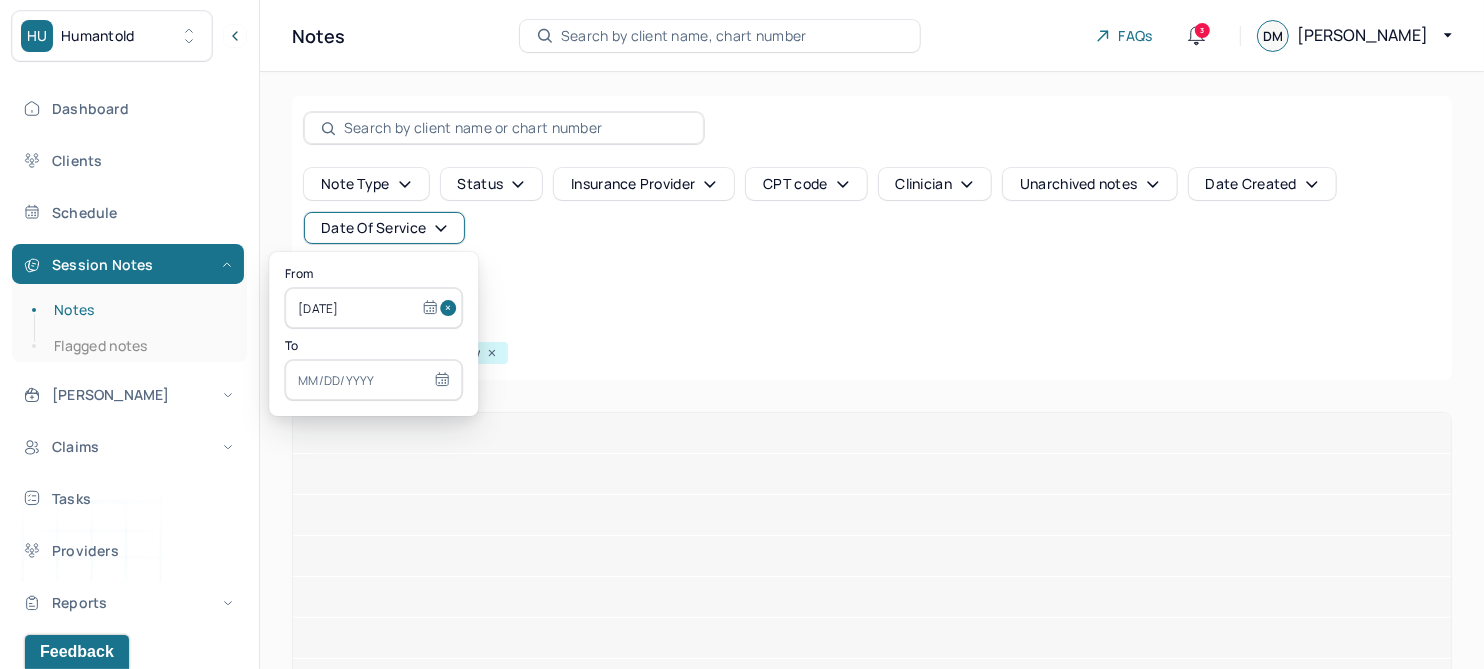click at bounding box center (373, 380) 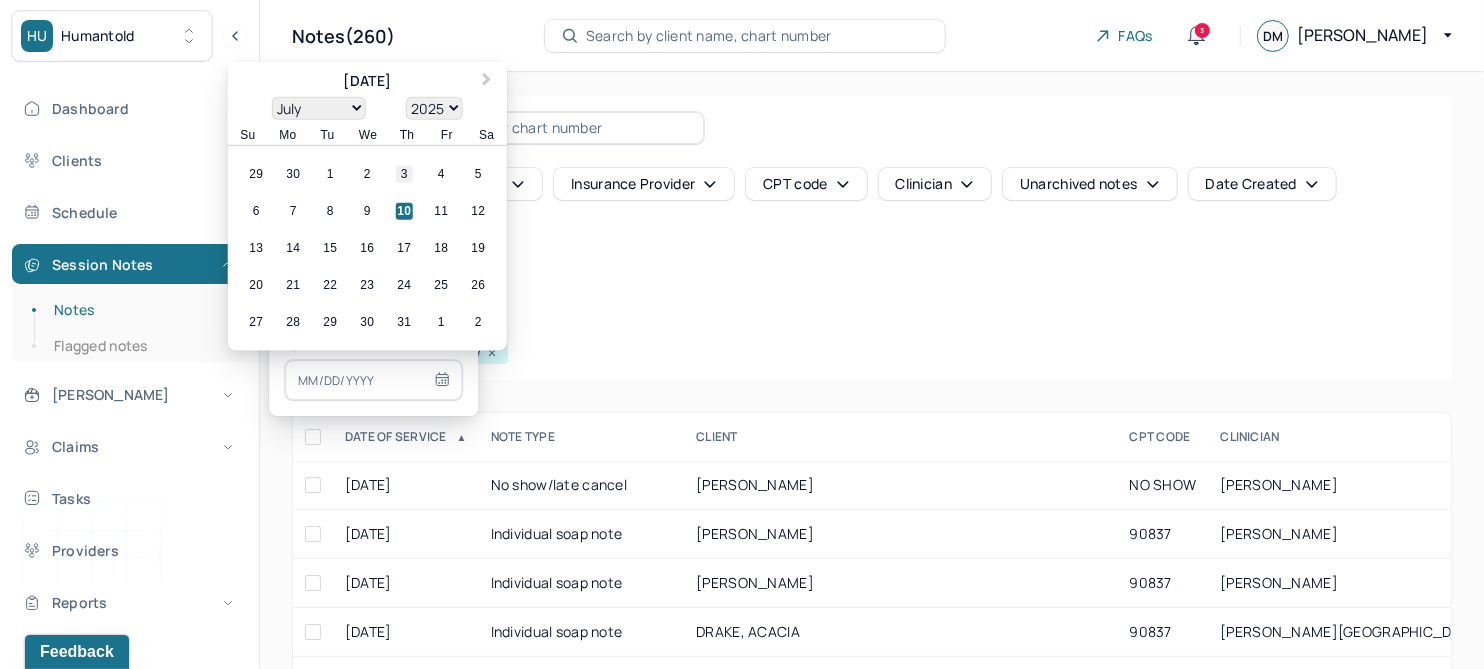 click on "3" at bounding box center [404, 174] 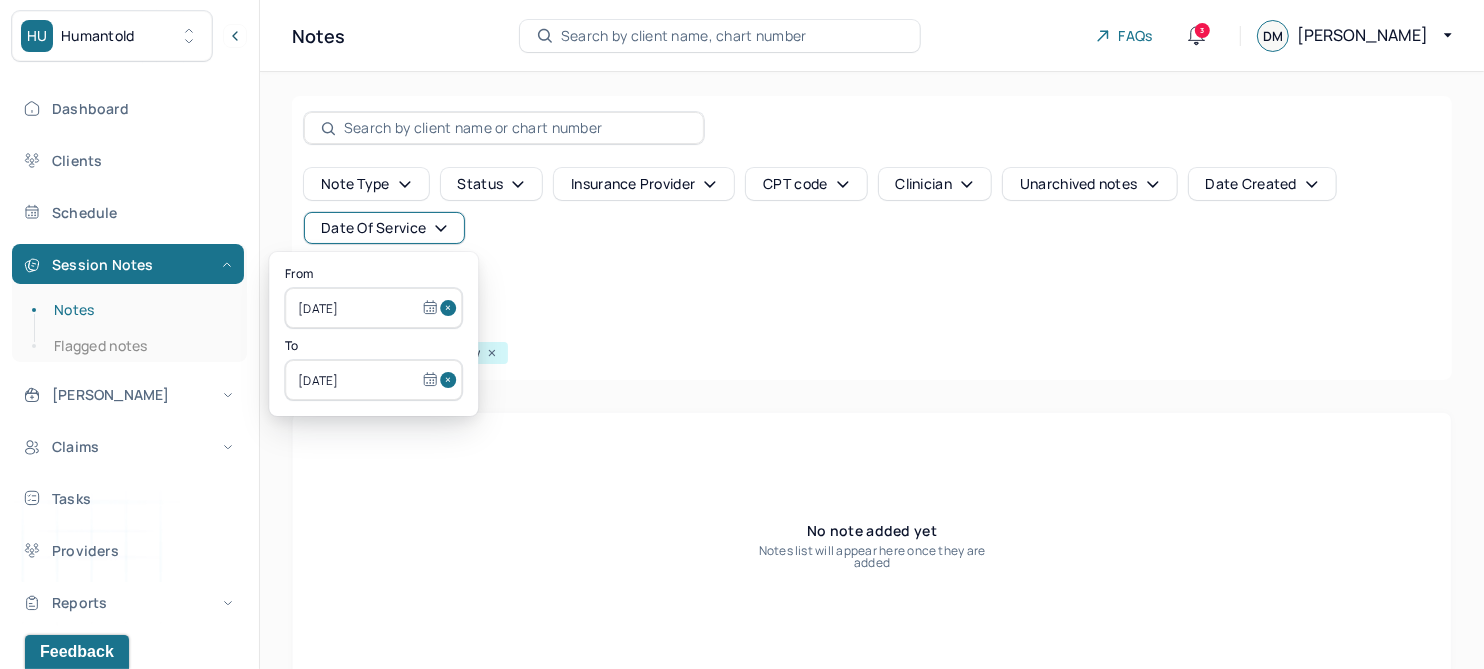 click at bounding box center (451, 308) 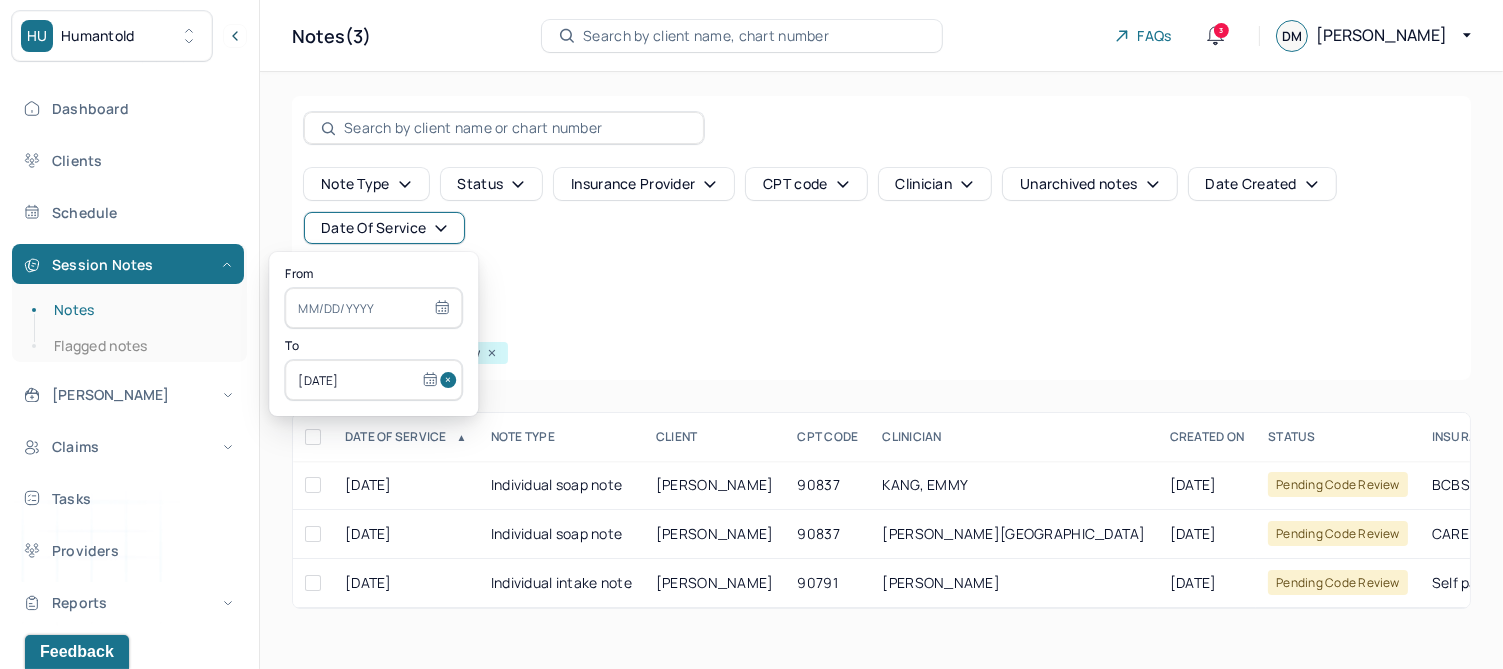 click at bounding box center [451, 380] 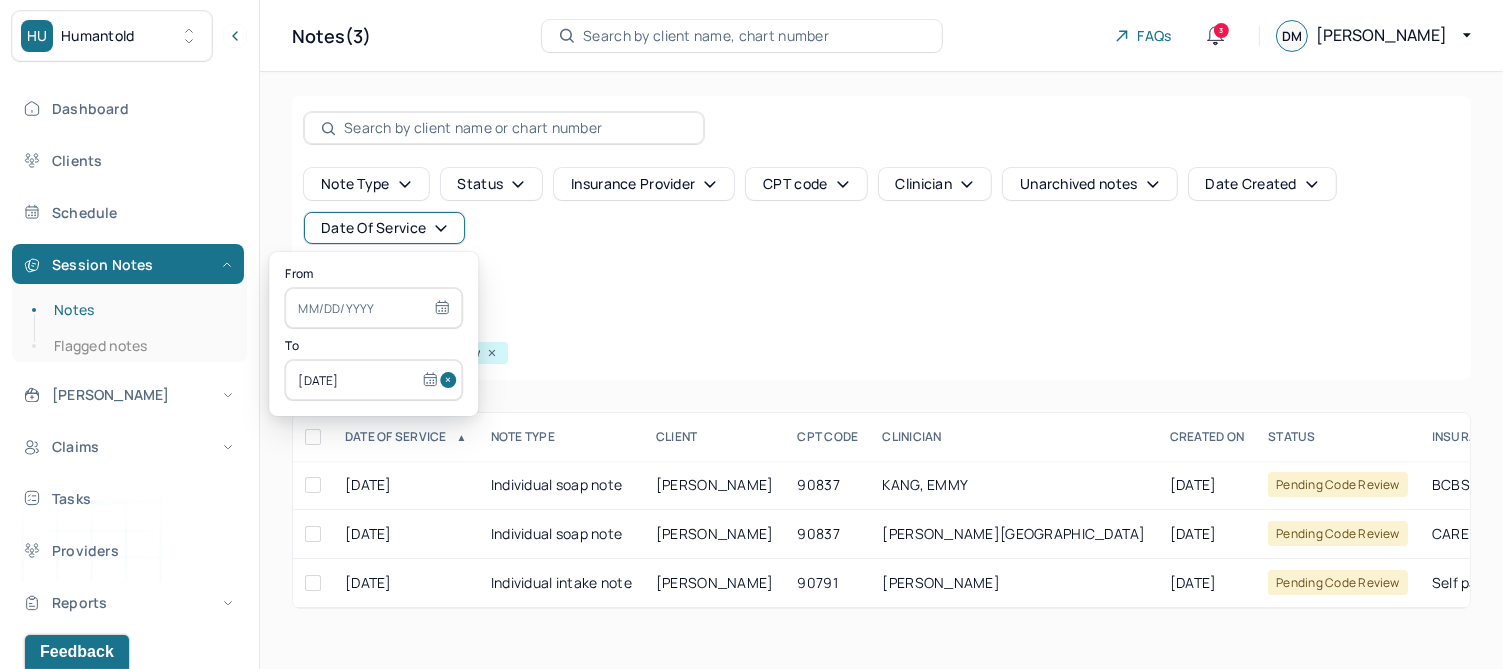 type 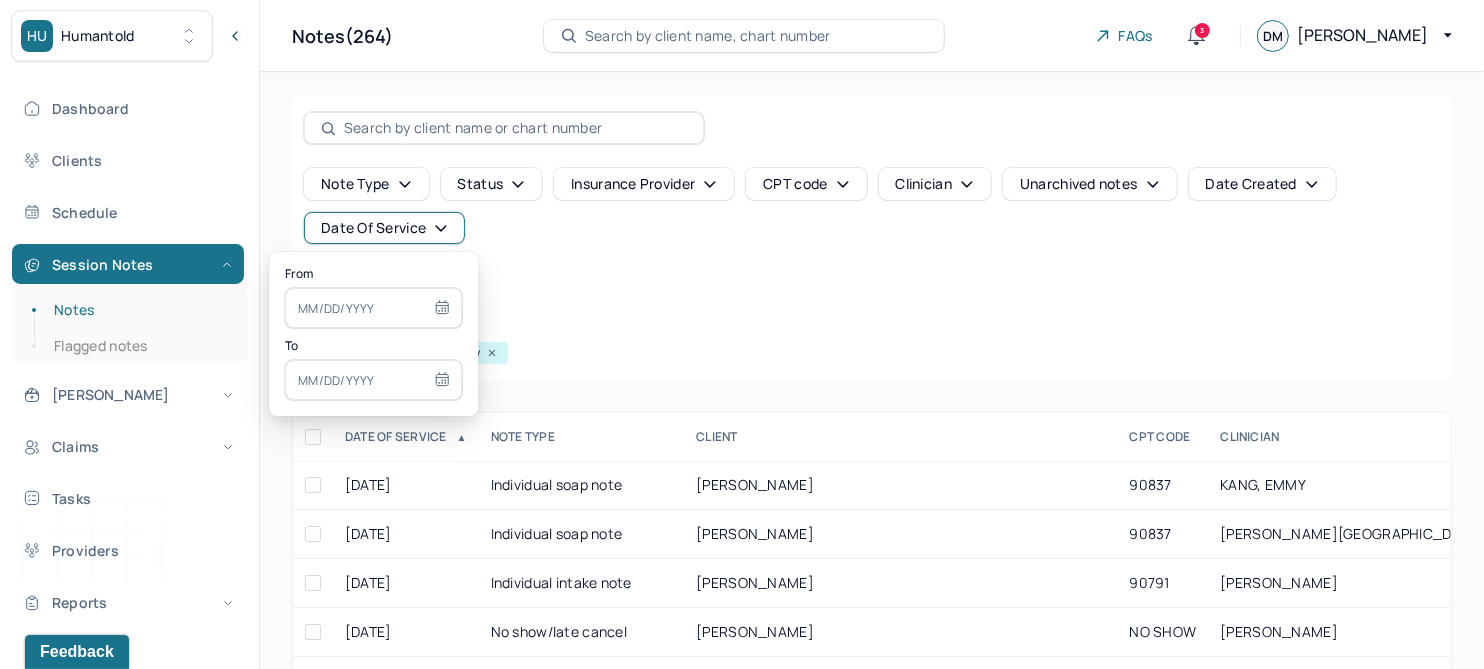 click at bounding box center (373, 308) 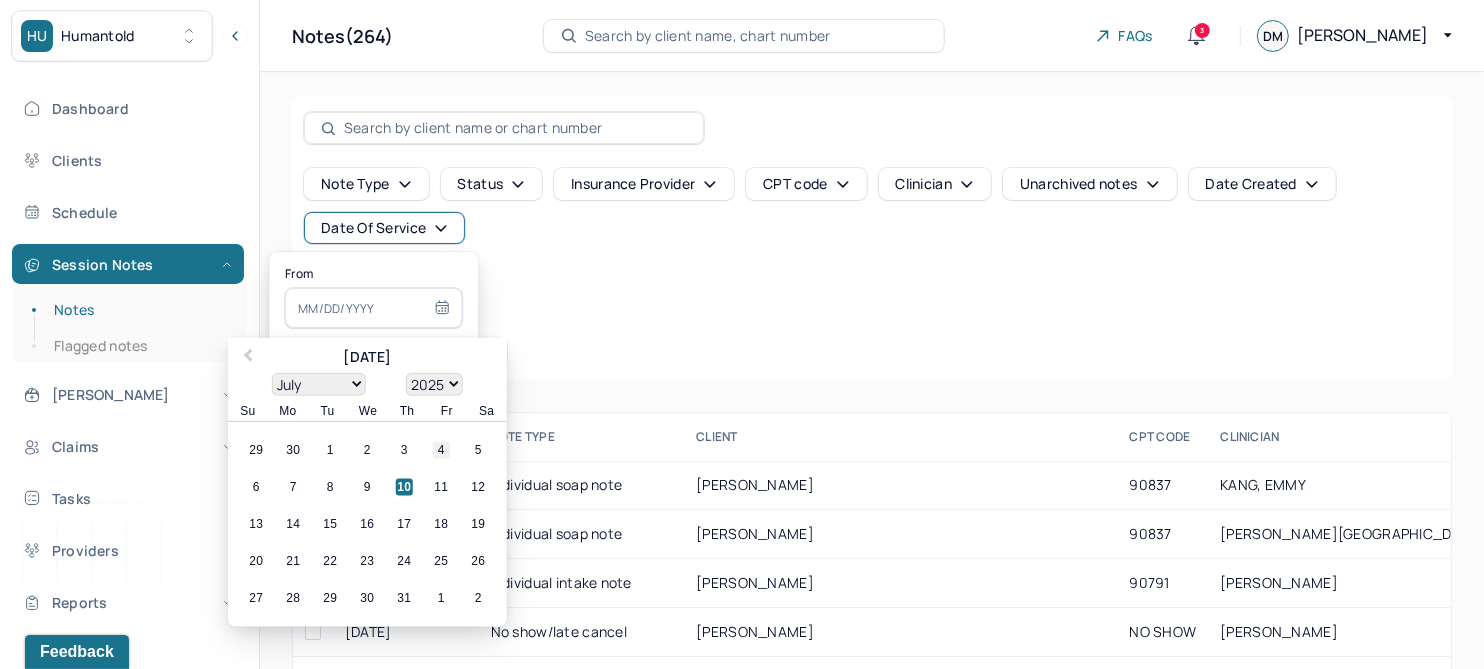 click on "4" at bounding box center (441, 450) 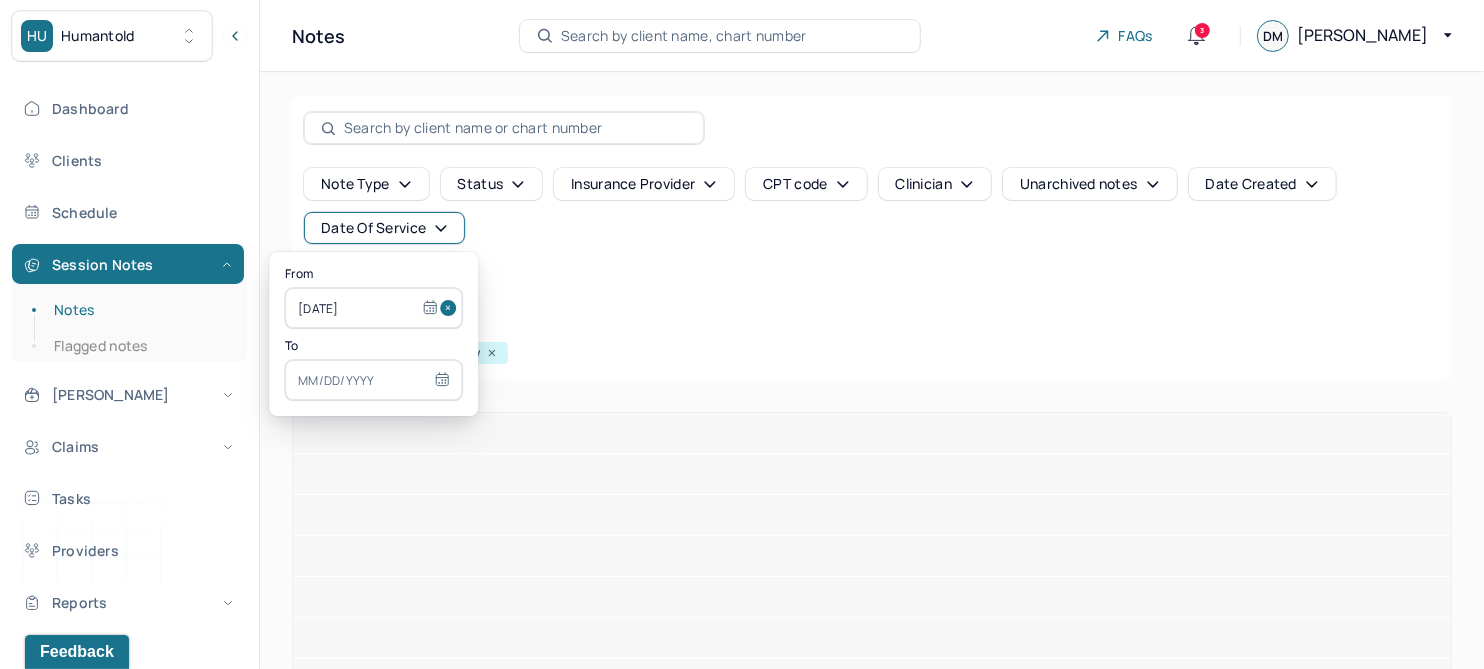click at bounding box center [373, 380] 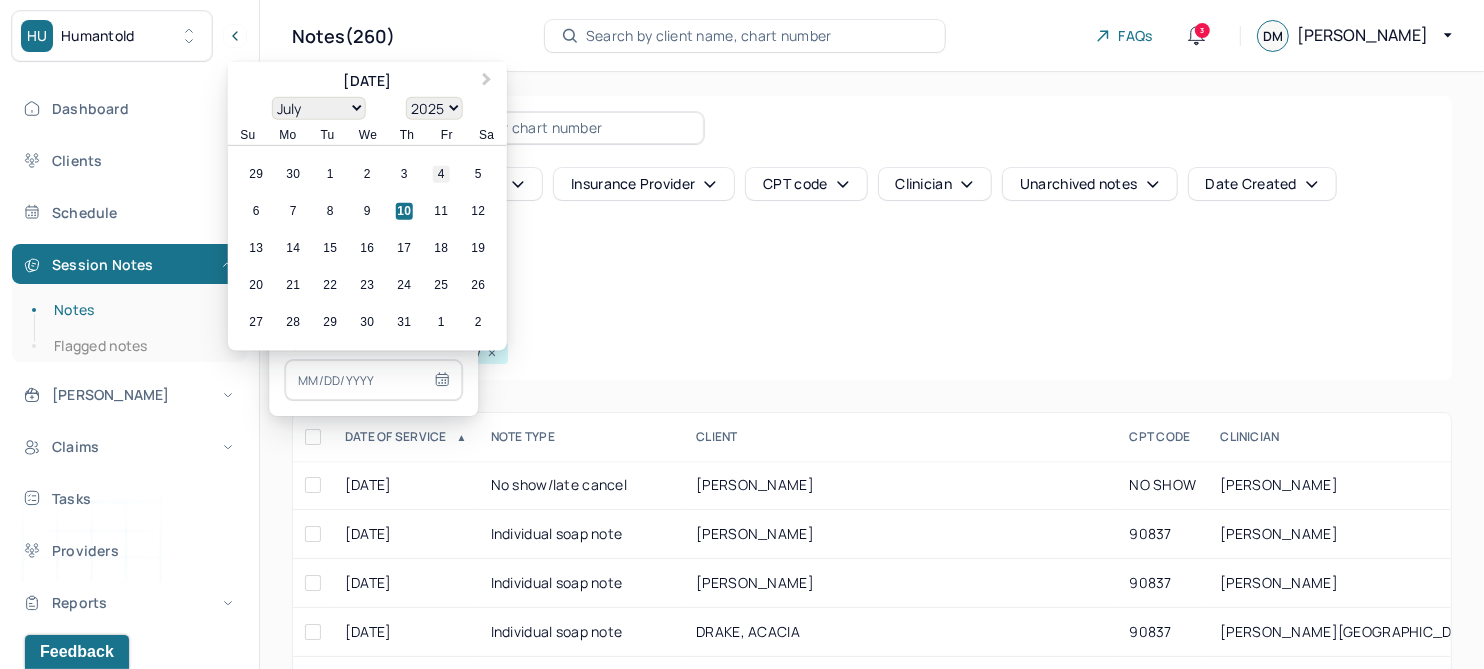 click on "4" at bounding box center (441, 174) 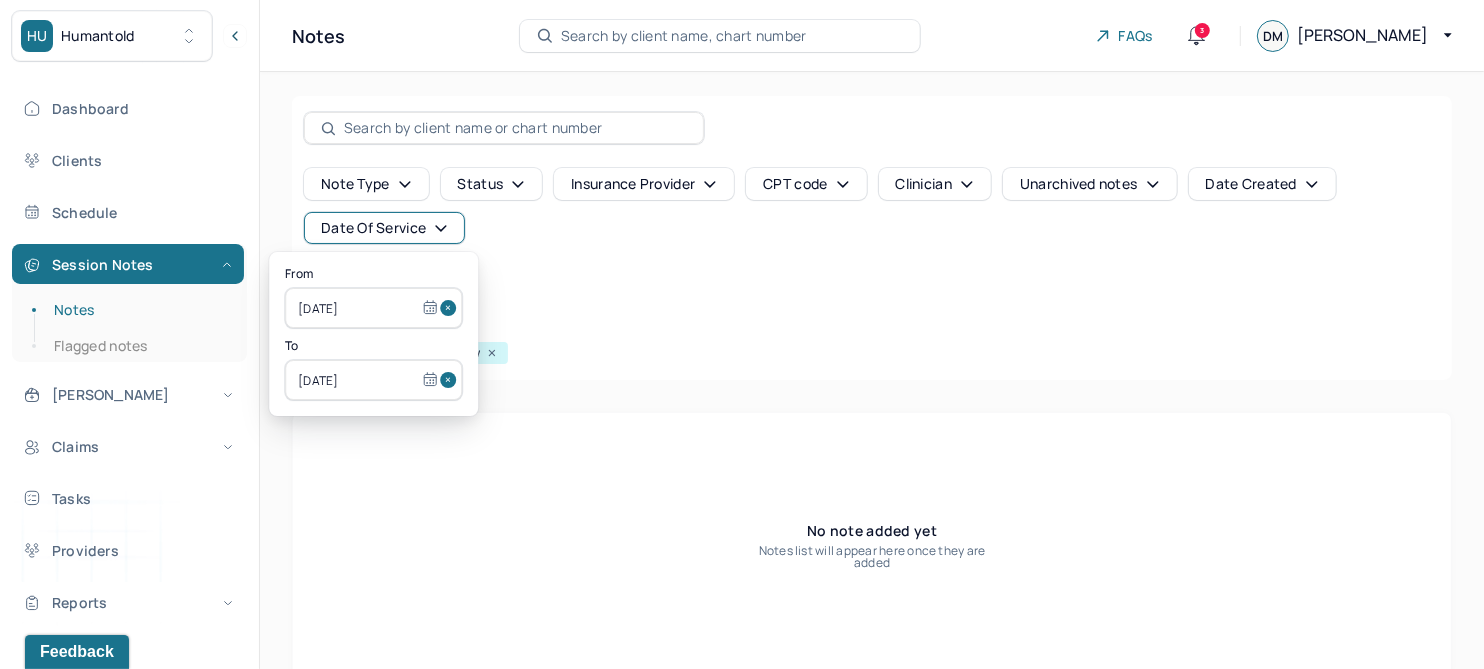 click at bounding box center [451, 308] 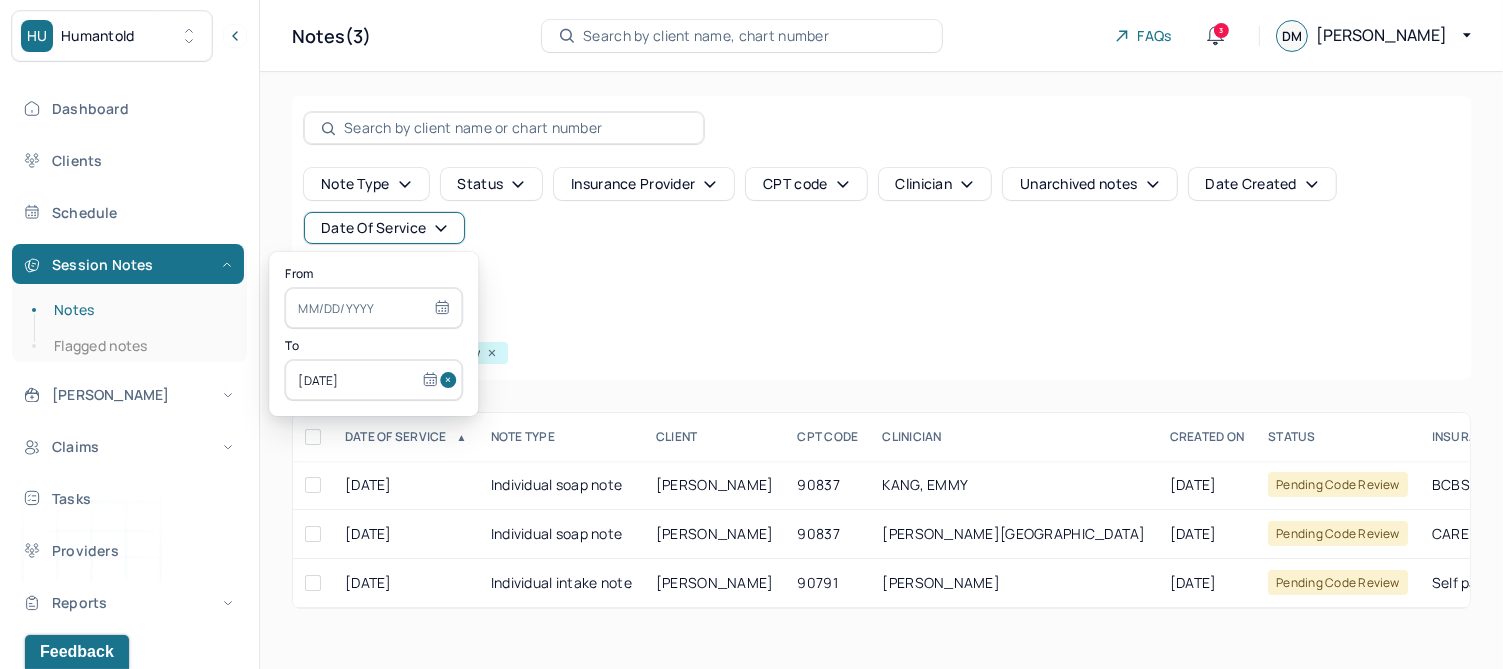 click at bounding box center (451, 380) 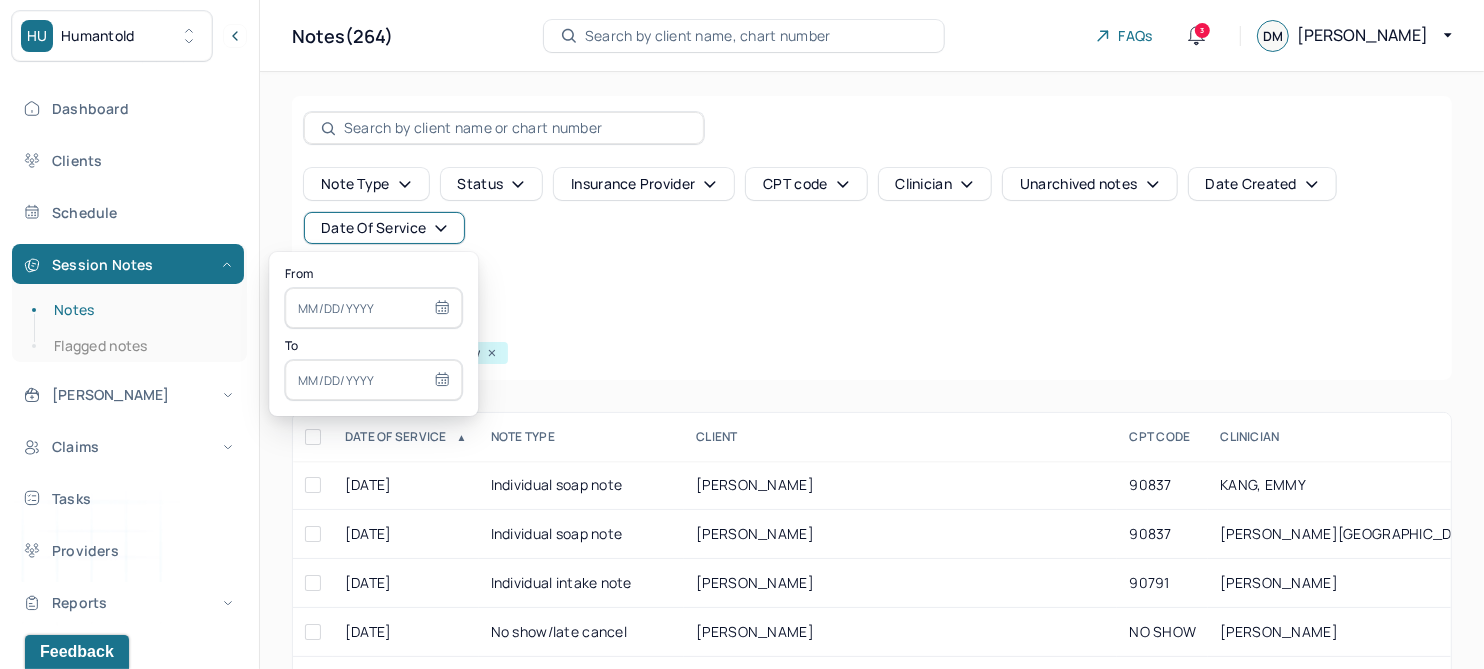 click at bounding box center (373, 308) 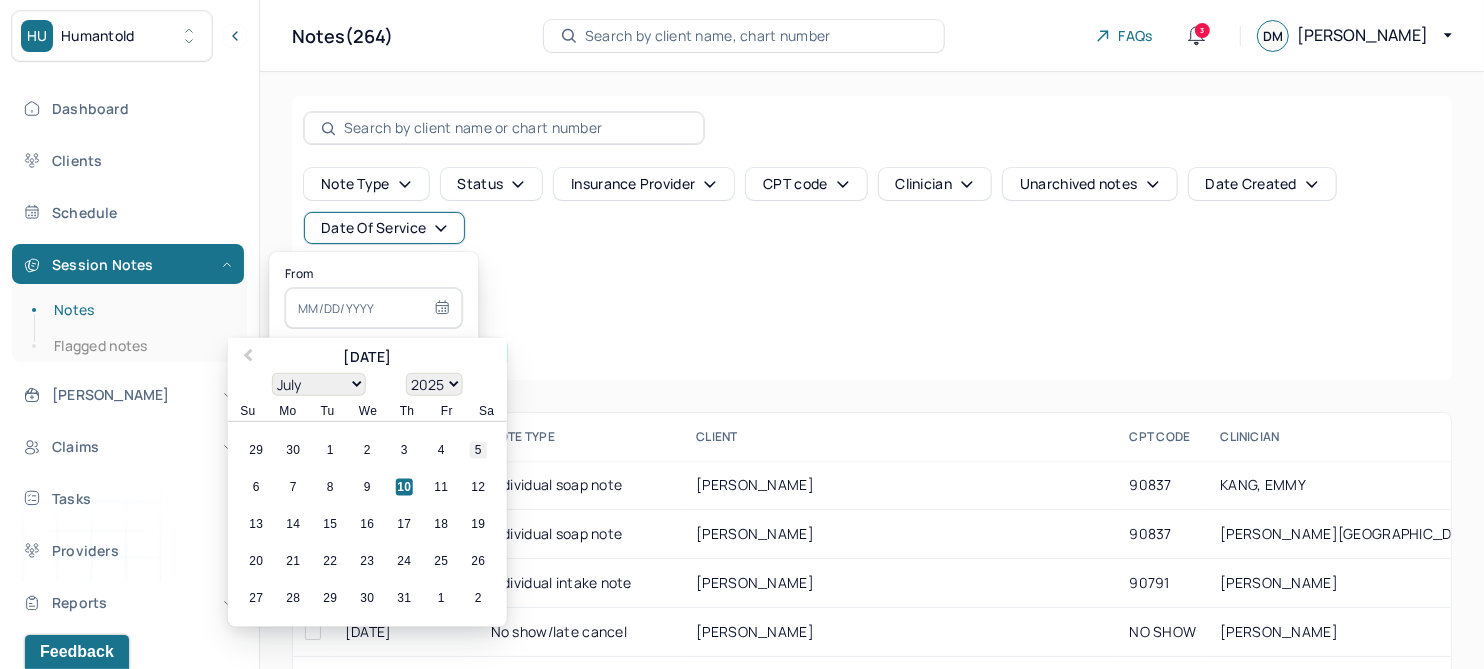 click on "5" at bounding box center (478, 450) 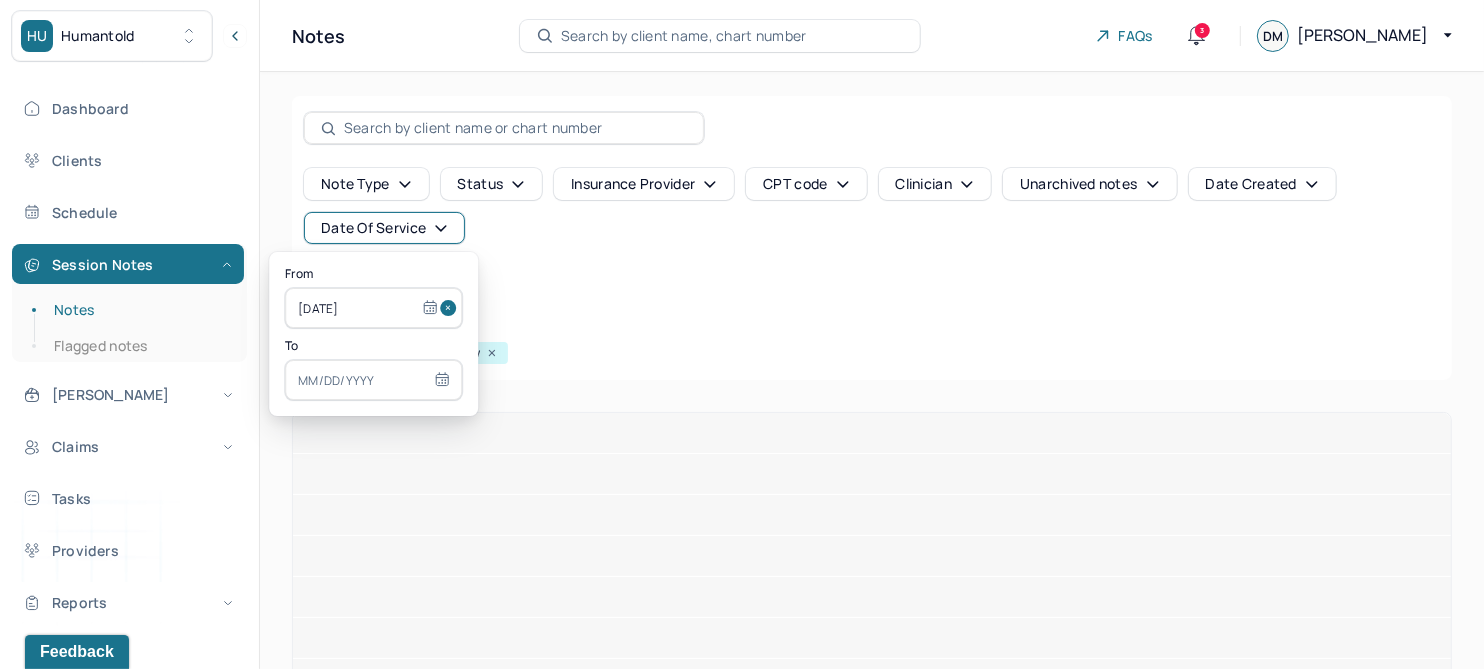 click at bounding box center (373, 380) 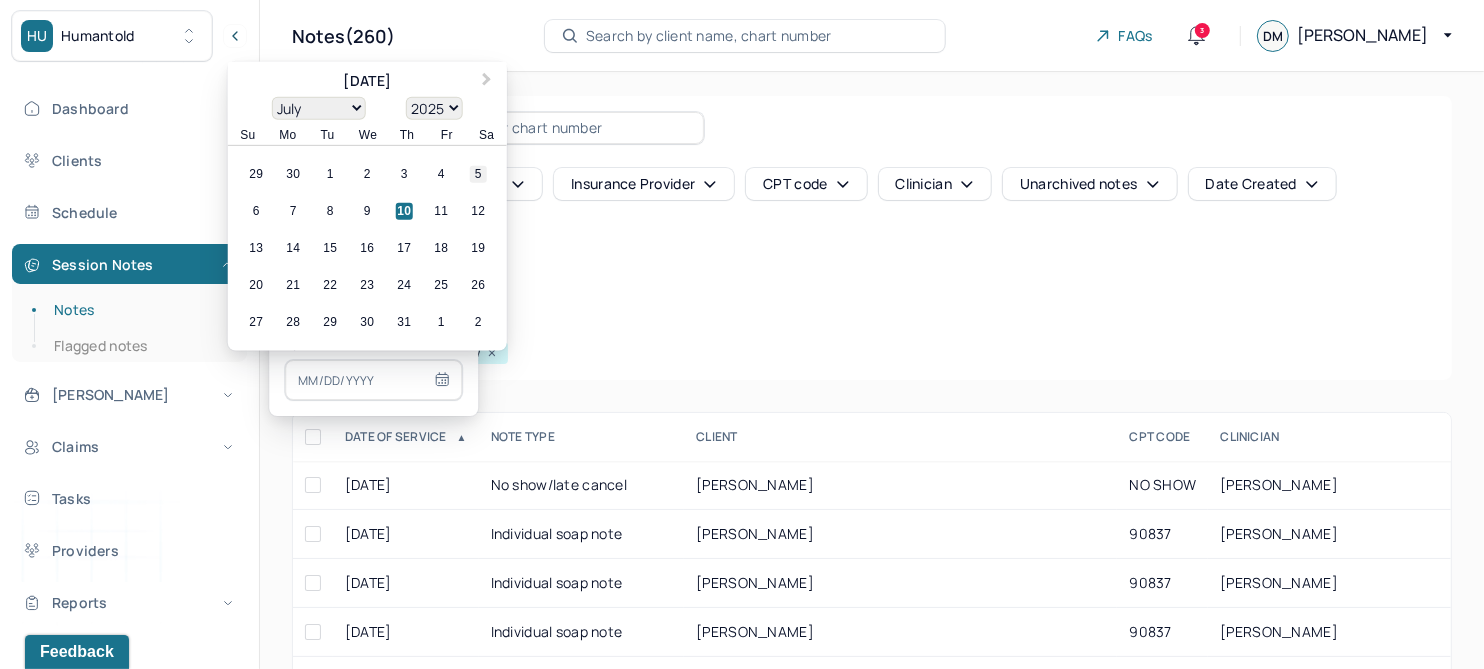 click on "5" at bounding box center [478, 174] 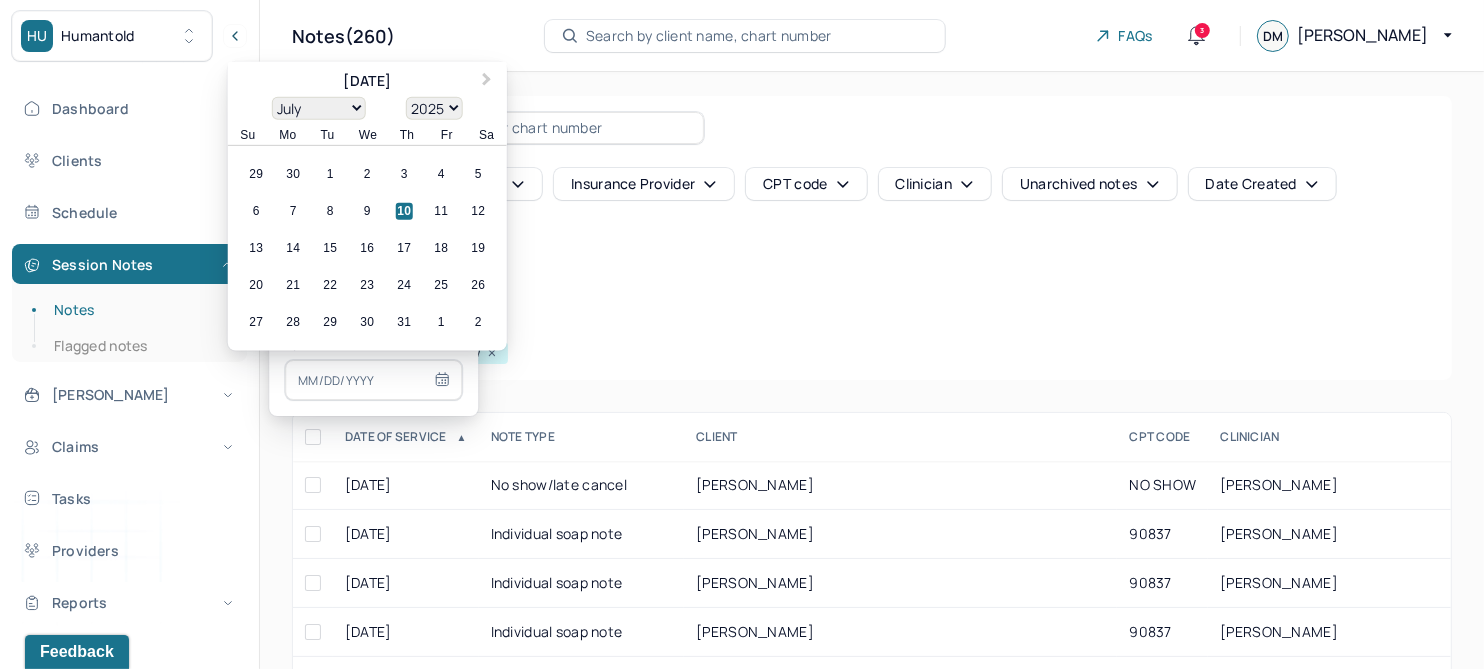 type on "07/05/2025" 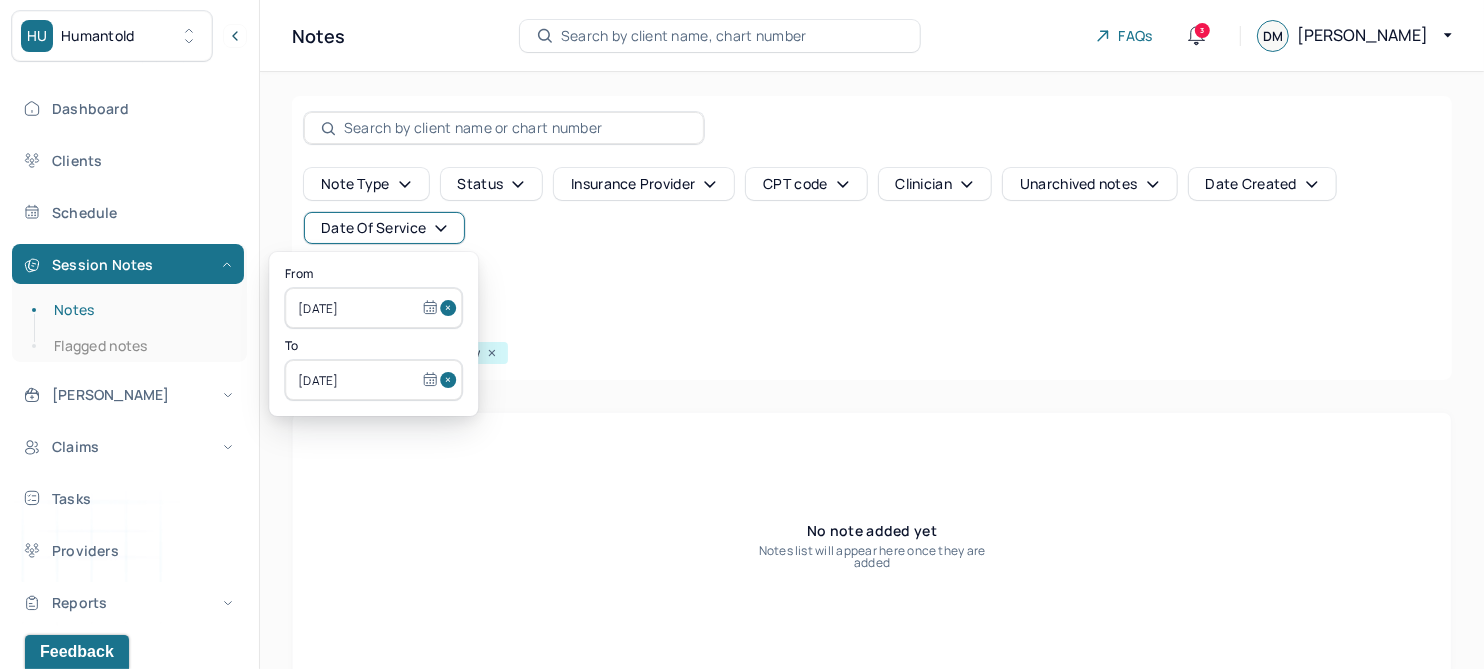click at bounding box center [451, 308] 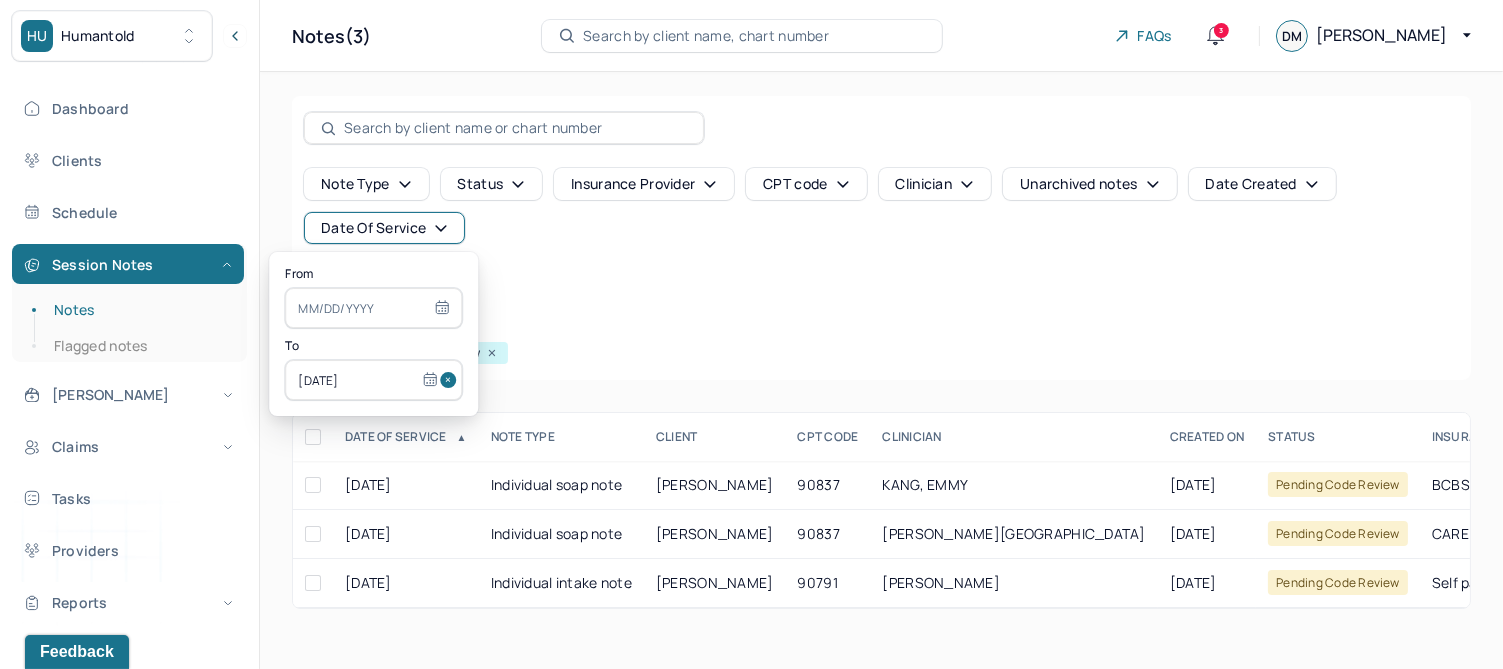 click at bounding box center (451, 380) 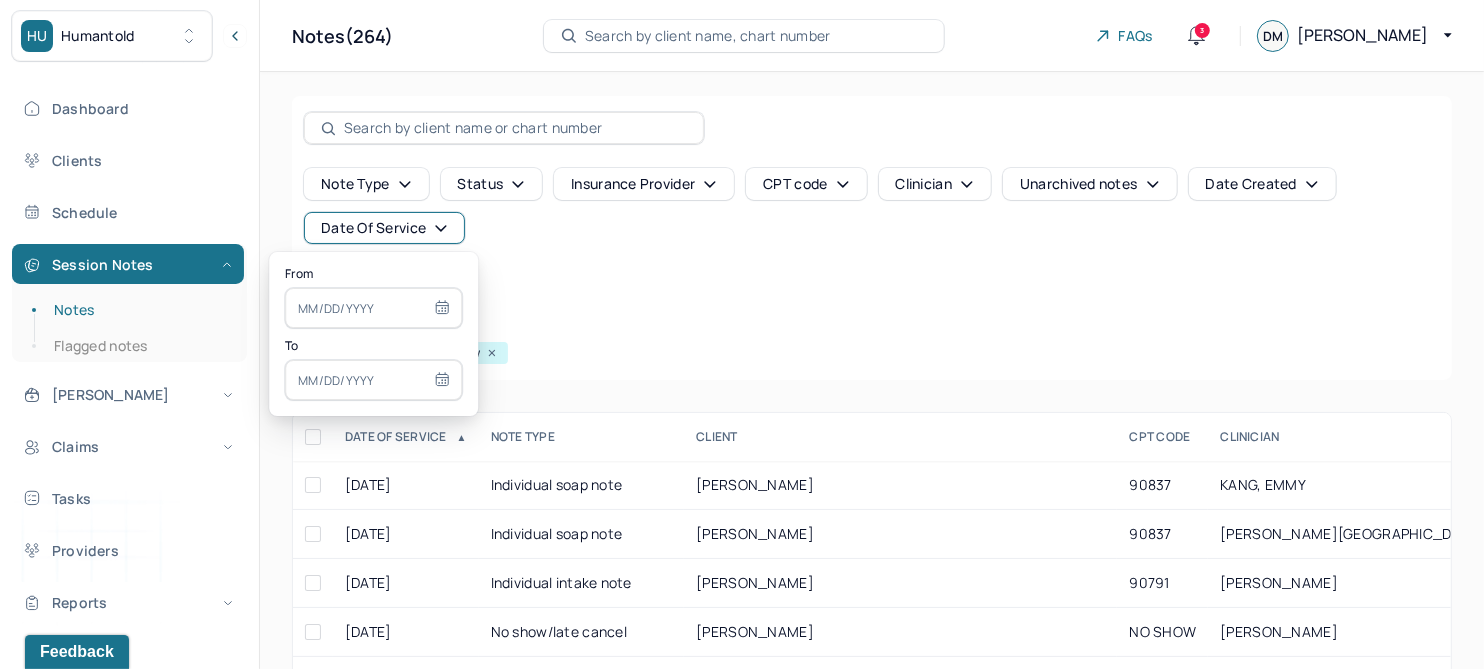 click at bounding box center (373, 308) 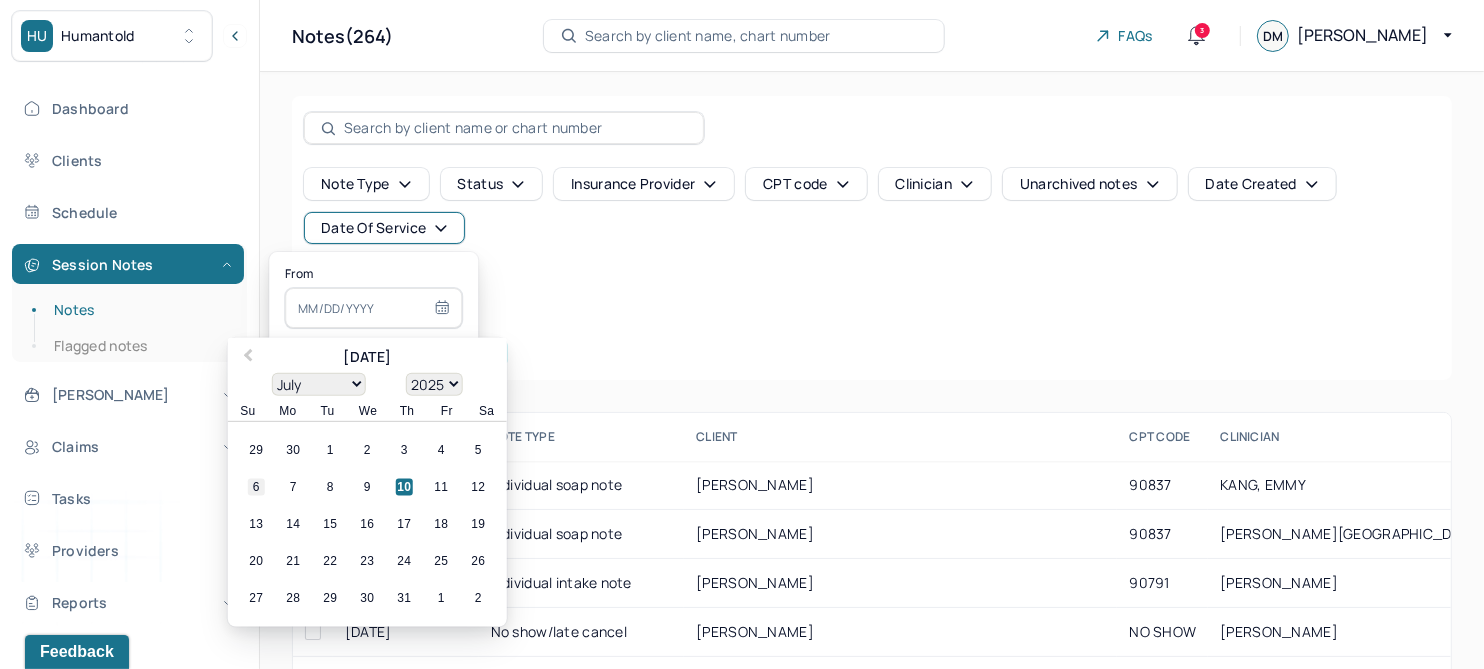 click on "6" at bounding box center (256, 487) 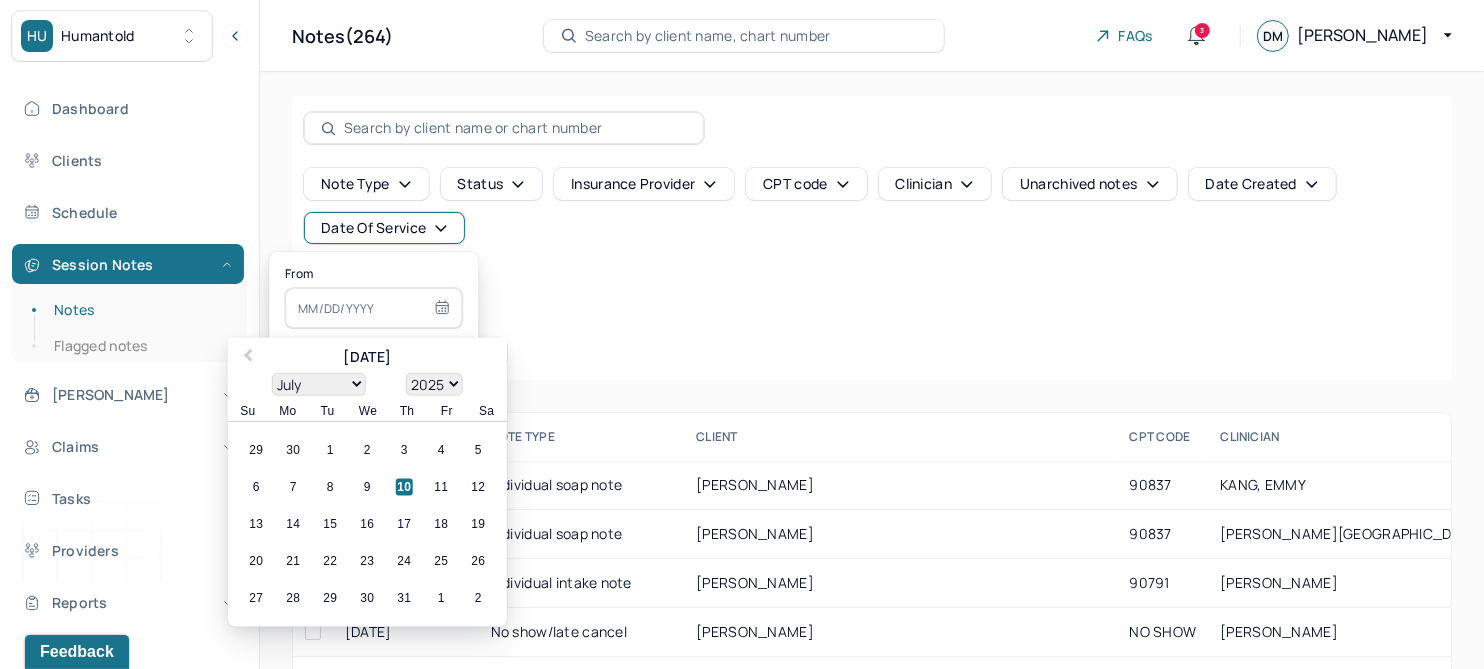 type on "07/06/2025" 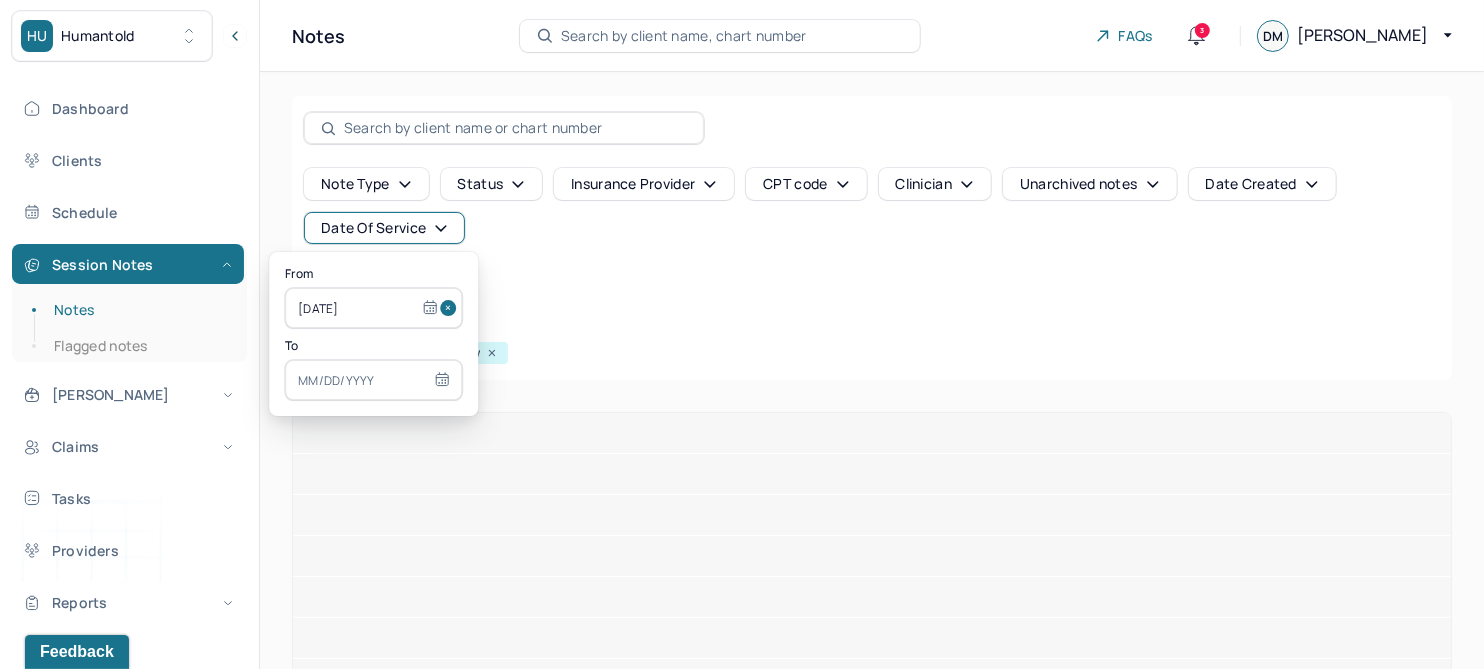 select on "6" 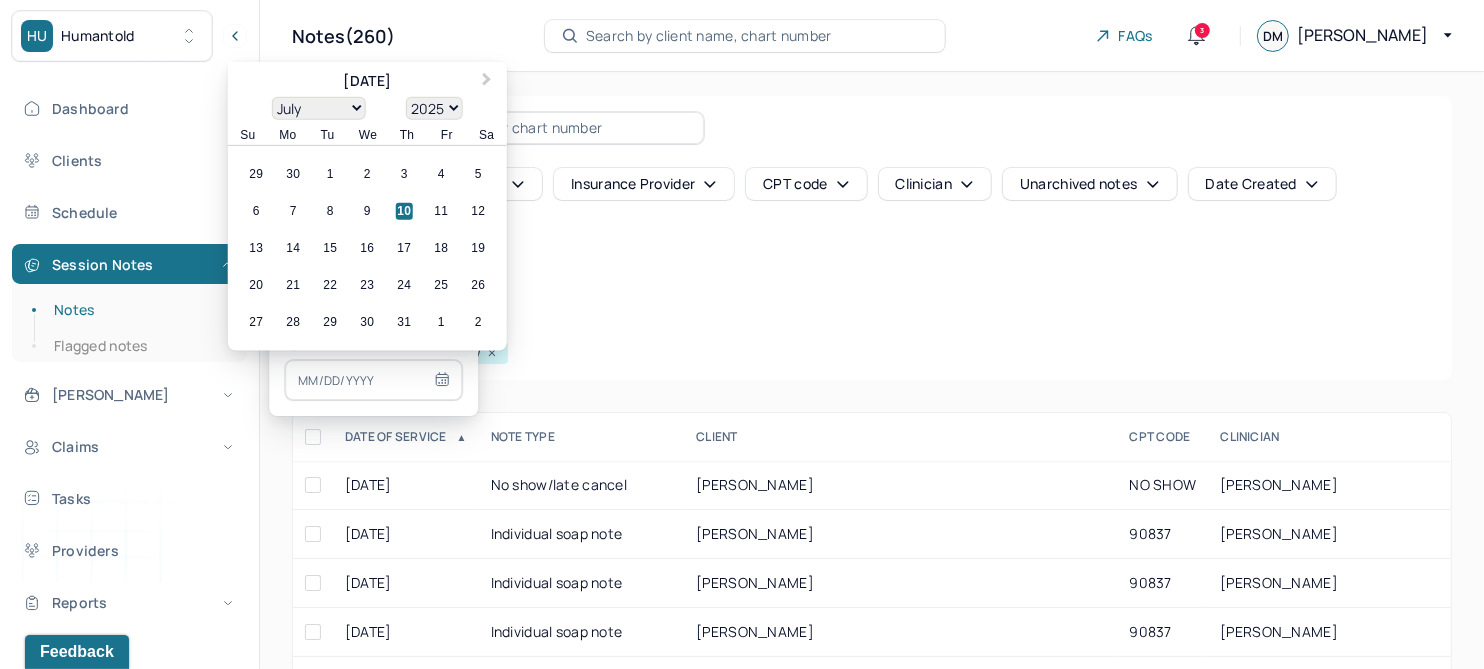 click at bounding box center (373, 380) 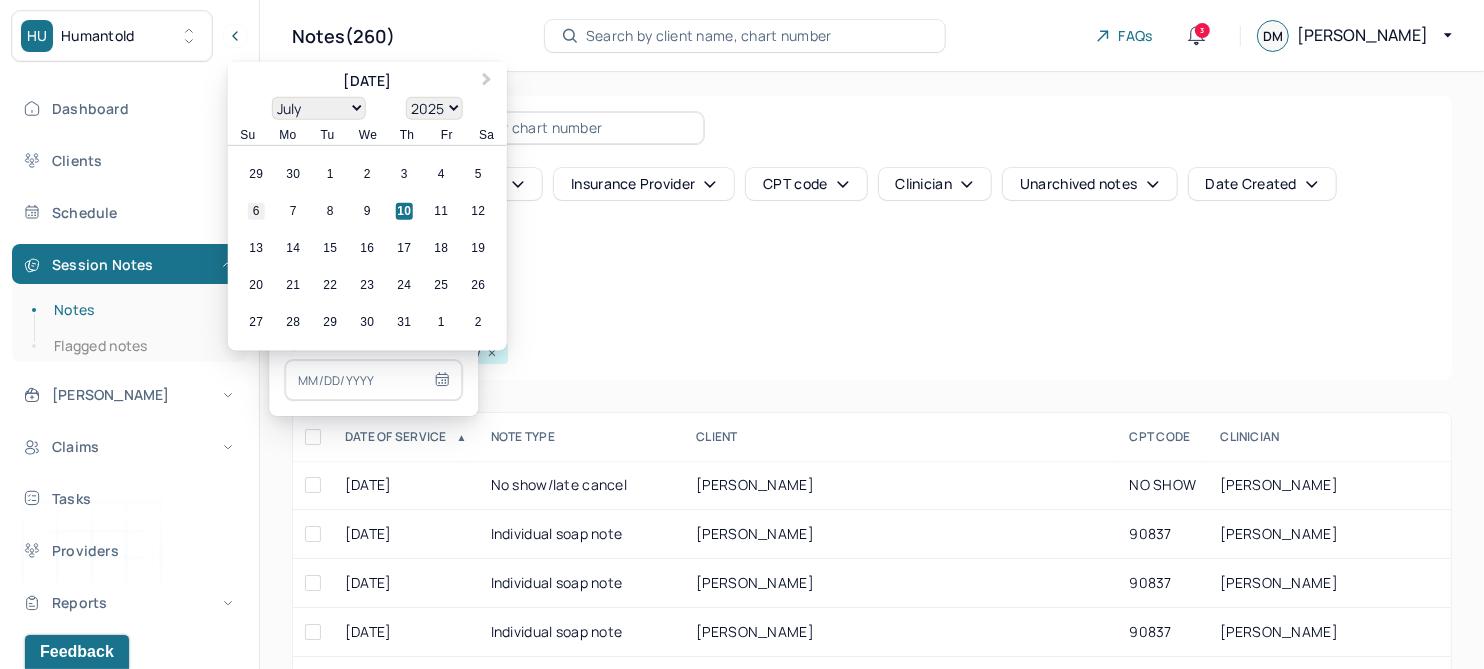 click on "6" at bounding box center (256, 211) 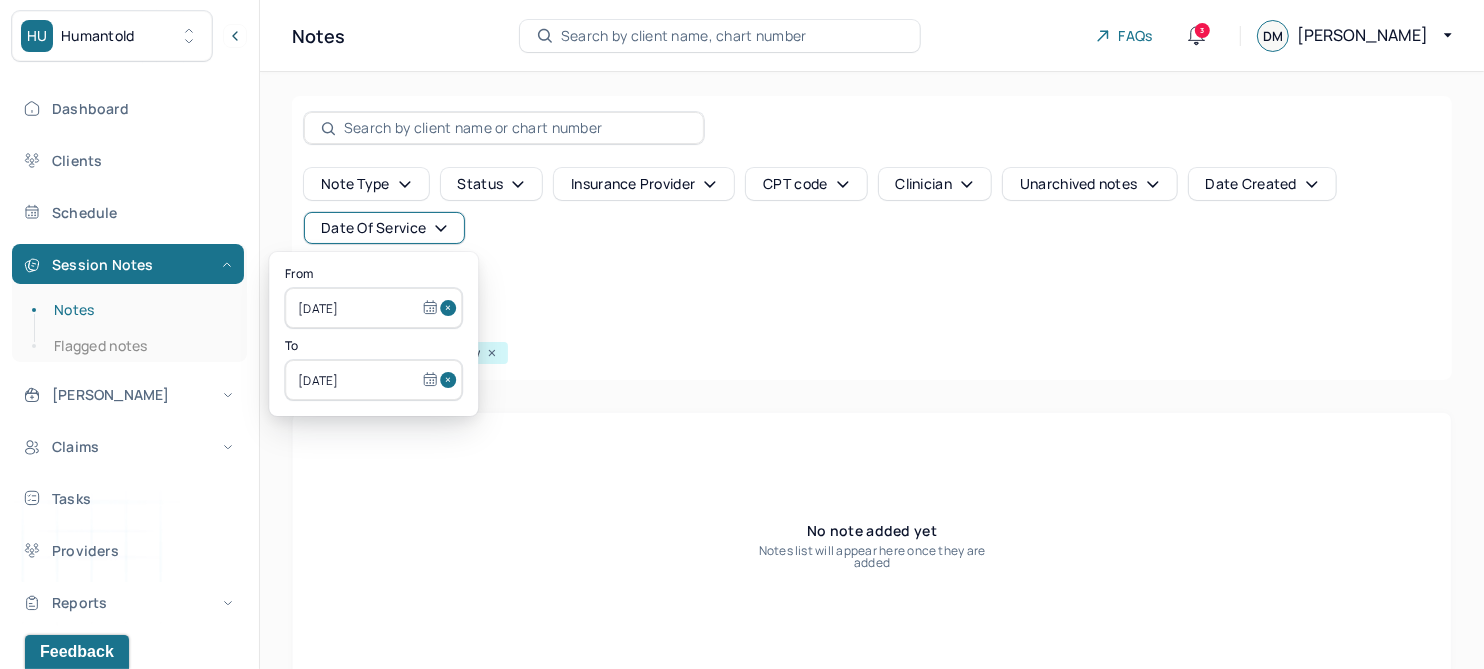 click at bounding box center [451, 308] 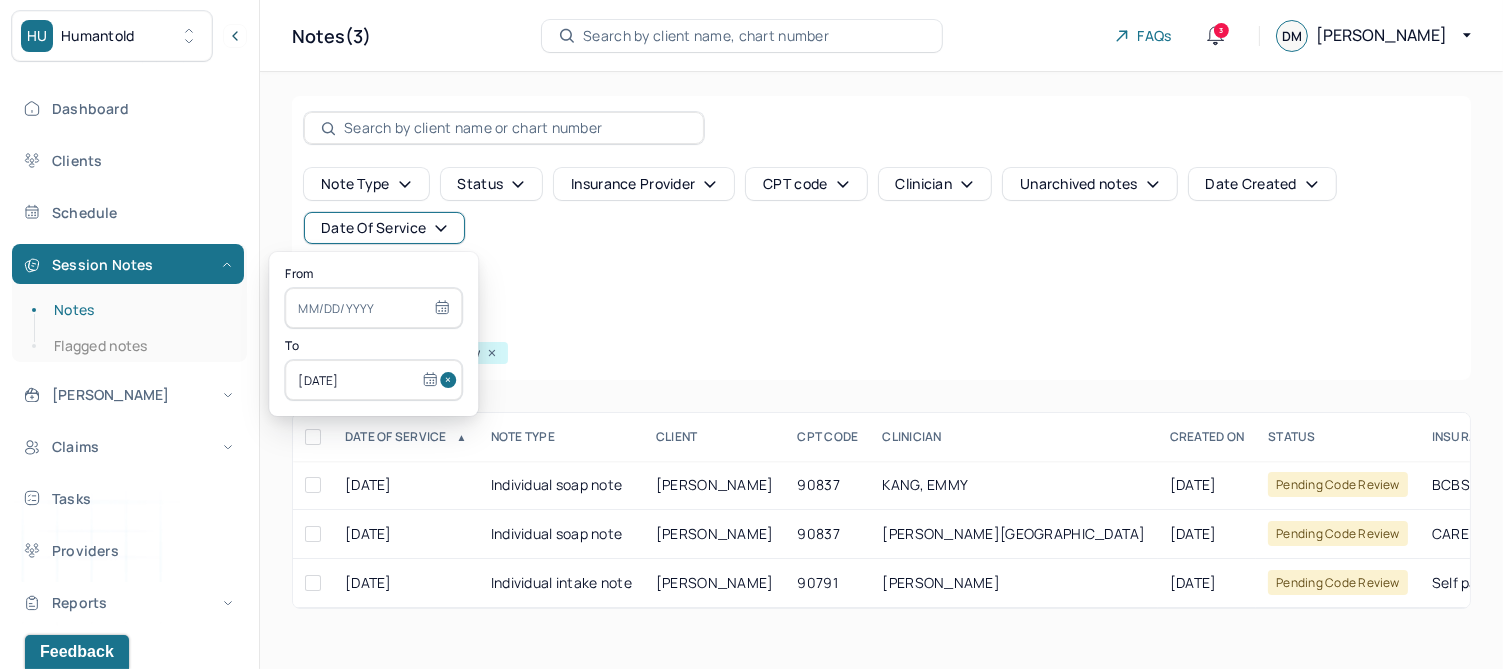 click at bounding box center [451, 380] 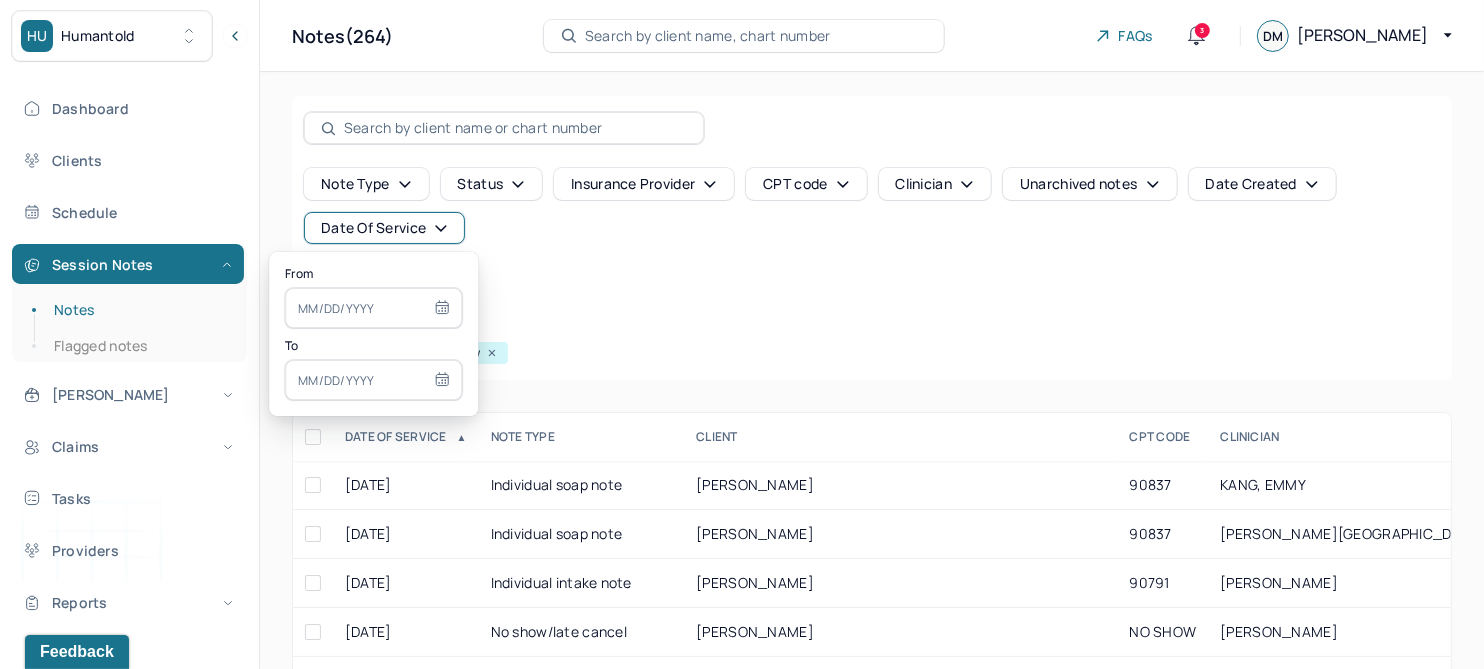 click at bounding box center [373, 308] 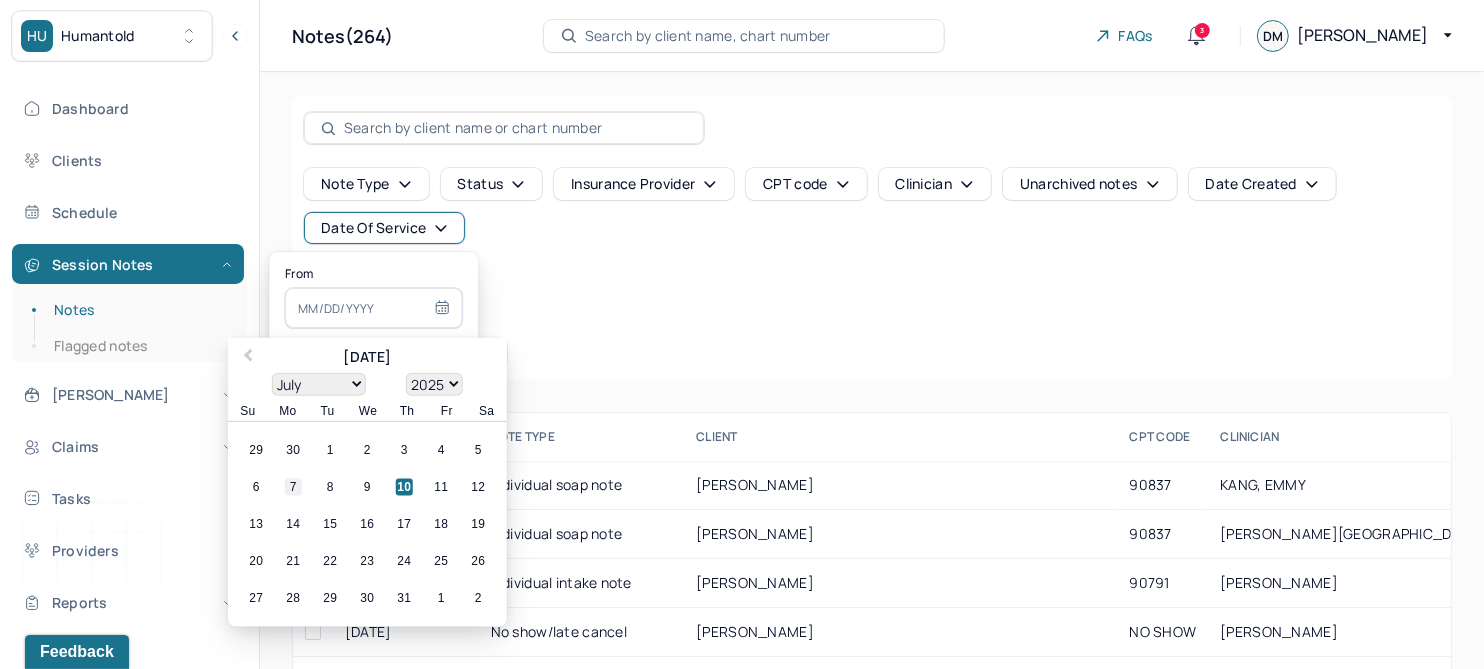 click on "7" at bounding box center (293, 487) 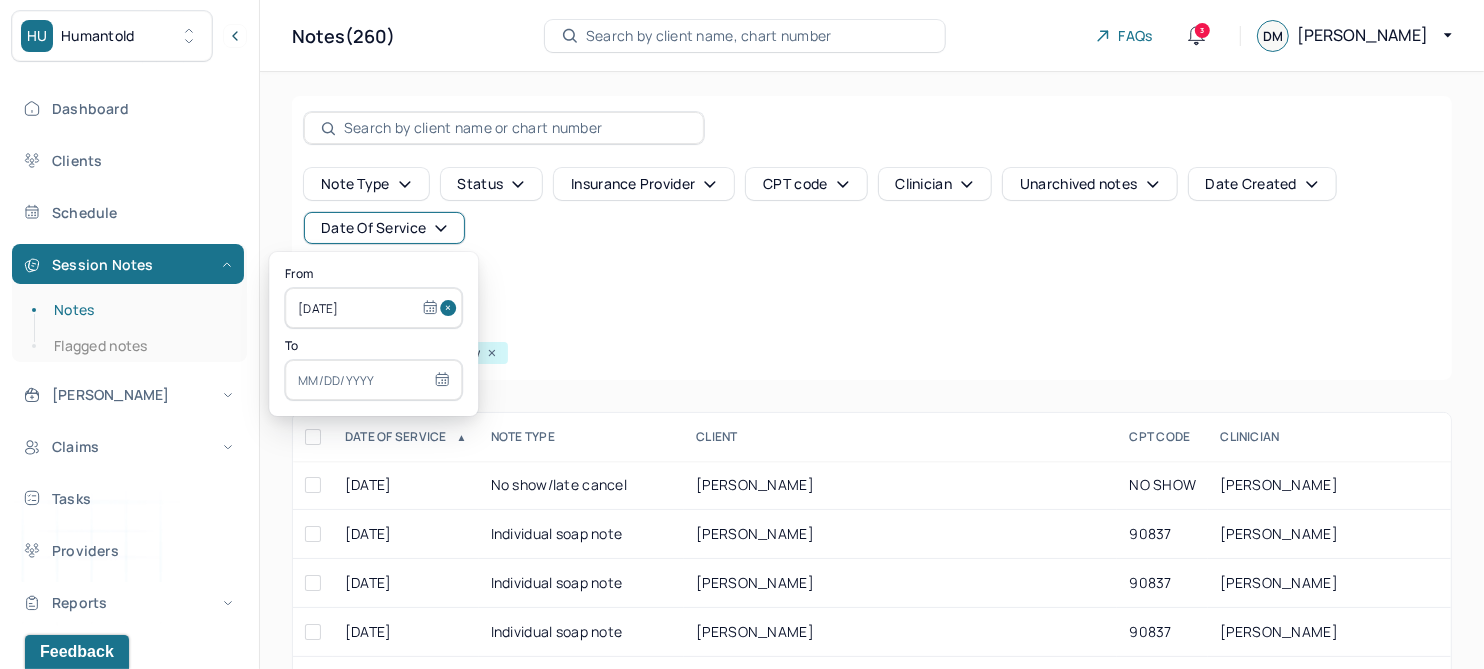 click at bounding box center (373, 380) 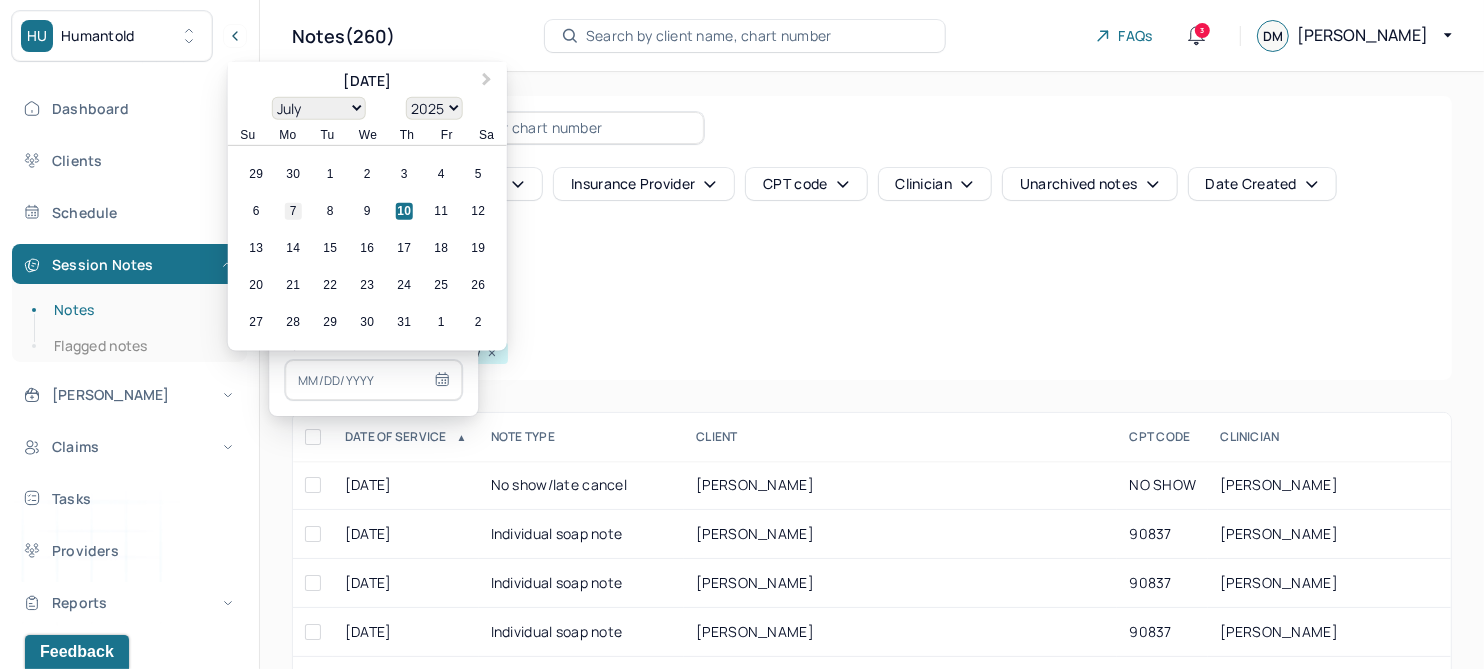 click on "7" at bounding box center (293, 211) 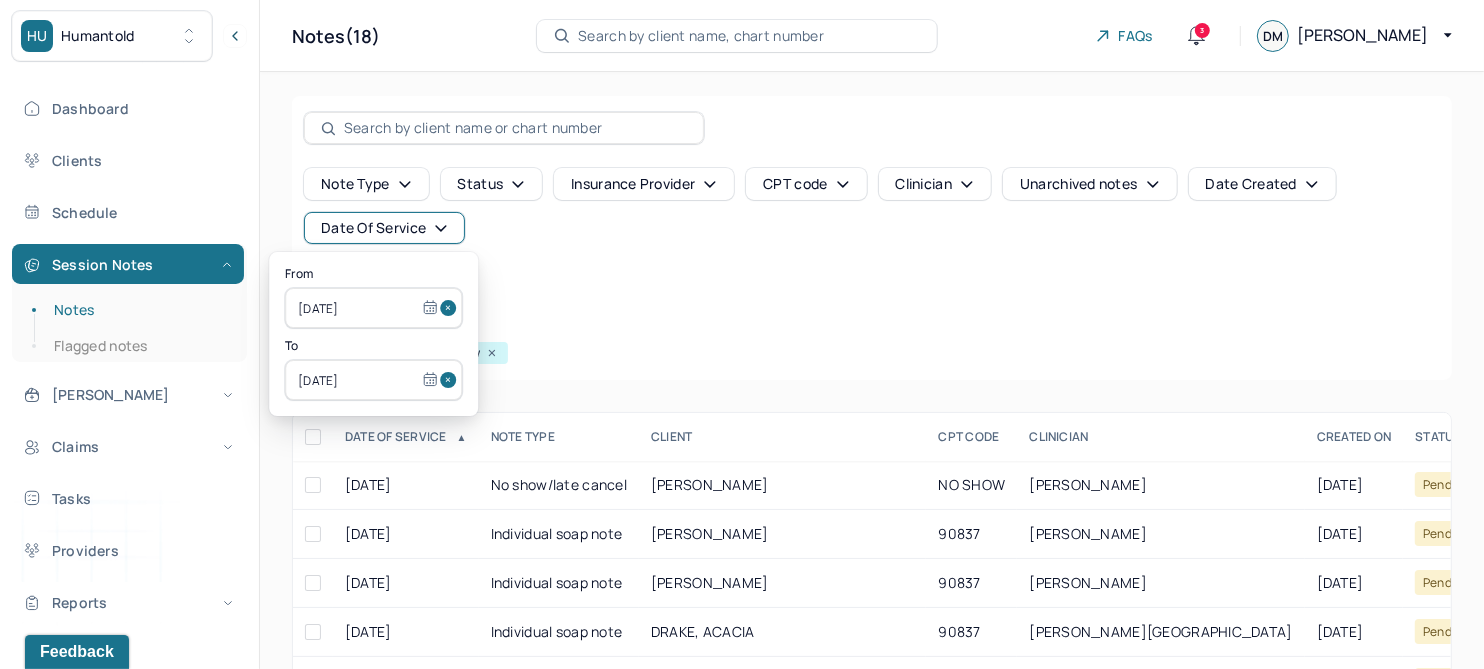 click on "Note type     Status     Insurance provider     CPT code     Clinician     Unarchived notes     Date Created     Date Of Service     Create note" at bounding box center (872, 234) 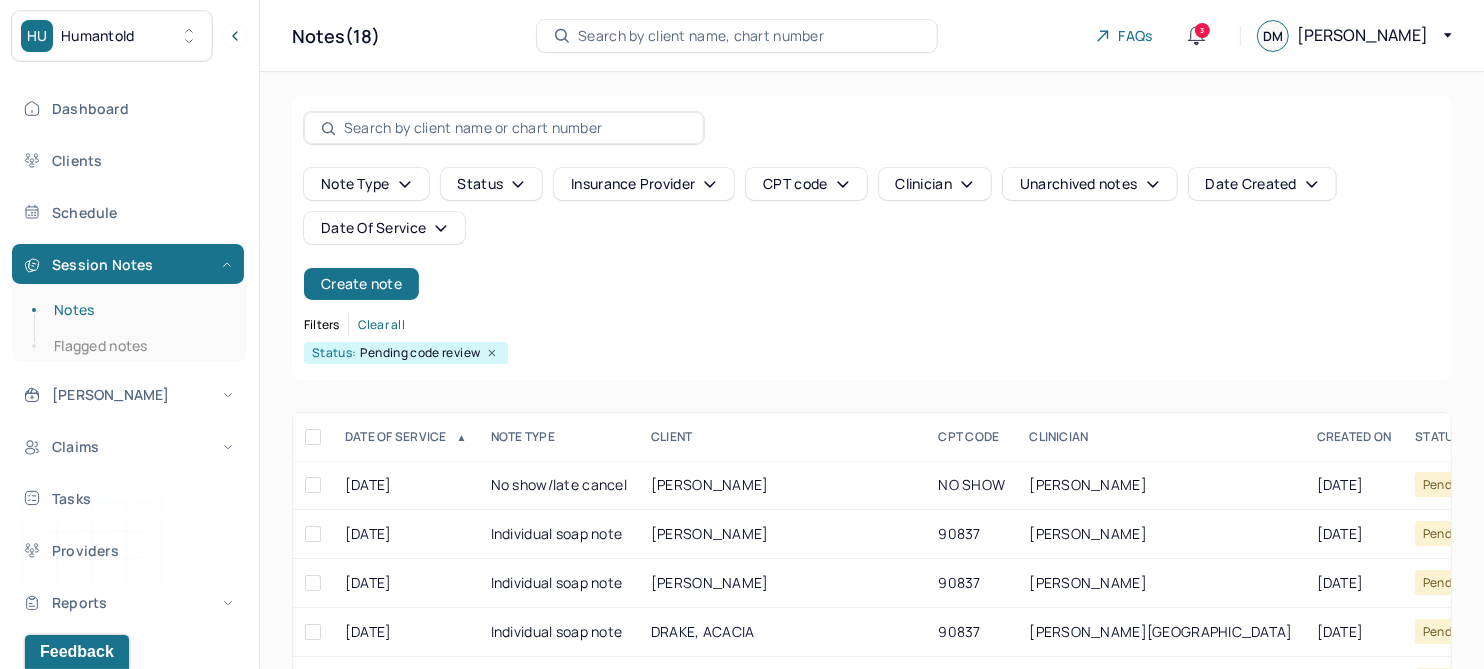 click 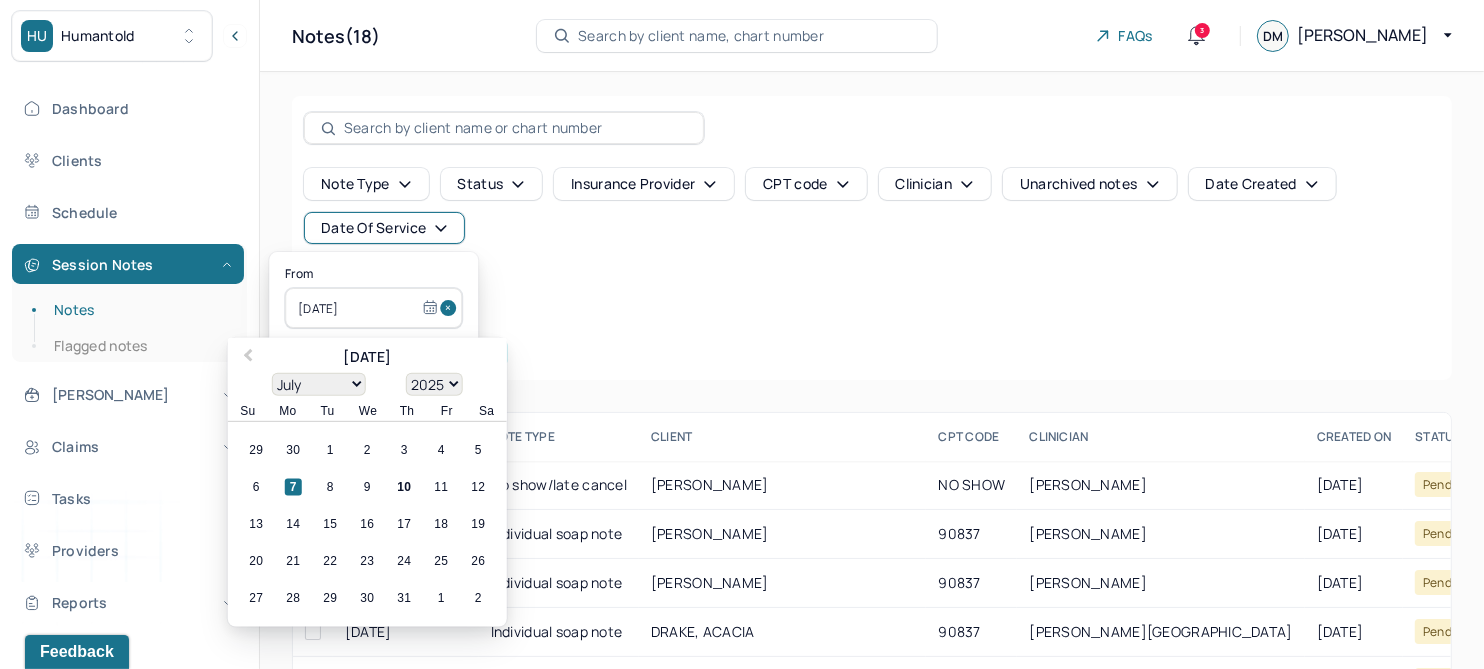 click at bounding box center [451, 308] 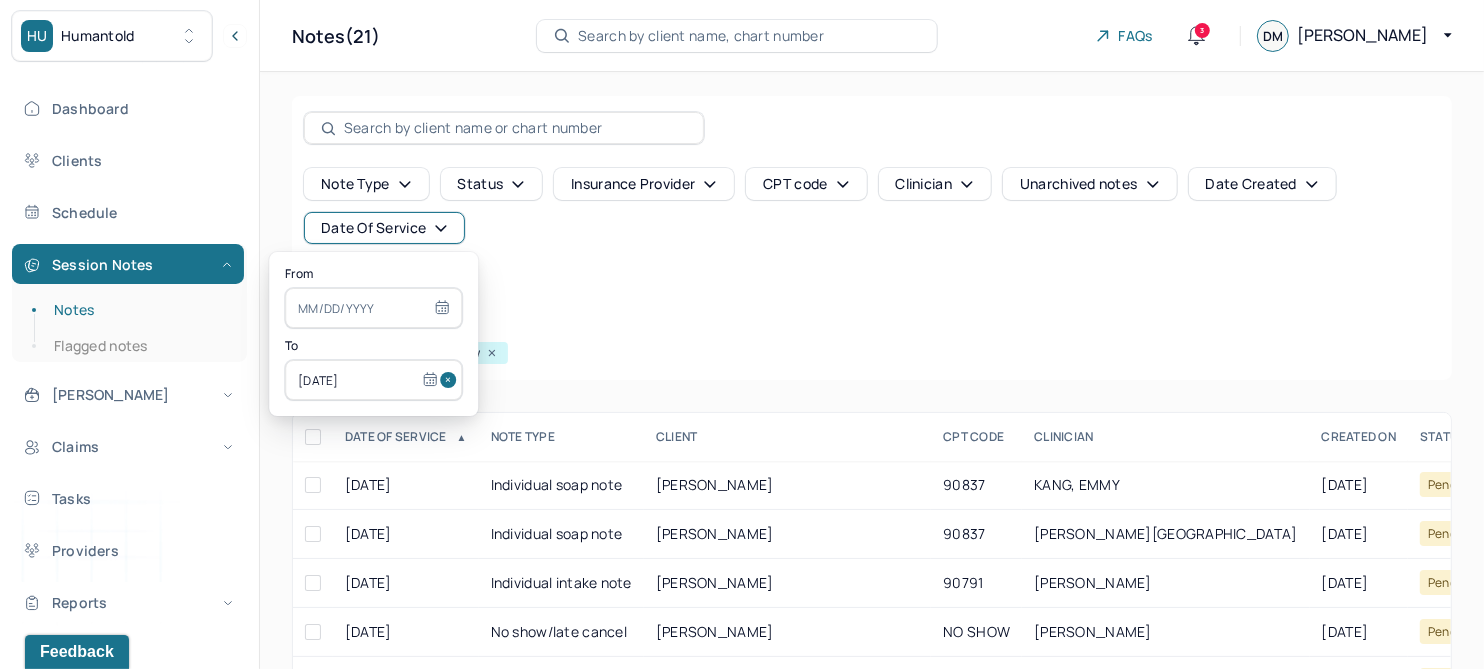 drag, startPoint x: 427, startPoint y: 377, endPoint x: 292, endPoint y: 313, distance: 149.40215 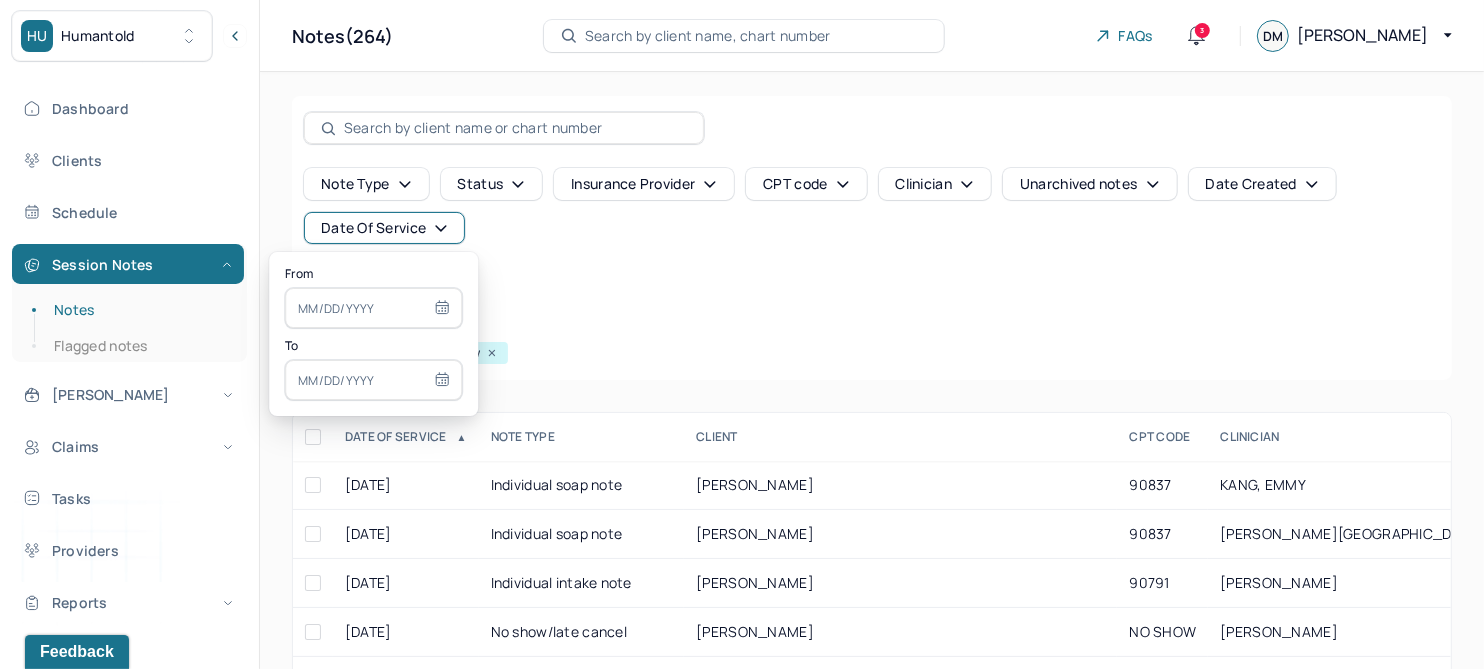 click at bounding box center [373, 308] 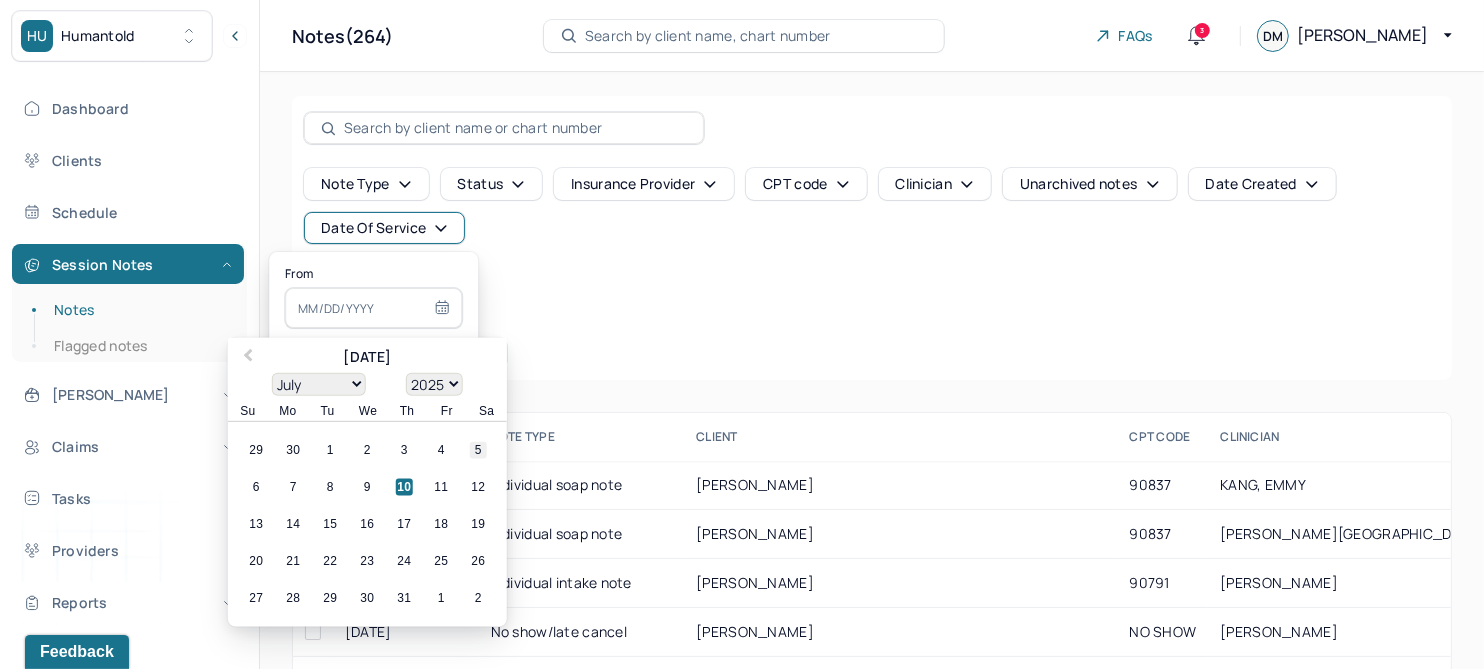 click on "5" at bounding box center (478, 450) 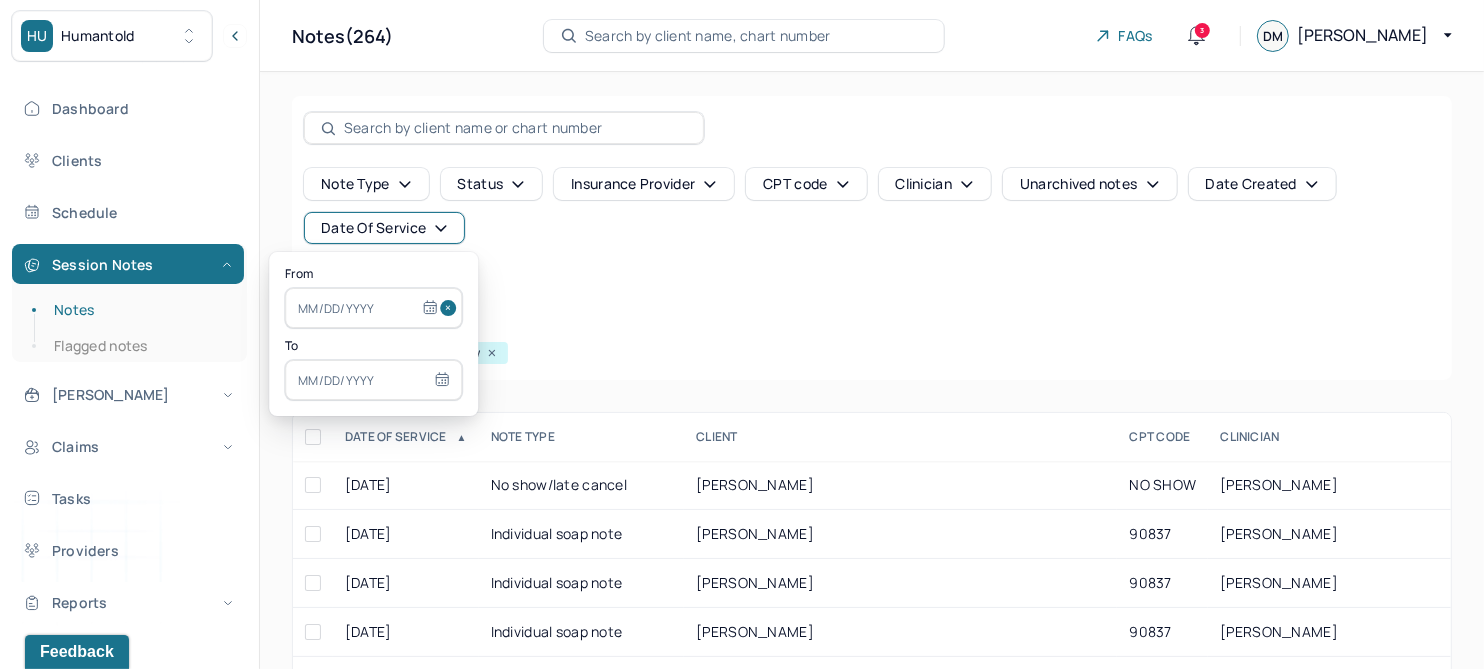 type on "07/05/2025" 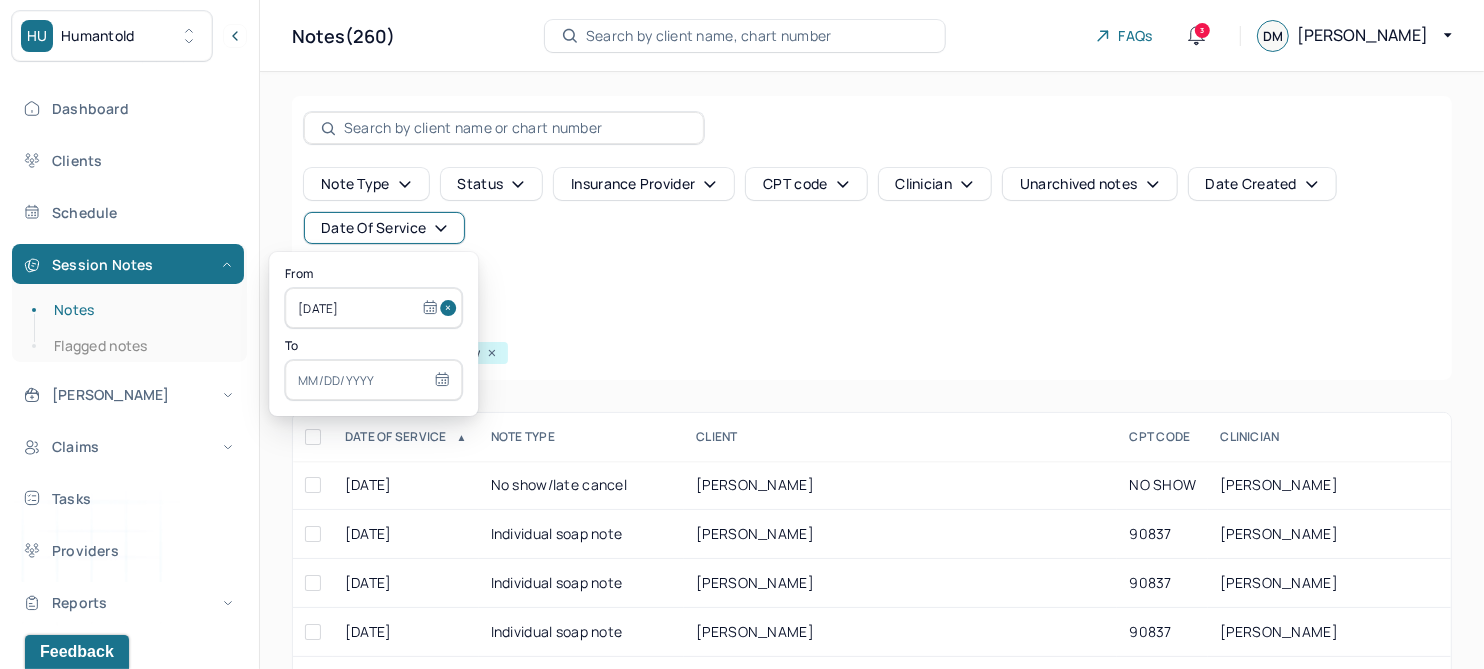 click at bounding box center (373, 380) 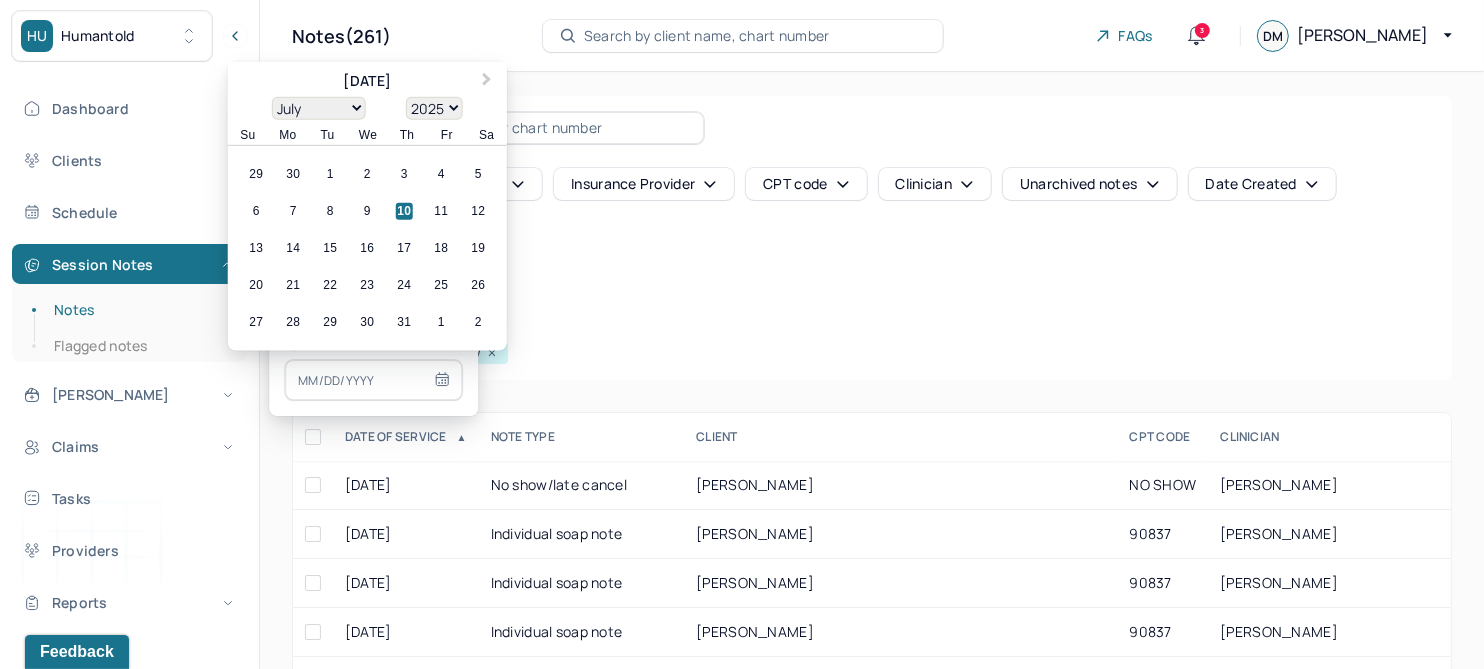 click on "5" at bounding box center (478, 174) 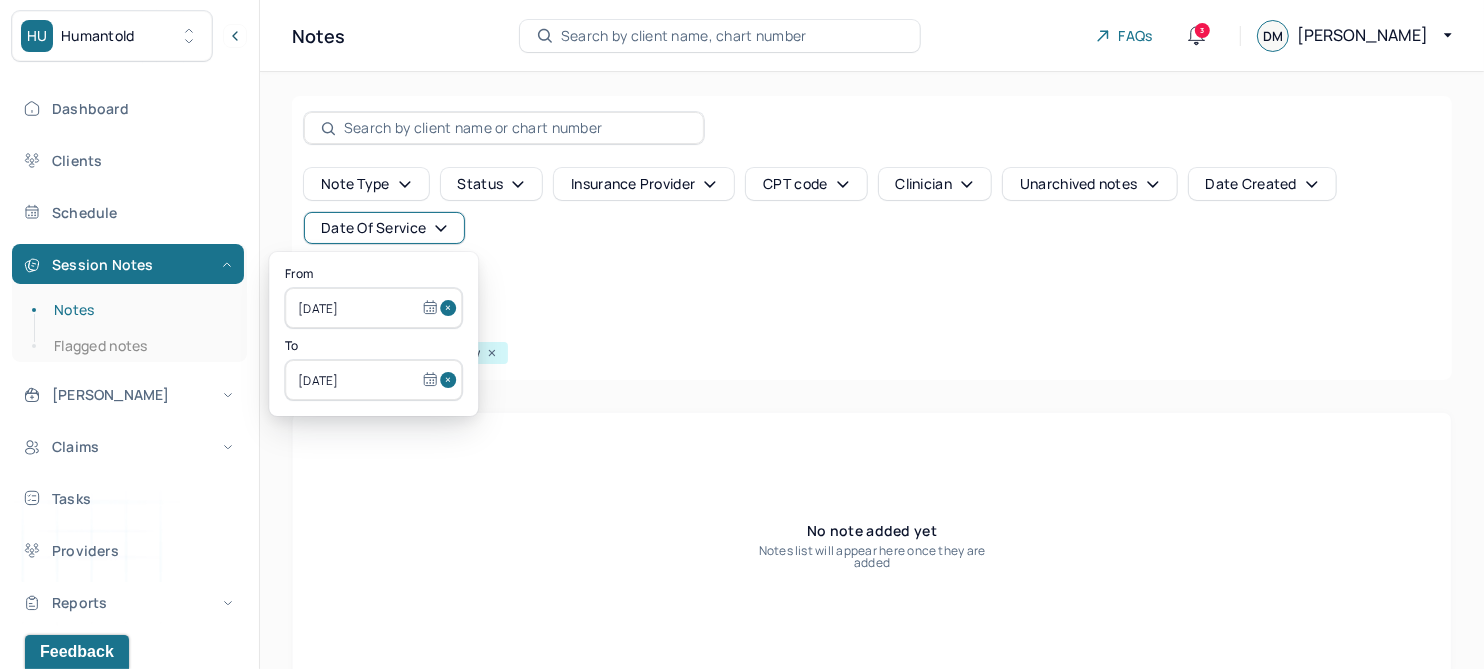 click at bounding box center [451, 308] 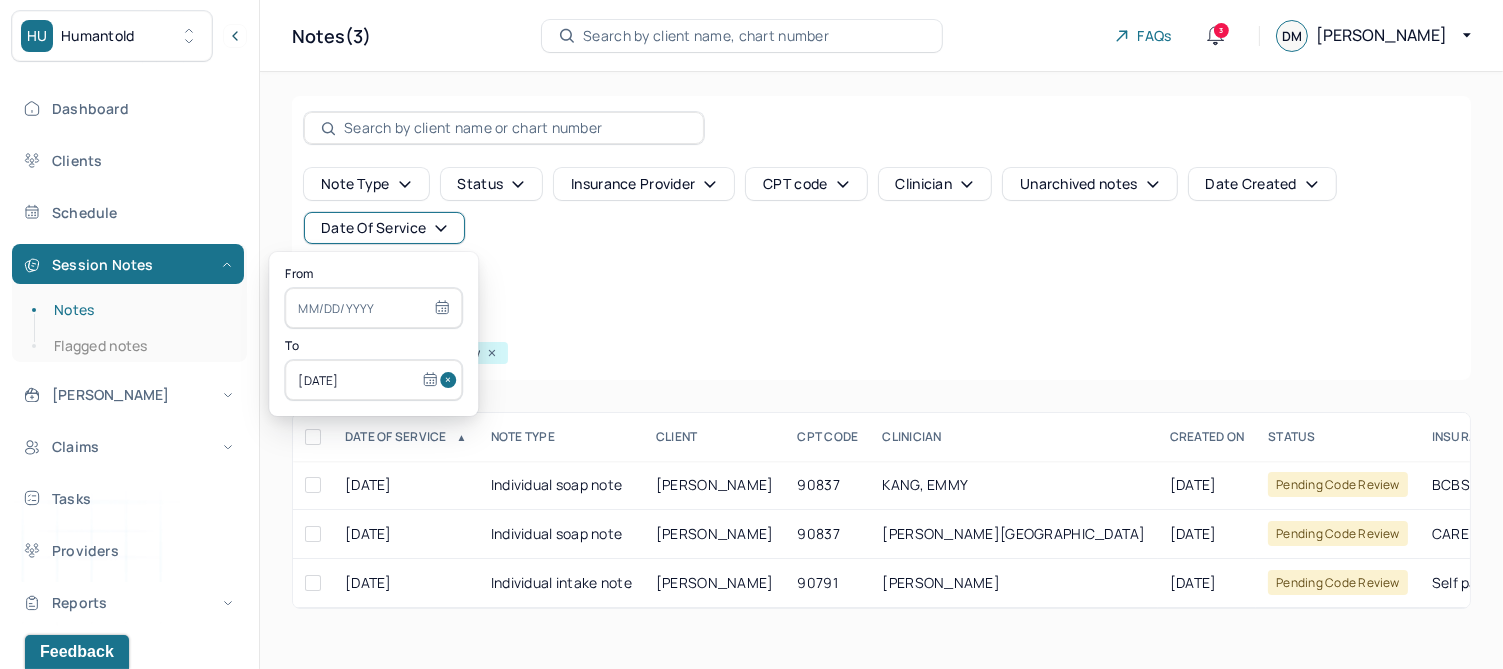 click at bounding box center [451, 380] 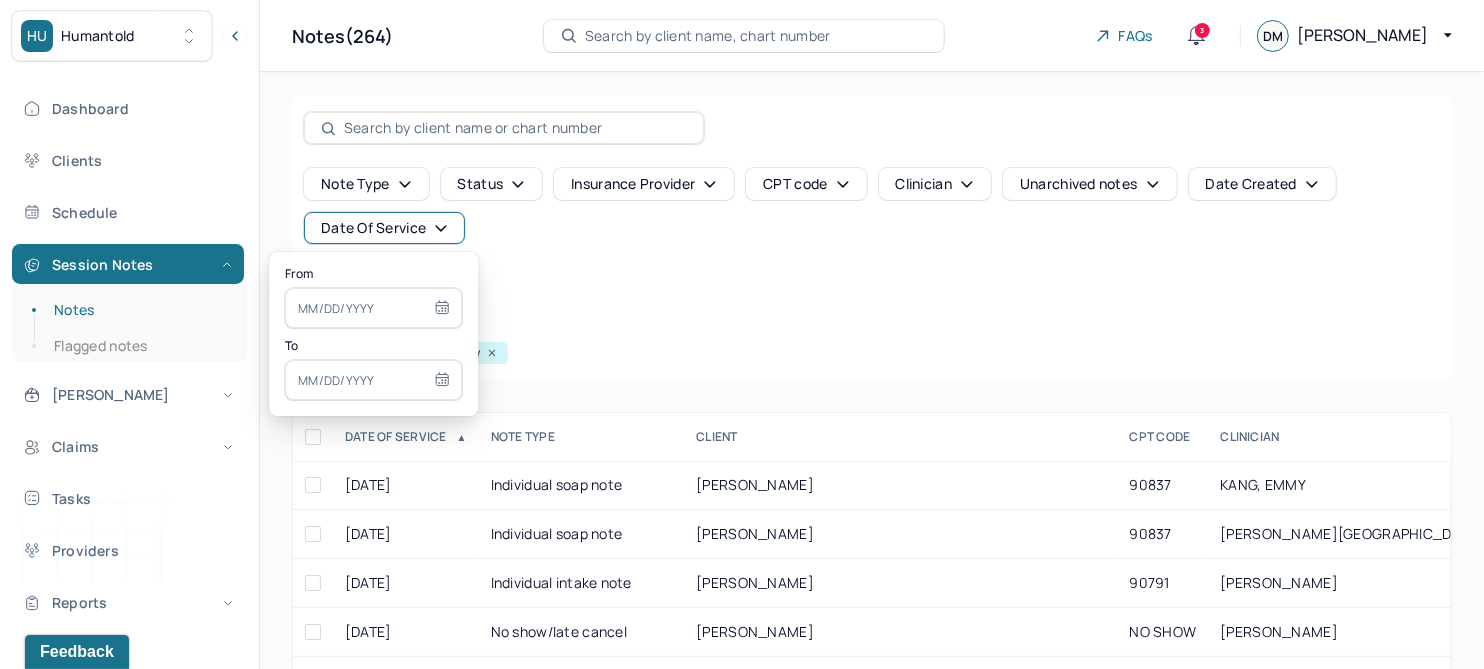 click at bounding box center [373, 308] 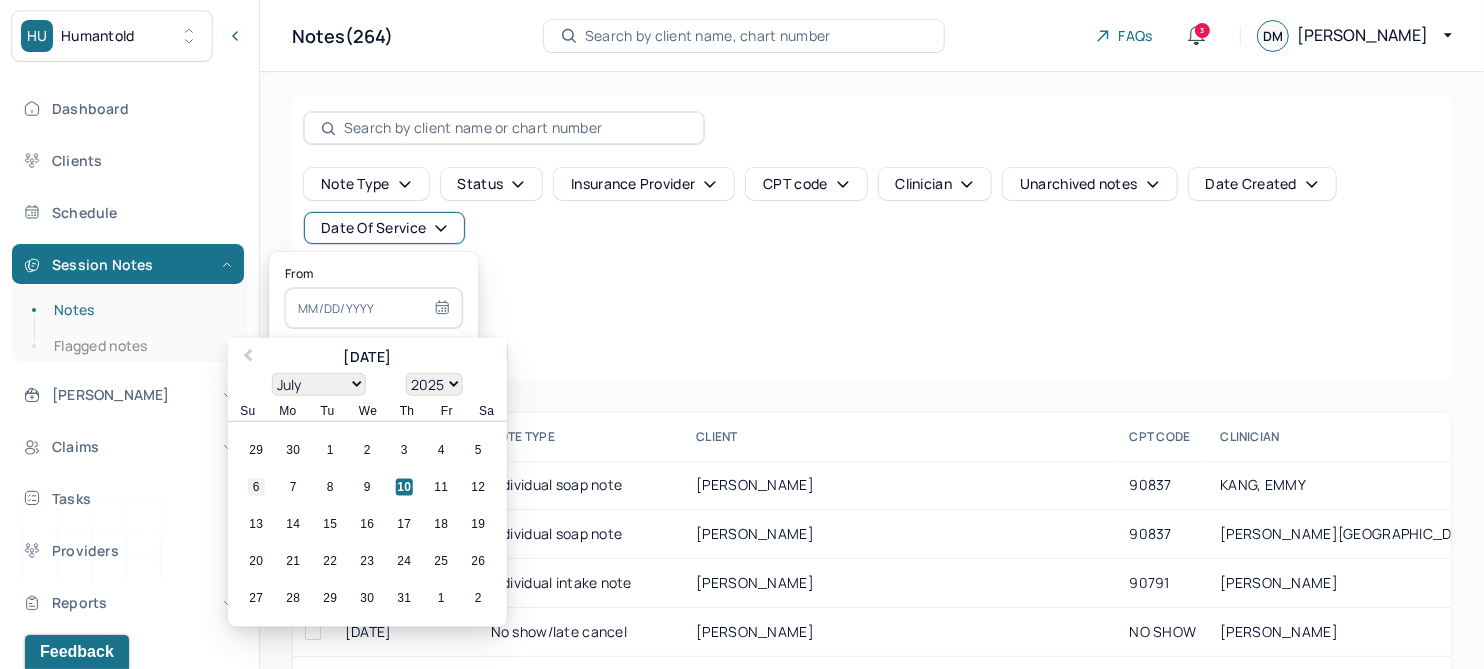 click on "6" at bounding box center [256, 487] 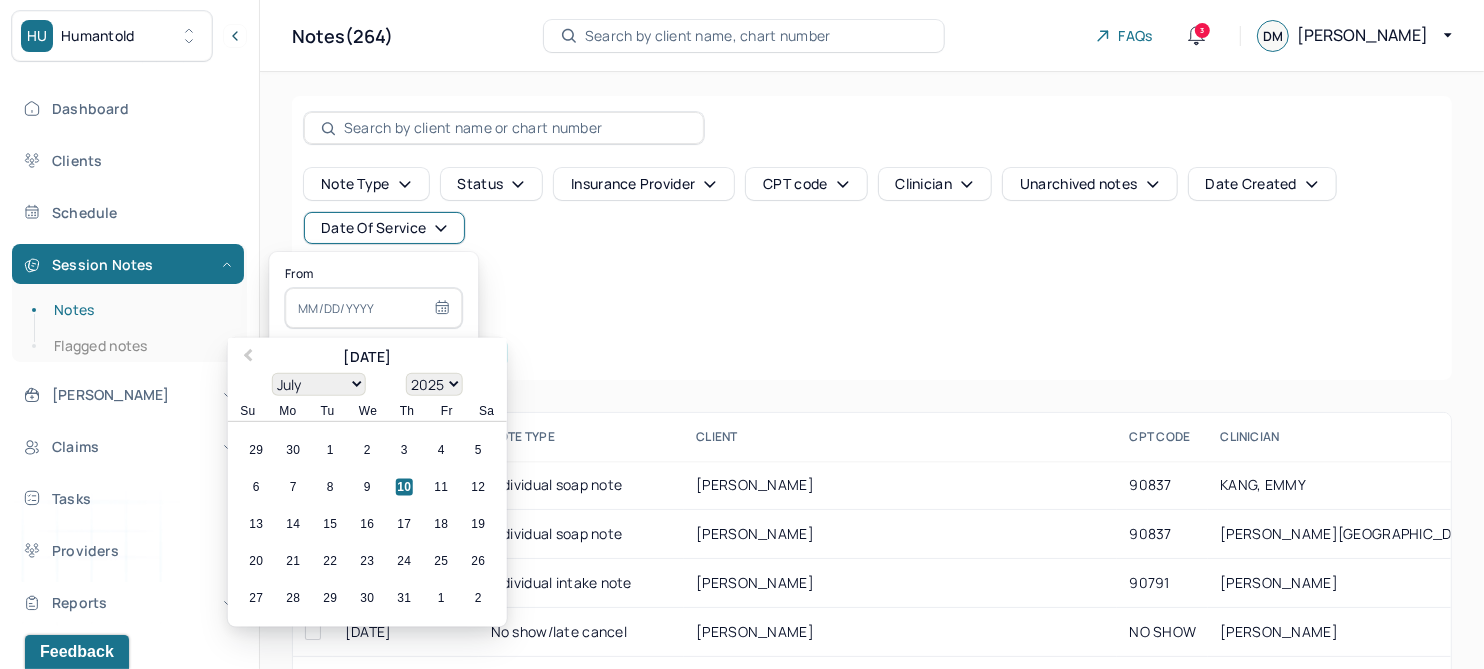 type on "07/06/2025" 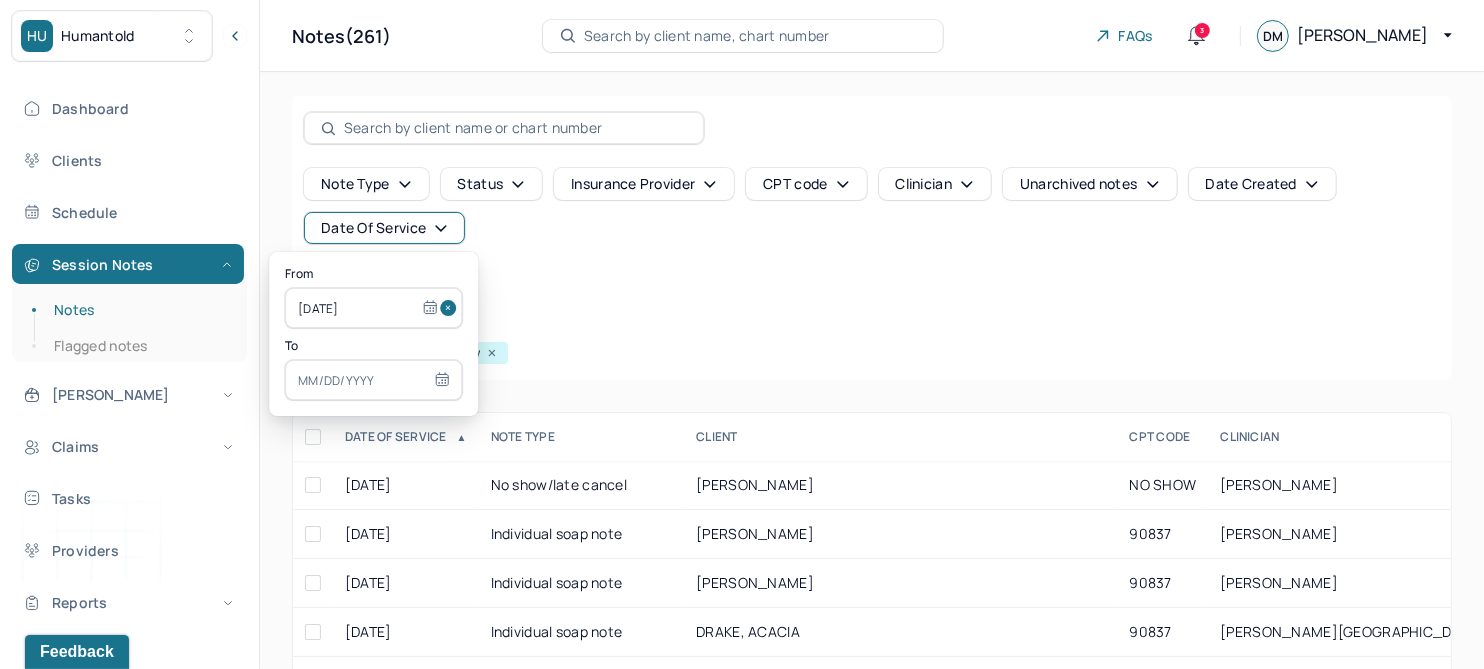 click at bounding box center (373, 380) 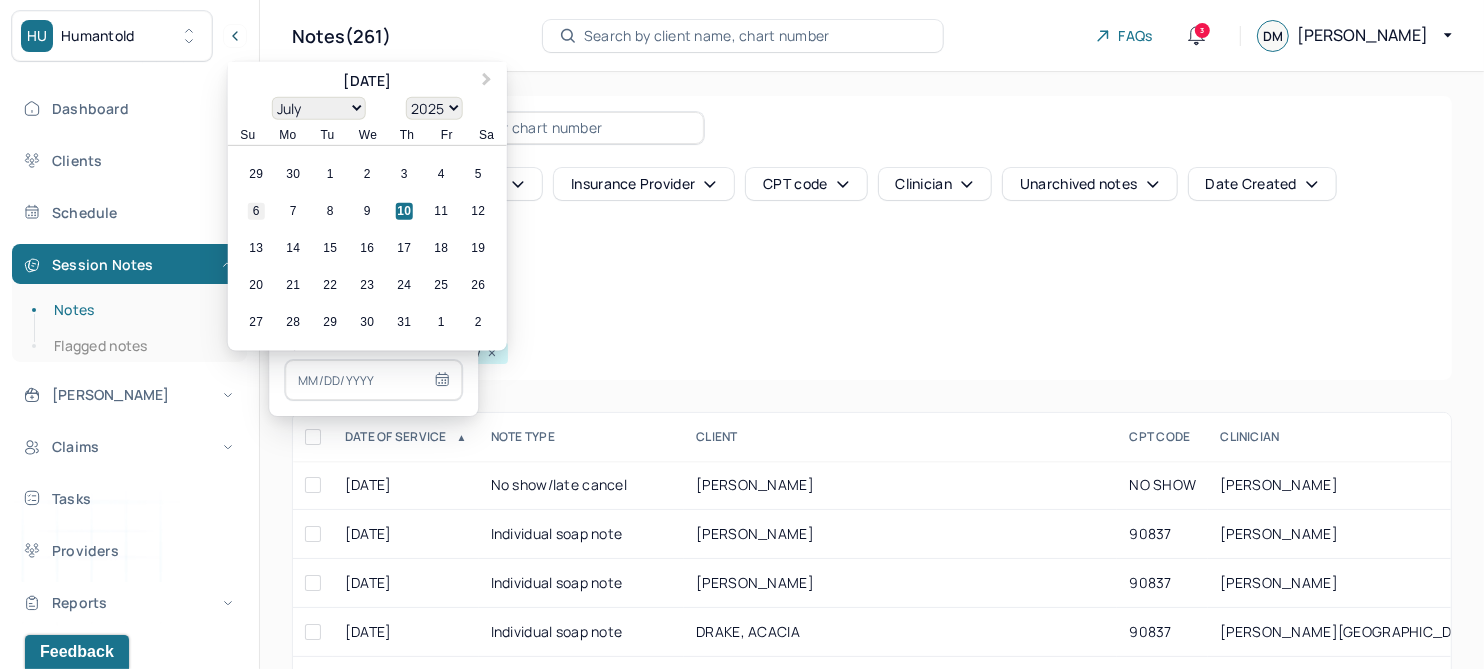click on "6" at bounding box center (256, 211) 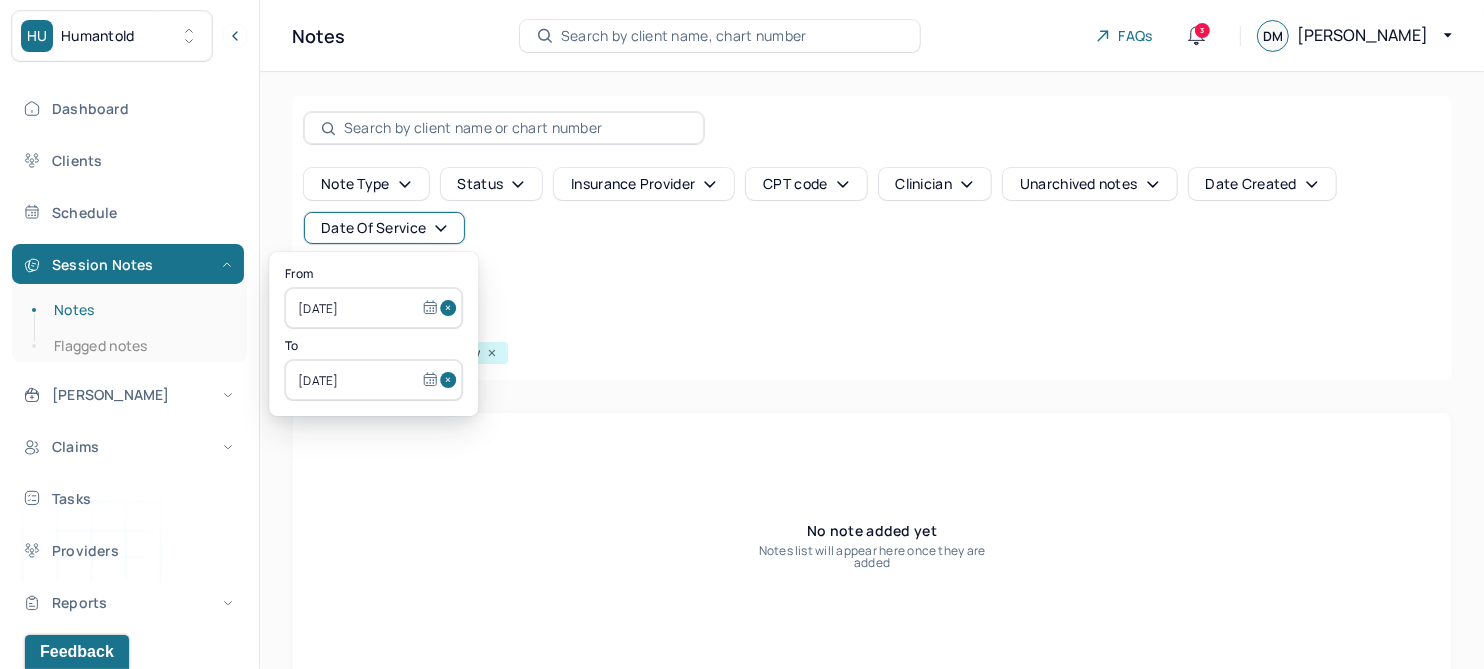 click at bounding box center [451, 308] 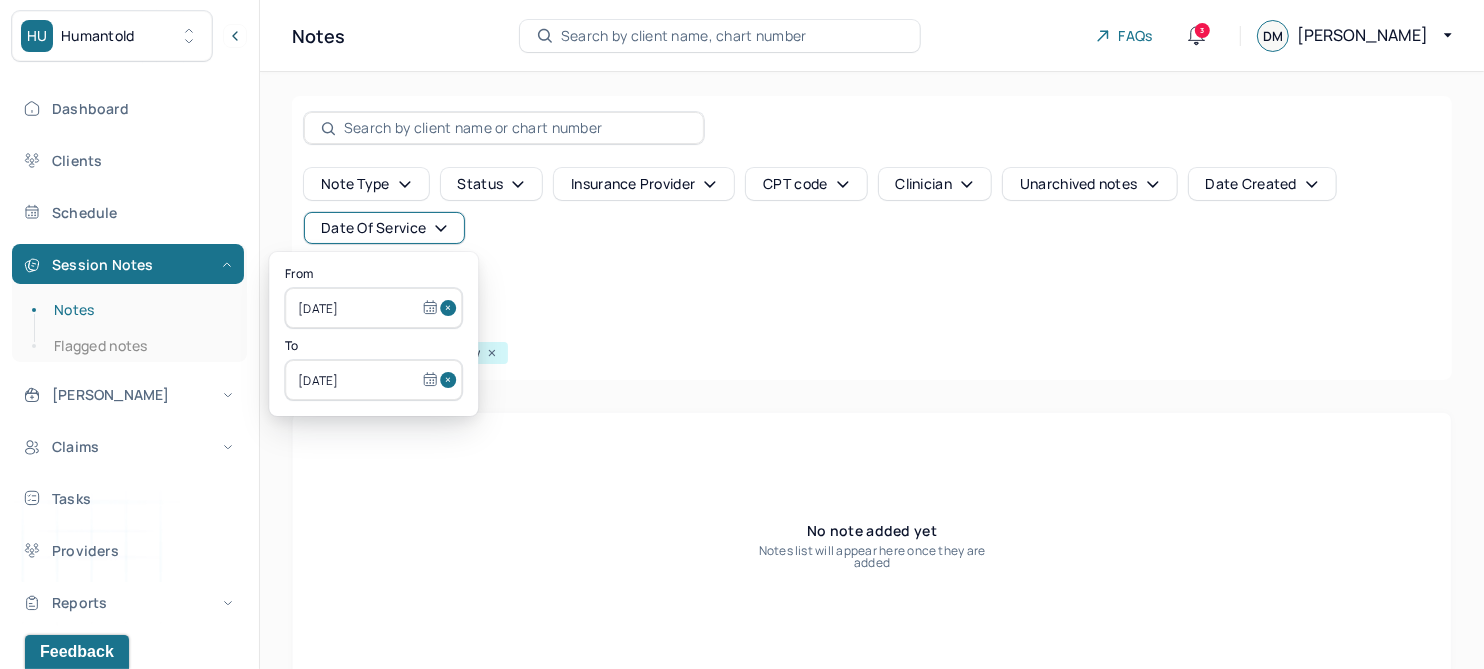 type 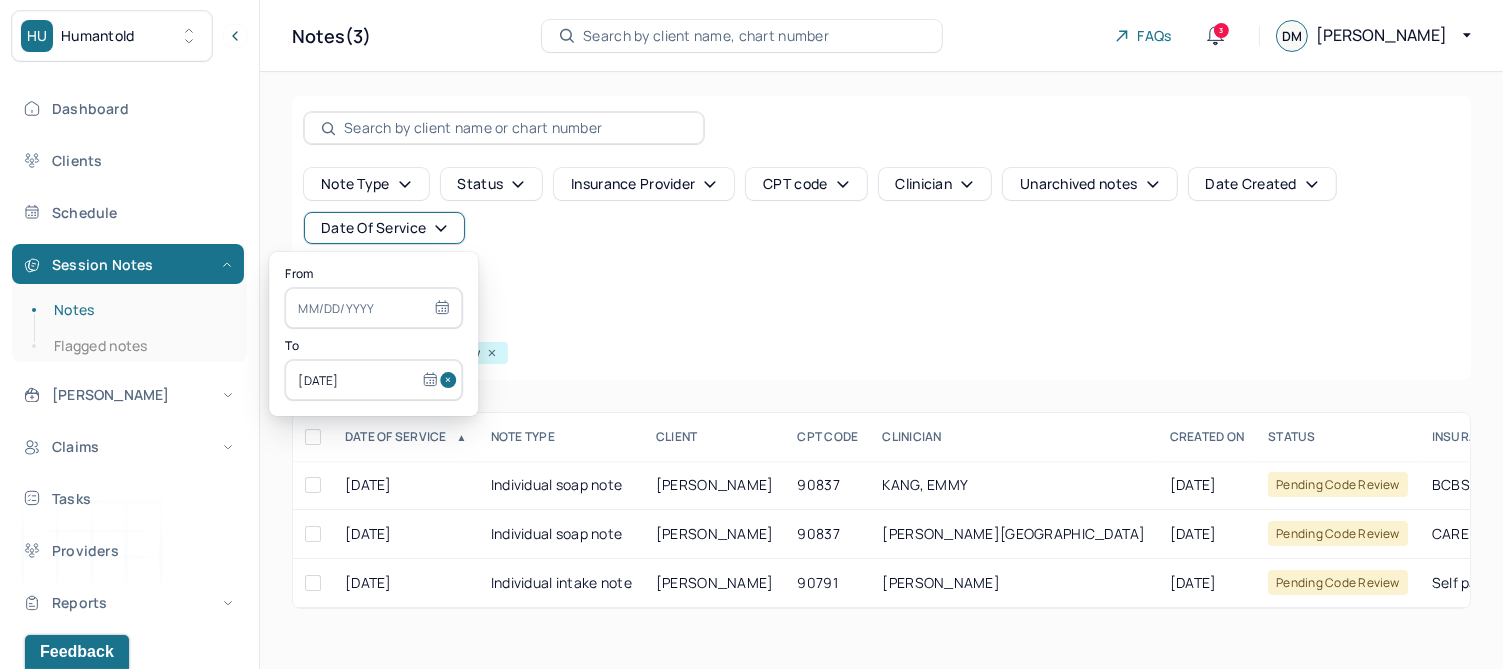 click at bounding box center (451, 380) 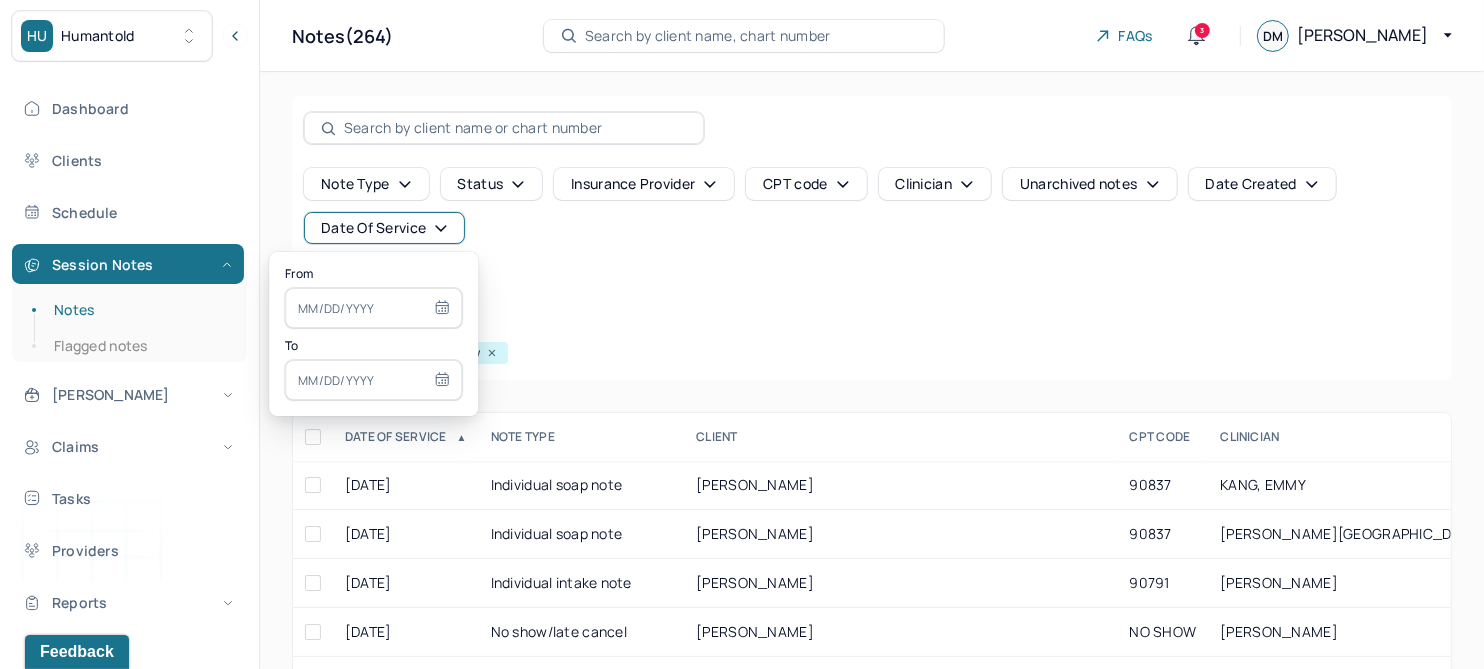 click at bounding box center [373, 308] 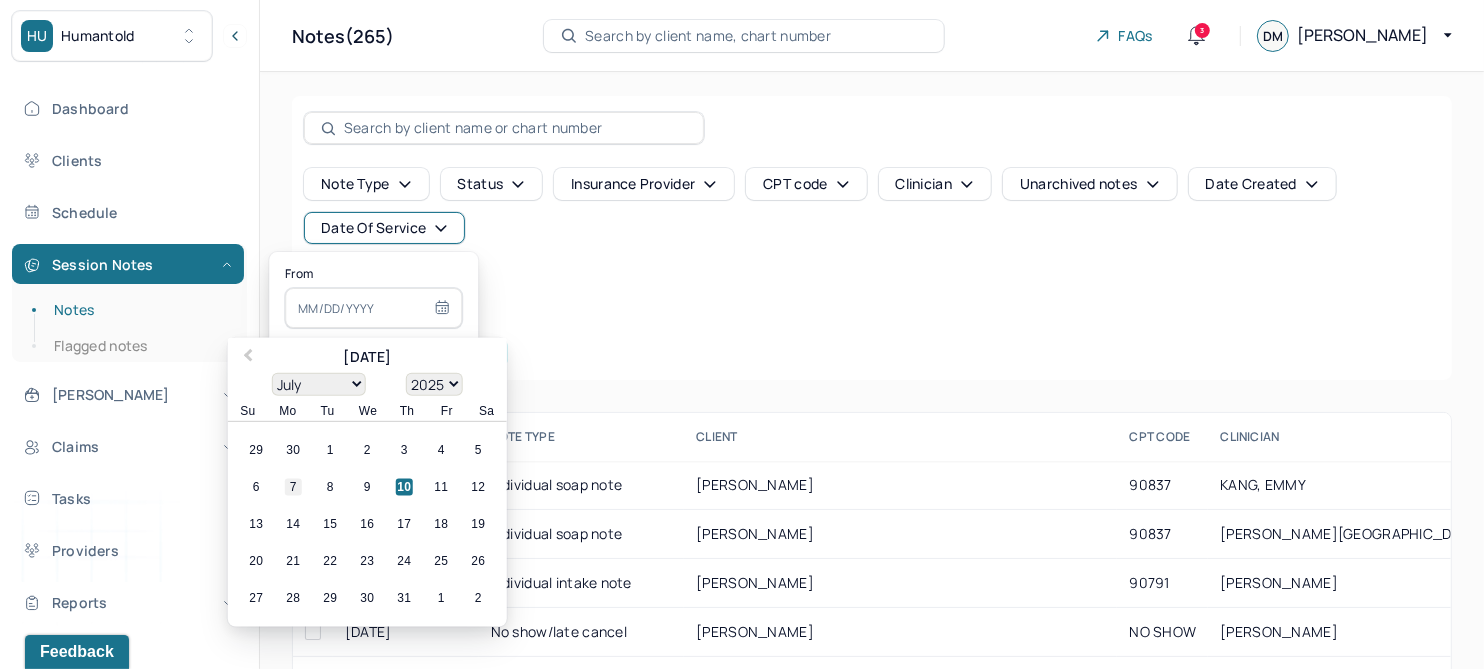click on "7" at bounding box center (293, 487) 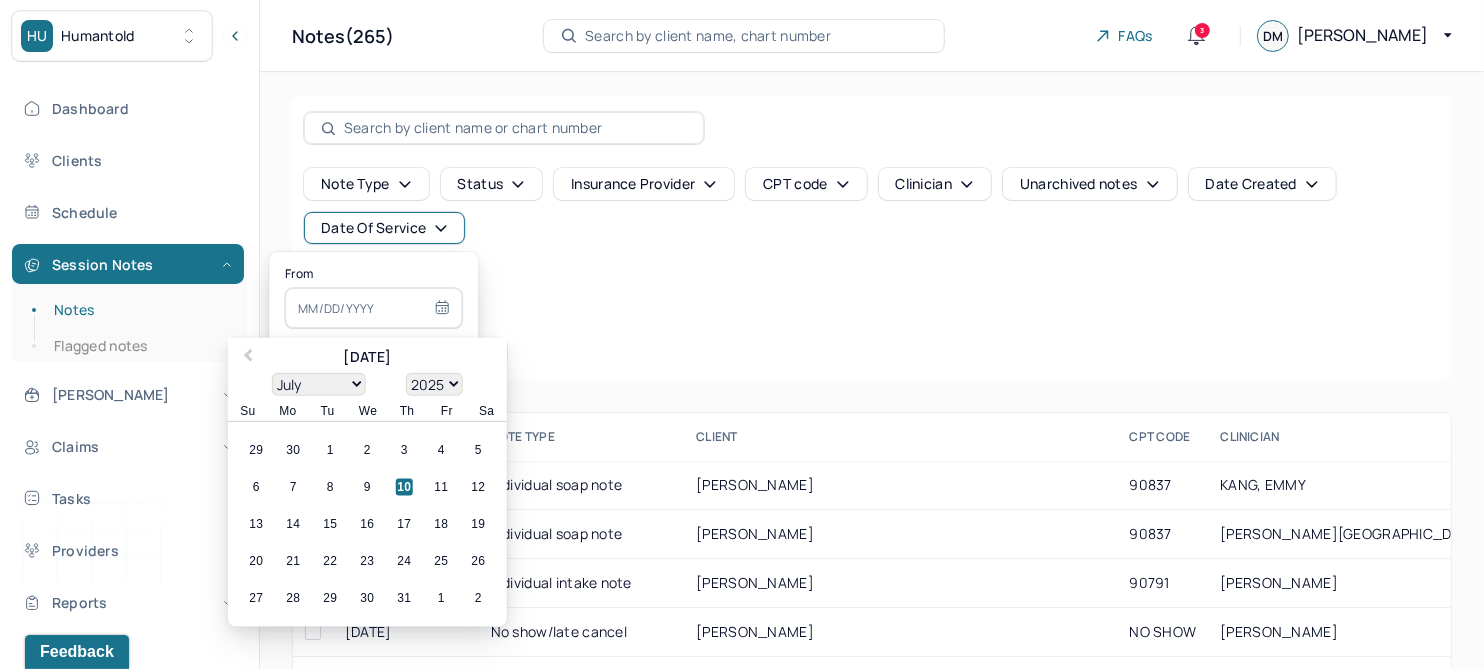 type on "[DATE]" 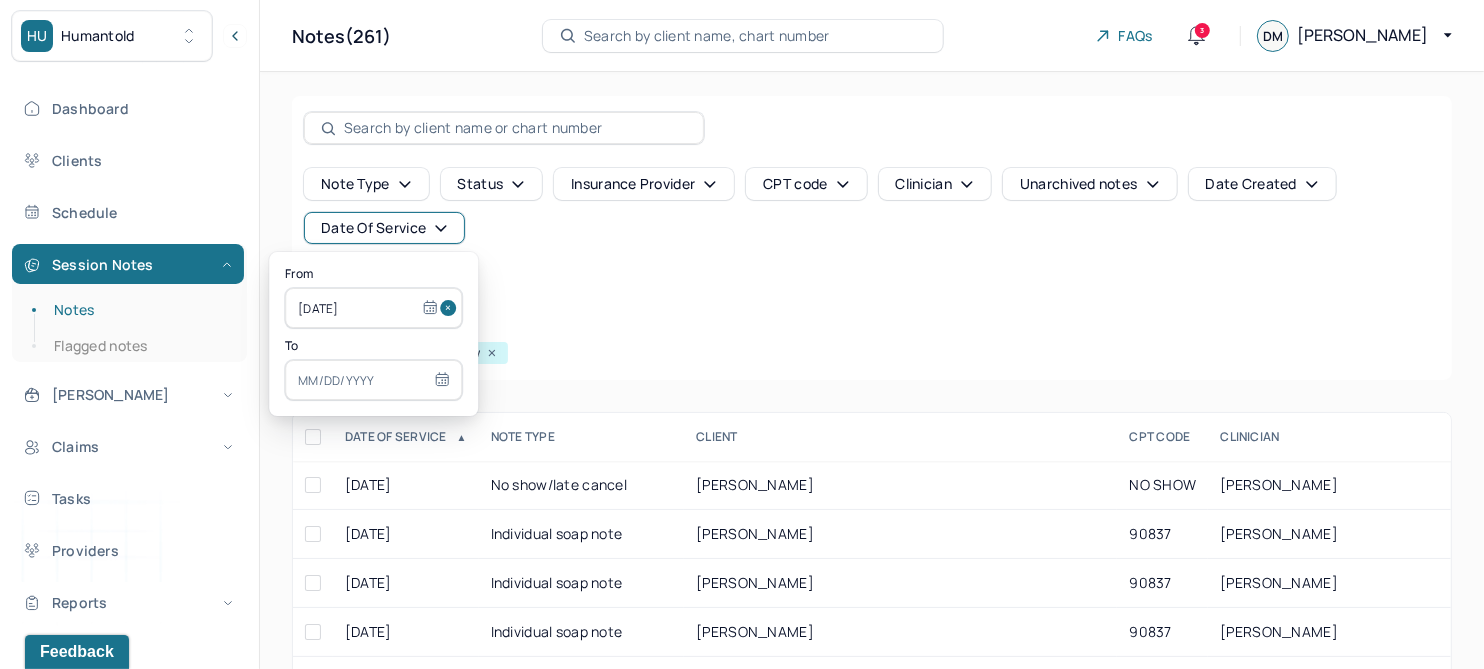 select on "6" 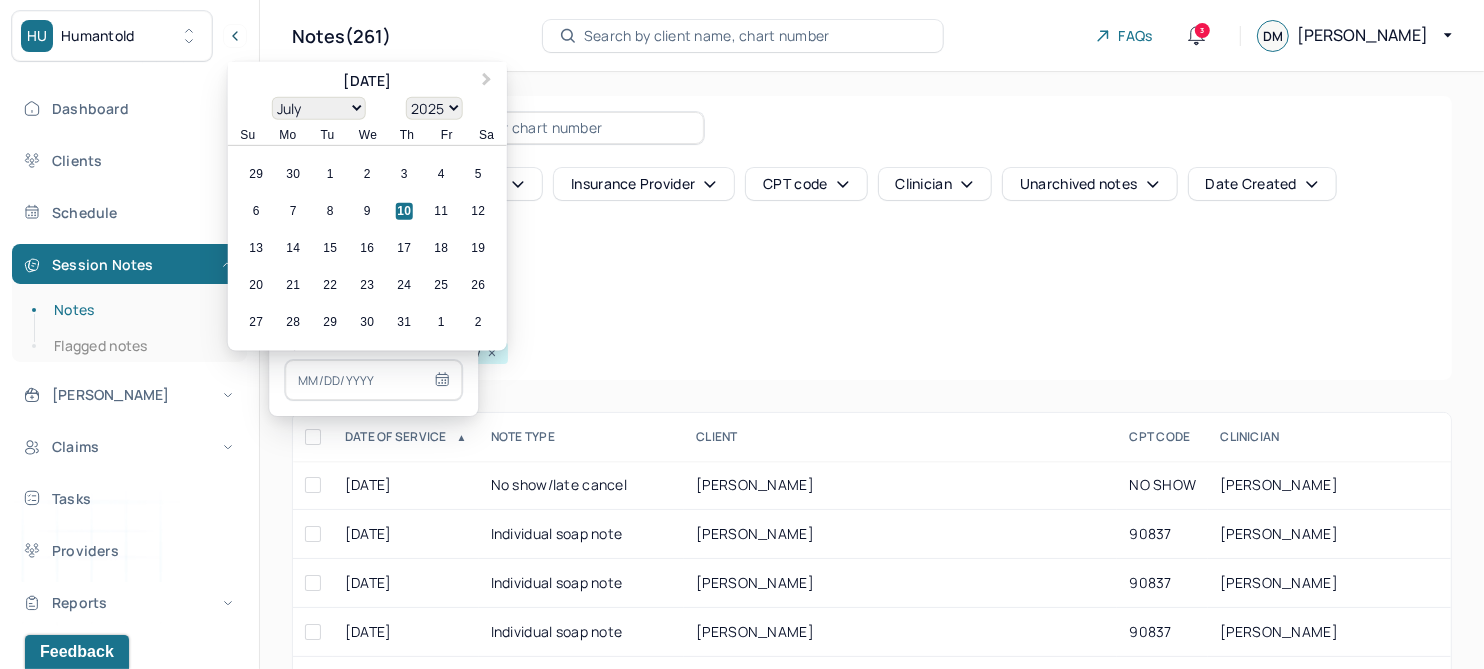 click at bounding box center [373, 380] 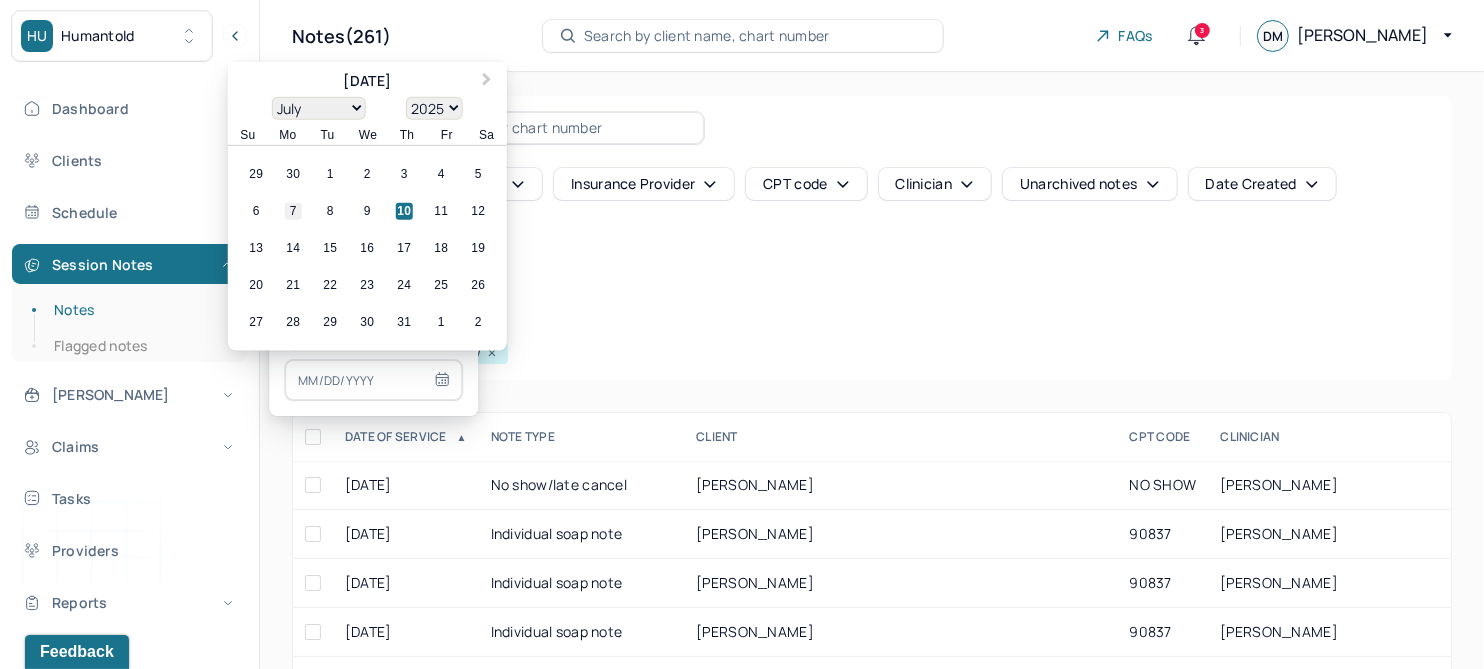 click on "7" at bounding box center [293, 211] 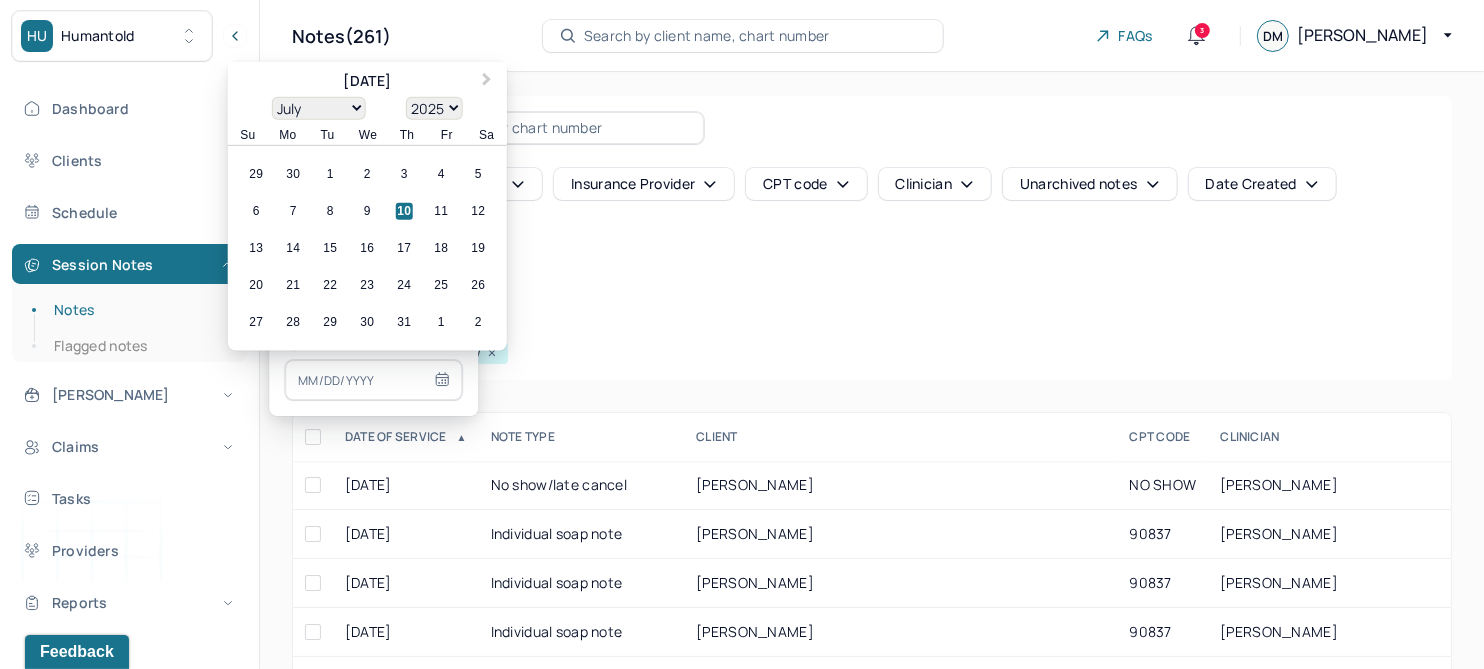 type on "[DATE]" 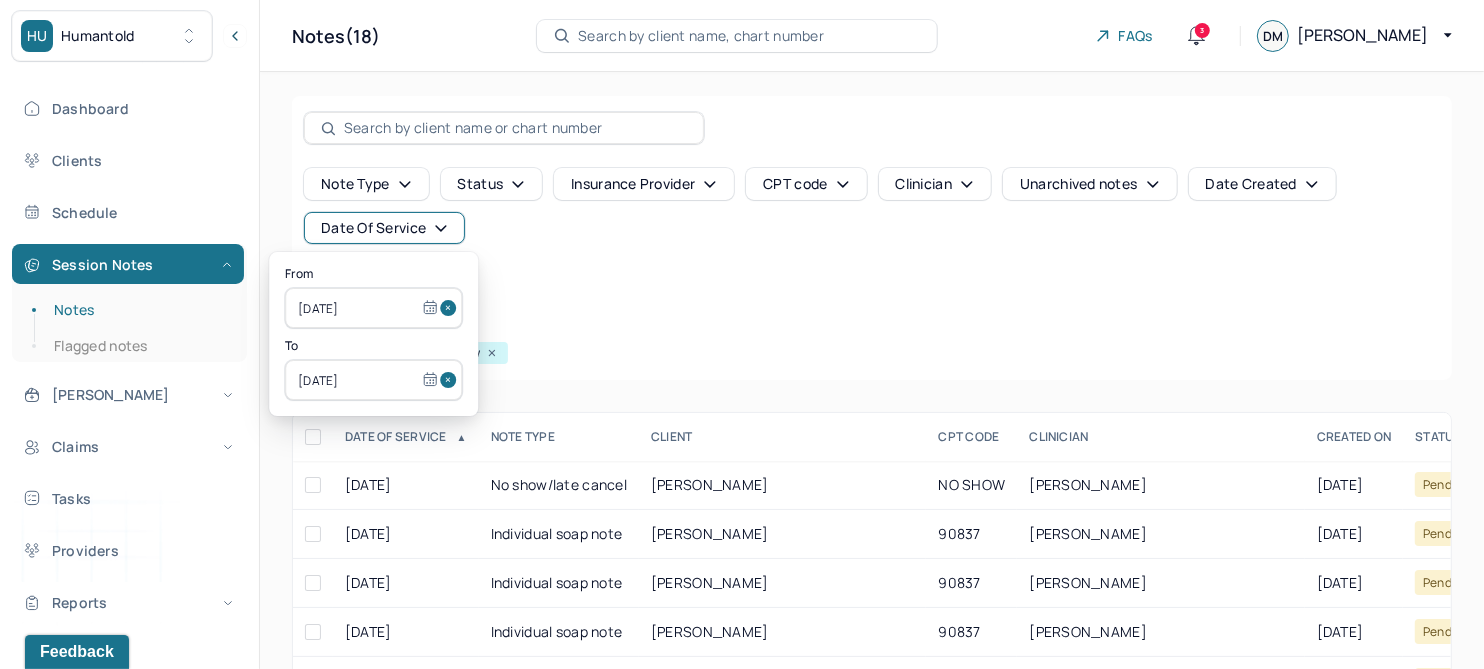 click on "Note type     Status     Insurance provider     CPT code     Clinician     Unarchived notes     Date Created     Date Of Service     Create note   Filters   Clear all   Status: Pending code review" at bounding box center (872, 238) 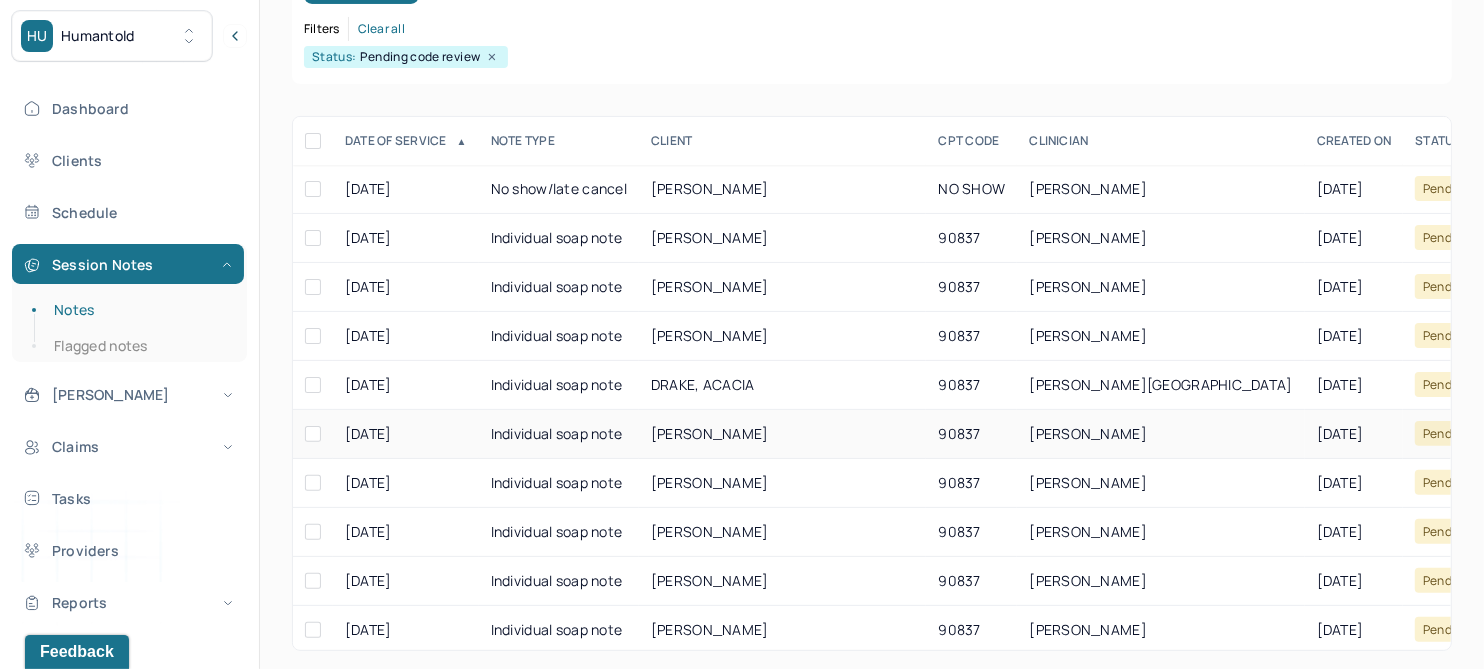 scroll, scrollTop: 301, scrollLeft: 0, axis: vertical 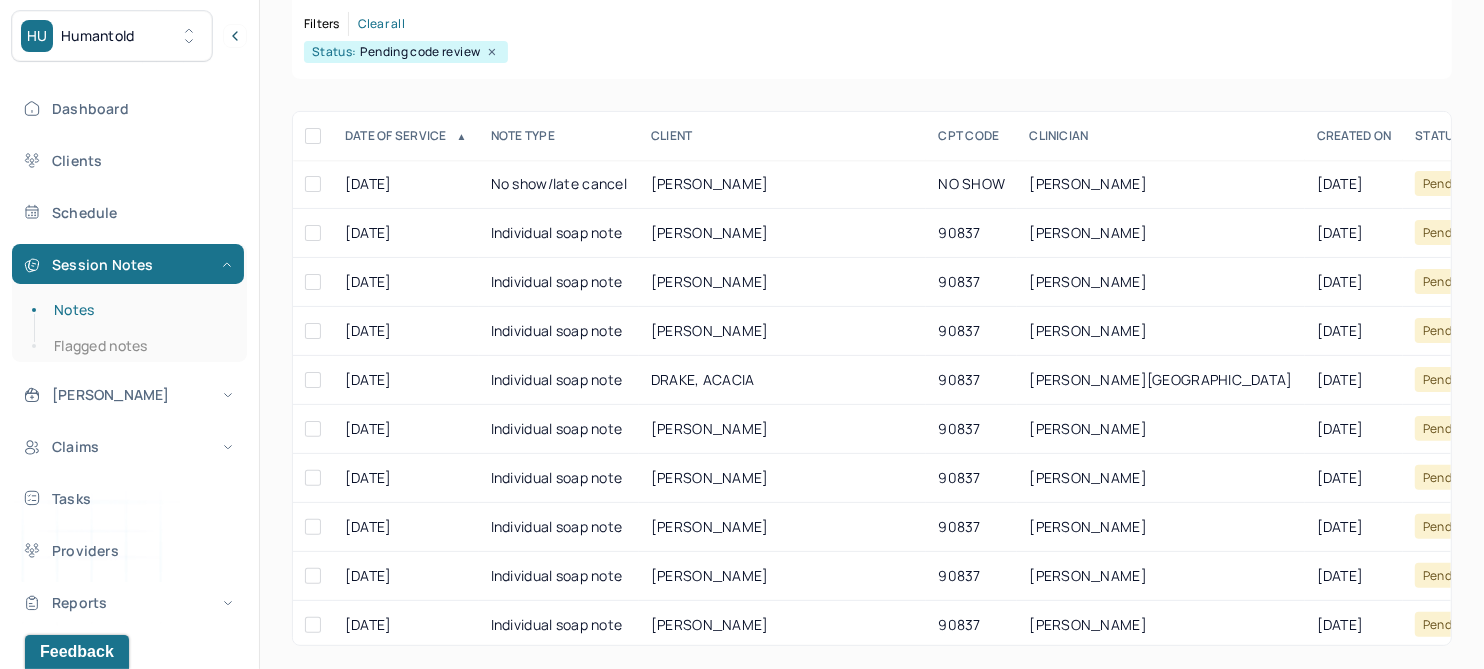 click on "CLINICIAN" at bounding box center [1160, 136] 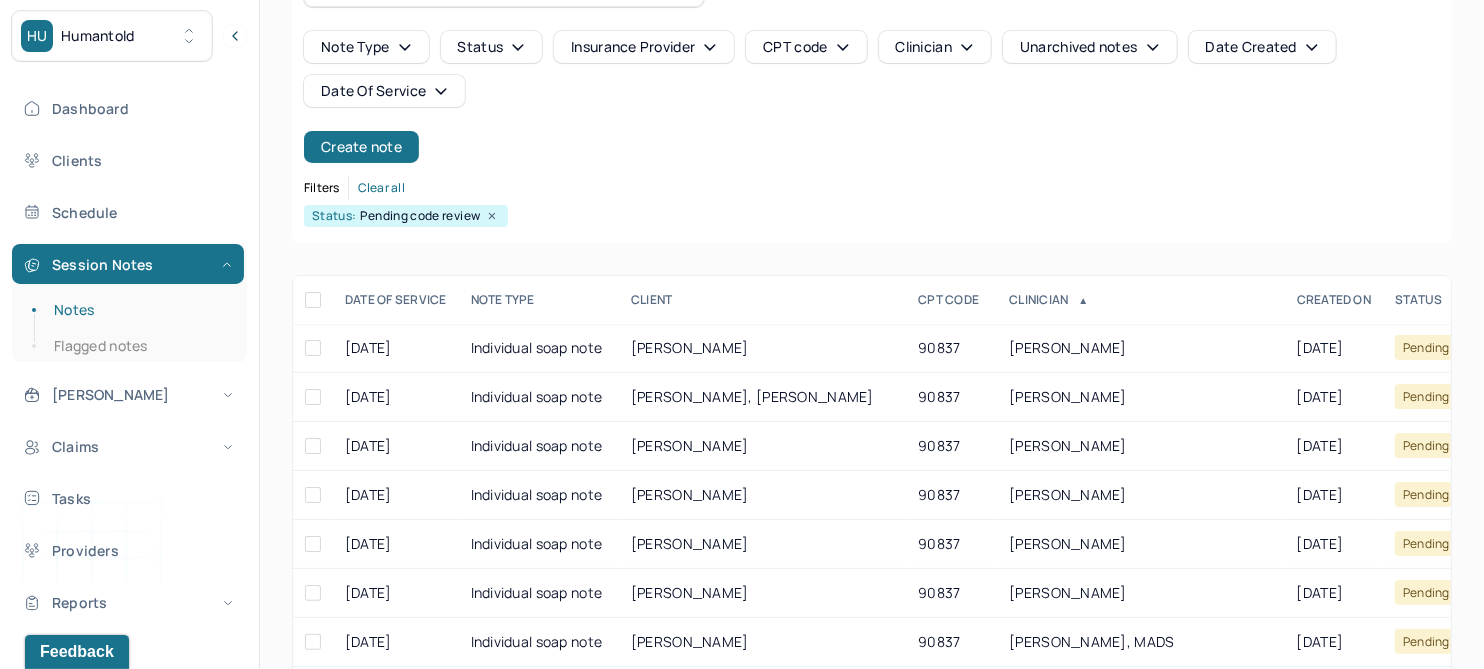 scroll, scrollTop: 301, scrollLeft: 0, axis: vertical 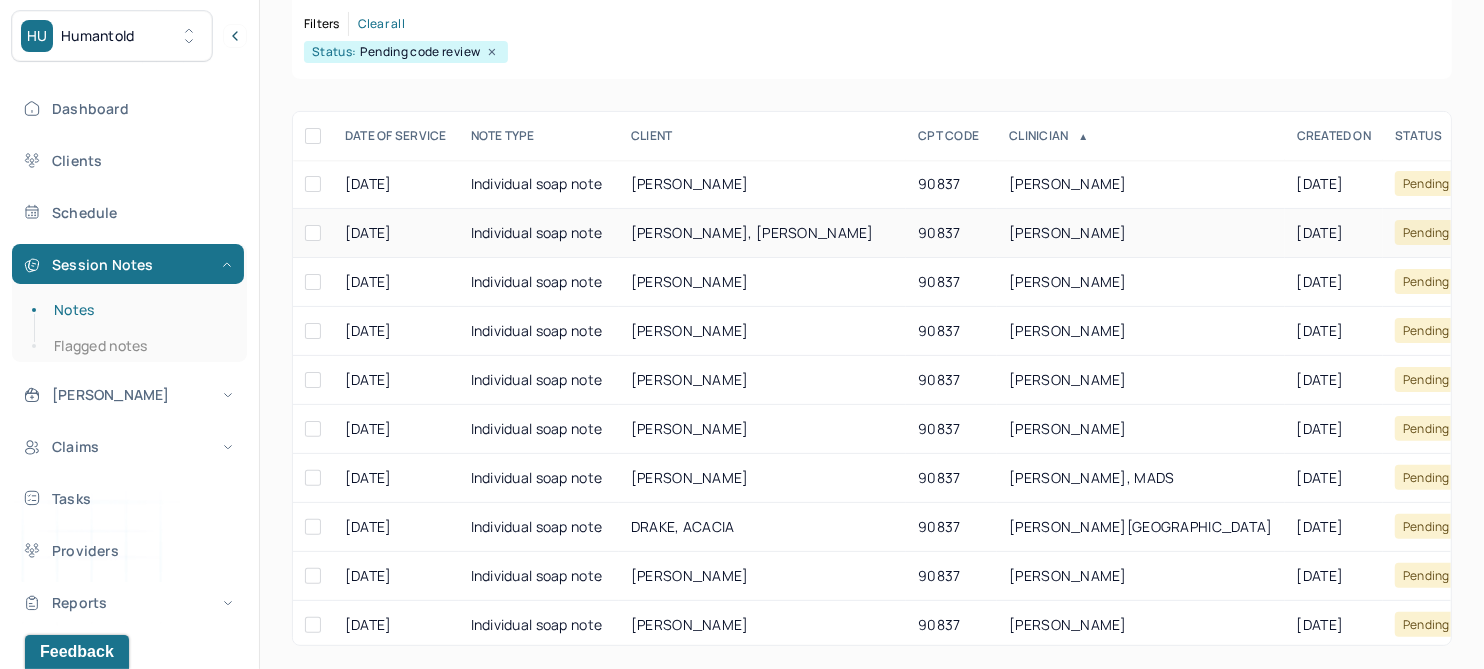 click on "[PERSON_NAME], [PERSON_NAME]" at bounding box center (752, 232) 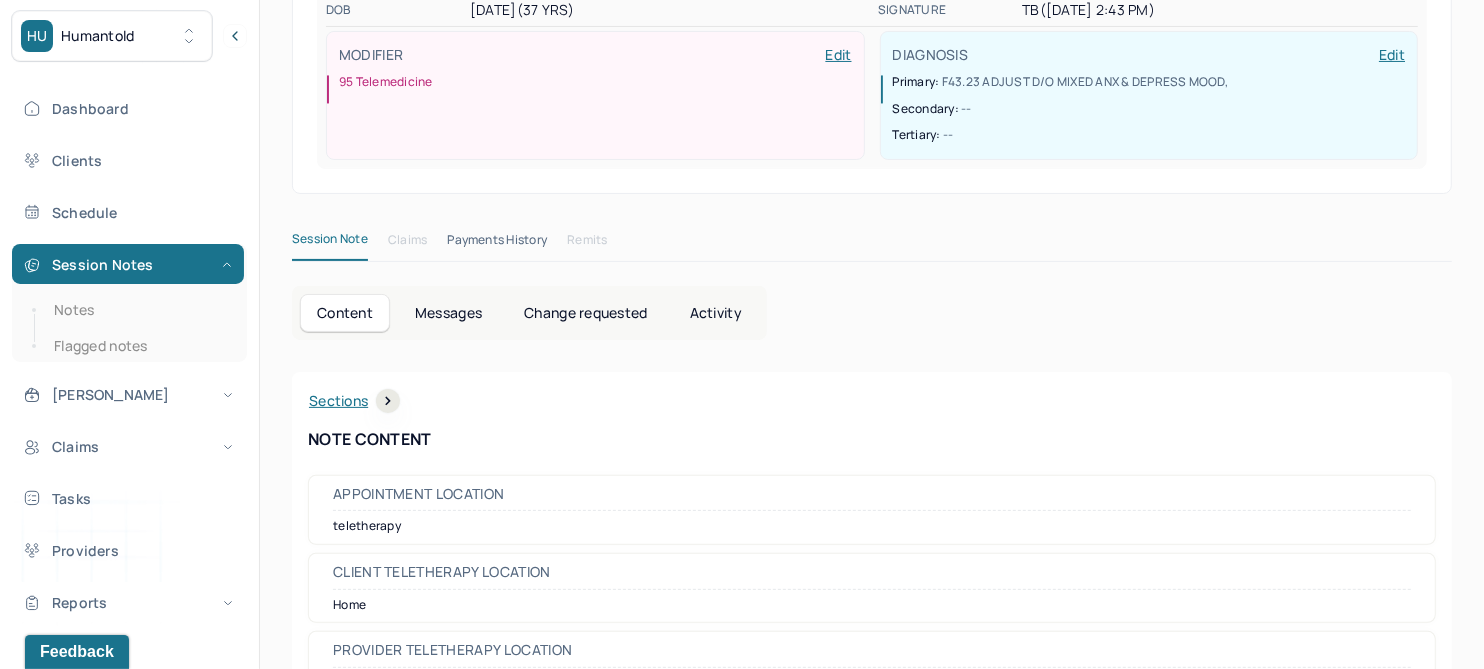 click on "Change requested" at bounding box center [585, 313] 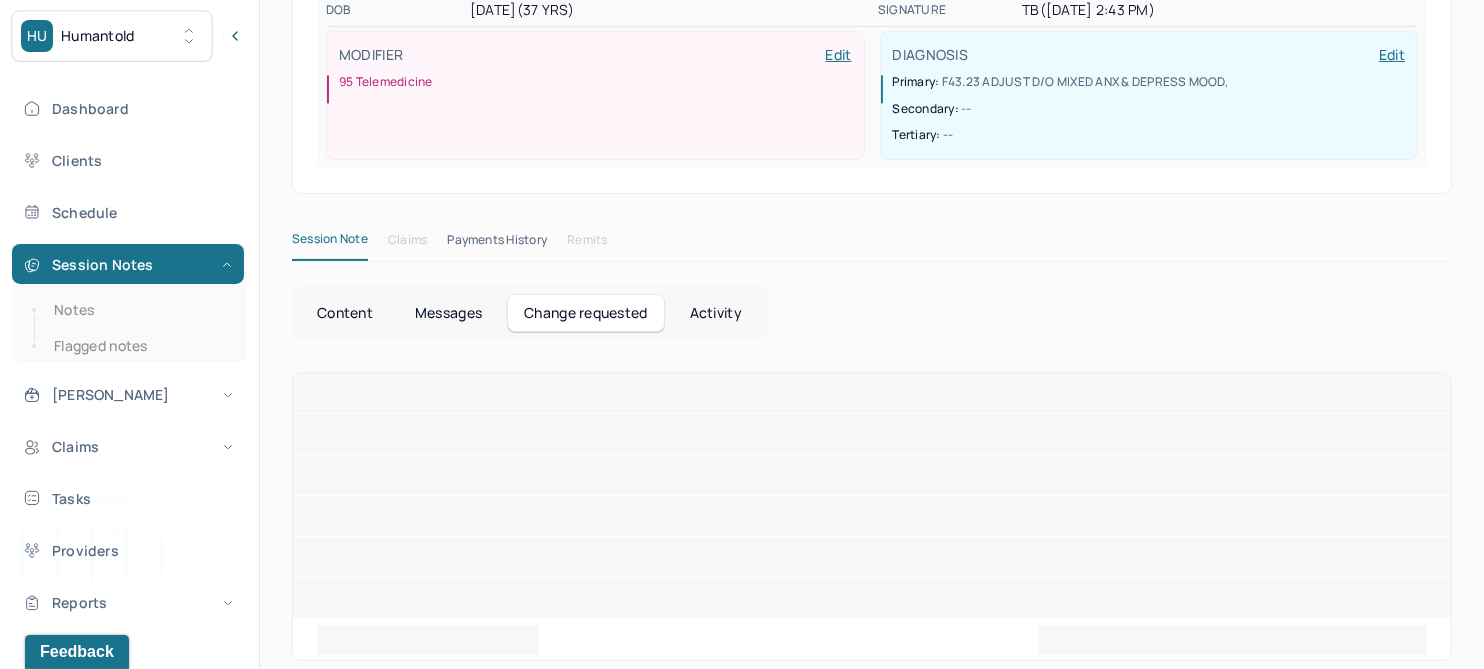 scroll, scrollTop: 118, scrollLeft: 0, axis: vertical 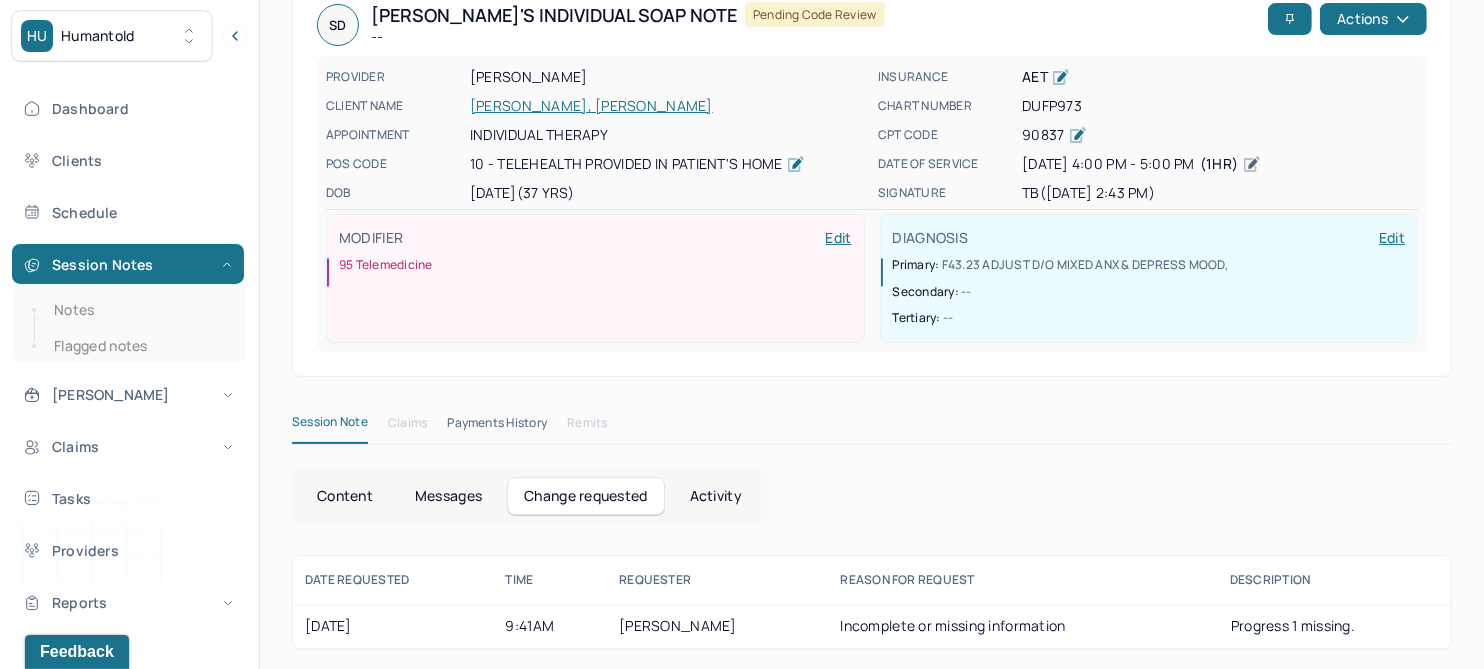 click on "Content" at bounding box center (345, 496) 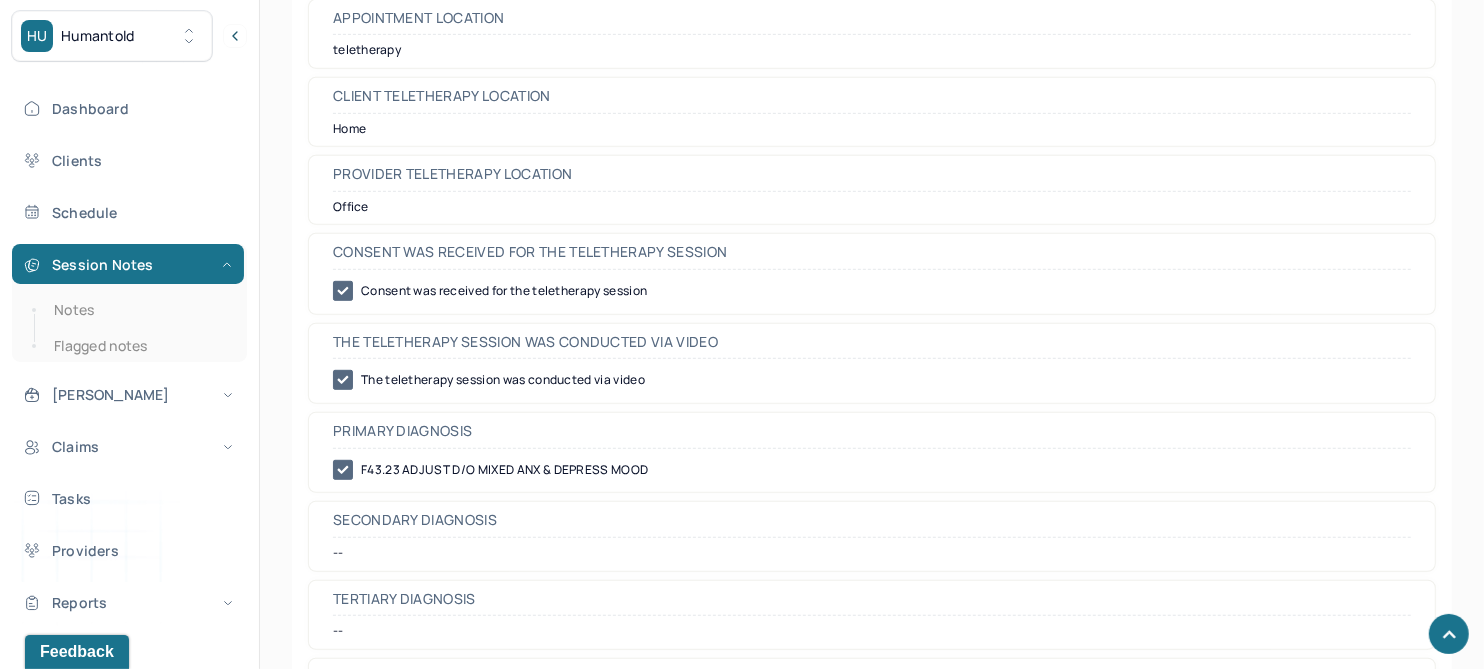 scroll, scrollTop: 153, scrollLeft: 0, axis: vertical 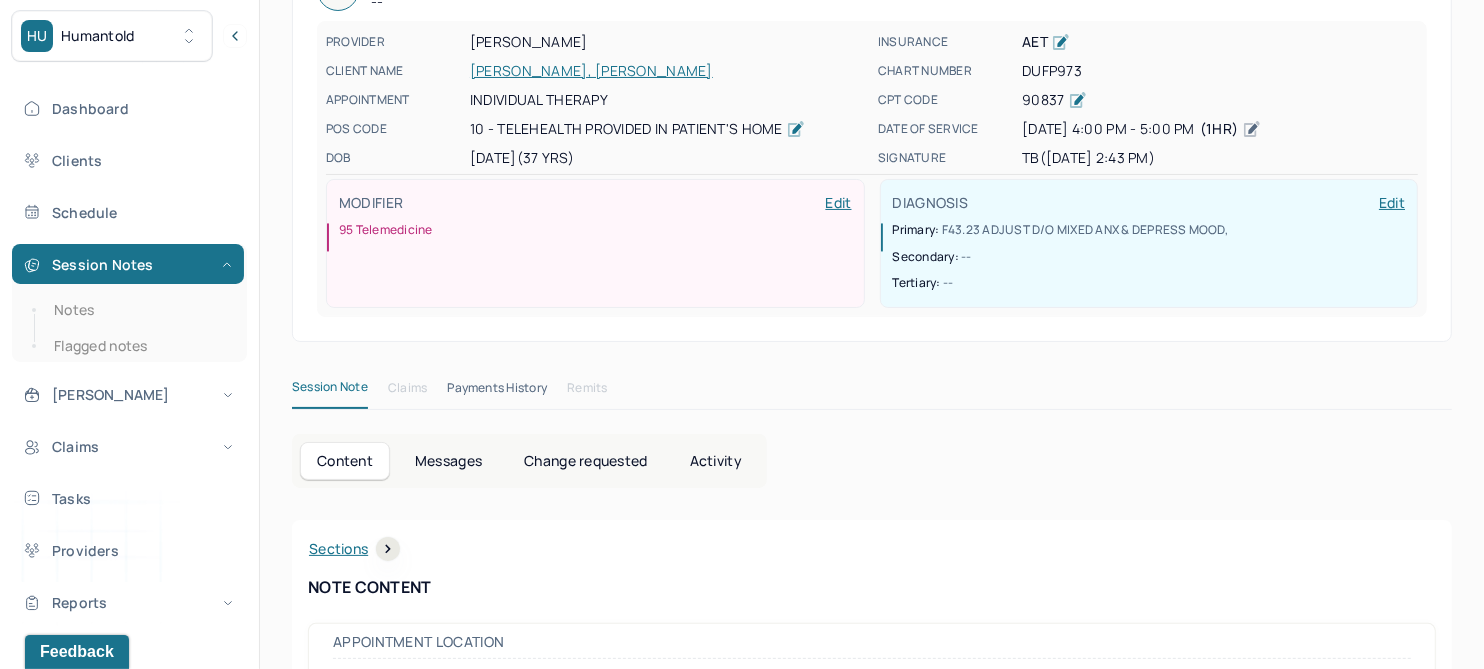 click on "Change requested" at bounding box center (585, 461) 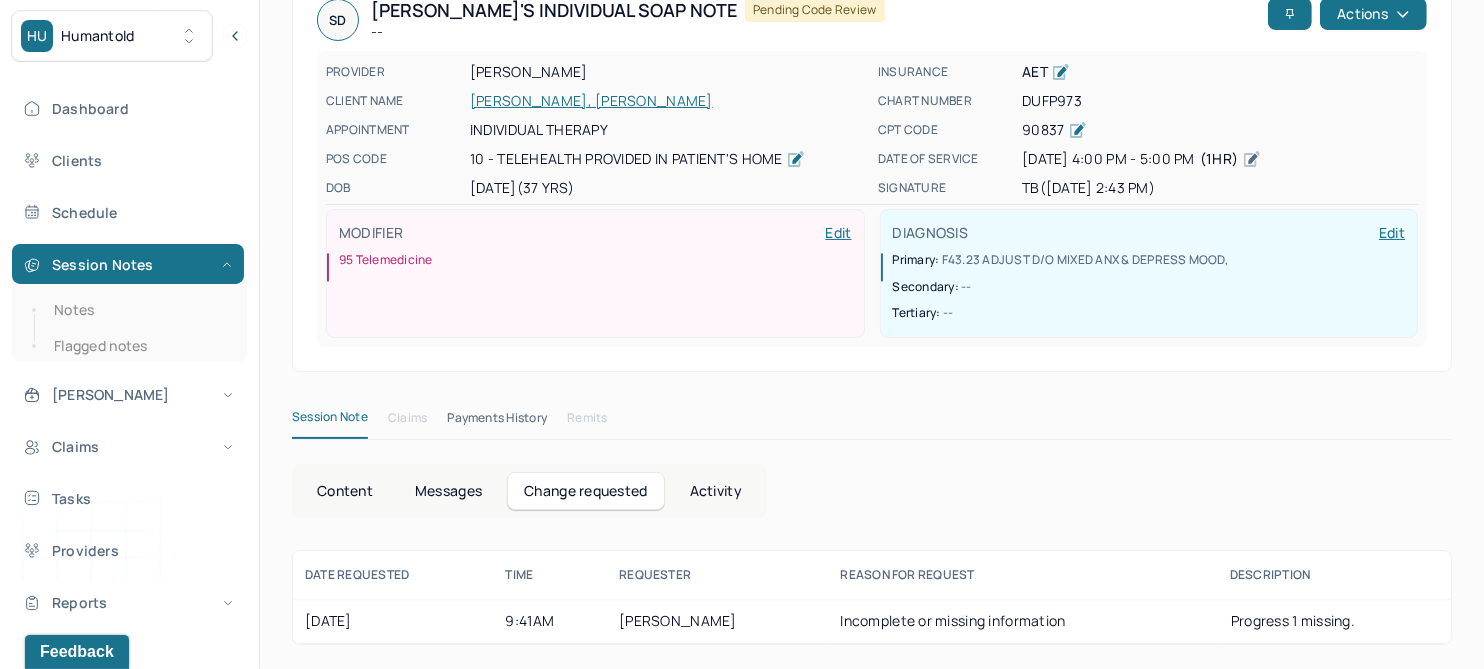 scroll, scrollTop: 118, scrollLeft: 0, axis: vertical 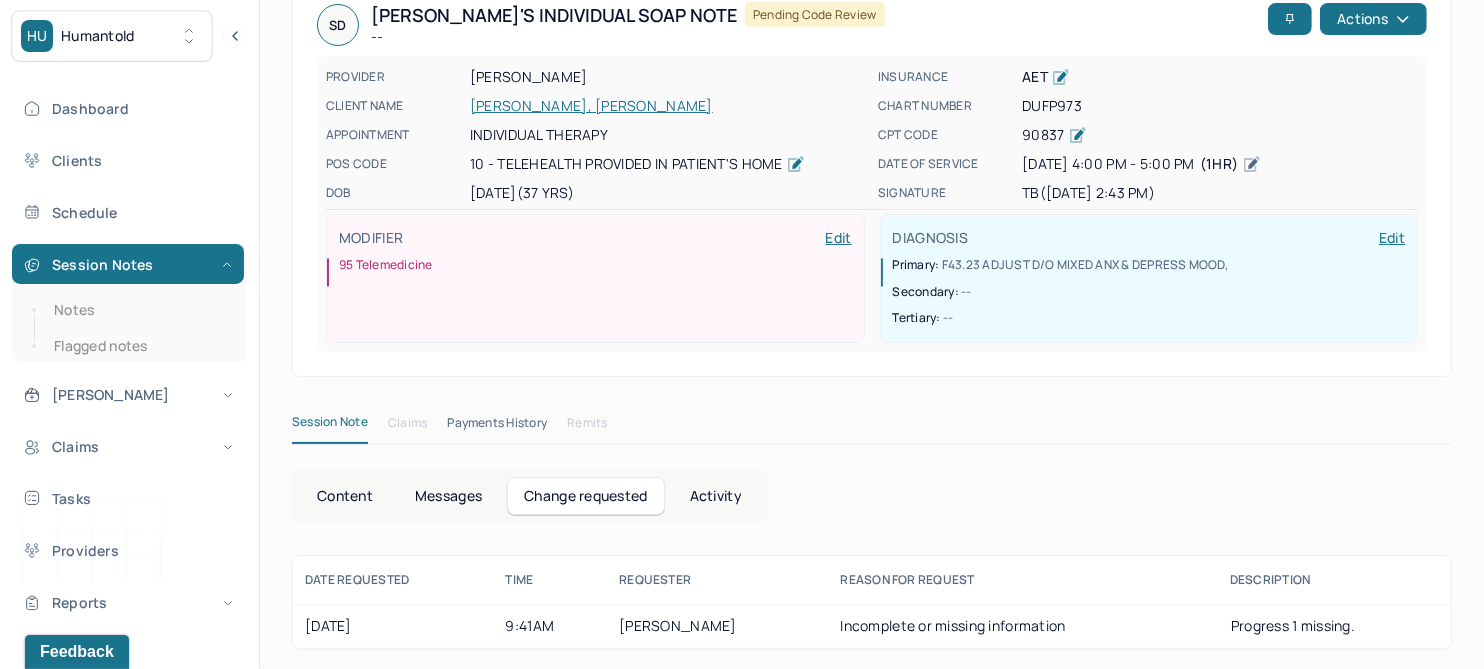 click on "Content" at bounding box center (345, 496) 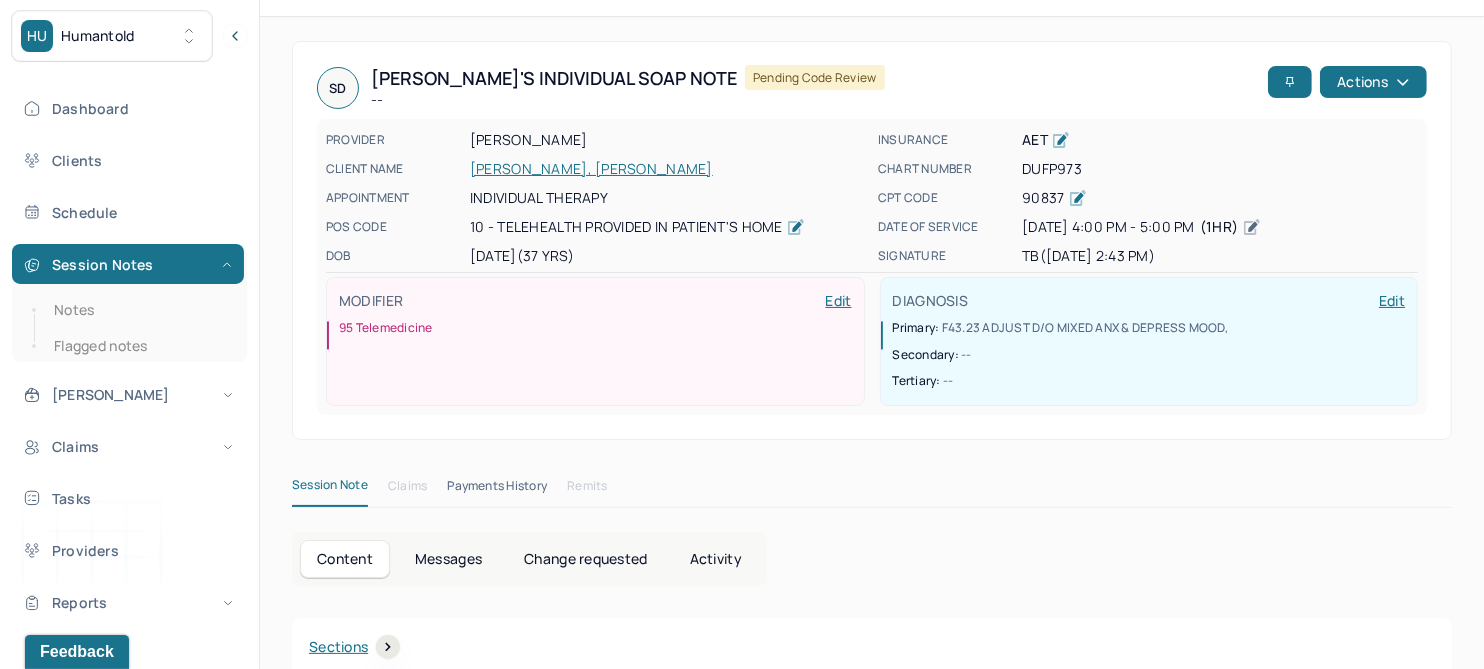 scroll, scrollTop: 0, scrollLeft: 0, axis: both 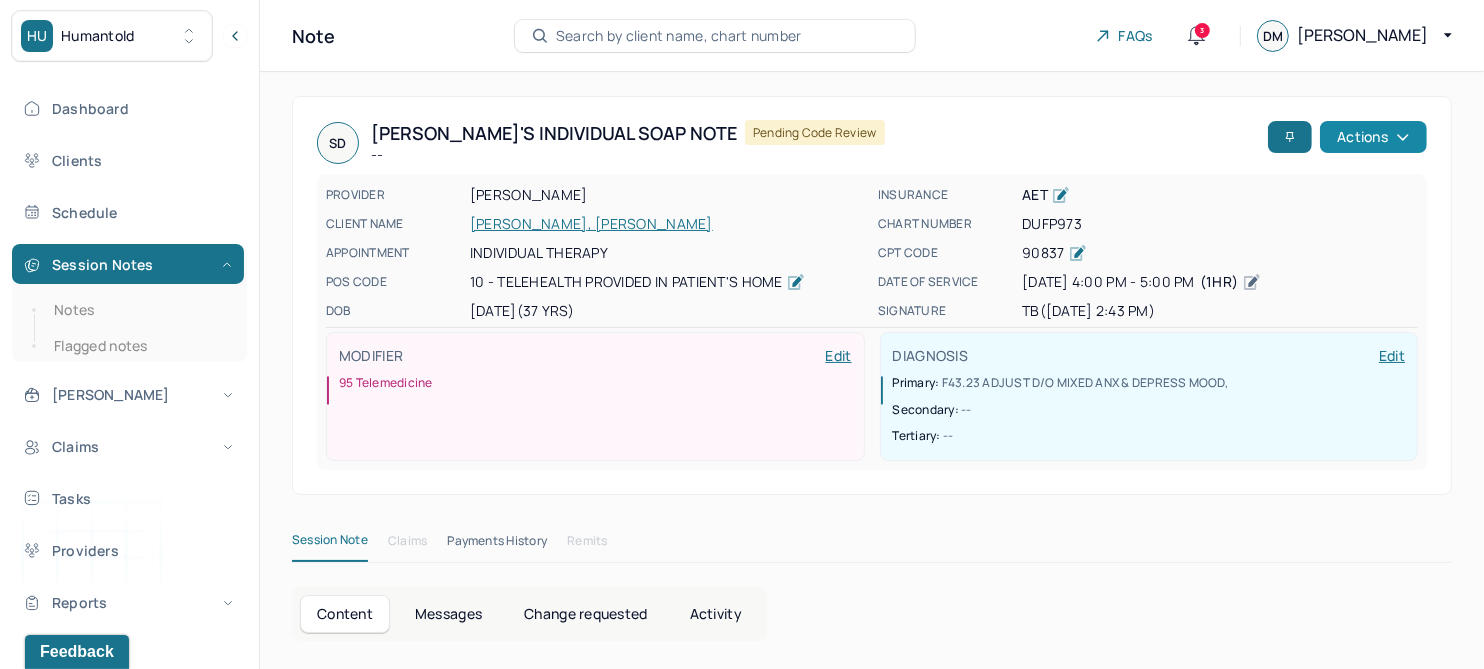 click on "Actions" at bounding box center (1373, 137) 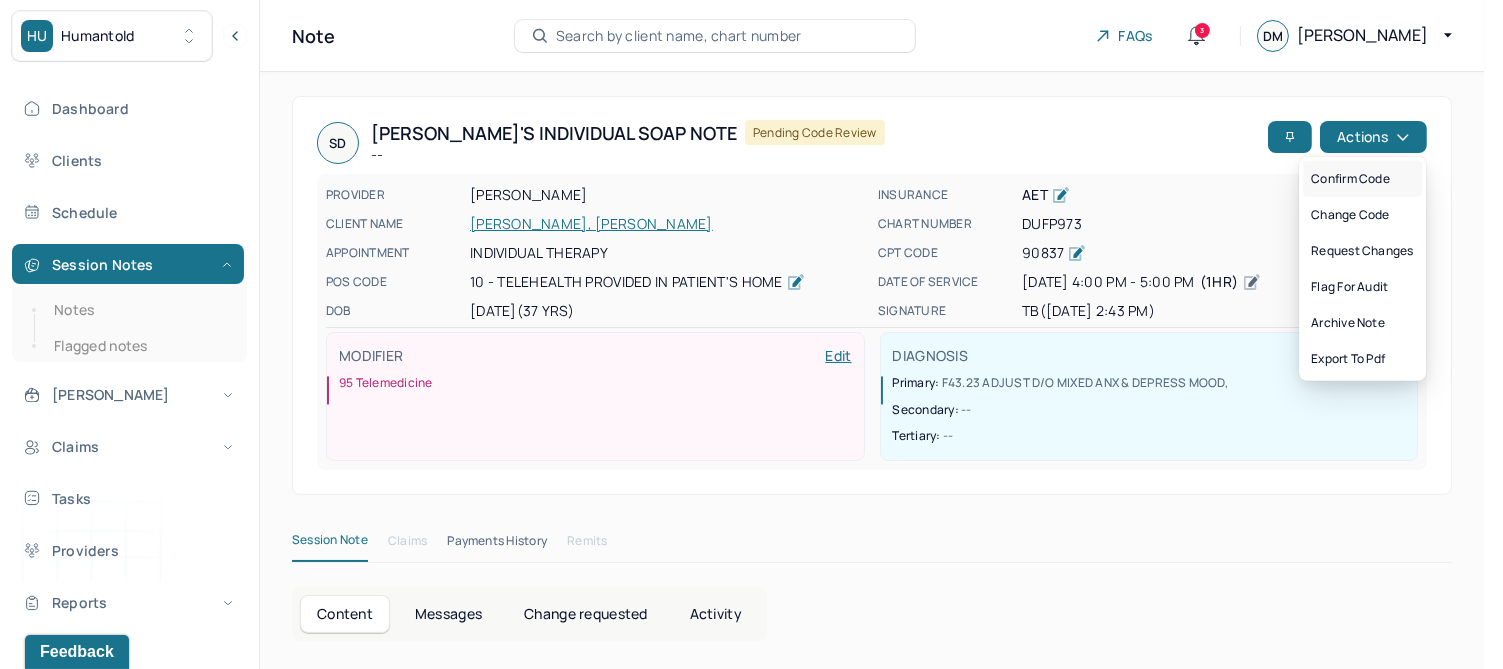 click on "Confirm code" at bounding box center (1362, 179) 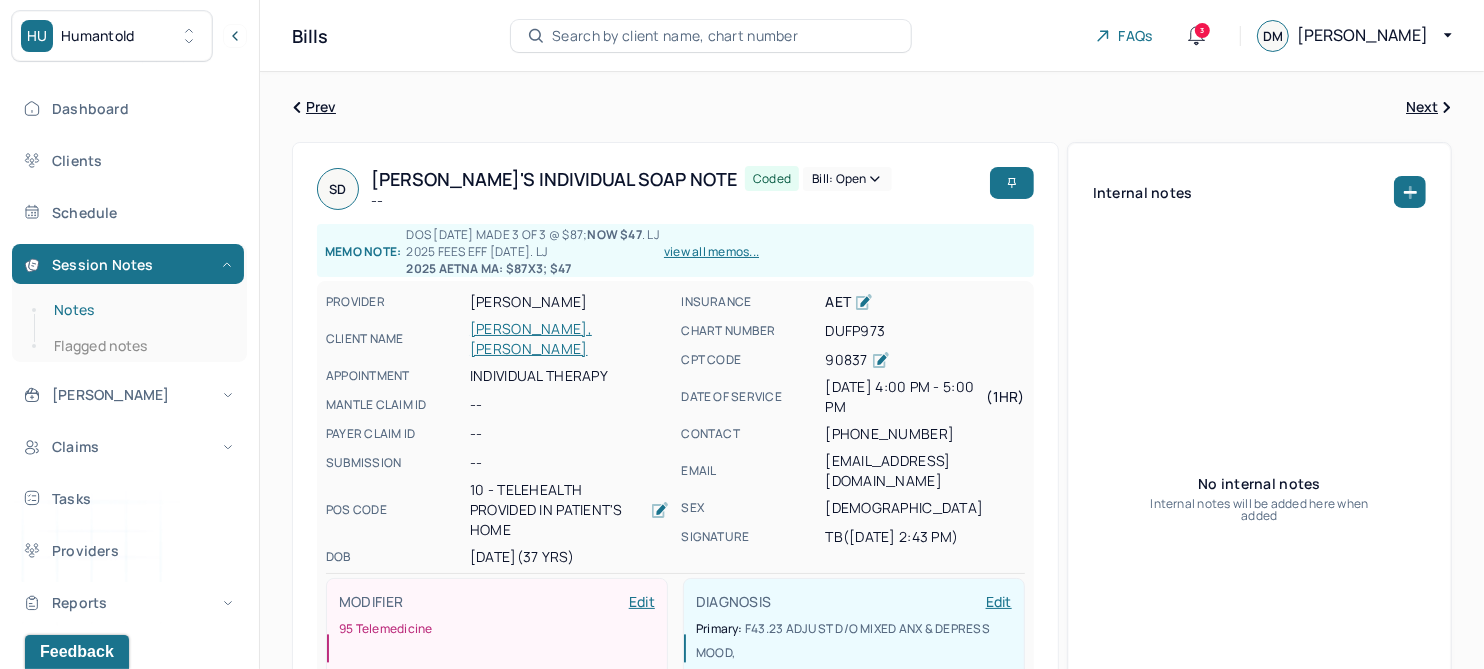 click on "Notes" at bounding box center [139, 310] 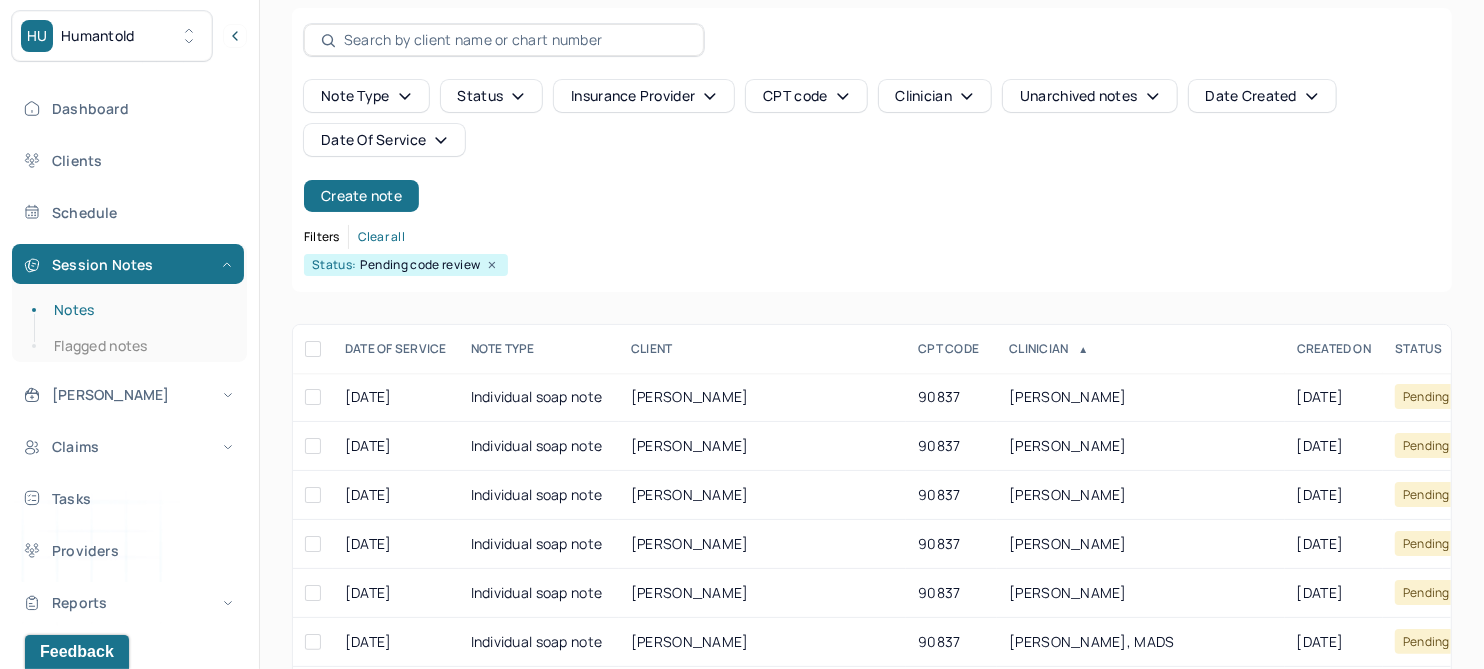 scroll, scrollTop: 250, scrollLeft: 0, axis: vertical 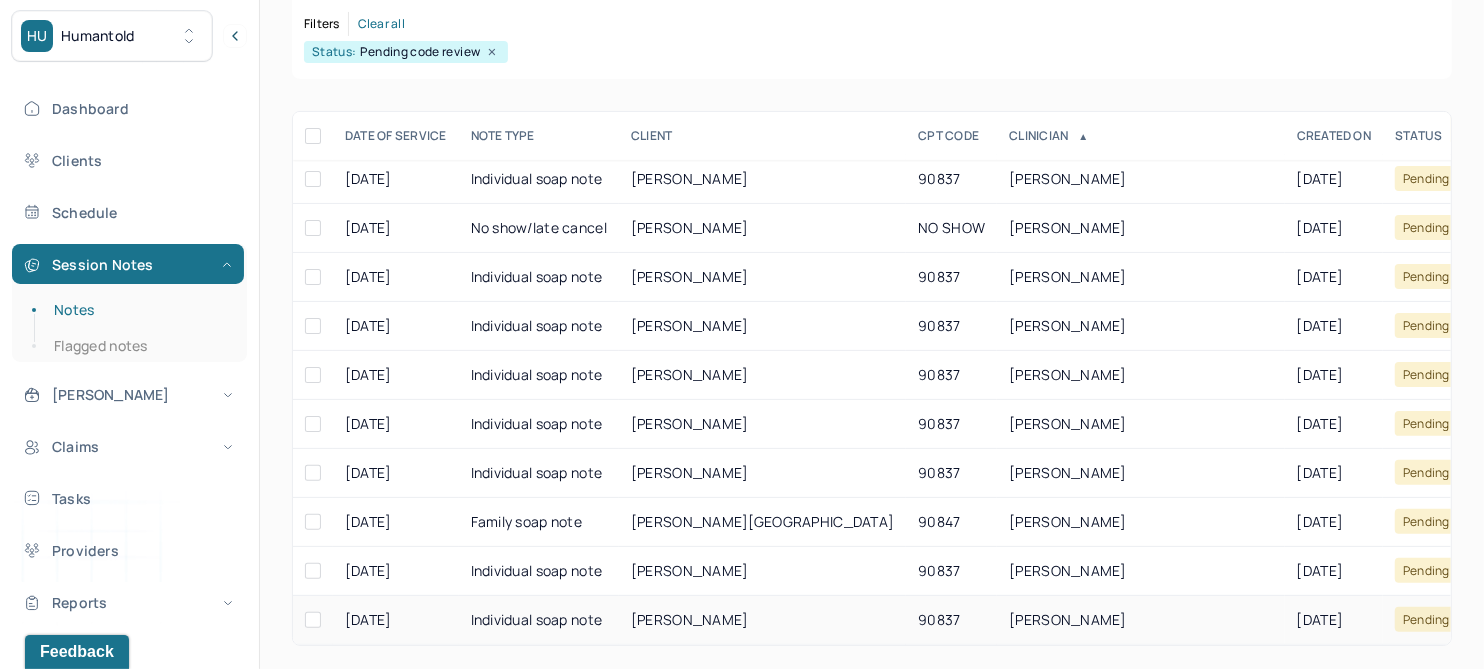 click on "[PERSON_NAME]" at bounding box center (690, 619) 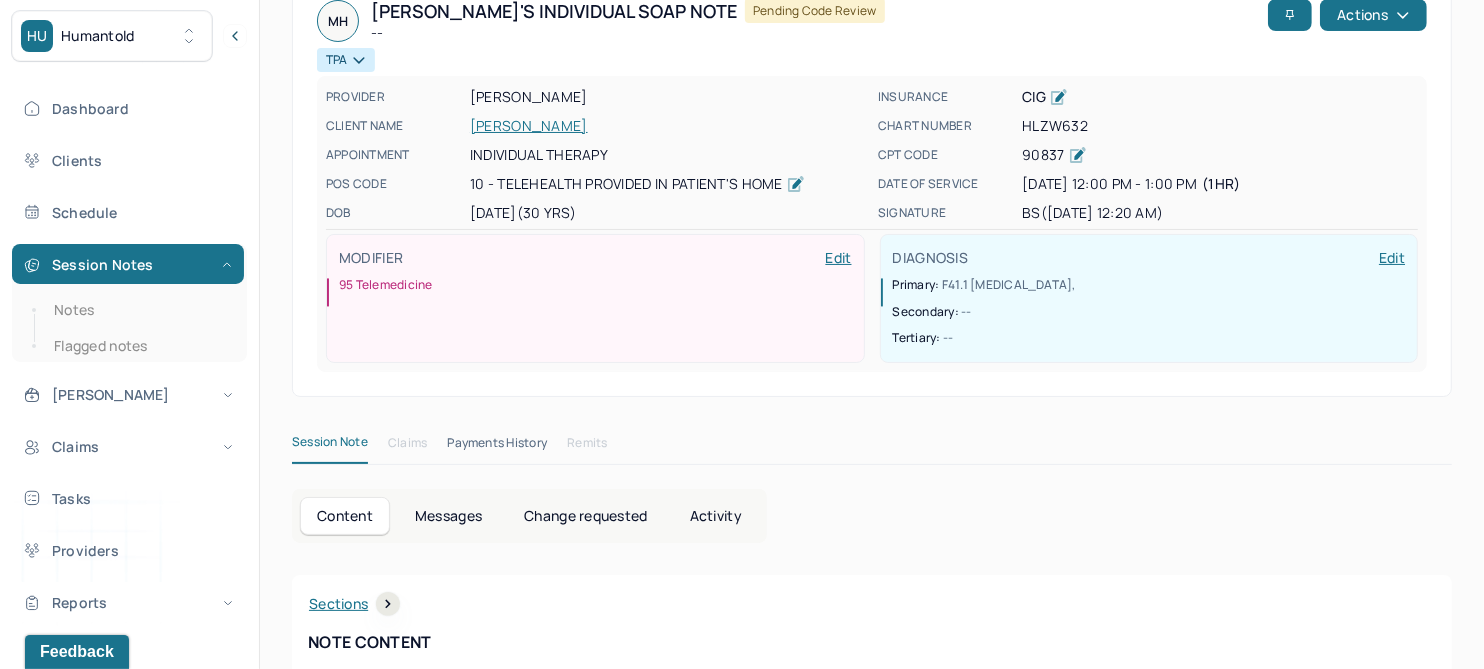 scroll, scrollTop: 0, scrollLeft: 0, axis: both 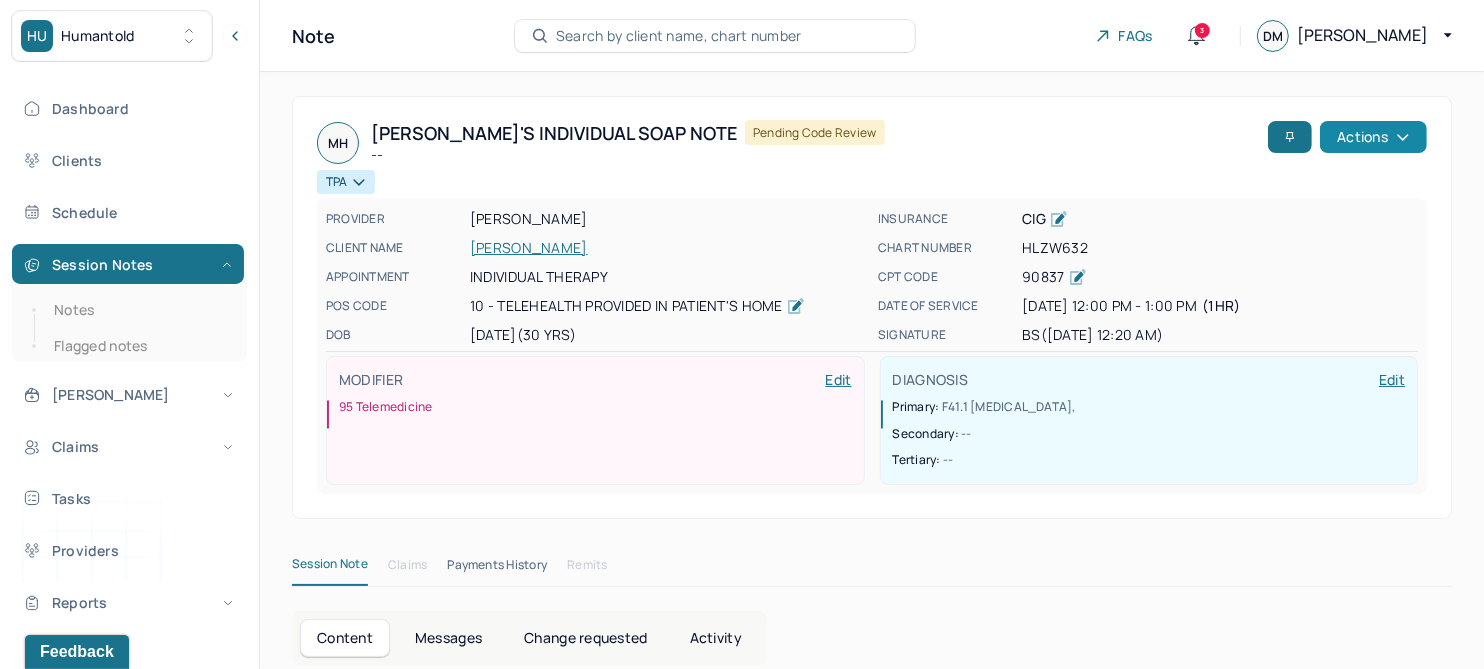 click on "Actions" at bounding box center (1373, 137) 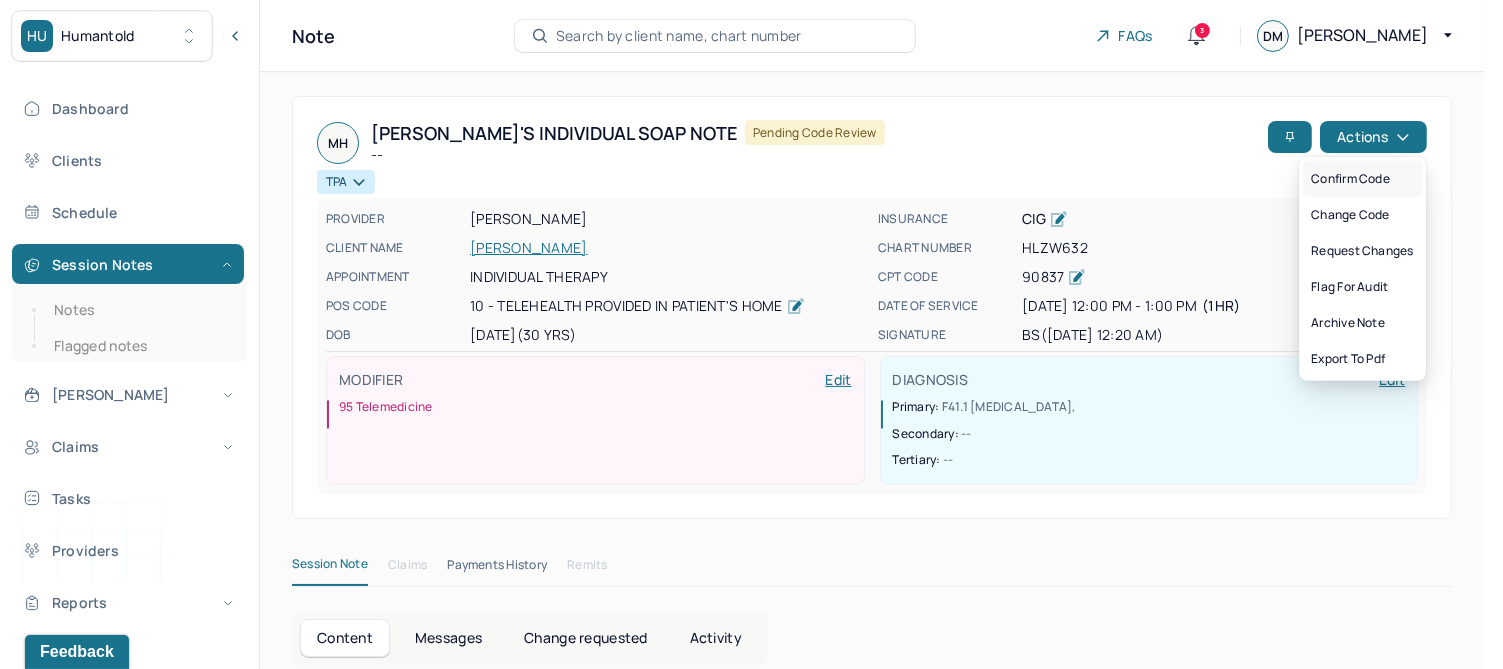 click on "Confirm code" at bounding box center [1362, 179] 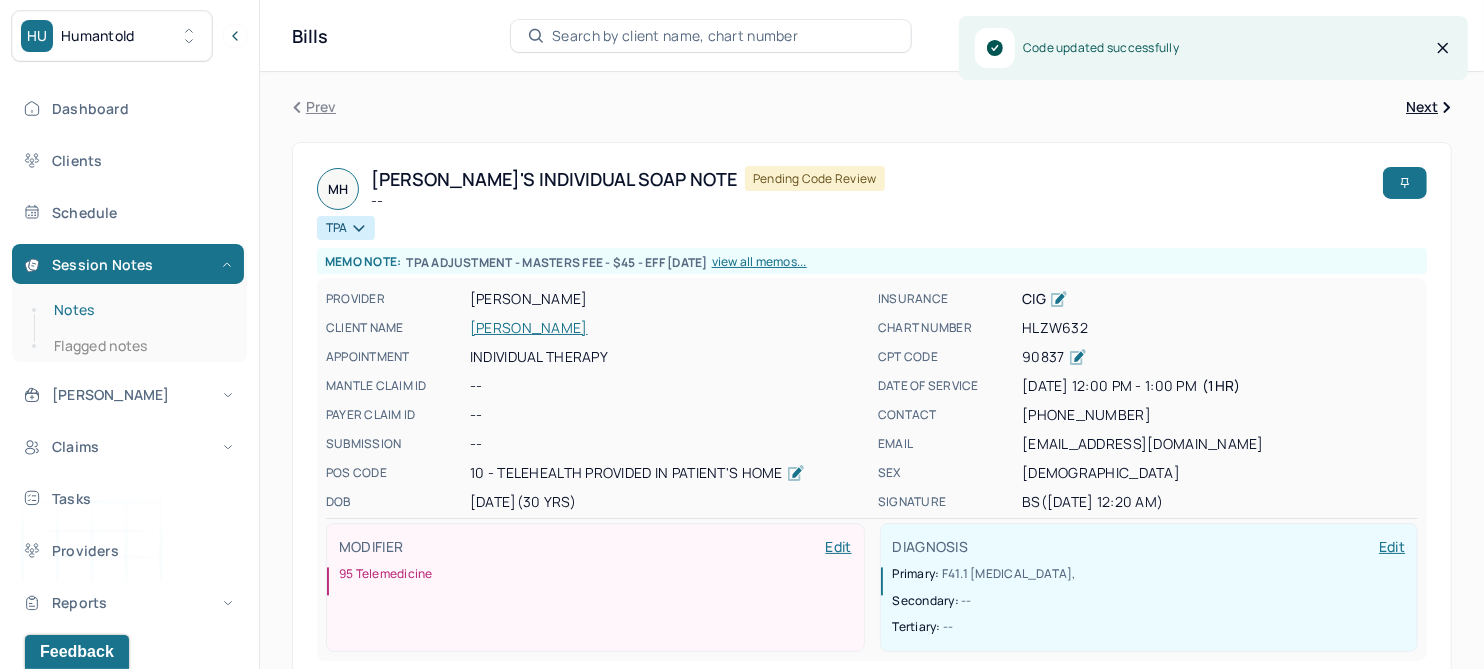 click on "Notes" at bounding box center (139, 310) 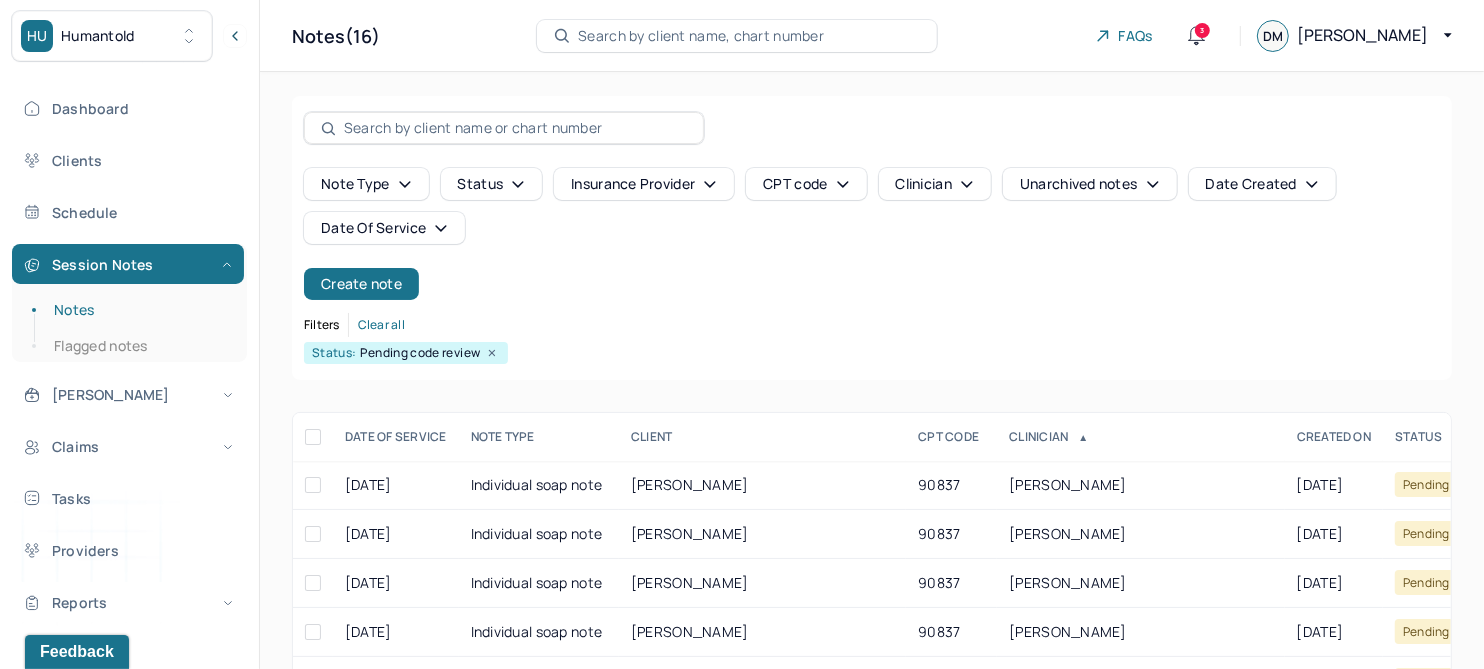 scroll, scrollTop: 301, scrollLeft: 0, axis: vertical 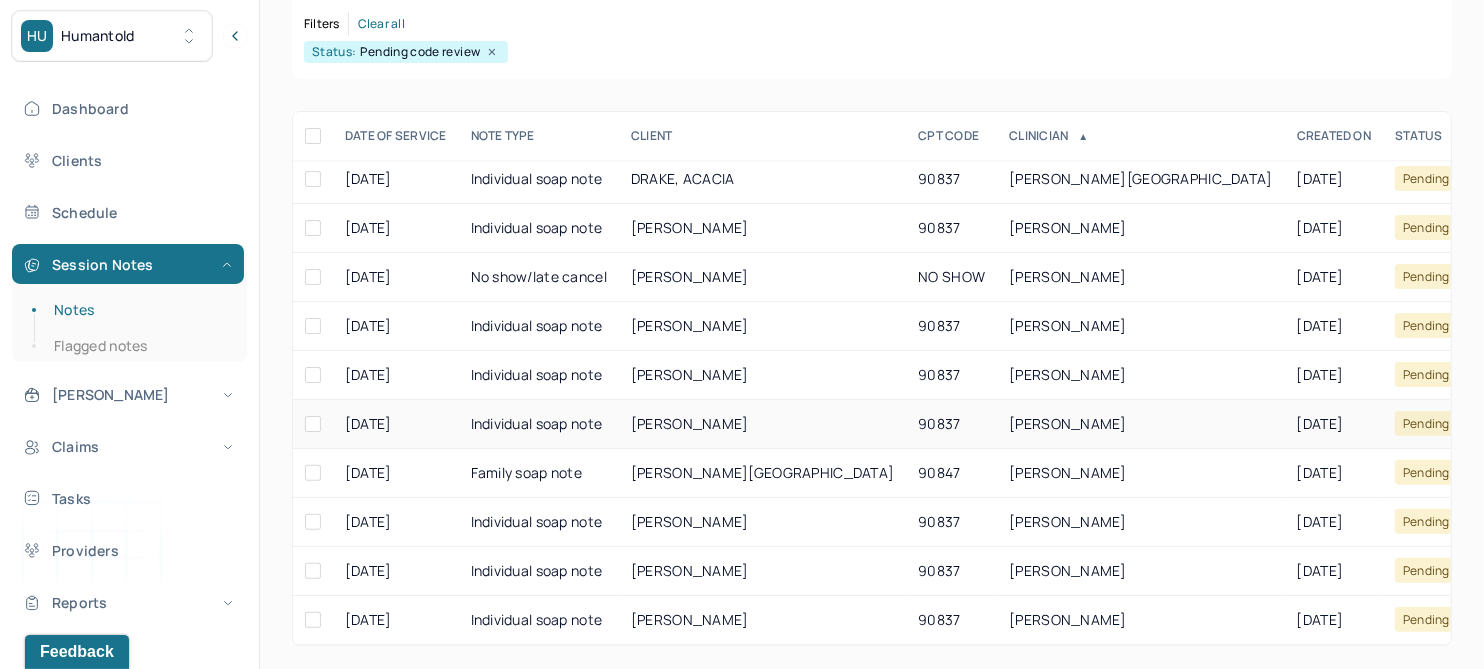 click on "[PERSON_NAME]" at bounding box center [690, 423] 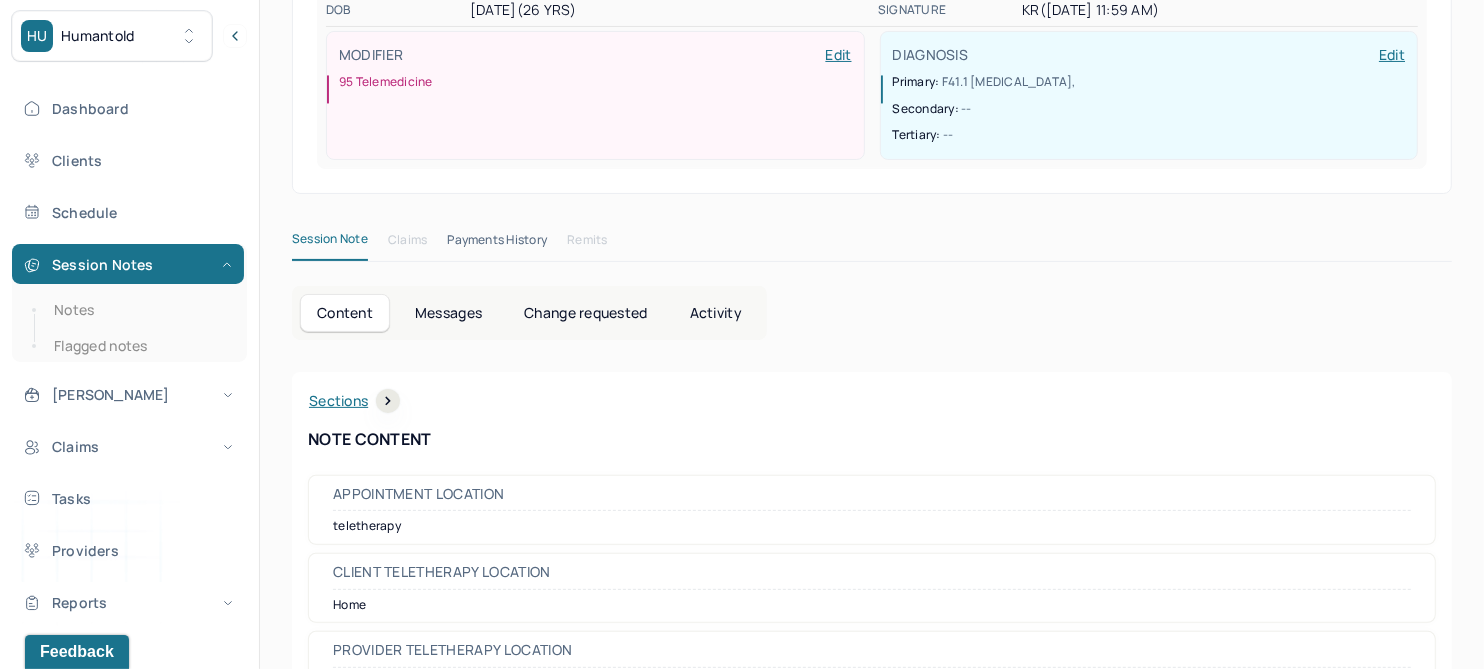 click on "Change requested" at bounding box center (585, 313) 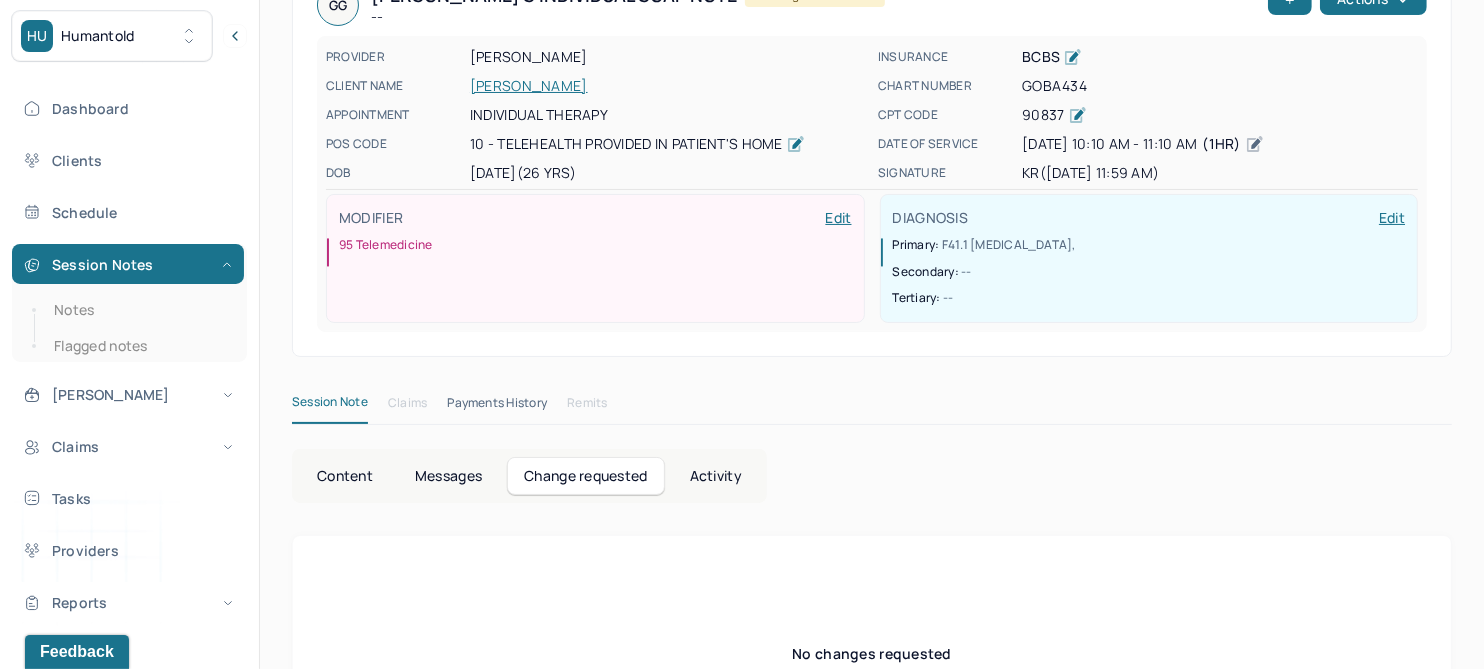 scroll, scrollTop: 0, scrollLeft: 0, axis: both 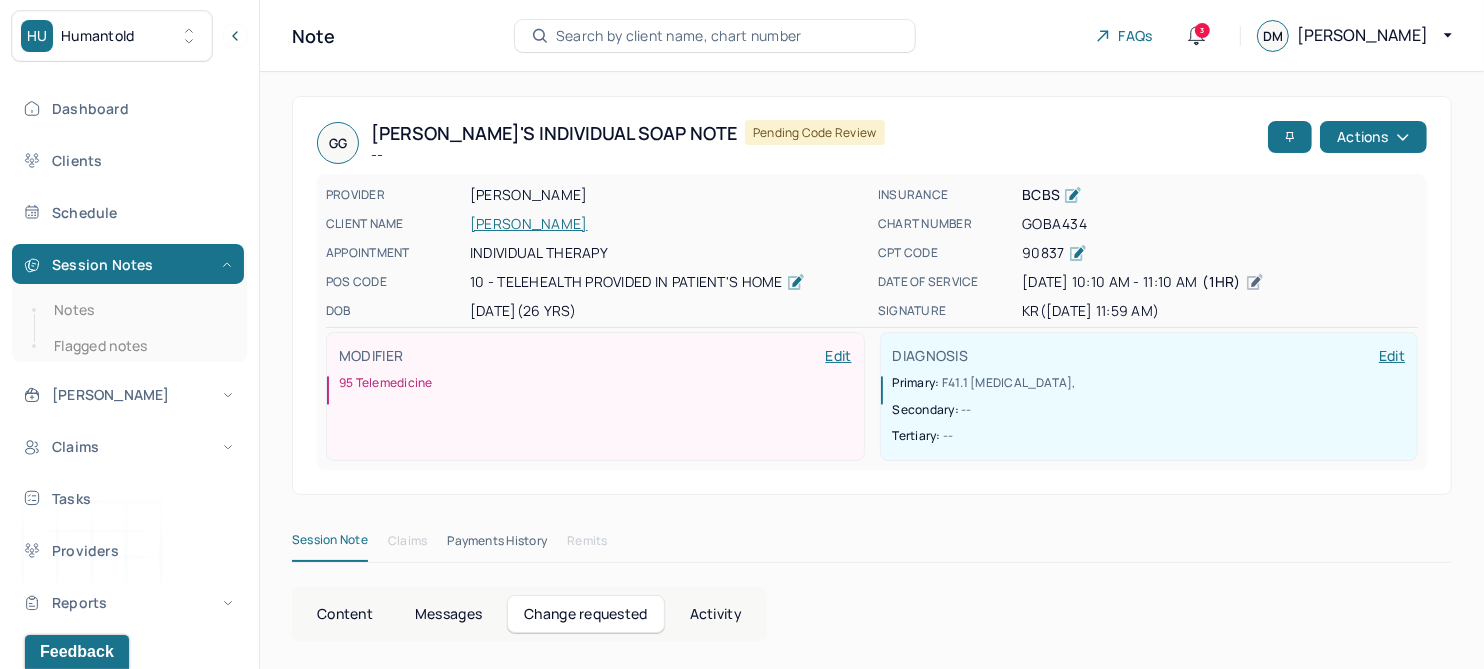 click on "[PERSON_NAME]" at bounding box center (668, 224) 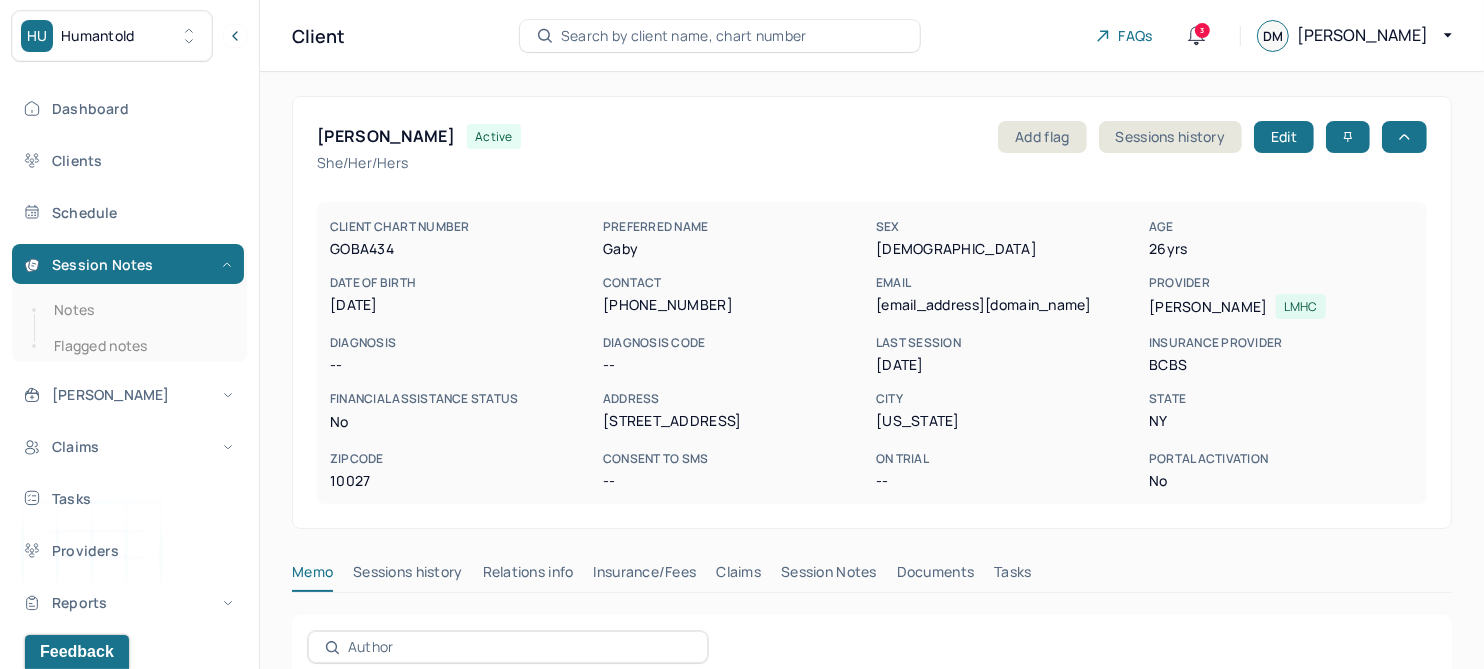click on "Session Notes" at bounding box center (829, 576) 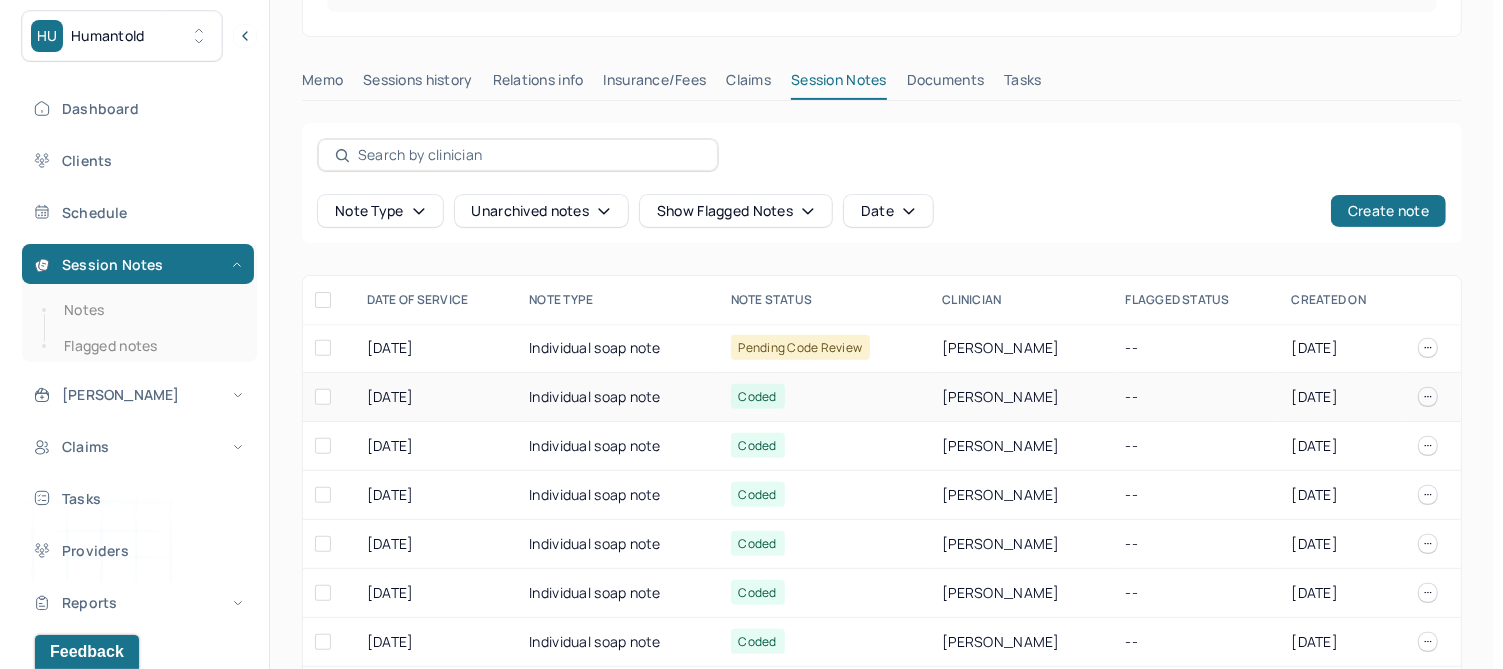 scroll, scrollTop: 500, scrollLeft: 0, axis: vertical 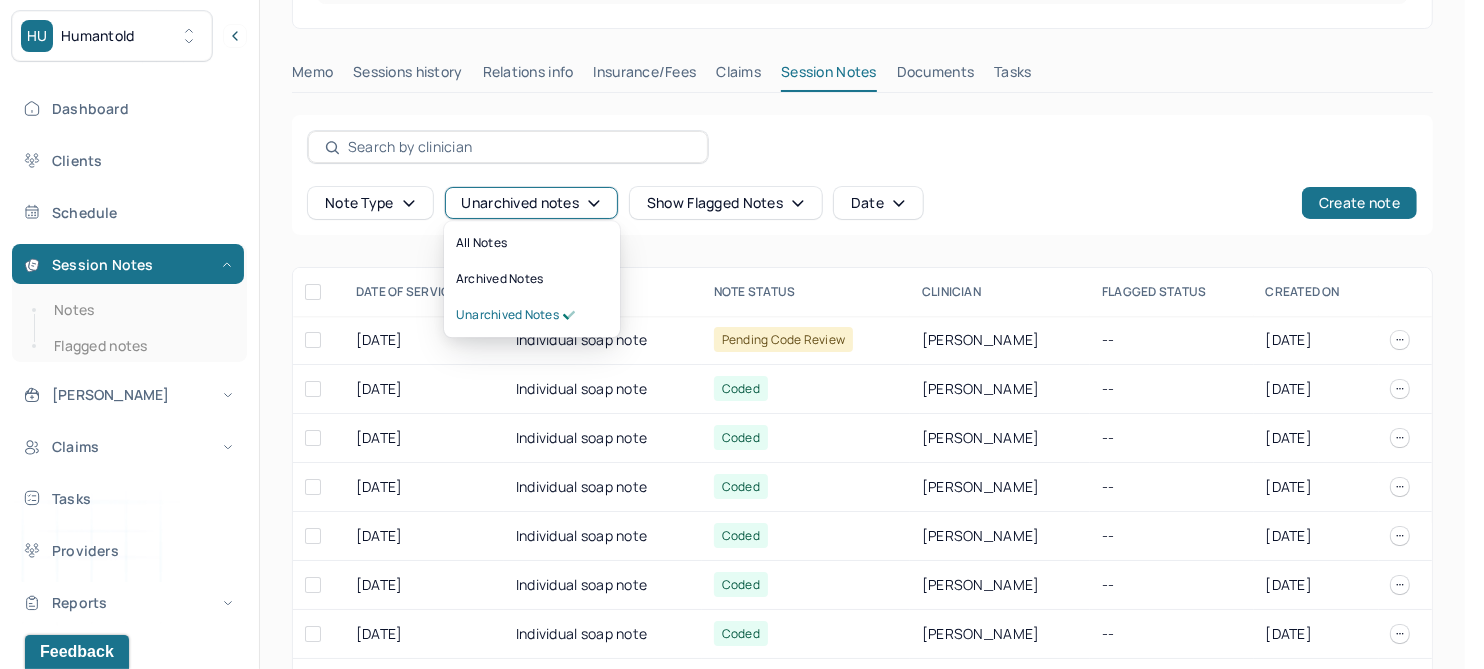 click 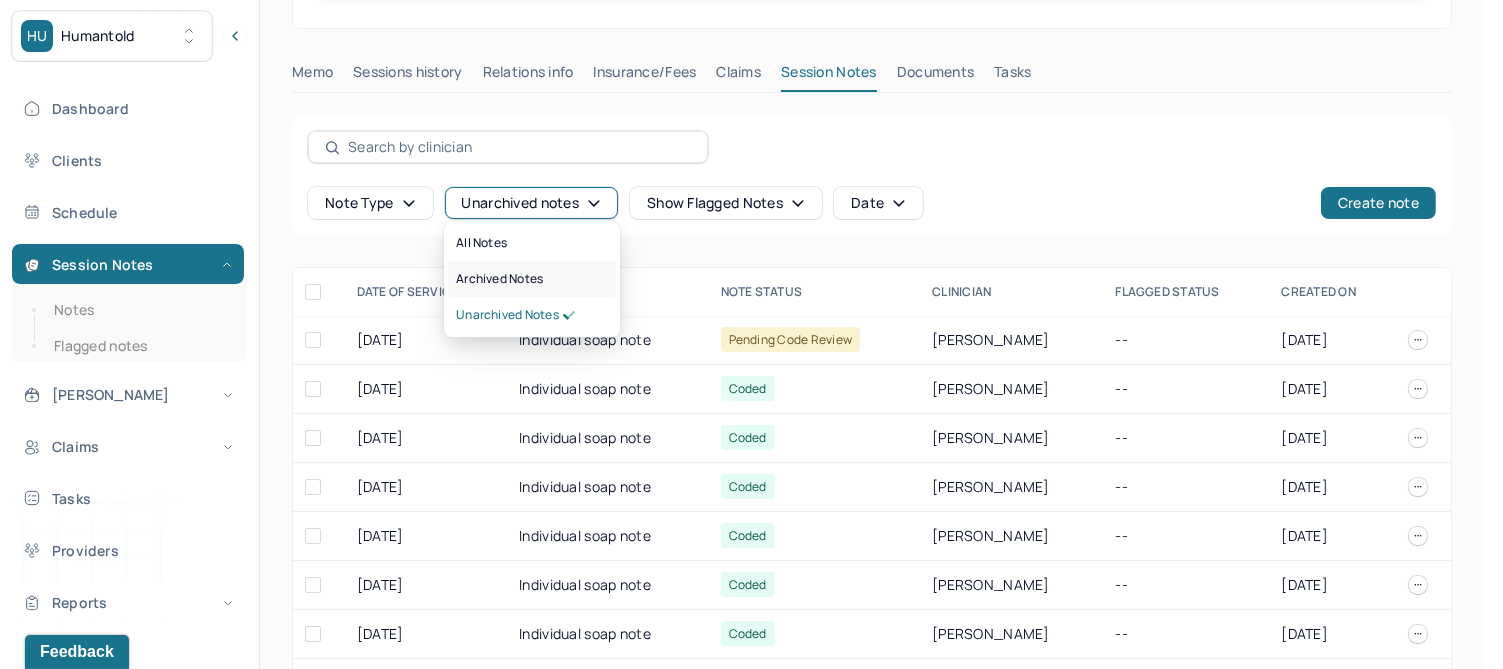 click on "Archived notes" at bounding box center (499, 279) 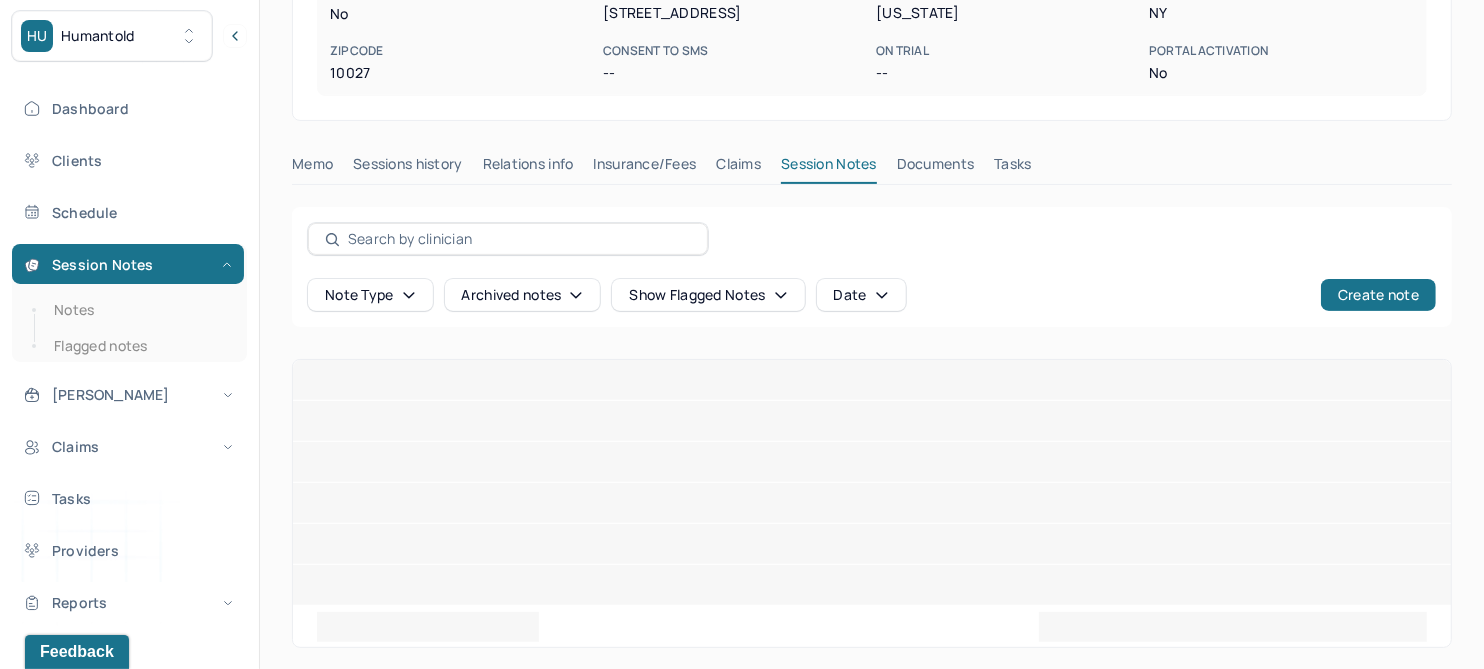 scroll, scrollTop: 385, scrollLeft: 0, axis: vertical 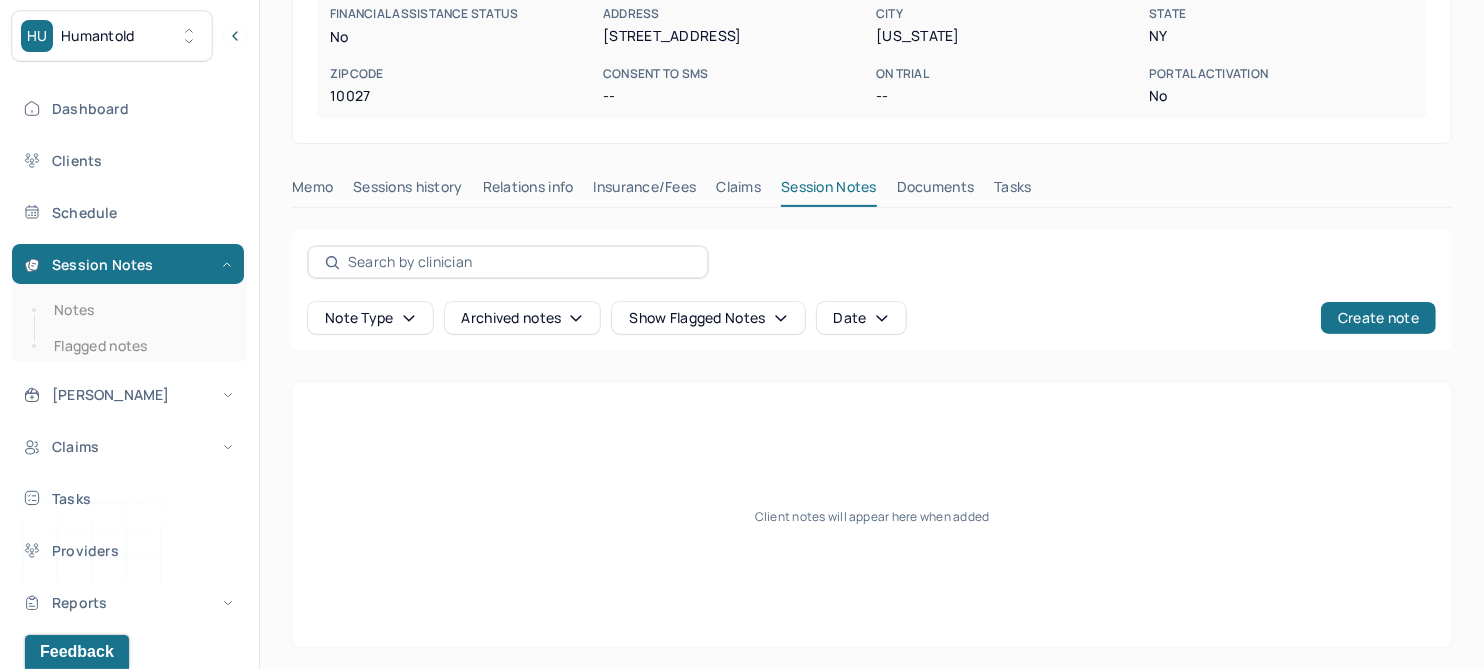 click on "Claims" at bounding box center [738, 191] 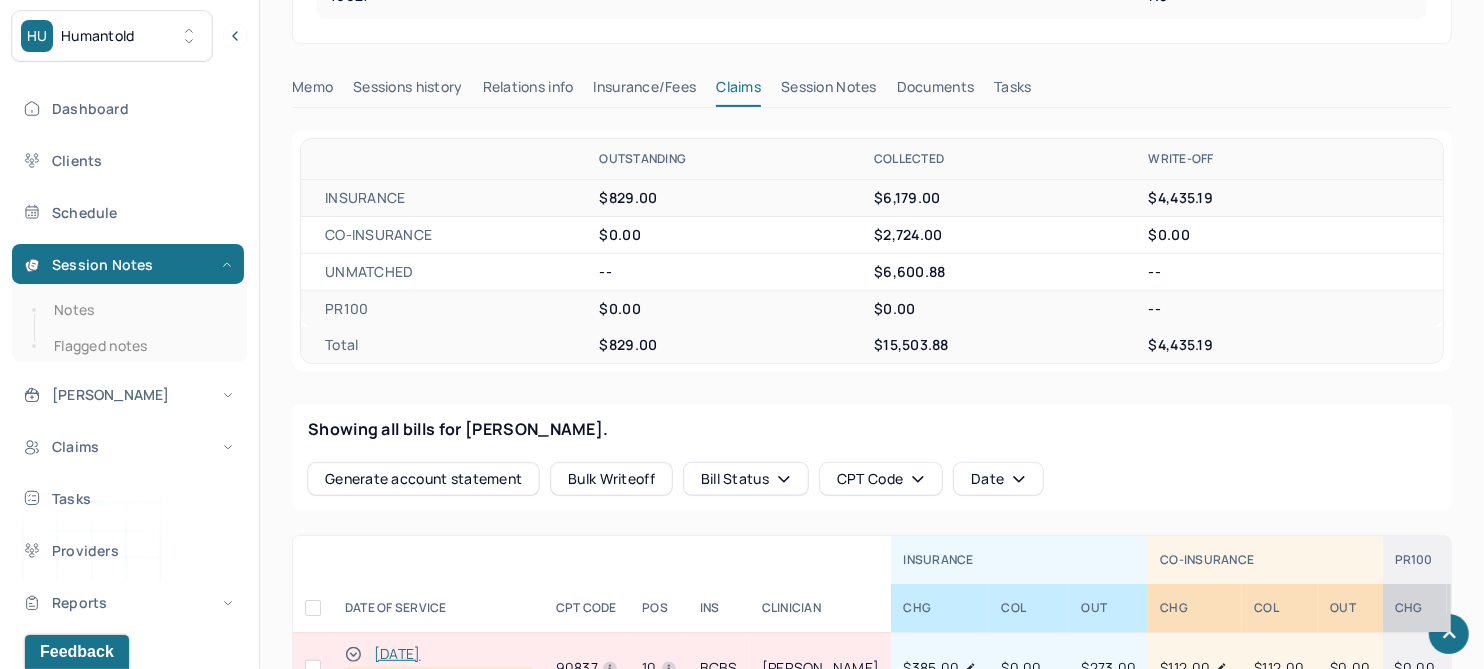 scroll, scrollTop: 760, scrollLeft: 0, axis: vertical 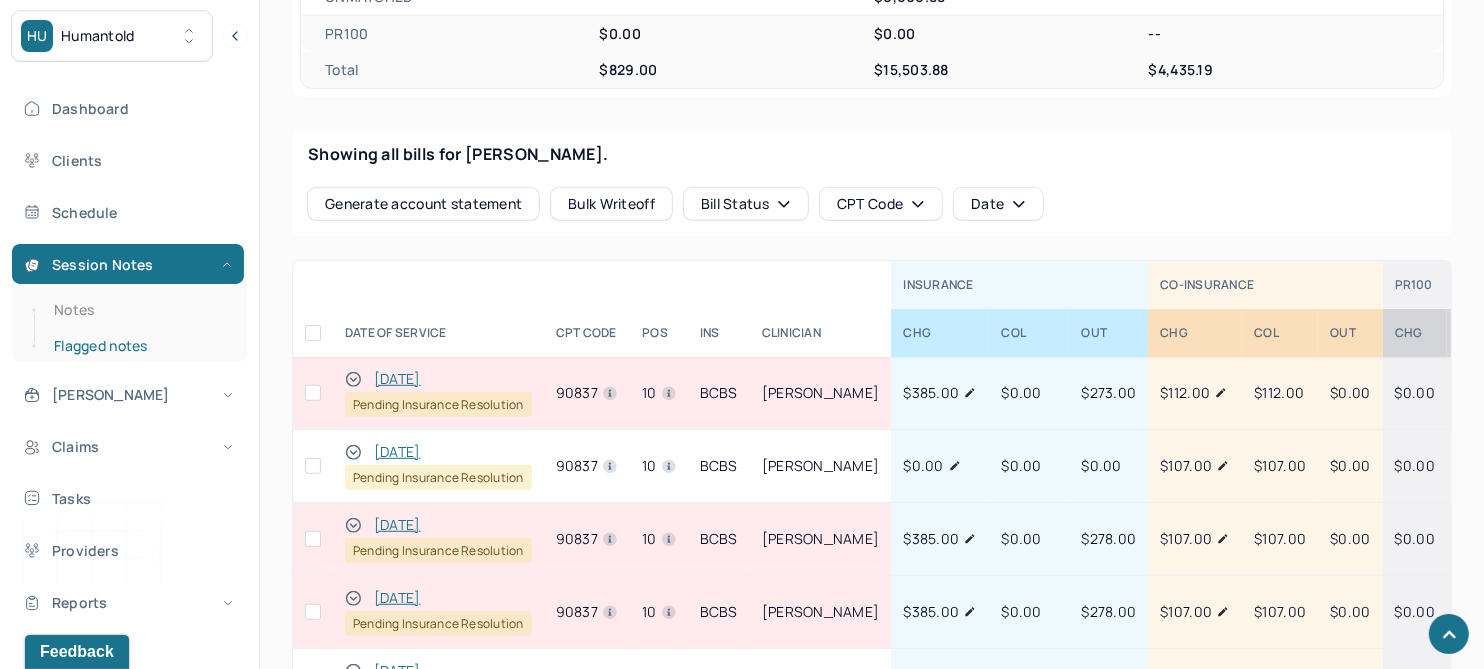 click on "Notes" at bounding box center [139, 310] 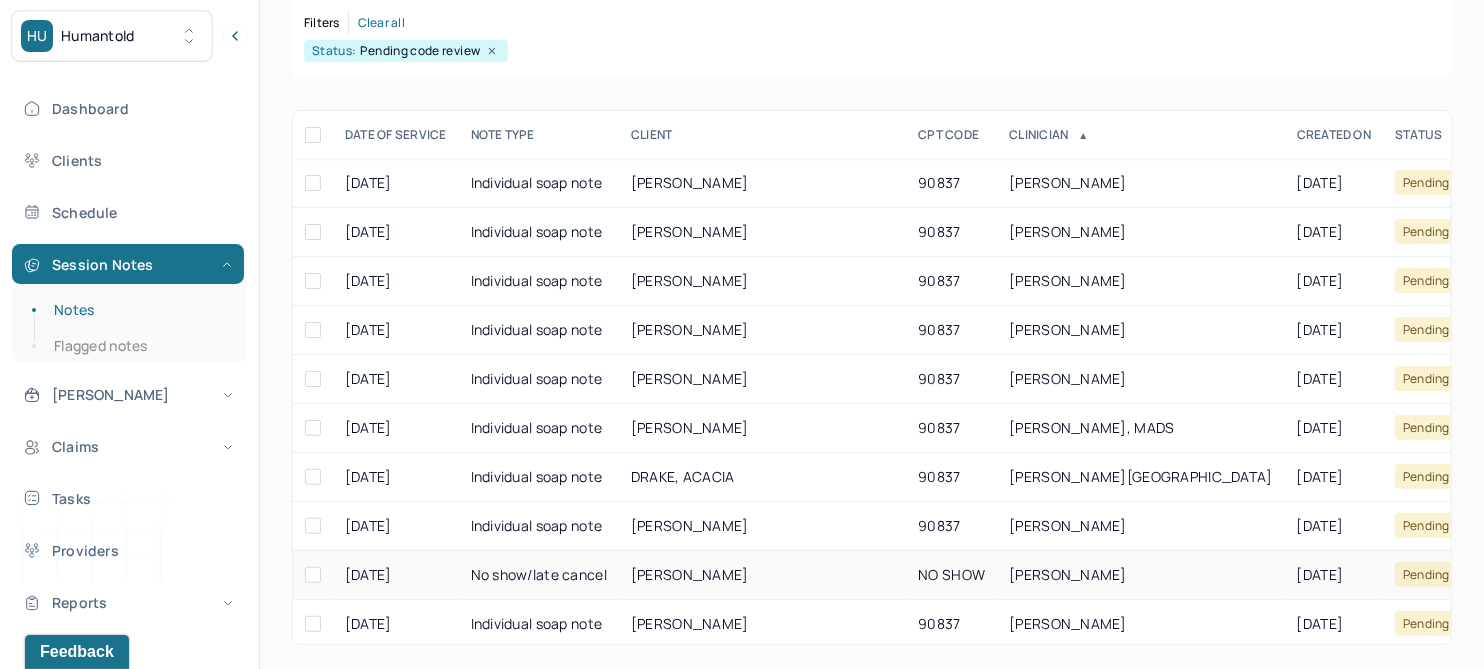 scroll, scrollTop: 301, scrollLeft: 0, axis: vertical 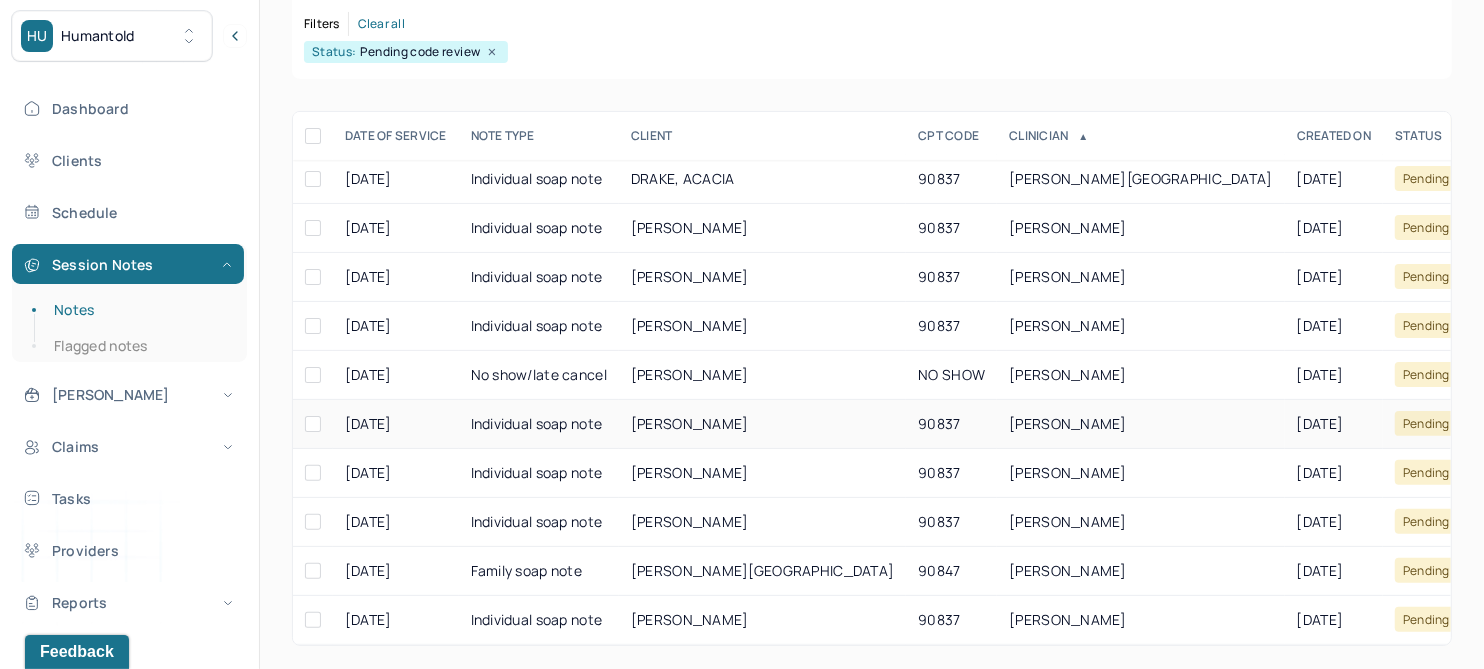 click on "[PERSON_NAME]" at bounding box center (690, 423) 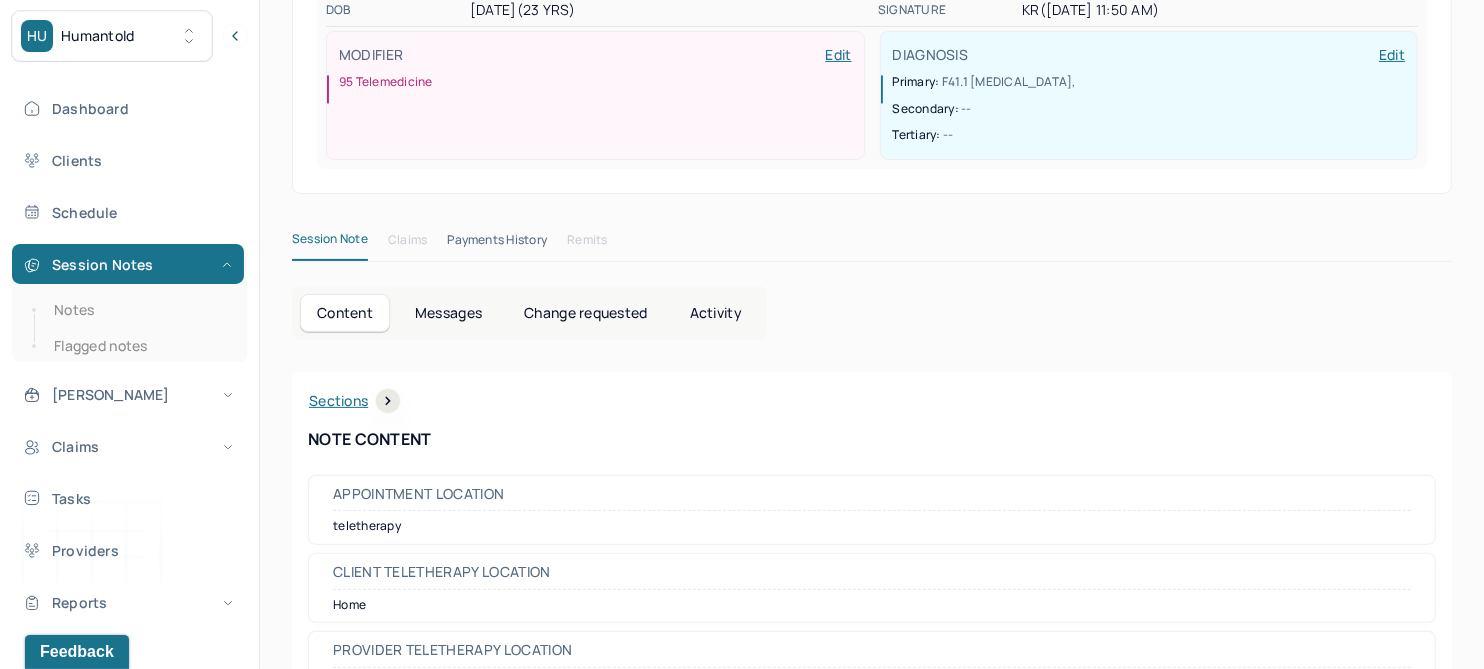 click on "Activity" at bounding box center (716, 313) 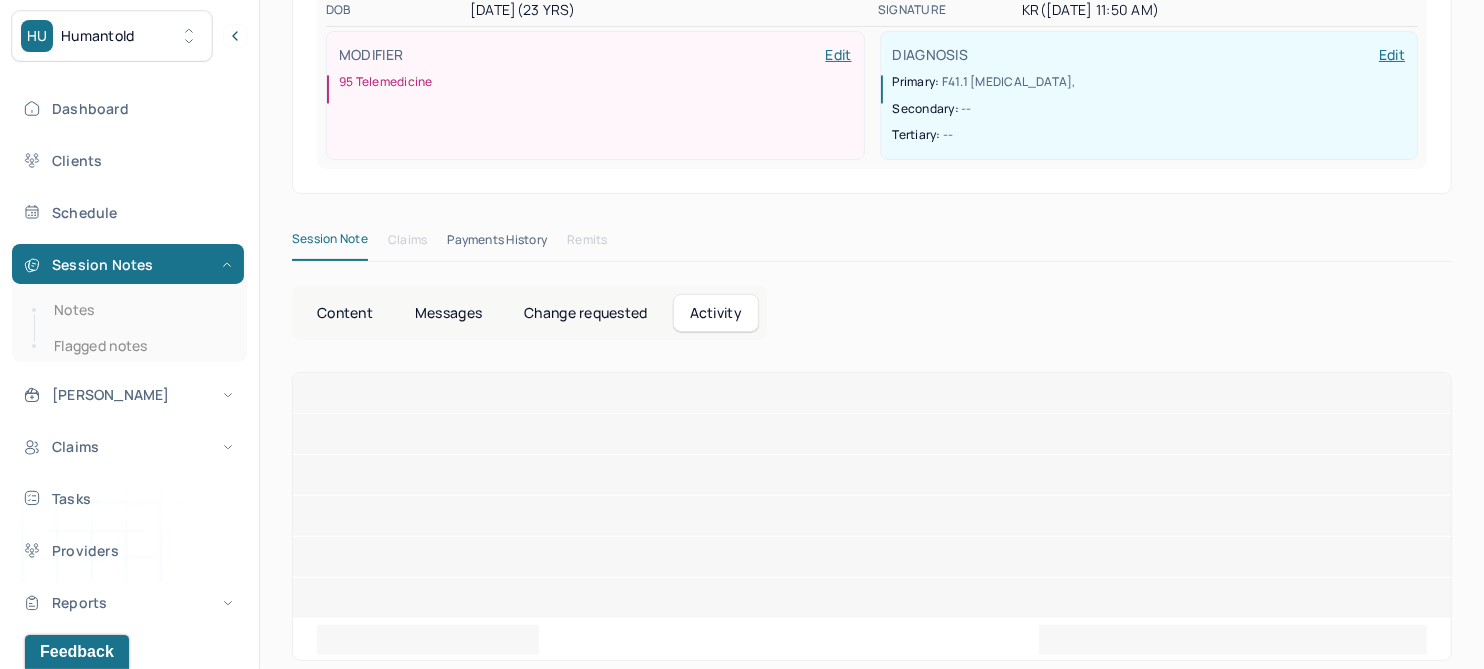 scroll, scrollTop: 297, scrollLeft: 0, axis: vertical 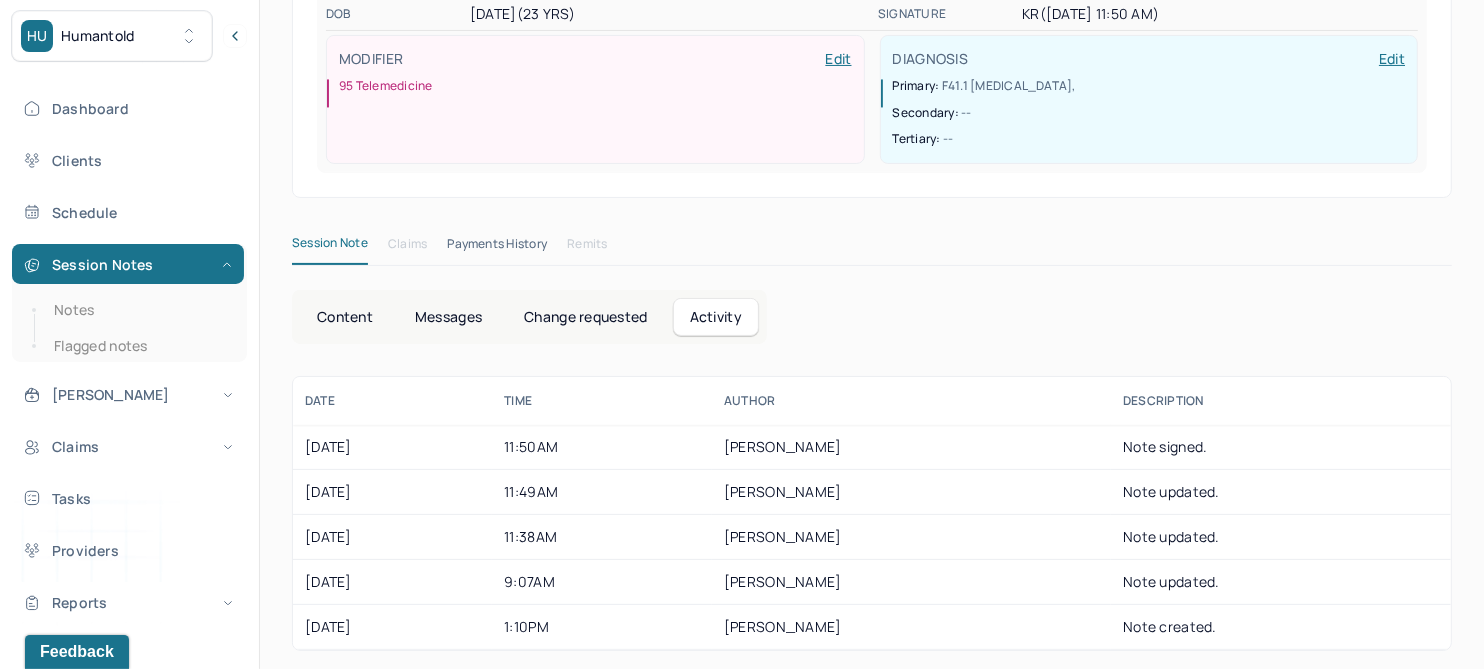 click on "Content" at bounding box center (345, 317) 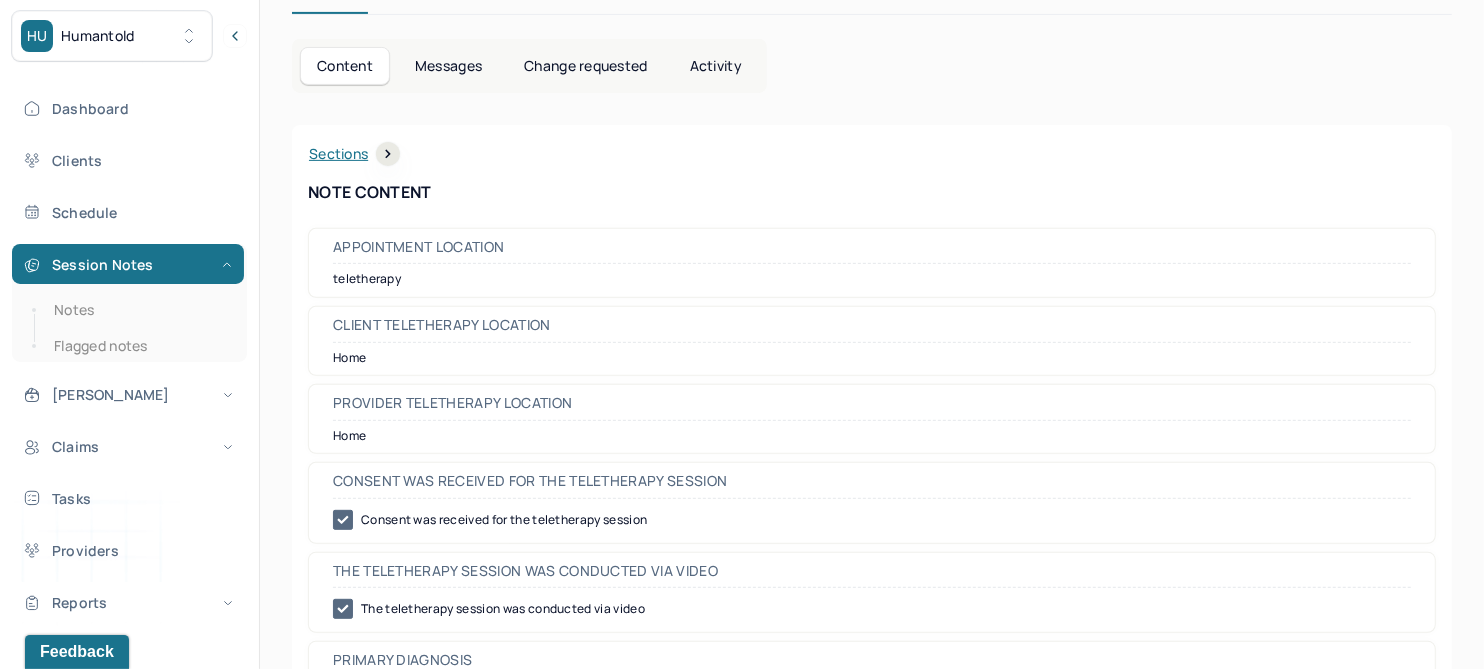 scroll, scrollTop: 172, scrollLeft: 0, axis: vertical 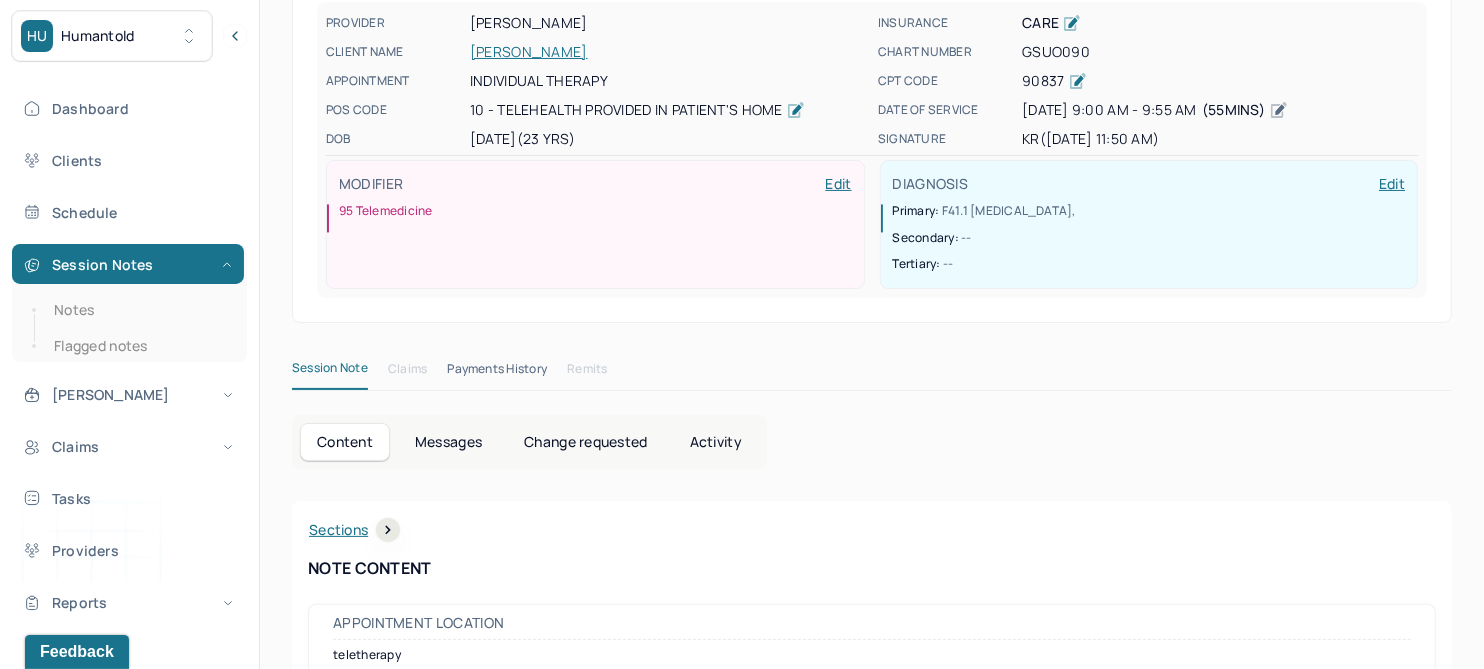 drag, startPoint x: 63, startPoint y: 312, endPoint x: 241, endPoint y: 314, distance: 178.01123 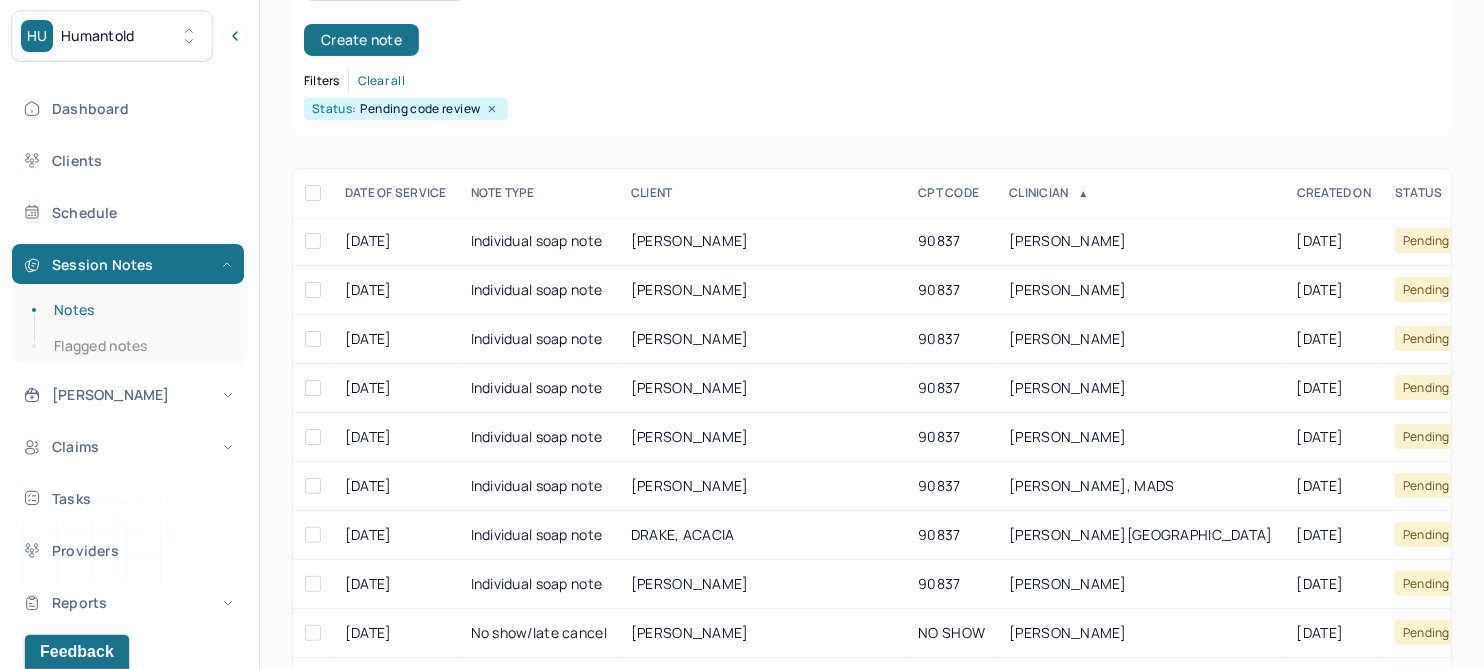 scroll, scrollTop: 297, scrollLeft: 0, axis: vertical 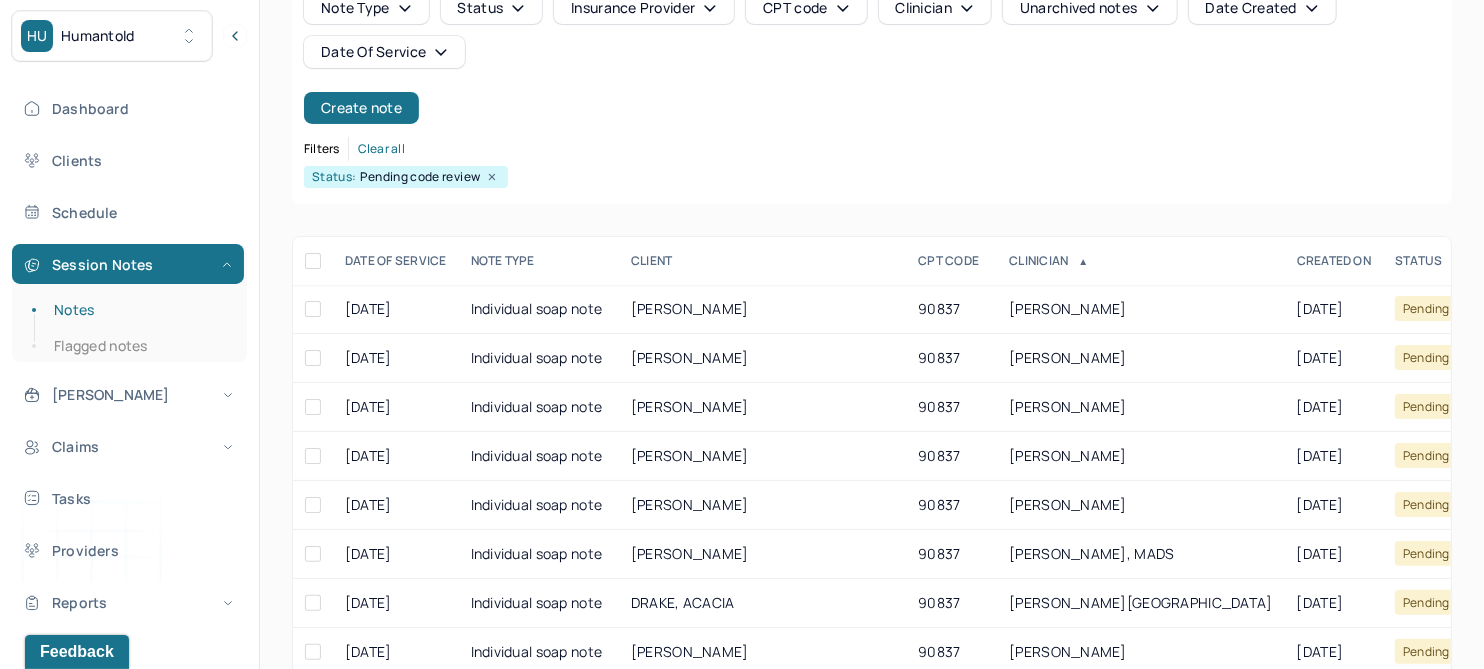 click on "Date Of Service" at bounding box center (384, 52) 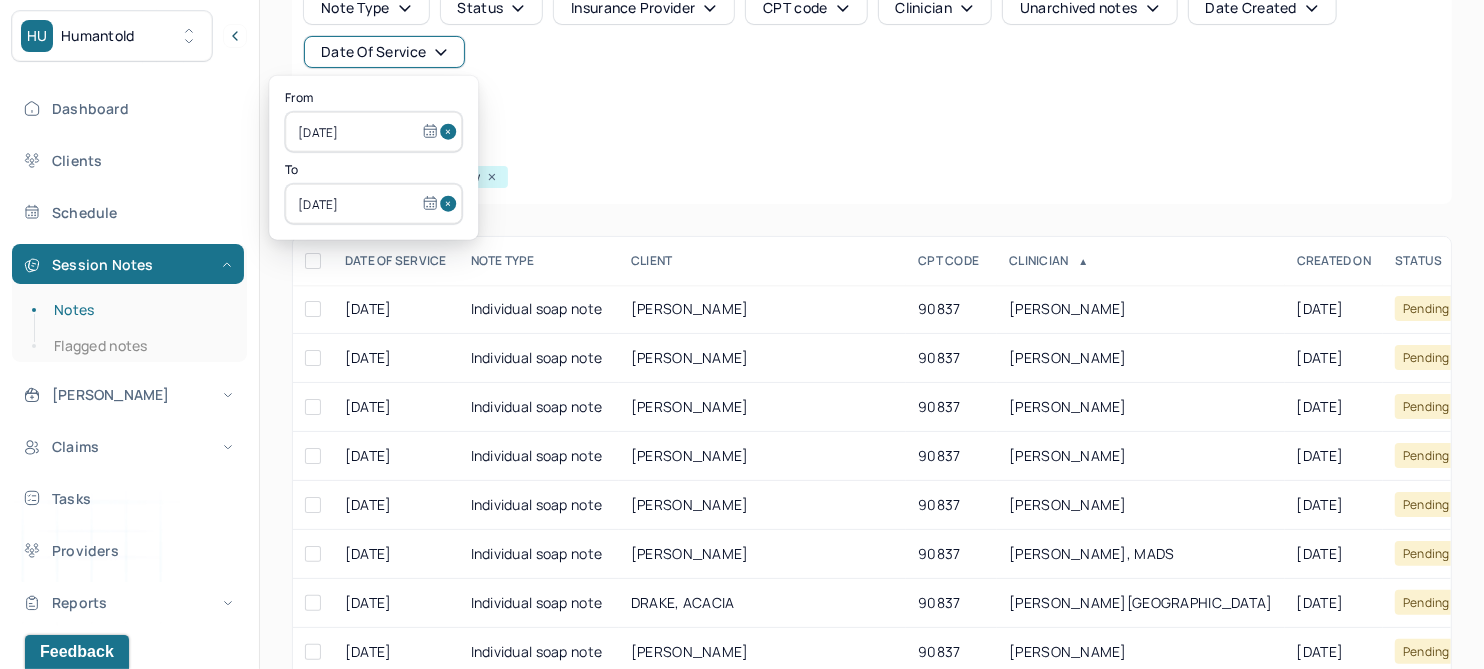 click at bounding box center [451, 132] 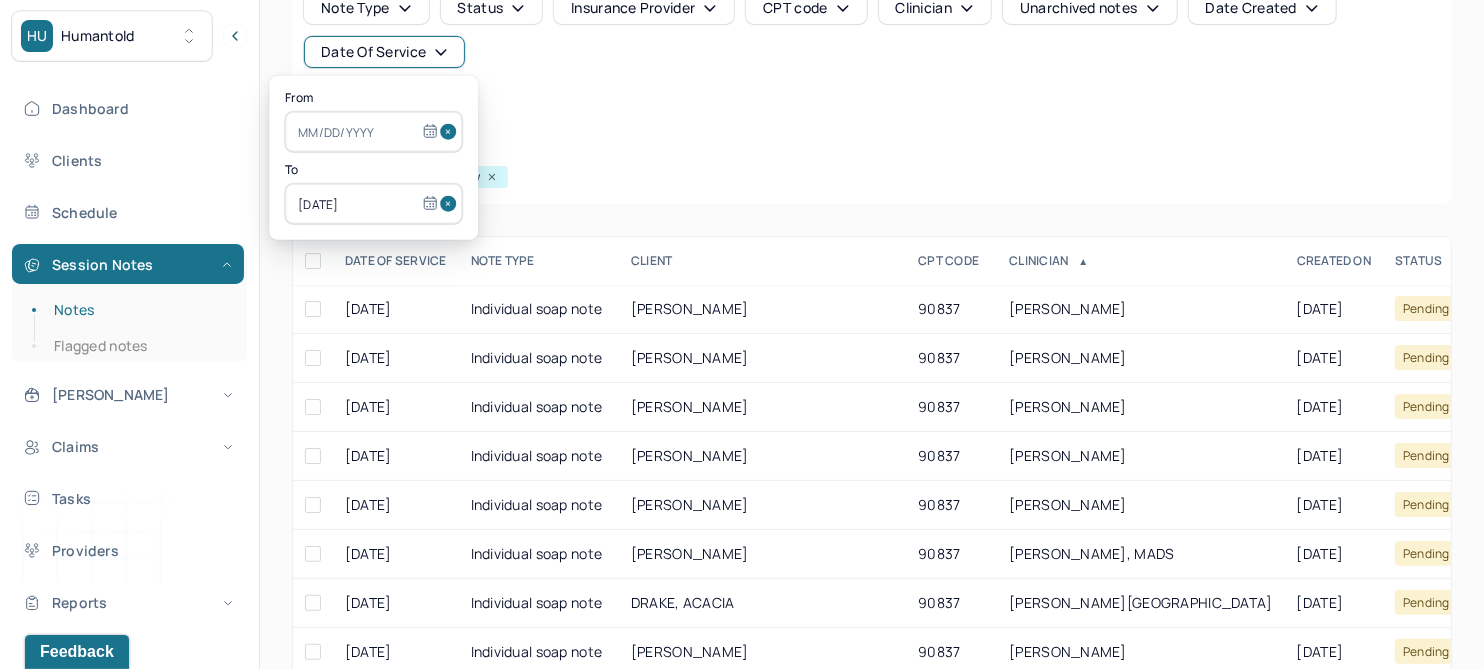 scroll, scrollTop: 0, scrollLeft: 0, axis: both 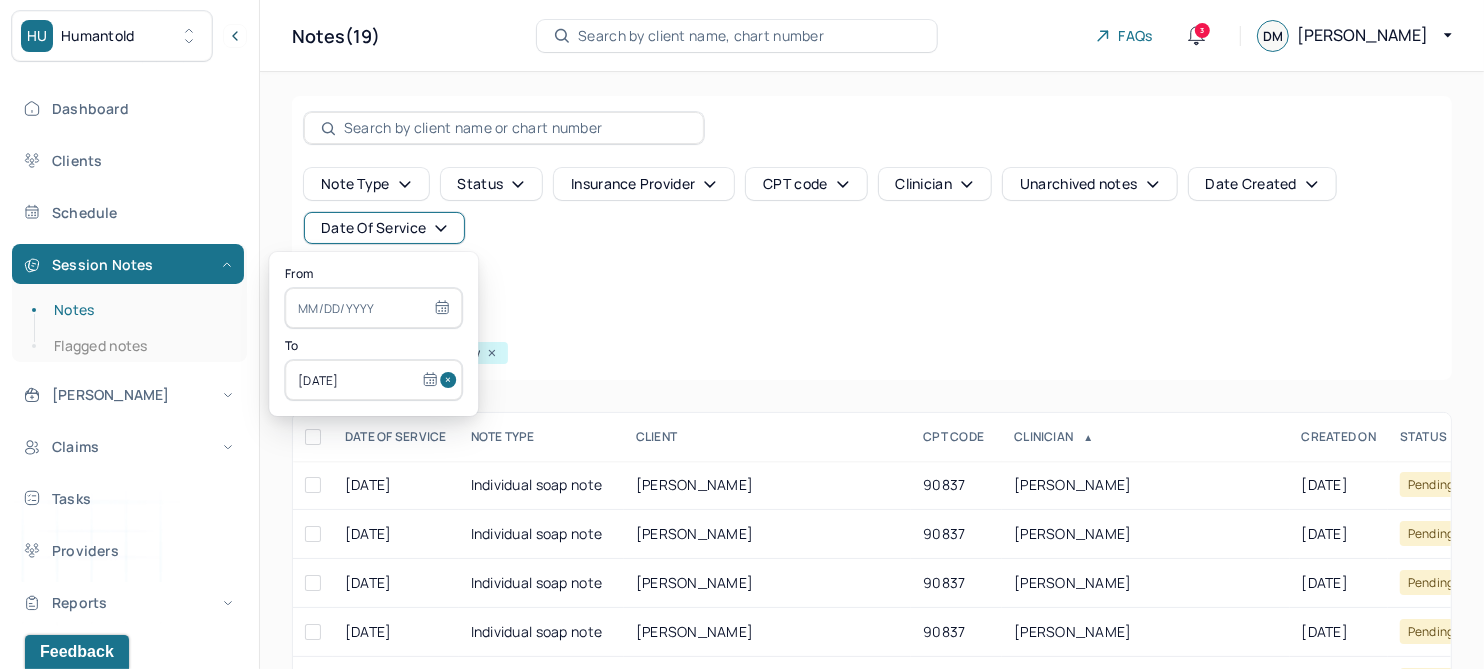 click at bounding box center [451, 380] 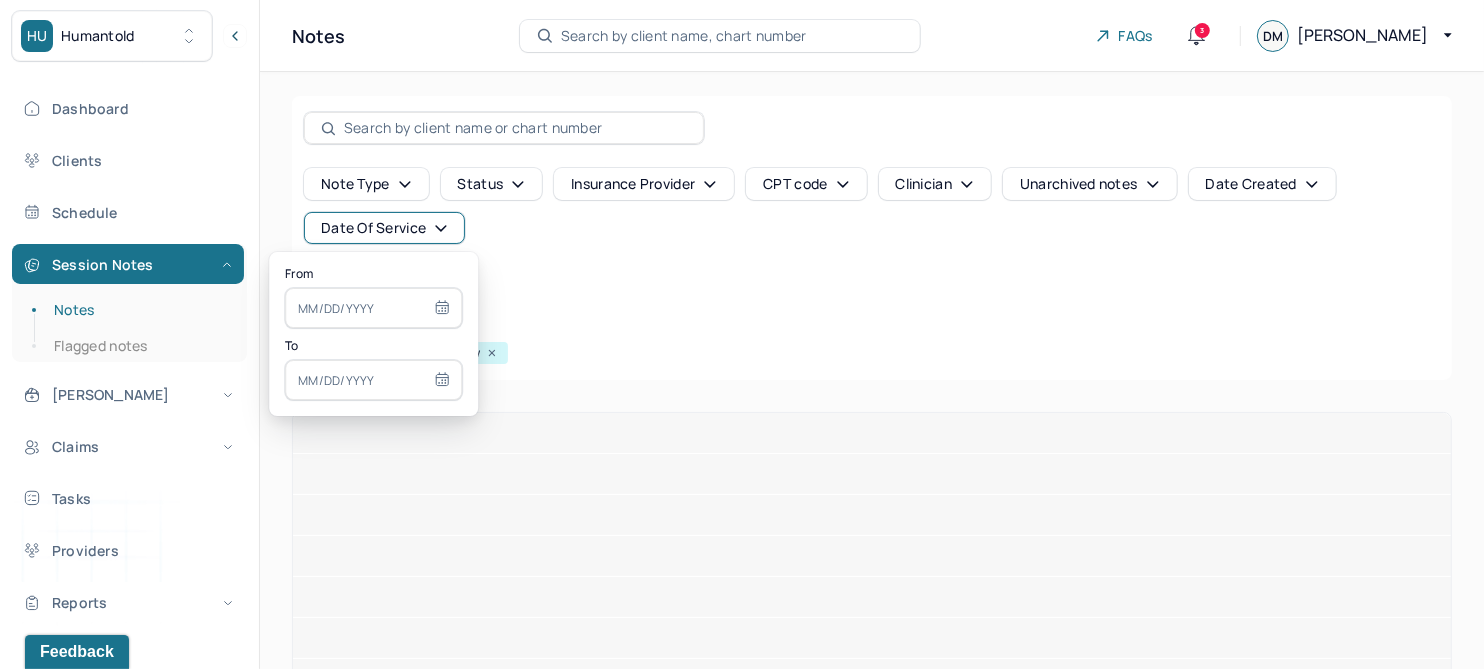 click at bounding box center (373, 308) 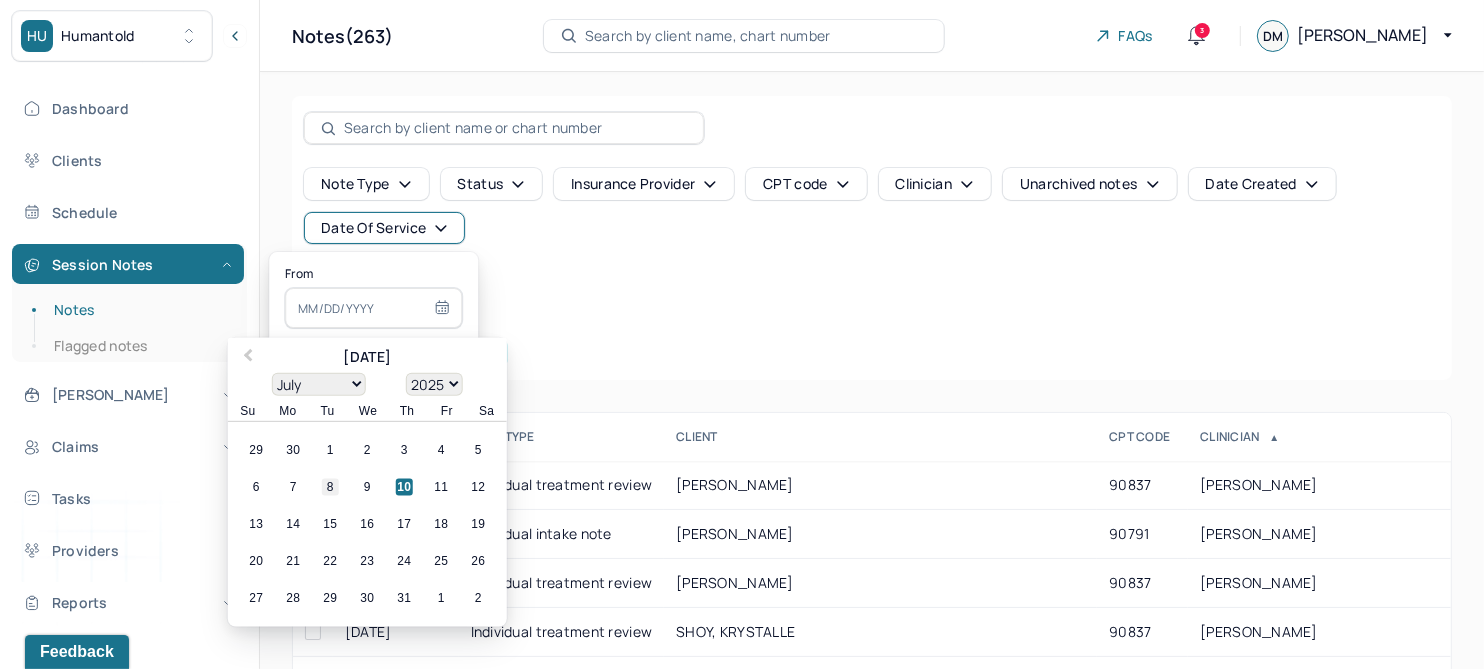 click on "8" at bounding box center [330, 487] 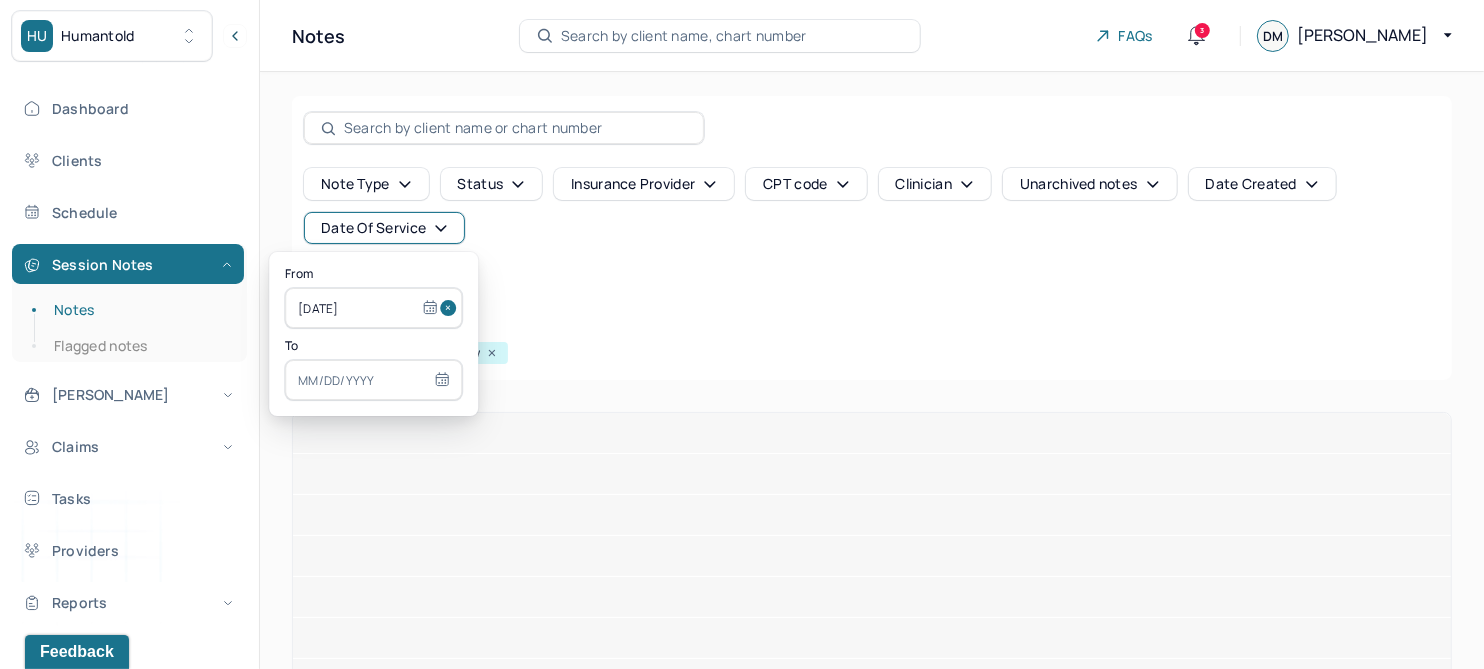 click at bounding box center (373, 380) 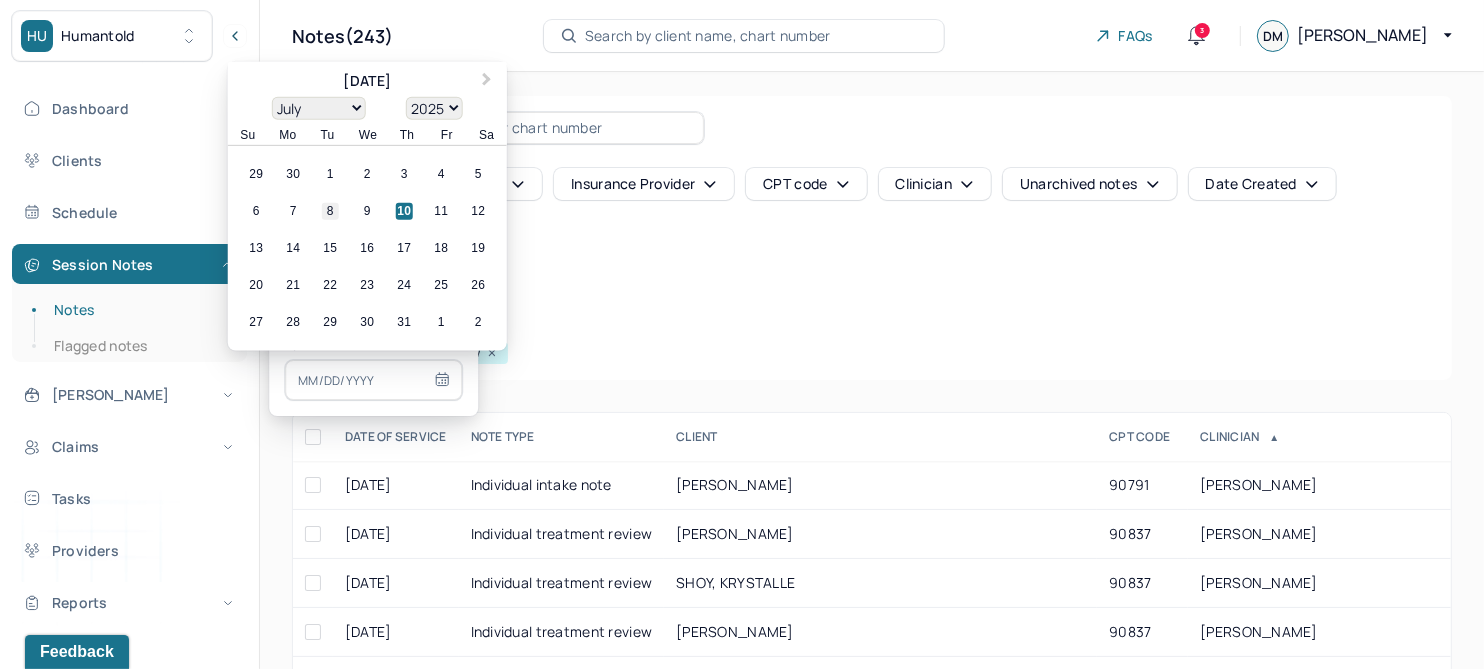 click on "8" at bounding box center (330, 211) 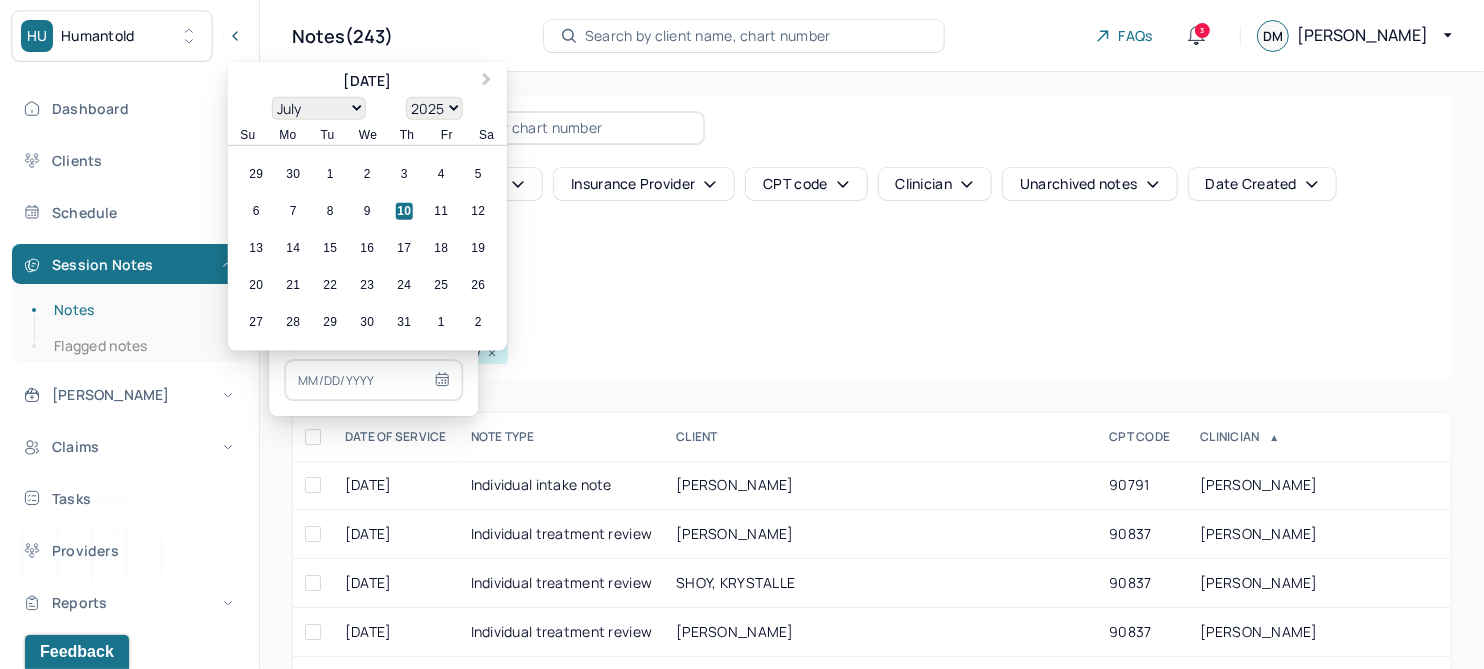 type on "[DATE]" 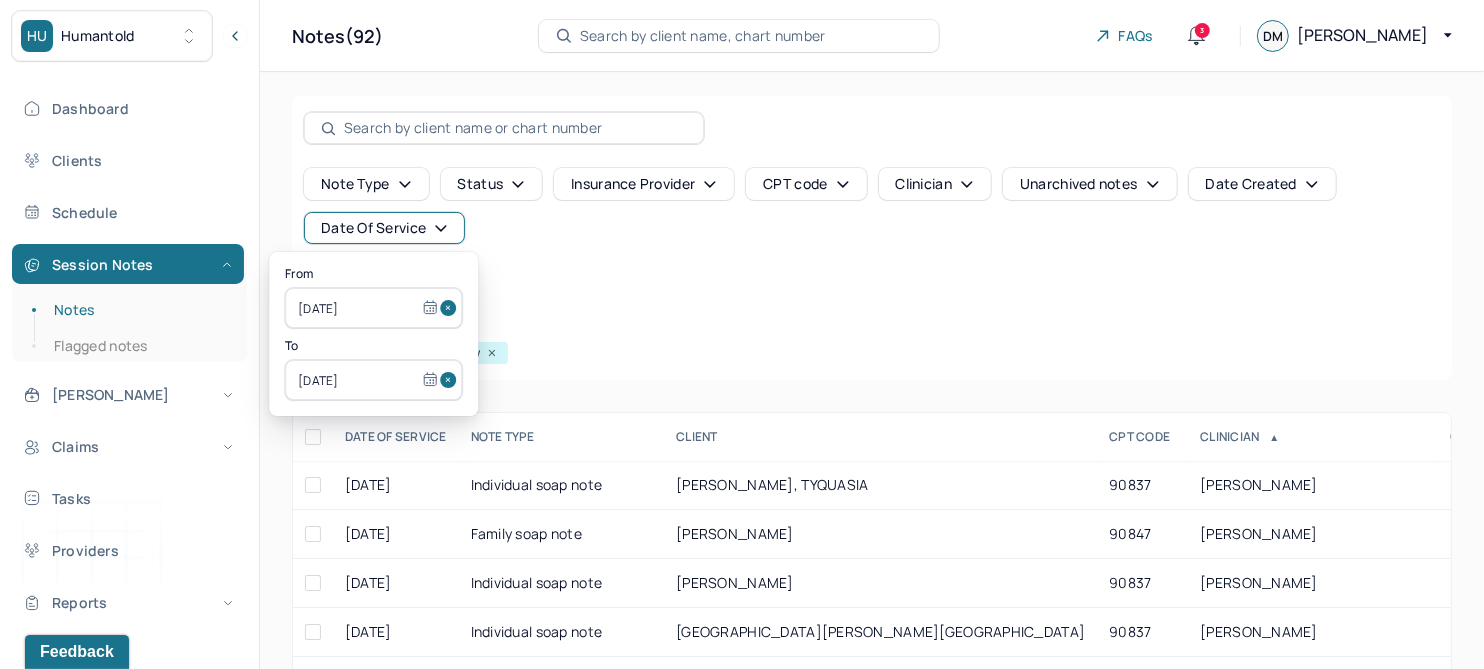 click on "Note type     Status     Insurance provider     CPT code     Clinician     Unarchived notes     Date Created     Date Of Service     Create note" at bounding box center [872, 234] 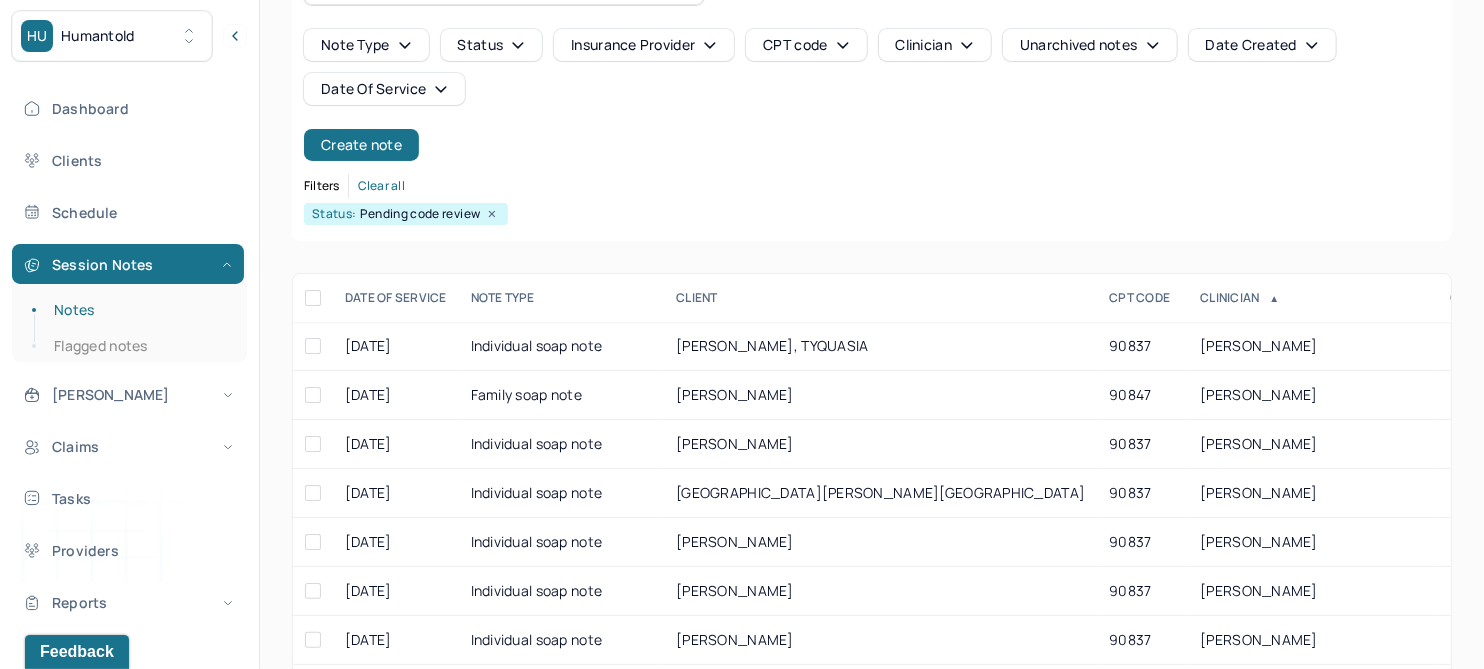 scroll, scrollTop: 250, scrollLeft: 0, axis: vertical 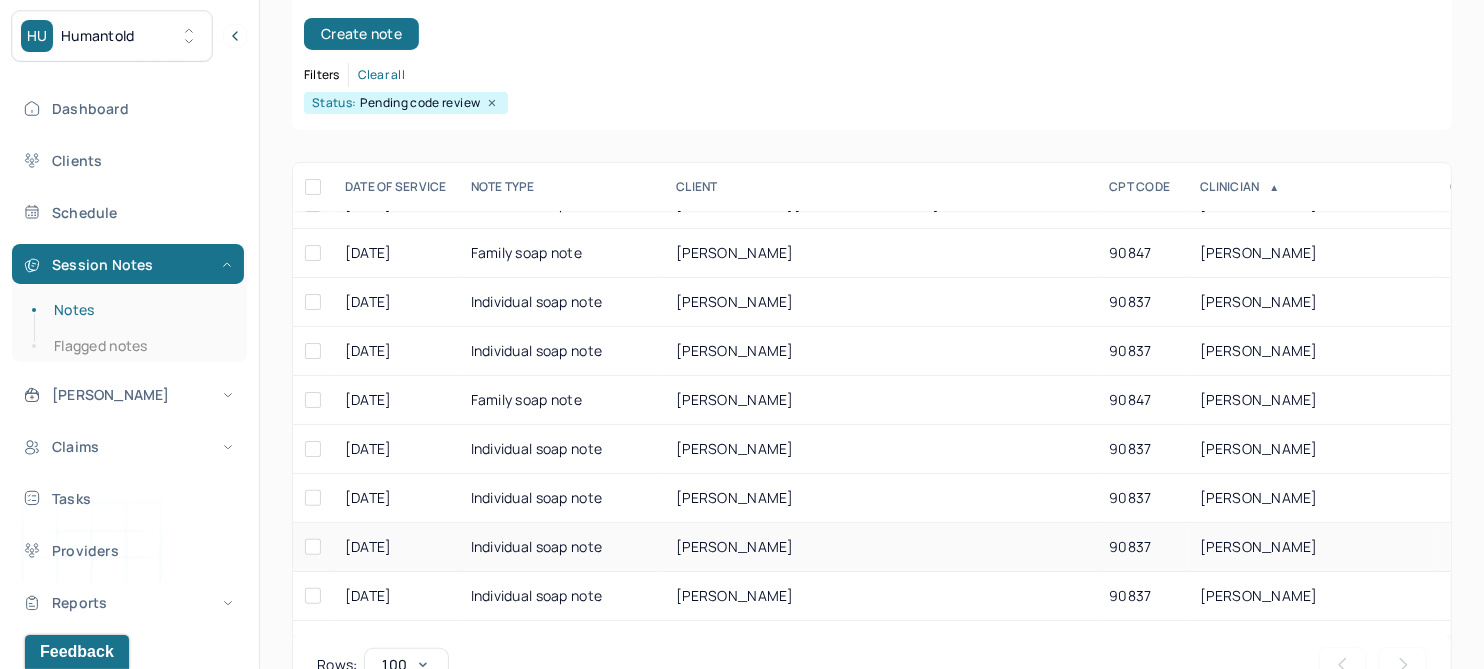 click on "[PERSON_NAME]" at bounding box center [735, 546] 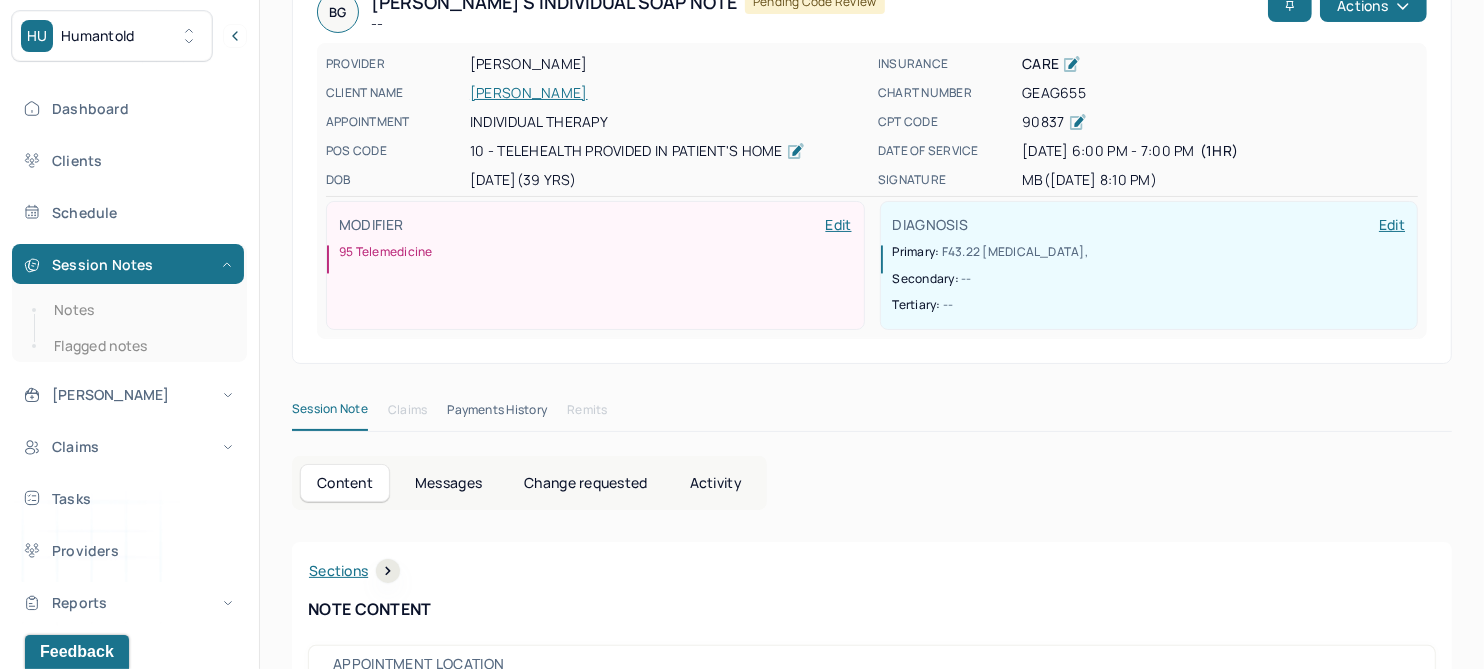 scroll, scrollTop: 0, scrollLeft: 0, axis: both 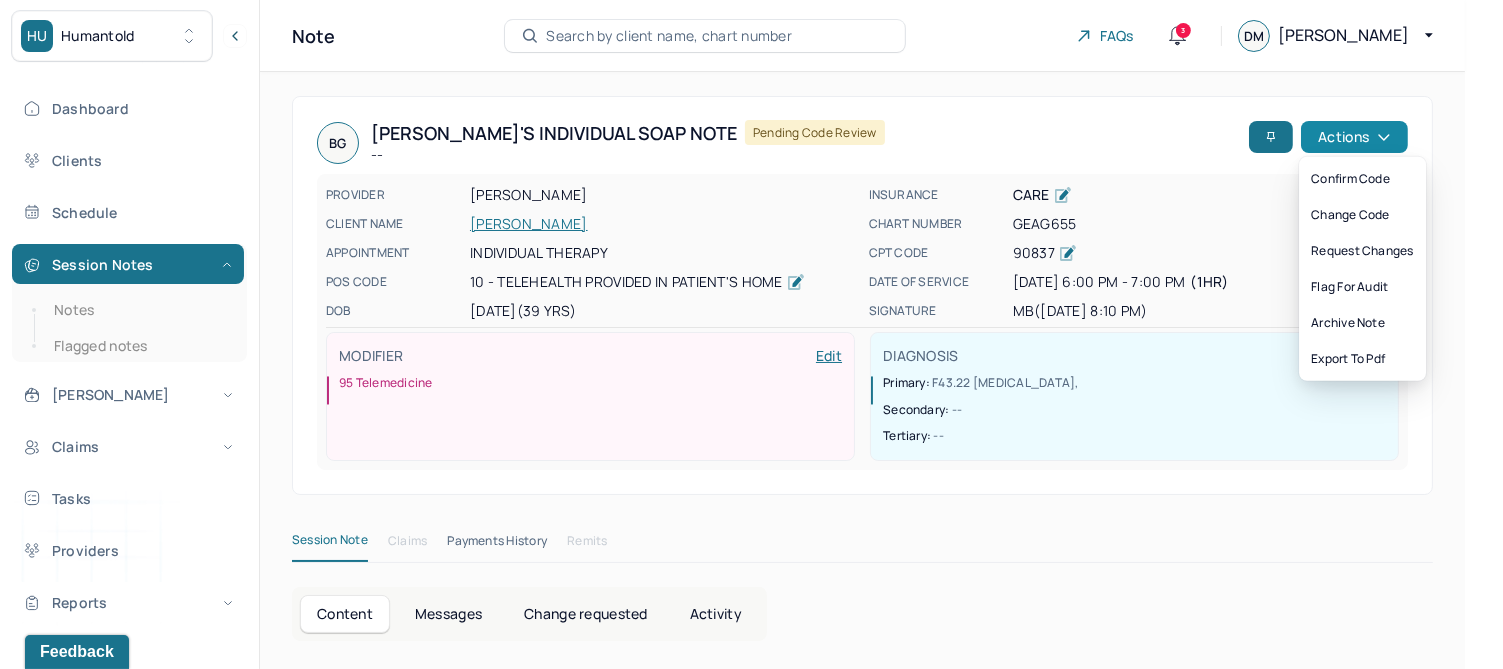 click on "Actions" at bounding box center [1354, 137] 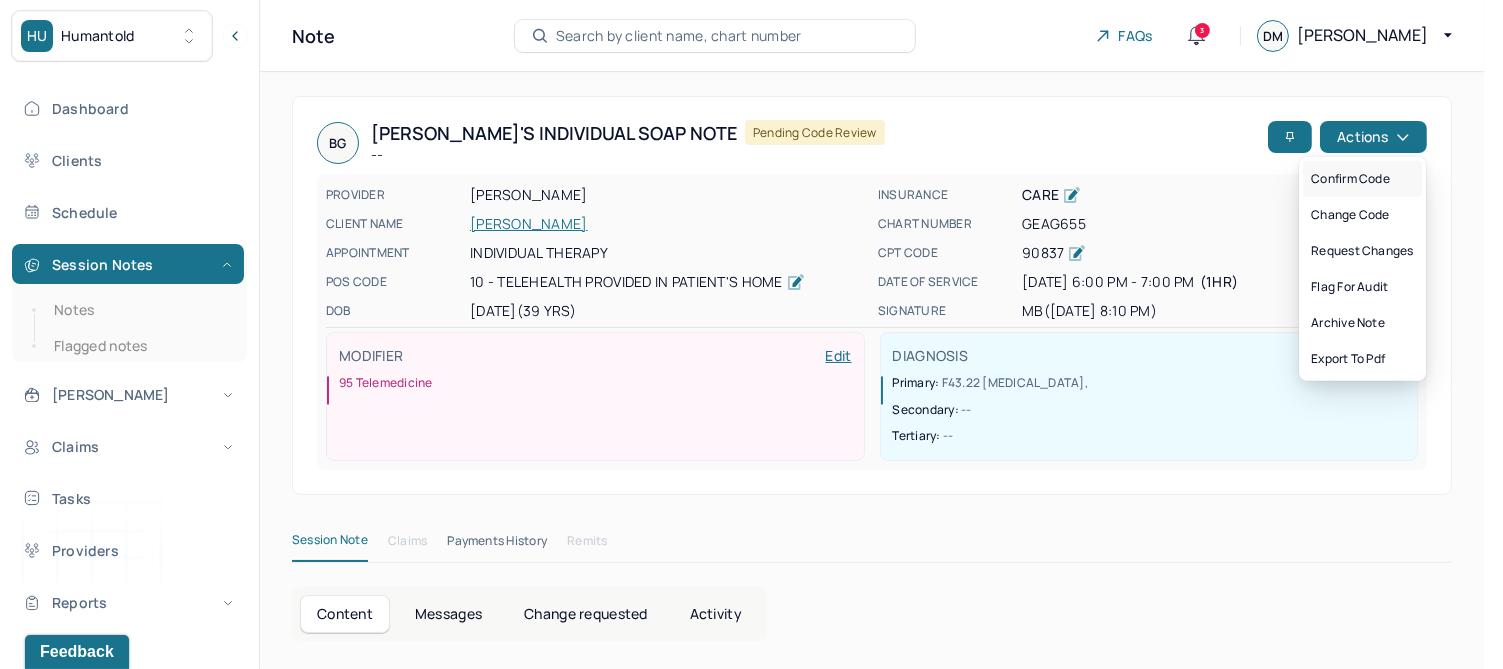 click on "Confirm code" at bounding box center (1362, 179) 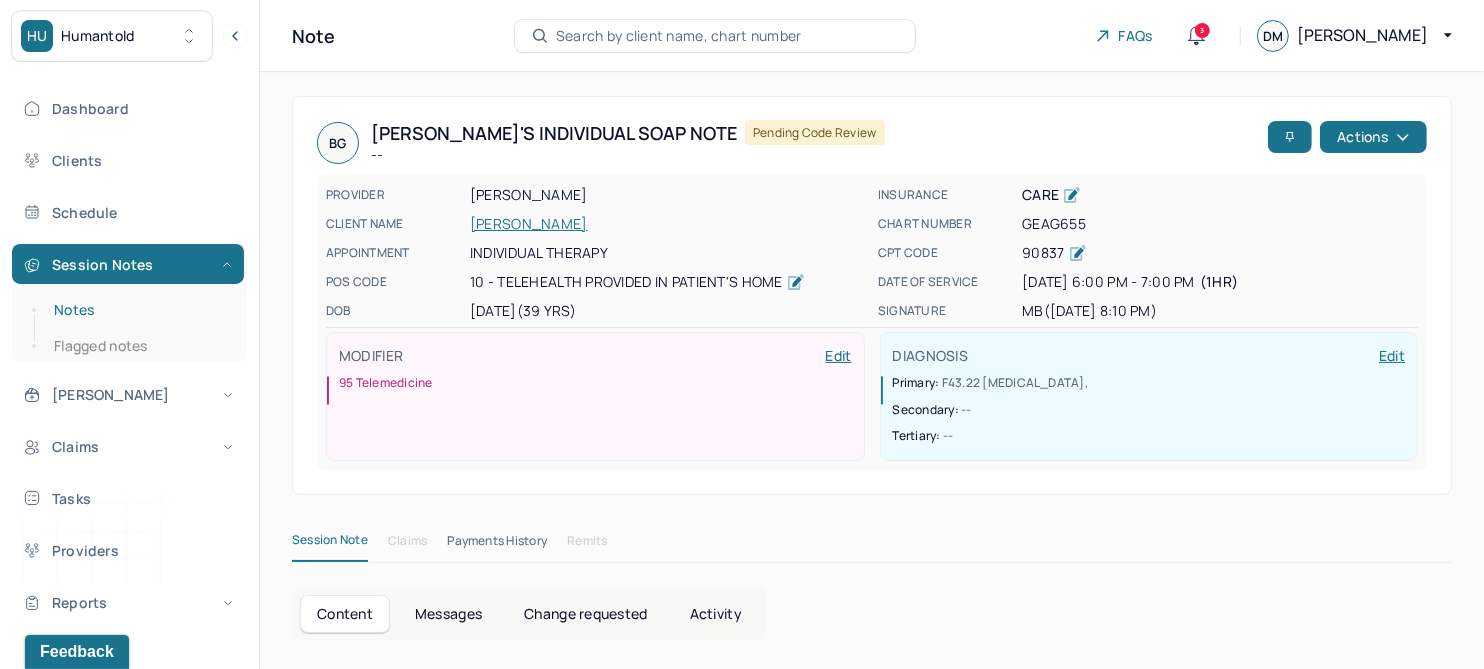 click on "Notes" at bounding box center (139, 310) 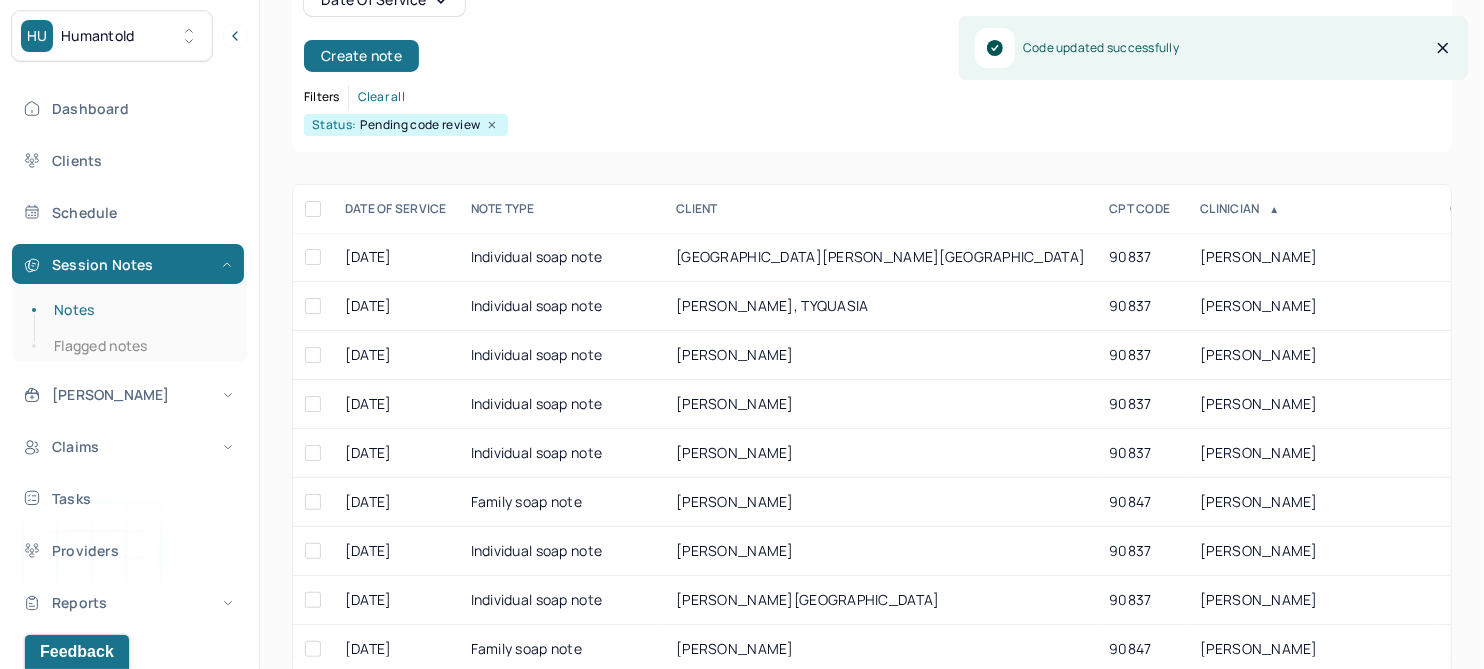 scroll, scrollTop: 250, scrollLeft: 0, axis: vertical 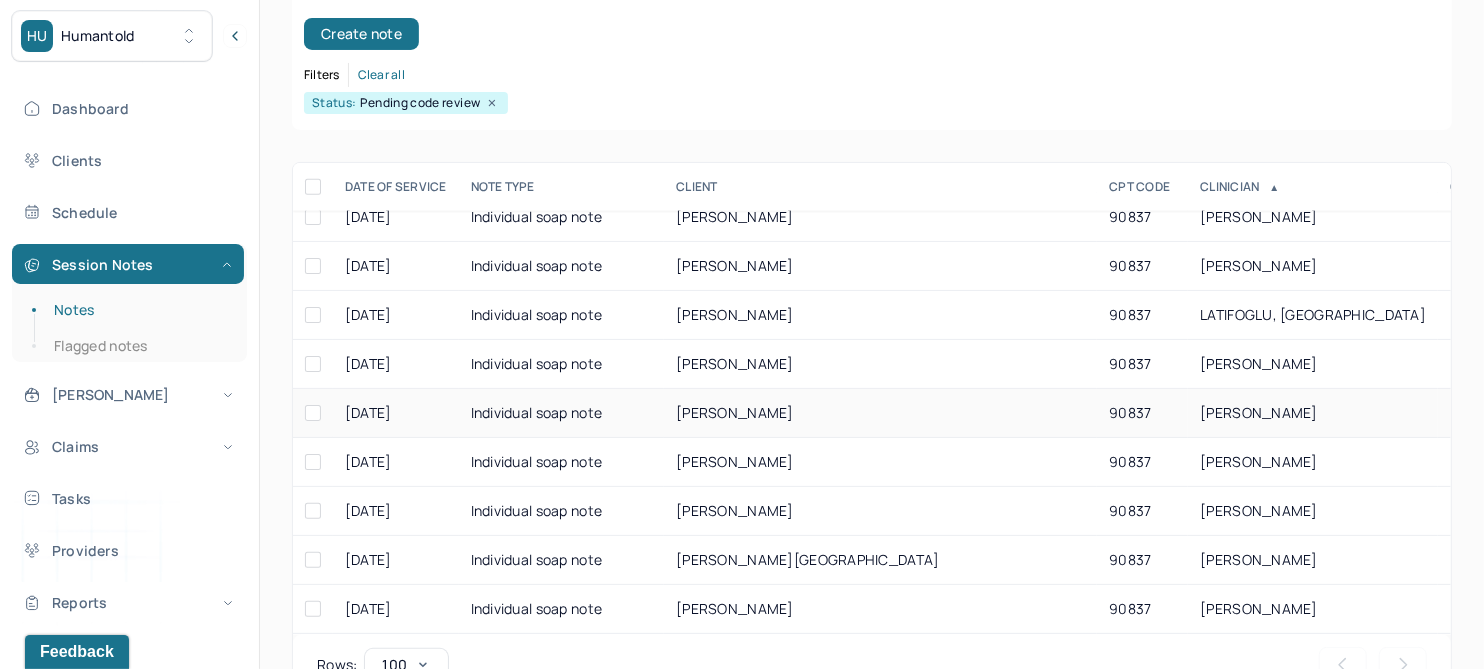 click on "[PERSON_NAME]" at bounding box center [735, 412] 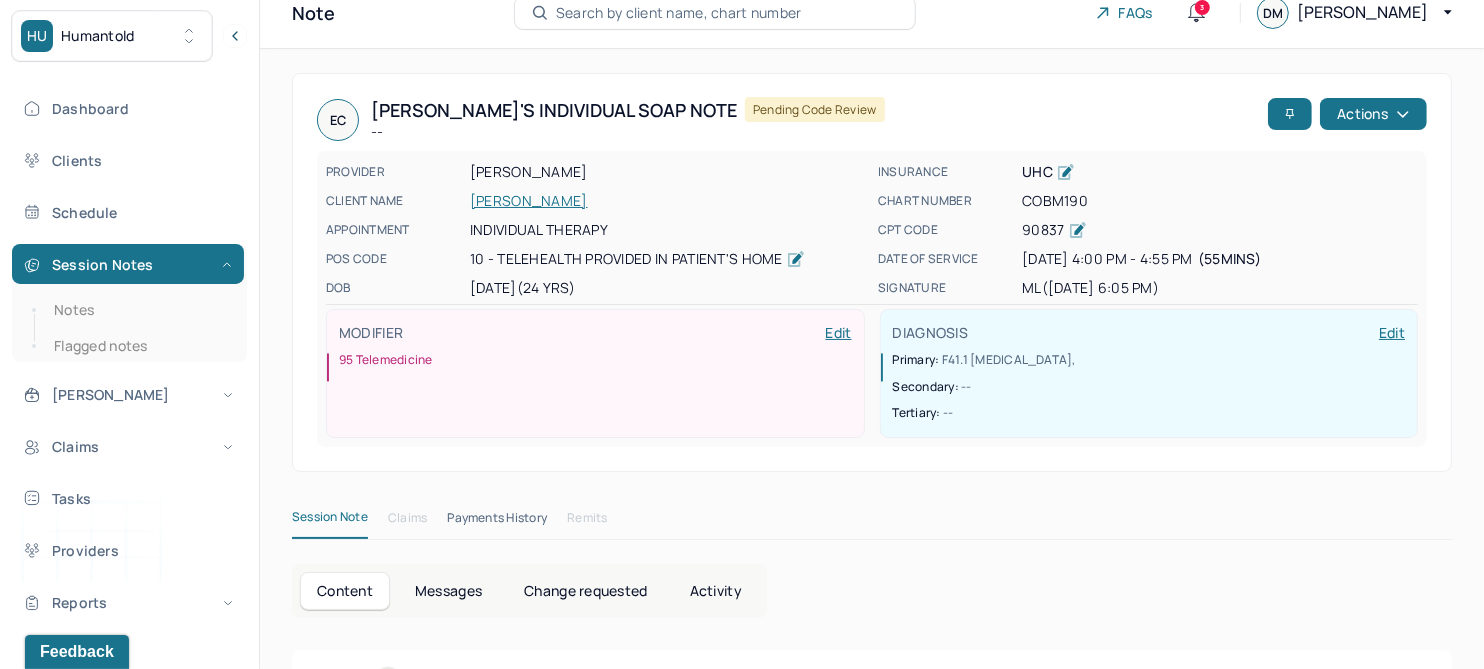 scroll, scrollTop: 0, scrollLeft: 0, axis: both 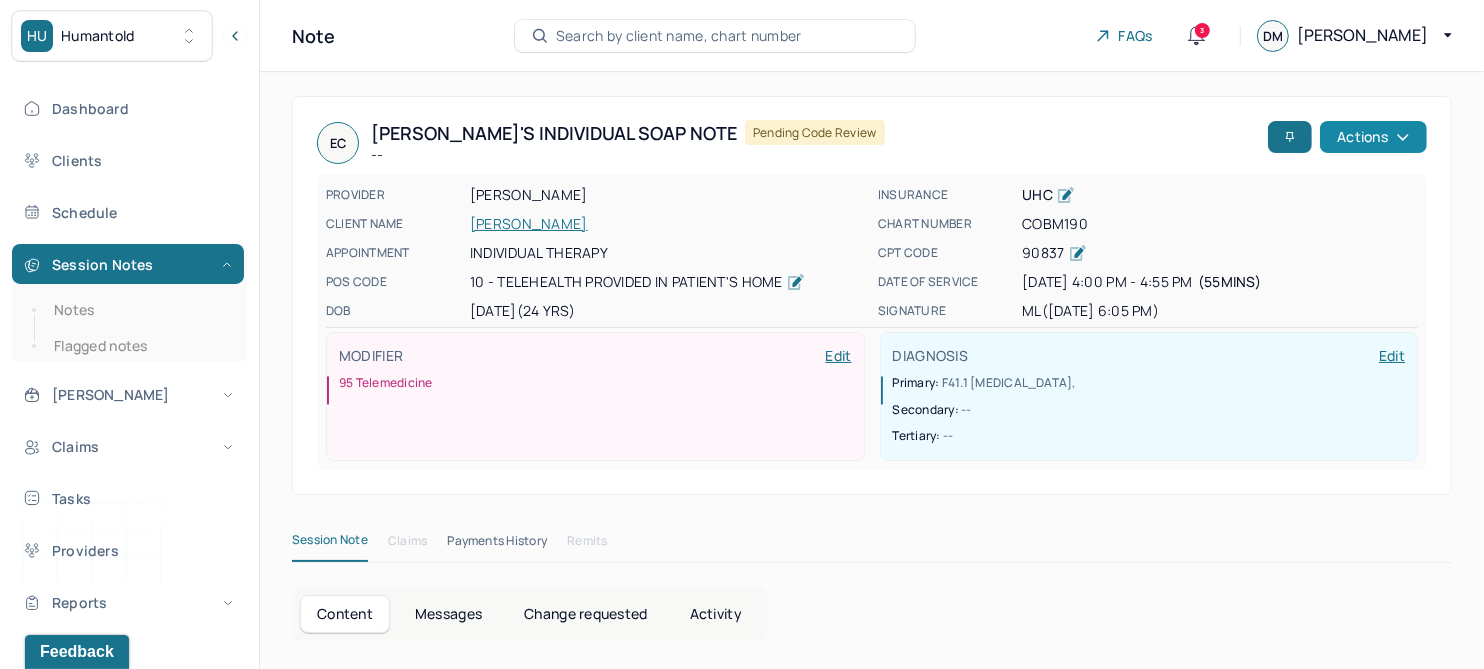 click on "Actions" at bounding box center [1373, 137] 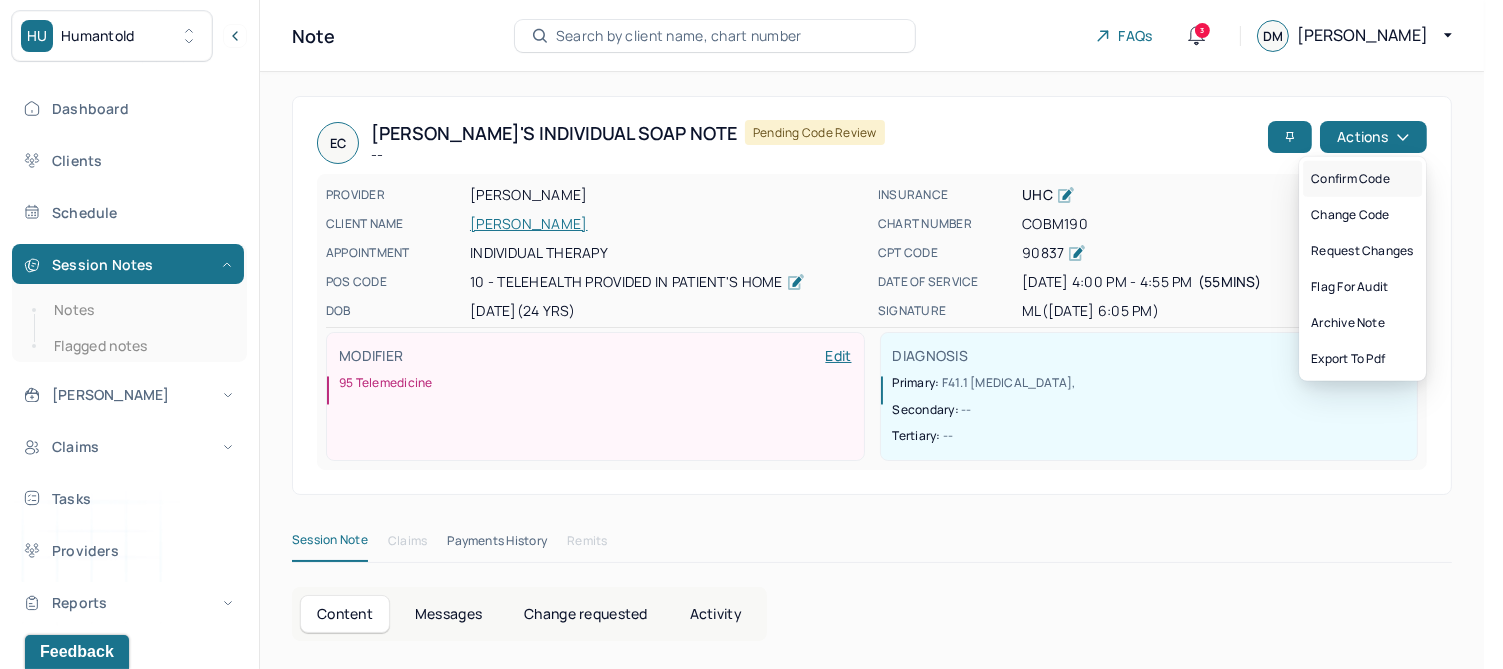 click on "Confirm code" at bounding box center [1362, 179] 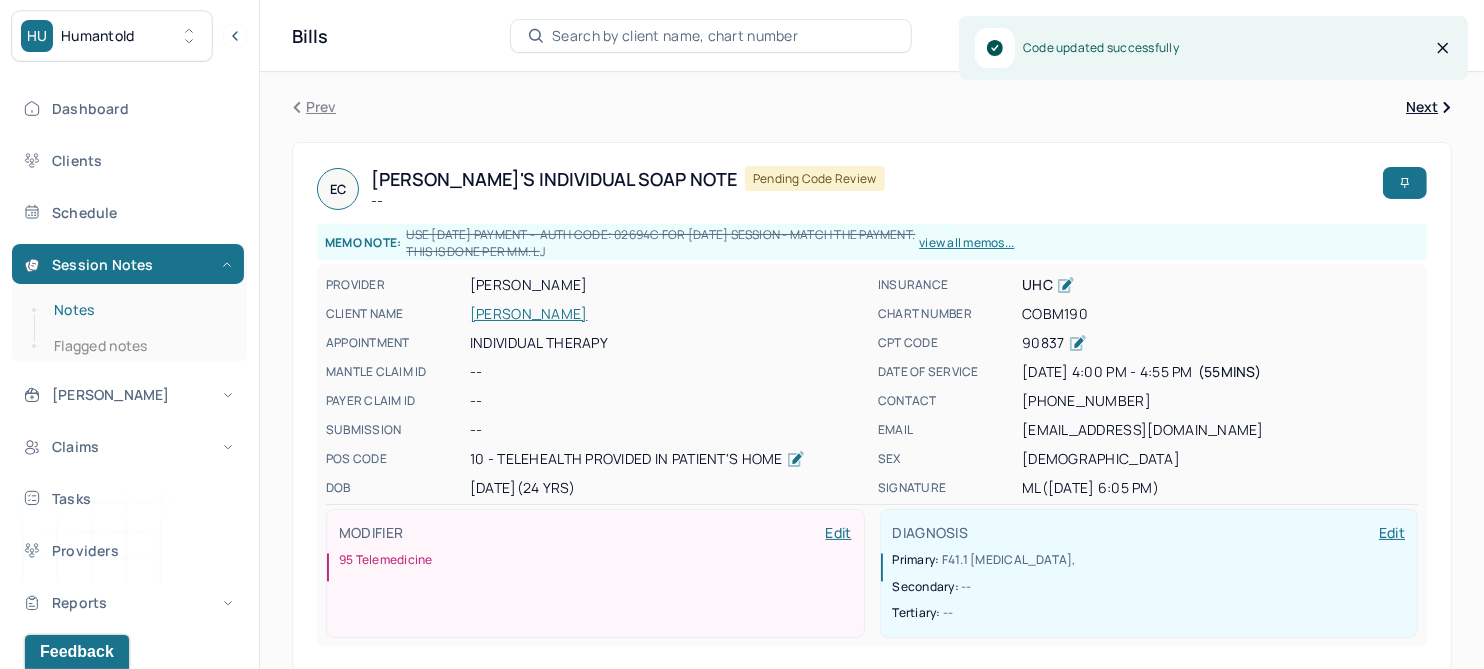 click on "Notes" at bounding box center [139, 310] 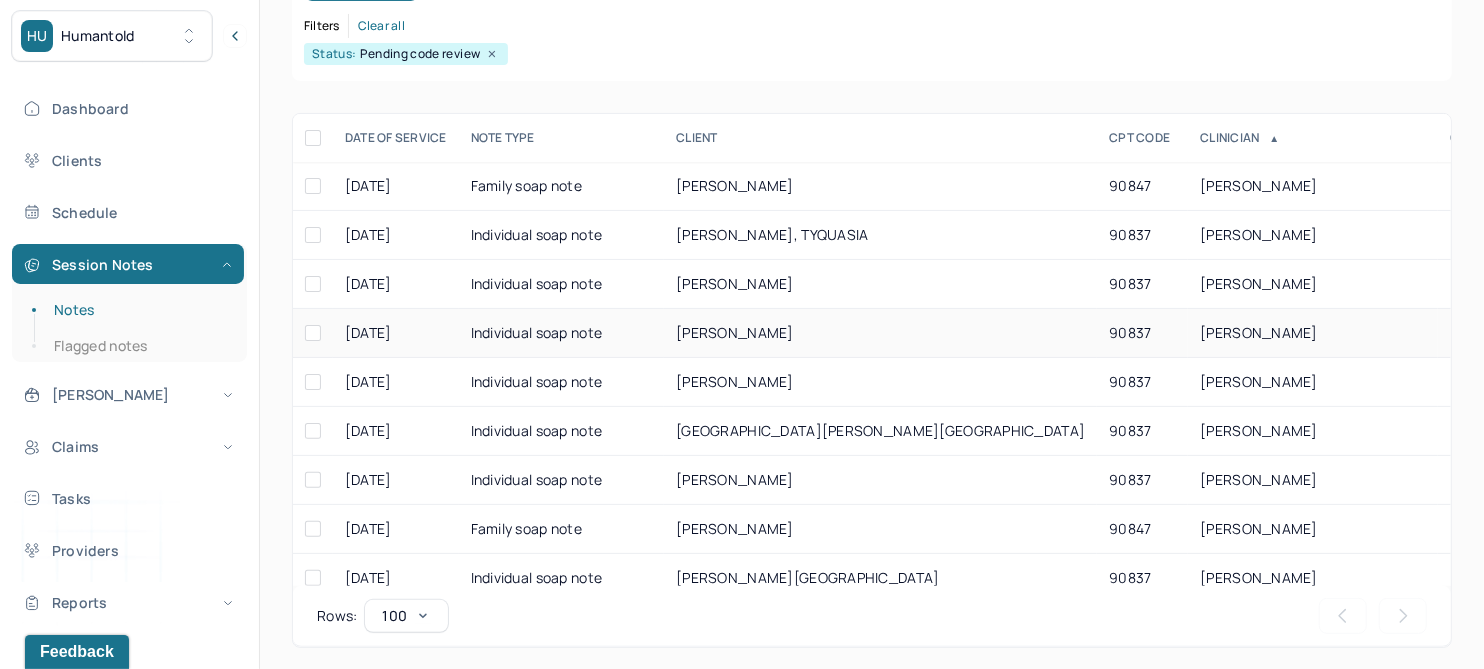 scroll, scrollTop: 301, scrollLeft: 0, axis: vertical 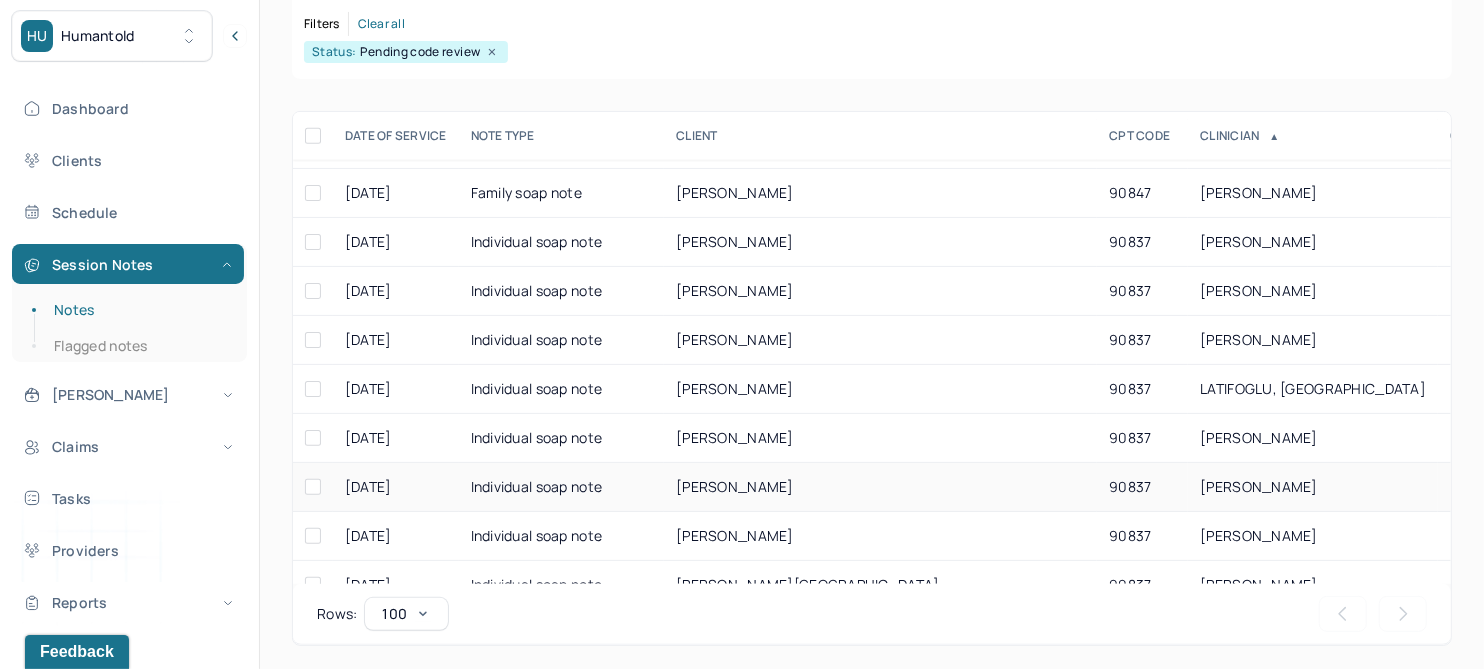 click on "[PERSON_NAME]" at bounding box center (735, 486) 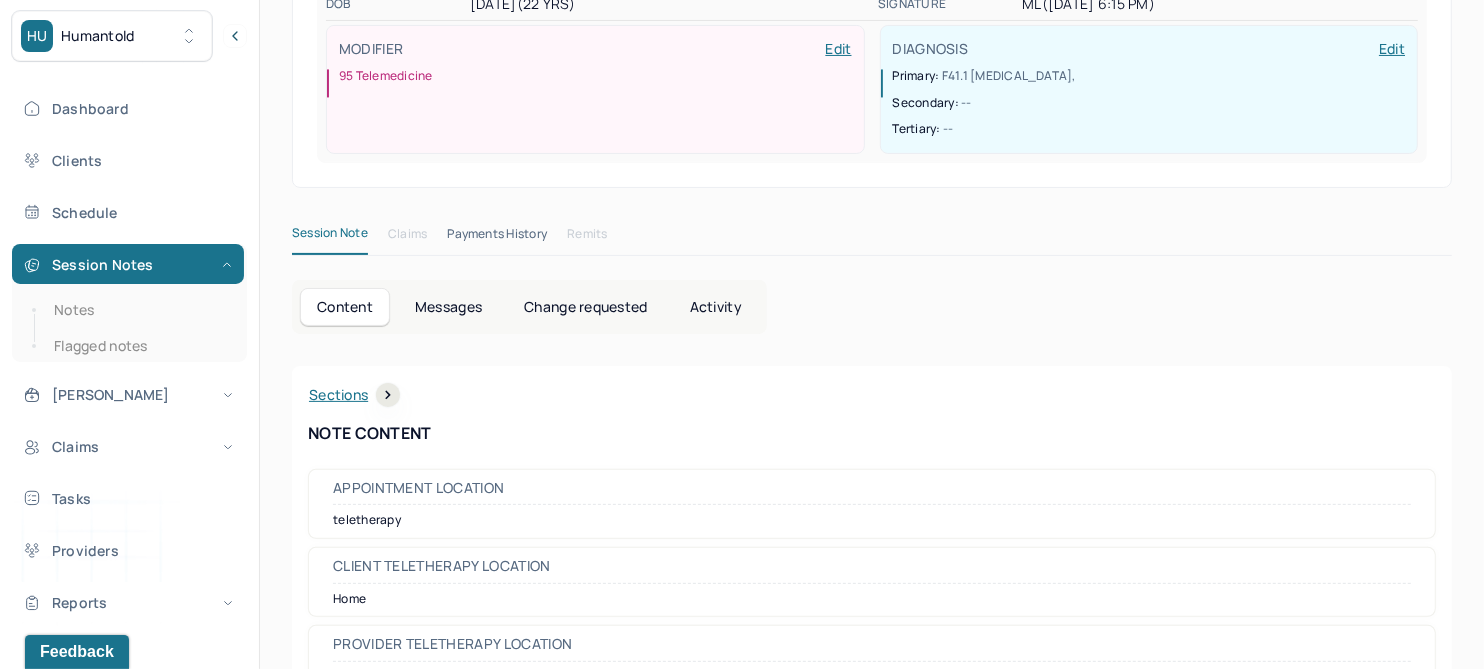 scroll, scrollTop: 0, scrollLeft: 0, axis: both 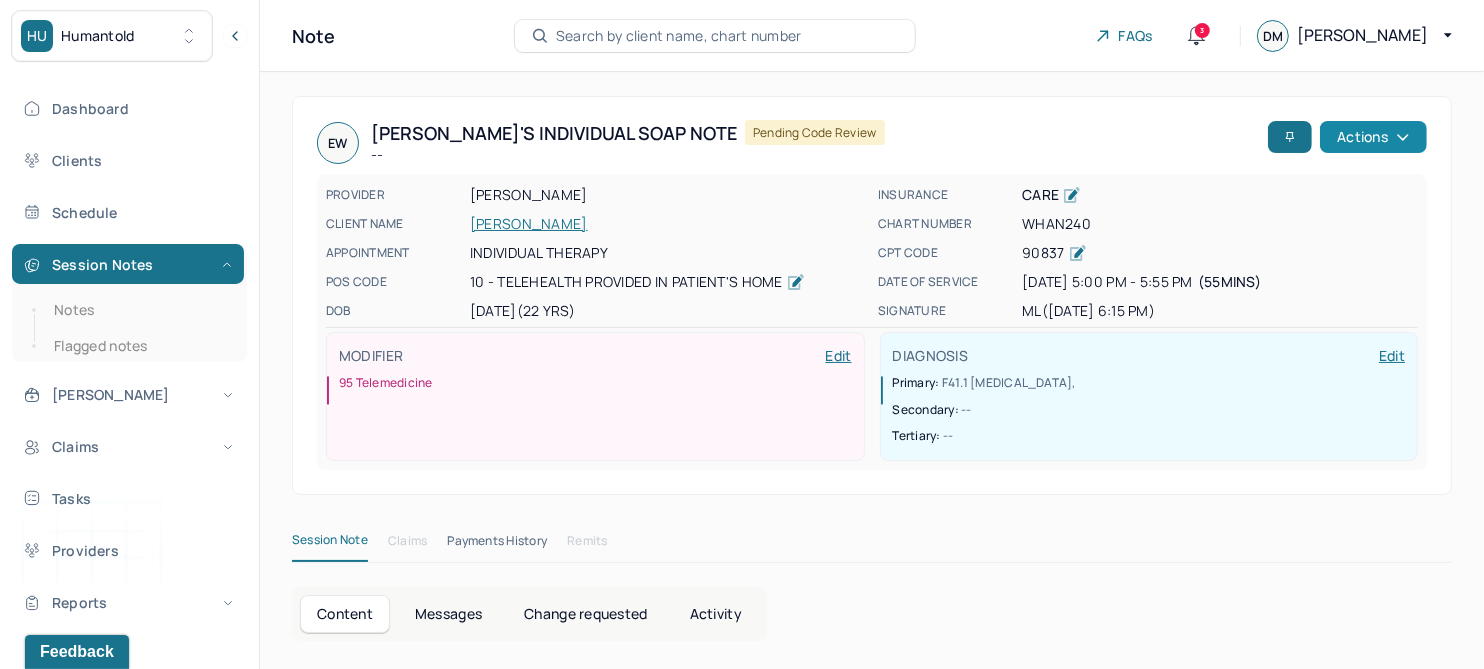 click on "Actions" at bounding box center [1373, 137] 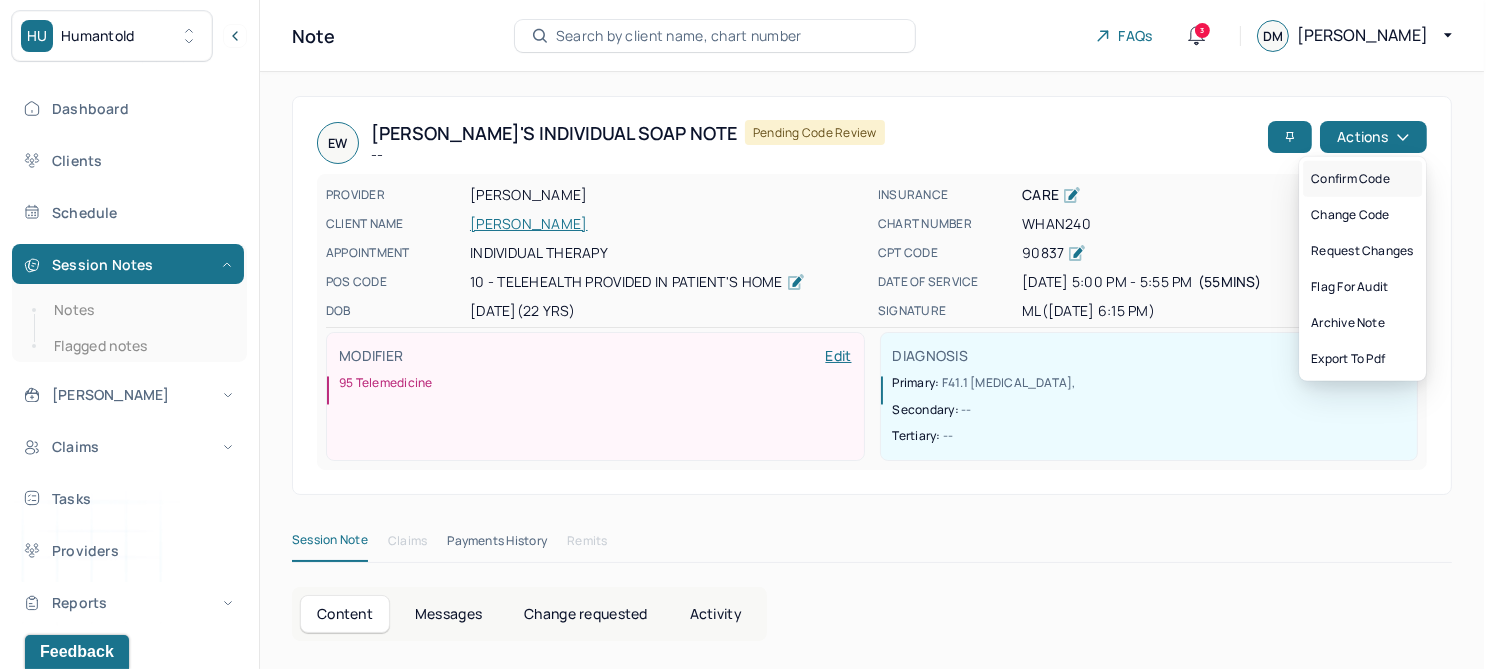click on "Confirm code" at bounding box center [1362, 179] 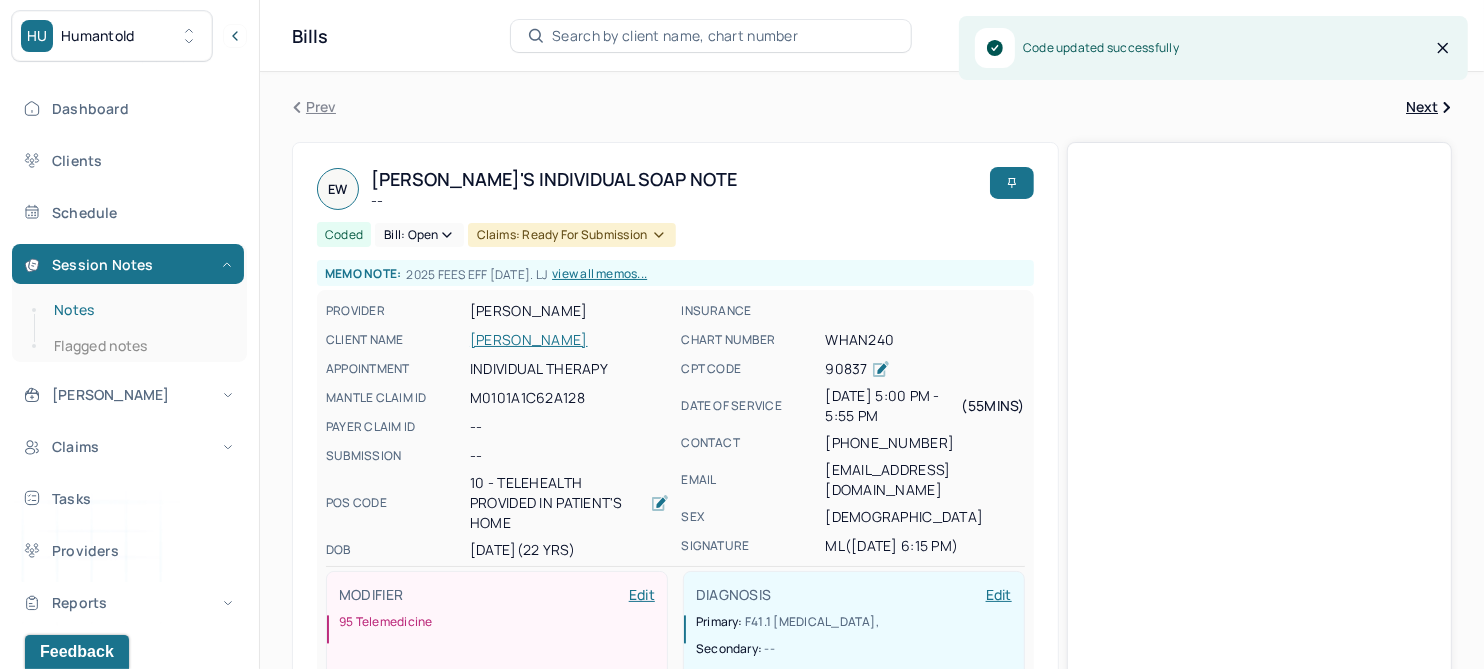 click on "Notes" at bounding box center [139, 310] 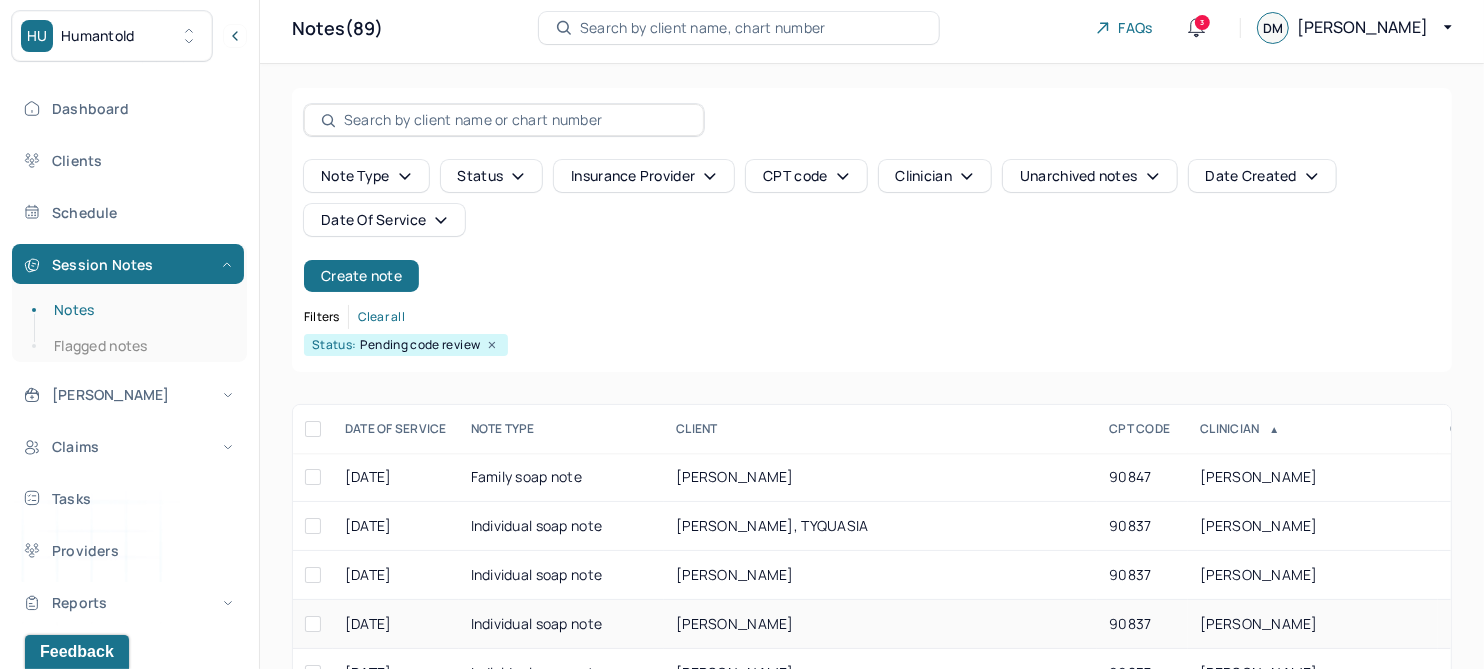 scroll, scrollTop: 301, scrollLeft: 0, axis: vertical 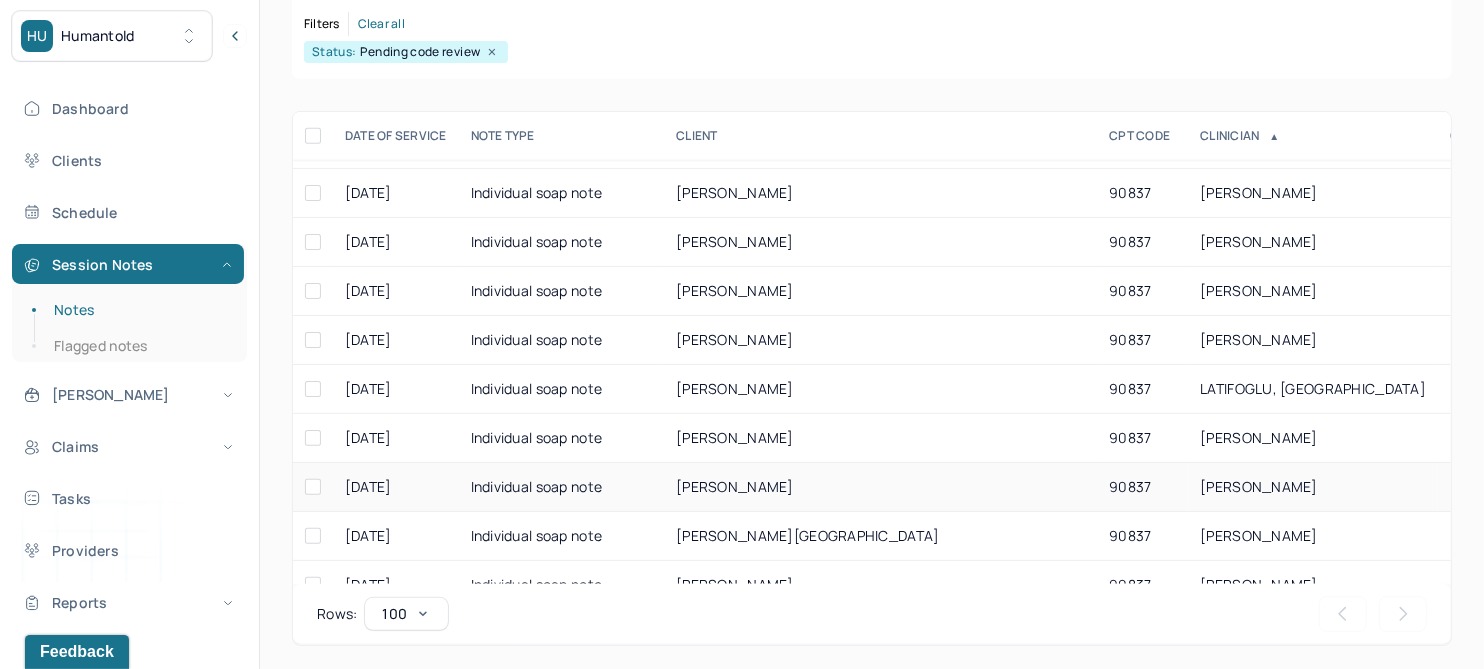 click on "[PERSON_NAME]" at bounding box center [735, 486] 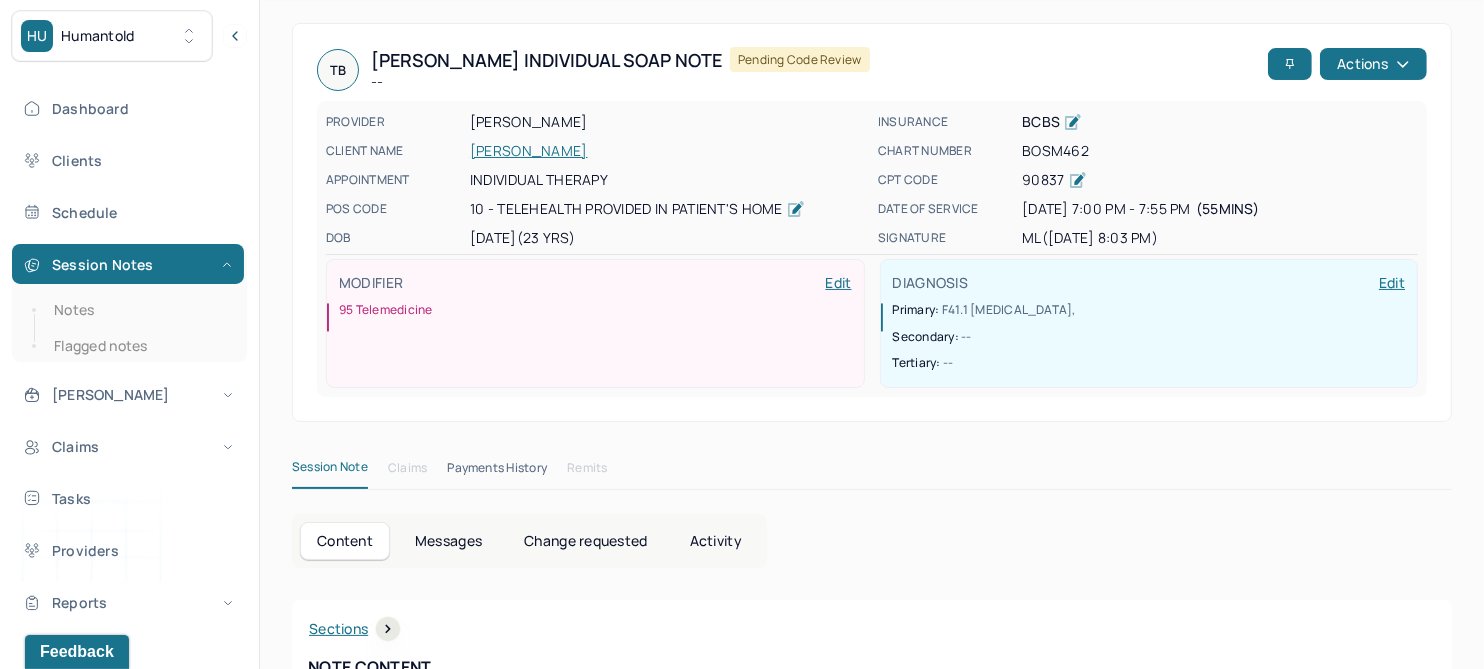 scroll, scrollTop: 0, scrollLeft: 0, axis: both 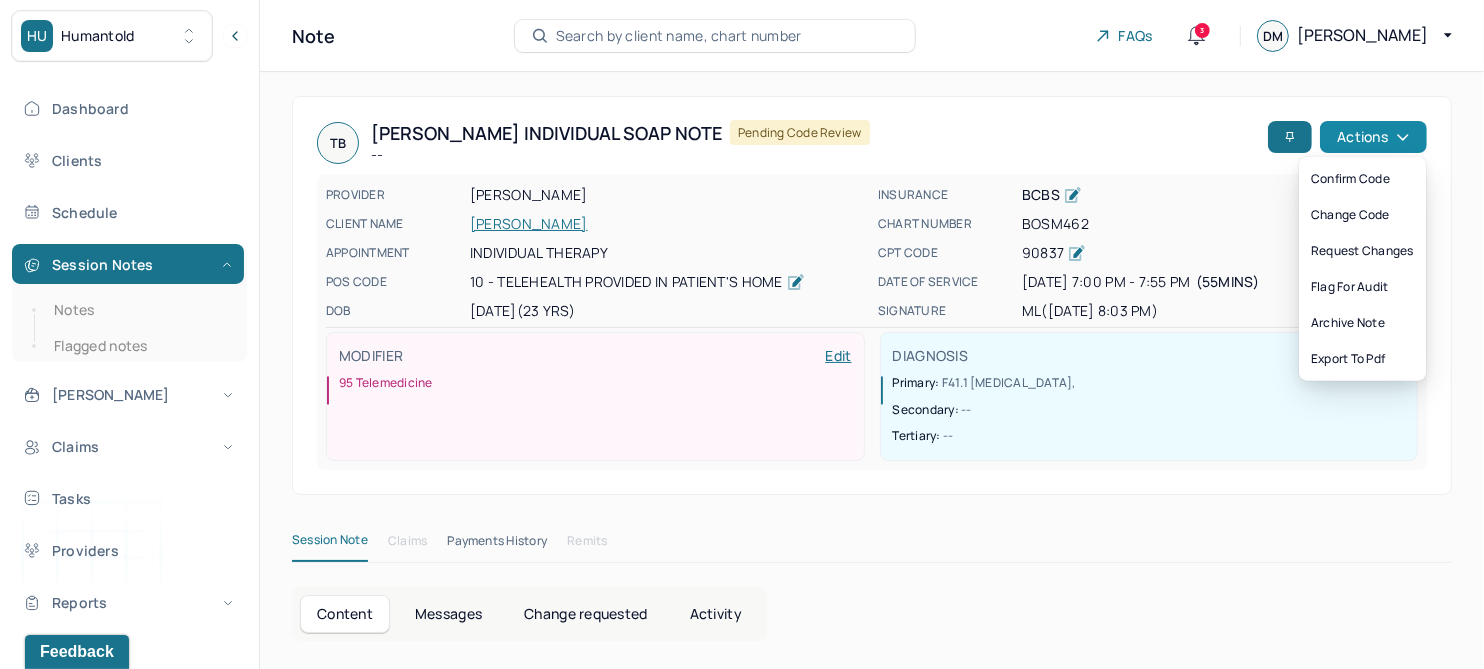 click on "Actions" at bounding box center (1373, 137) 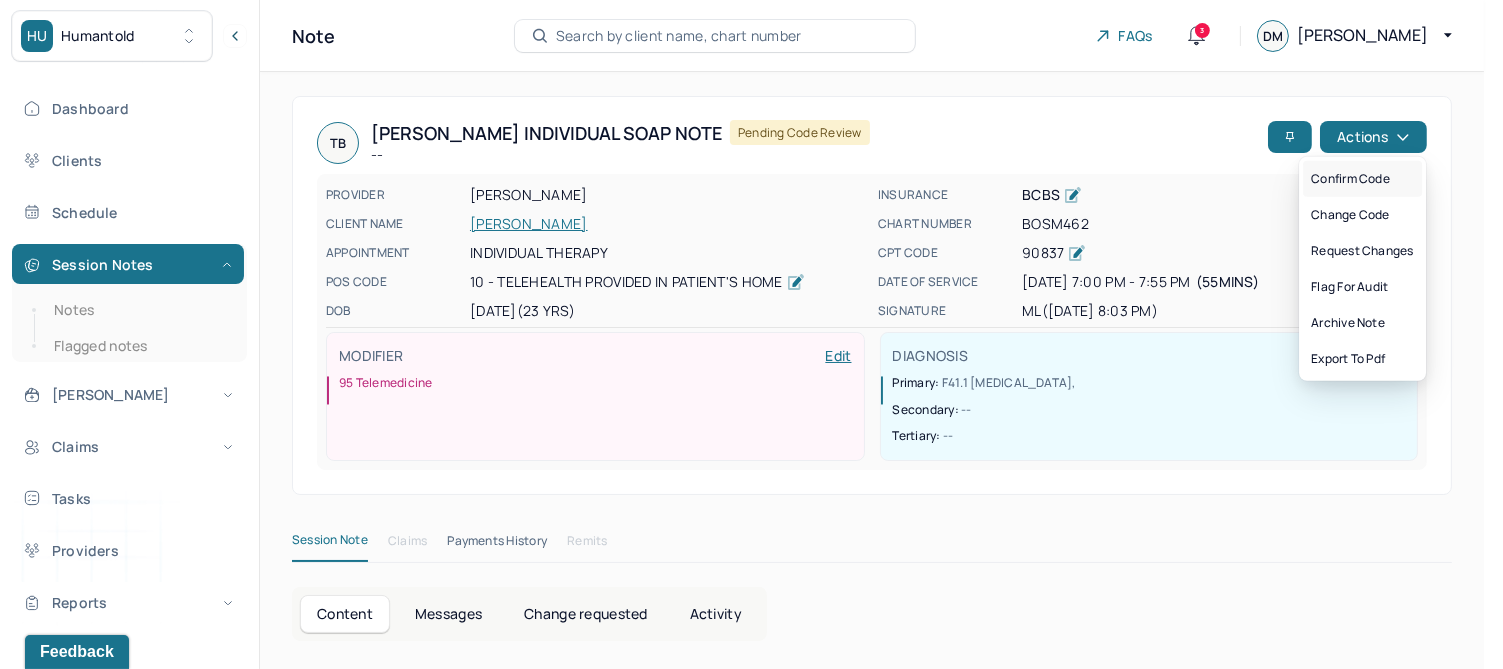 click on "Confirm code" at bounding box center [1362, 179] 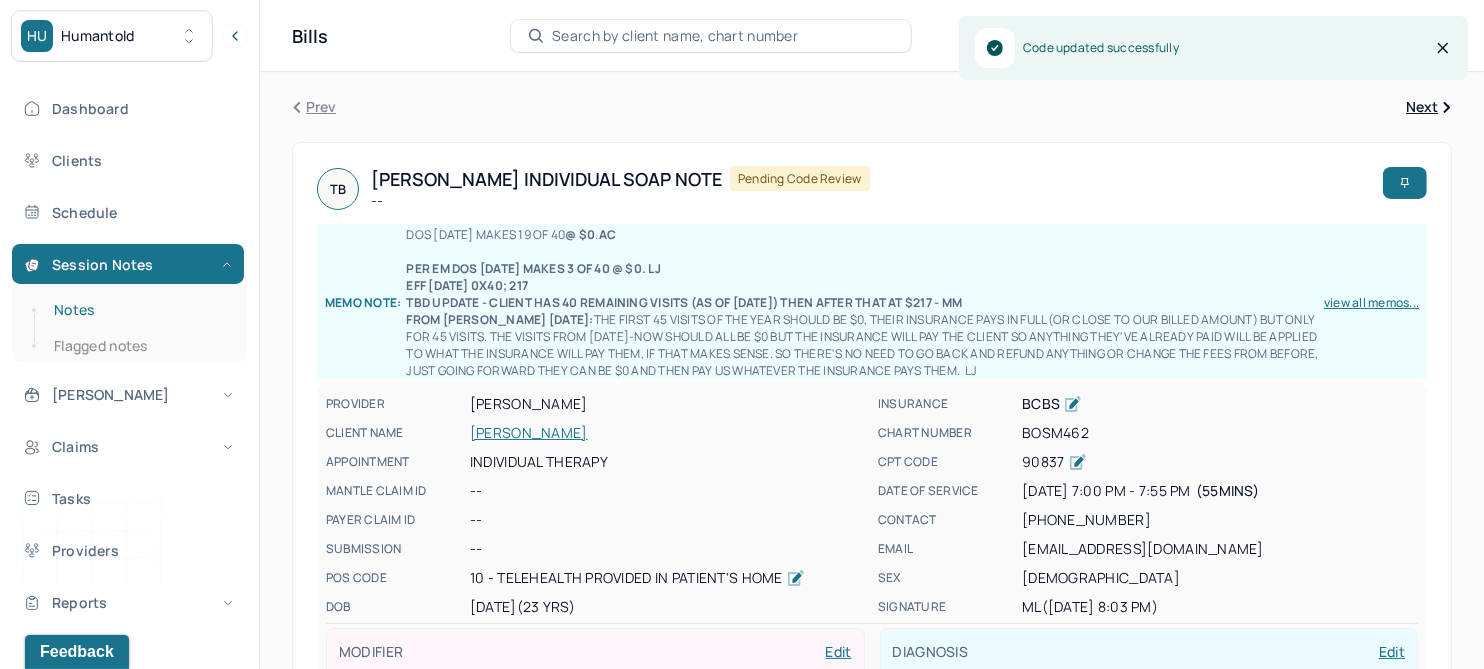 click on "Notes" at bounding box center (139, 310) 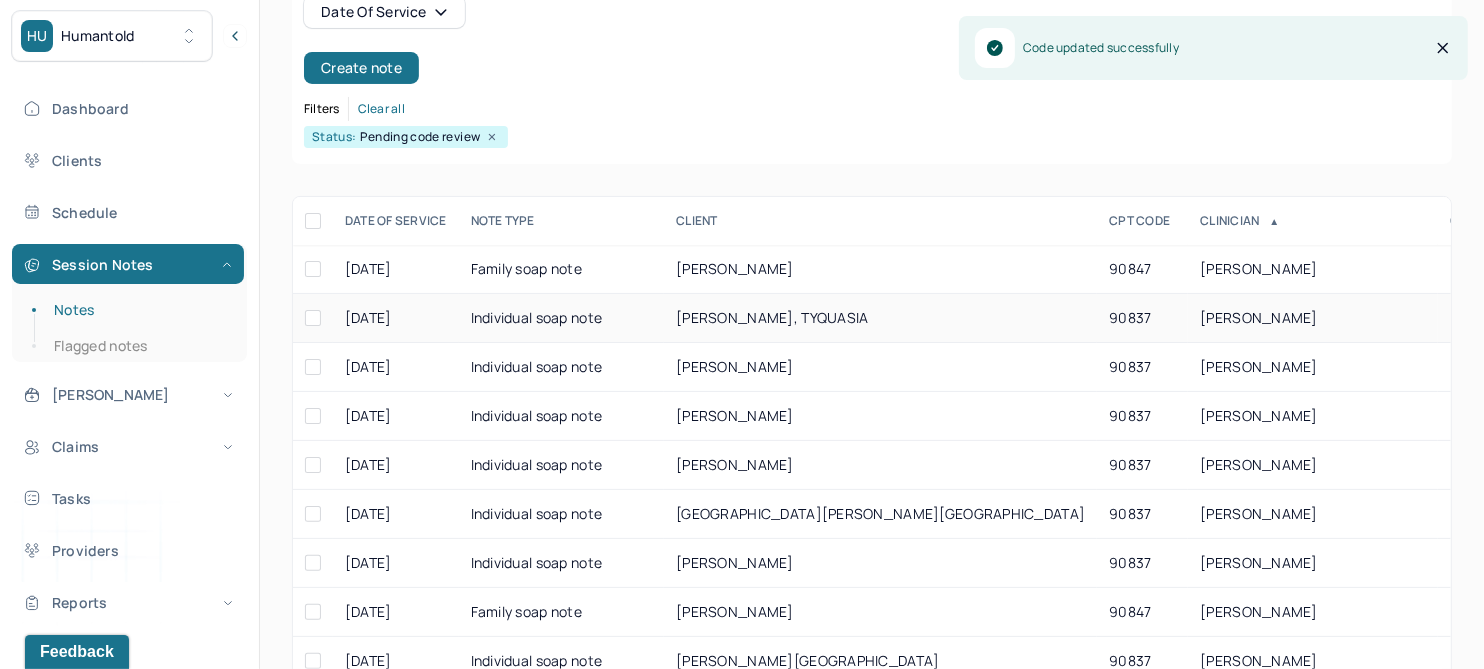 scroll, scrollTop: 301, scrollLeft: 0, axis: vertical 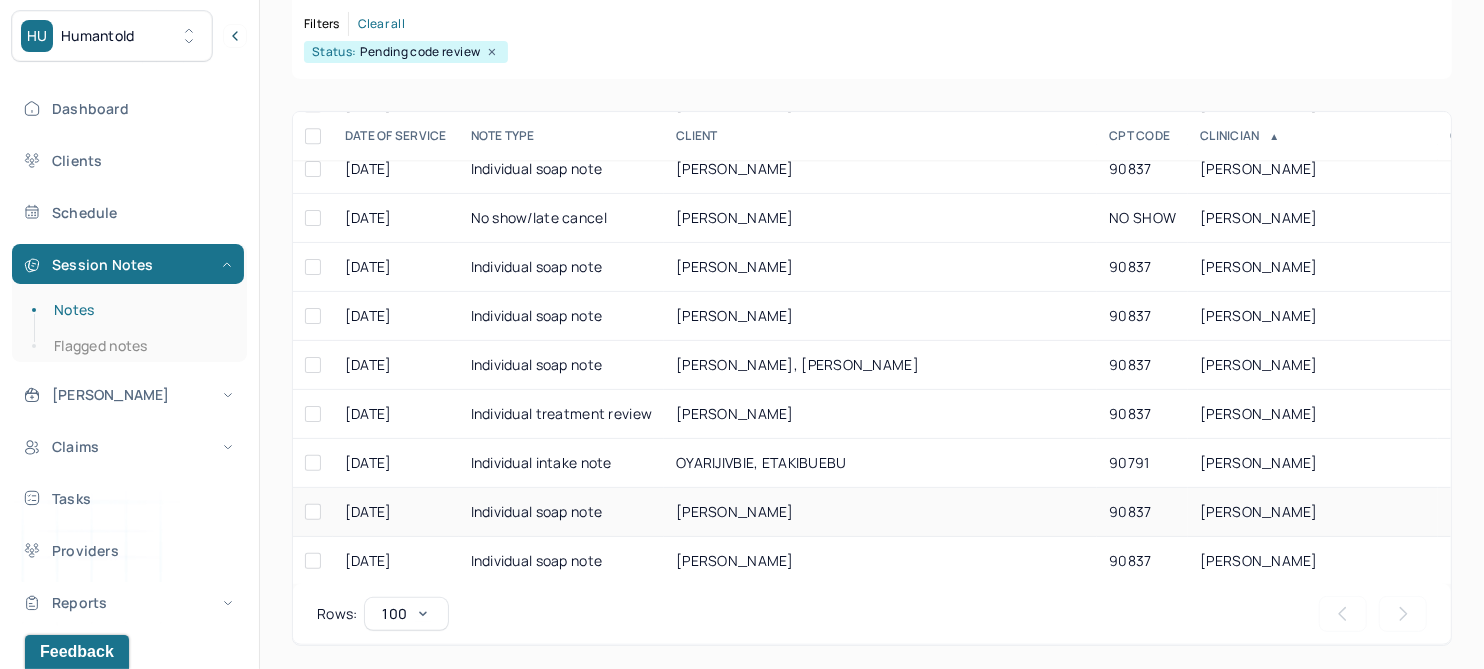 click on "XIONG, JULIA" at bounding box center [735, 511] 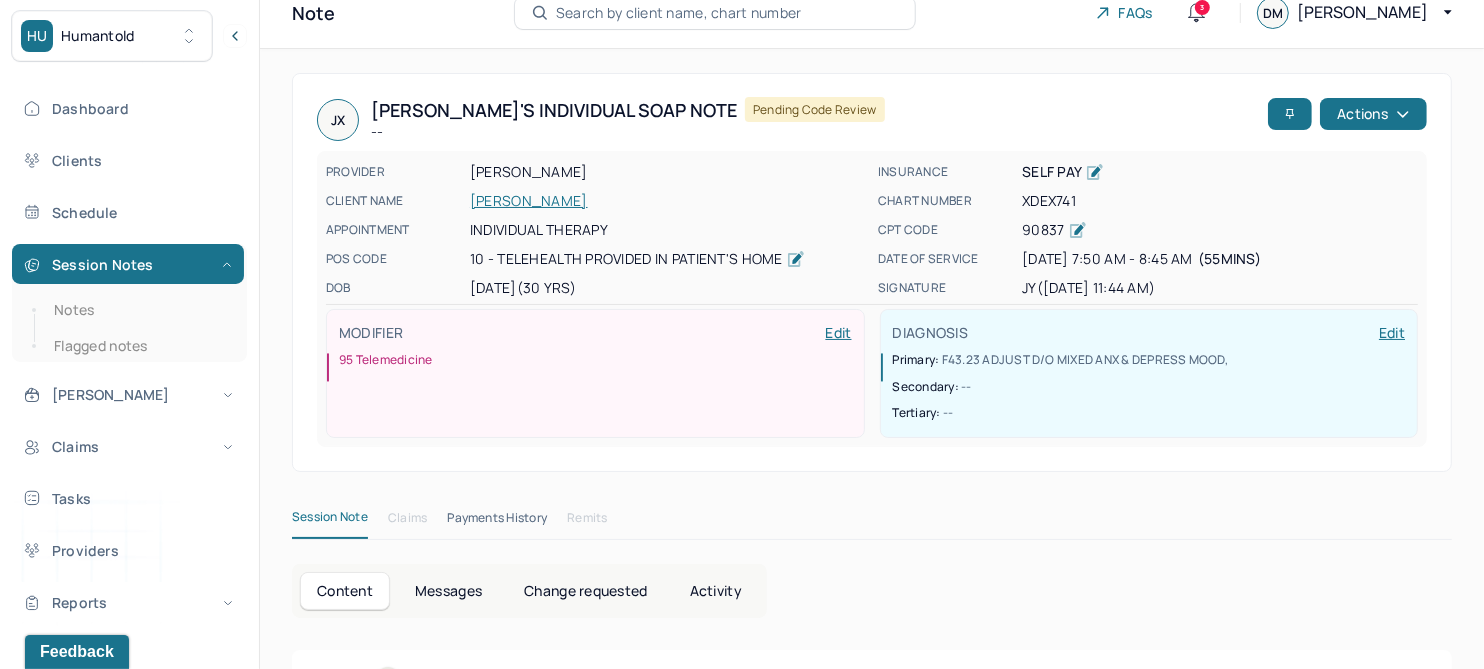 scroll, scrollTop: 0, scrollLeft: 0, axis: both 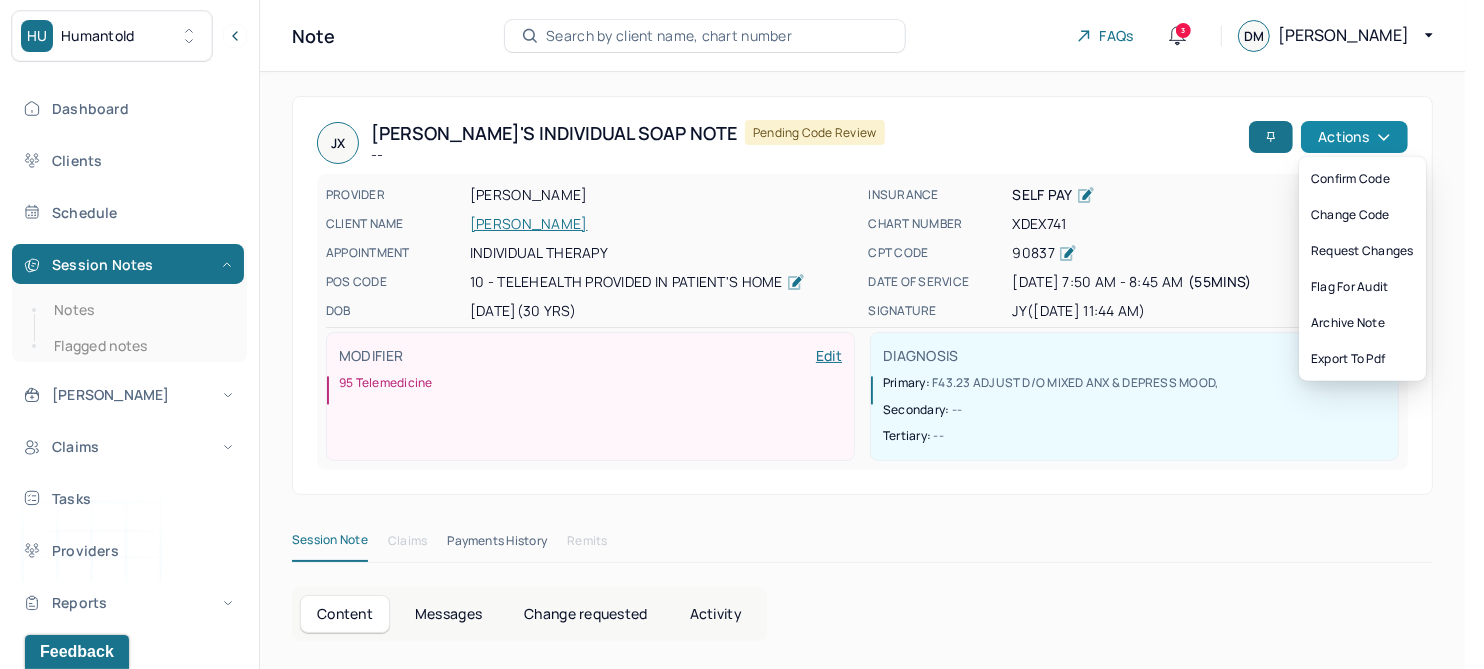 click 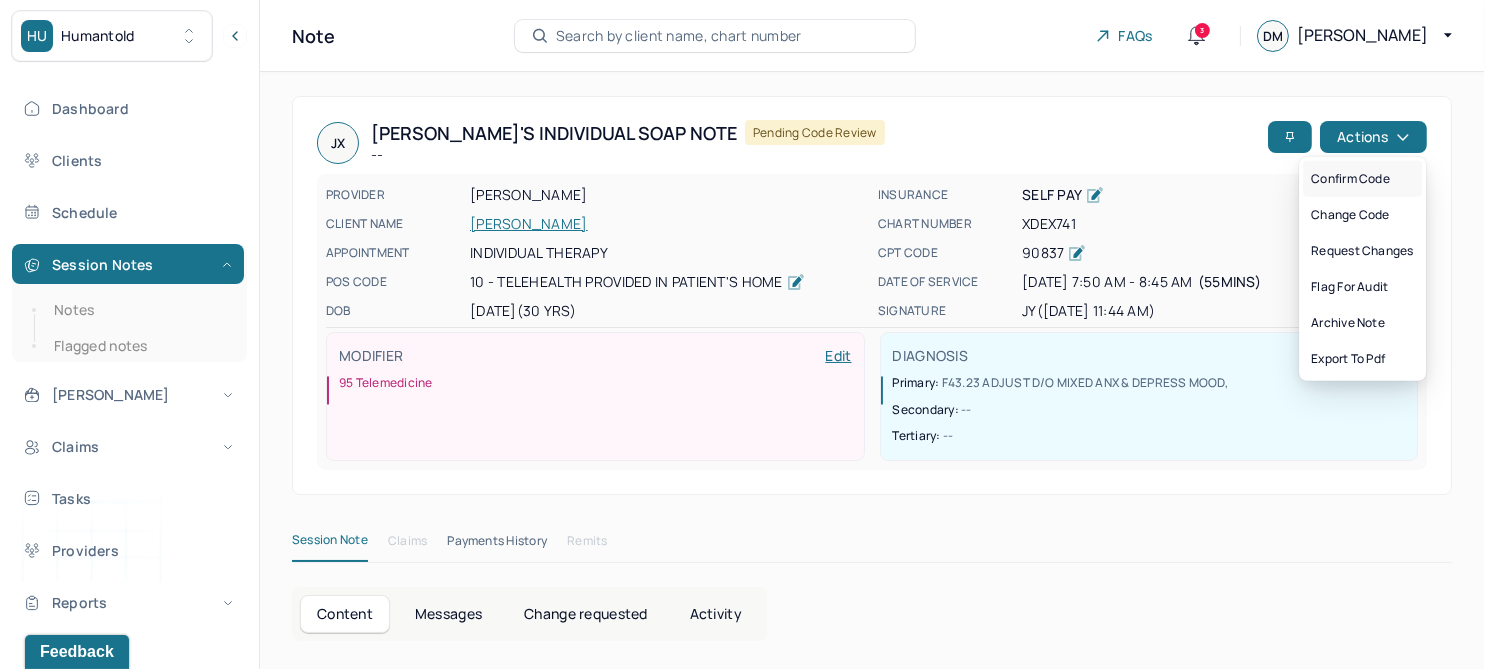 click on "Confirm code" at bounding box center (1362, 179) 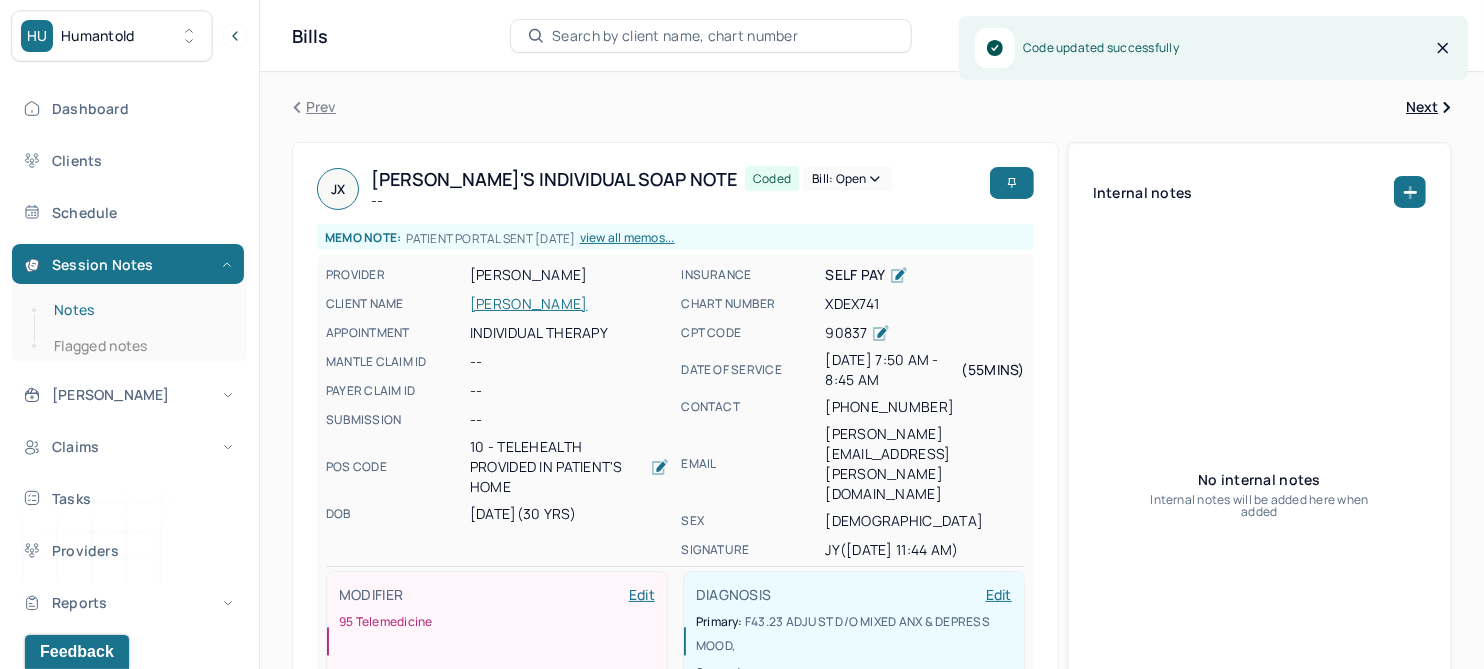 click on "Notes" at bounding box center (139, 310) 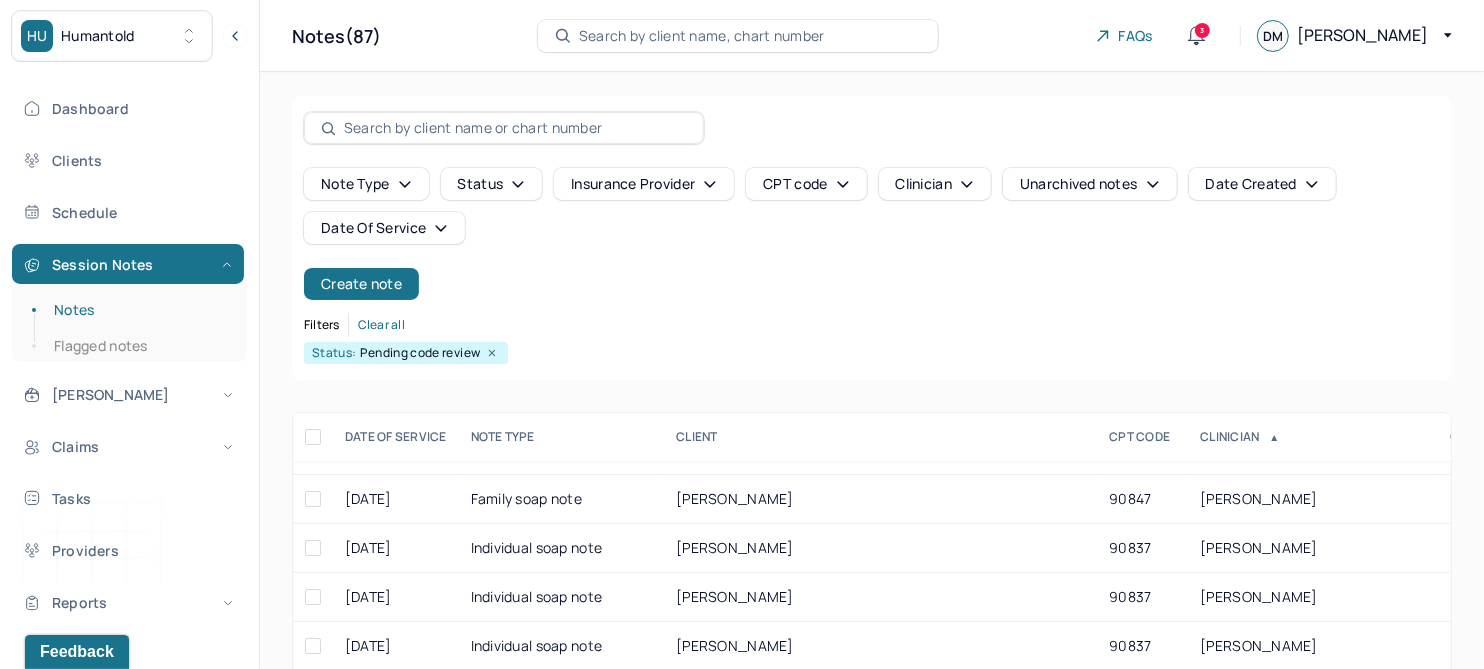 scroll, scrollTop: 1000, scrollLeft: 0, axis: vertical 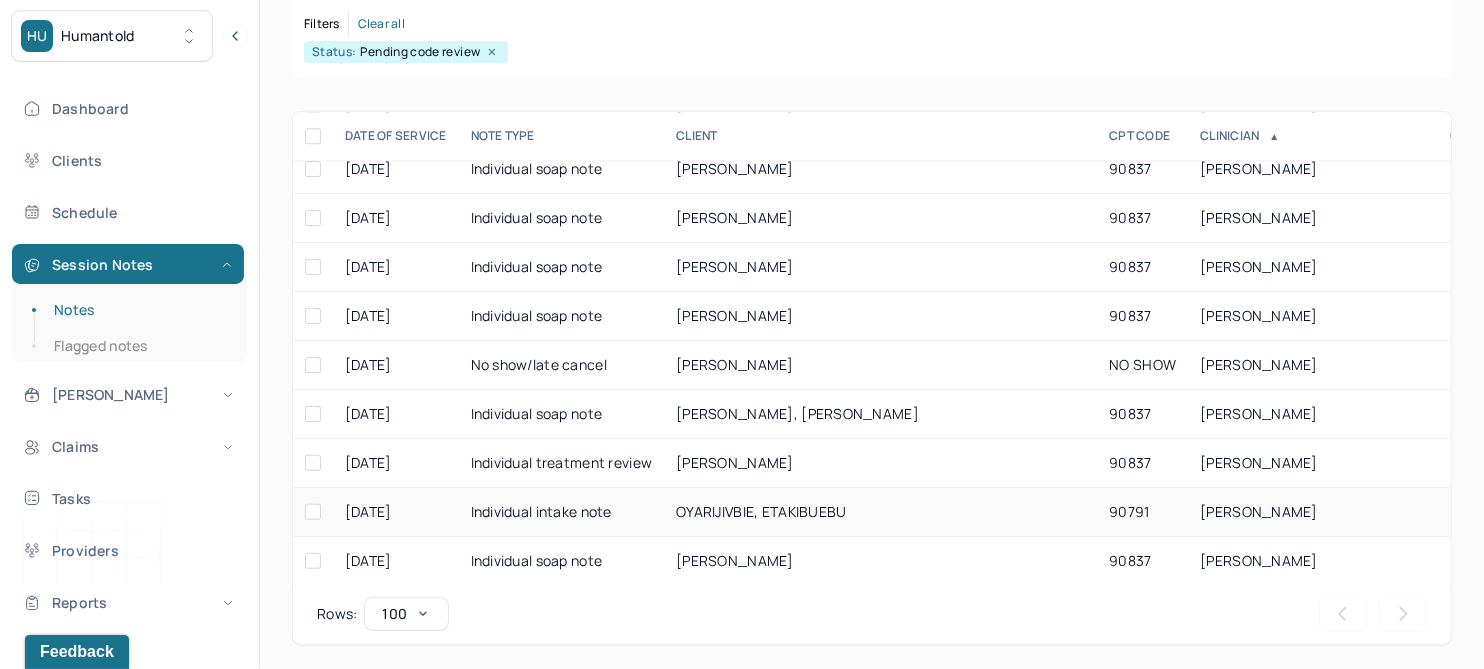 click on "OYARIJIVBIE, ETAKIBUEBU" at bounding box center (761, 511) 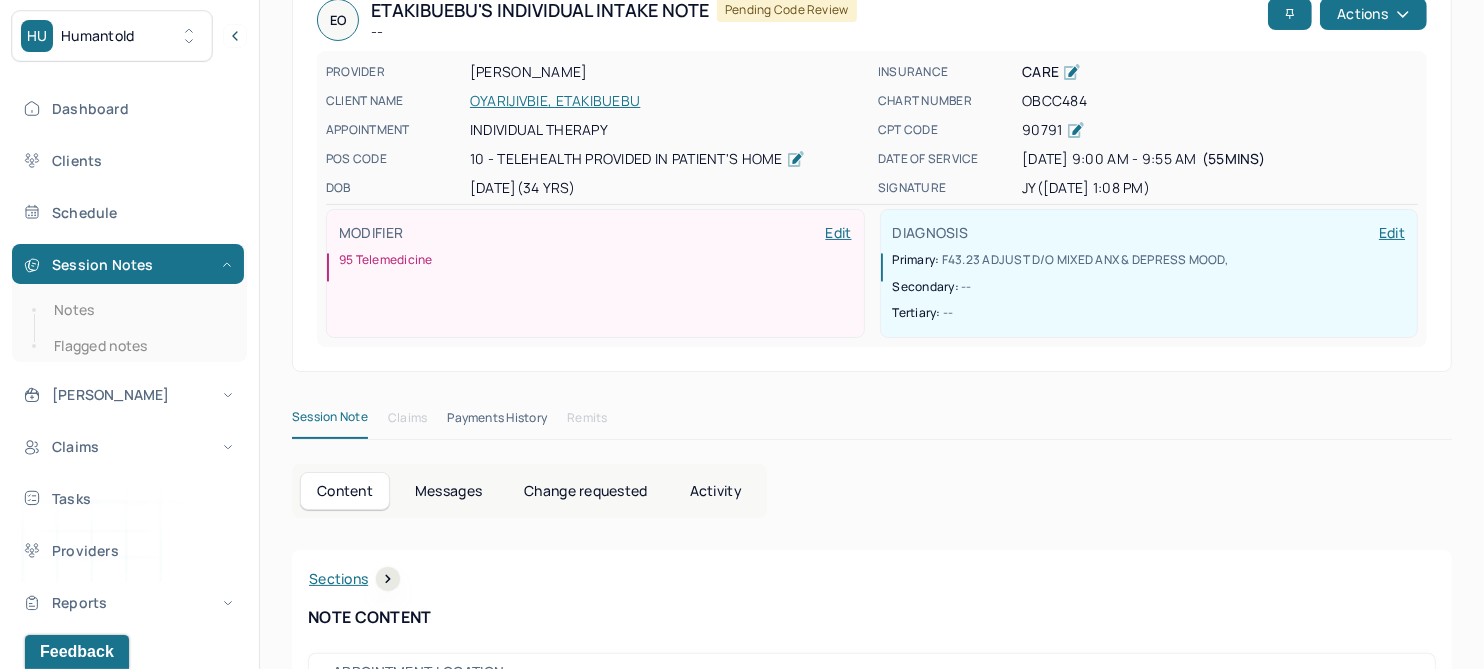 scroll, scrollTop: 0, scrollLeft: 0, axis: both 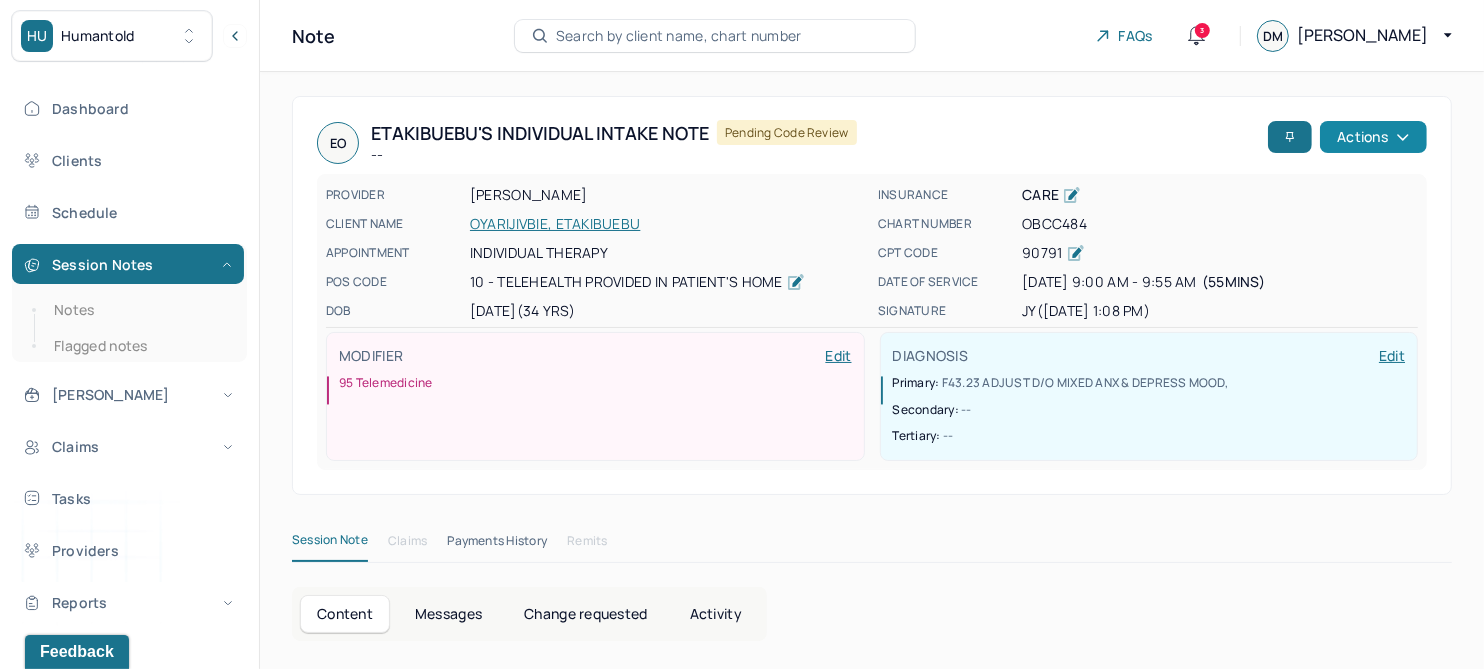 click on "Actions" at bounding box center (1373, 137) 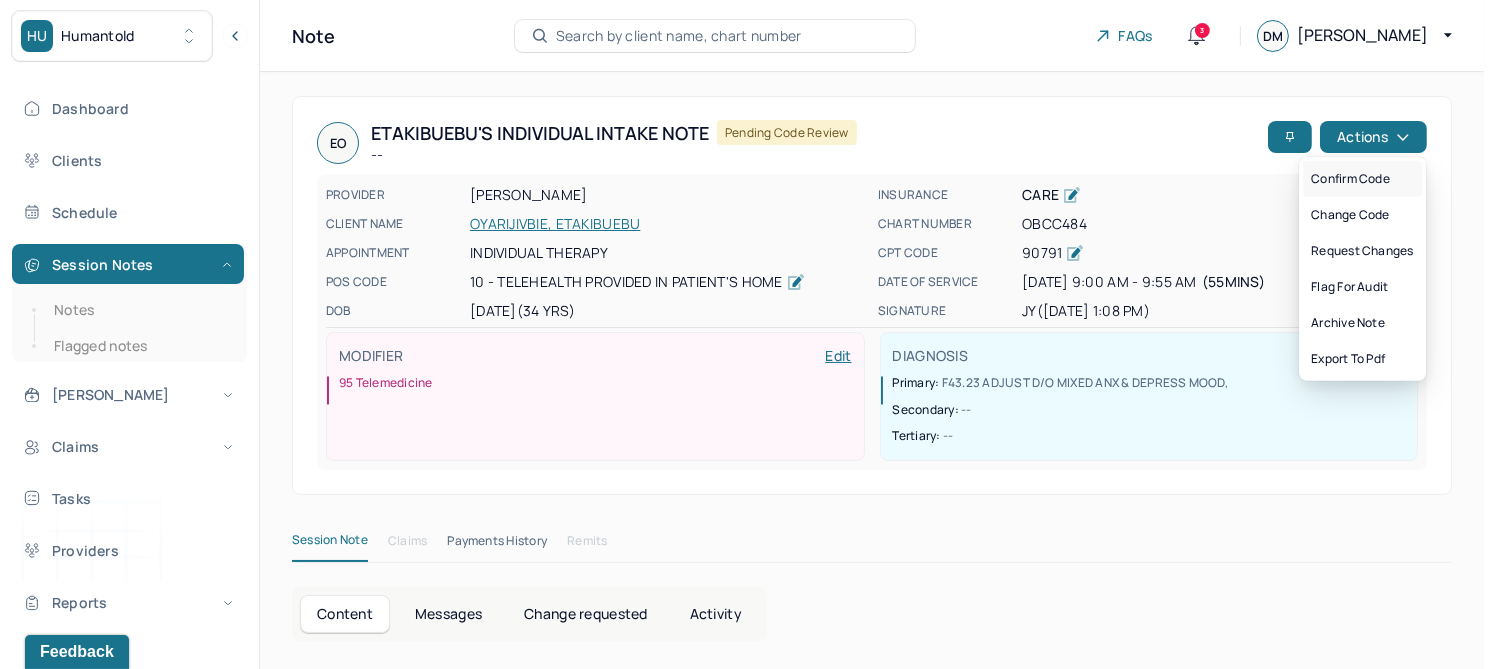 click on "Confirm code" at bounding box center (1362, 179) 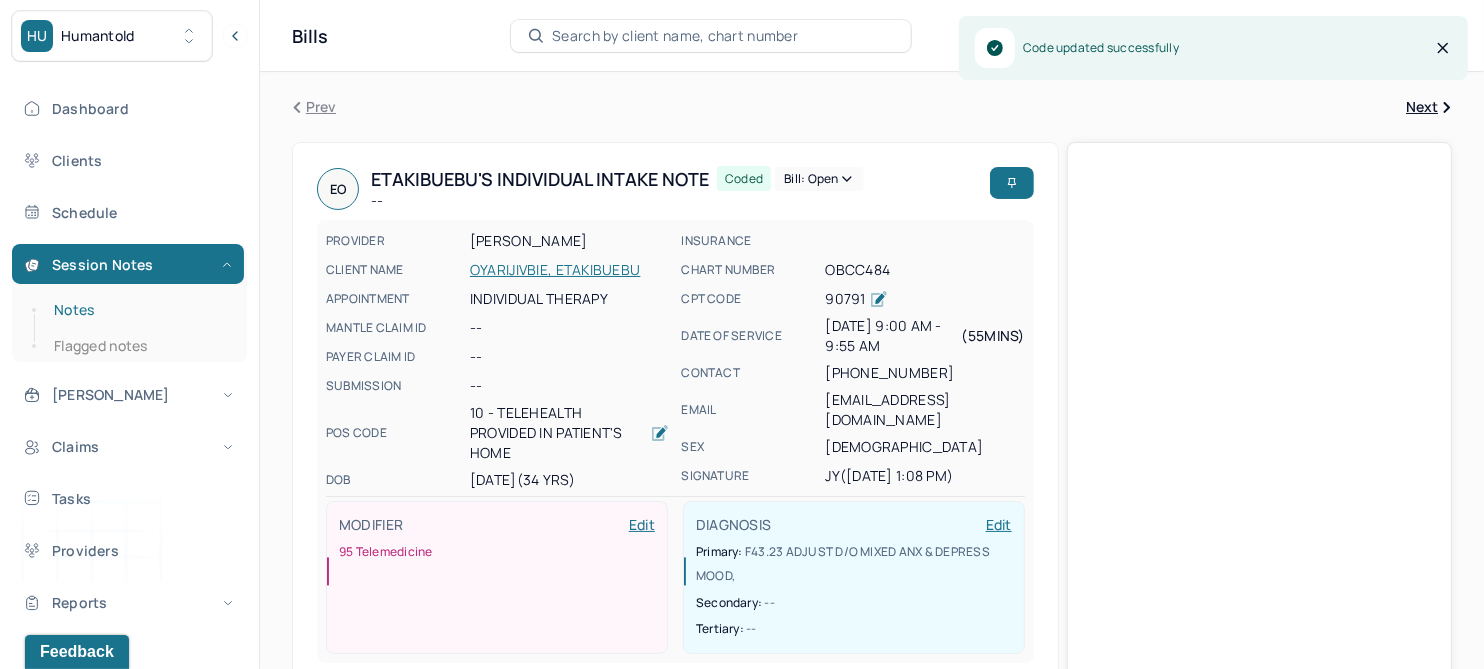 click on "Notes" at bounding box center [139, 310] 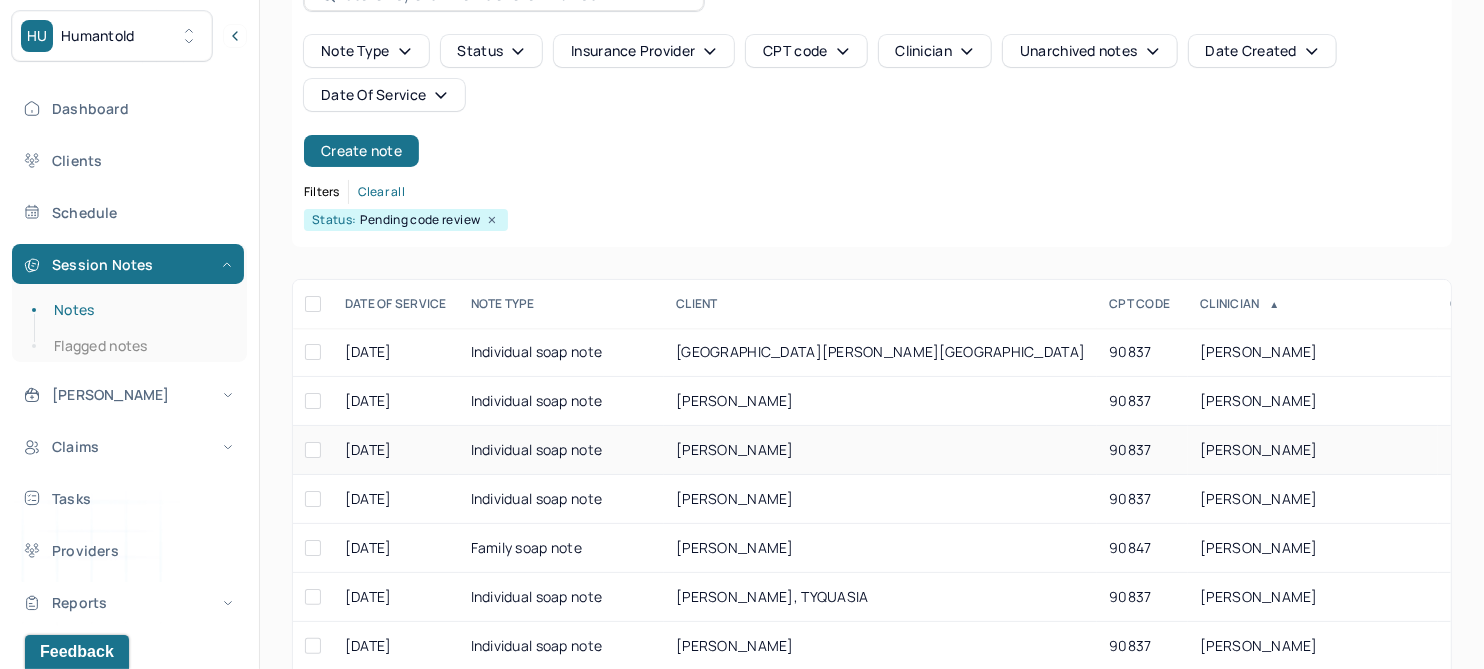 scroll, scrollTop: 301, scrollLeft: 0, axis: vertical 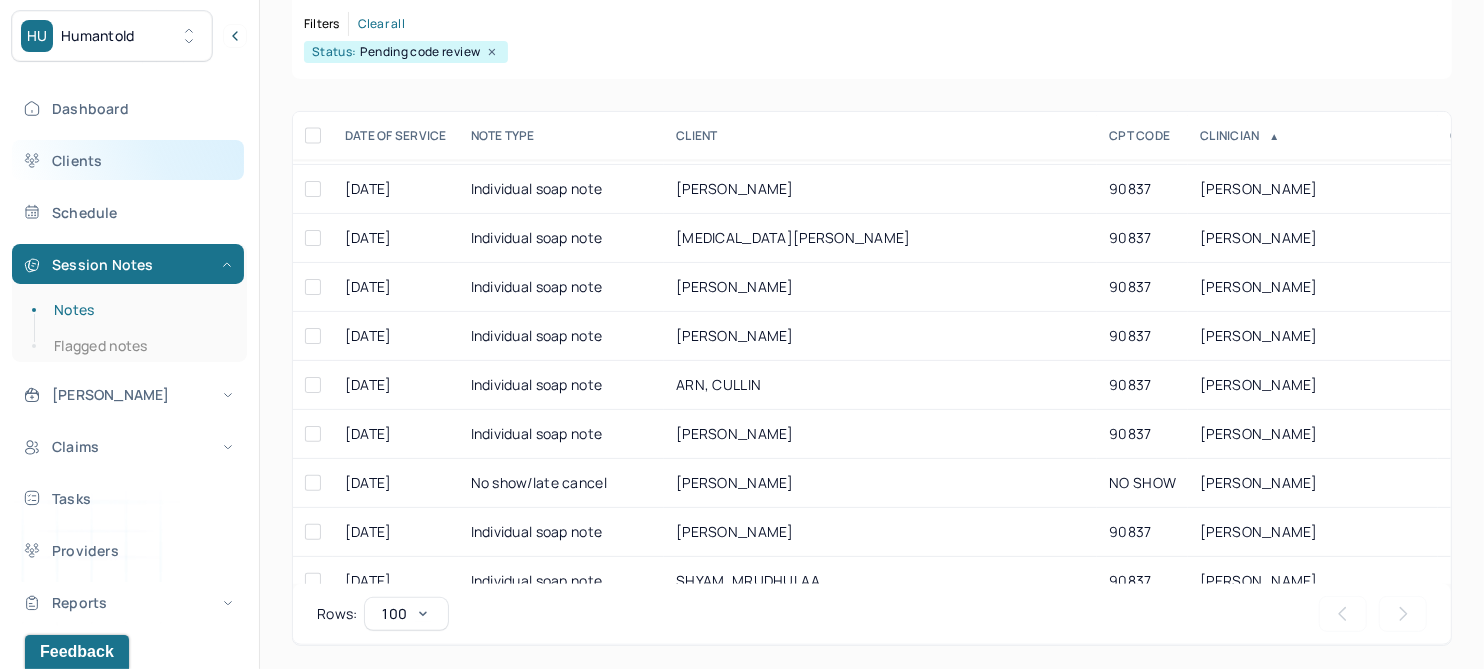 click on "Clients" at bounding box center [128, 160] 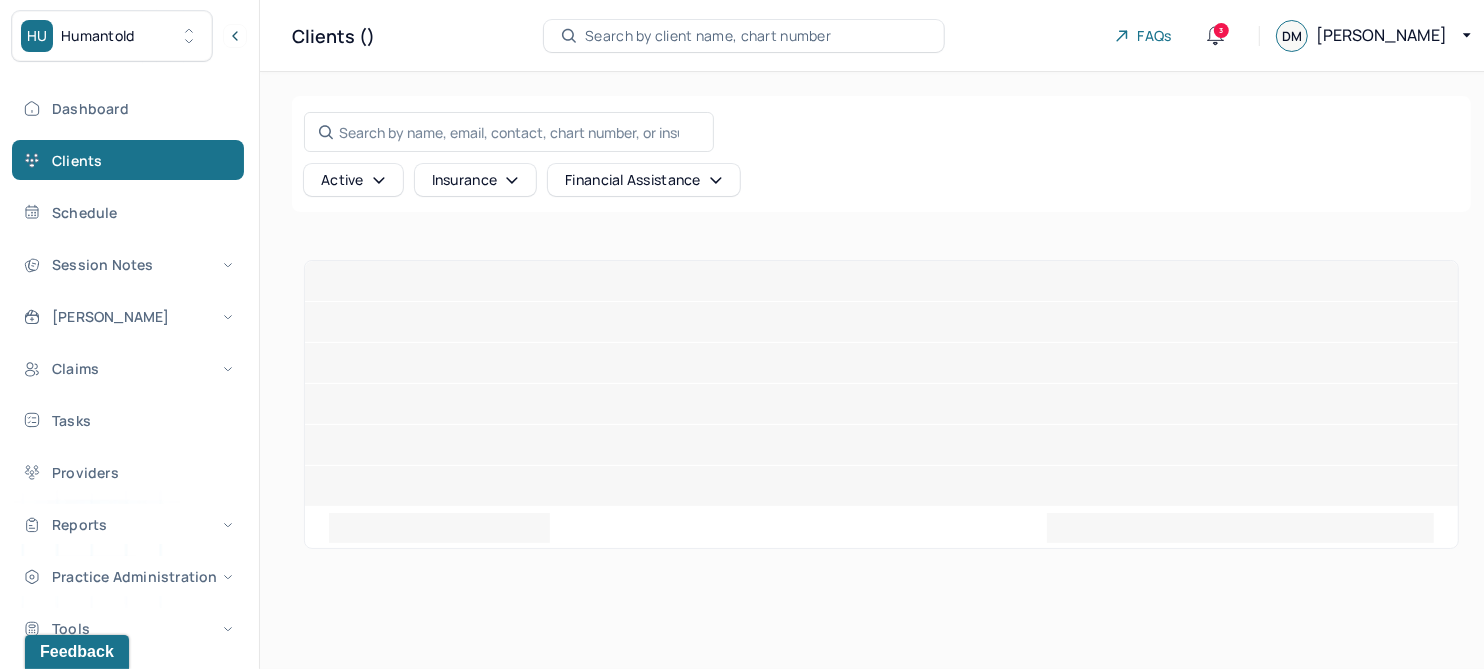 scroll, scrollTop: 0, scrollLeft: 0, axis: both 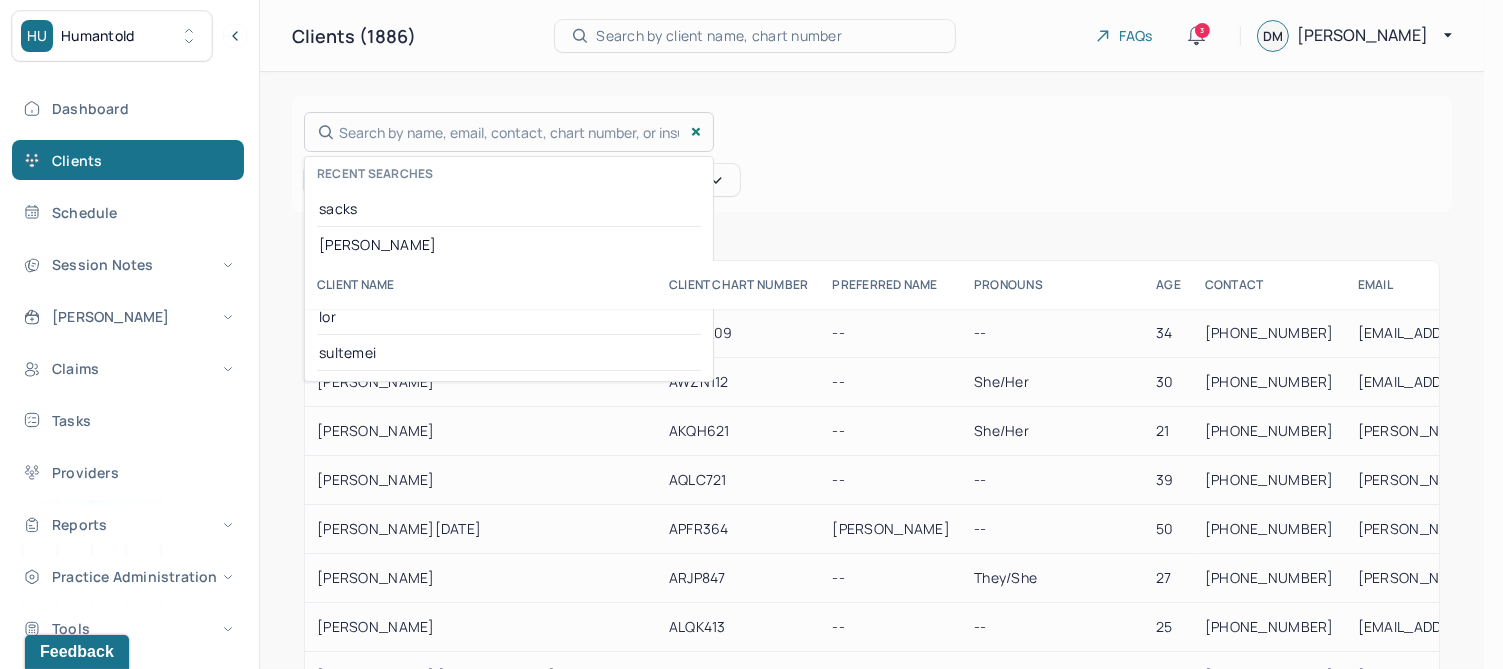 click on "Search by name, email, contact, chart number, or insurance id... Recent searches sacks sultemeier lorelei lor sultemei" at bounding box center (509, 132) 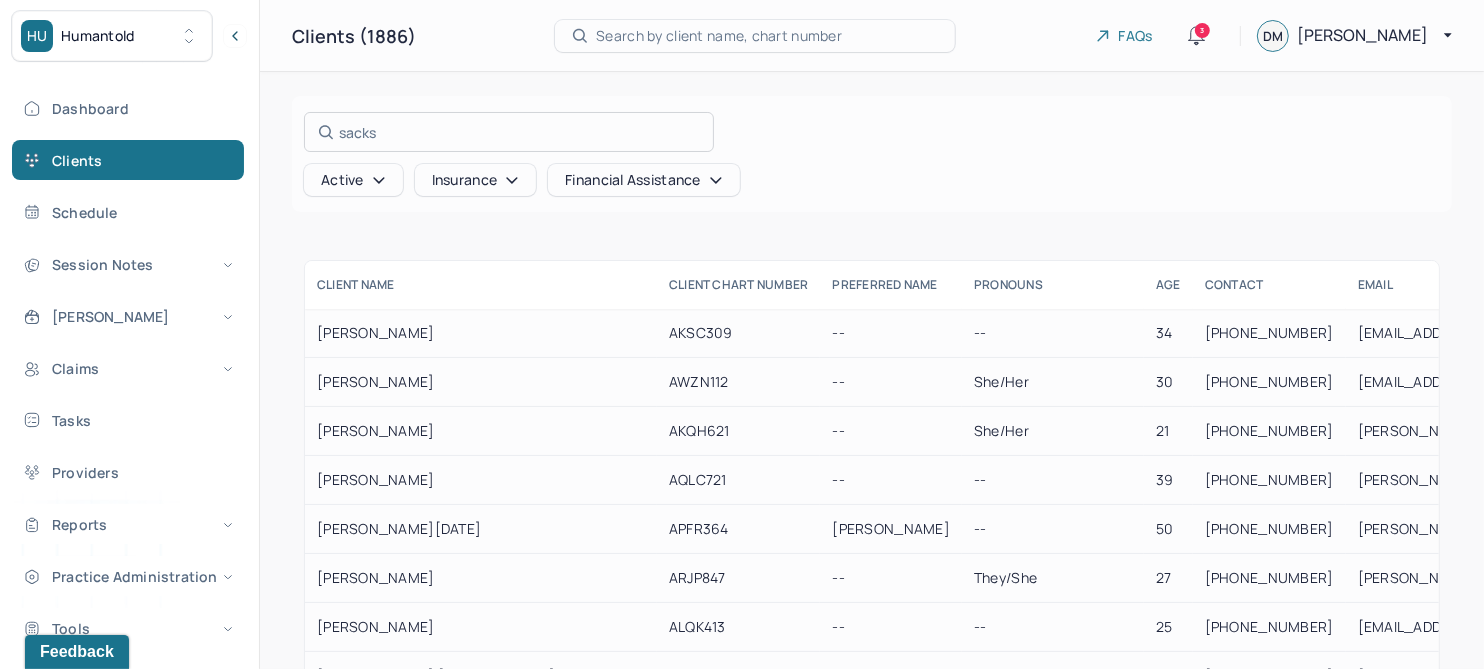 type on "sacks" 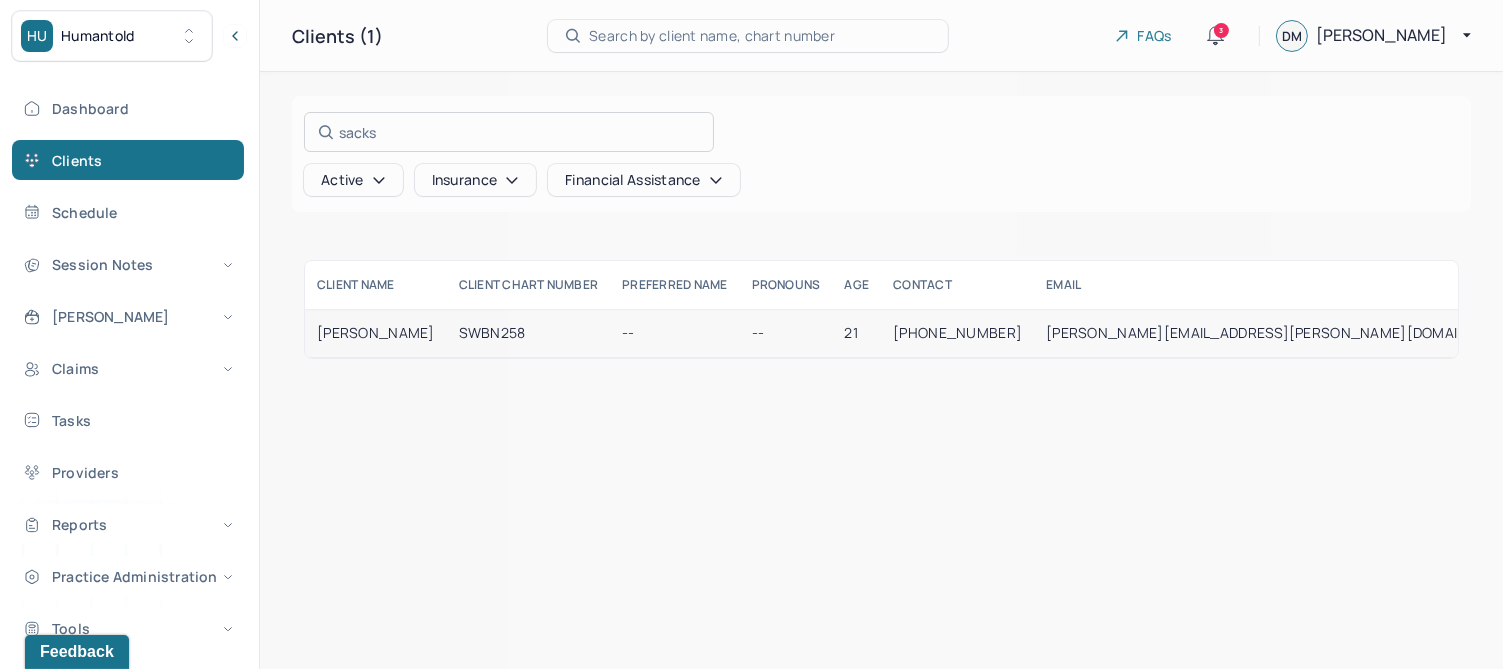 click at bounding box center (751, 334) 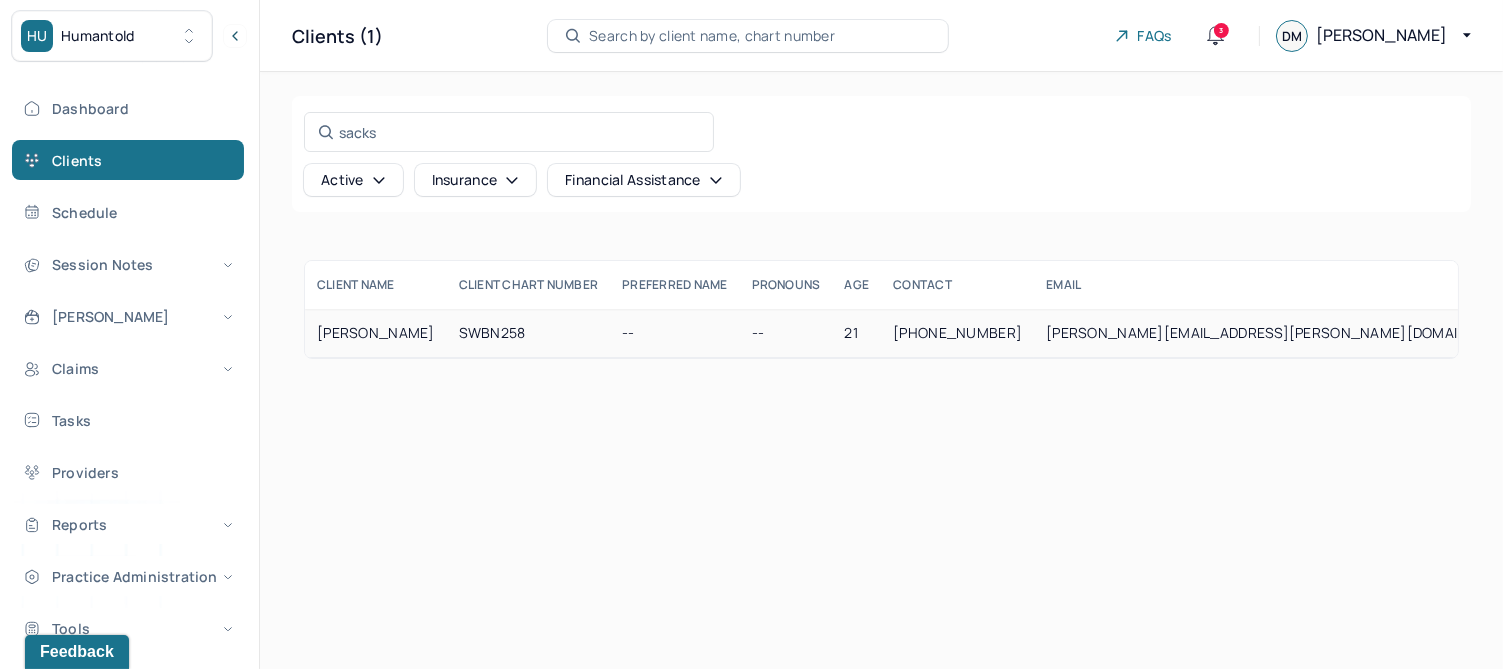 click on "[PERSON_NAME]" at bounding box center [376, 333] 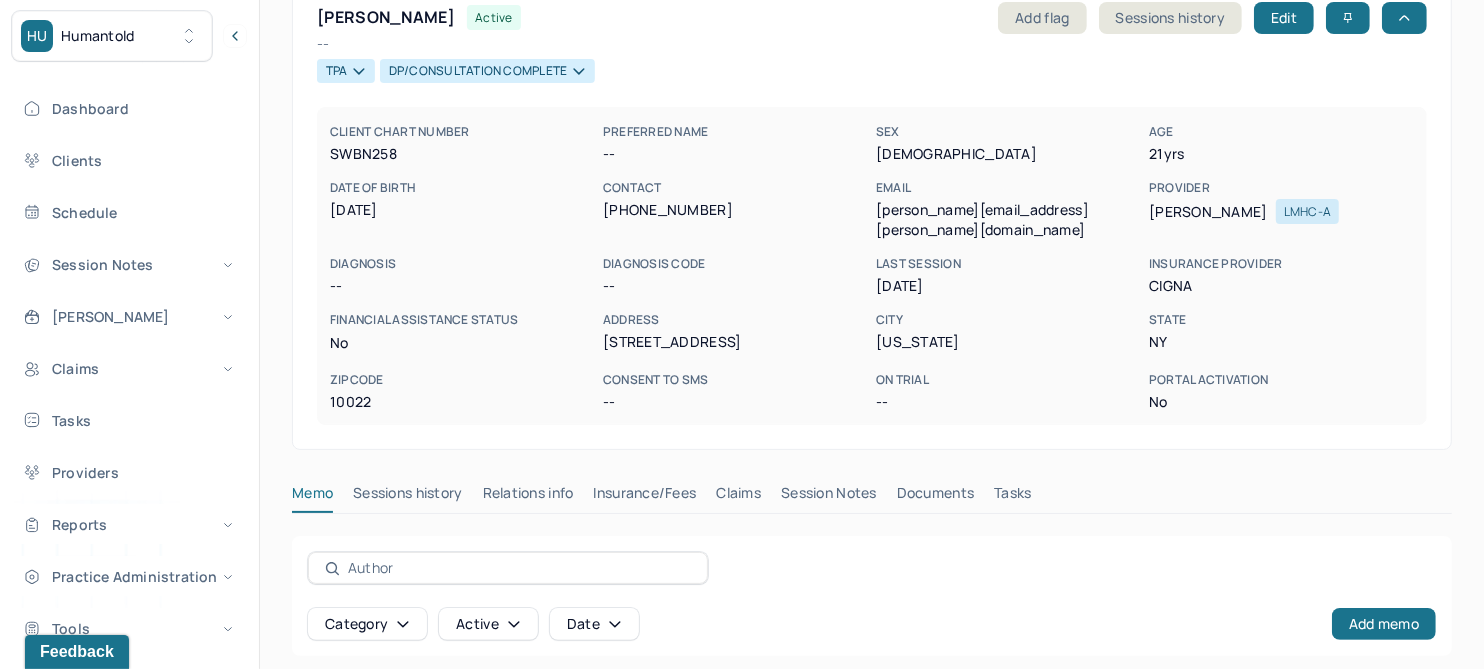 scroll, scrollTop: 250, scrollLeft: 0, axis: vertical 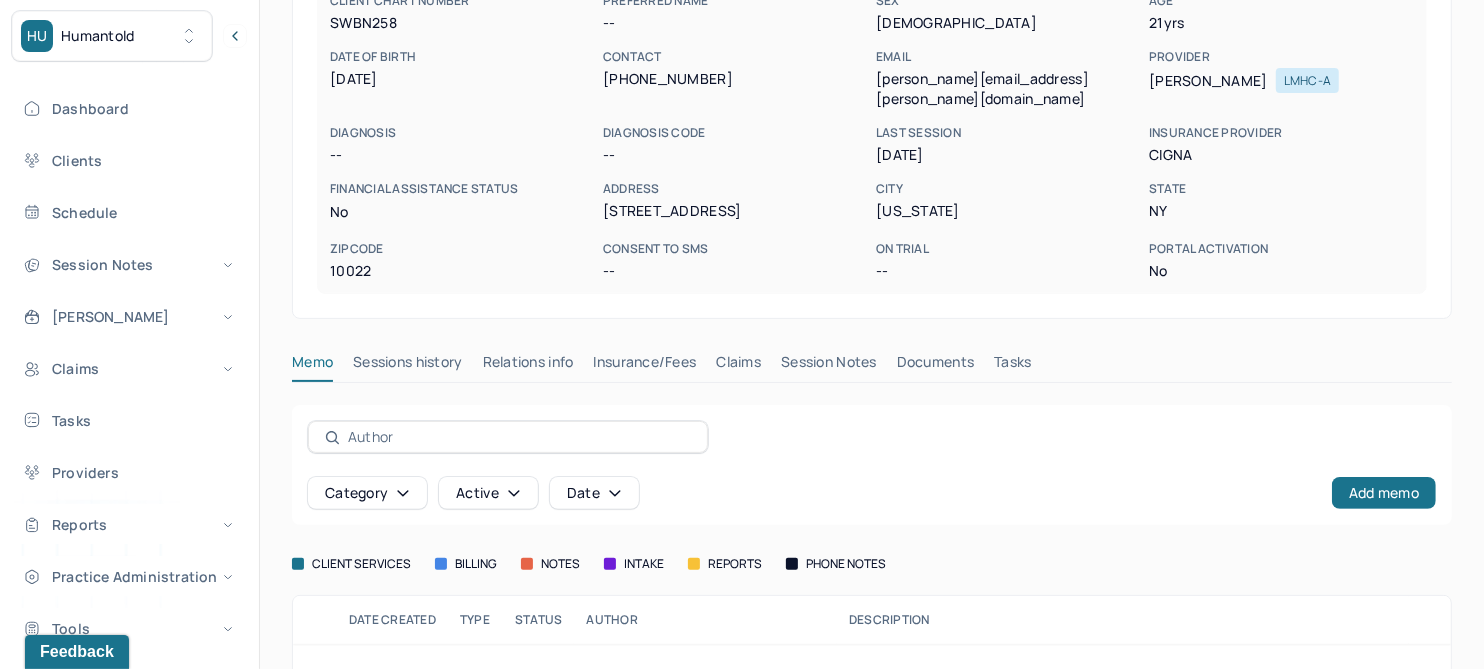 click on "Claims" at bounding box center (738, 366) 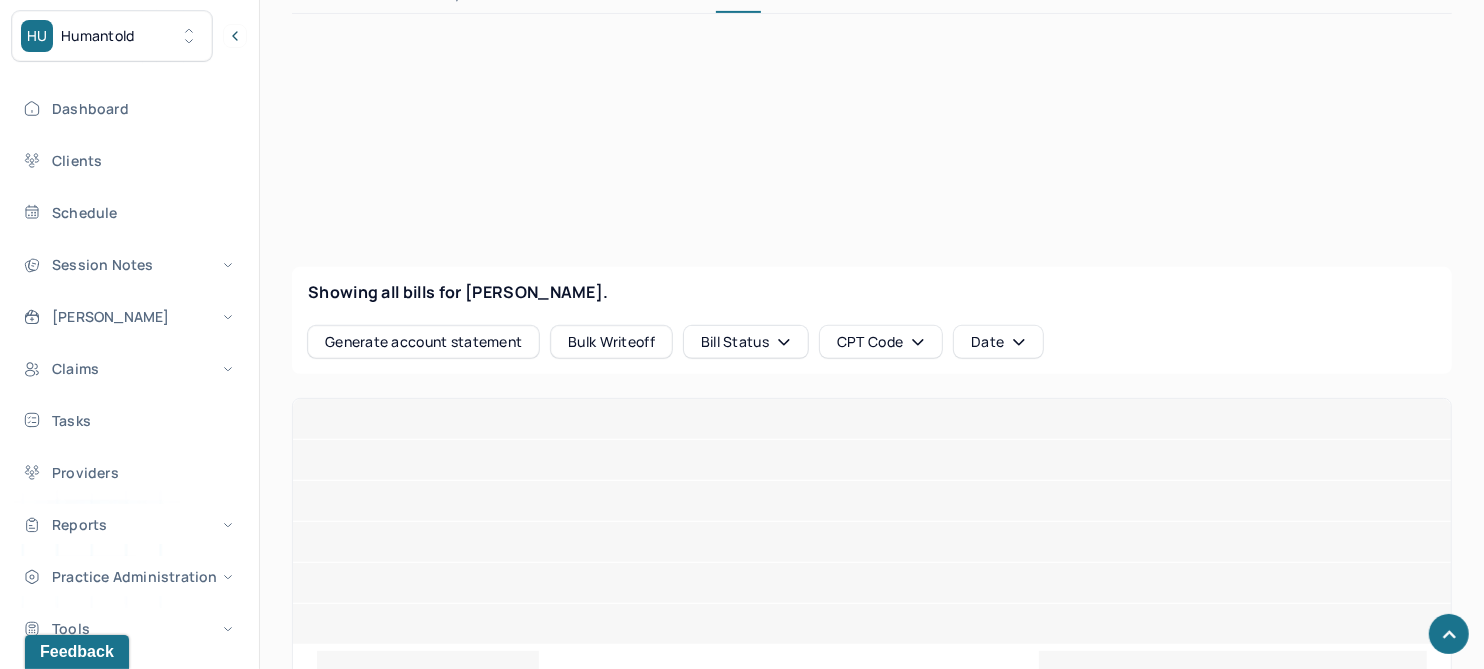 scroll, scrollTop: 625, scrollLeft: 0, axis: vertical 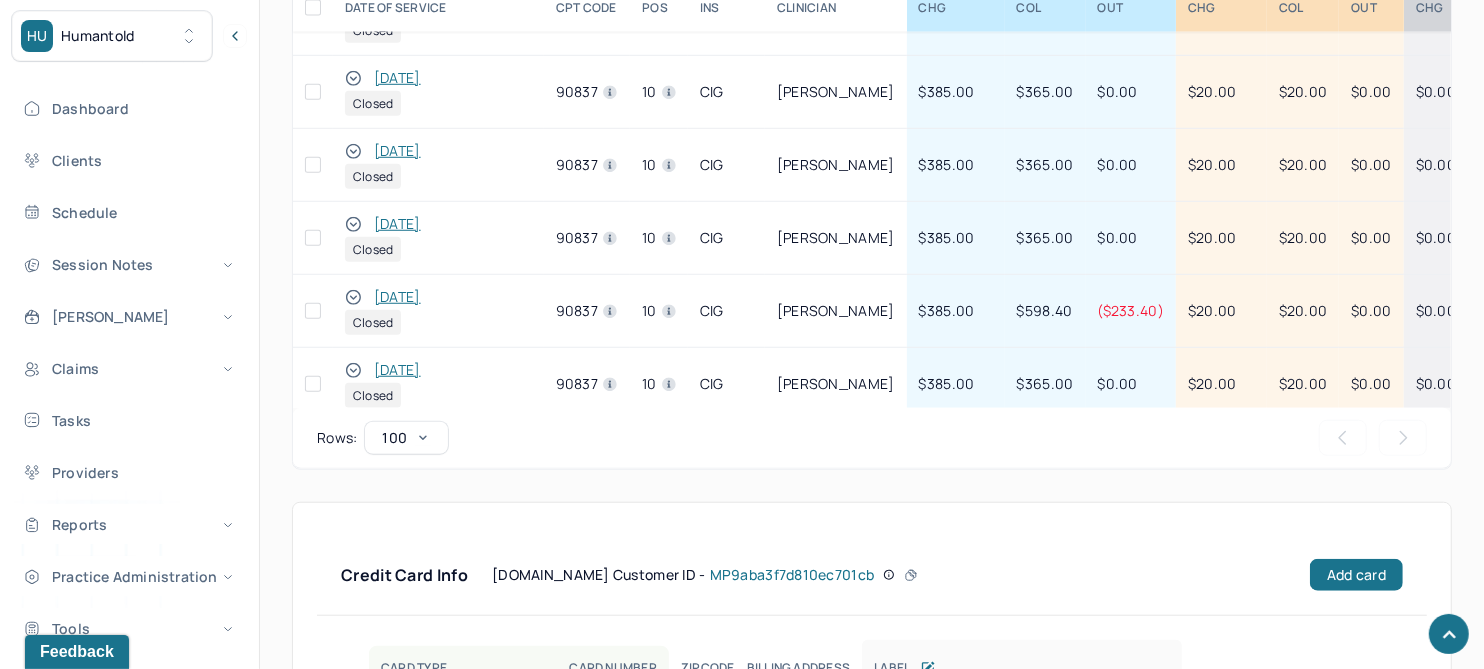 click on "12/03/2024" at bounding box center [397, 297] 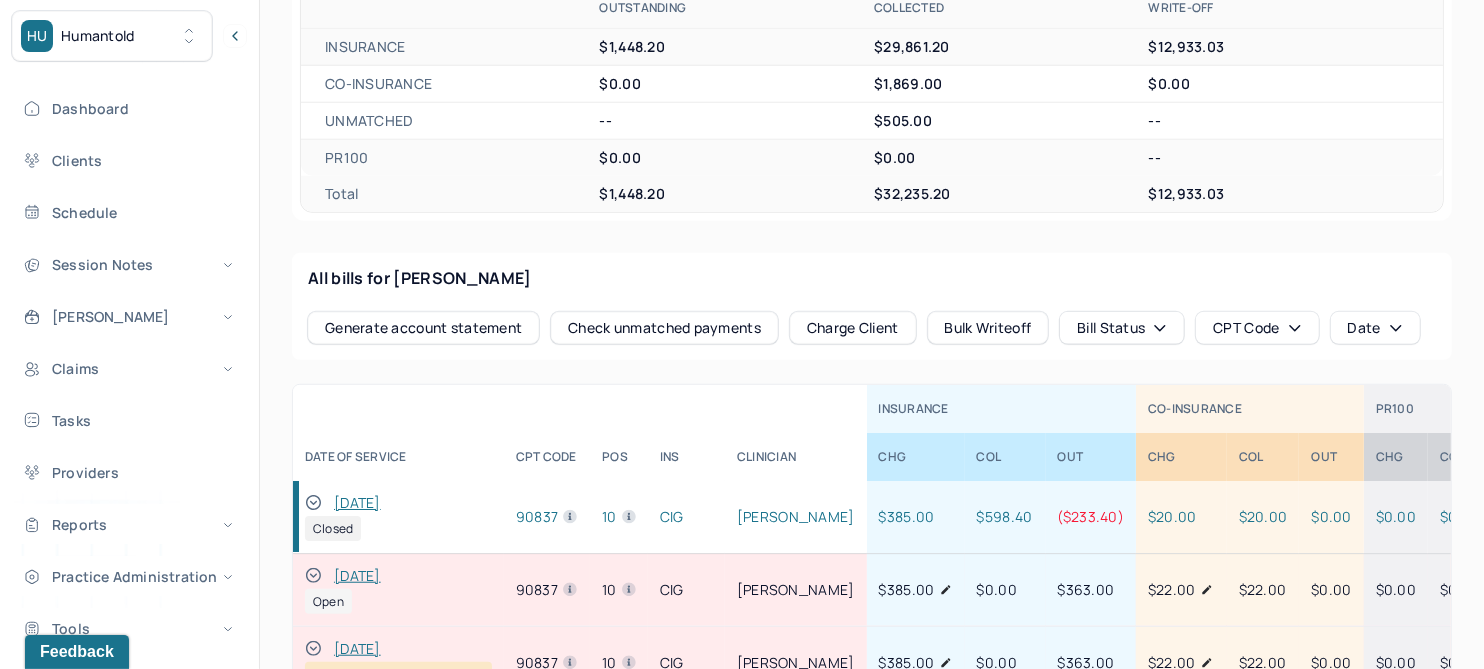 scroll, scrollTop: 0, scrollLeft: 0, axis: both 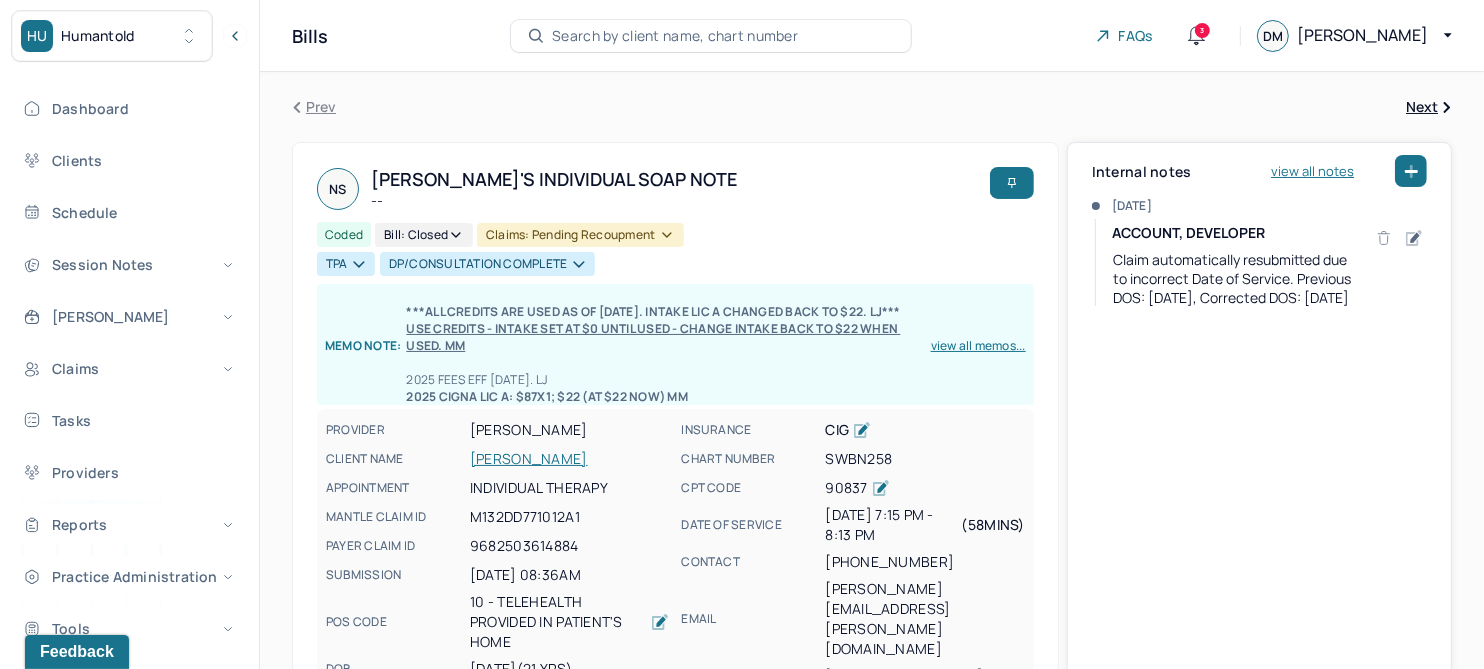 click 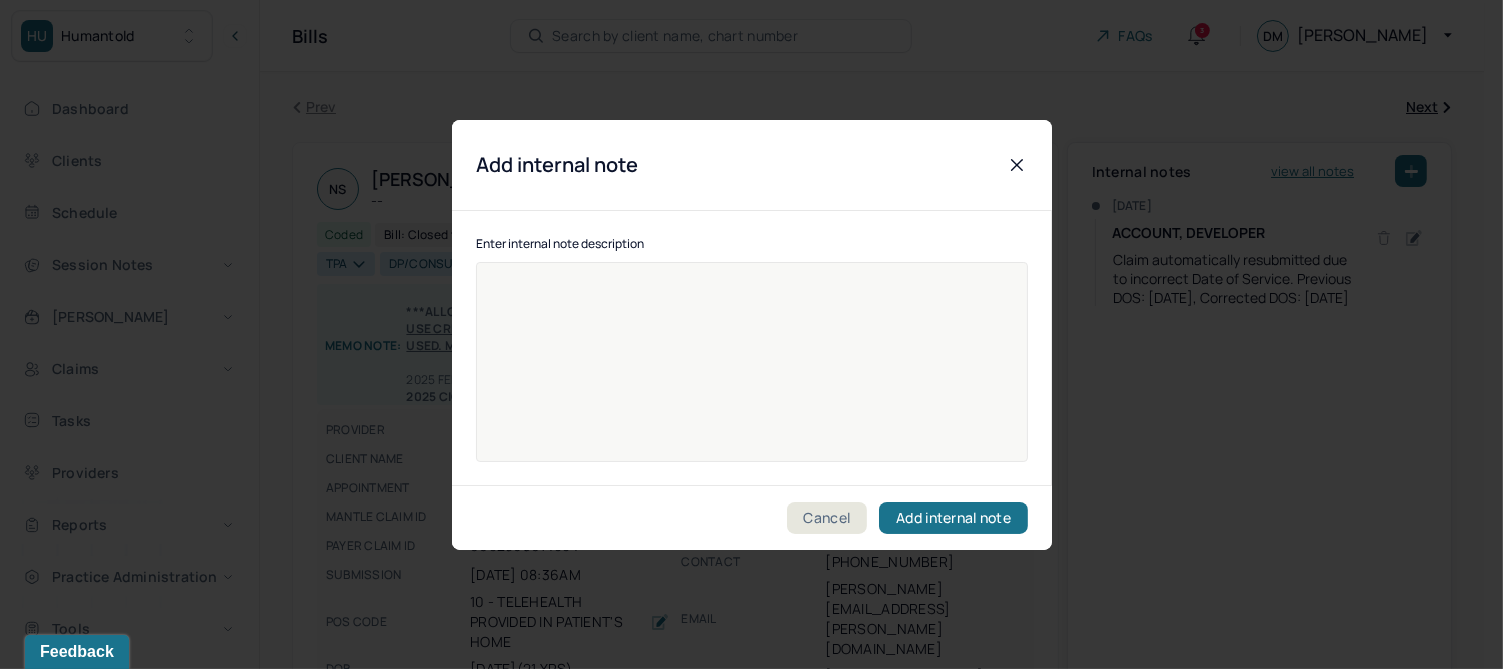 type 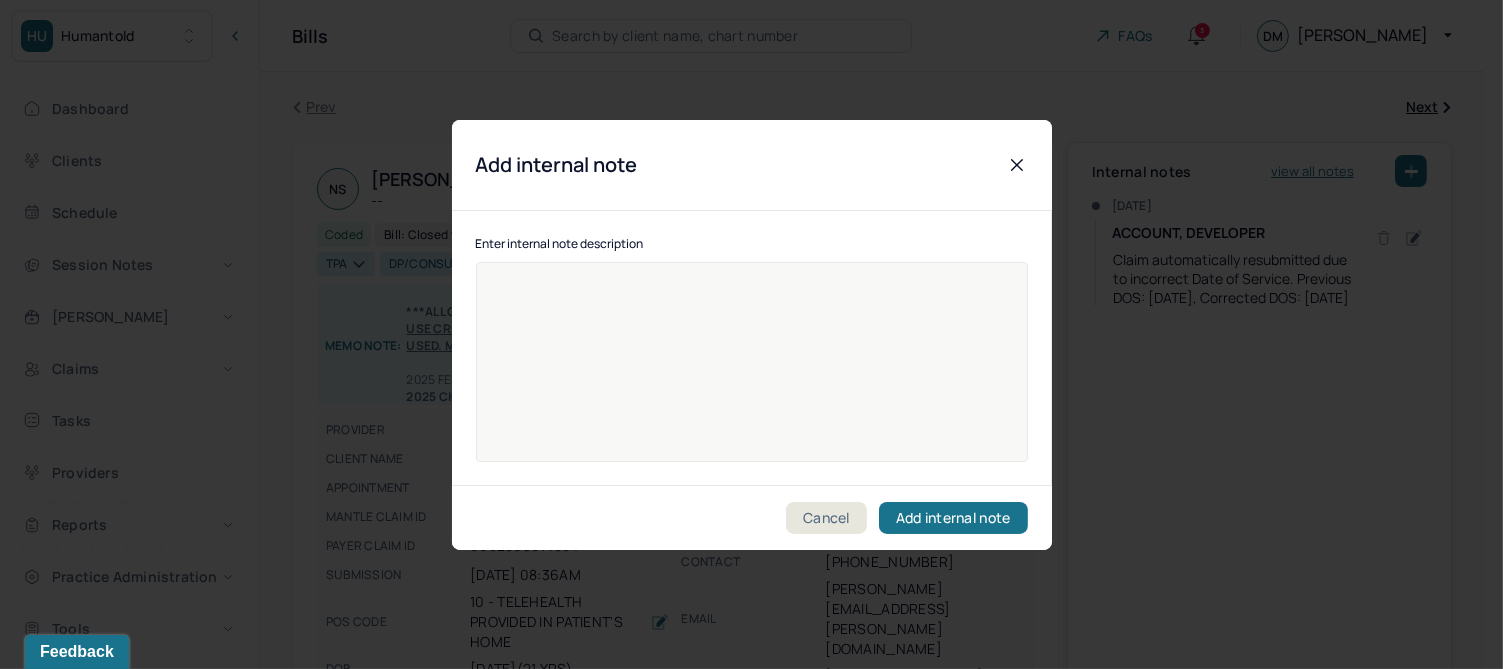 click at bounding box center [752, 375] 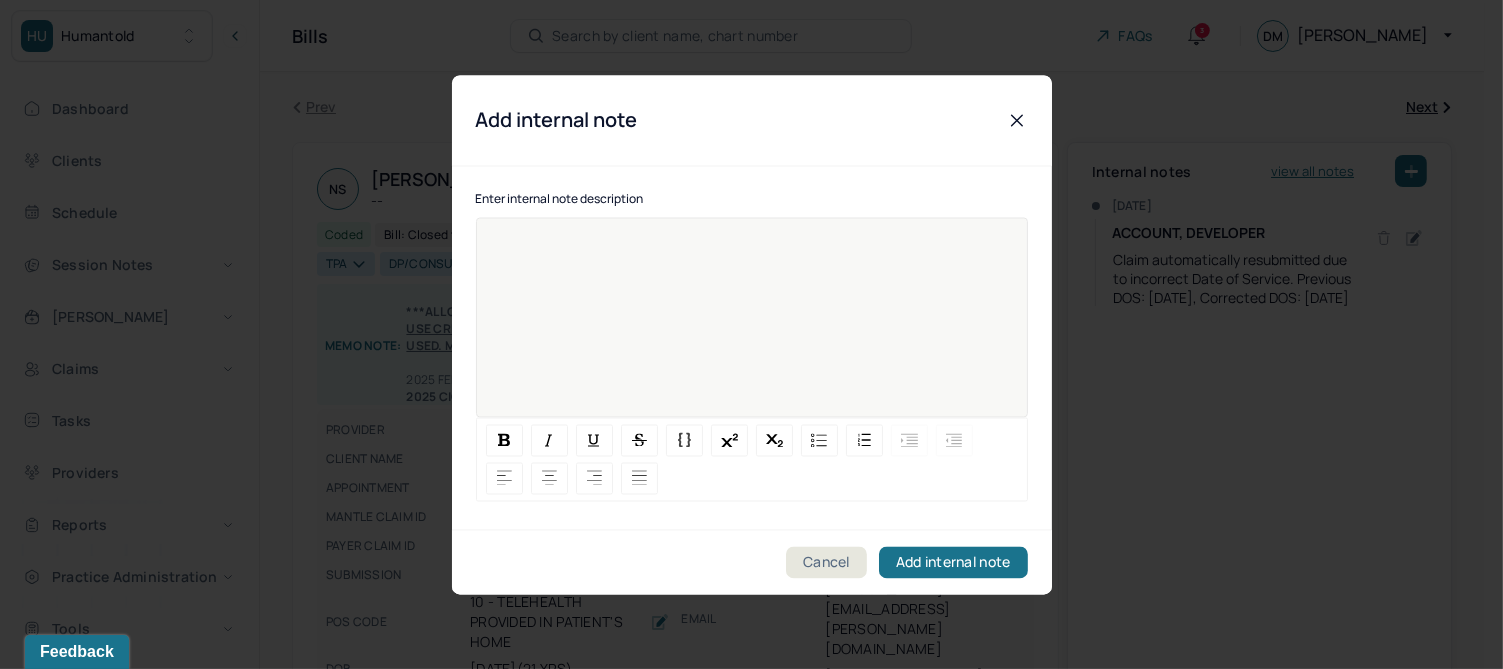 type 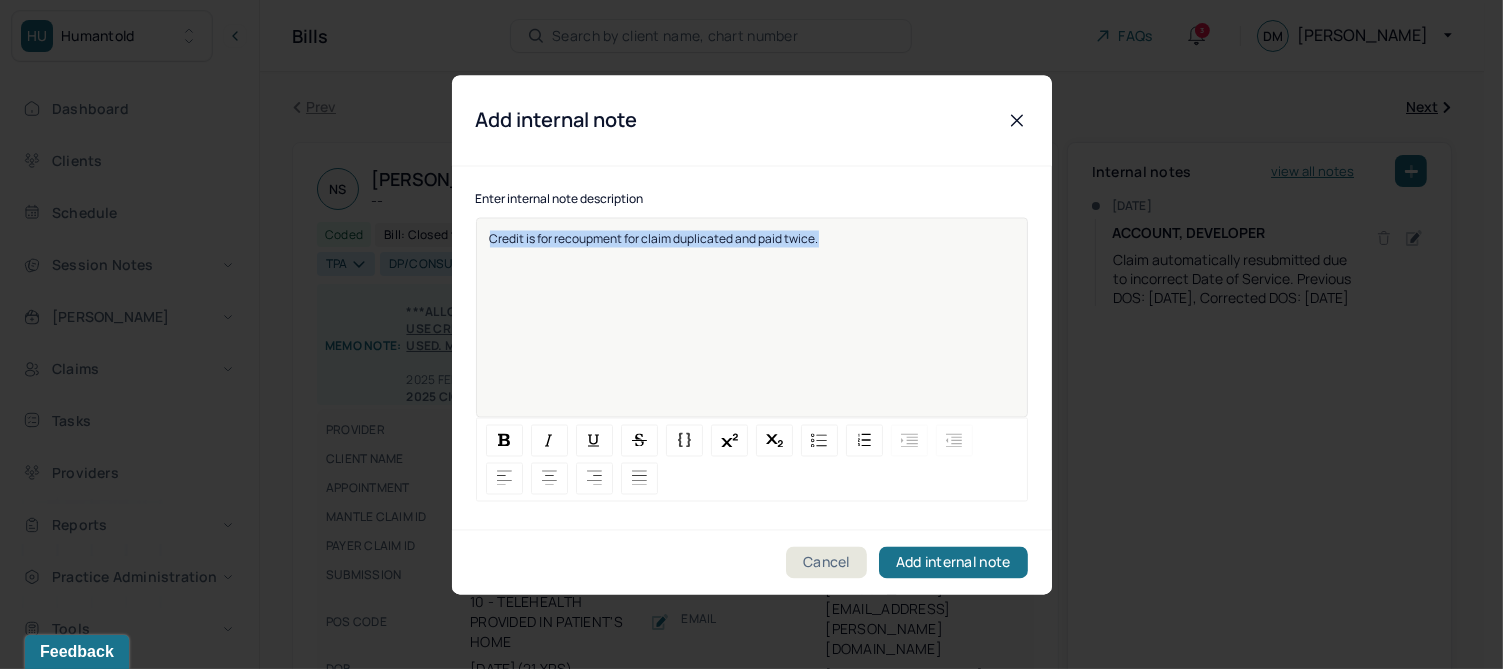 drag, startPoint x: 839, startPoint y: 240, endPoint x: 405, endPoint y: 242, distance: 434.0046 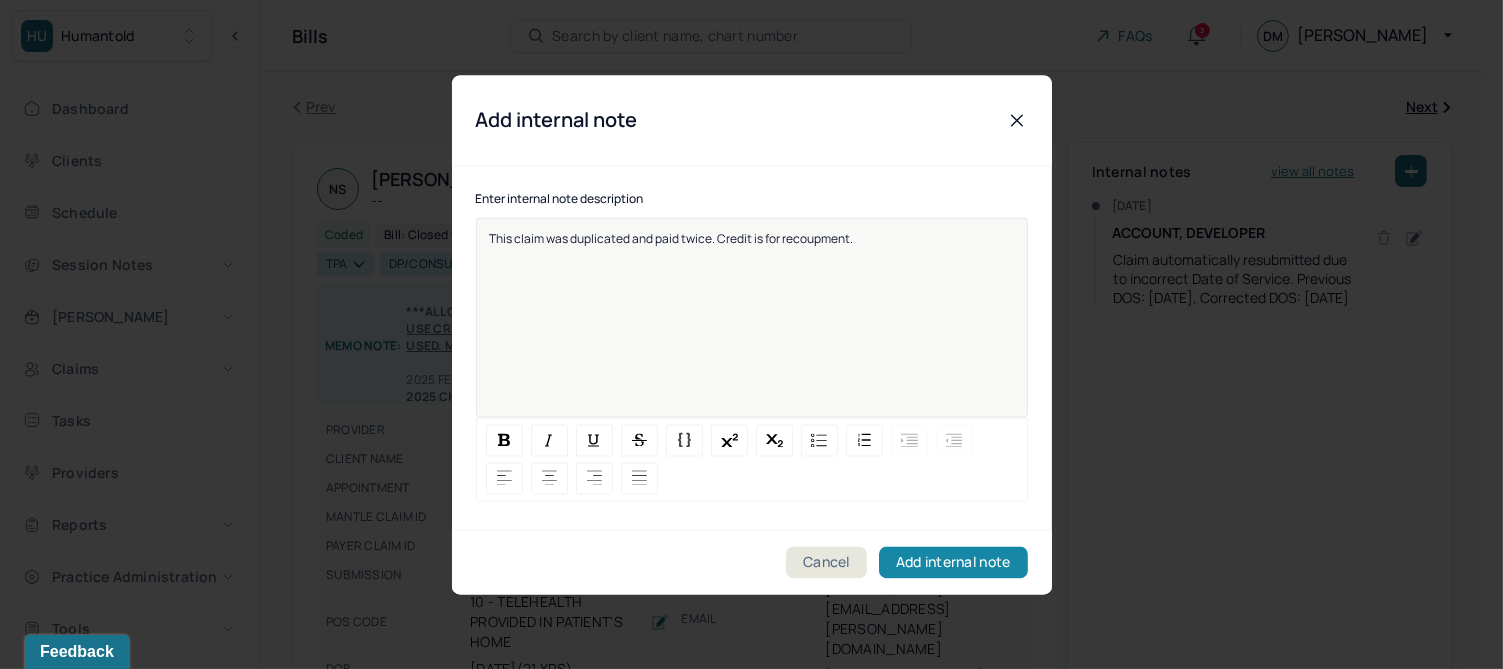click on "Add internal note" at bounding box center [953, 562] 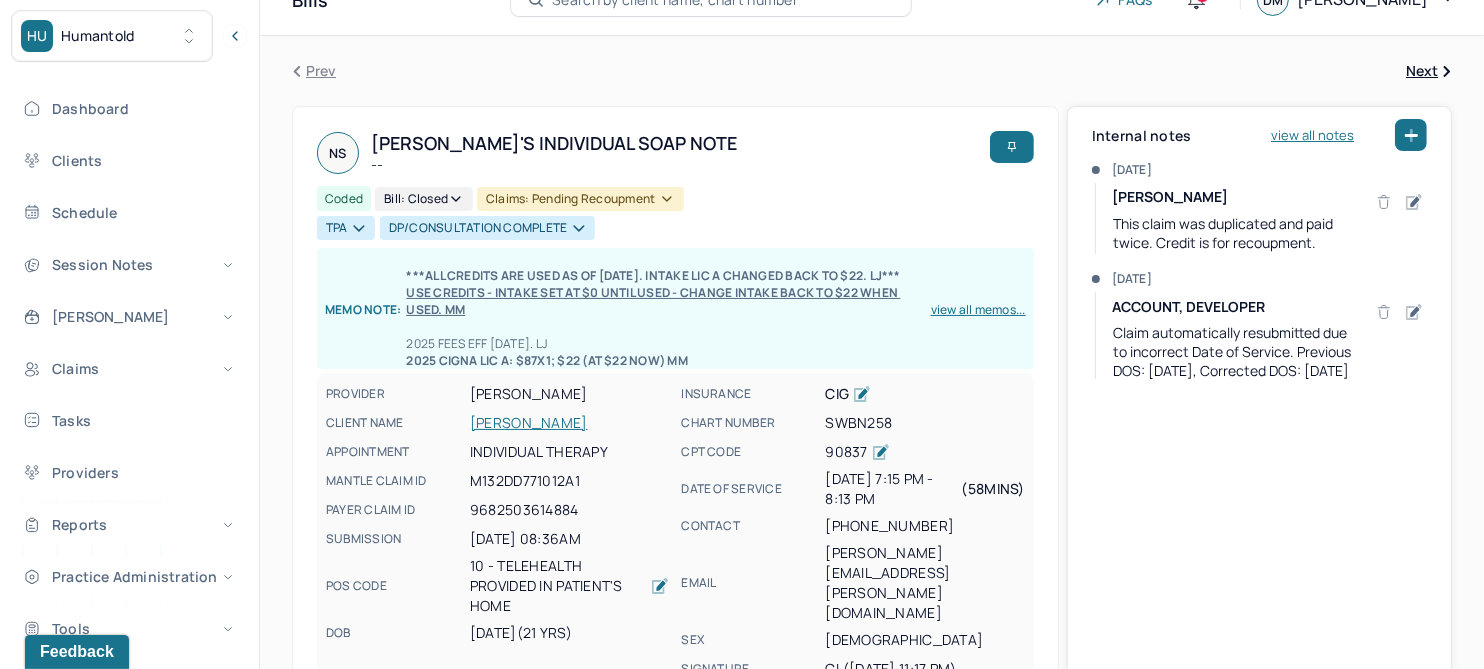 scroll, scrollTop: 0, scrollLeft: 0, axis: both 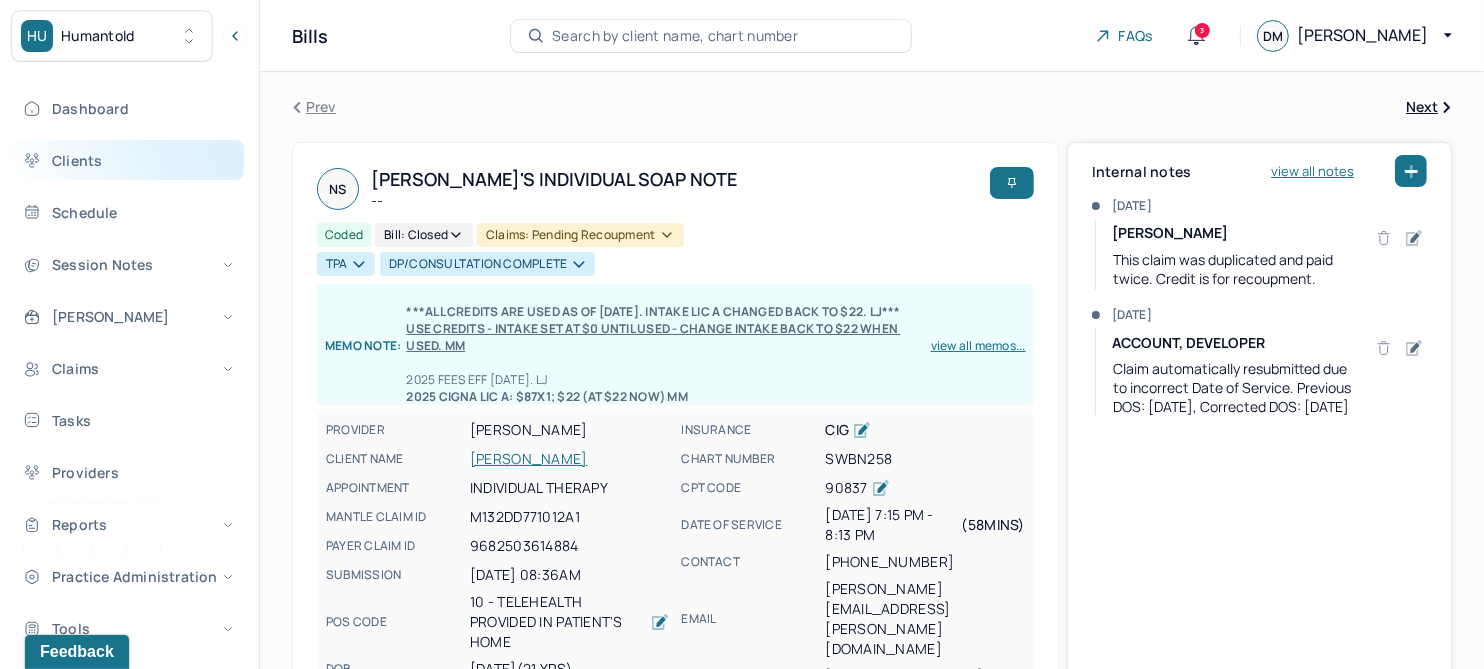 click on "Clients" at bounding box center (128, 160) 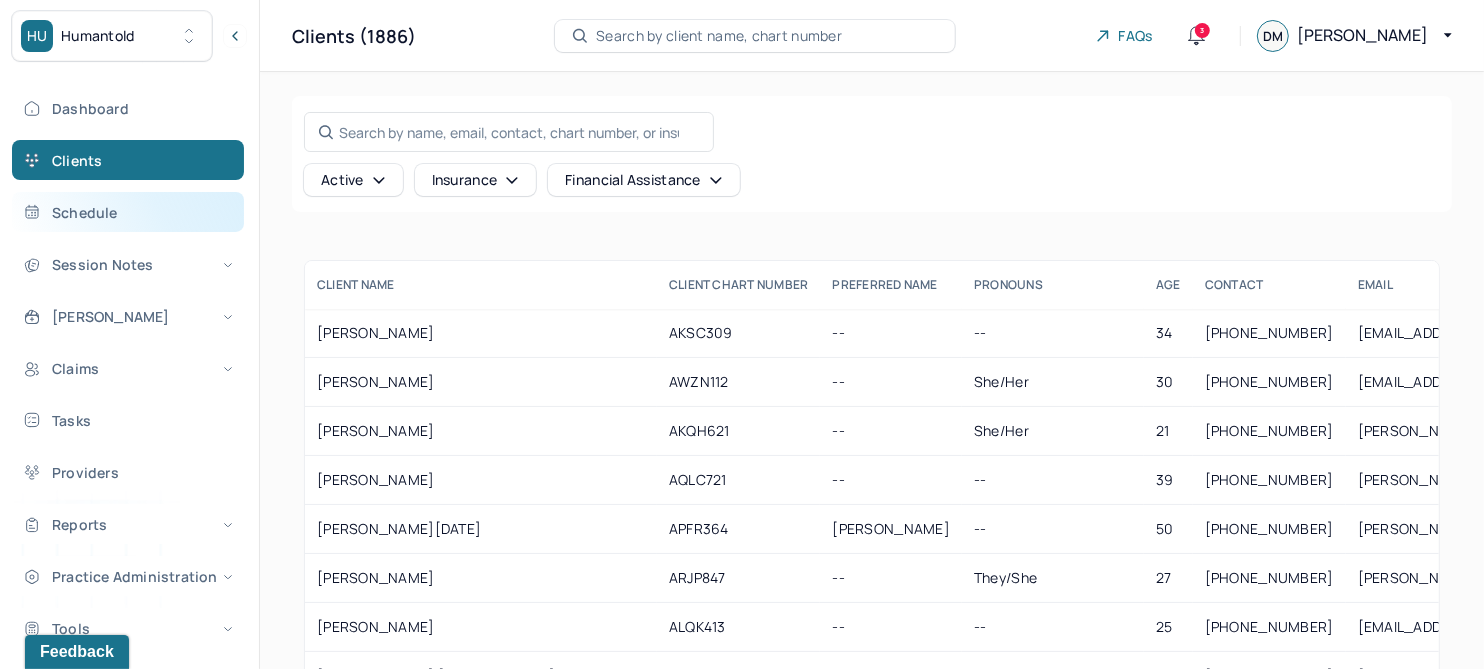 click on "Schedule" at bounding box center [128, 212] 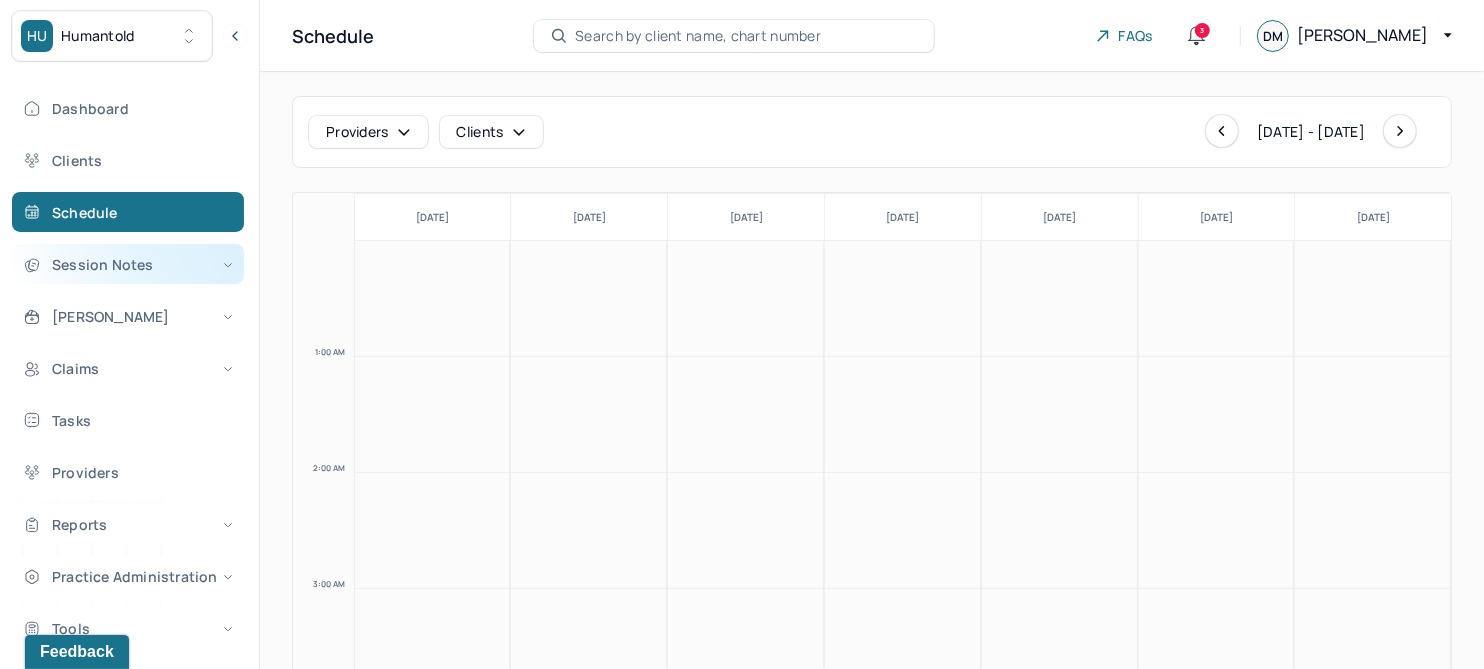 click on "Session Notes" at bounding box center (128, 264) 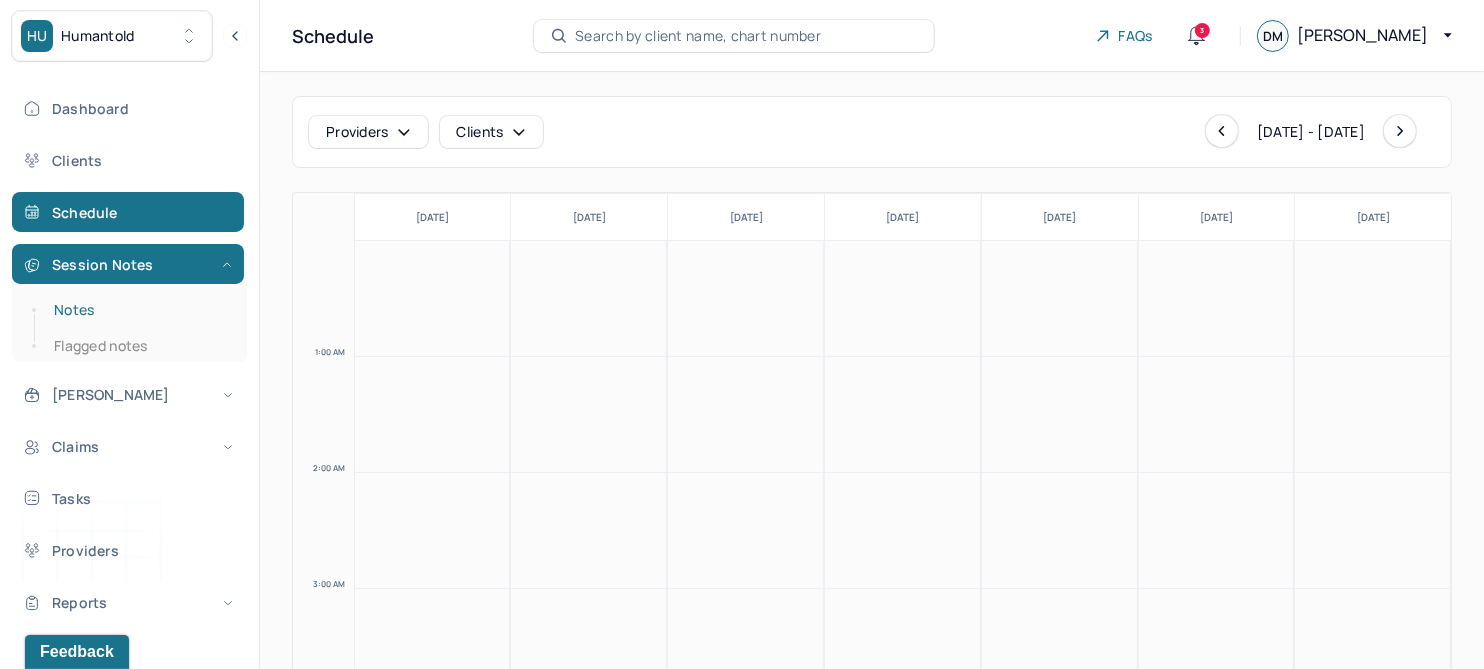 click on "Notes" at bounding box center [139, 310] 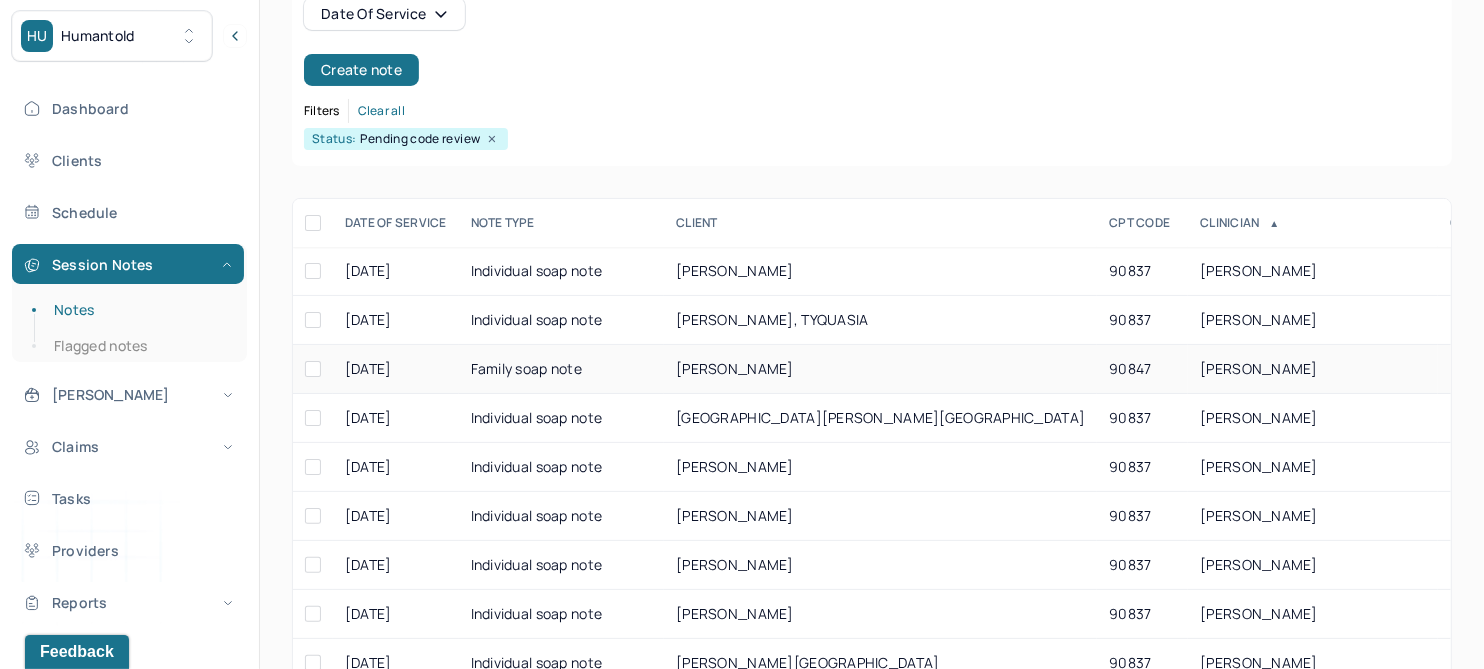 scroll, scrollTop: 250, scrollLeft: 0, axis: vertical 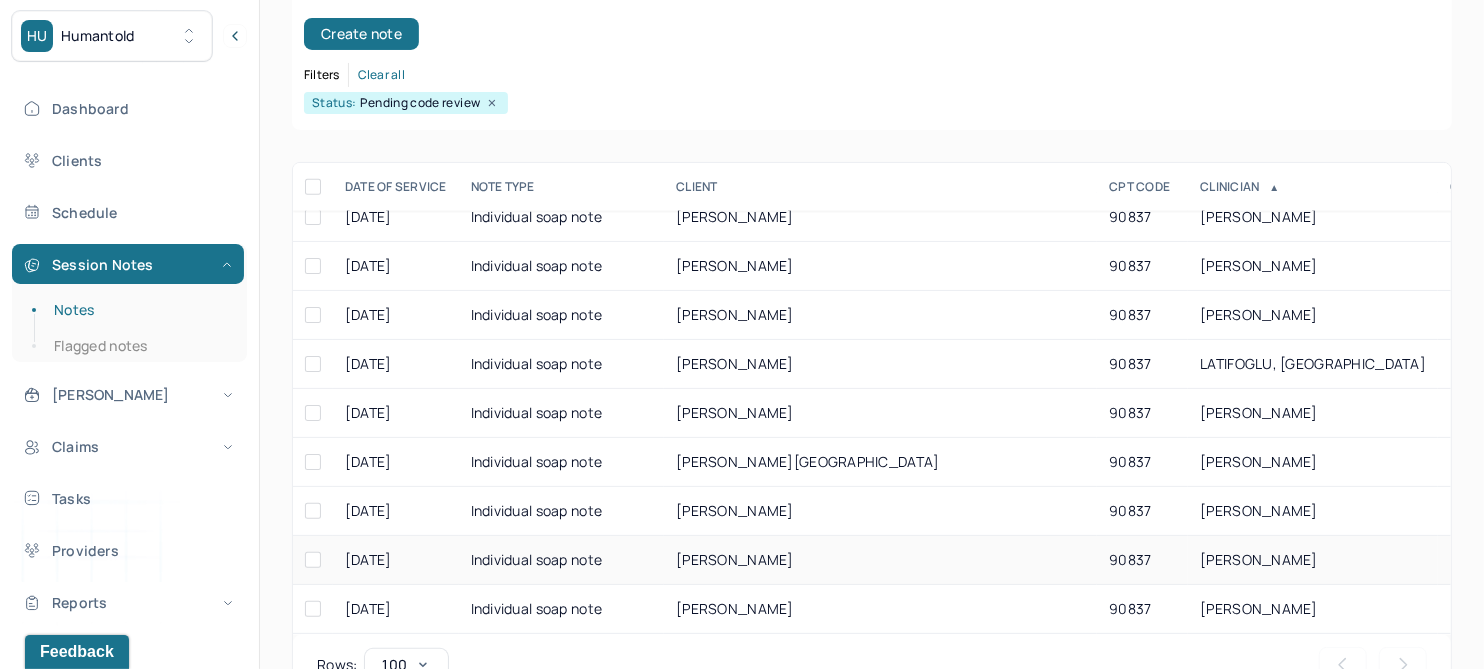click on "[PERSON_NAME]" at bounding box center (735, 559) 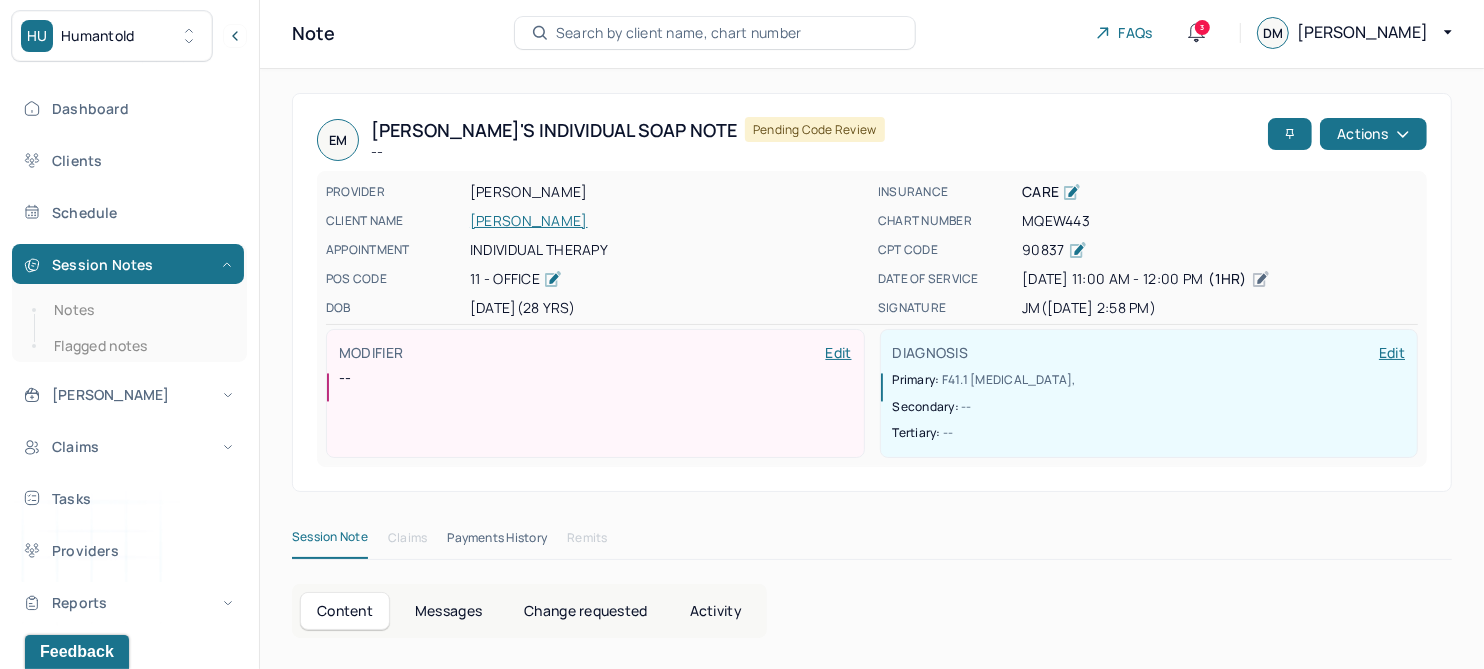 scroll, scrollTop: 0, scrollLeft: 0, axis: both 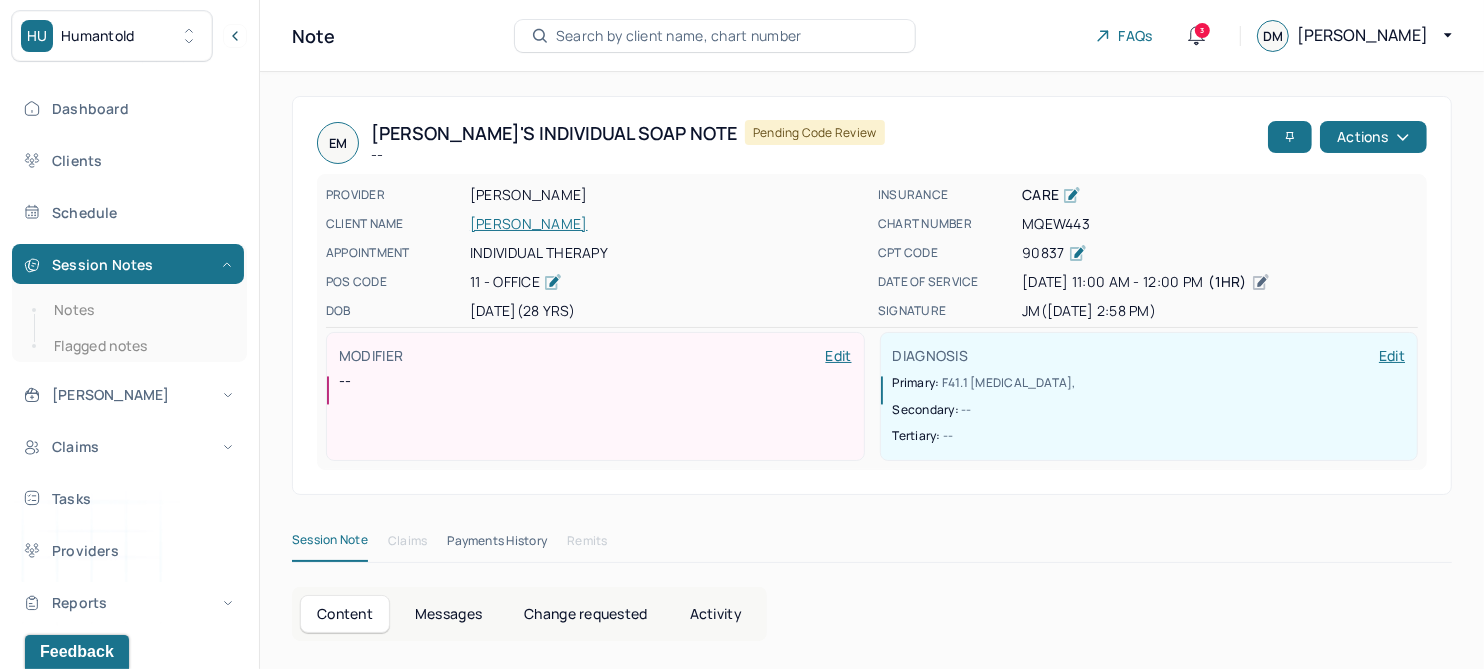 click on "Change requested" at bounding box center (585, 614) 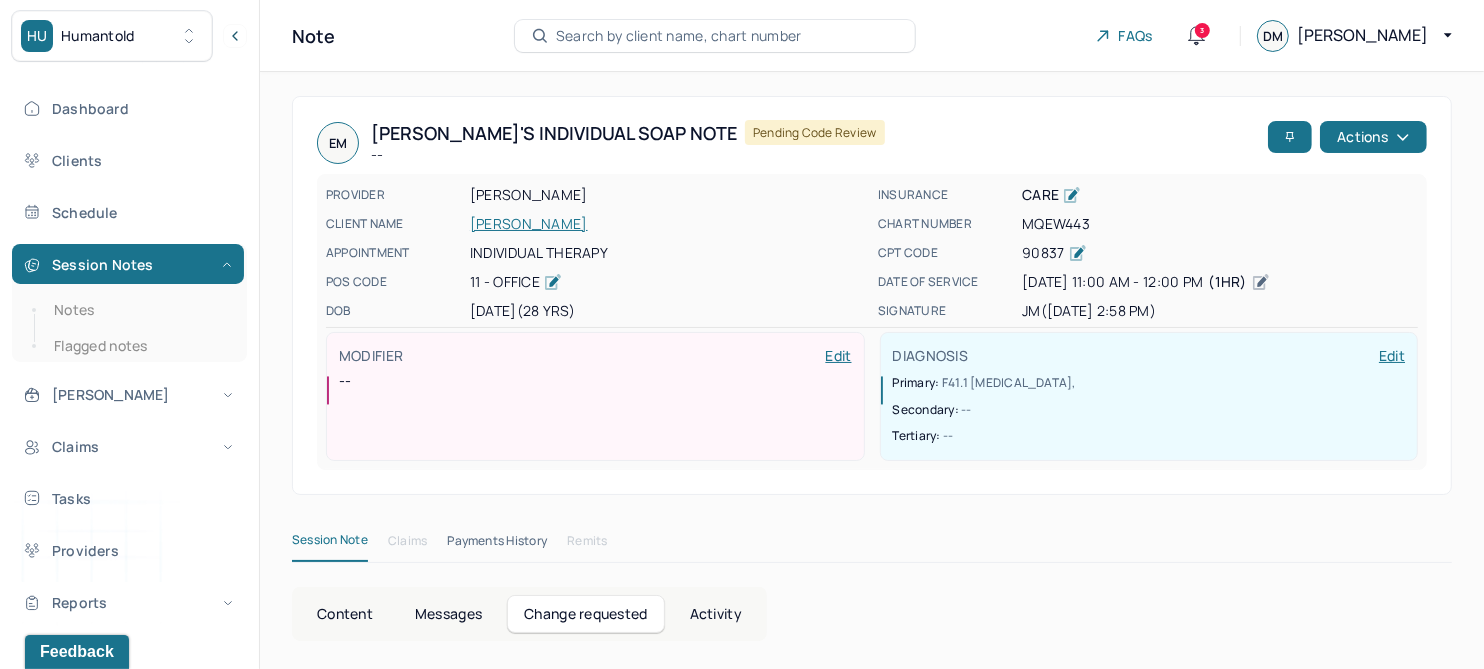scroll, scrollTop: 118, scrollLeft: 0, axis: vertical 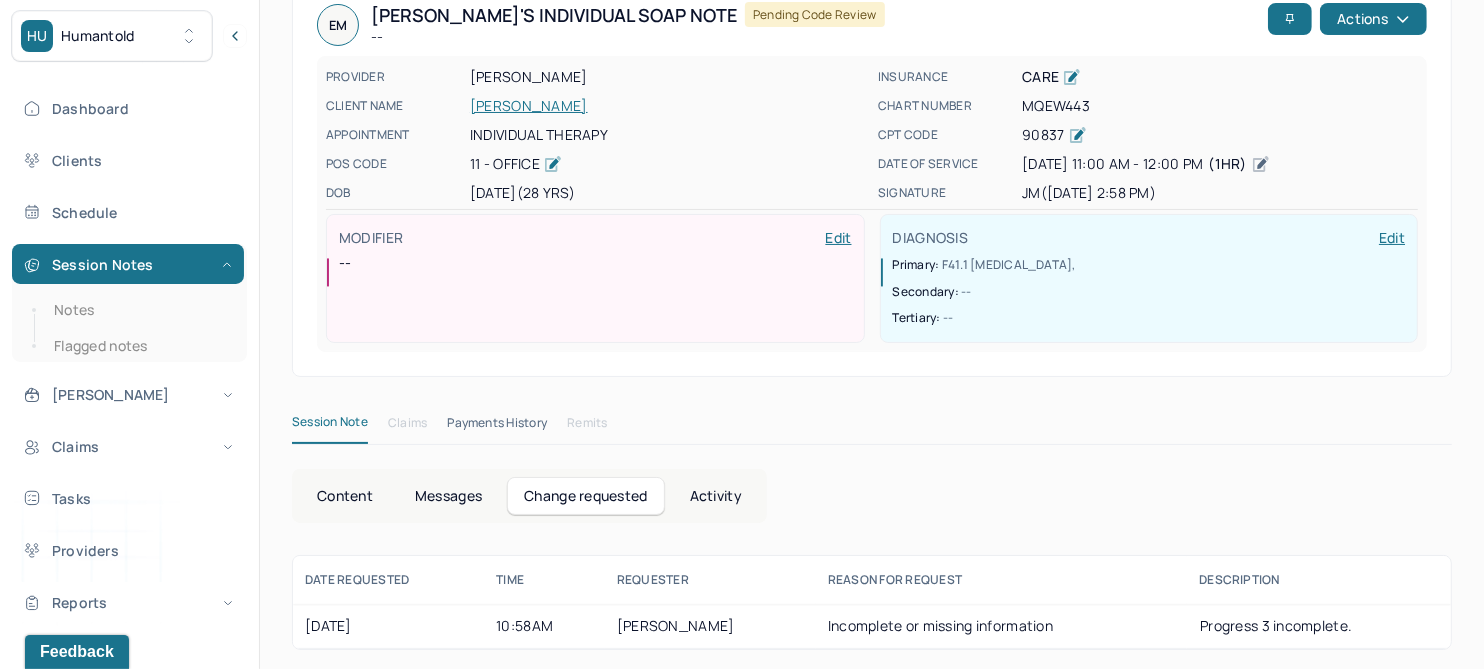 click on "Content" at bounding box center (345, 496) 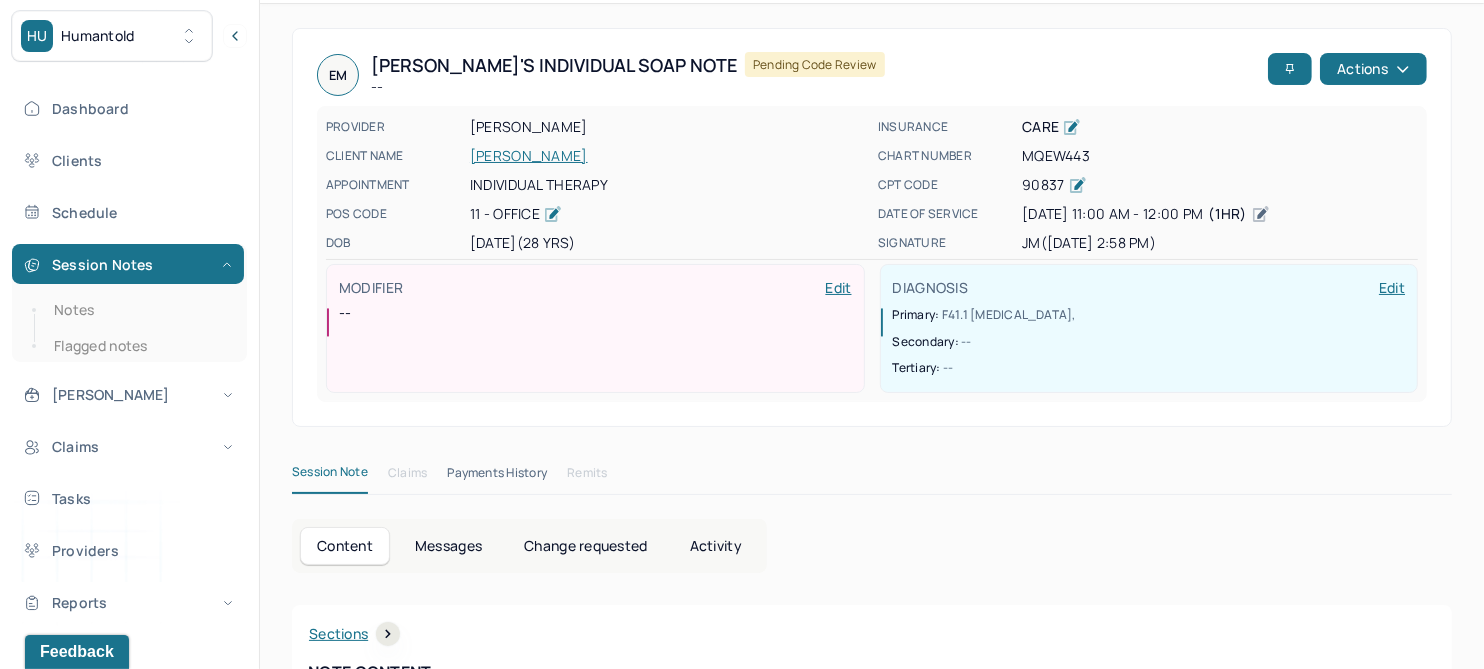 scroll, scrollTop: 0, scrollLeft: 0, axis: both 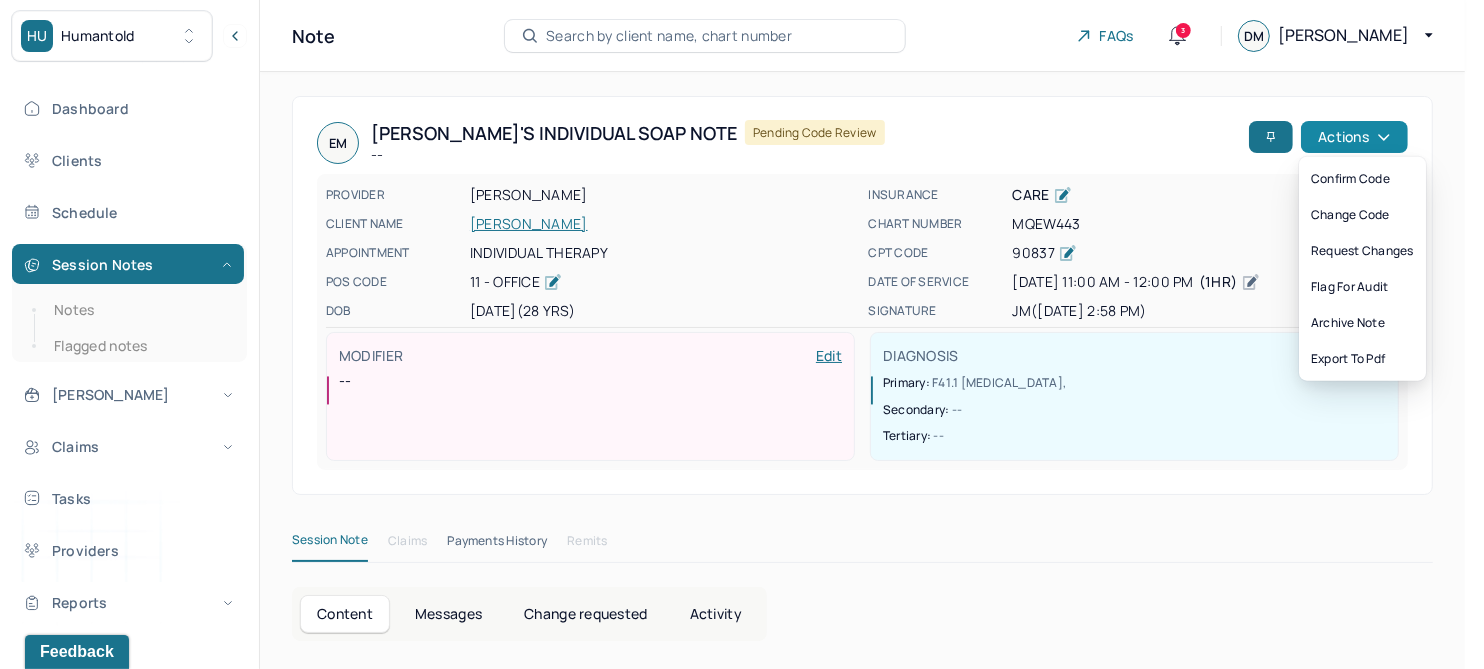click 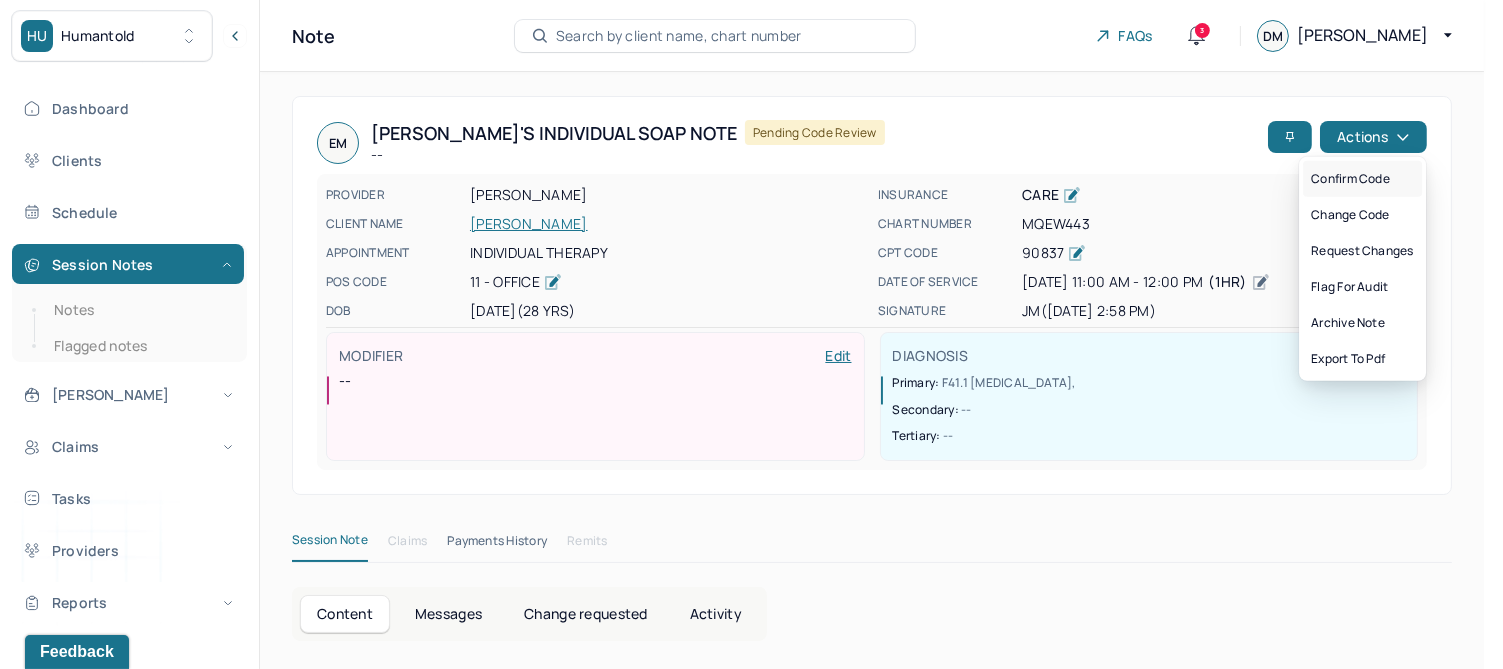 click on "Confirm code" at bounding box center [1362, 179] 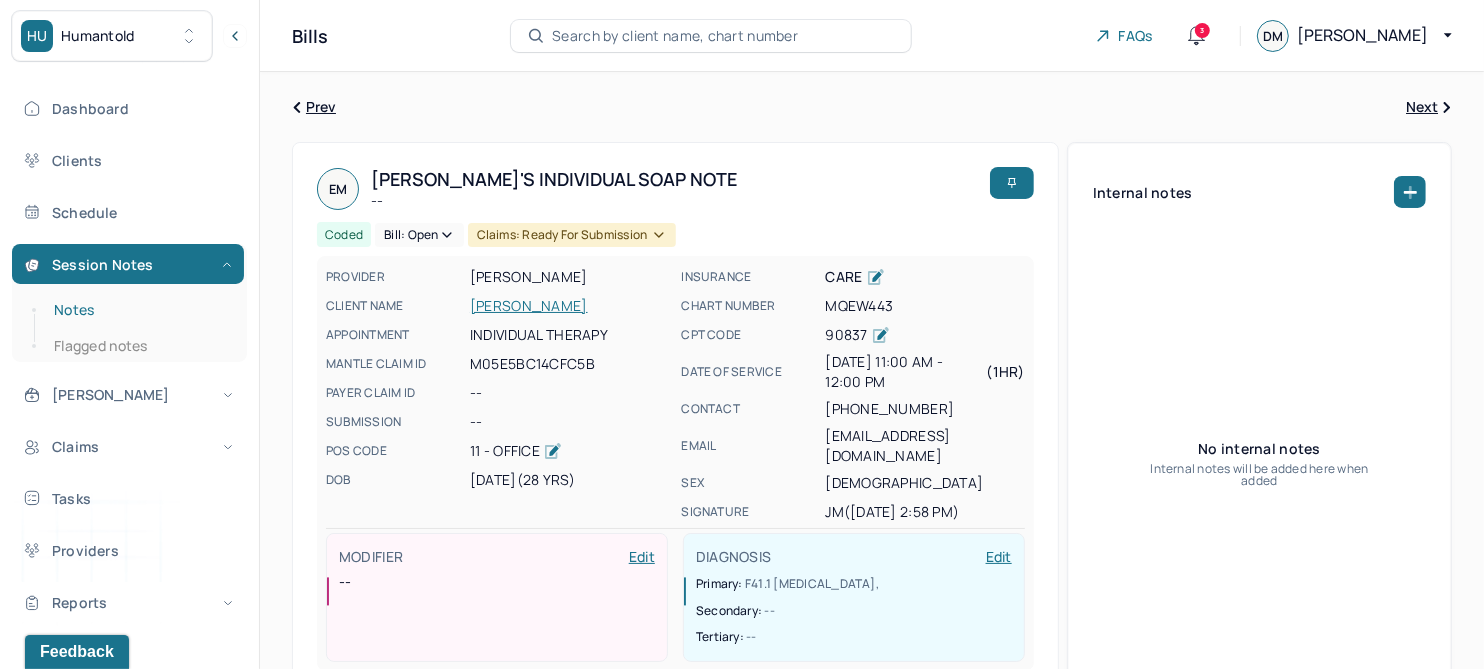 click on "Notes" at bounding box center [139, 310] 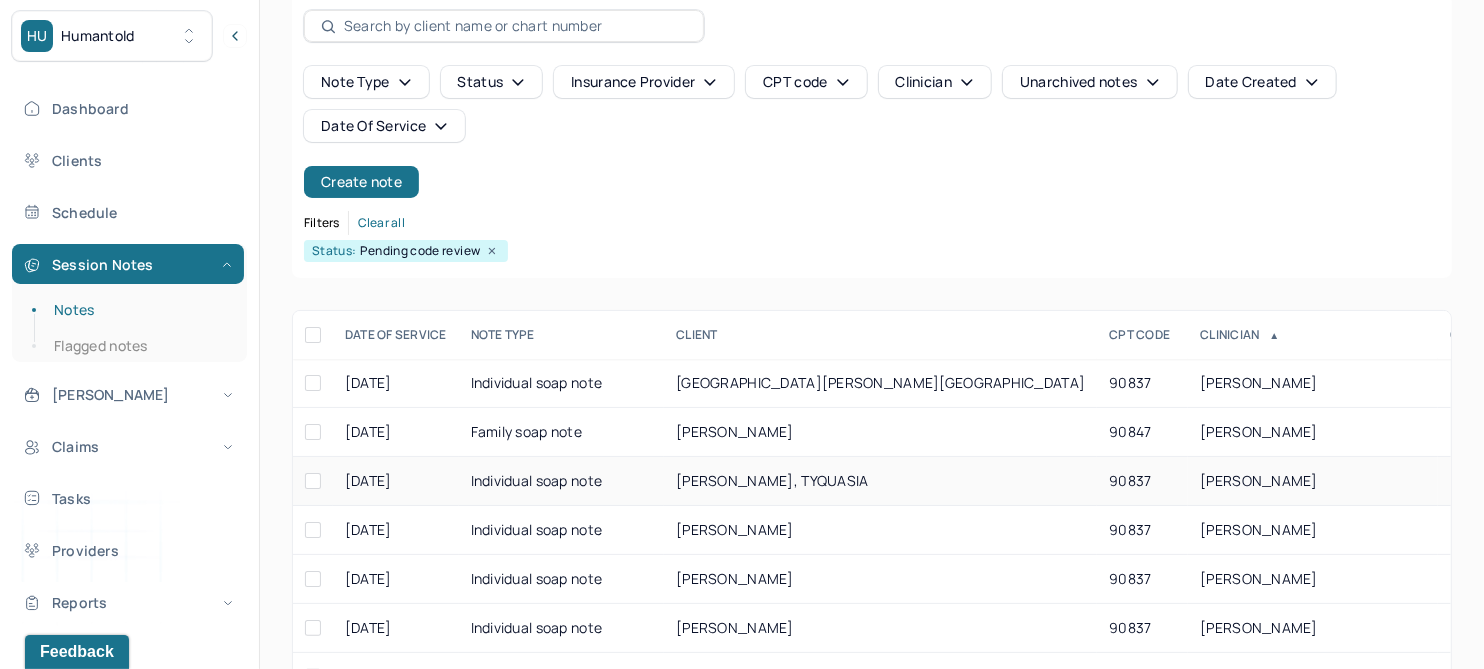 scroll, scrollTop: 250, scrollLeft: 0, axis: vertical 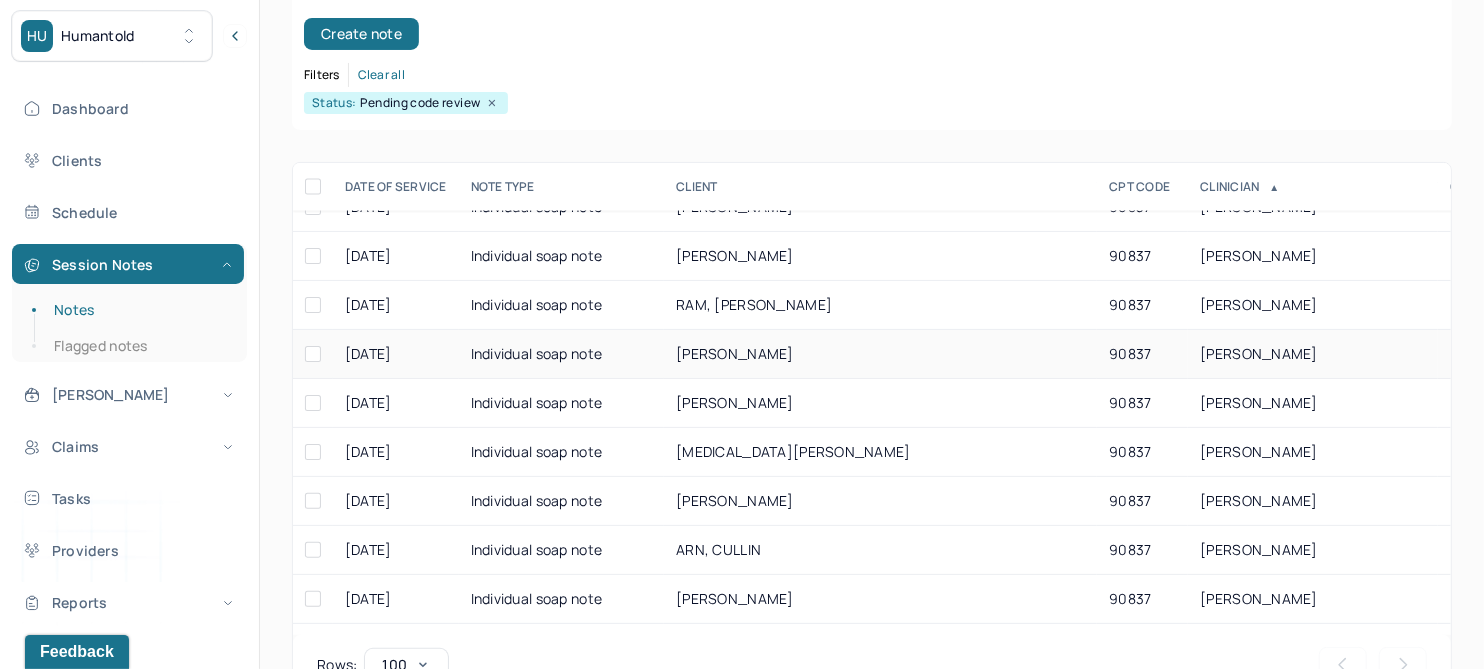 click on "[PERSON_NAME]" at bounding box center [735, 353] 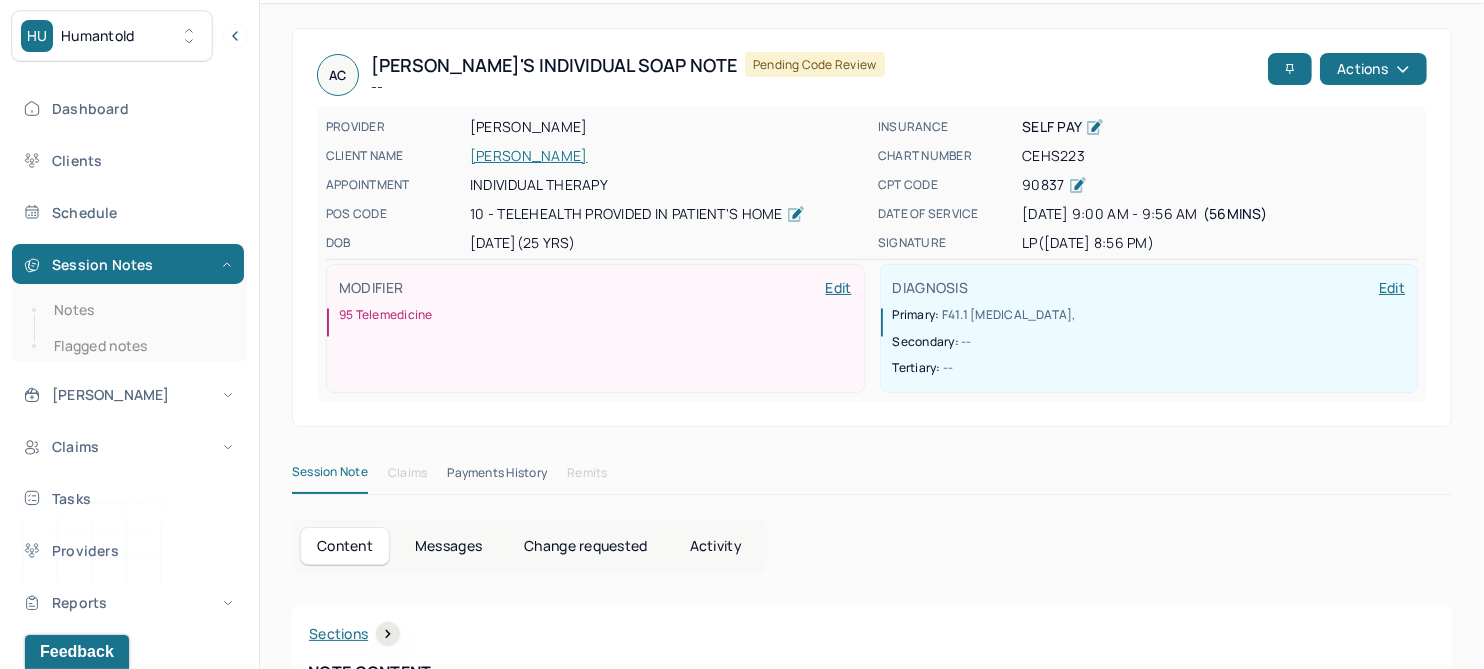 scroll, scrollTop: 0, scrollLeft: 0, axis: both 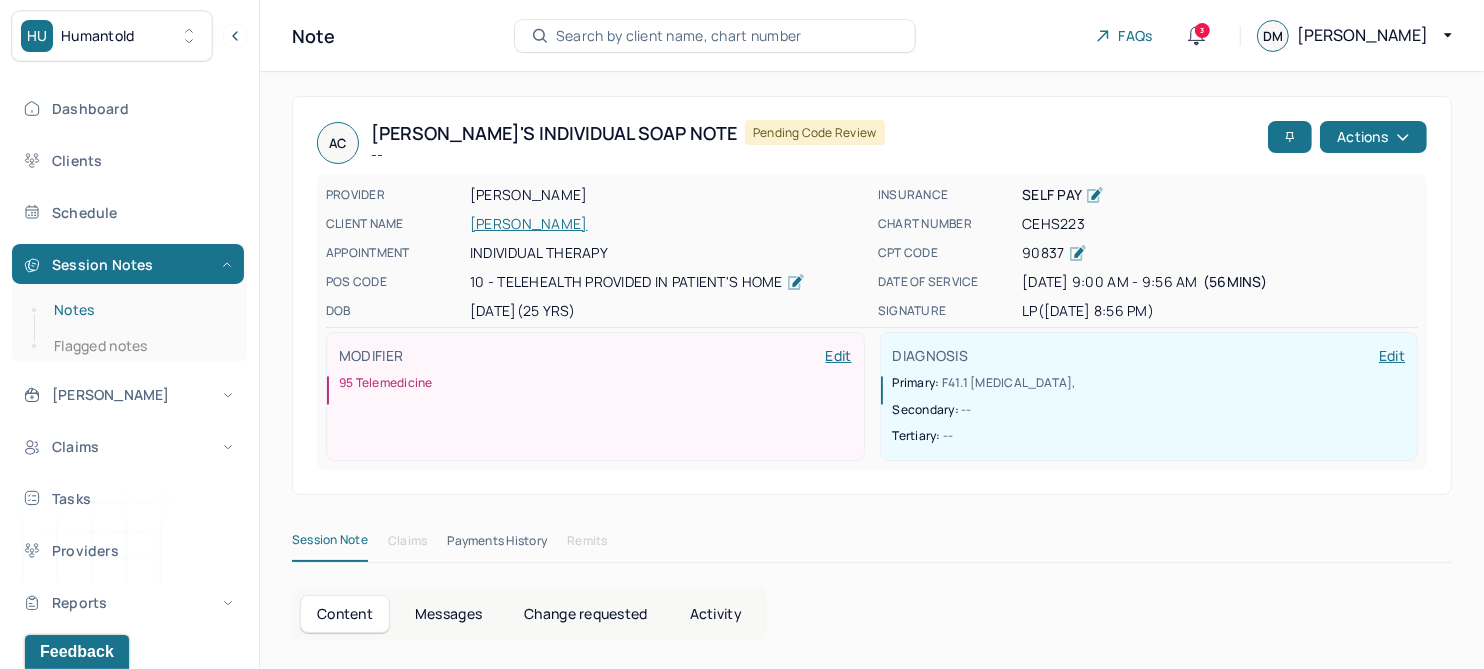 click on "Notes" at bounding box center [139, 310] 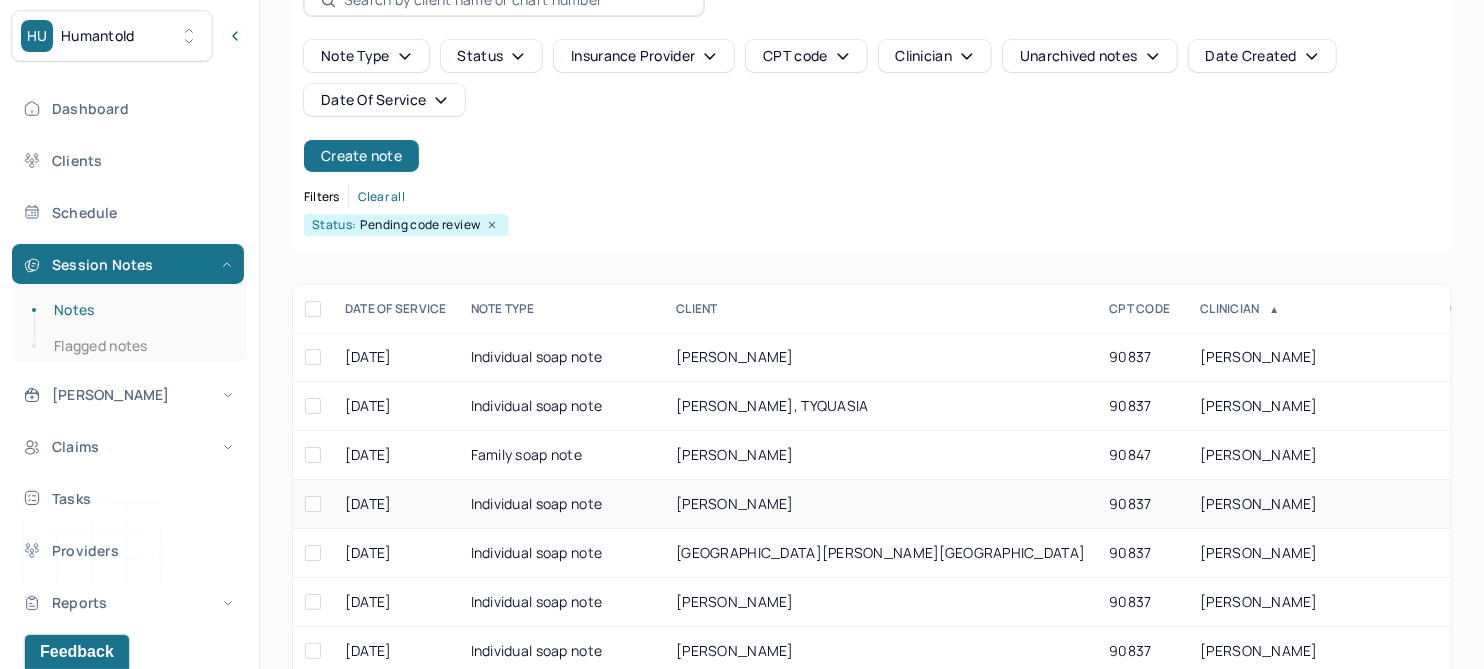 scroll, scrollTop: 301, scrollLeft: 0, axis: vertical 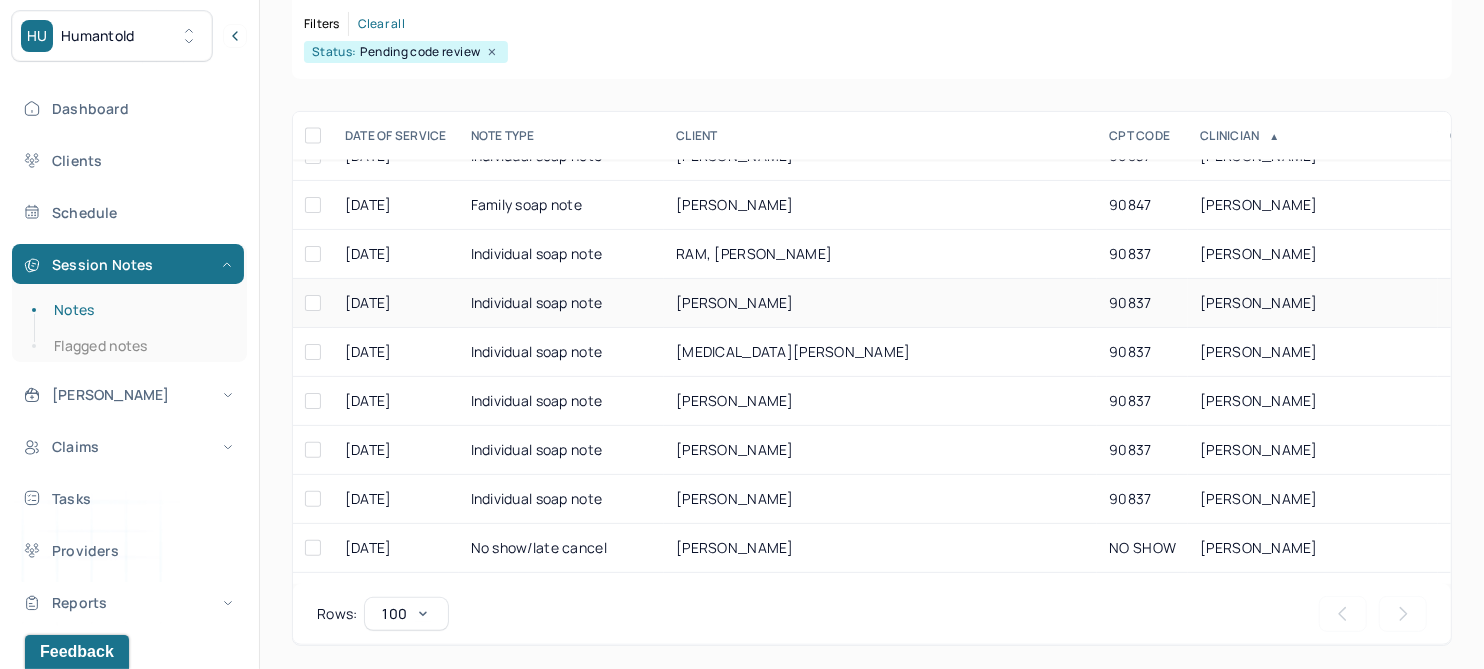 click on "[PERSON_NAME]" at bounding box center [880, 303] 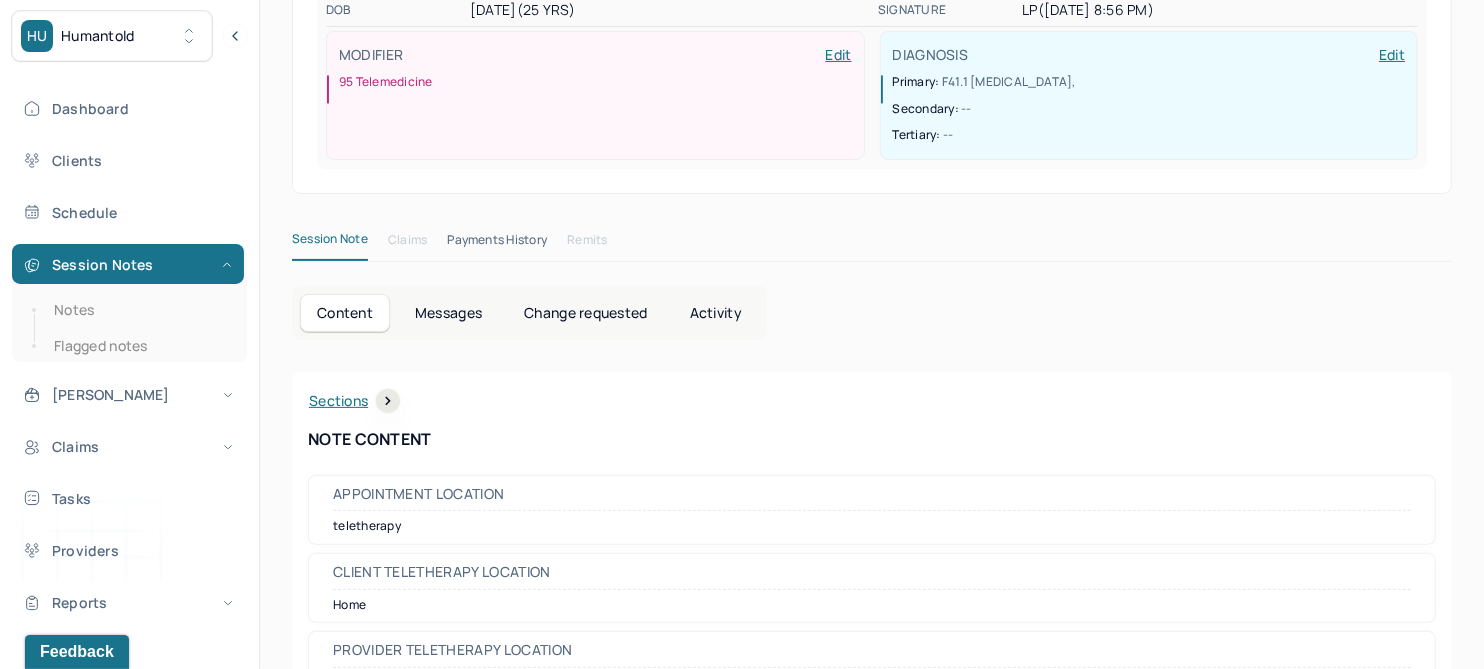 click on "Change requested" at bounding box center (585, 313) 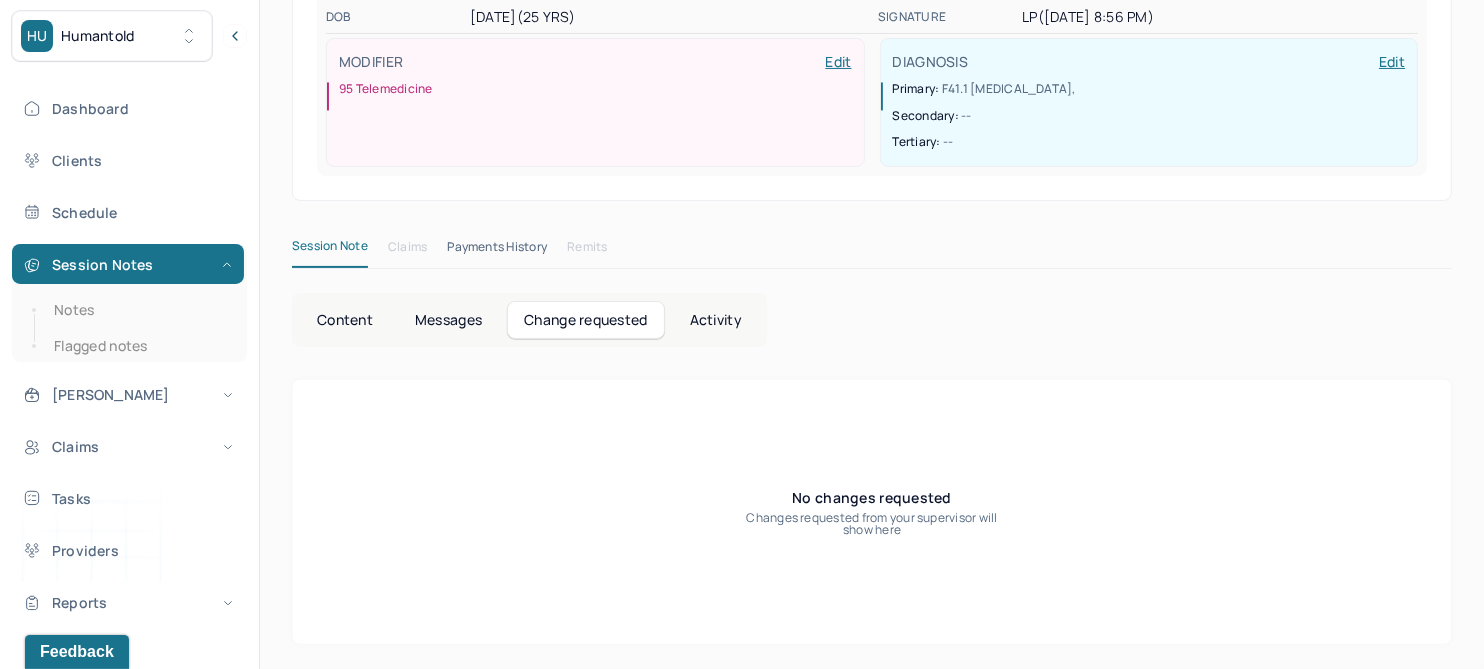 scroll, scrollTop: 289, scrollLeft: 0, axis: vertical 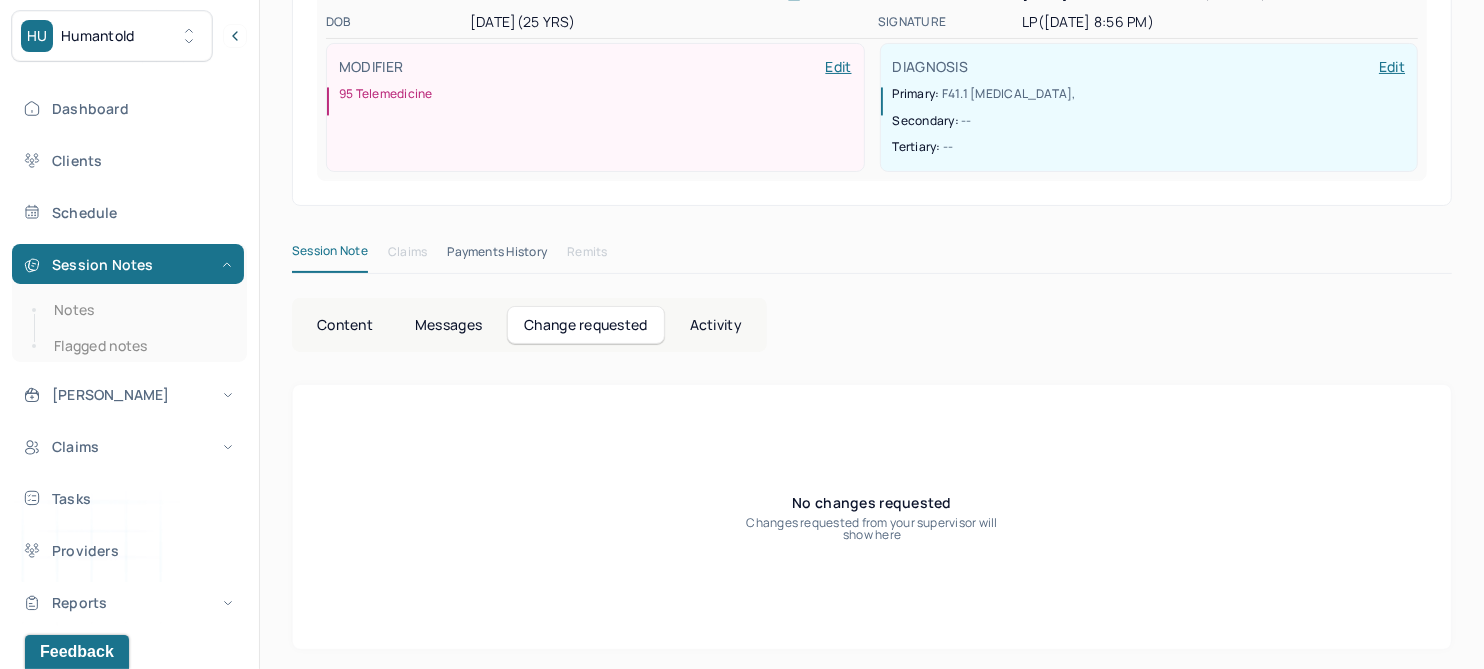 click on "Content" at bounding box center [345, 325] 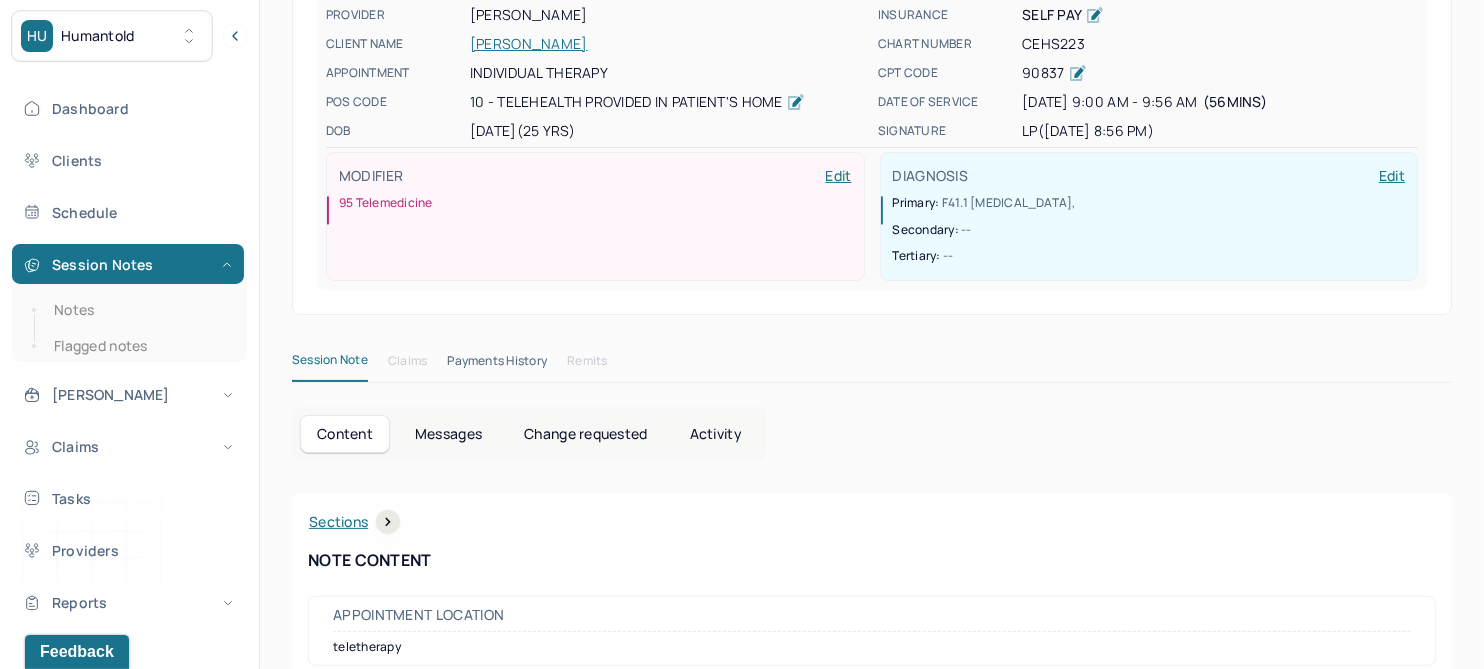 scroll, scrollTop: 0, scrollLeft: 0, axis: both 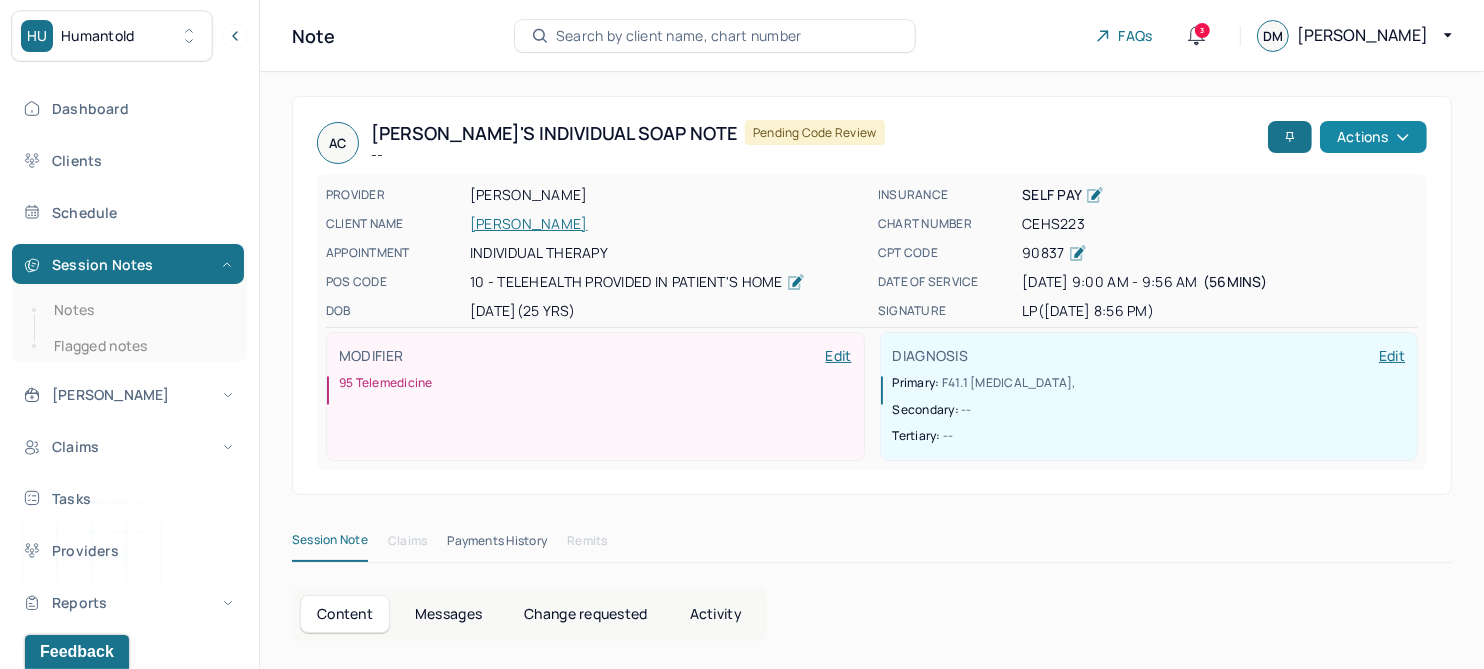 click on "Actions" at bounding box center [1373, 137] 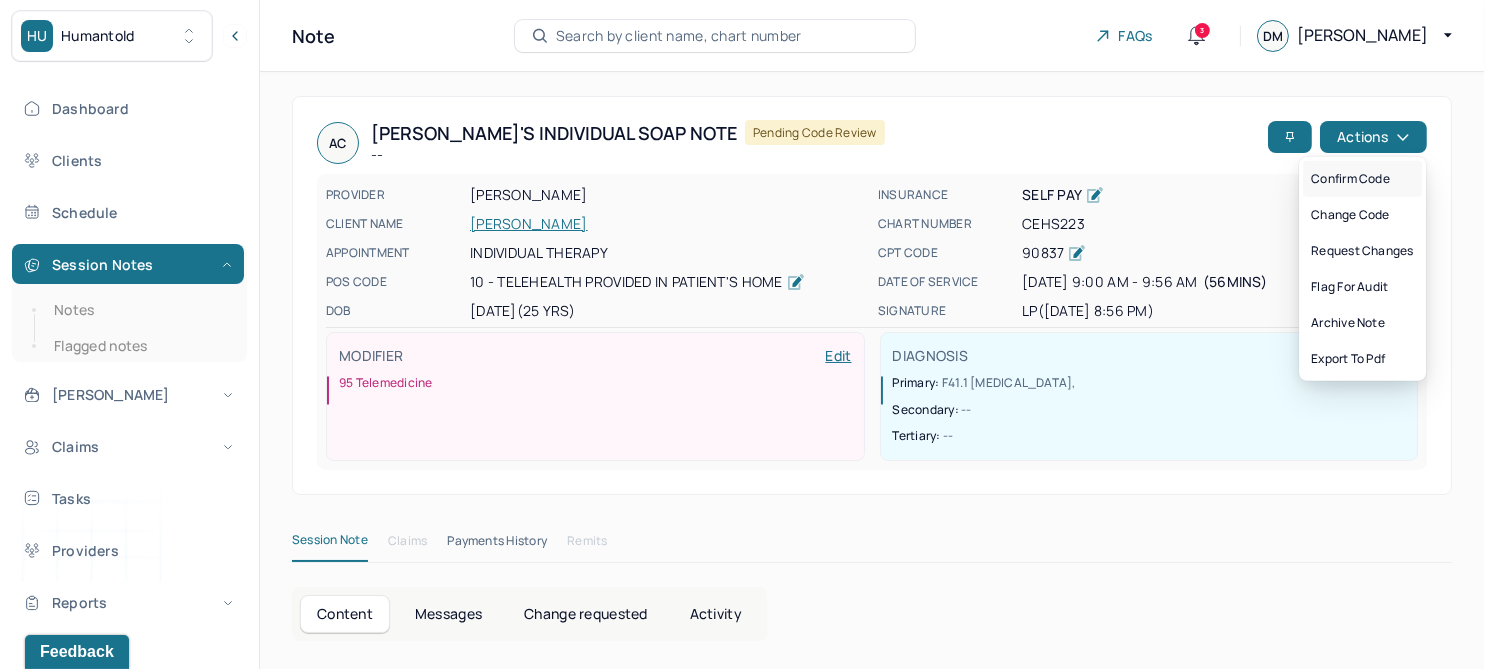 click on "Confirm code" at bounding box center [1362, 179] 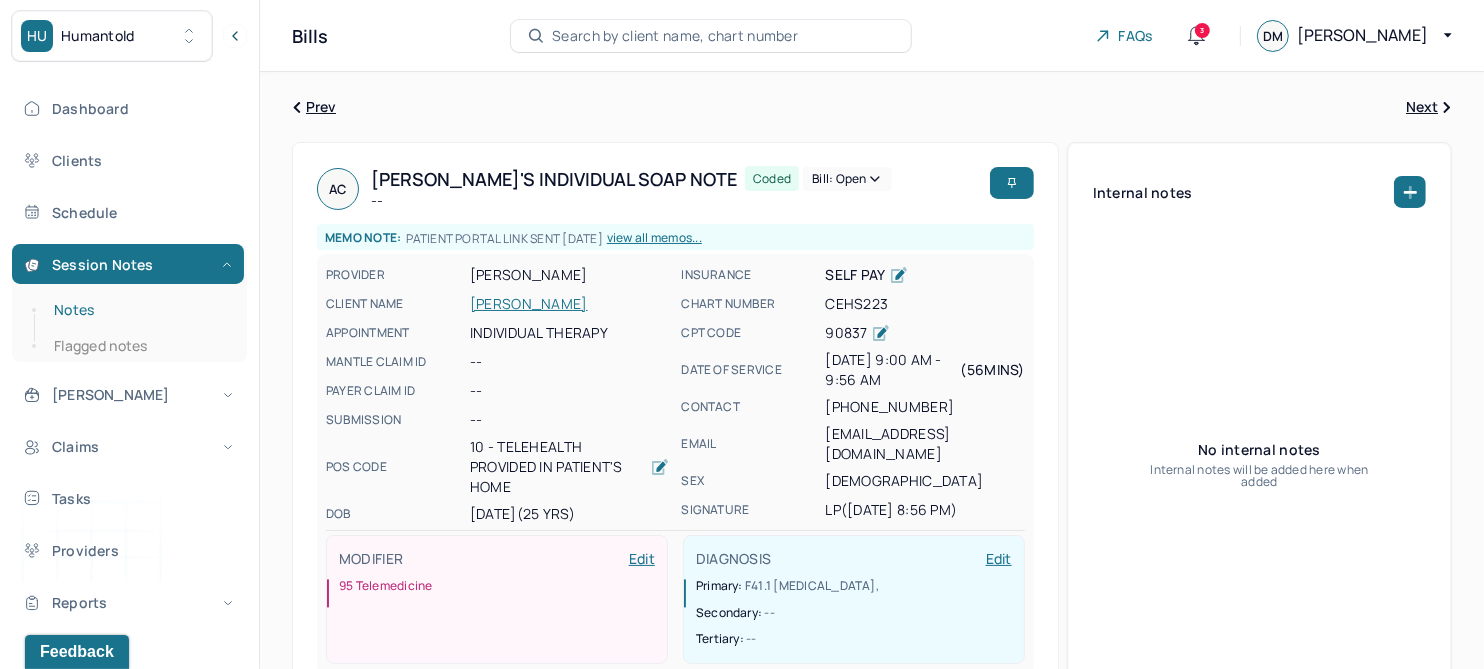 click on "Notes" at bounding box center (139, 310) 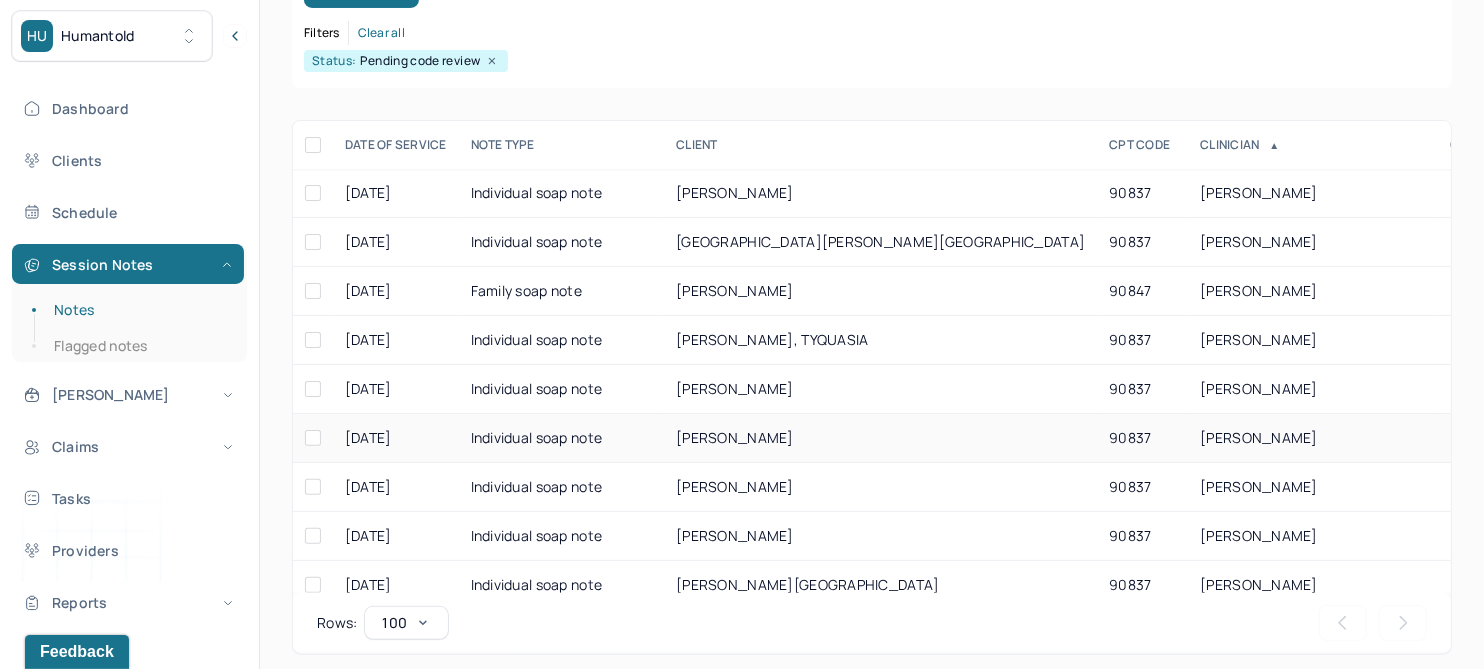 scroll, scrollTop: 301, scrollLeft: 0, axis: vertical 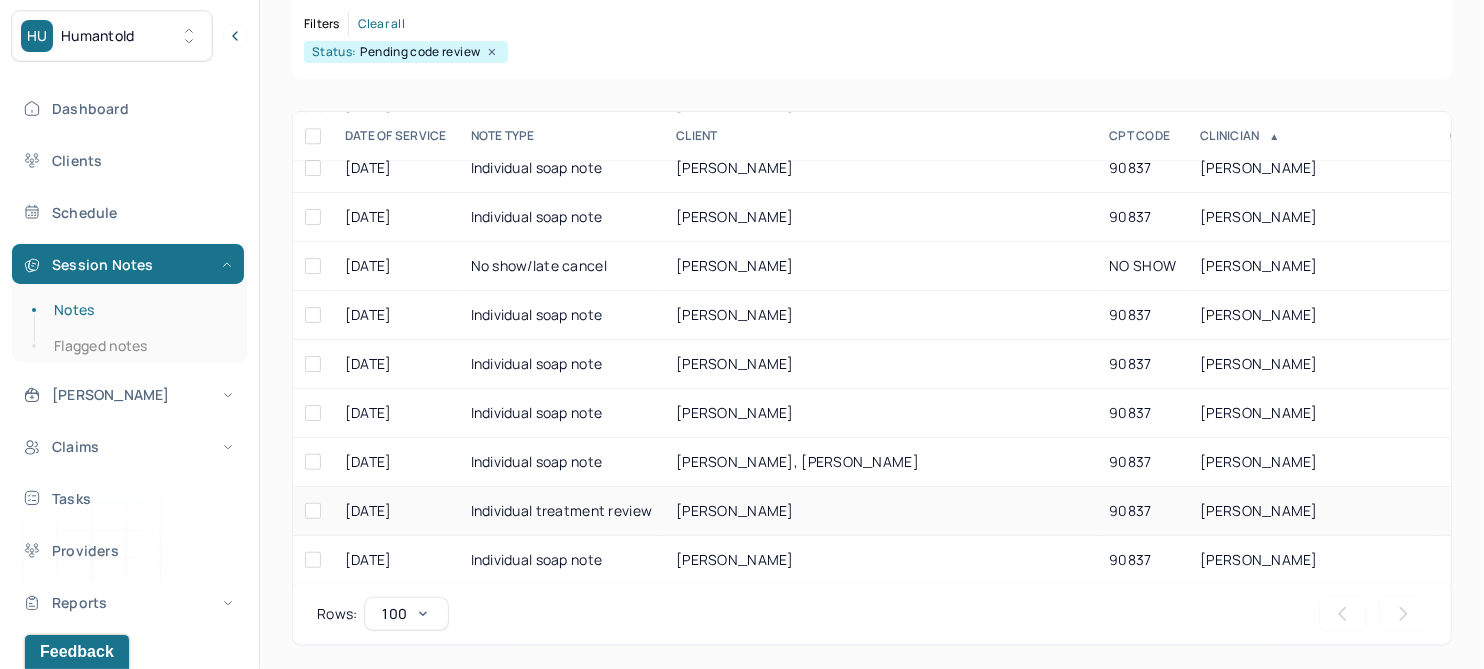 click on "[PERSON_NAME]" at bounding box center [735, 510] 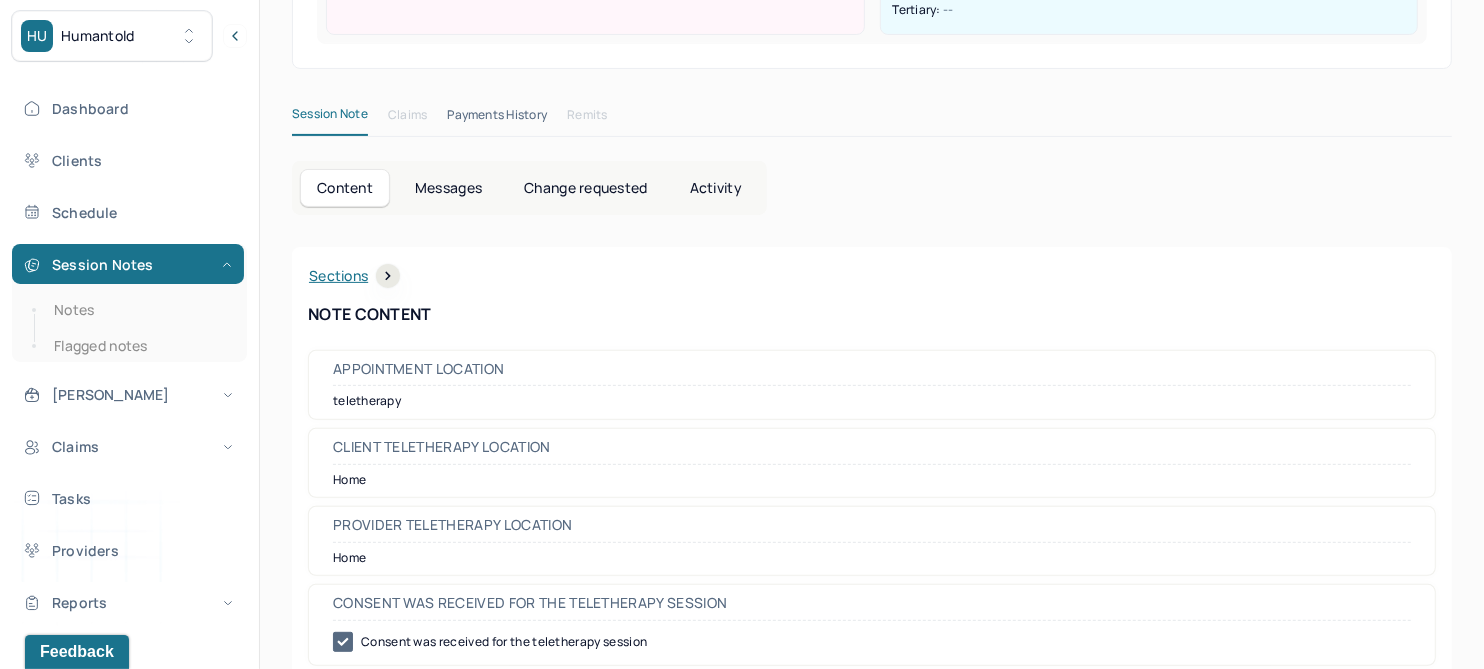 click on "Change requested" at bounding box center [585, 188] 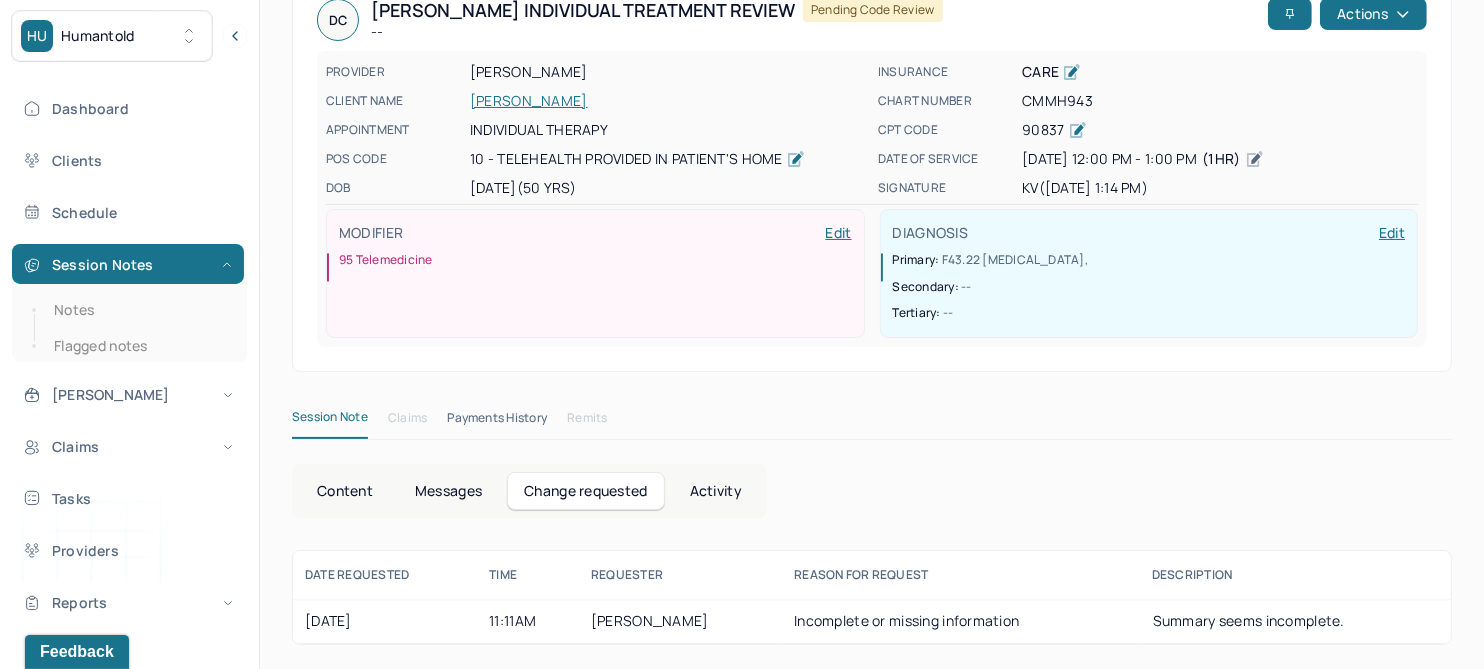 scroll, scrollTop: 118, scrollLeft: 0, axis: vertical 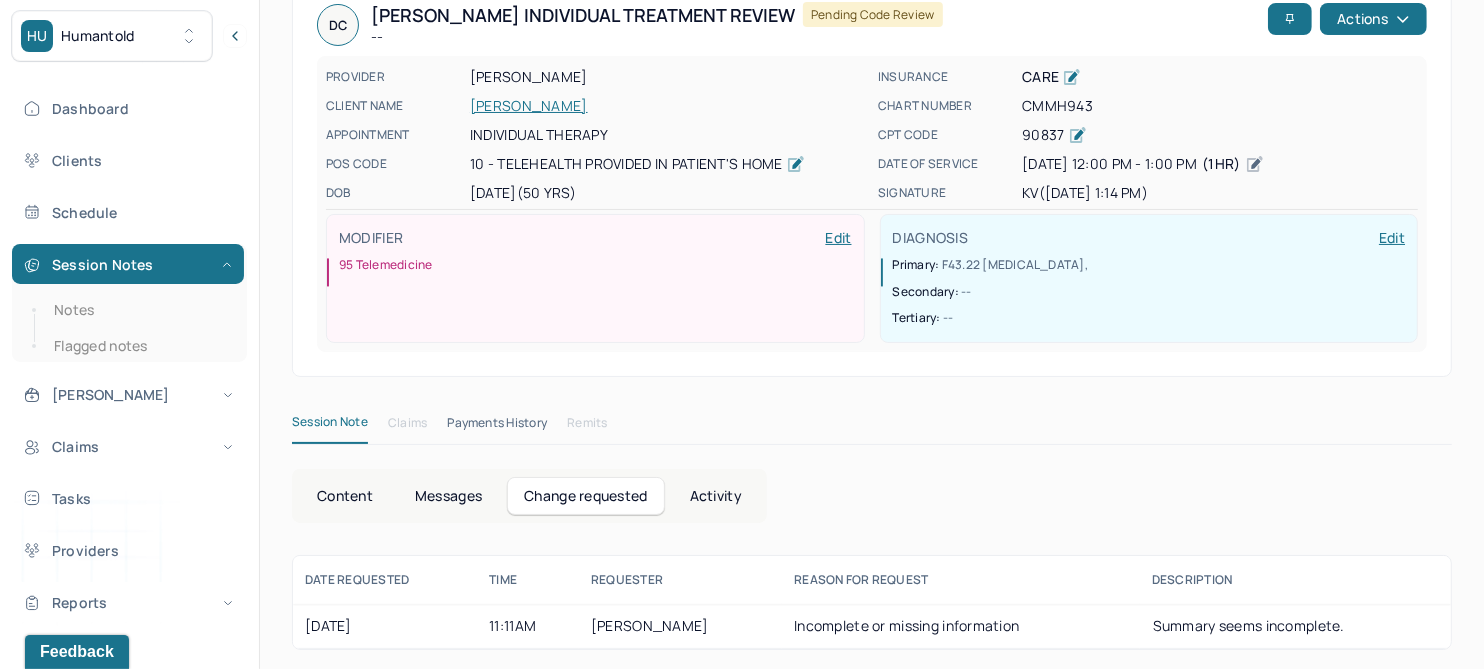 click on "Content" at bounding box center [345, 496] 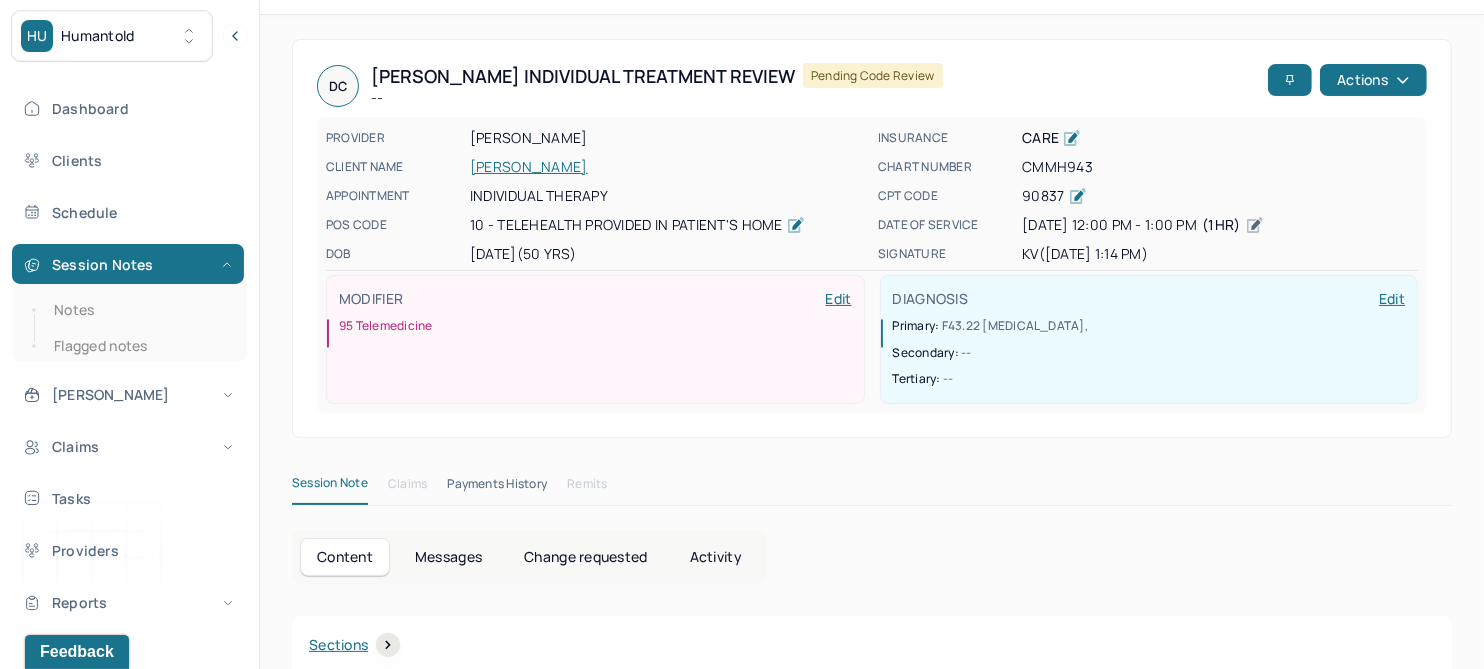 scroll, scrollTop: 0, scrollLeft: 0, axis: both 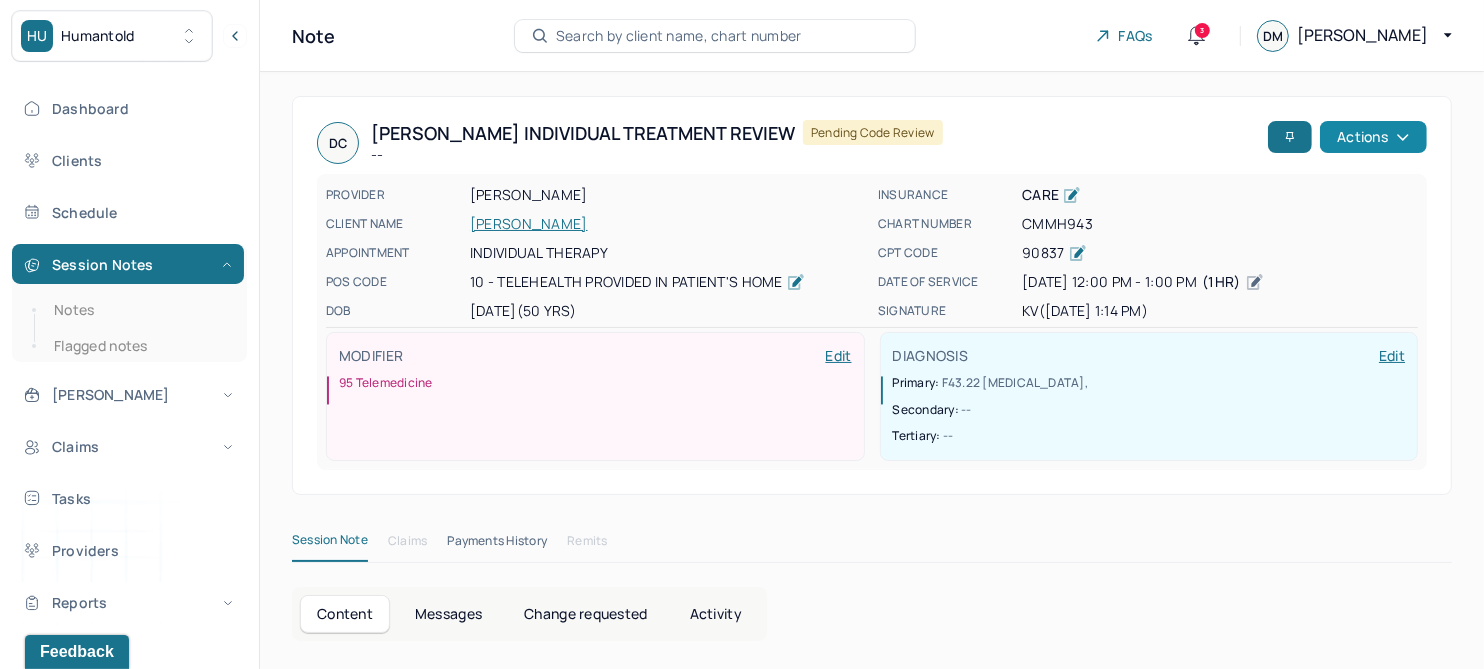 click on "Actions" at bounding box center (1373, 137) 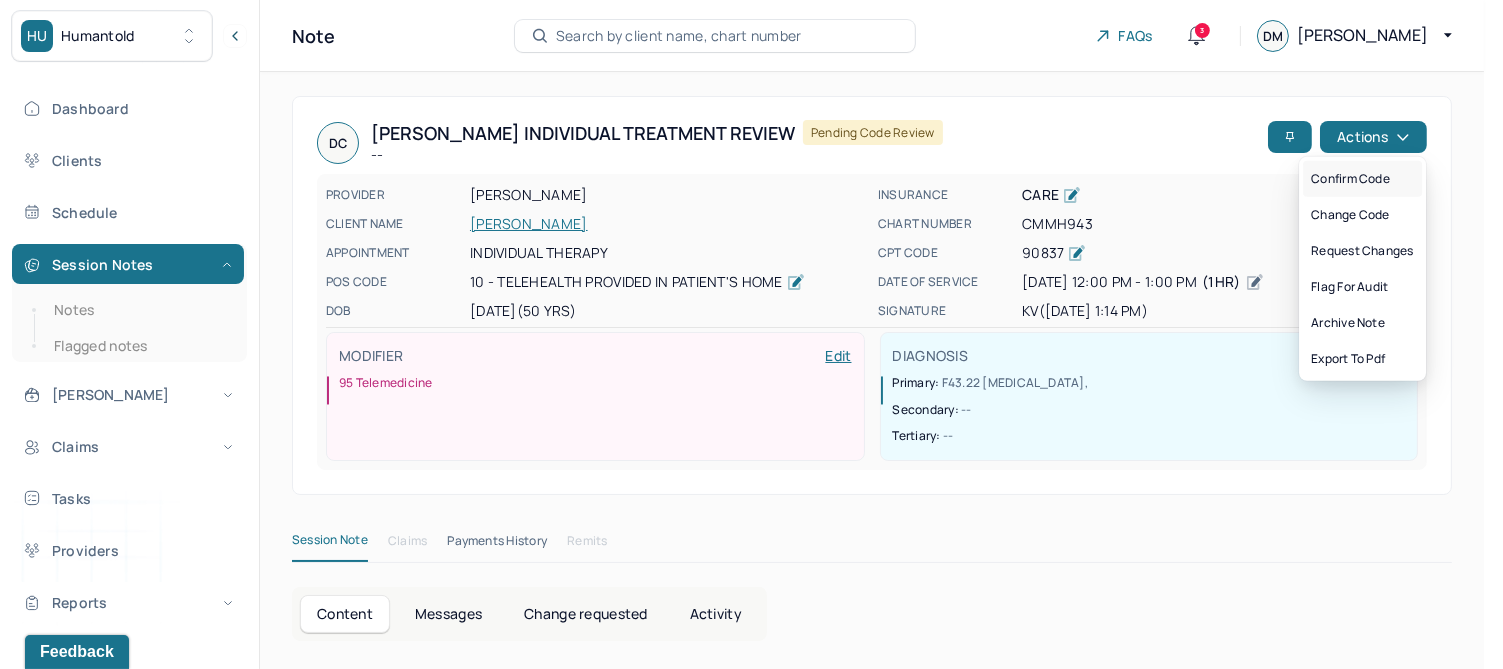 click on "Confirm code" at bounding box center [1362, 179] 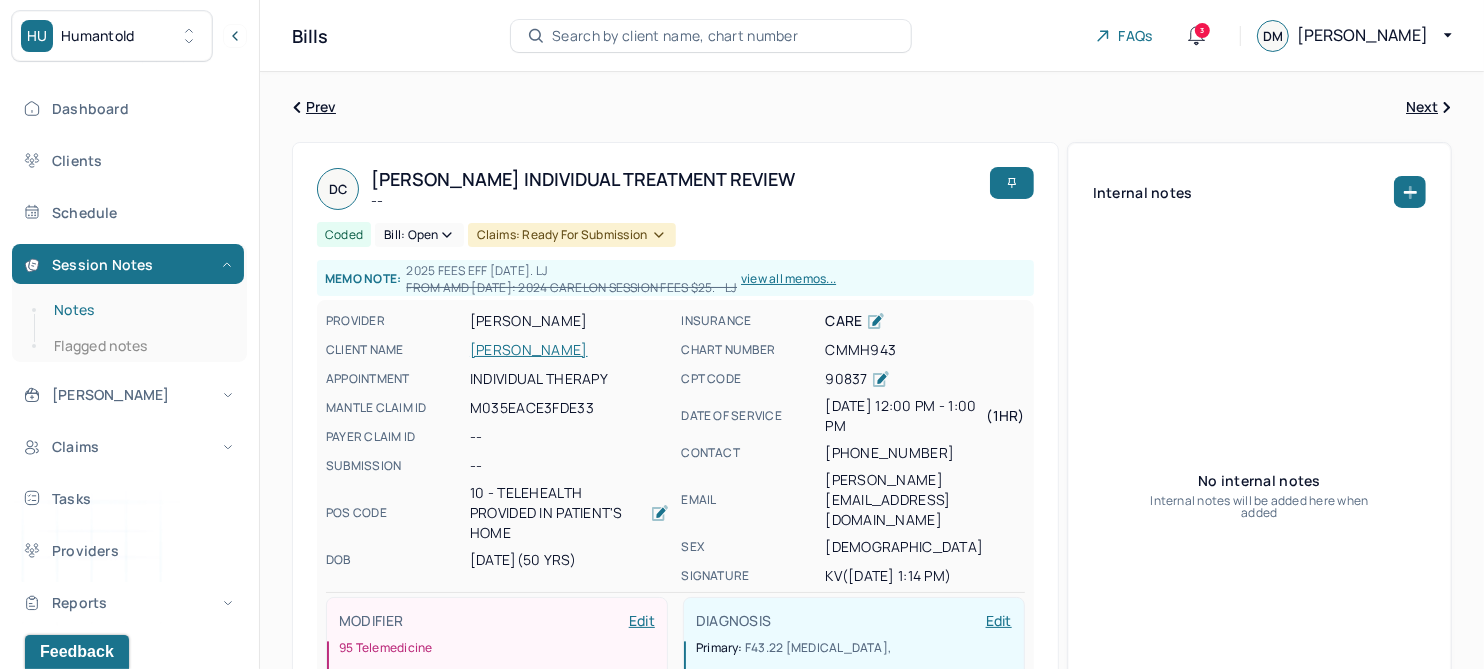 click on "Notes" at bounding box center [139, 310] 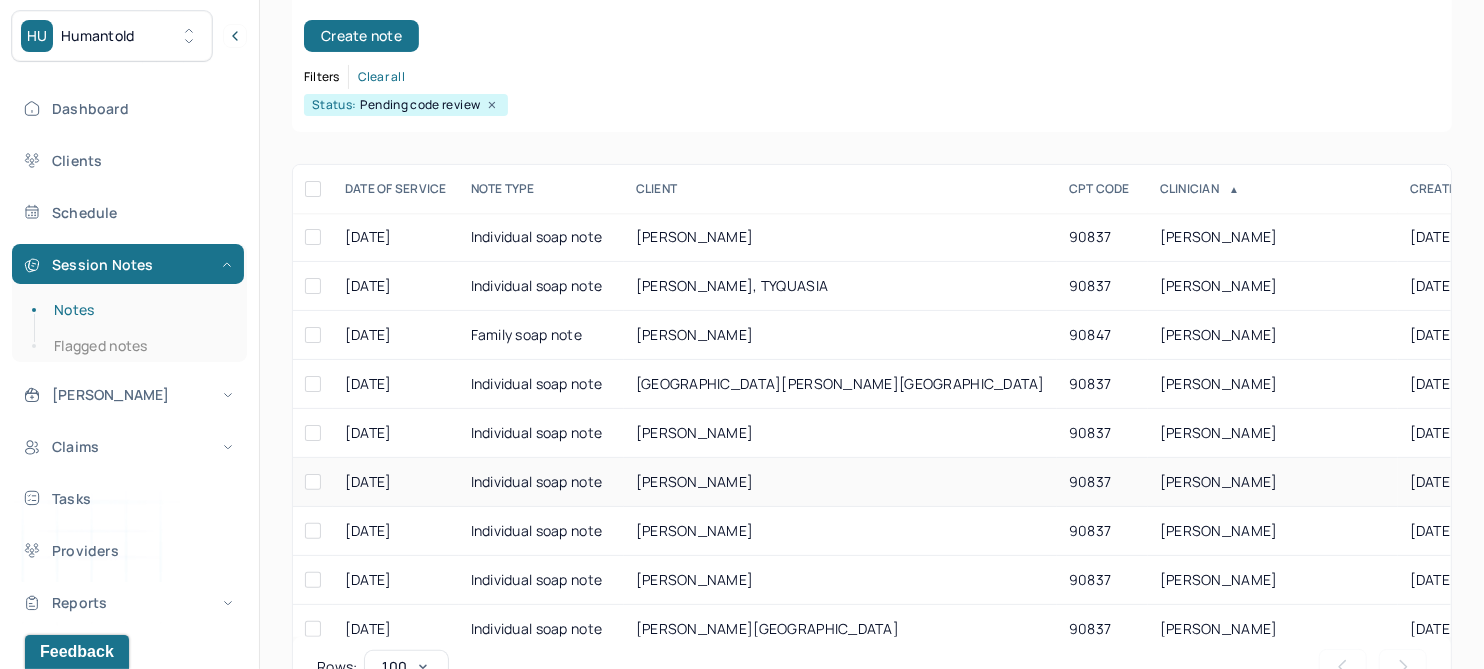 scroll, scrollTop: 301, scrollLeft: 0, axis: vertical 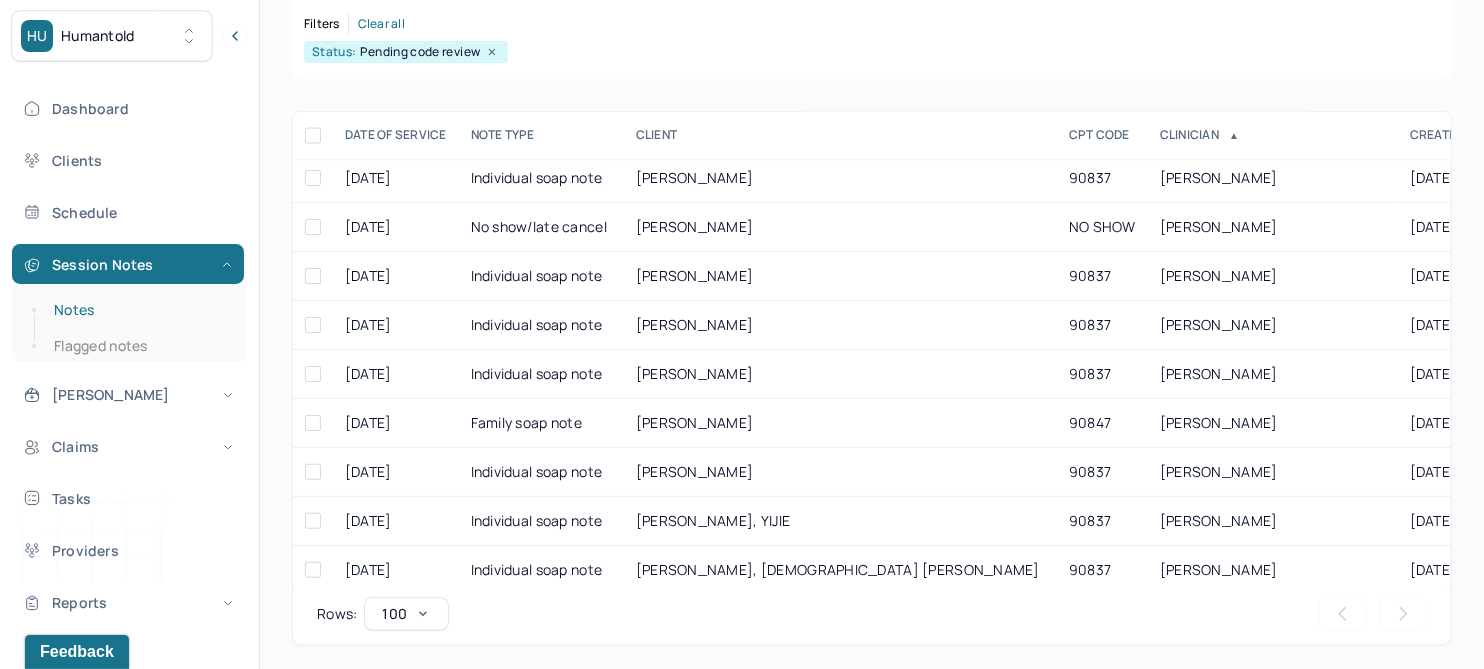 click on "Notes" at bounding box center [139, 310] 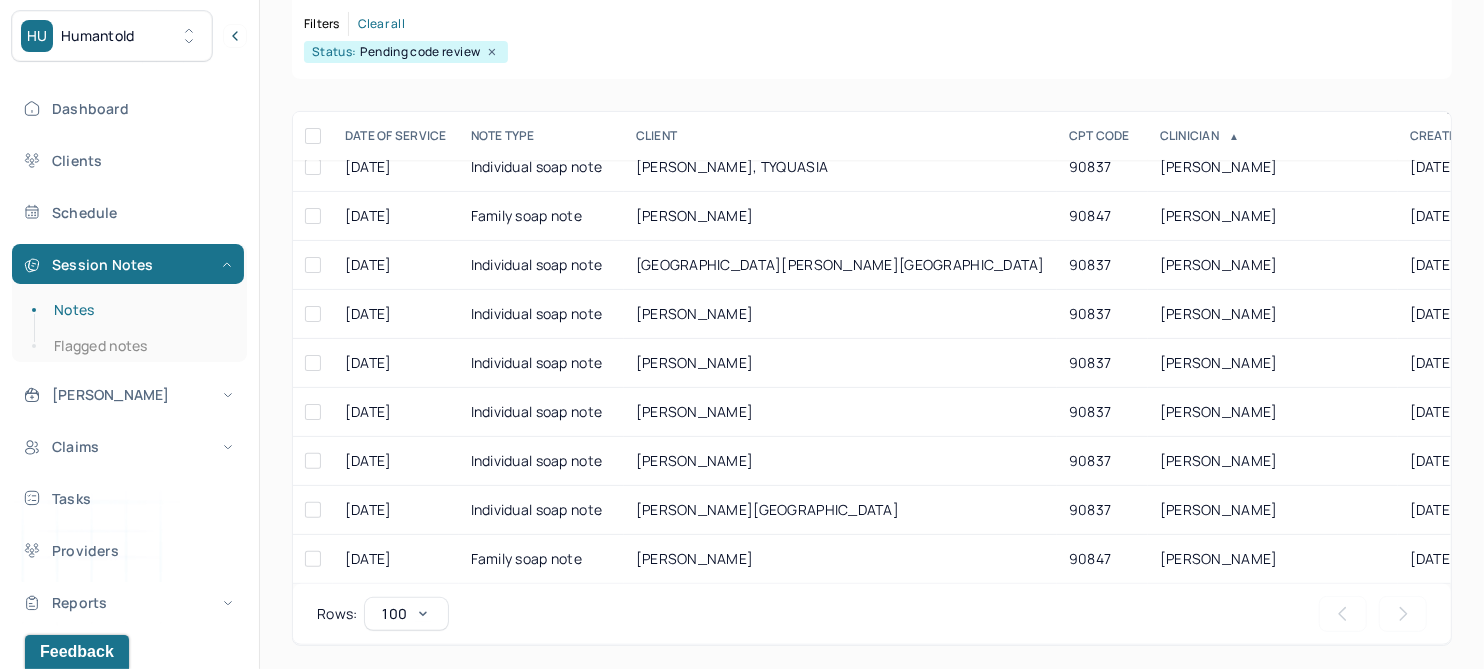 scroll, scrollTop: 0, scrollLeft: 0, axis: both 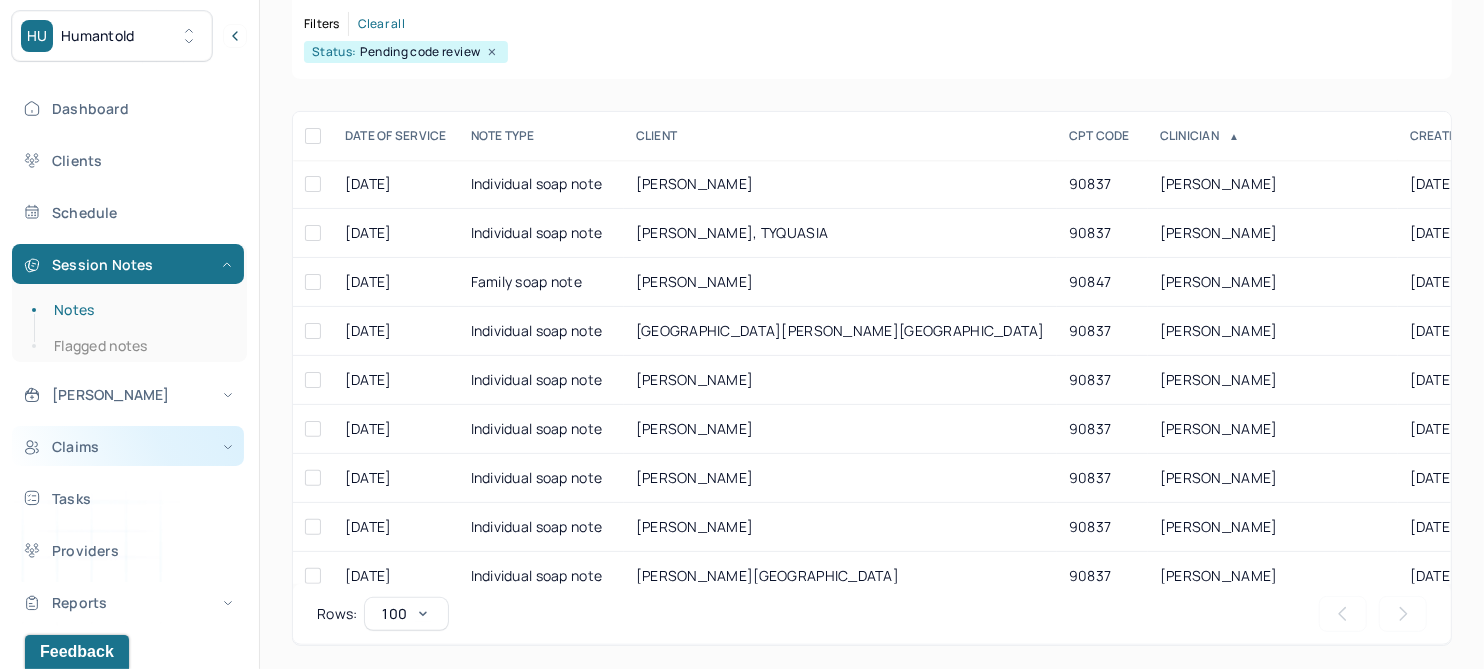 click on "Claims" at bounding box center (128, 446) 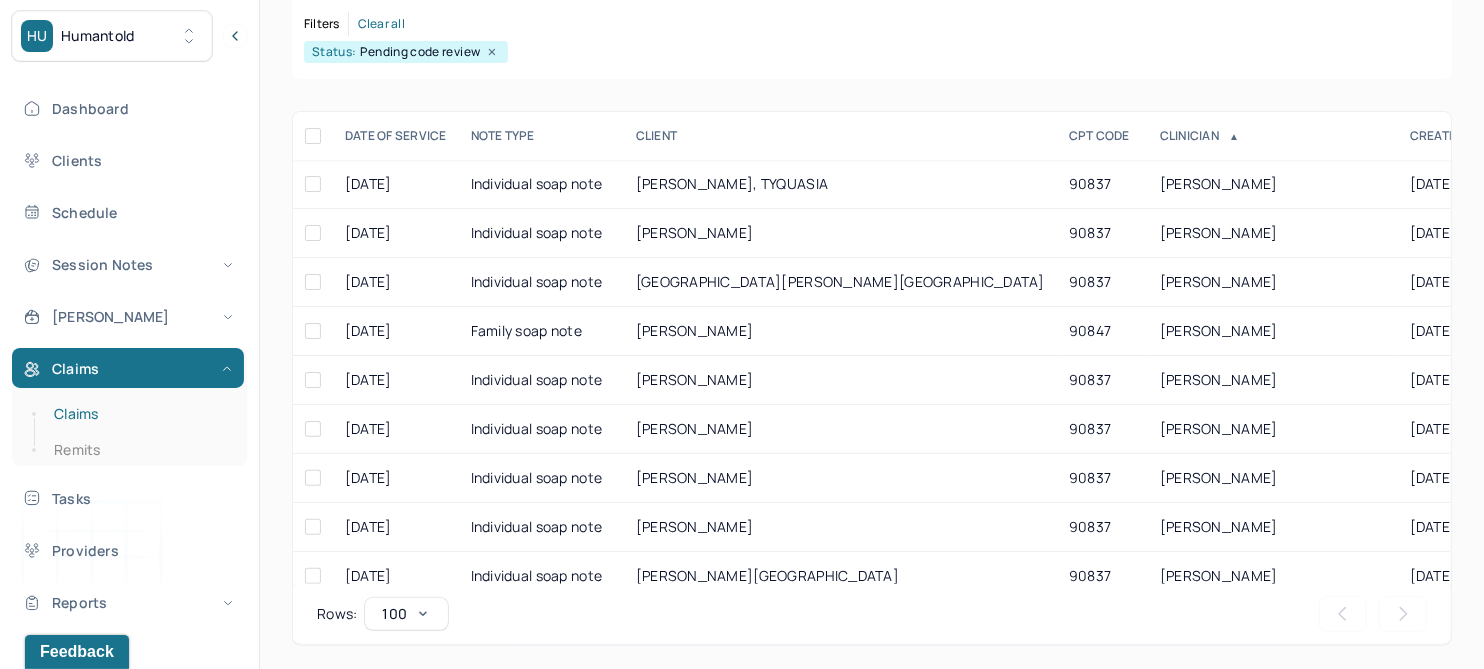 click on "Claims" at bounding box center [139, 414] 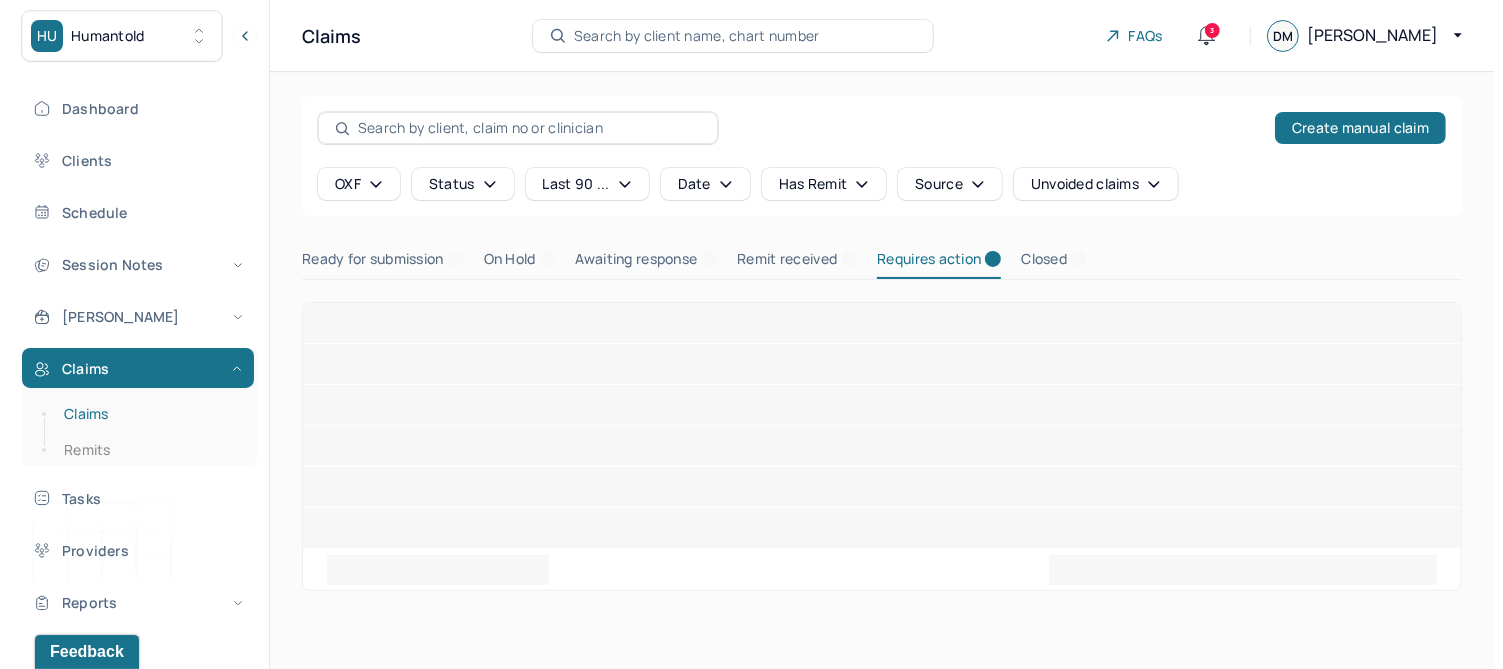 scroll, scrollTop: 0, scrollLeft: 0, axis: both 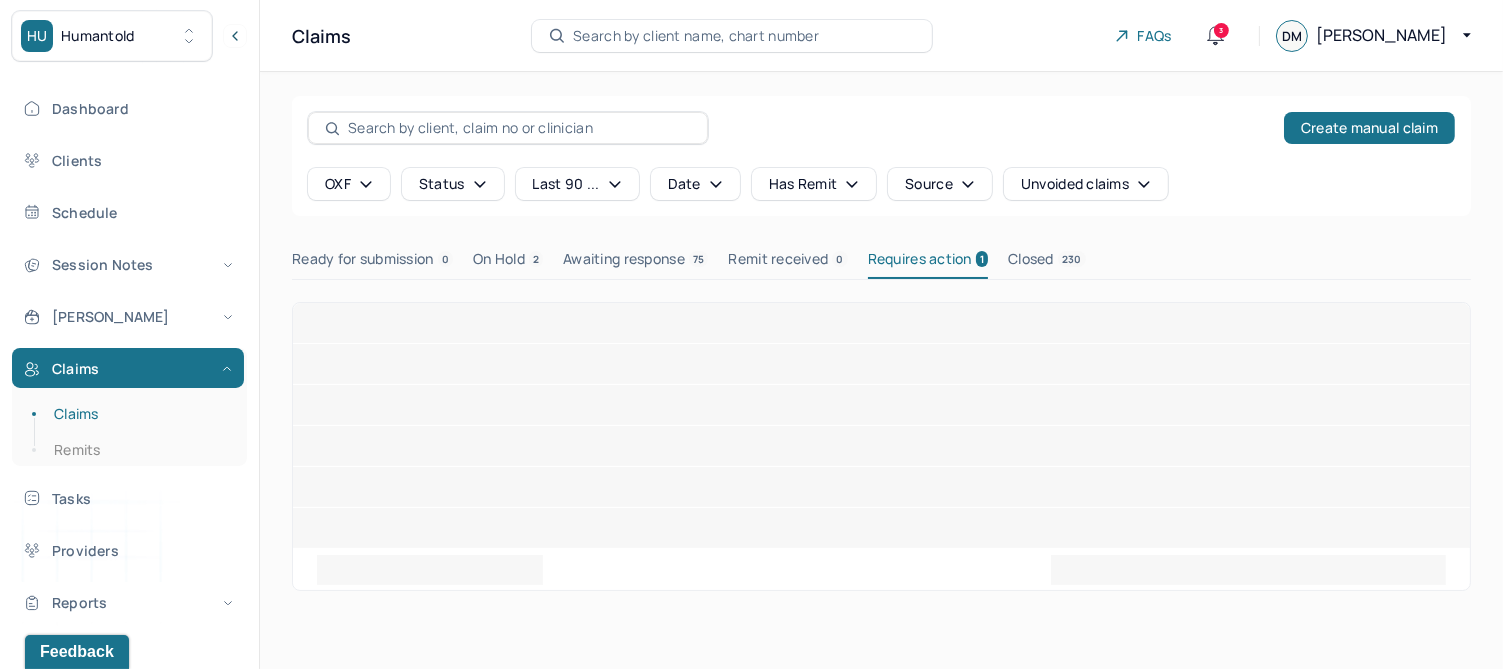 click 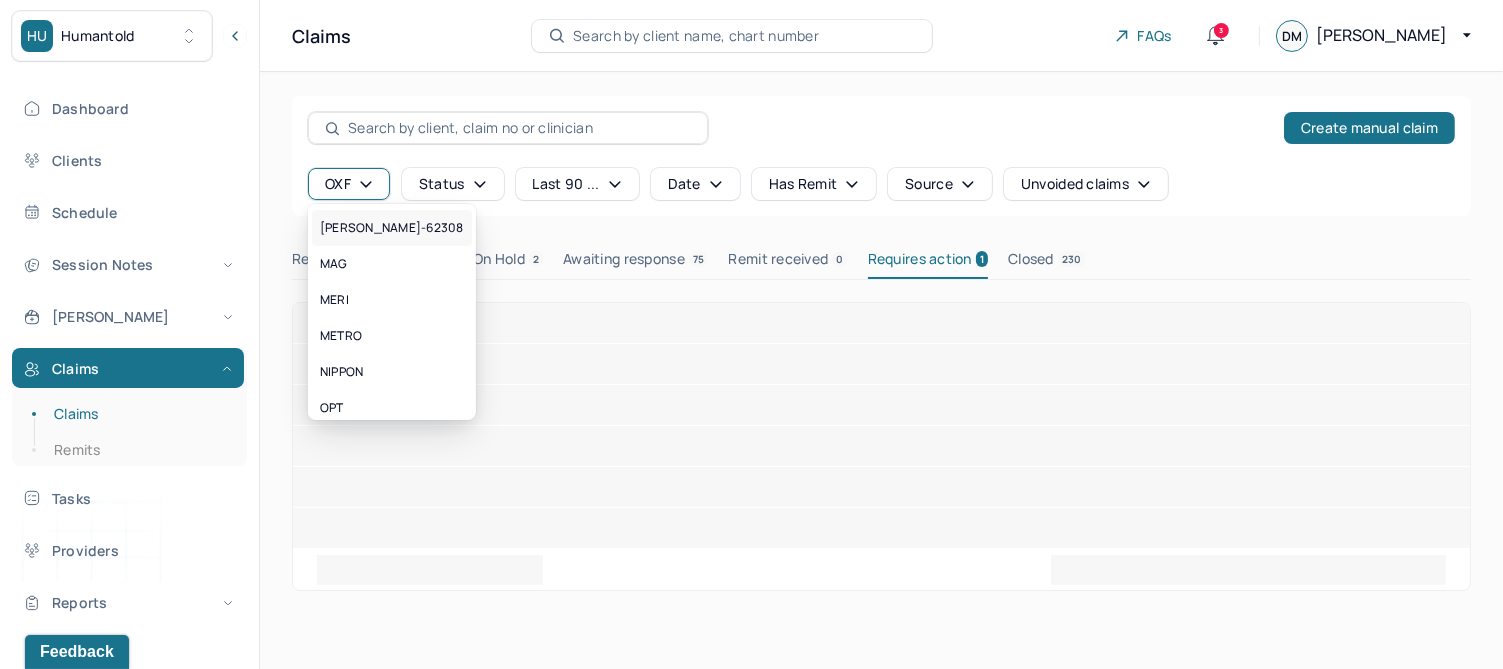 scroll, scrollTop: 374, scrollLeft: 0, axis: vertical 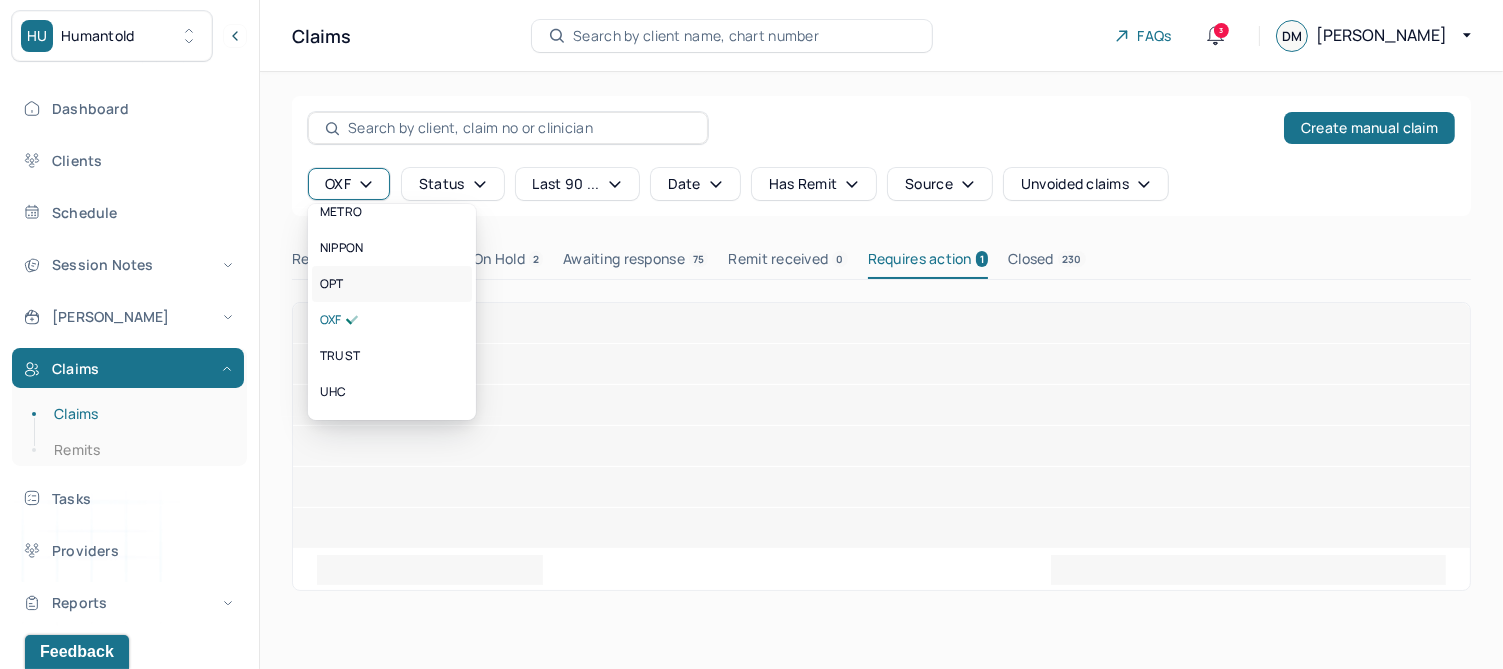 click on "OPT" at bounding box center [392, 284] 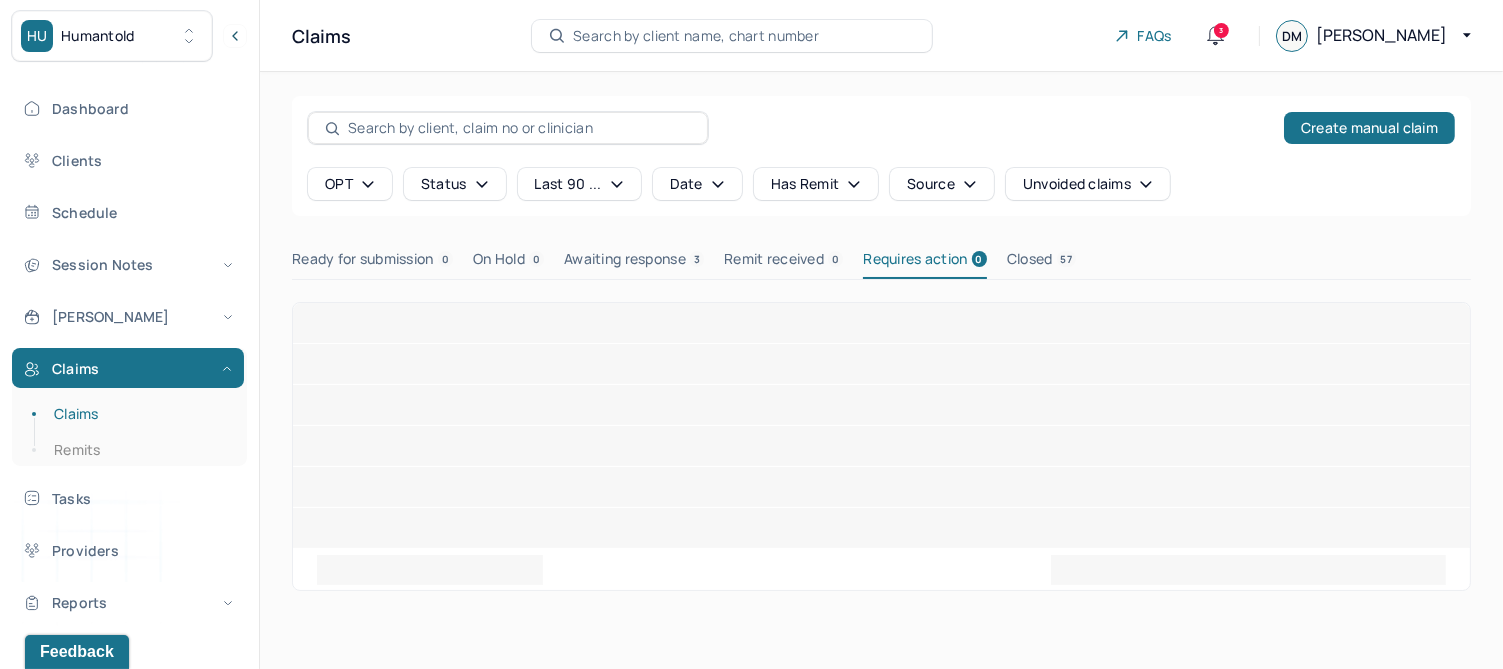 click 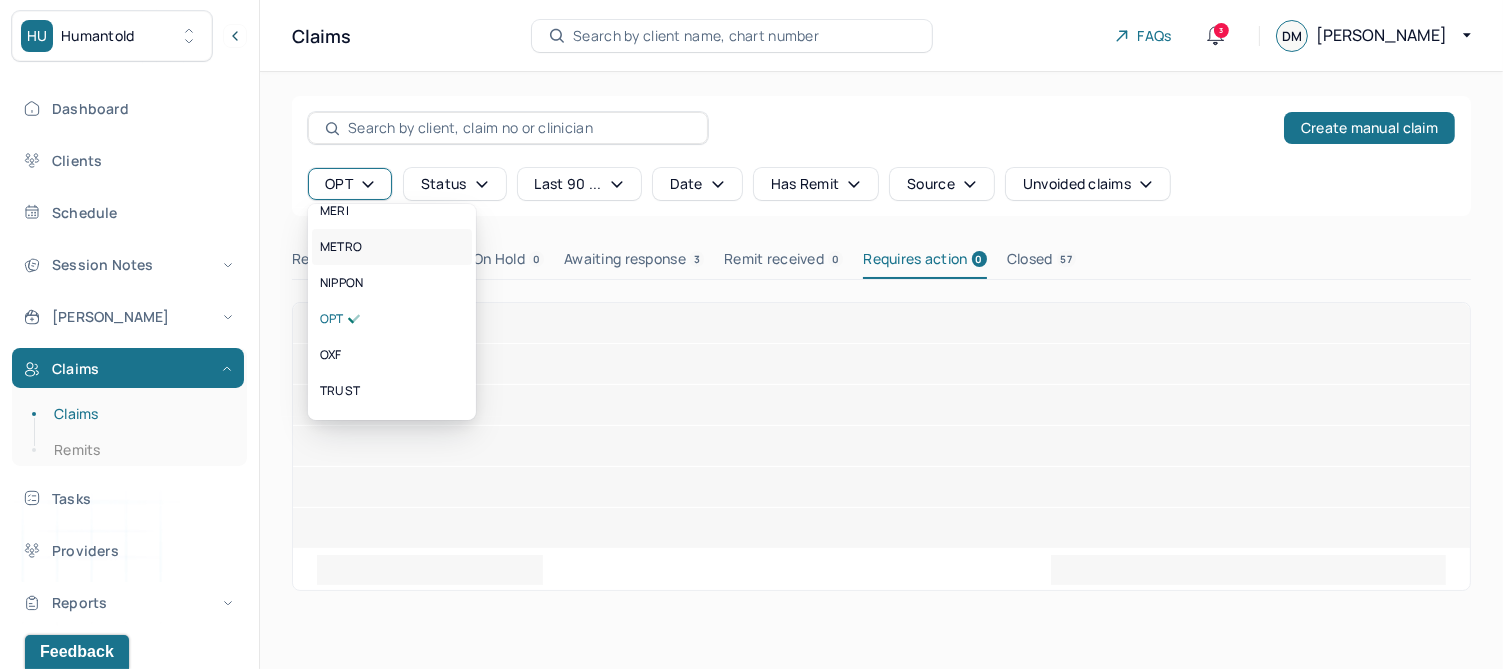 scroll, scrollTop: 374, scrollLeft: 0, axis: vertical 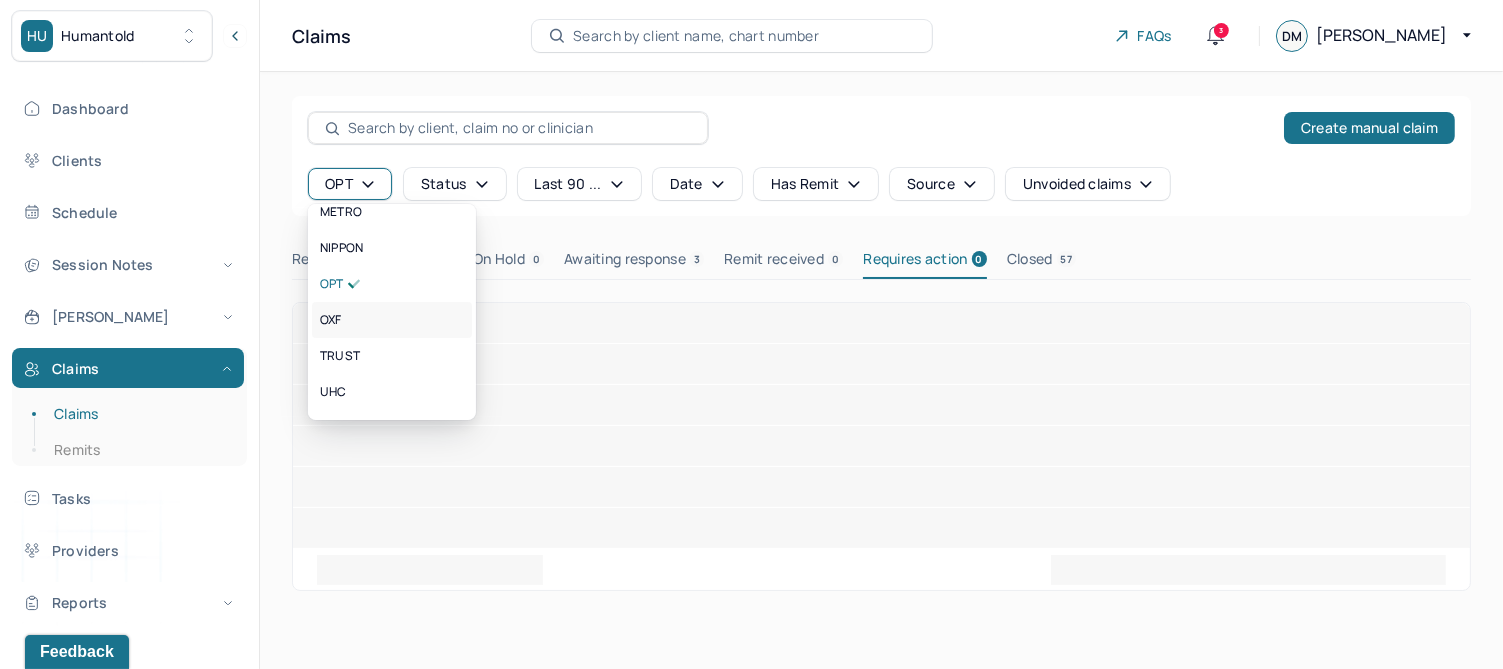 click on "OXF" at bounding box center [331, 320] 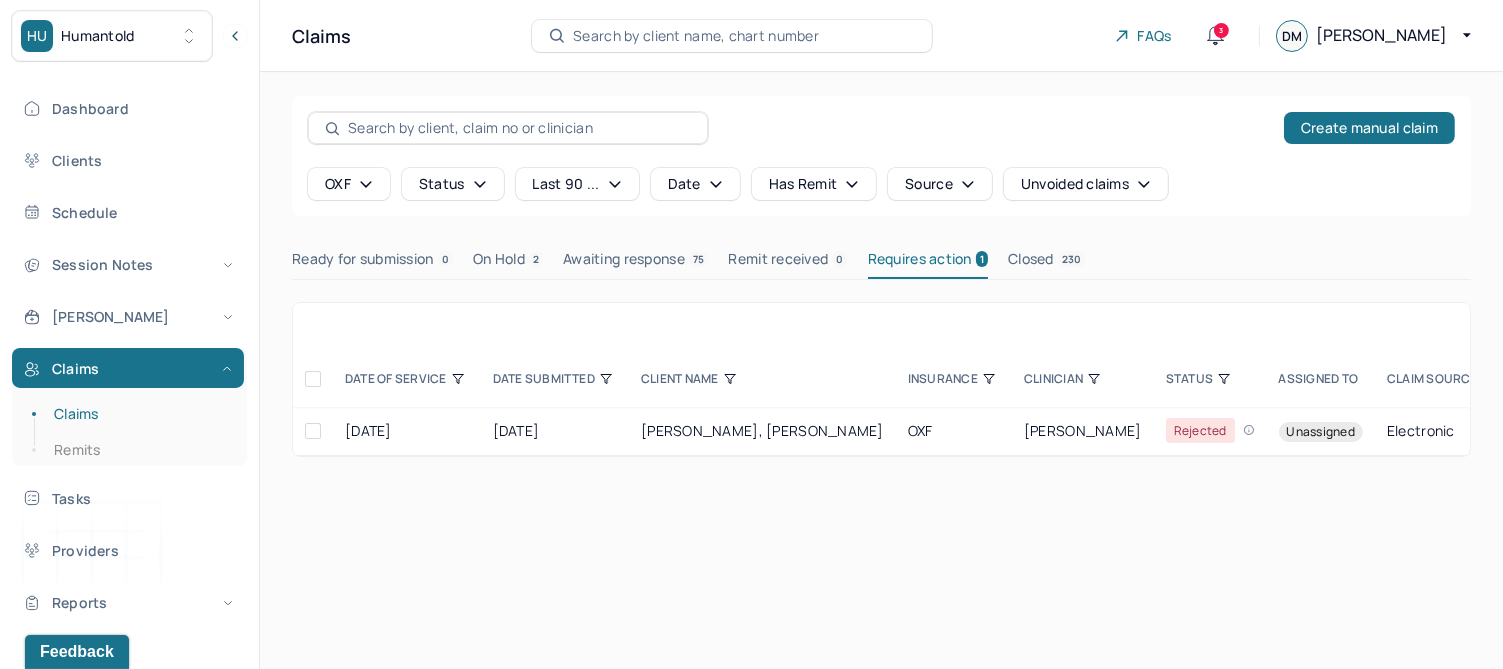 click on "Ready for submission 0" at bounding box center [372, 263] 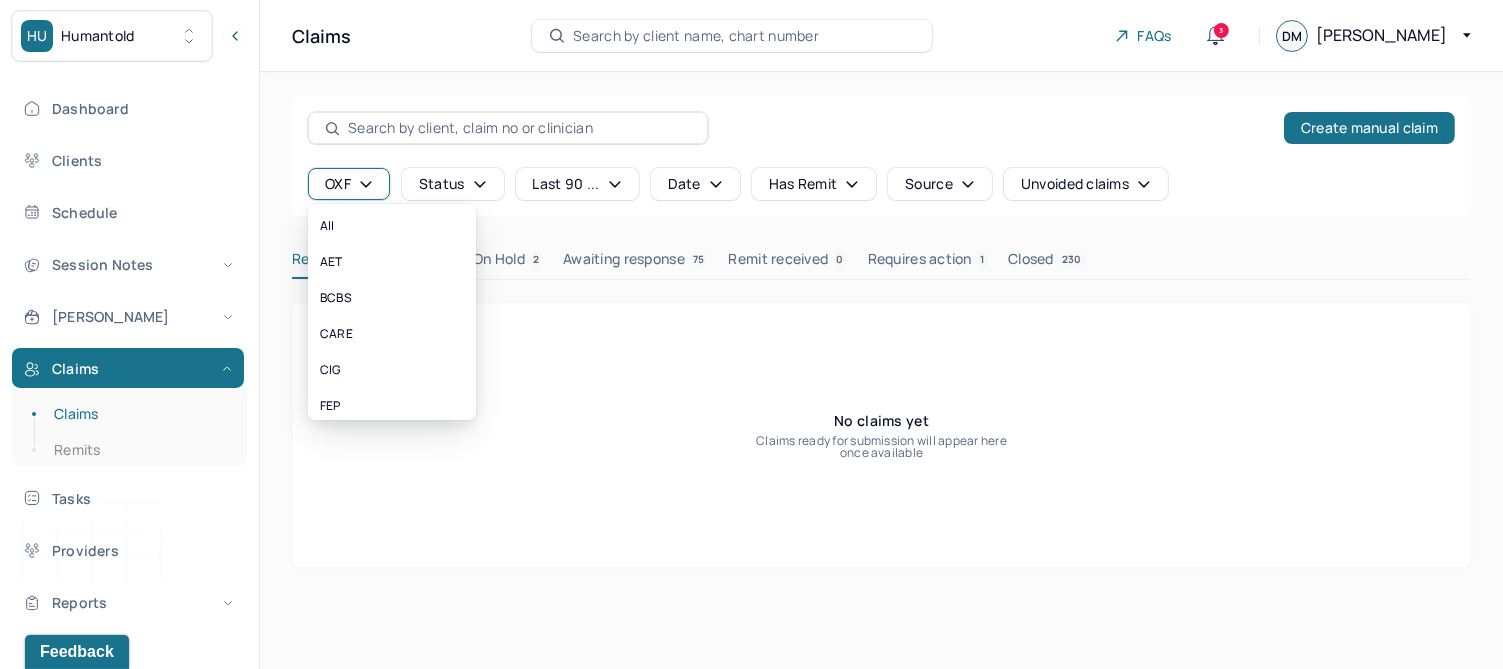 click on "OXF" at bounding box center [349, 184] 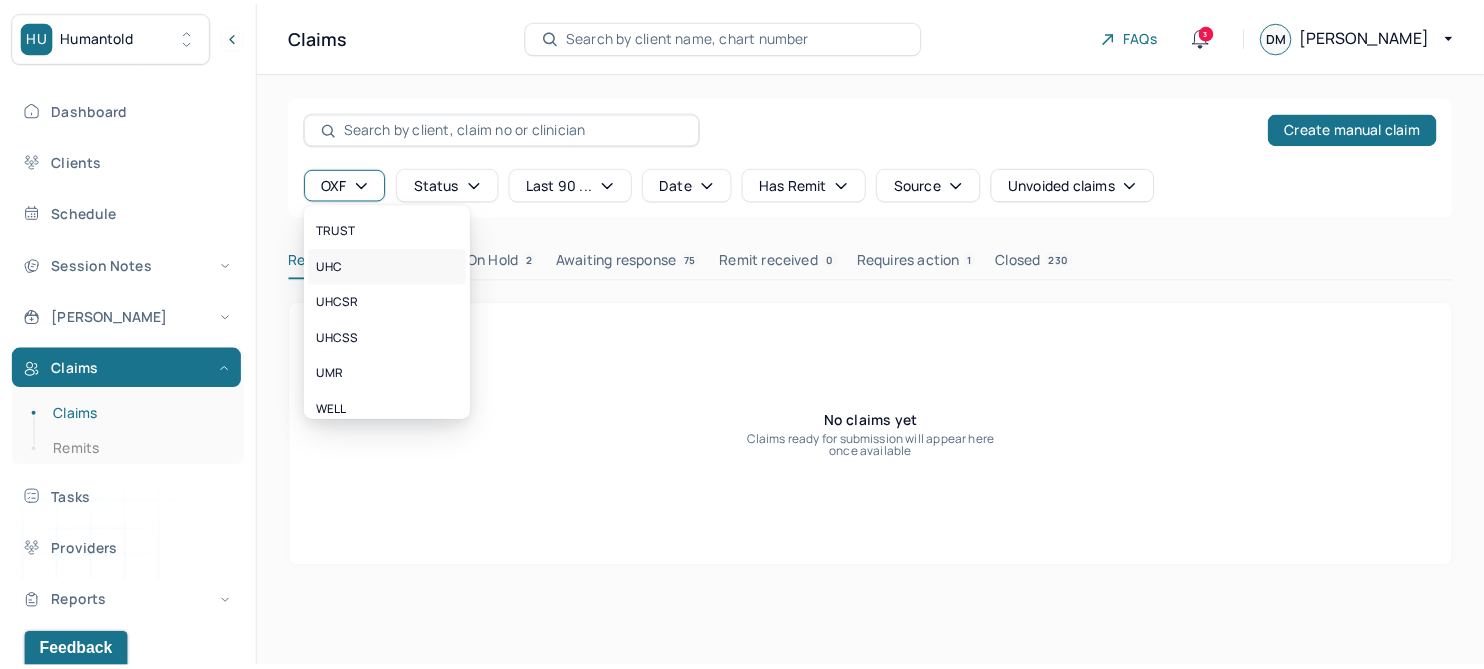 scroll, scrollTop: 374, scrollLeft: 0, axis: vertical 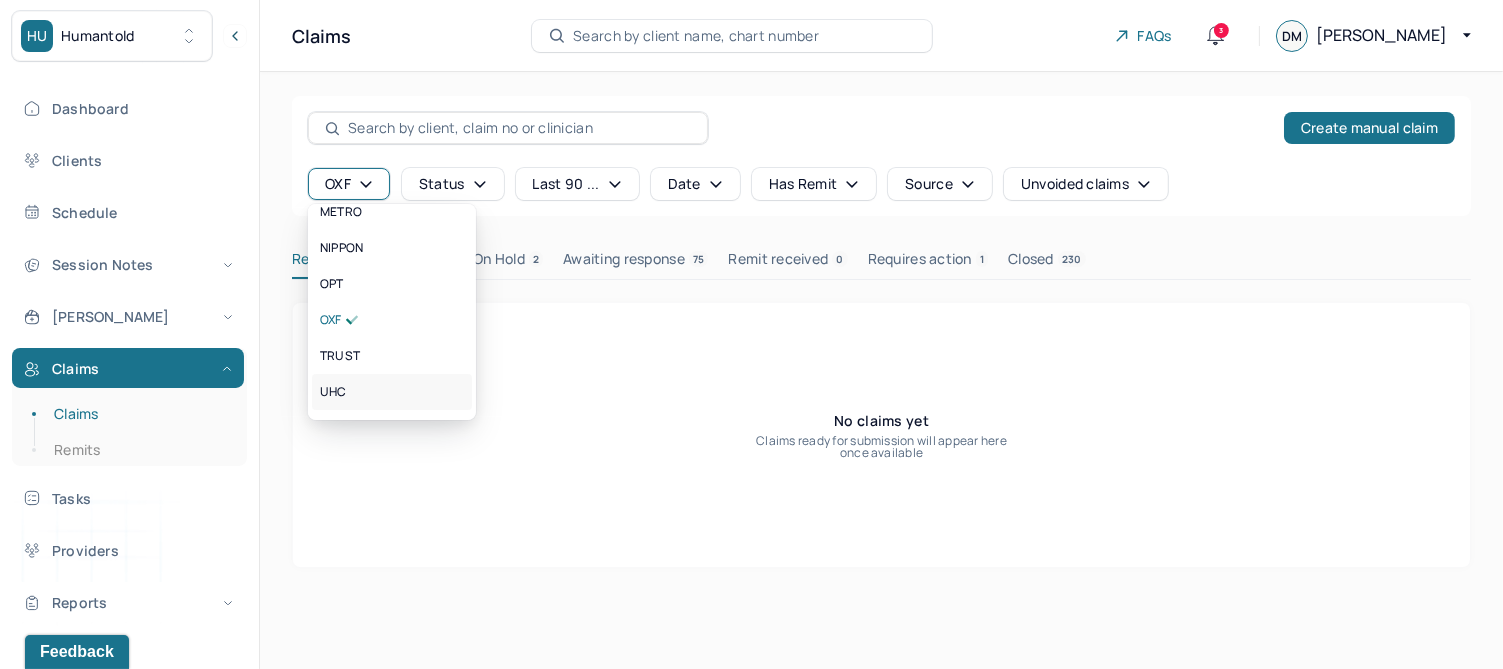 click on "UHC" at bounding box center (333, 392) 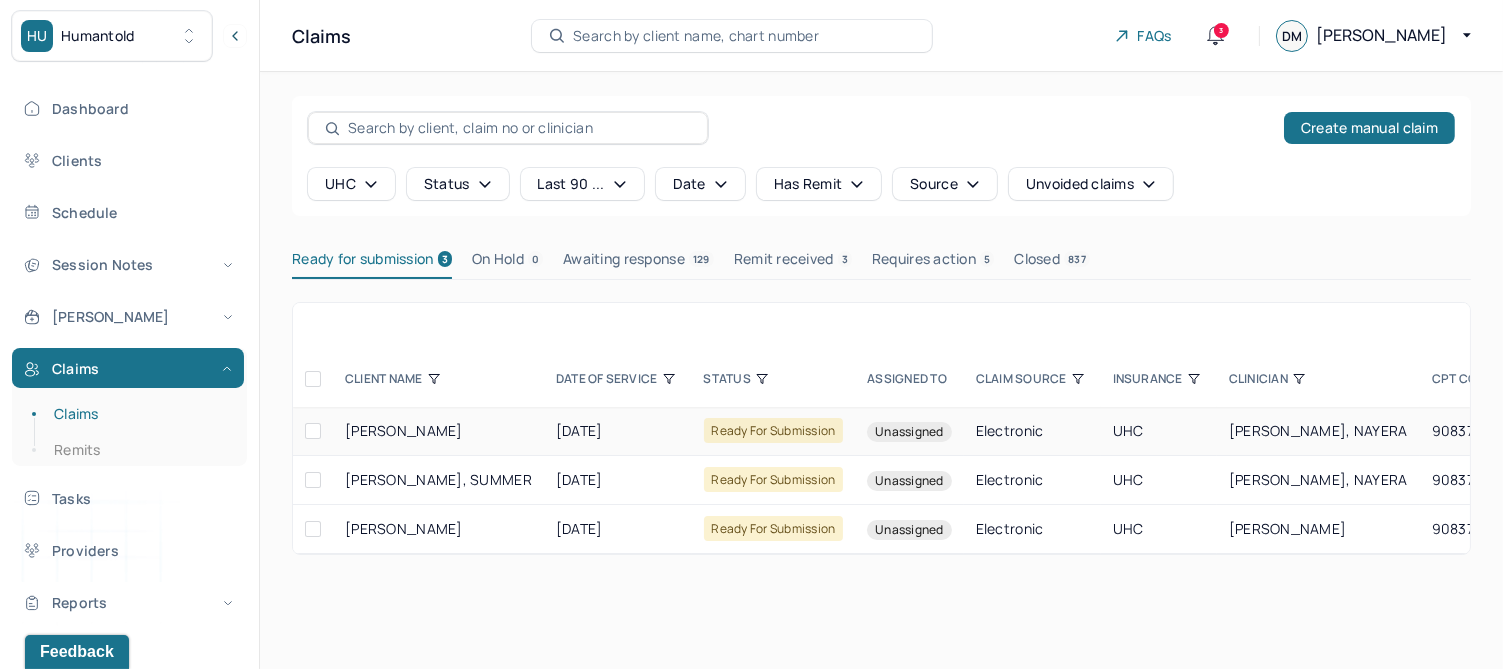 click on "[DATE]" at bounding box center (618, 431) 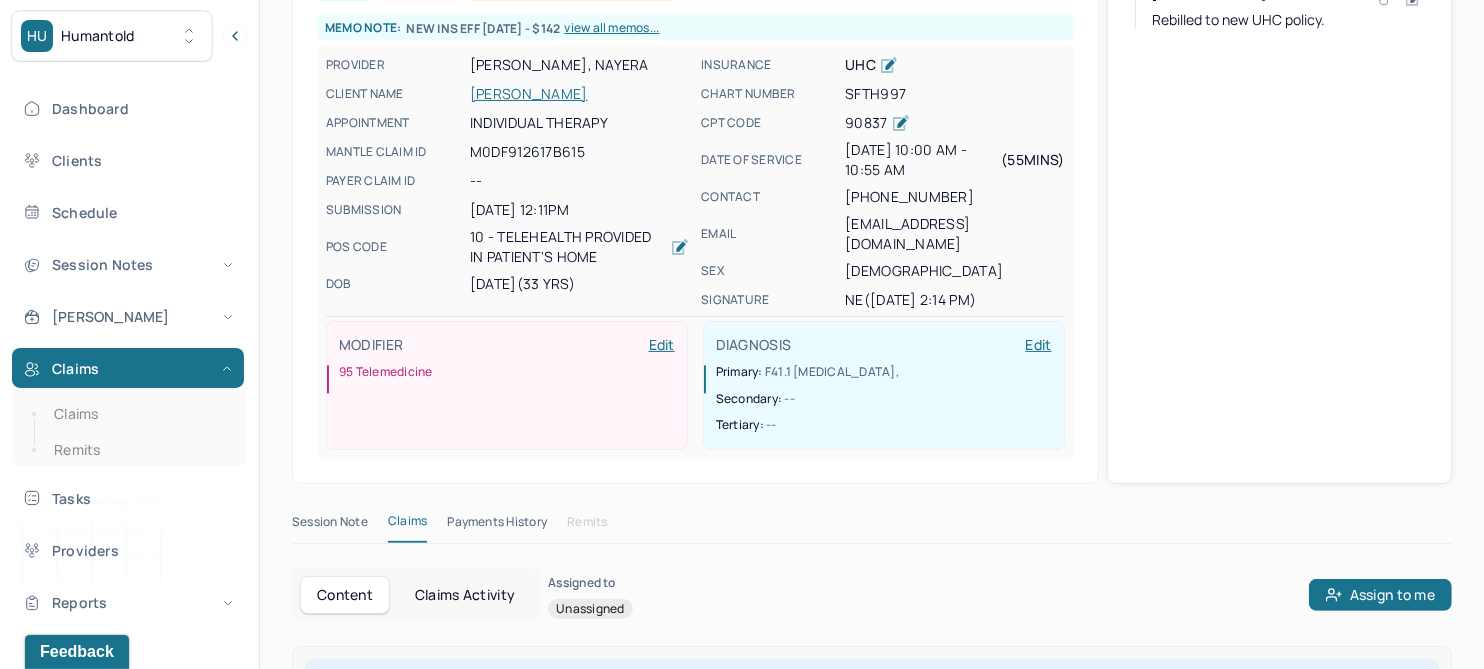scroll, scrollTop: 250, scrollLeft: 0, axis: vertical 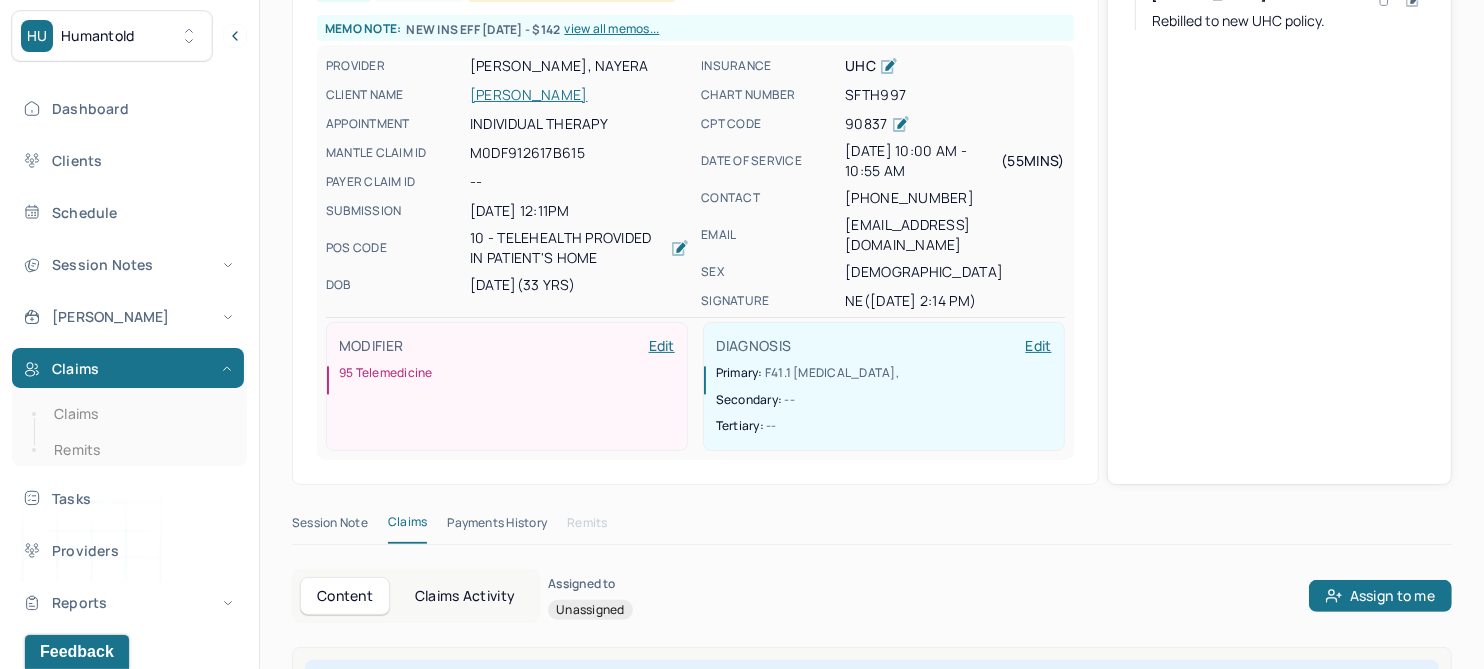 click on "[PERSON_NAME]" at bounding box center [579, 95] 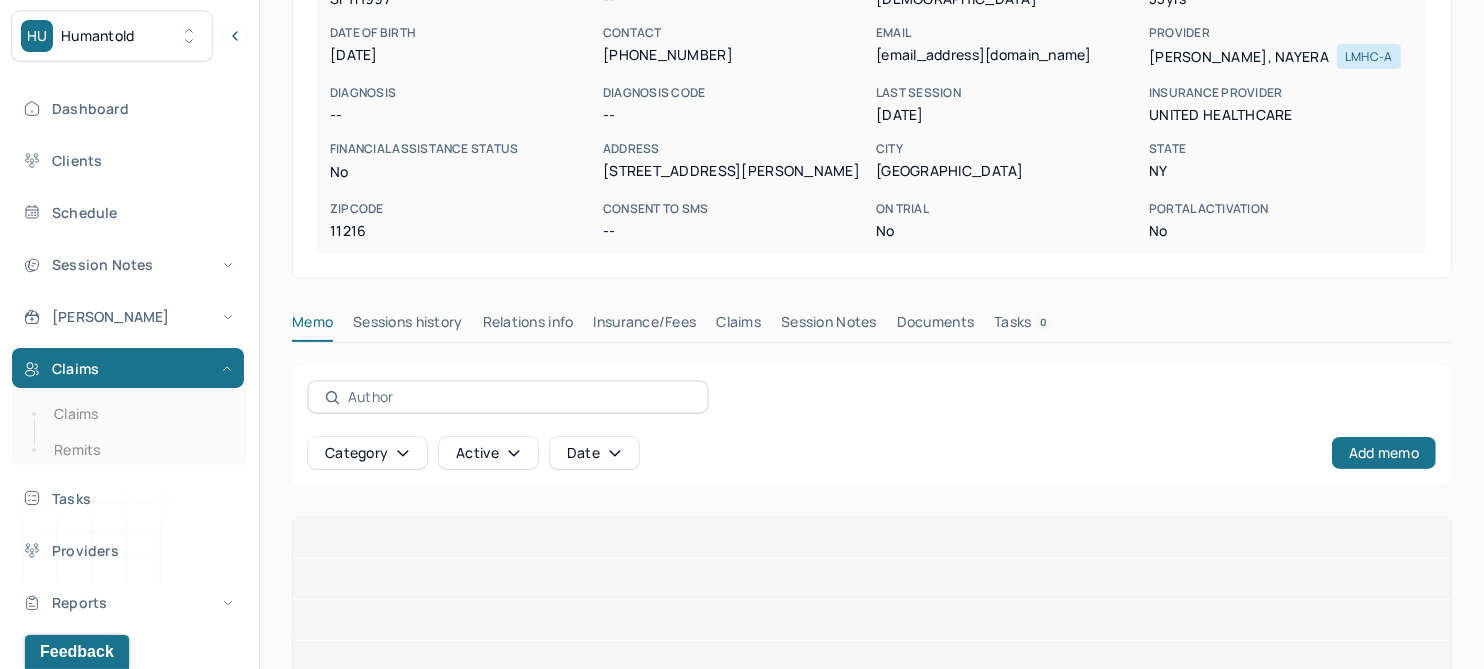 scroll, scrollTop: 178, scrollLeft: 0, axis: vertical 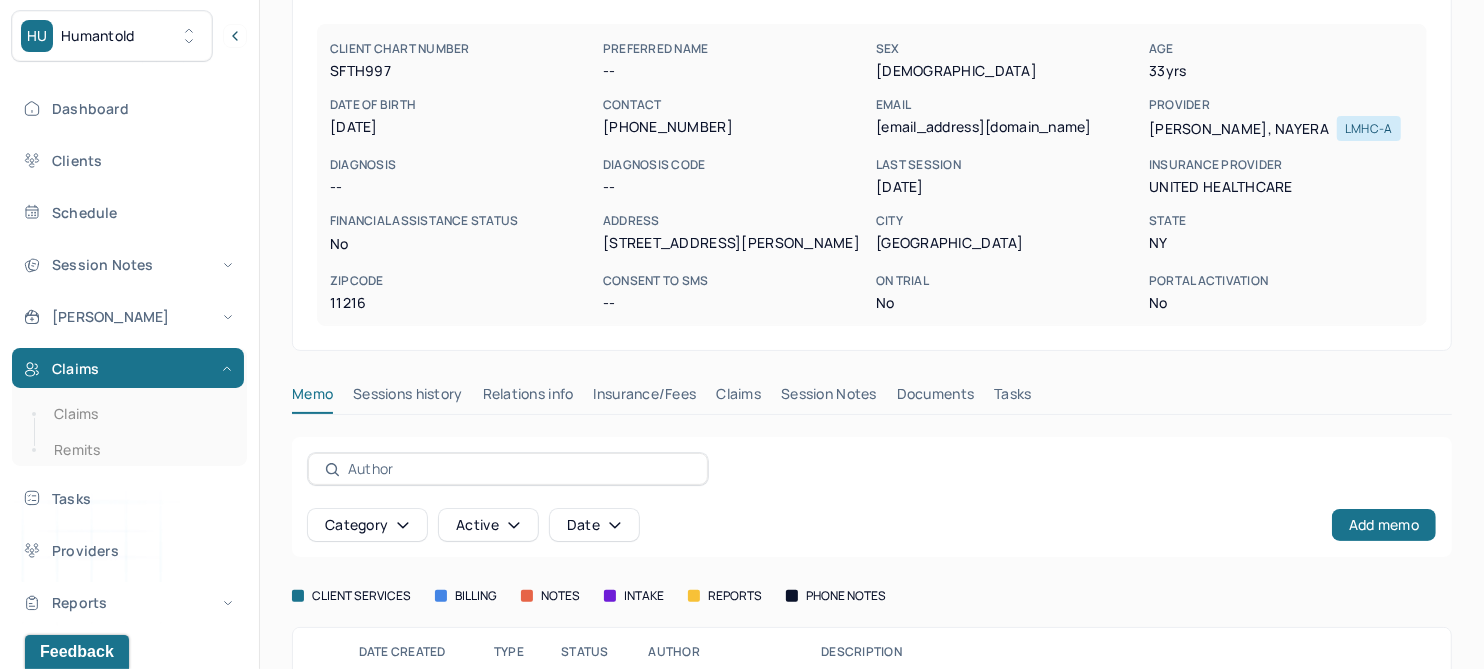 click on "Claims" at bounding box center [738, 398] 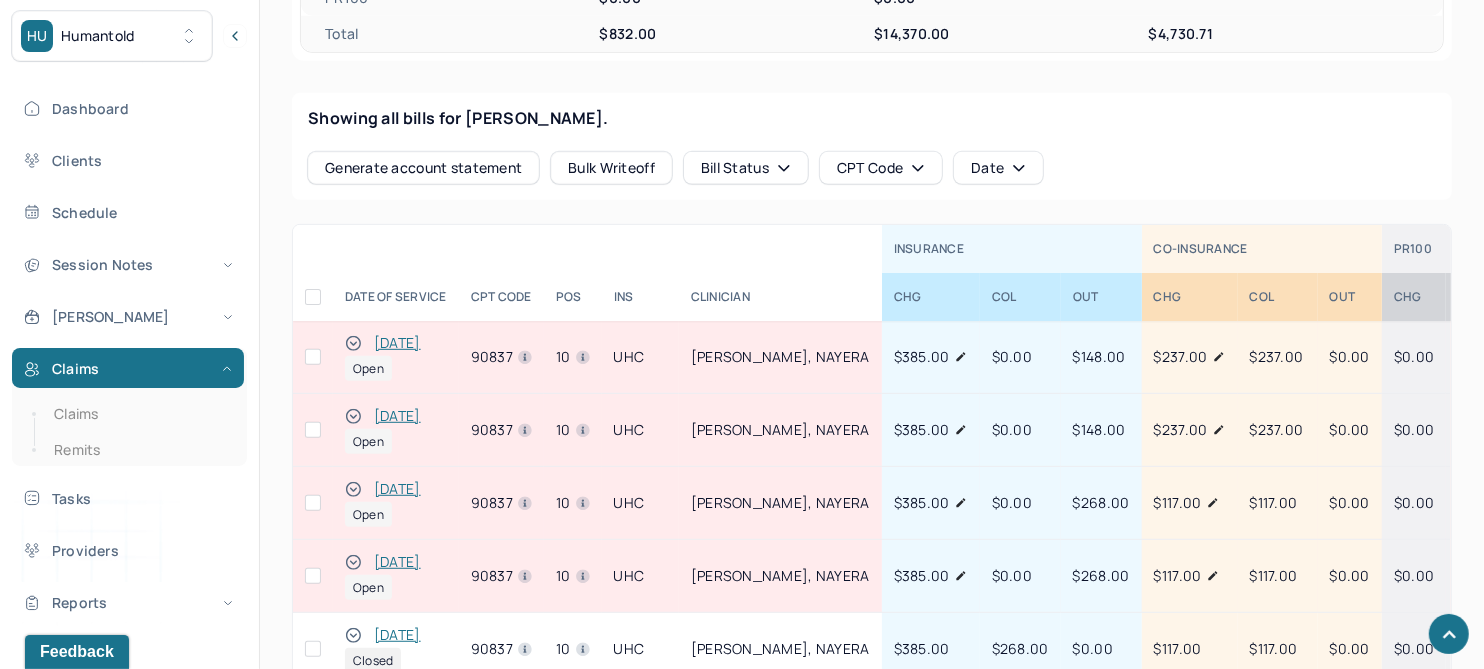 scroll, scrollTop: 803, scrollLeft: 0, axis: vertical 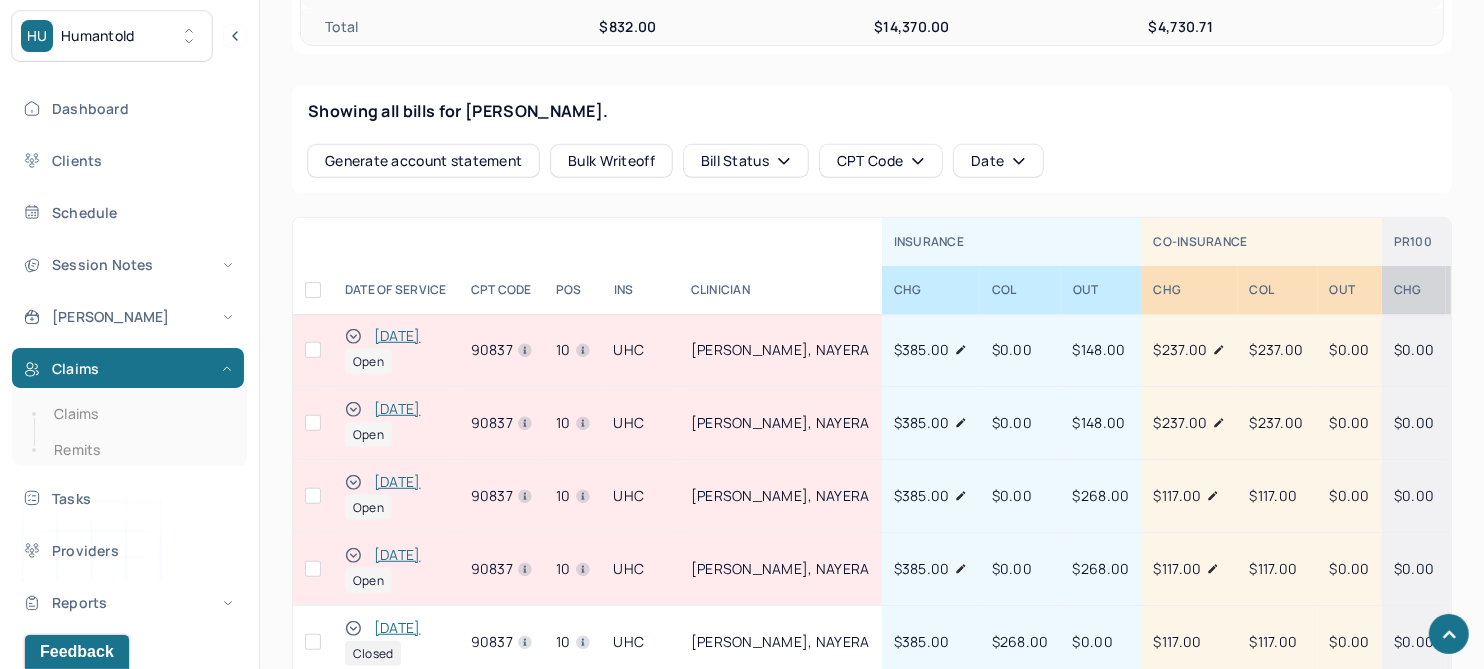 click 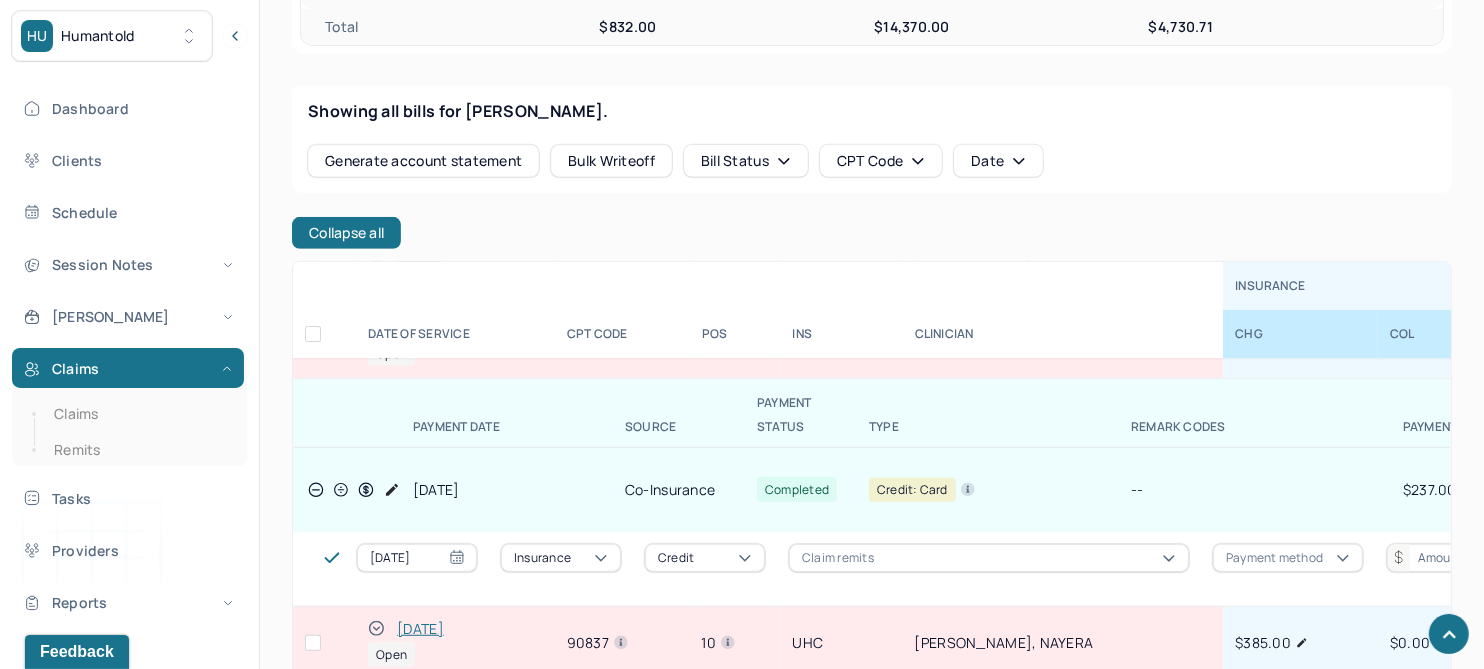 scroll, scrollTop: 0, scrollLeft: 0, axis: both 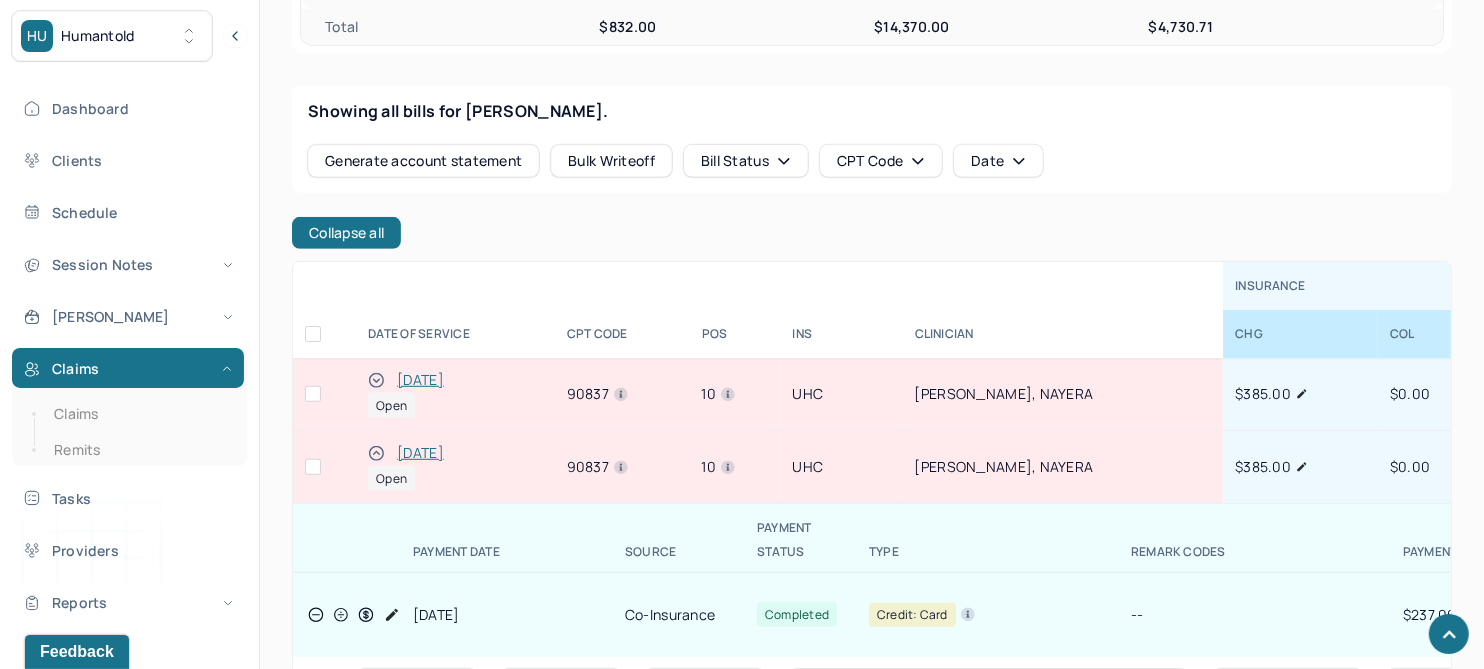 click 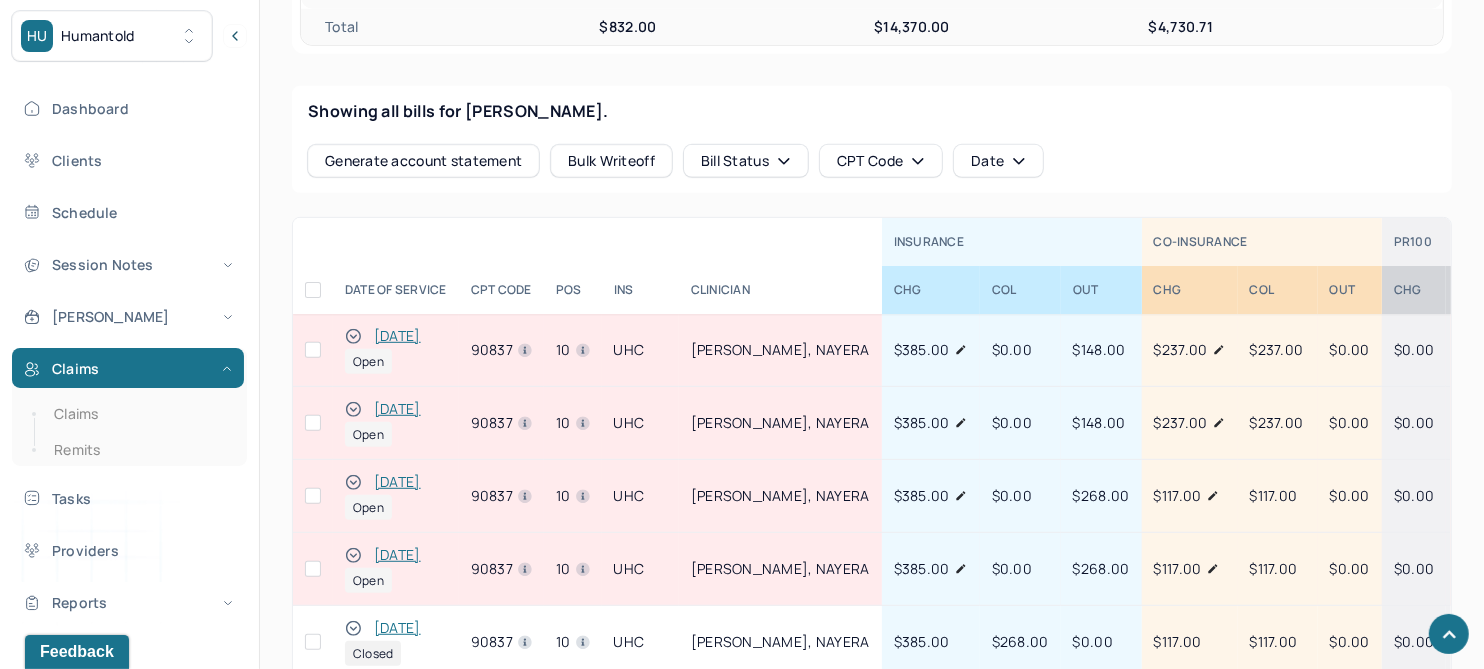 click on "[DATE]" at bounding box center (397, 409) 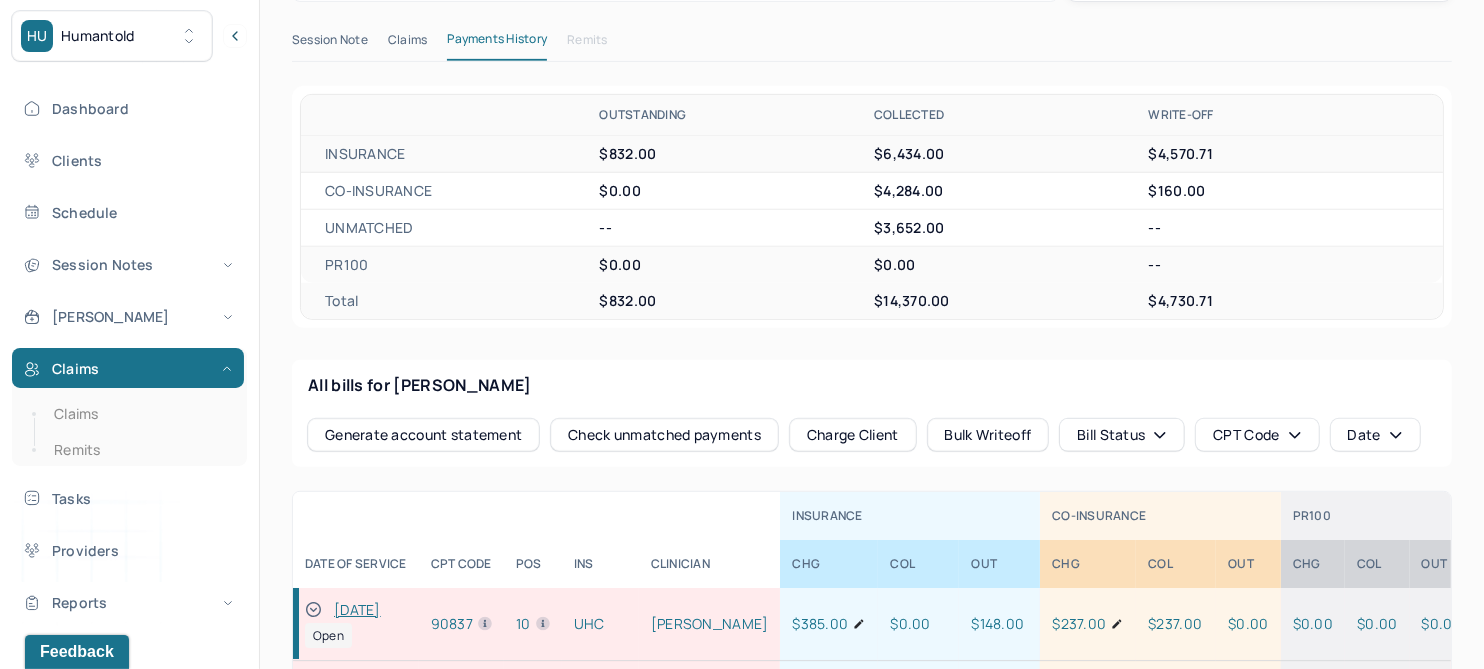 scroll, scrollTop: 355, scrollLeft: 0, axis: vertical 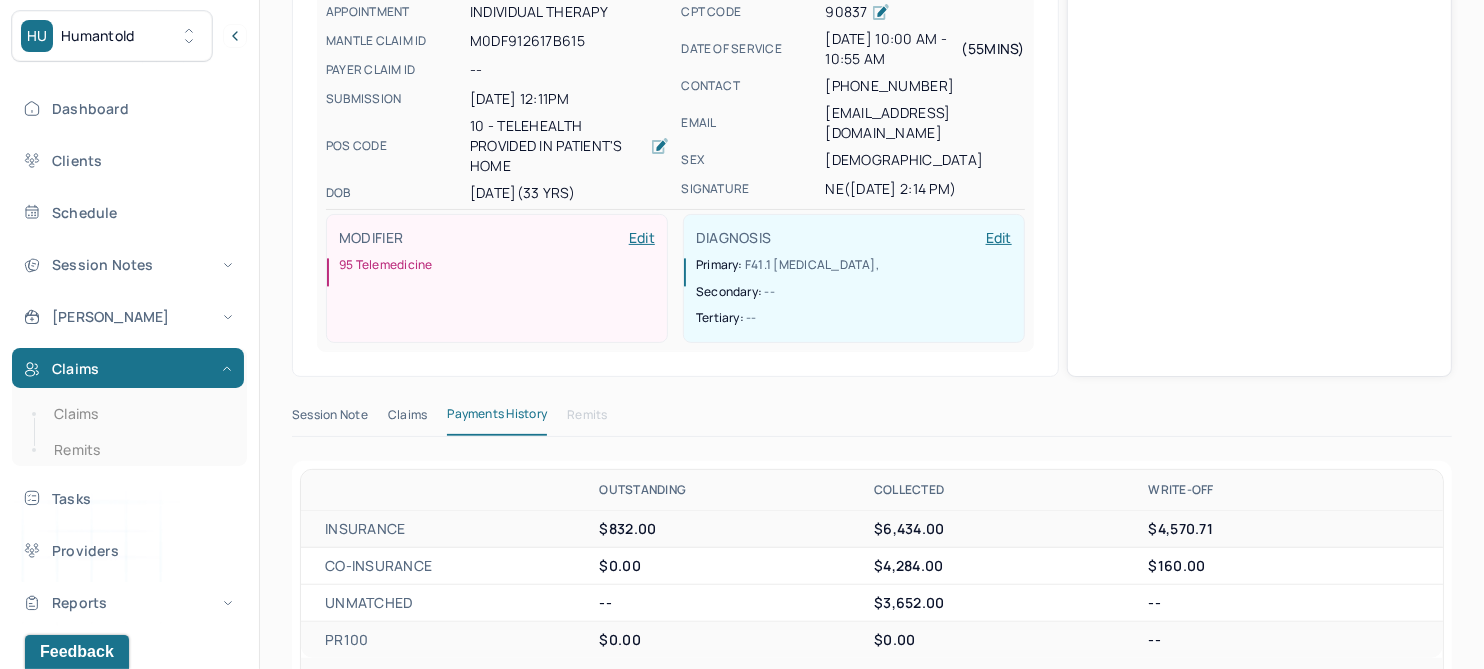 click on "Session Note" at bounding box center [330, 419] 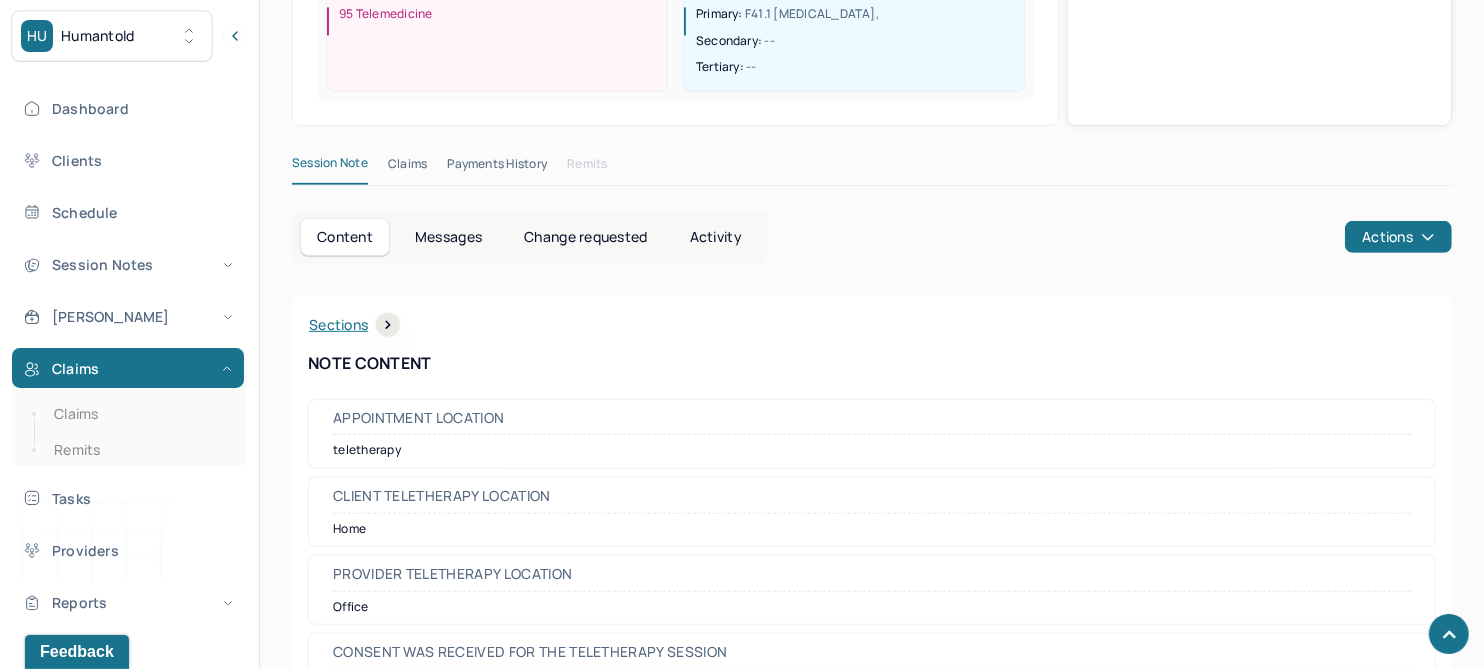click on "Activity" at bounding box center (716, 237) 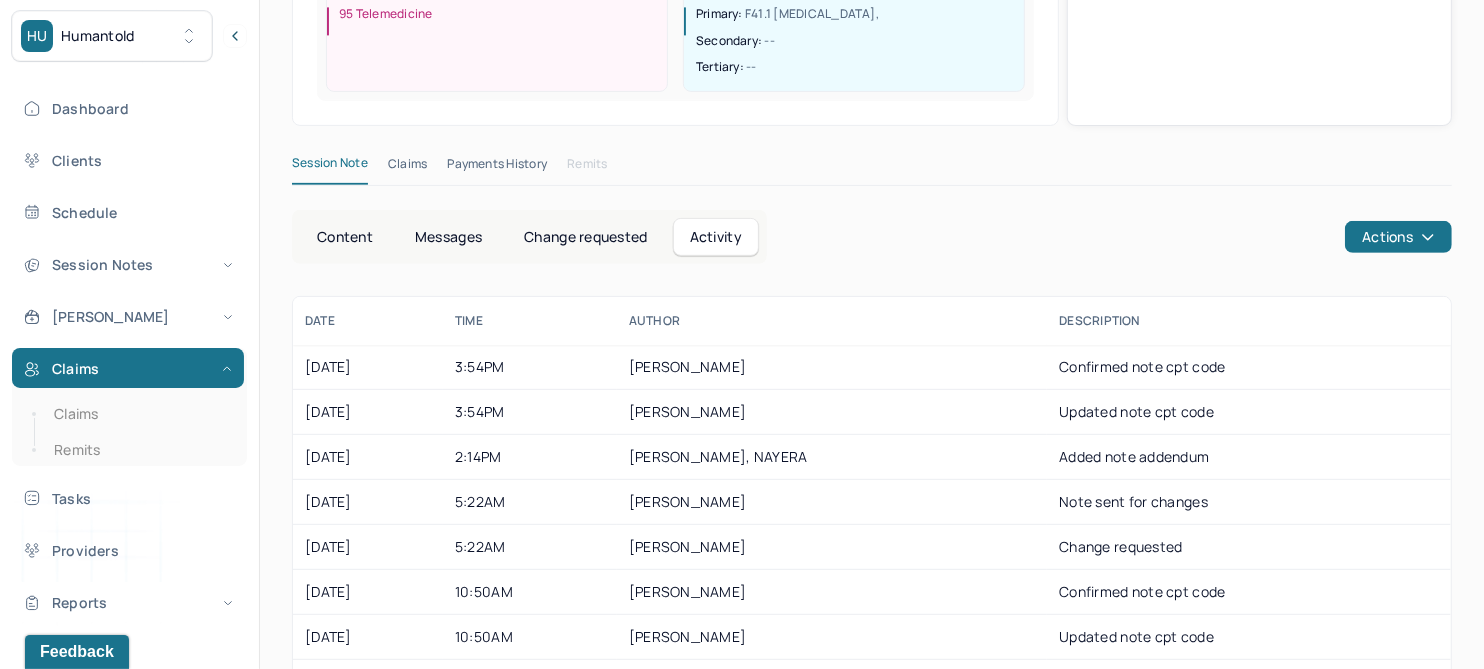 scroll, scrollTop: 608, scrollLeft: 0, axis: vertical 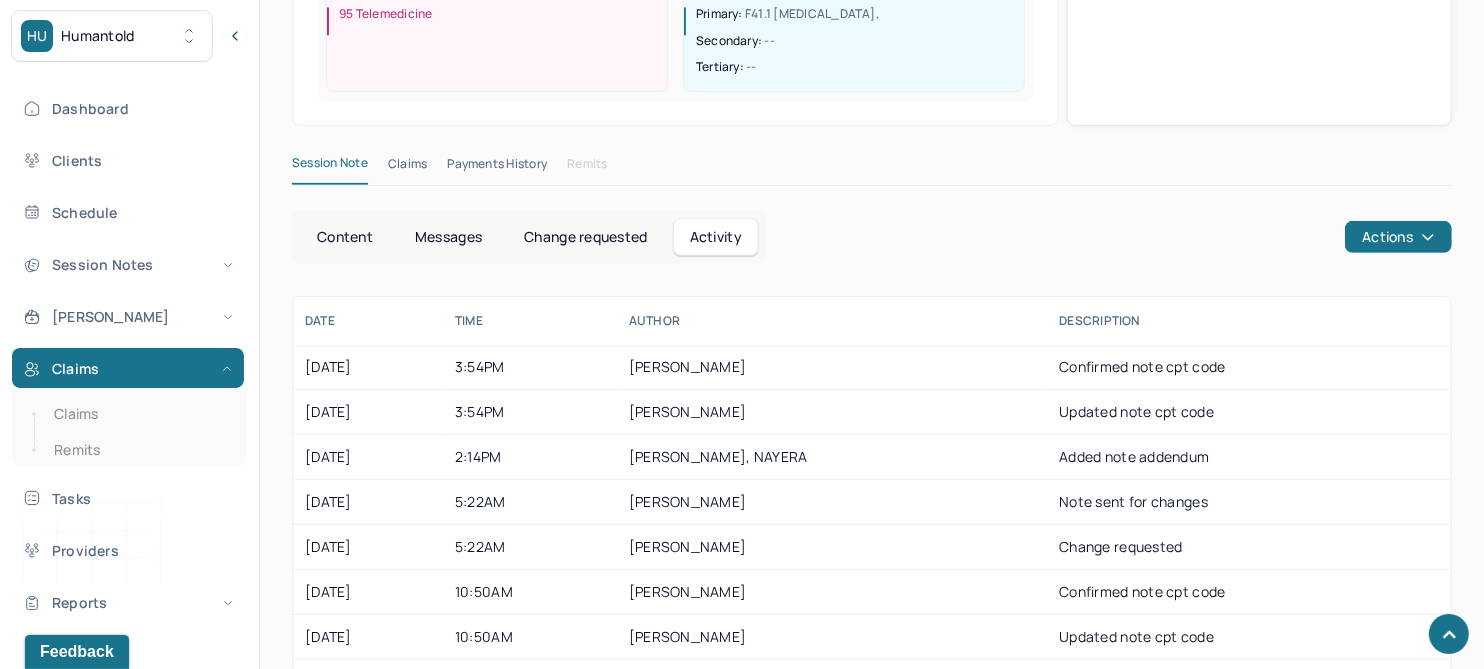 click on "Change requested" at bounding box center [585, 237] 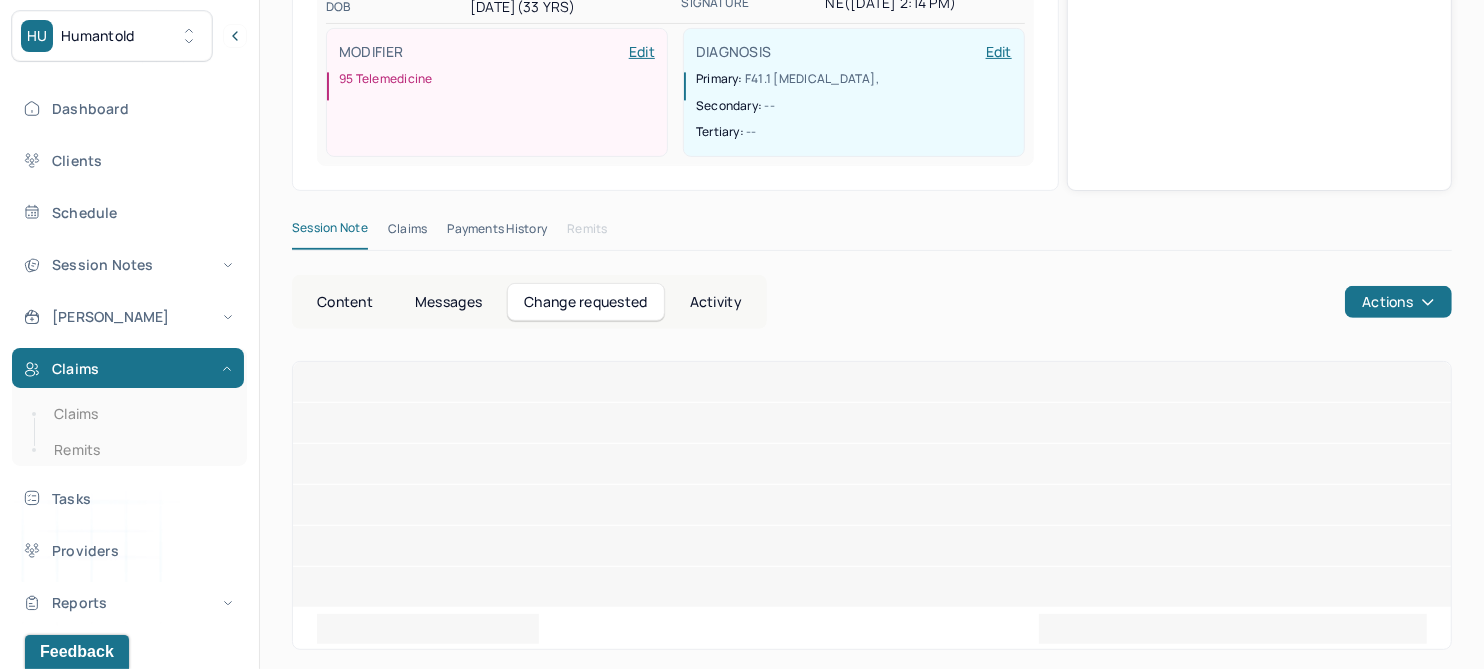 scroll, scrollTop: 349, scrollLeft: 0, axis: vertical 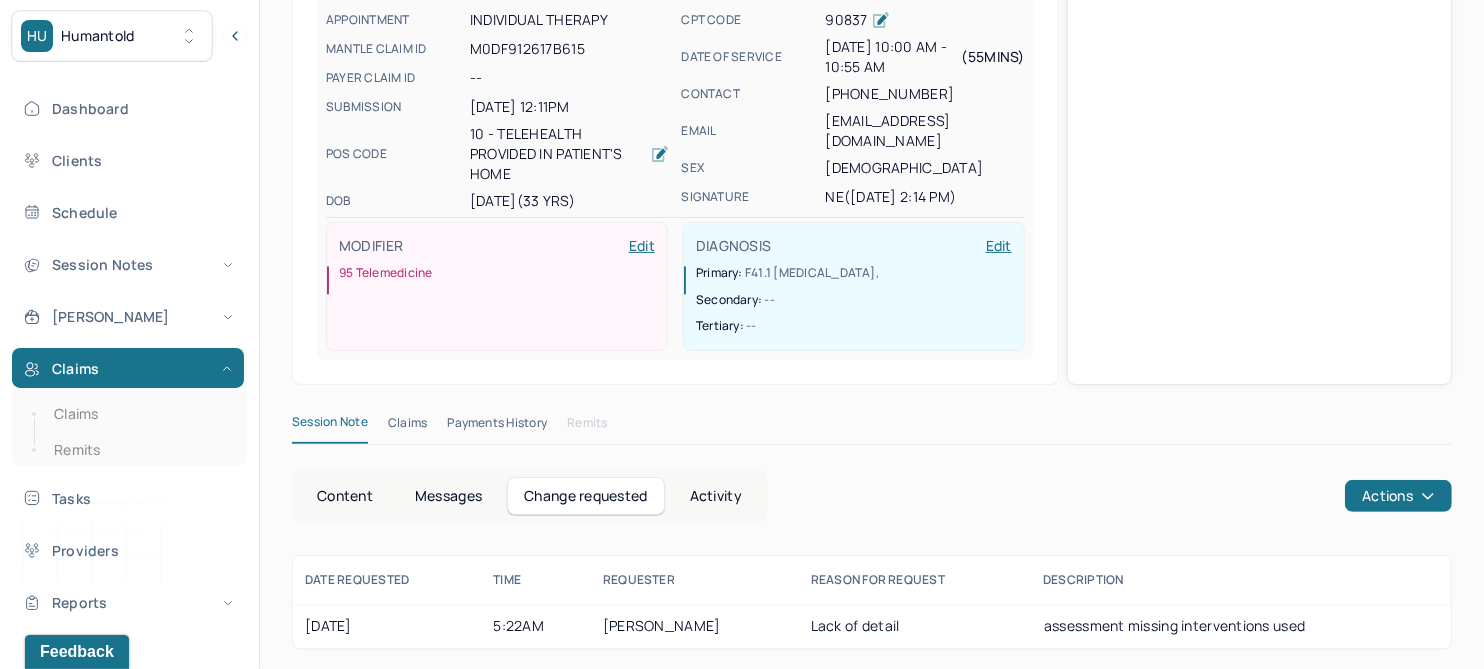 click on "Activity" at bounding box center [716, 496] 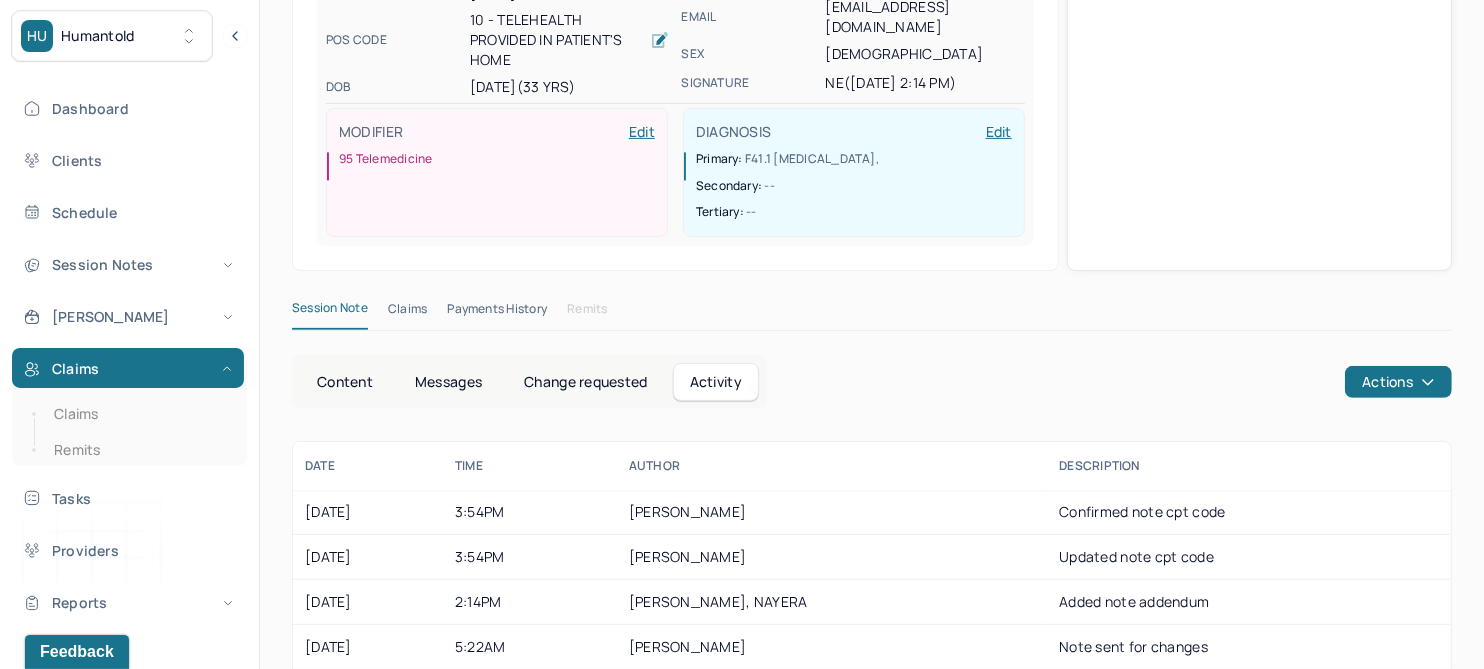 scroll, scrollTop: 600, scrollLeft: 0, axis: vertical 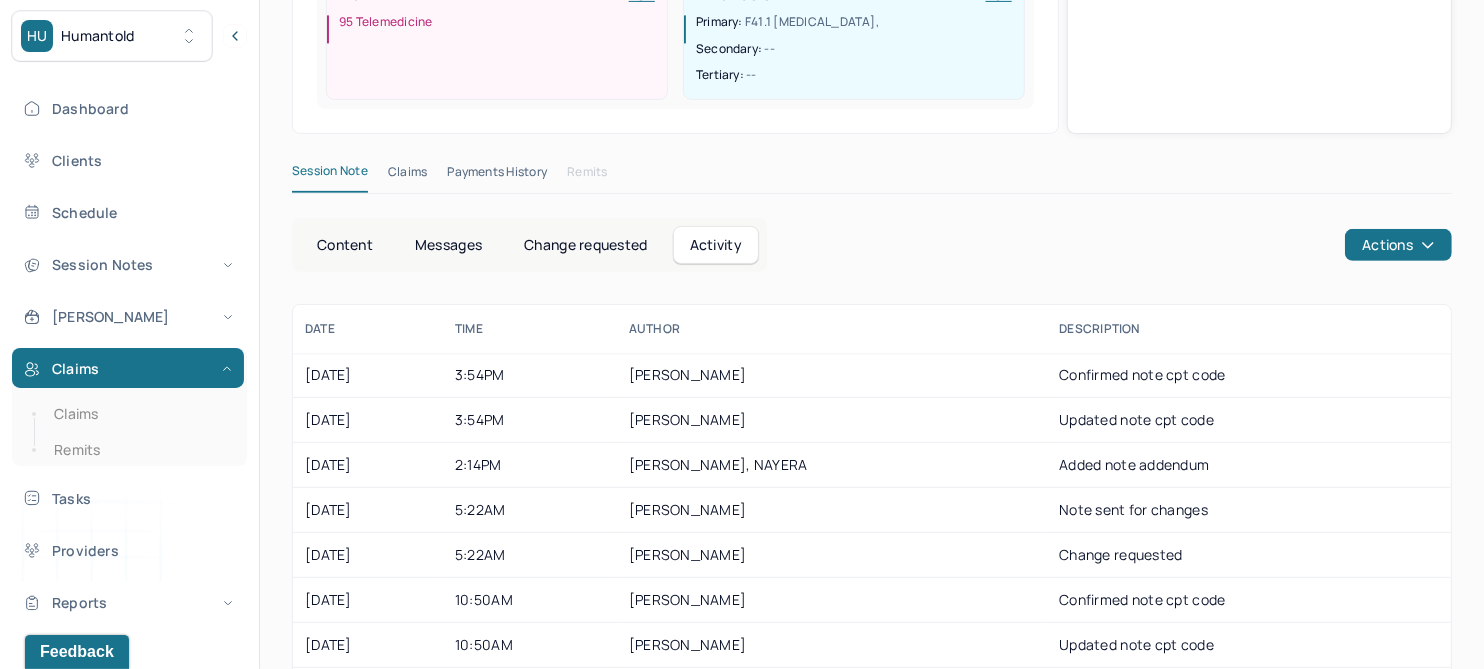 click on "Content" at bounding box center [345, 245] 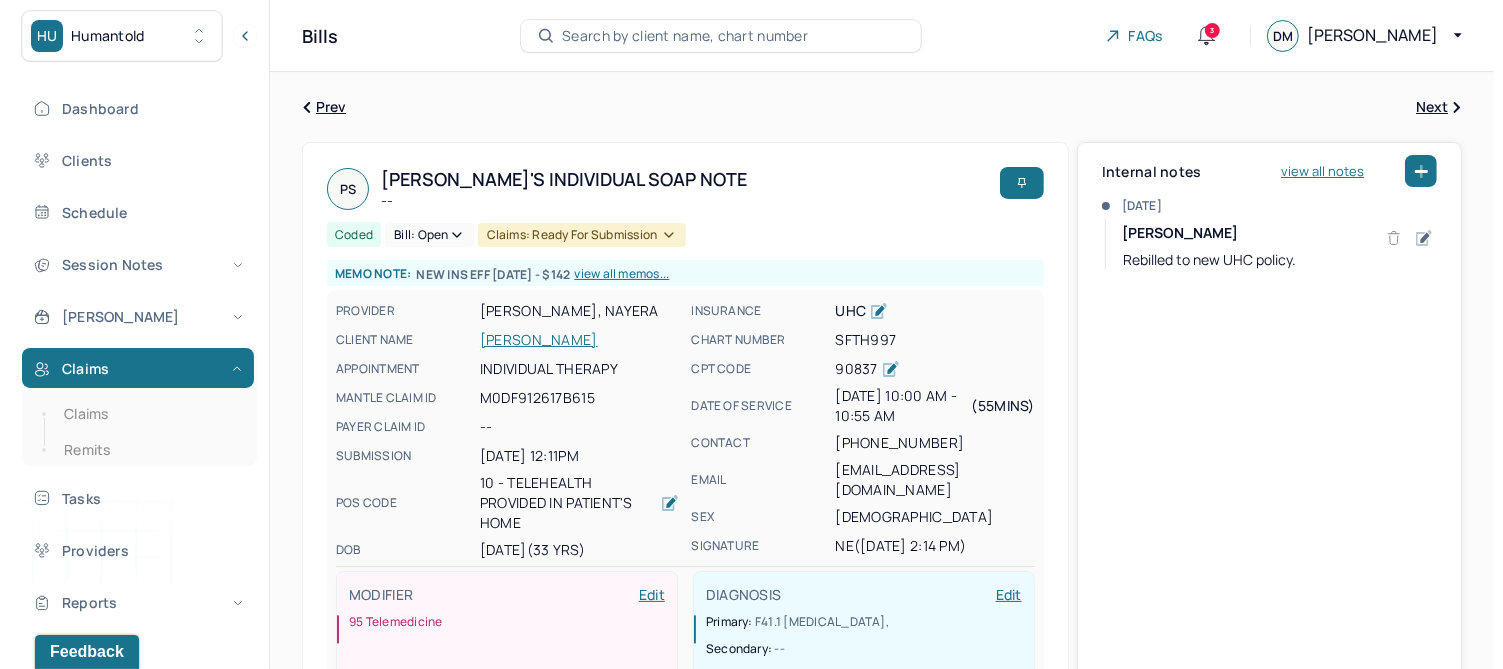 scroll, scrollTop: 0, scrollLeft: 0, axis: both 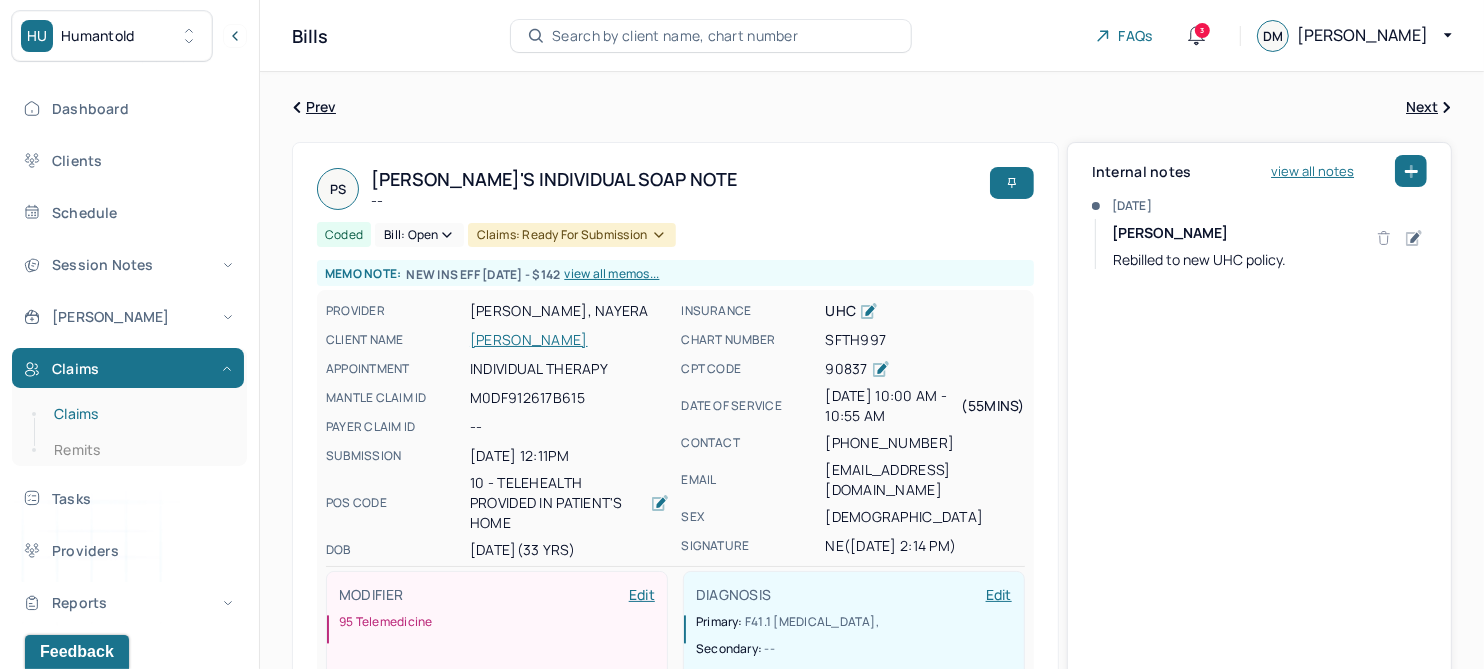click on "Claims" at bounding box center (139, 414) 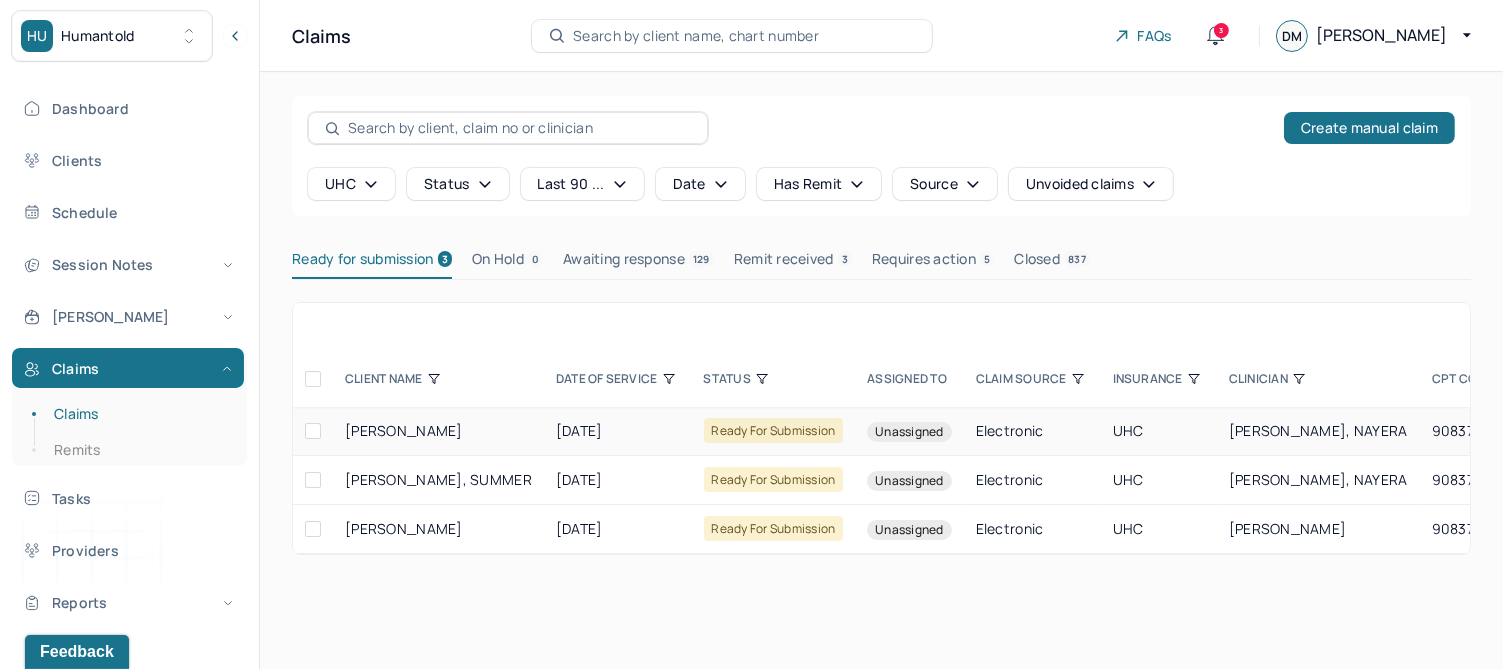 click on "[PERSON_NAME]" at bounding box center [404, 430] 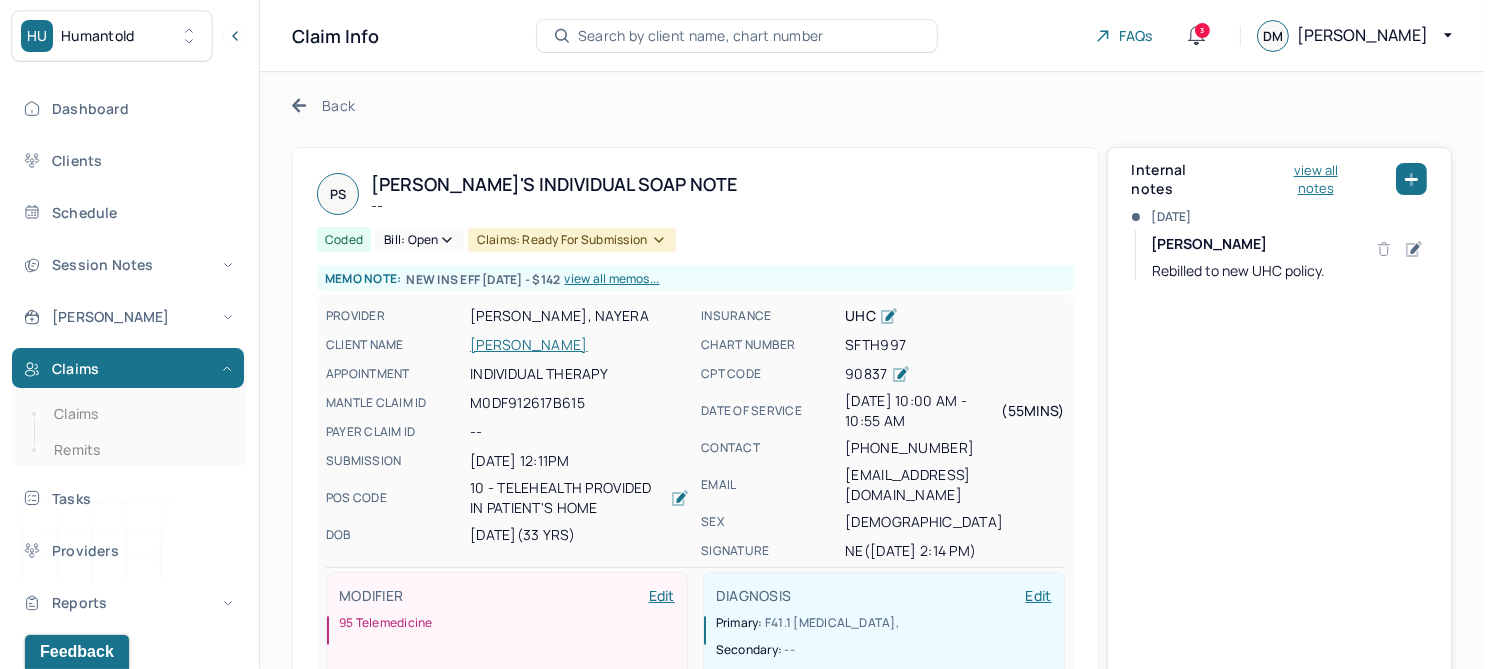 click on "Claims: ready for submission" at bounding box center [572, 240] 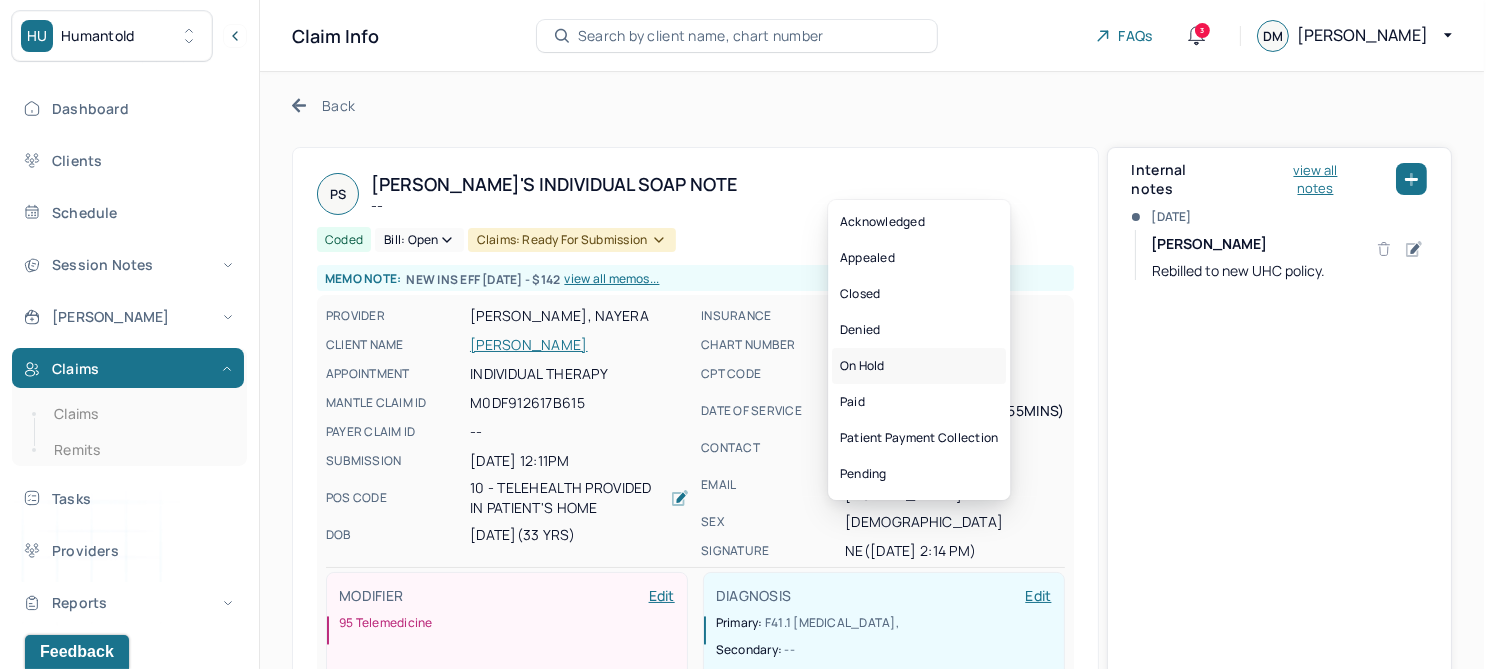 click on "On hold" at bounding box center [919, 366] 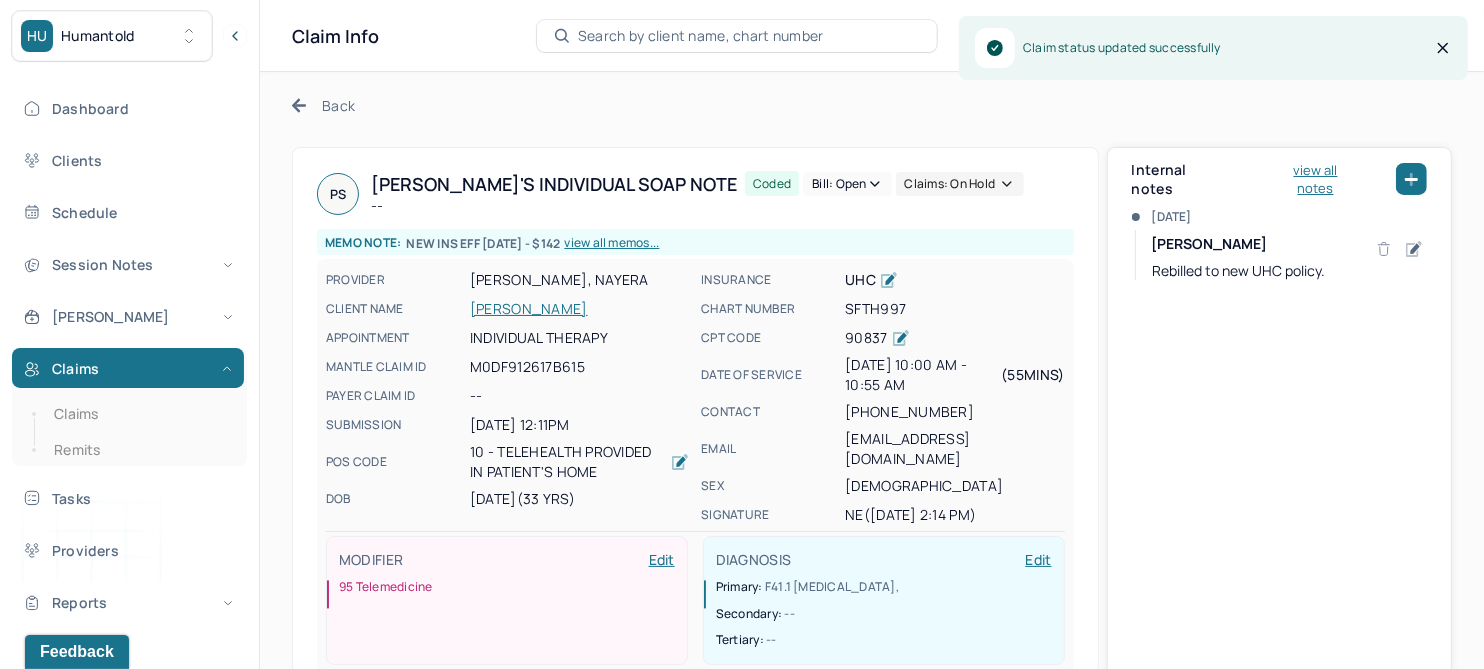 click on "Back" at bounding box center (323, 105) 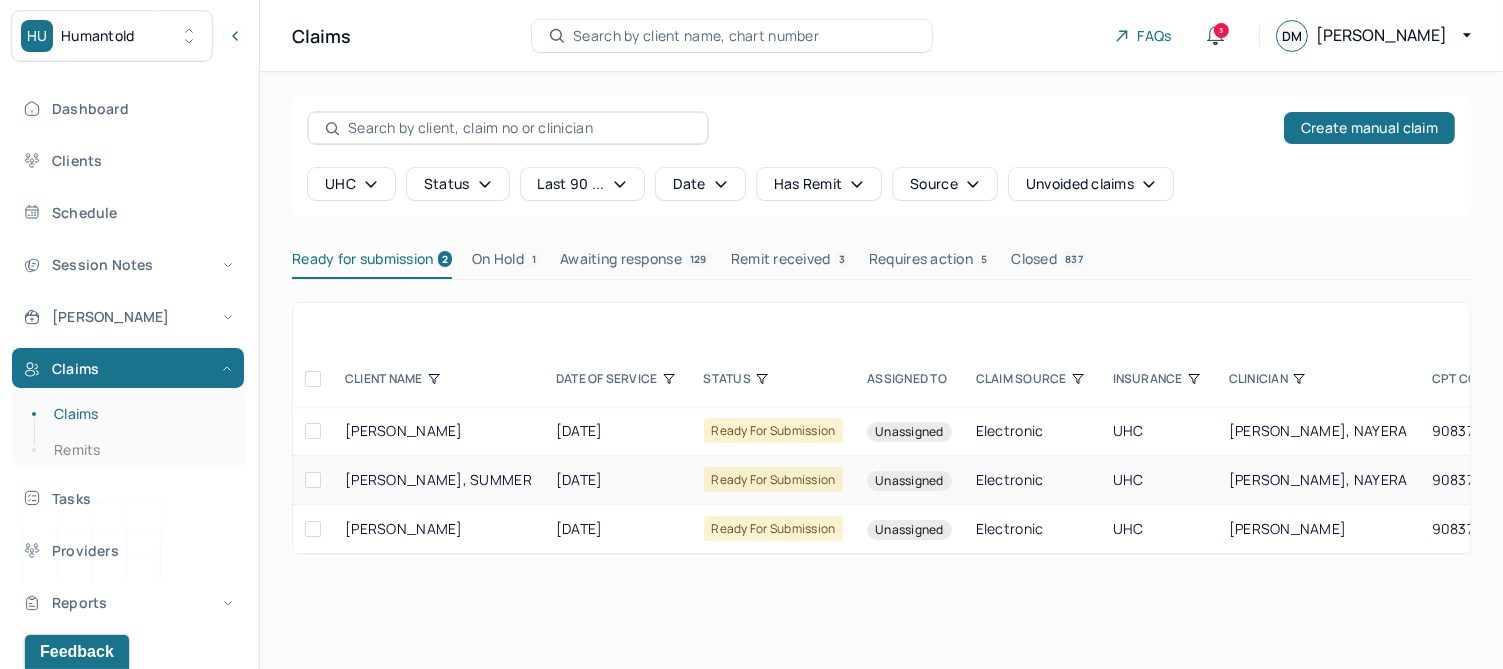 click on "06/20/2025" at bounding box center (618, 480) 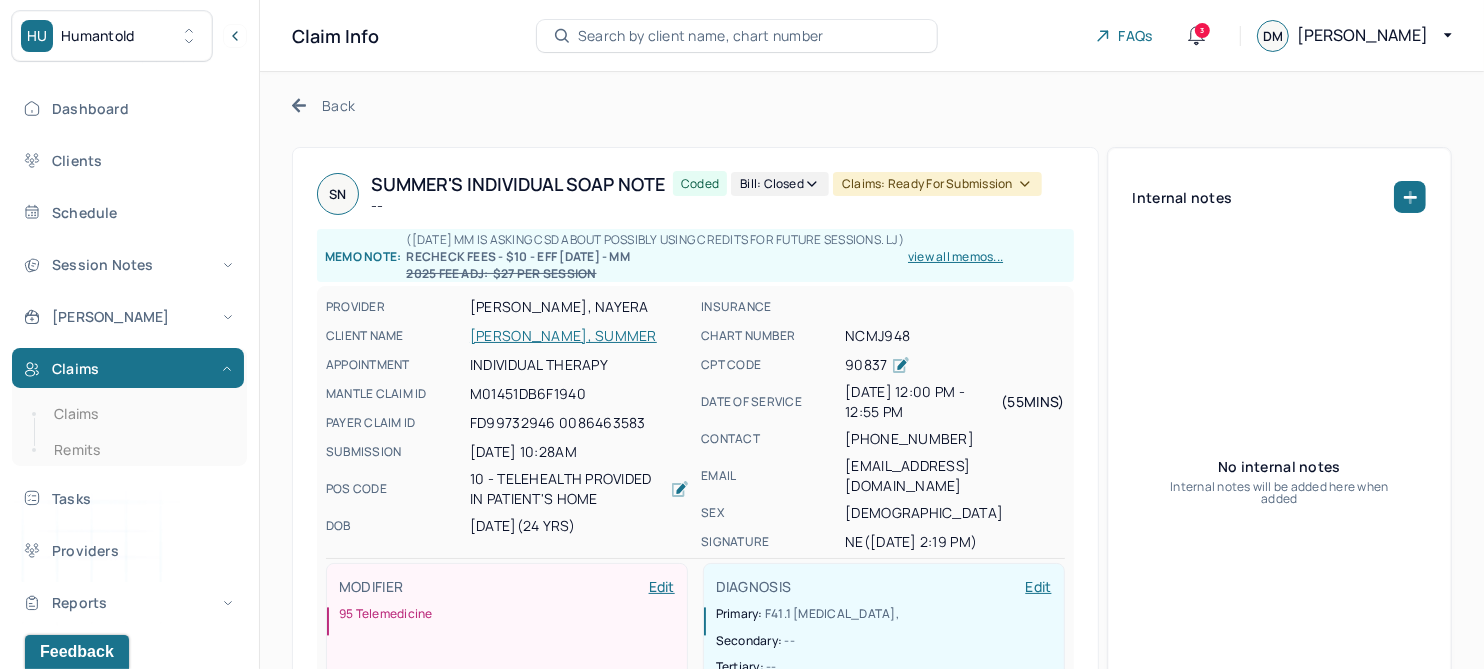 click on "SN Summer's   Individual soap note -- Coded   Bill: Closed     Claims: ready for submission   Memo note: (6/25/2025 MM is asking CSD about possibly using credits for future sessions. LJ)  RECHECK FEES - $10 - EFF 2/21/25 - MM 2025 fee ADJ:  $27 per session view all memos... PROVIDER ELSAYED, NAYERA CLIENT NAME NGUYEN, SUMMER APPOINTMENT Individual therapy   MANTLE CLAIM ID M01451DB6F1940 PAYER CLAIM ID FD99732946 0086463583 SUBMISSION 06/24/2025 10:28AM POS CODE 10 - Telehealth Provided in Patient's Home     DOB 08/29/2000  (24 Yrs) INSURANCE CHART NUMBER NCMJ948 CPT CODE 90837     DATE OF SERVICE 06/20/2025   12:00 PM   -   12:55 PM ( 55mins ) CONTACT (248) 635-1066 EMAIL nsummer@umich.edu SEX female SIGNATURE NE  (07/10/2025, 2:19 PM) MODIFIER   Edit   95 Telemedicine DIAGNOSIS   Edit   Primary:   F41.1 GENERALIZED ANXIETY DISORDER ,  Secondary:   -- Tertiary:   --" at bounding box center (695, 436) 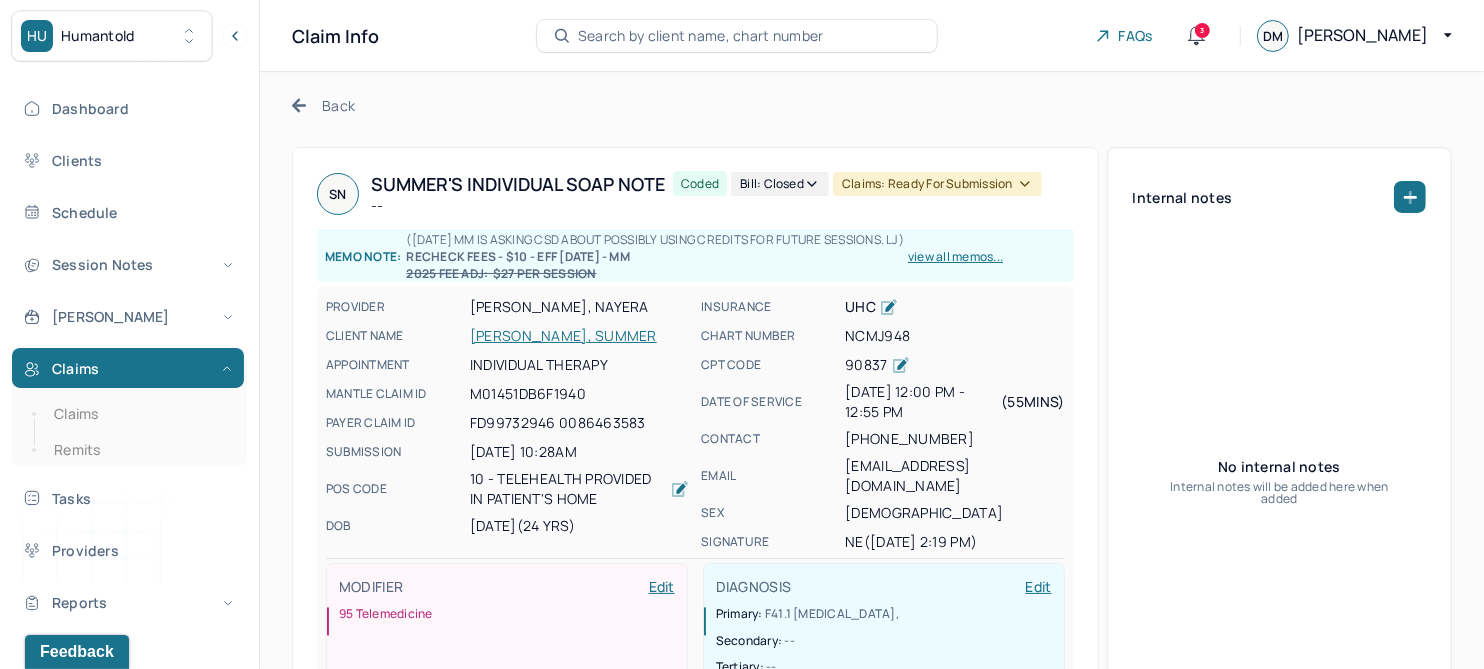 click on "Claims: ready for submission" at bounding box center (937, 184) 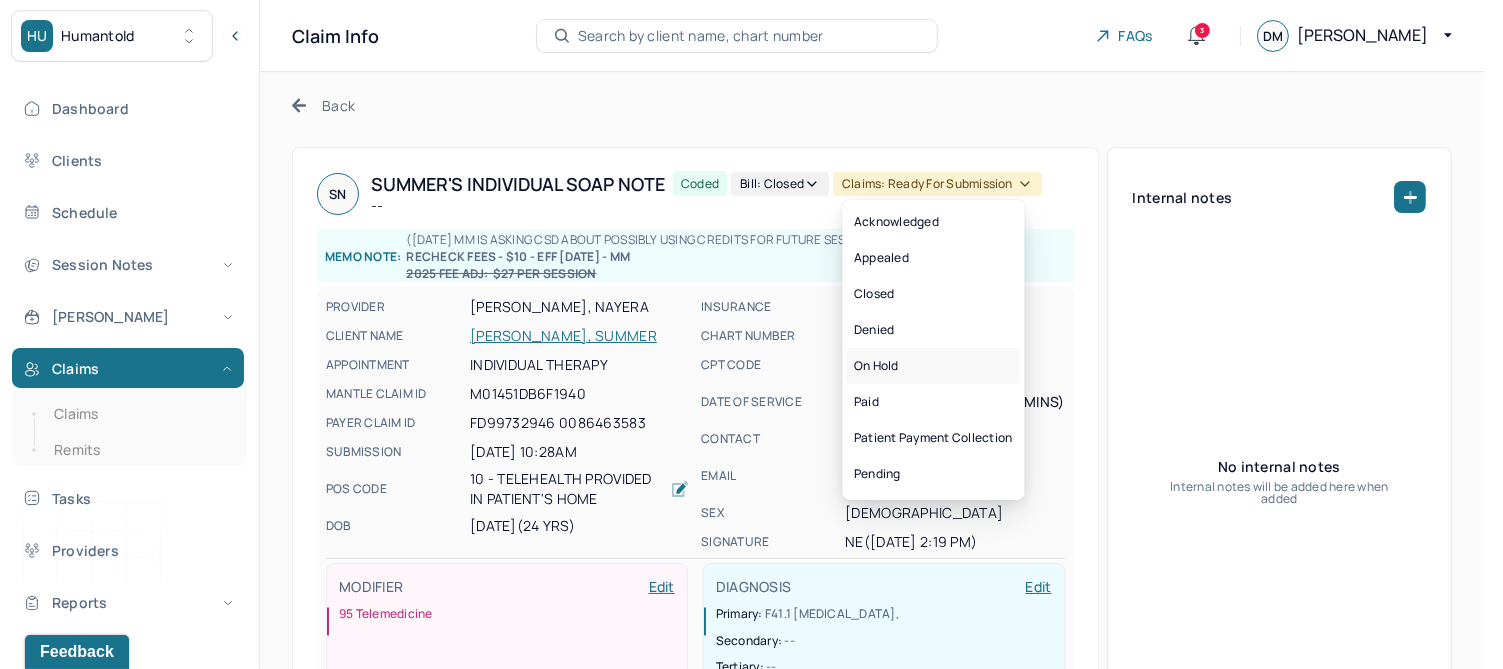 click on "On hold" at bounding box center [934, 366] 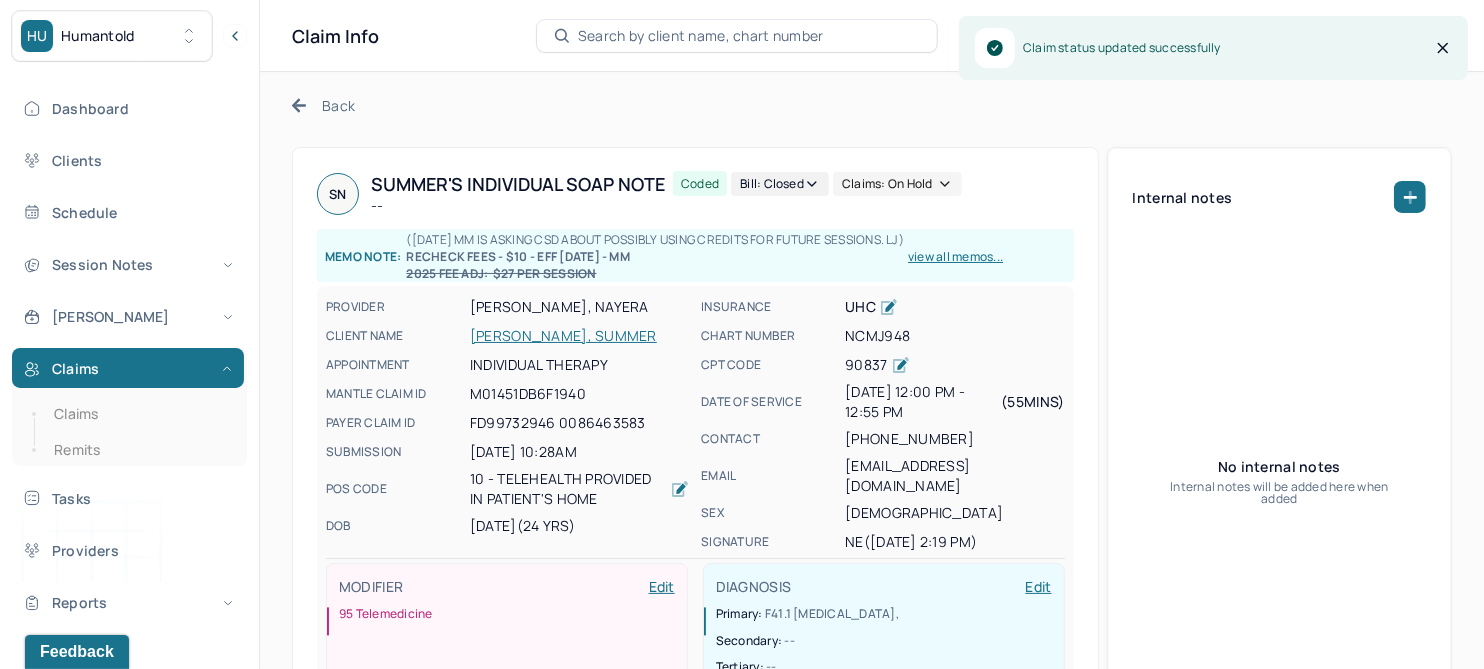 click on "Back" at bounding box center [323, 105] 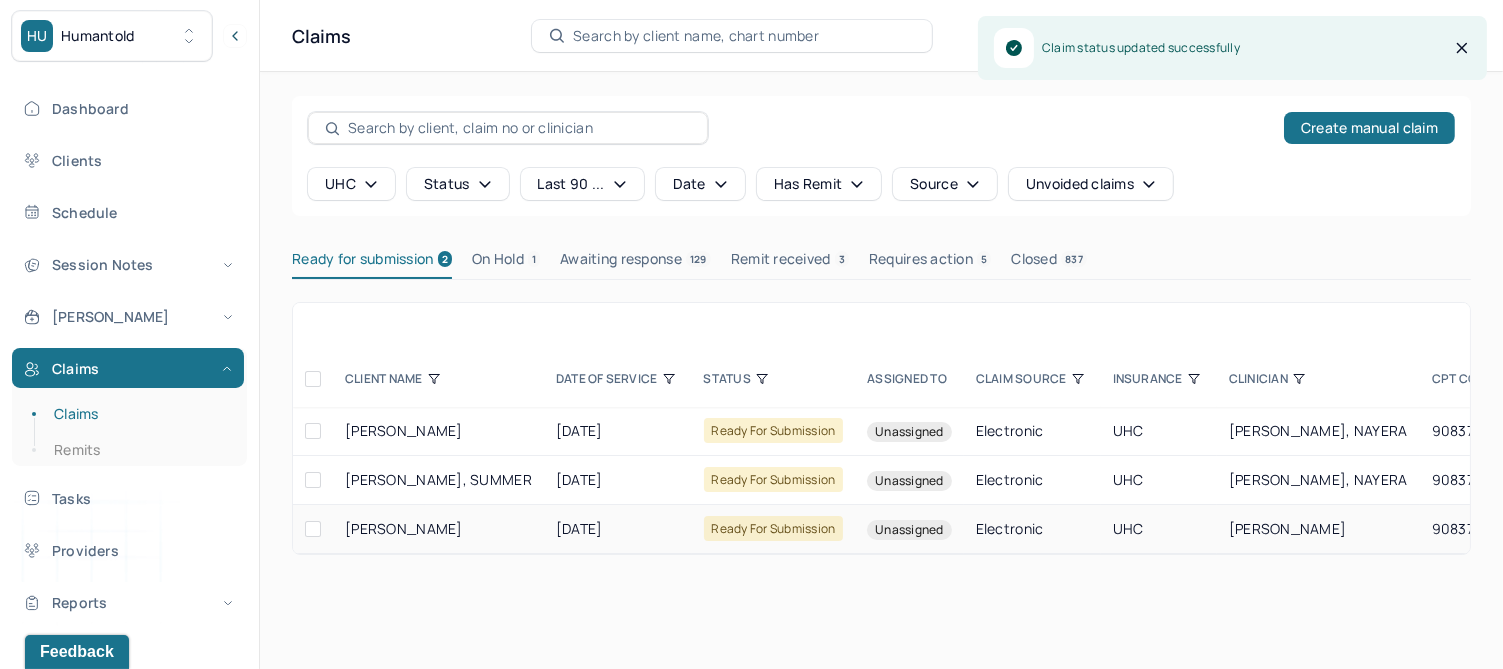 click on "[DATE]" at bounding box center [618, 529] 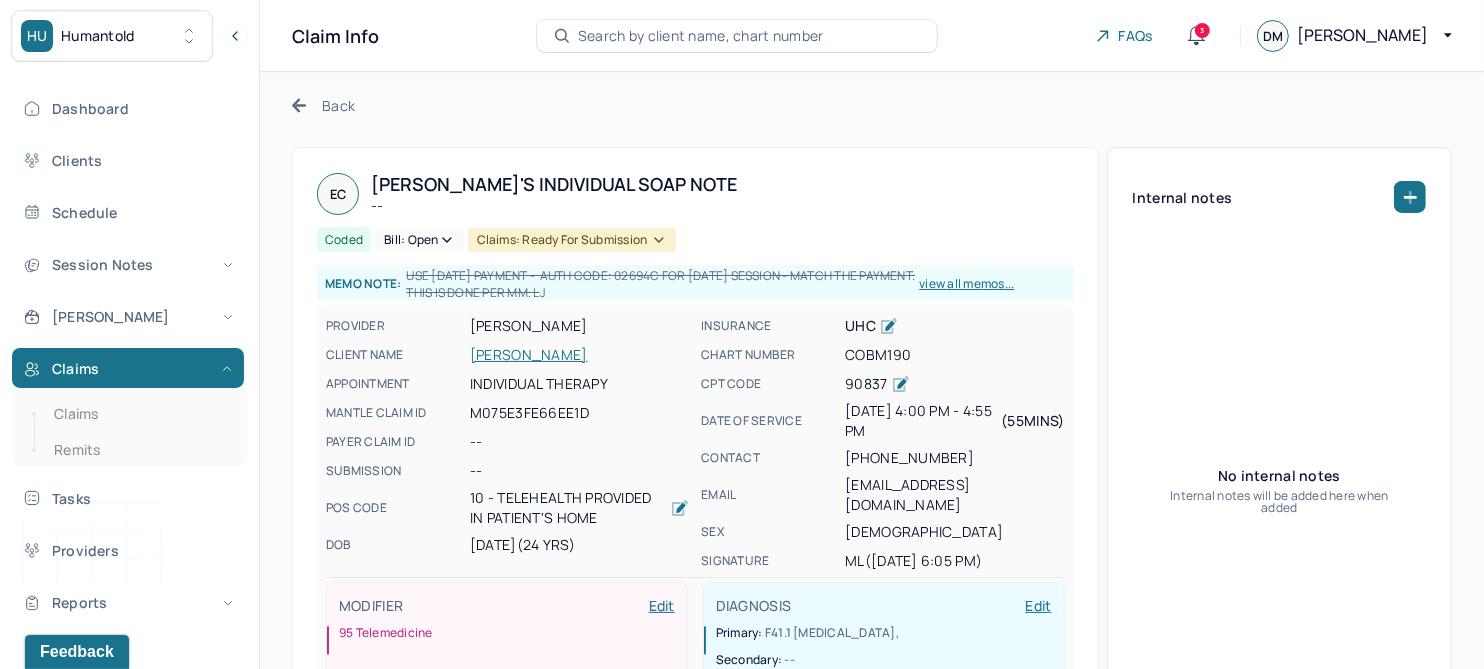 click on "Claims: ready for submission" at bounding box center [572, 240] 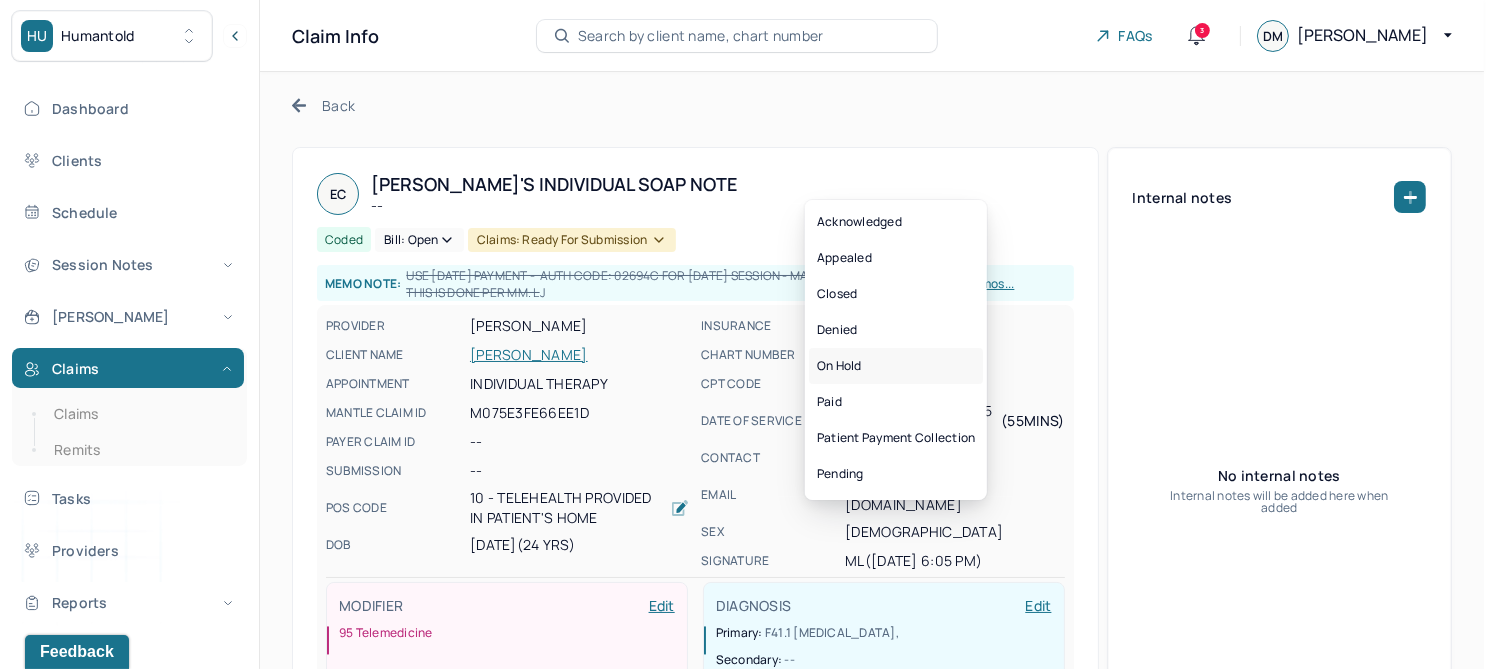 click on "On hold" at bounding box center (896, 366) 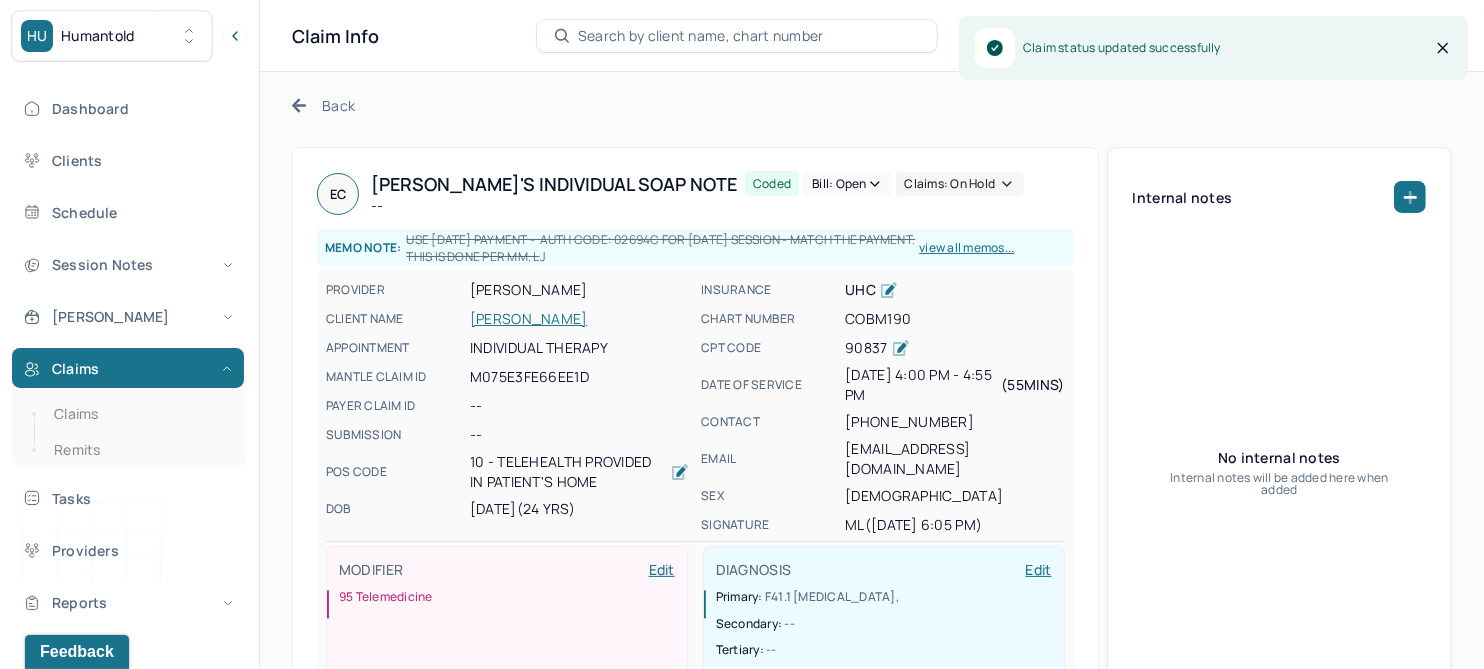 click on "Back" at bounding box center (323, 105) 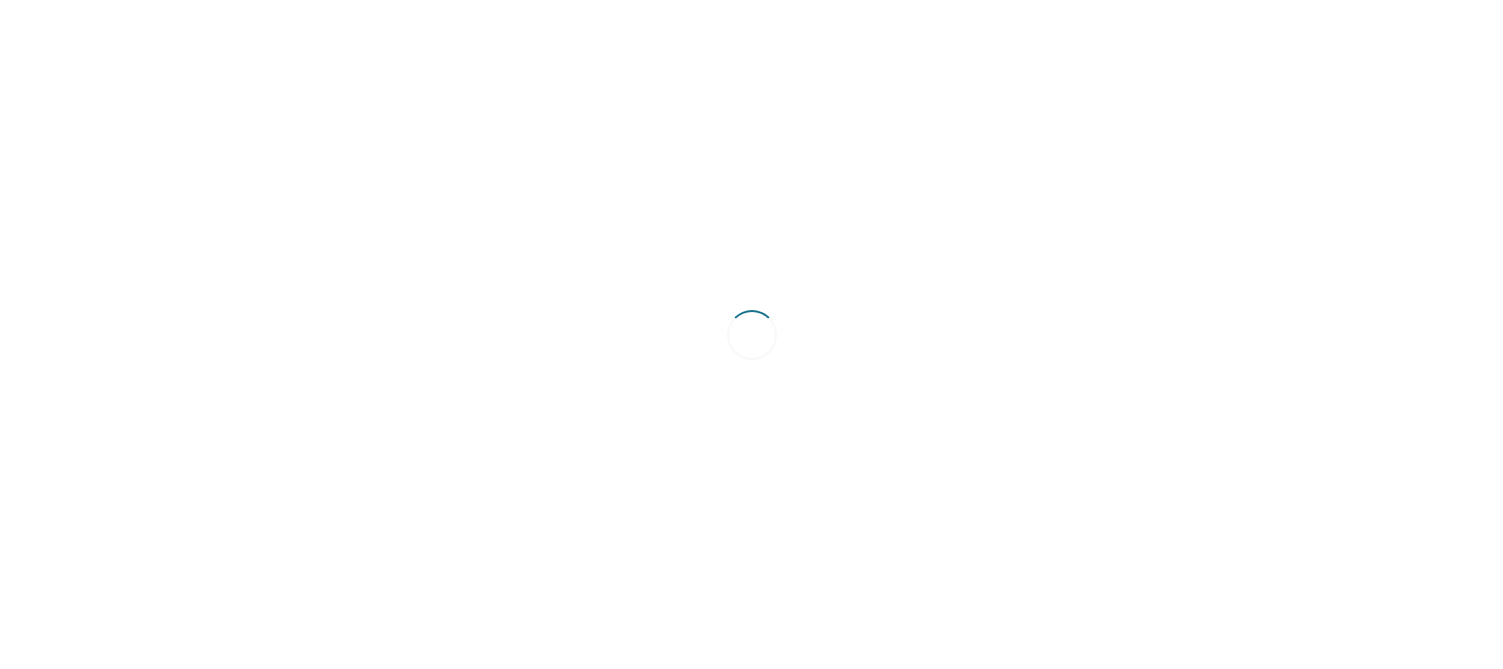 scroll, scrollTop: 0, scrollLeft: 0, axis: both 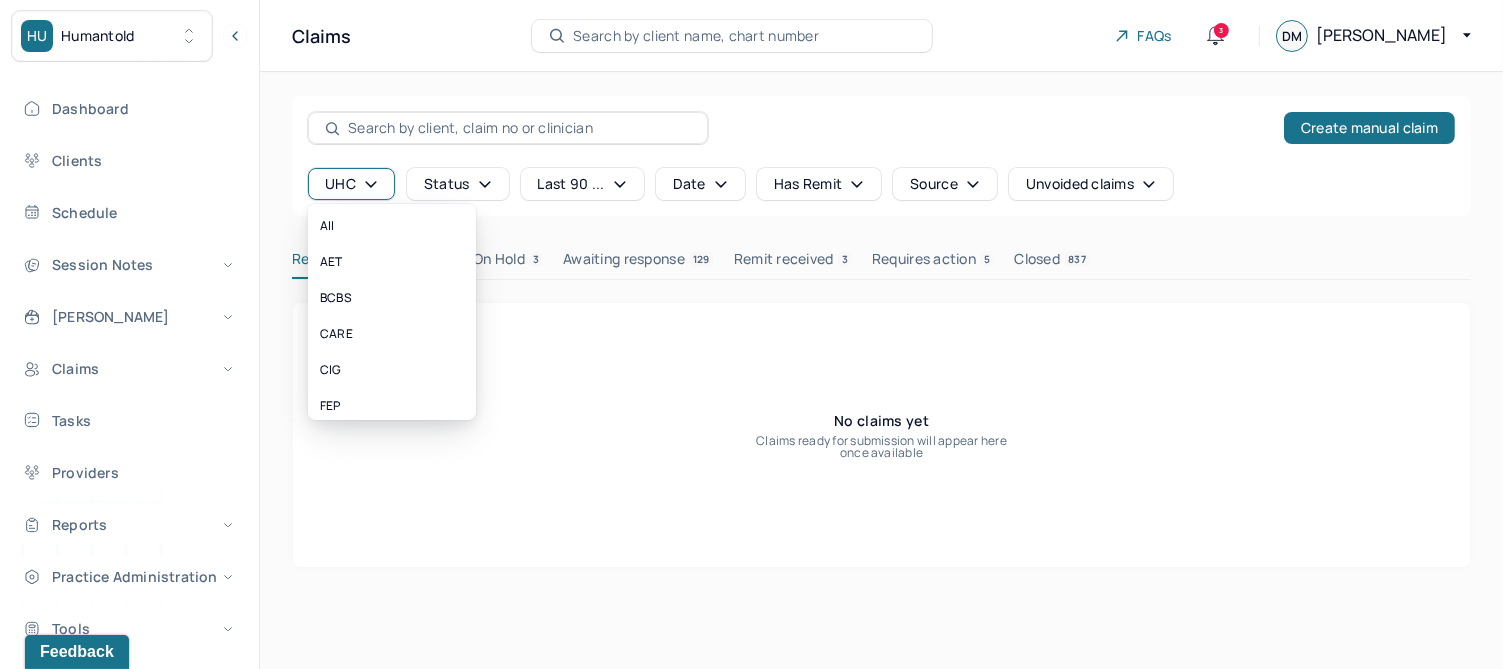 click 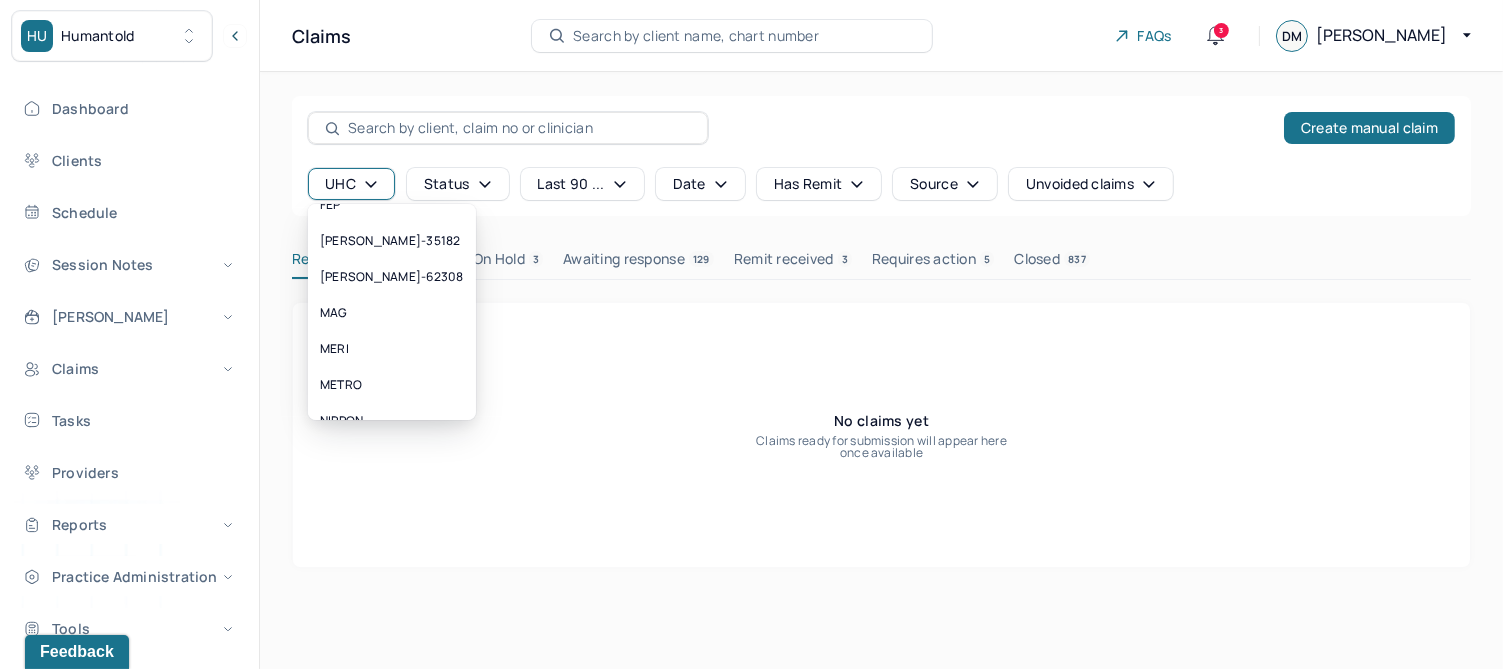 scroll, scrollTop: 250, scrollLeft: 0, axis: vertical 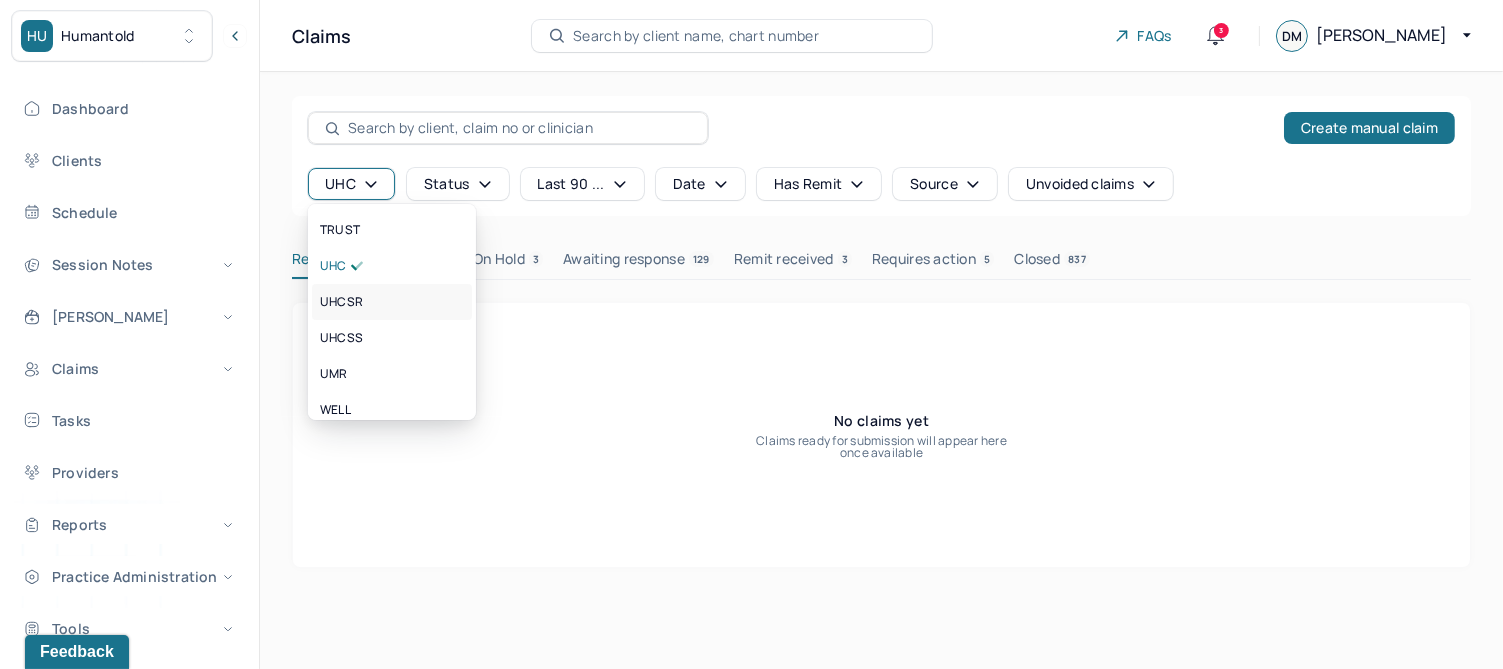 click on "UHCSR" at bounding box center (341, 302) 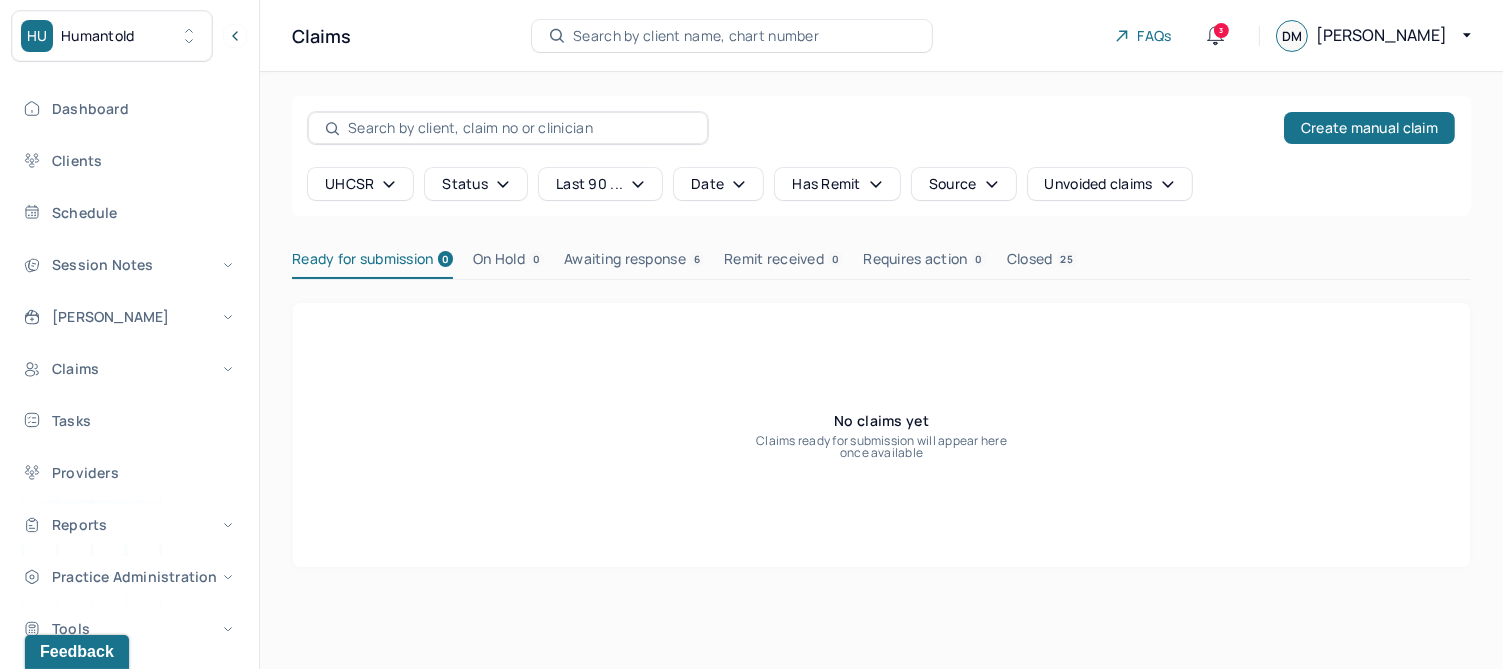 click 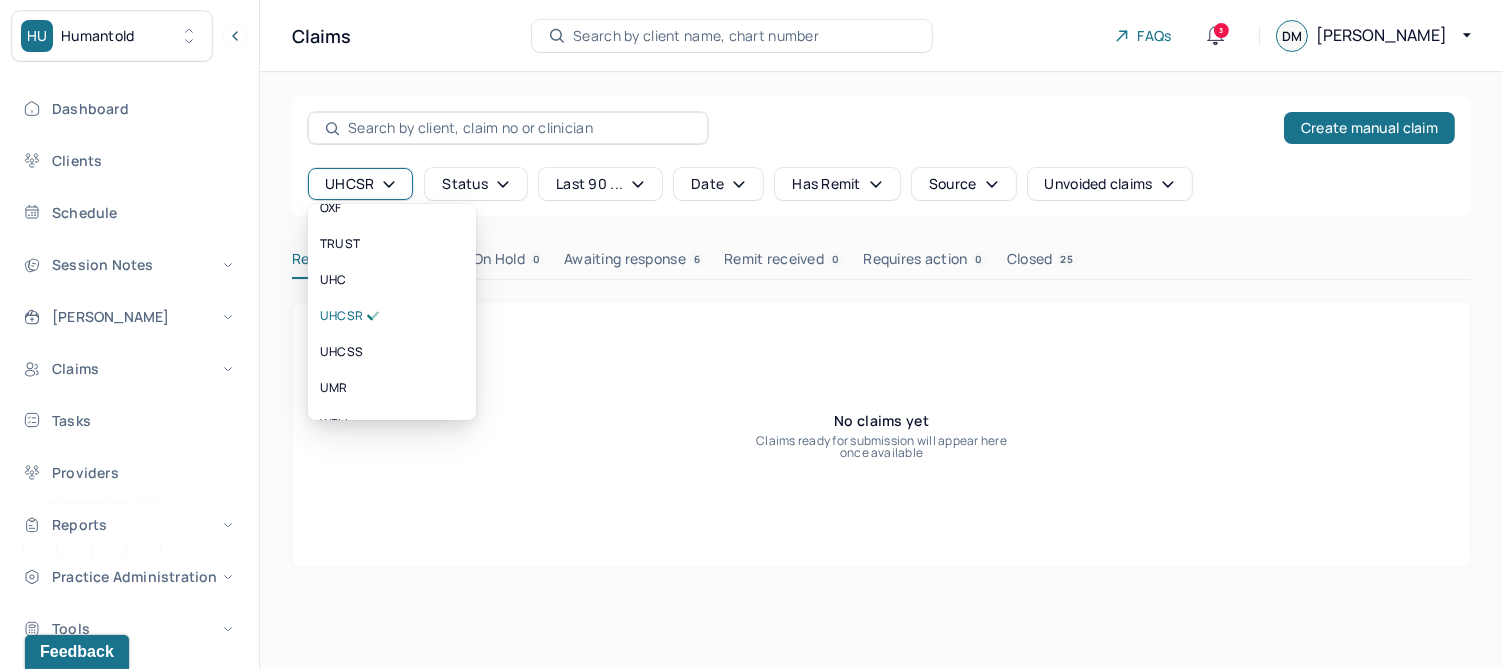 scroll, scrollTop: 500, scrollLeft: 0, axis: vertical 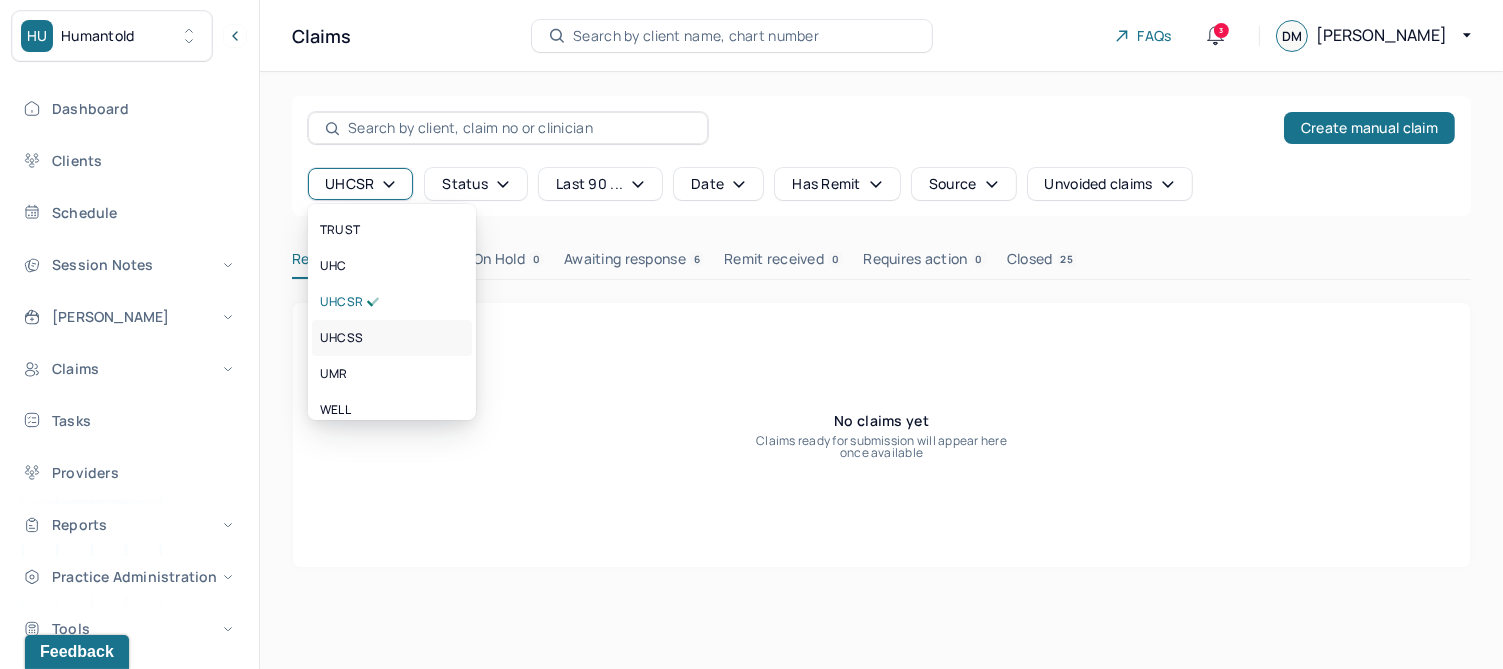 click on "UHCSS" at bounding box center [341, 338] 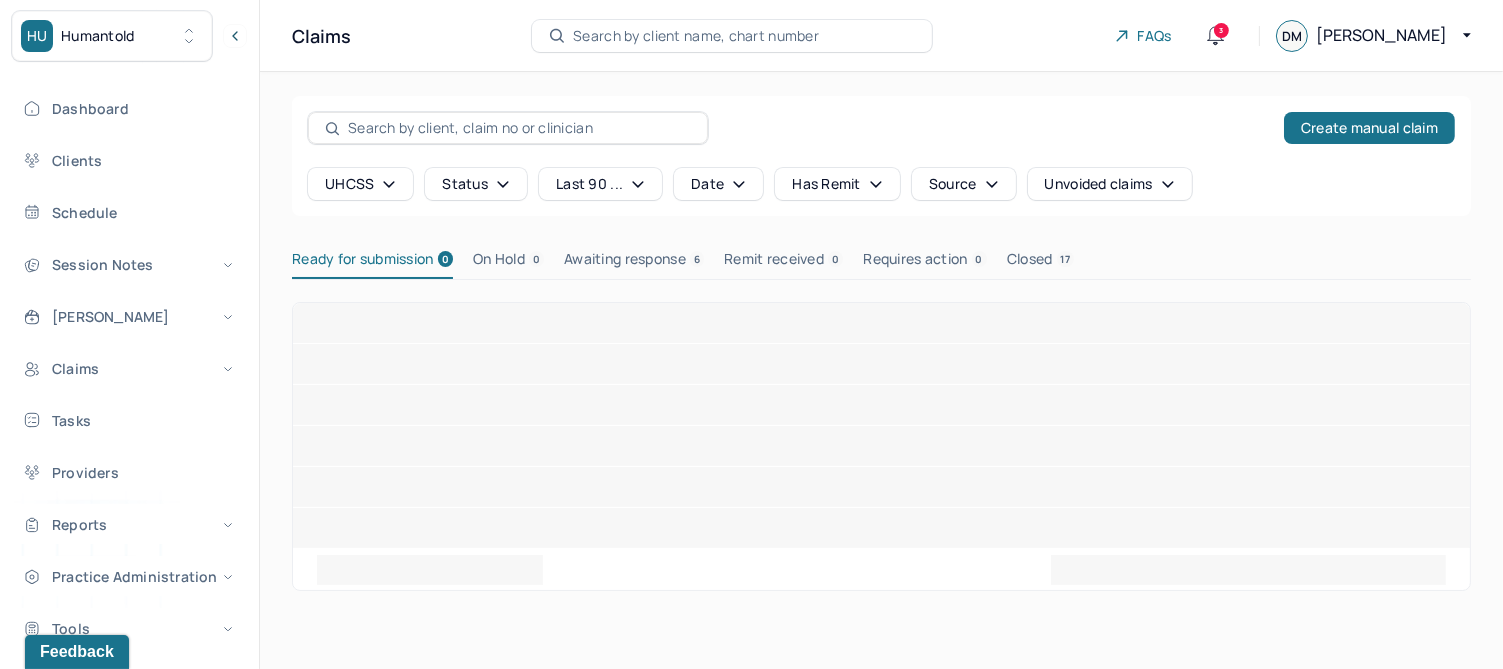 click on "UHCSS" at bounding box center [360, 184] 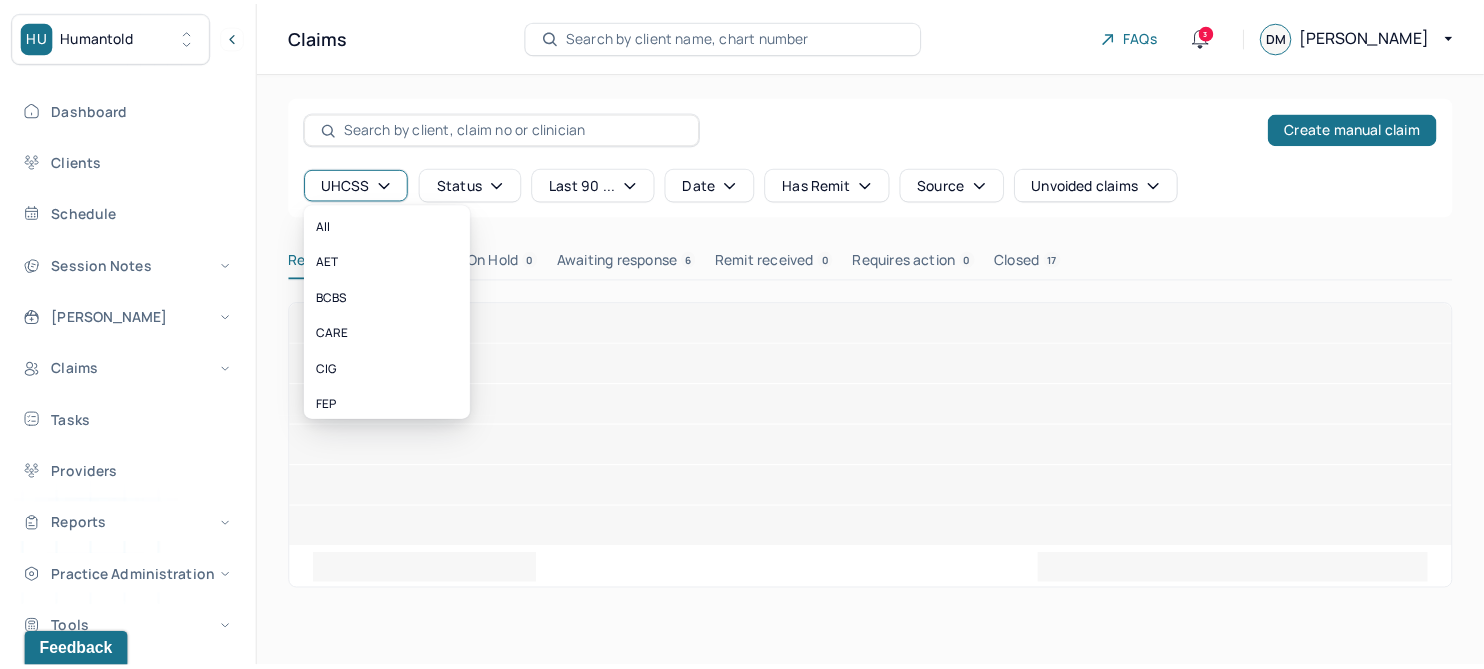 scroll, scrollTop: 511, scrollLeft: 0, axis: vertical 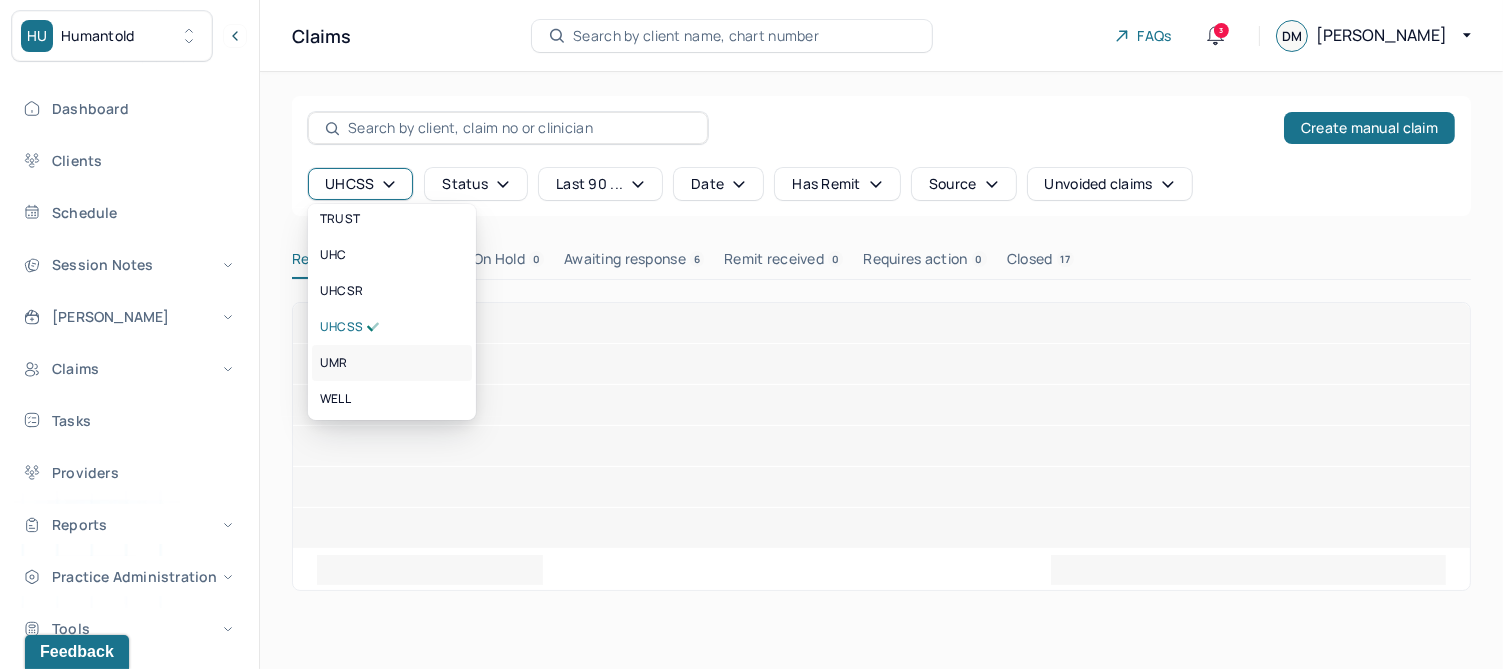click on "UMR" at bounding box center (334, 363) 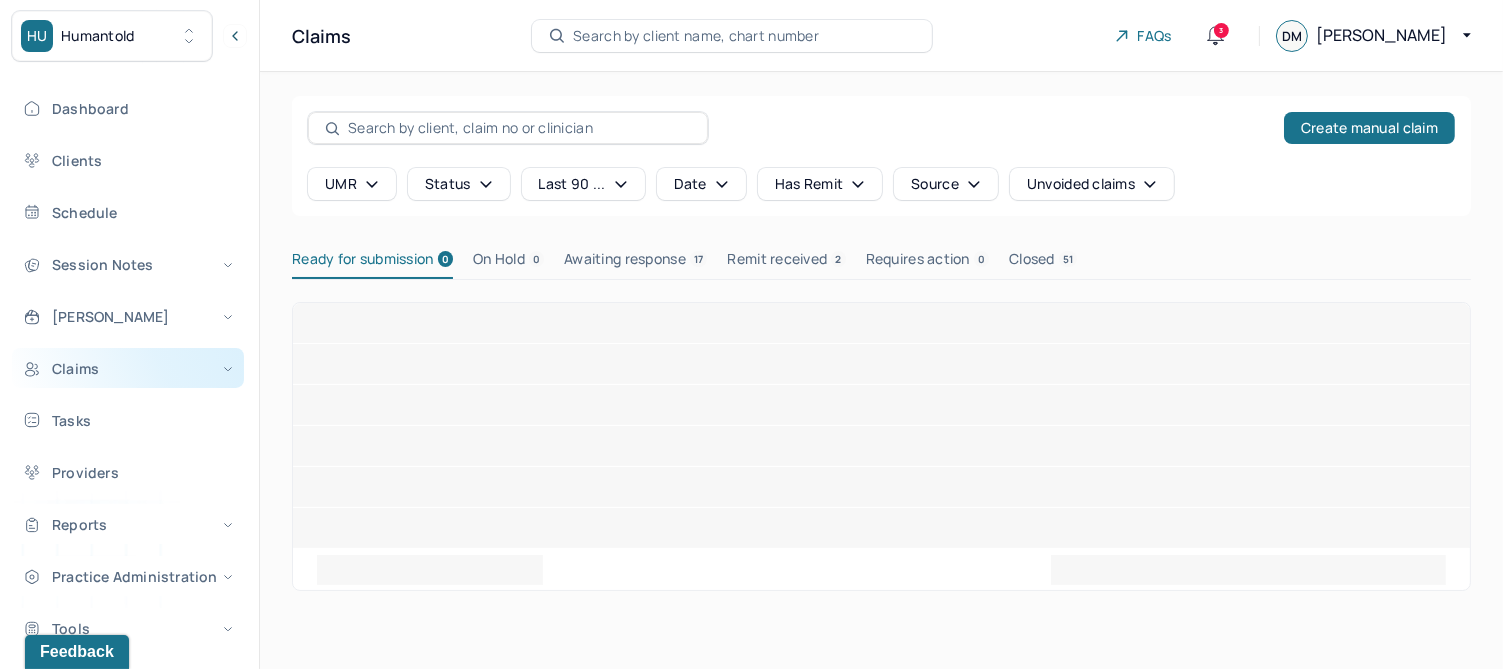 click on "Claims" at bounding box center (128, 368) 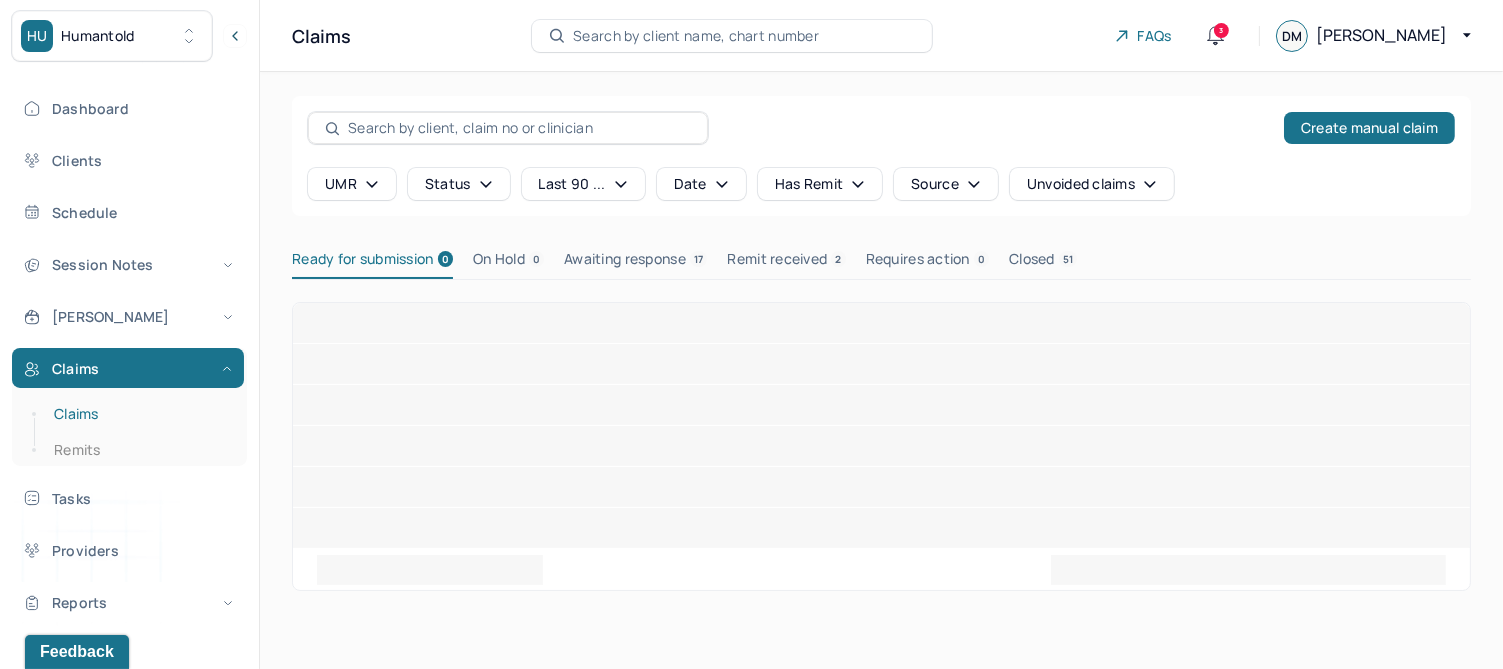 click on "Claims" at bounding box center [139, 414] 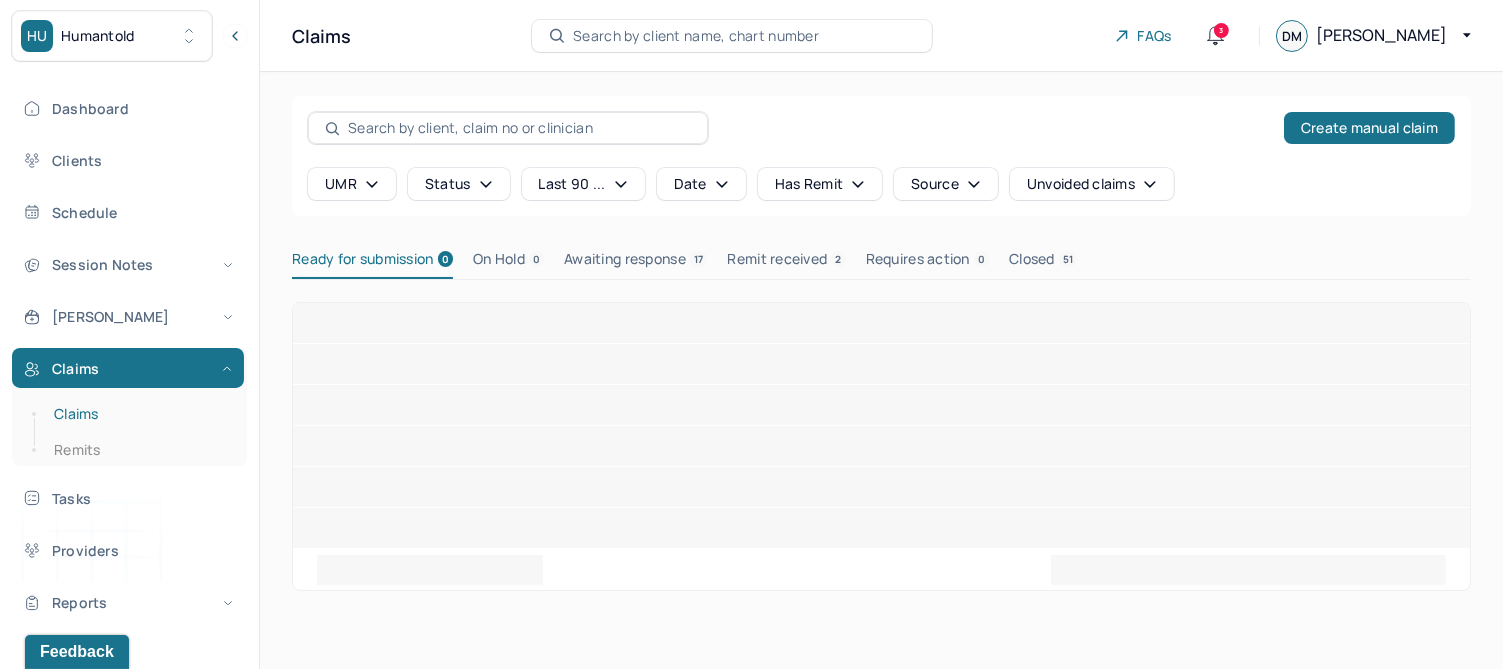 click on "Claims" at bounding box center (139, 414) 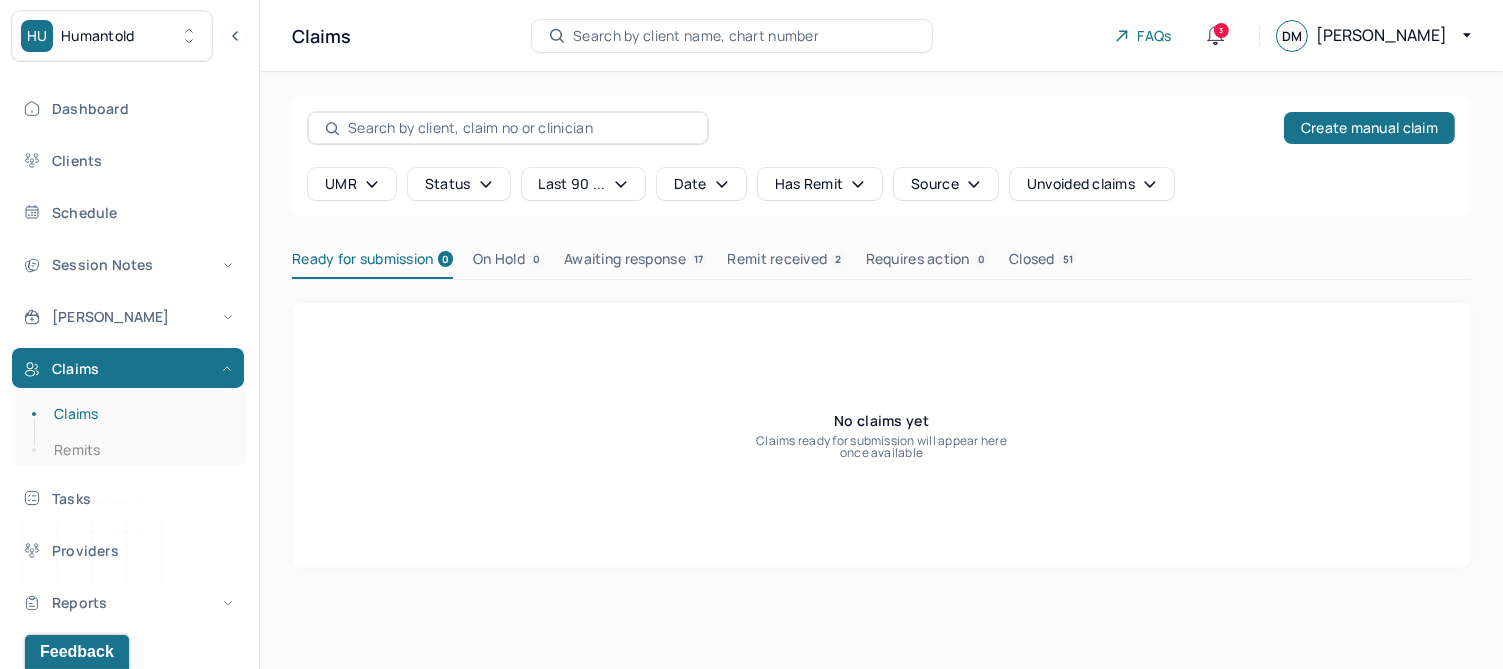click 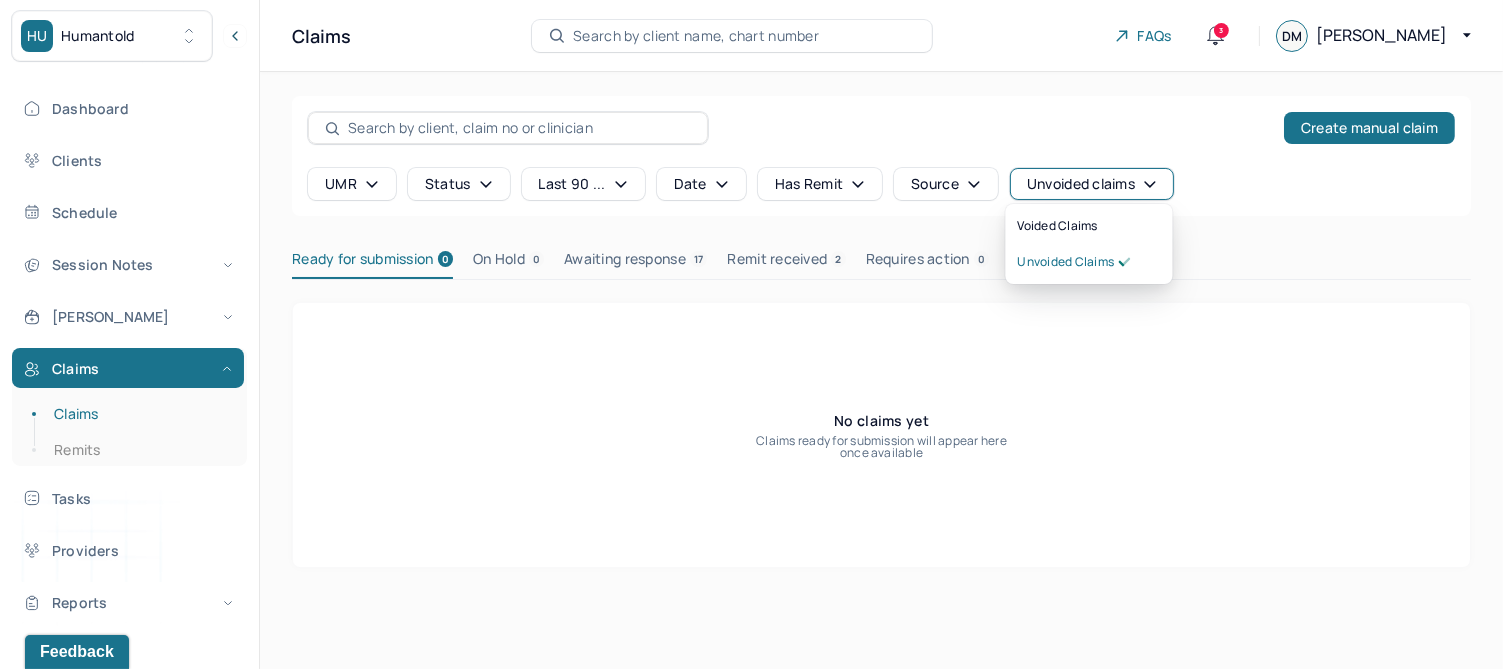 click 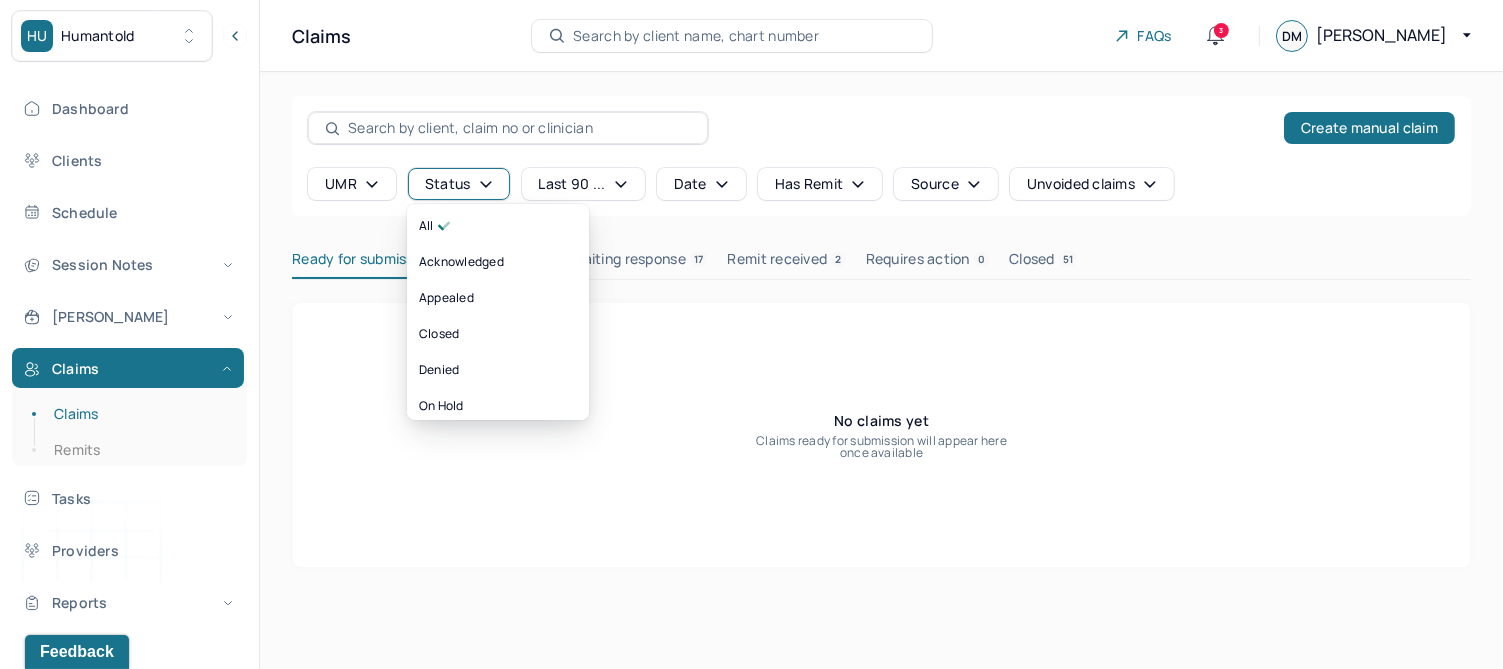 click 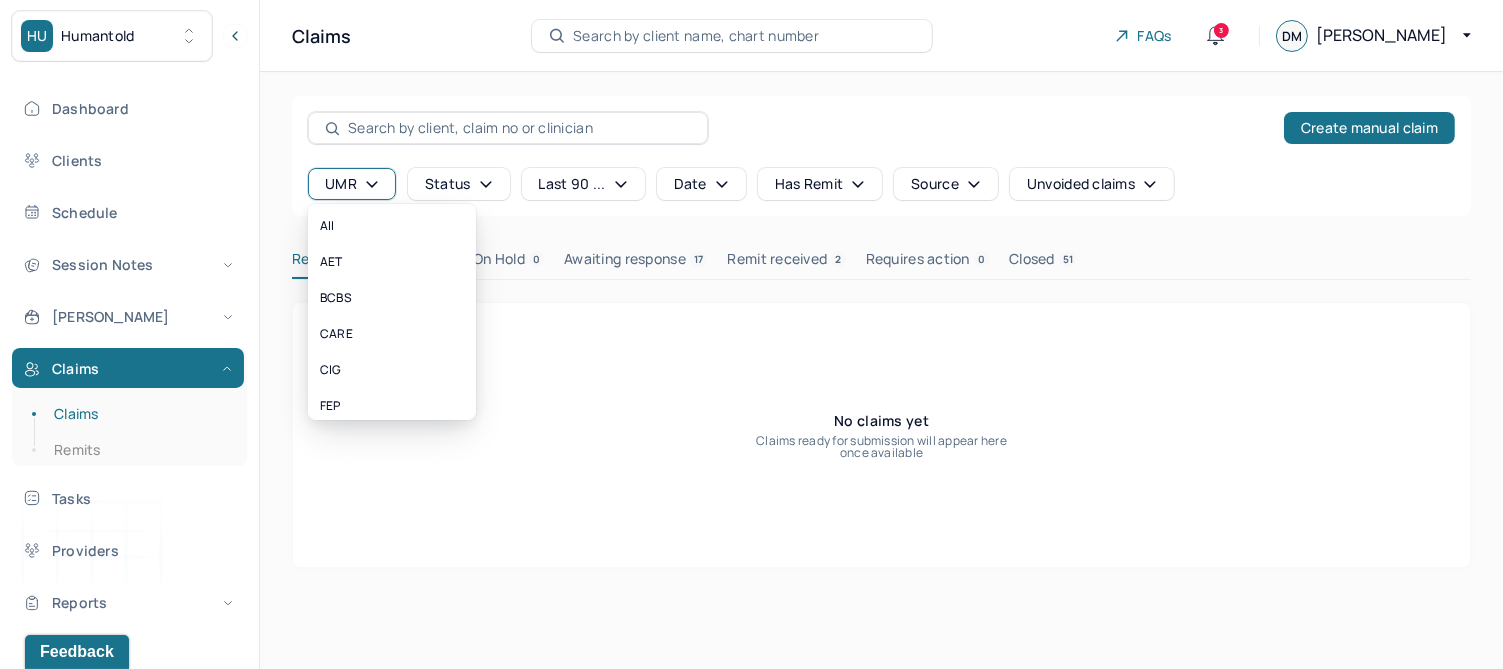 click on "UMR" at bounding box center [352, 184] 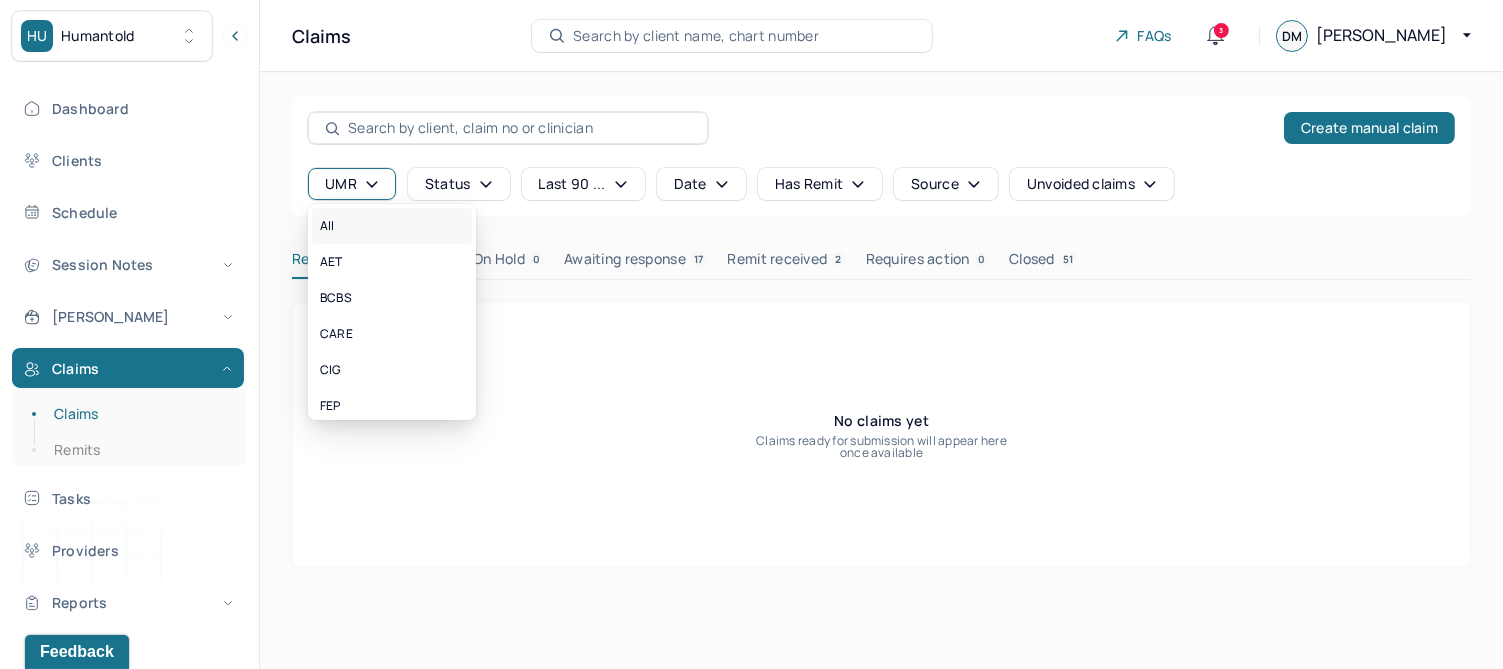 click on "All" at bounding box center (392, 226) 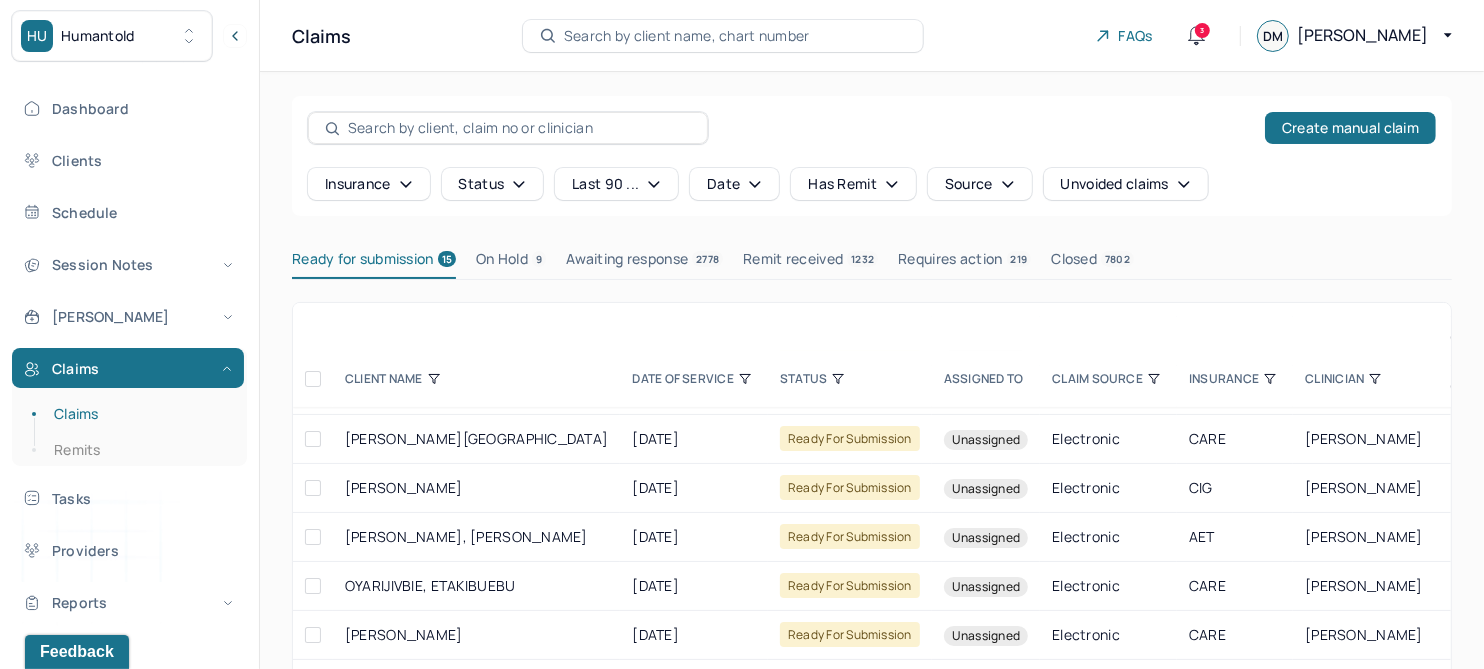 scroll, scrollTop: 320, scrollLeft: 0, axis: vertical 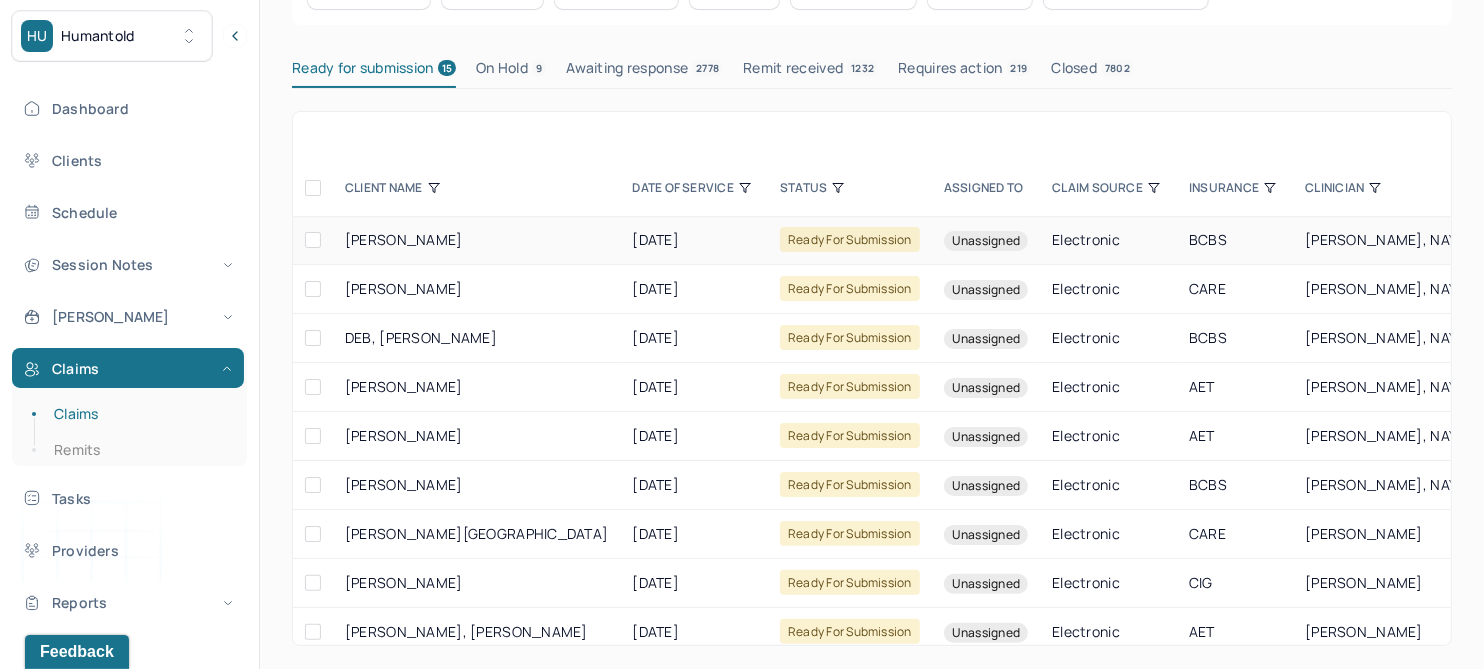 click on "[DATE]" at bounding box center (694, 240) 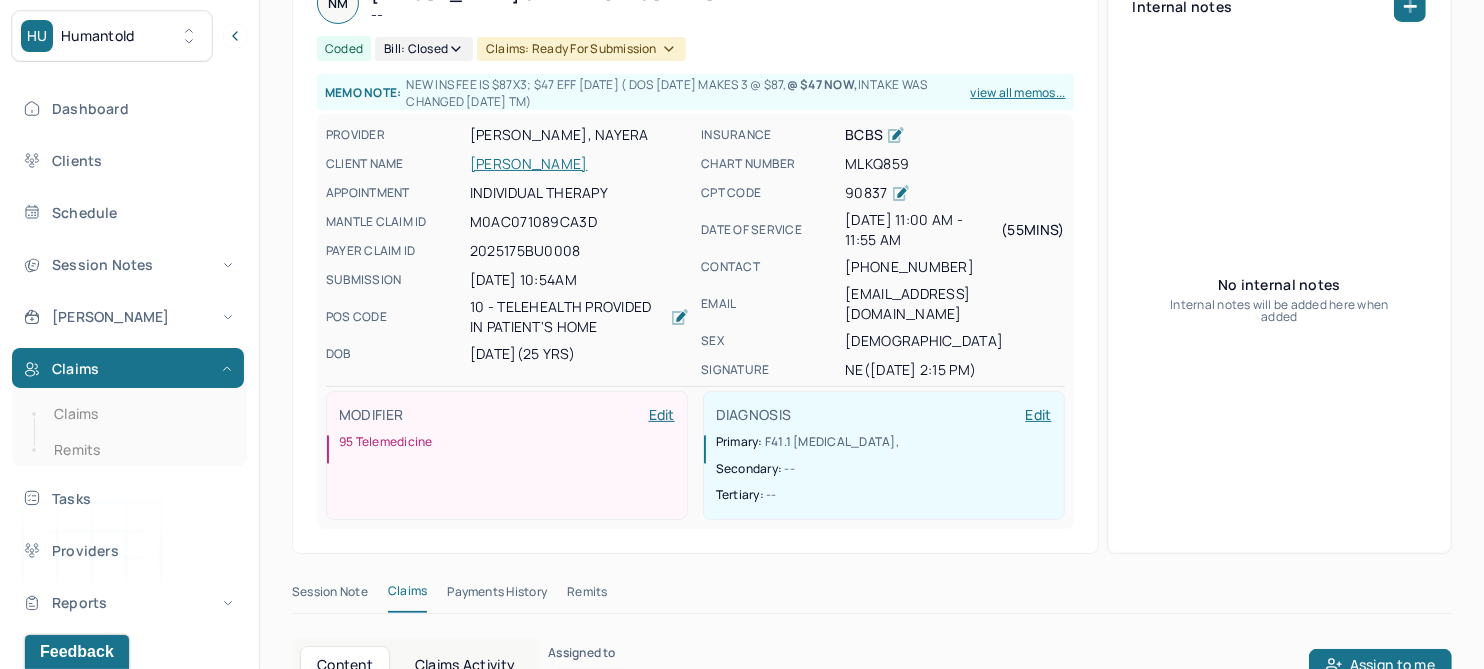 click on "Session Note" at bounding box center [330, 596] 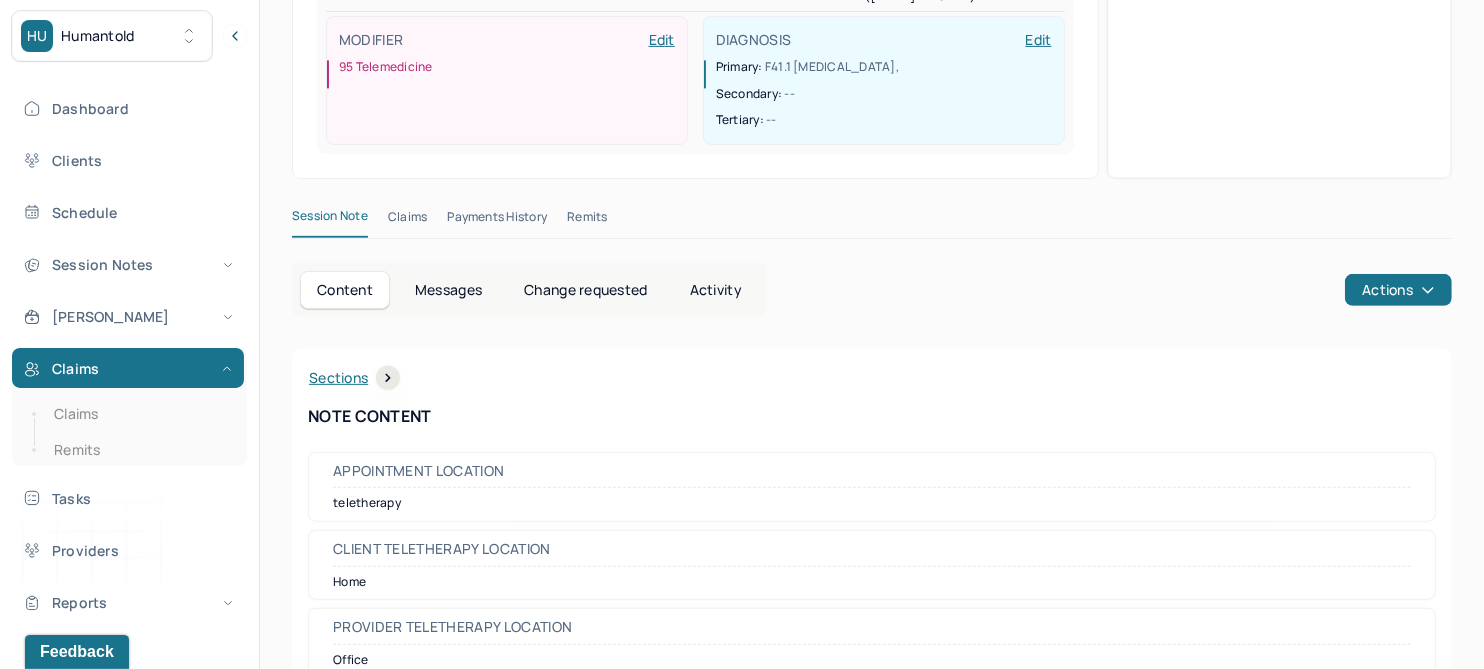 click on "Change requested" at bounding box center (585, 290) 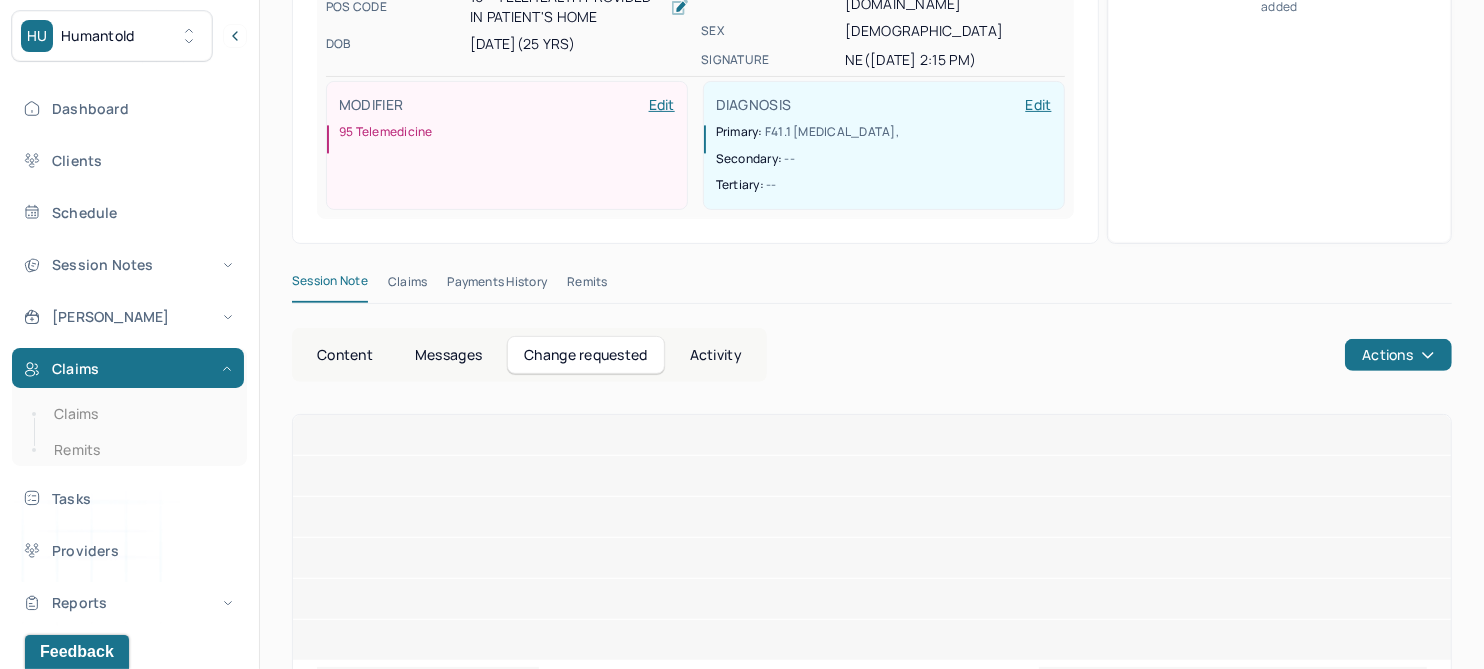 scroll, scrollTop: 351, scrollLeft: 0, axis: vertical 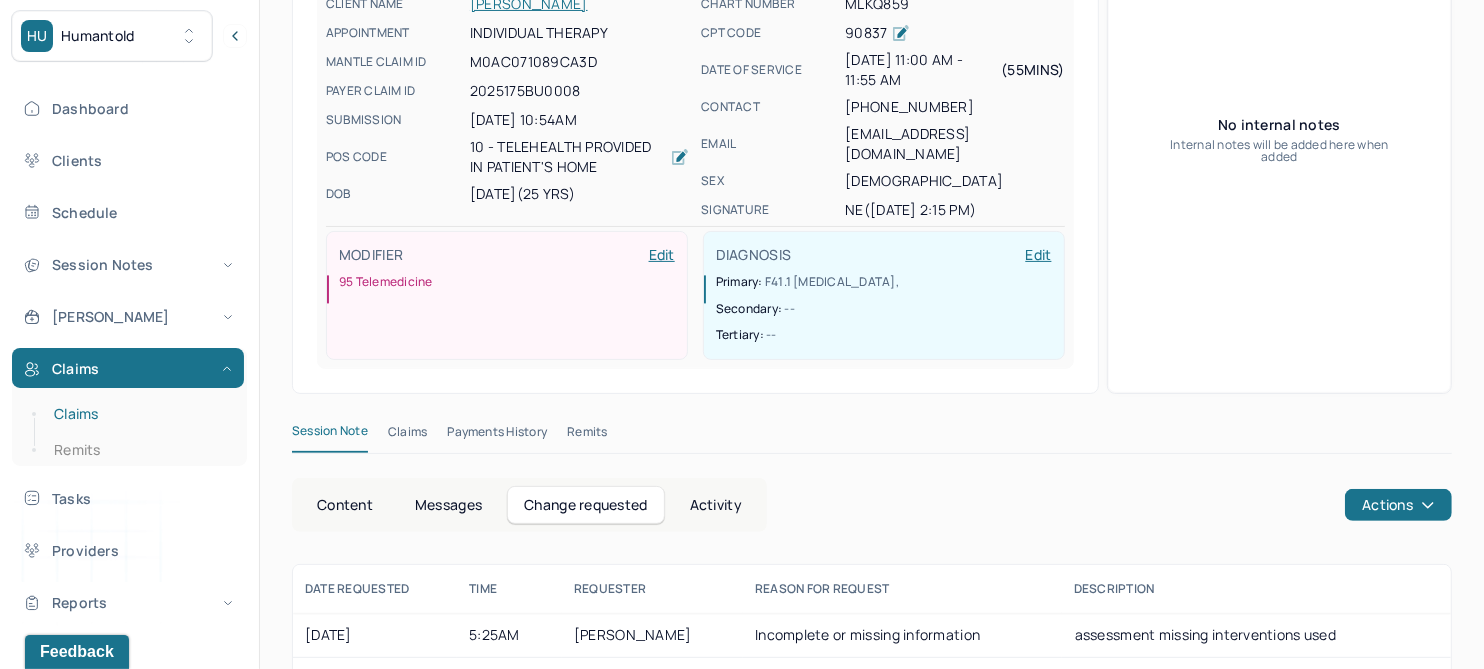 click on "Claims" at bounding box center (139, 414) 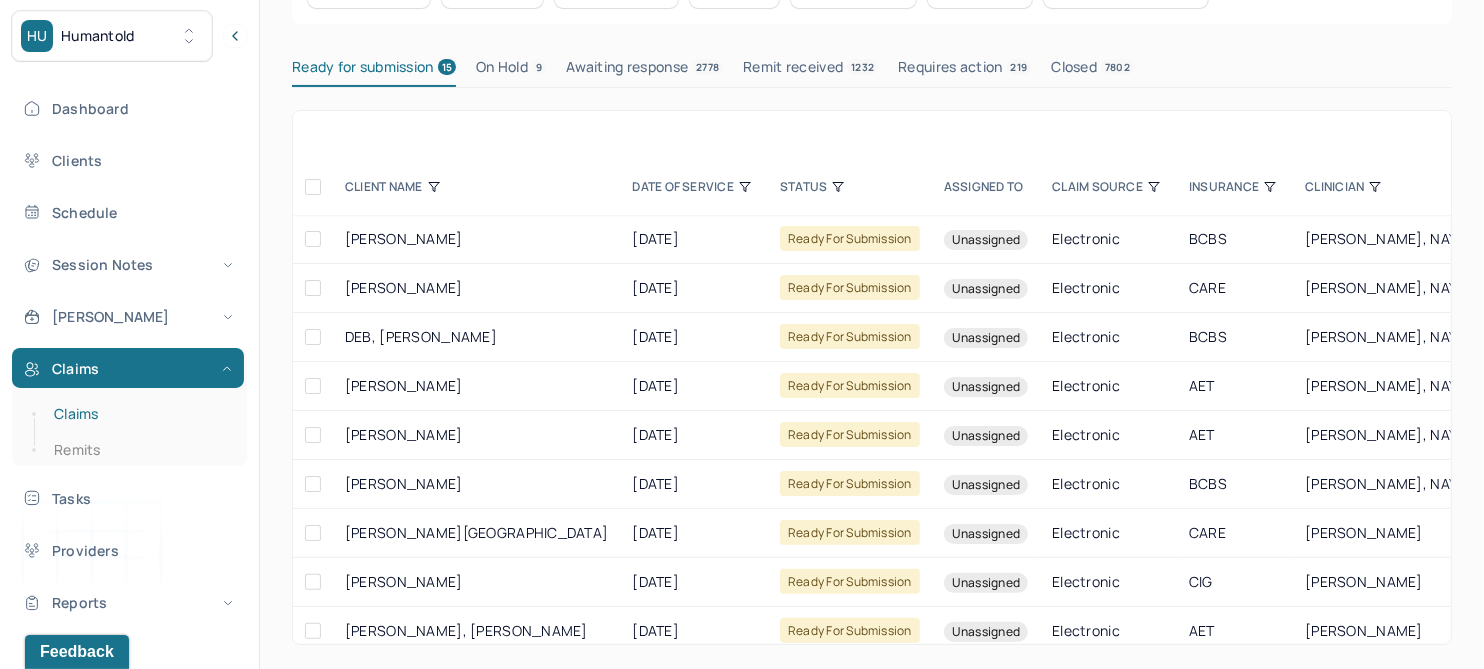 scroll, scrollTop: 191, scrollLeft: 0, axis: vertical 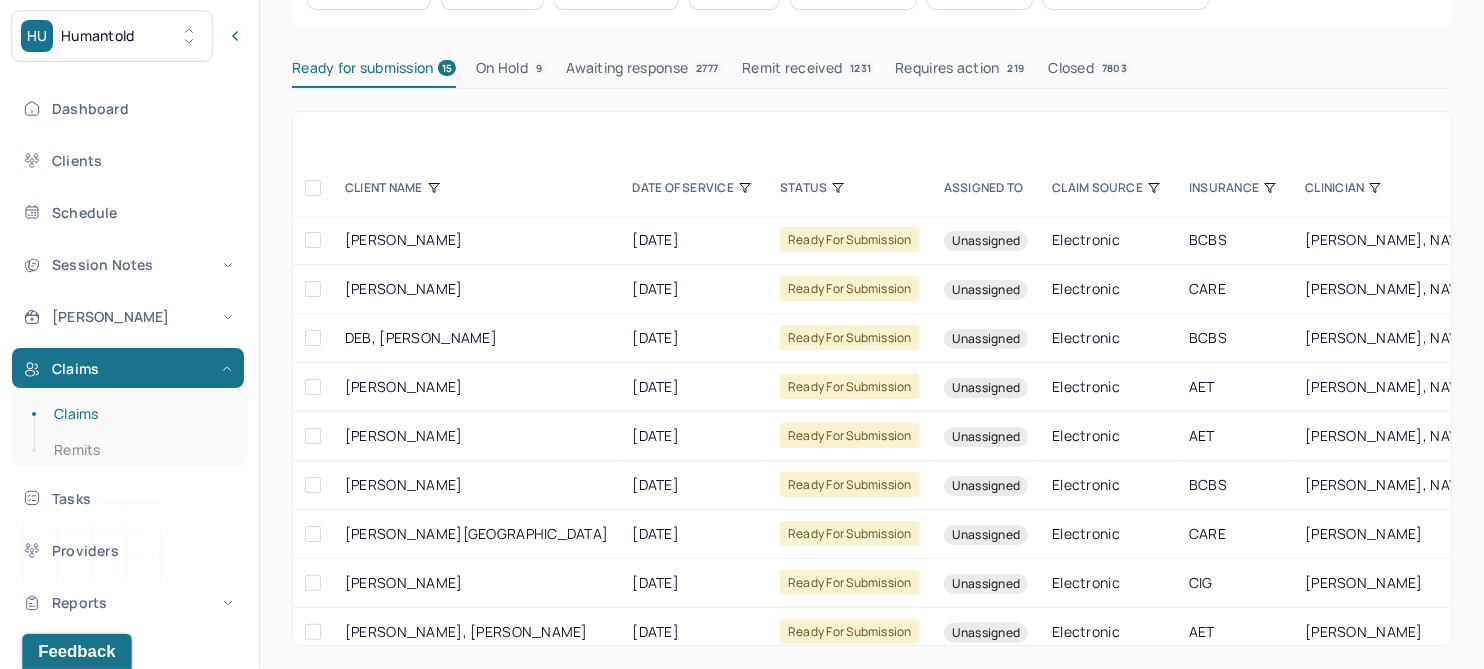 click on "Feedback" at bounding box center [76, 651] 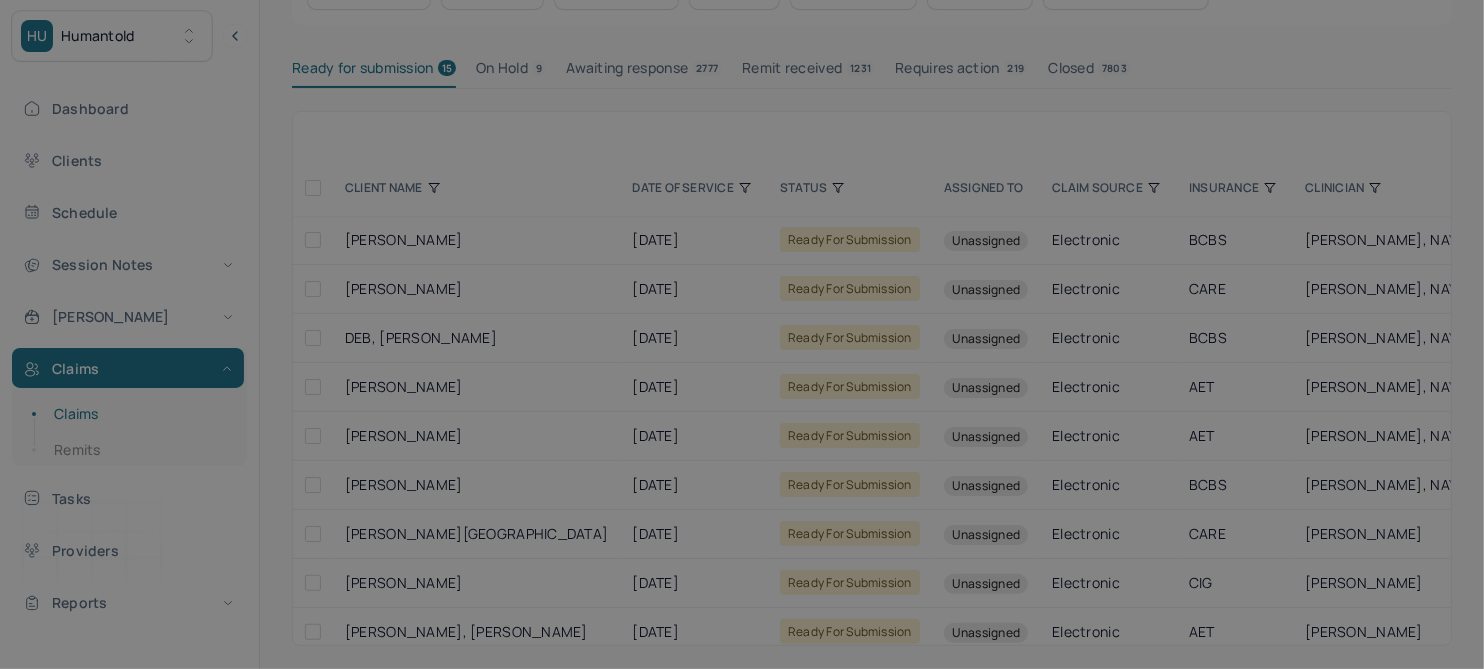 scroll, scrollTop: 0, scrollLeft: 0, axis: both 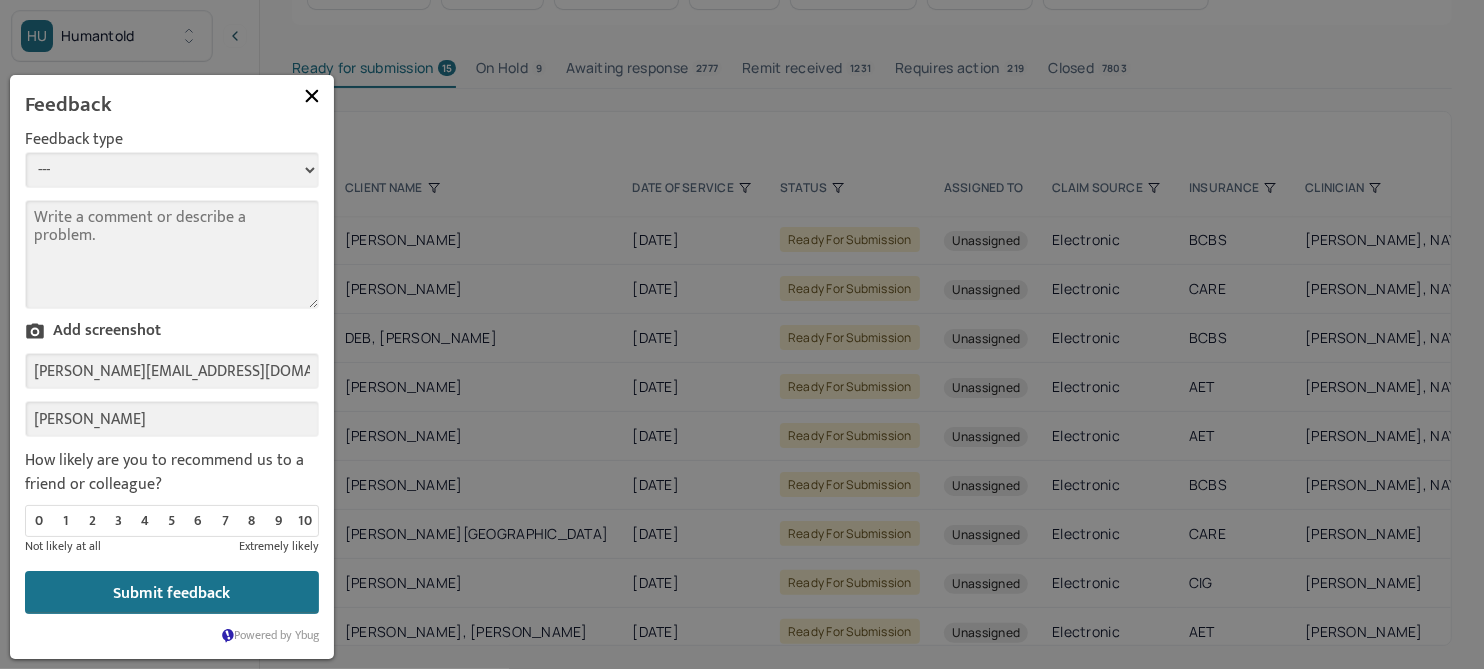 click on "--- Bug Improvement Question Feedback" at bounding box center (172, 170) 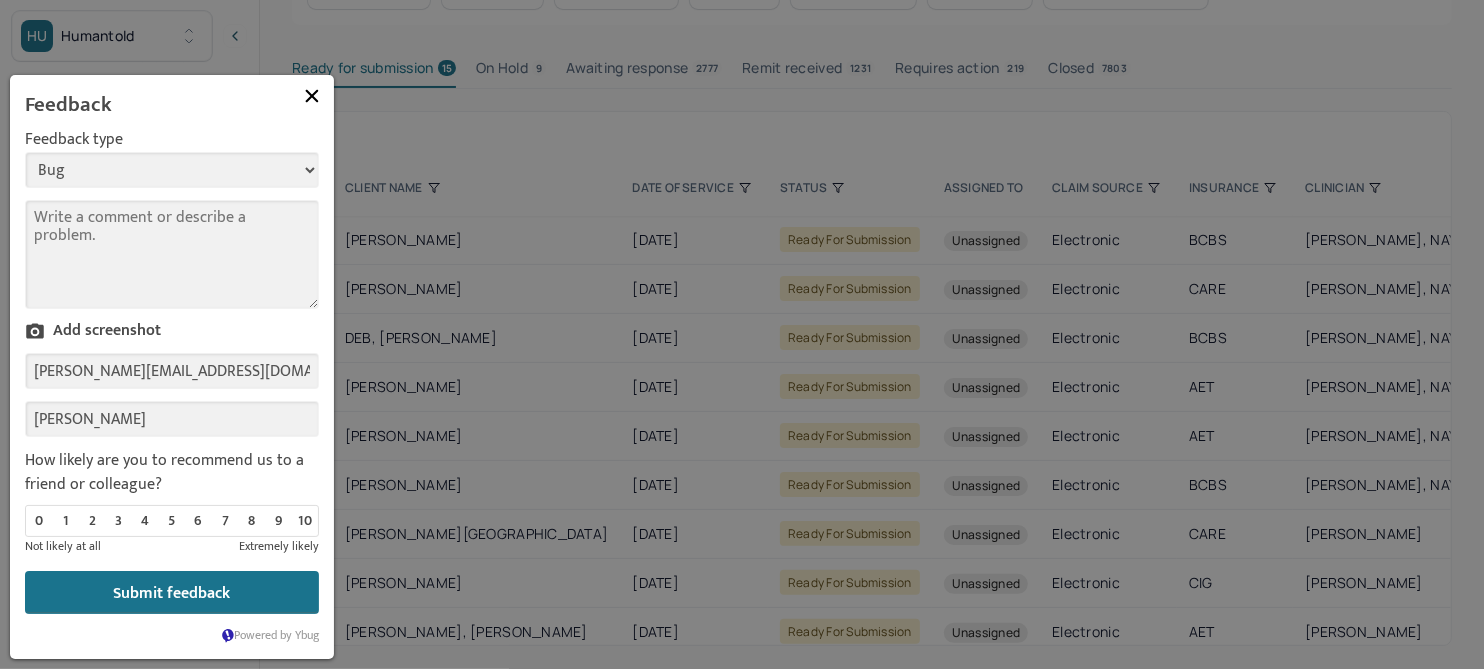 click on "--- Bug Improvement Question Feedback" at bounding box center (172, 170) 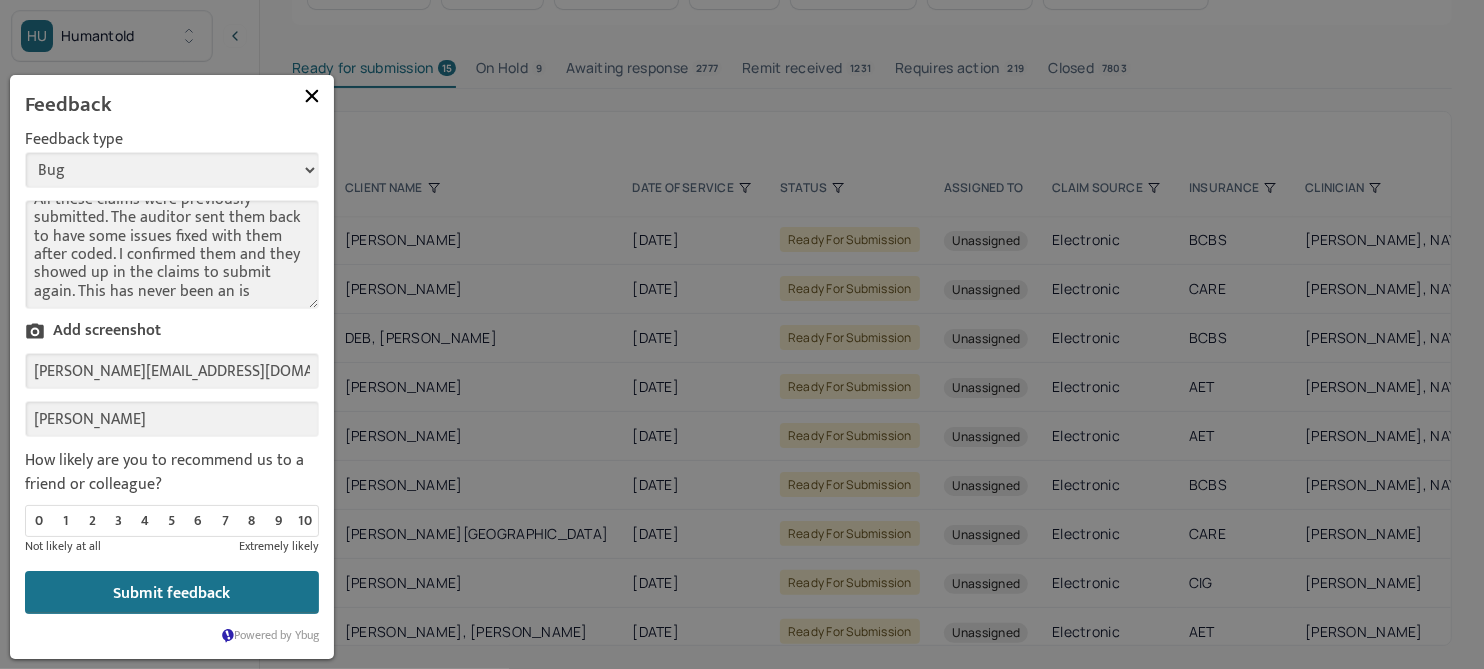 scroll, scrollTop: 33, scrollLeft: 0, axis: vertical 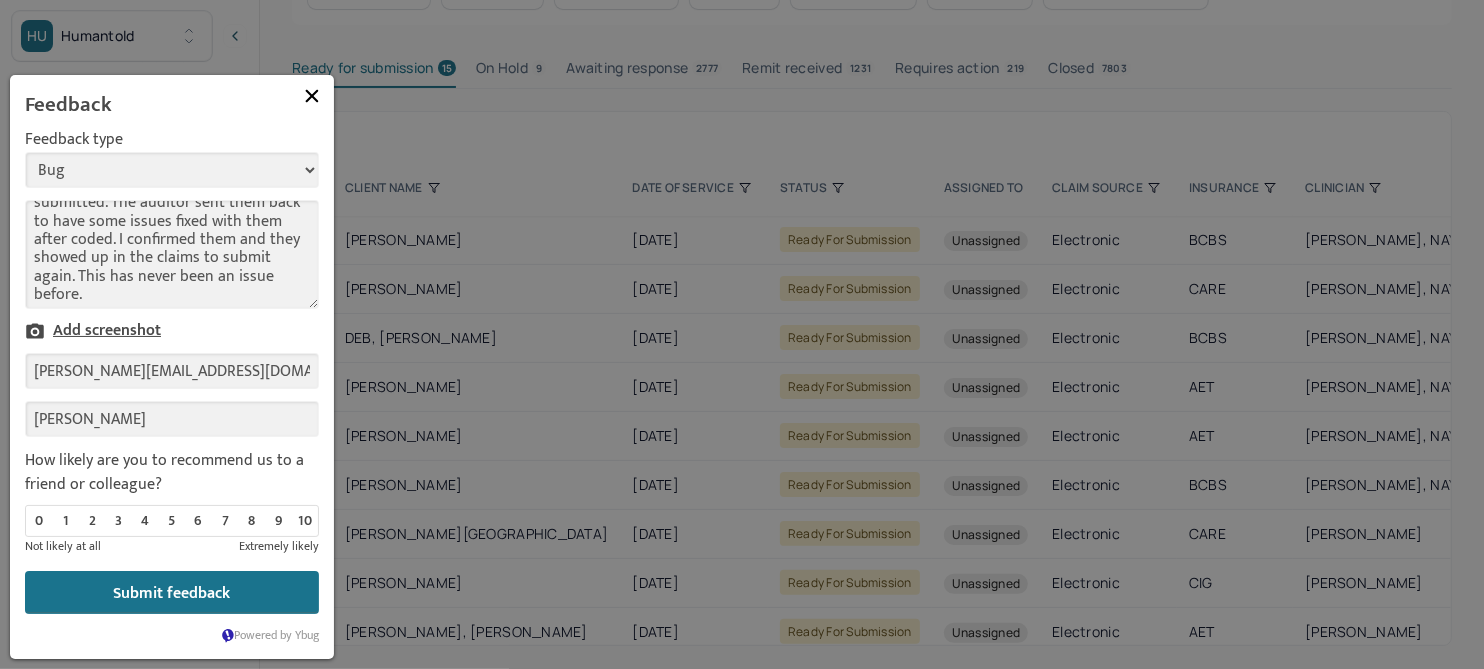 type on "All these claims were previously submitted. The auditor sent them back to have some issues fixed with them after coded. I confirmed them and they showed up in the claims to submit again. This has never been an issue before." 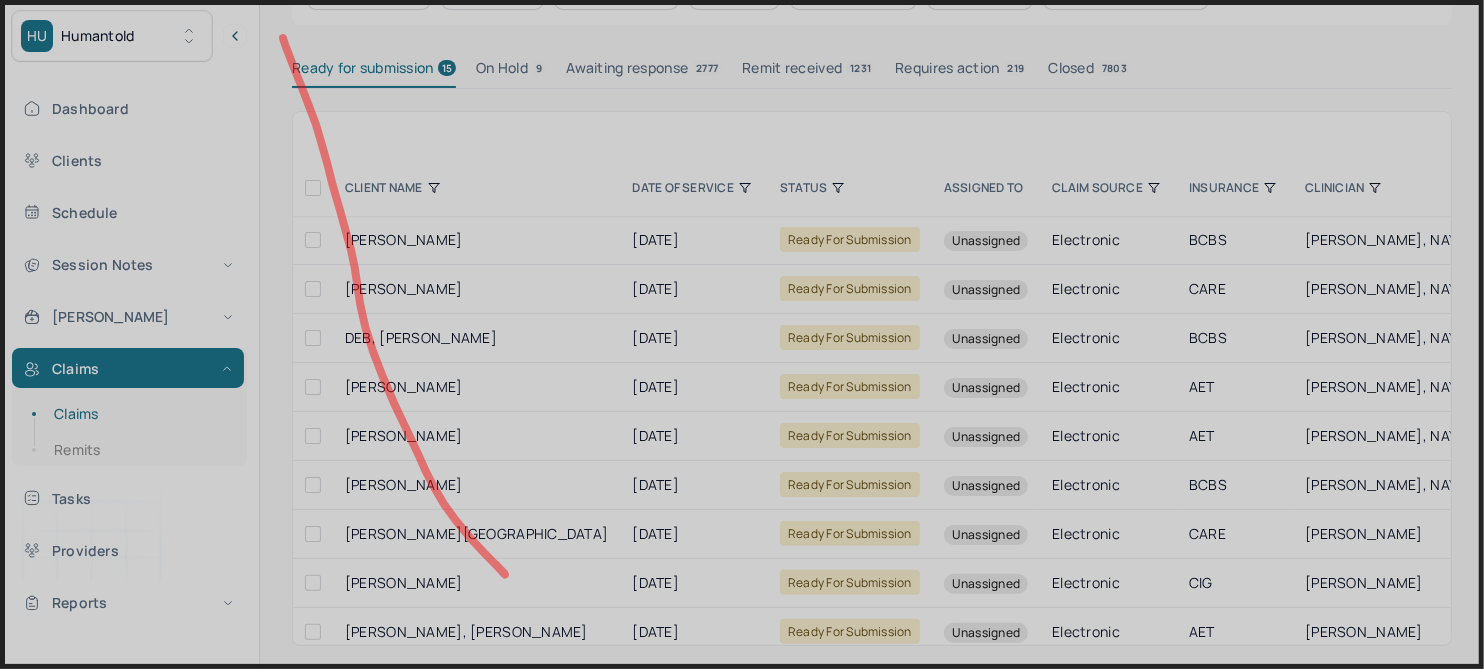 drag, startPoint x: 283, startPoint y: 38, endPoint x: 436, endPoint y: 383, distance: 377.4043 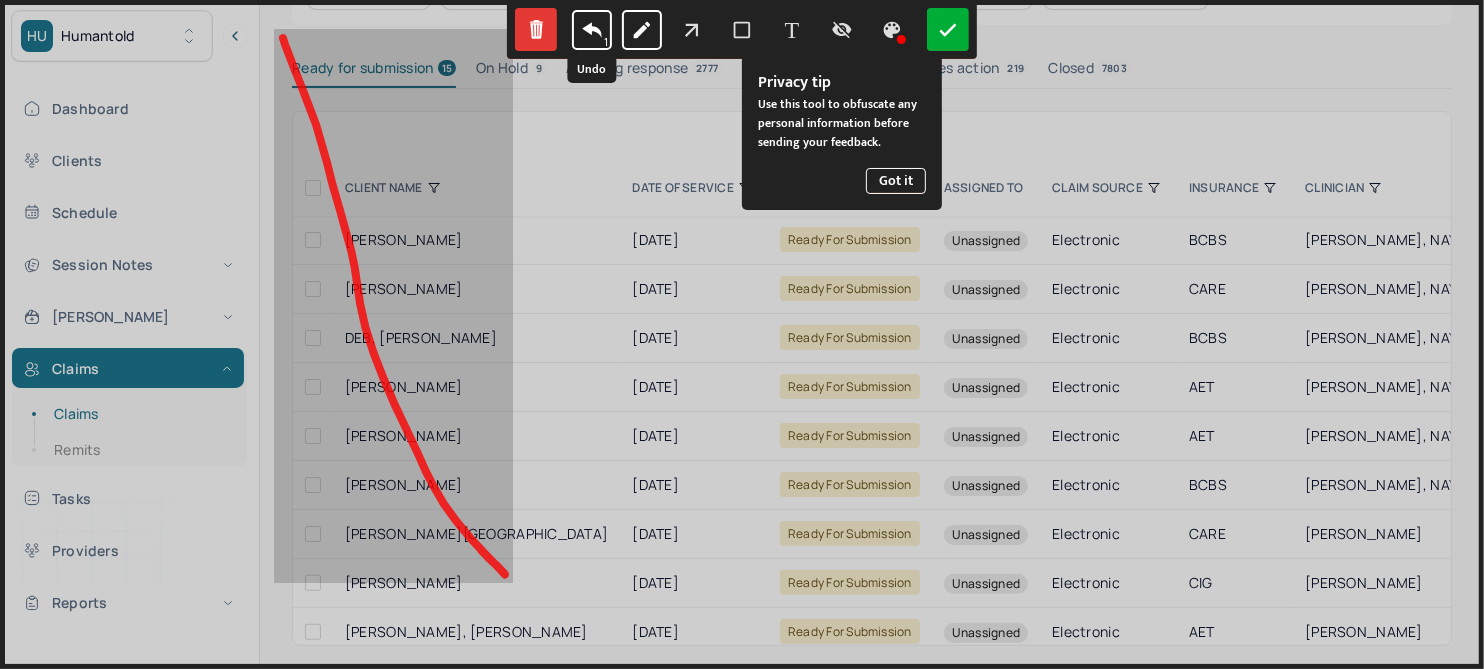 click on "1" at bounding box center [592, 30] 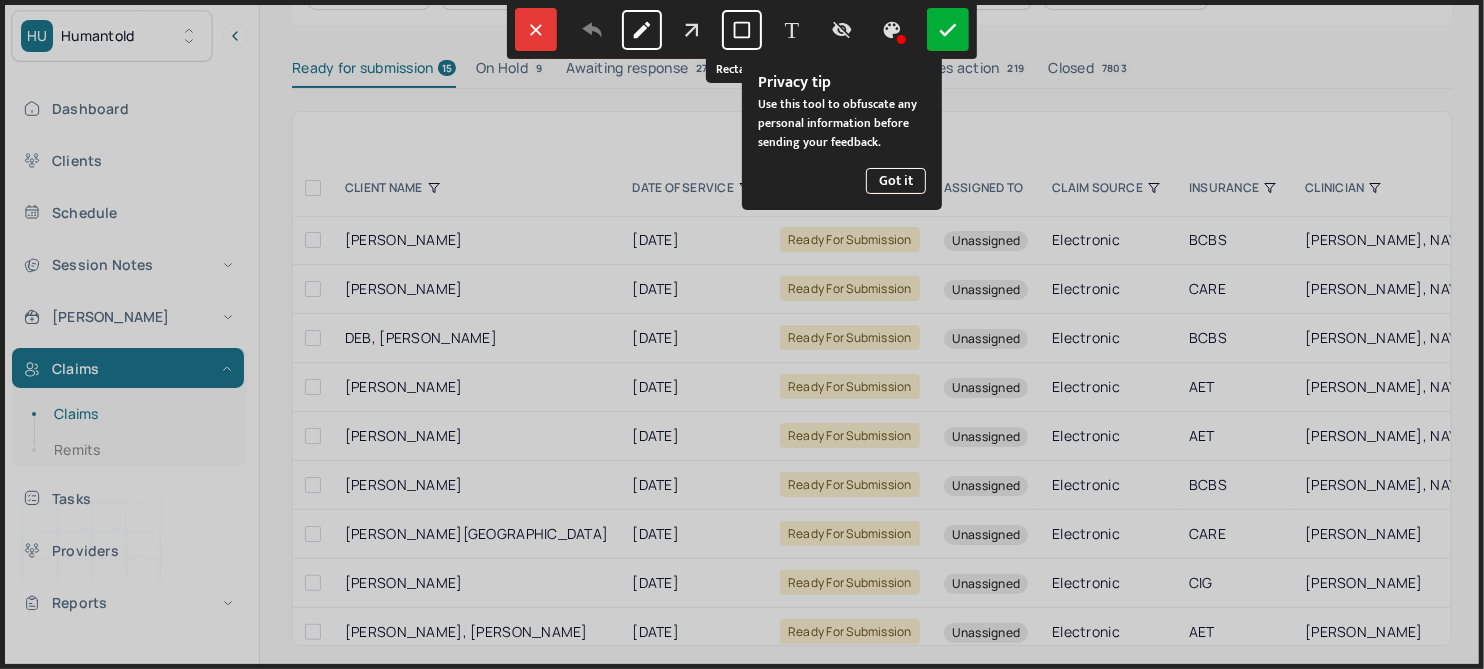 click at bounding box center (742, 30) 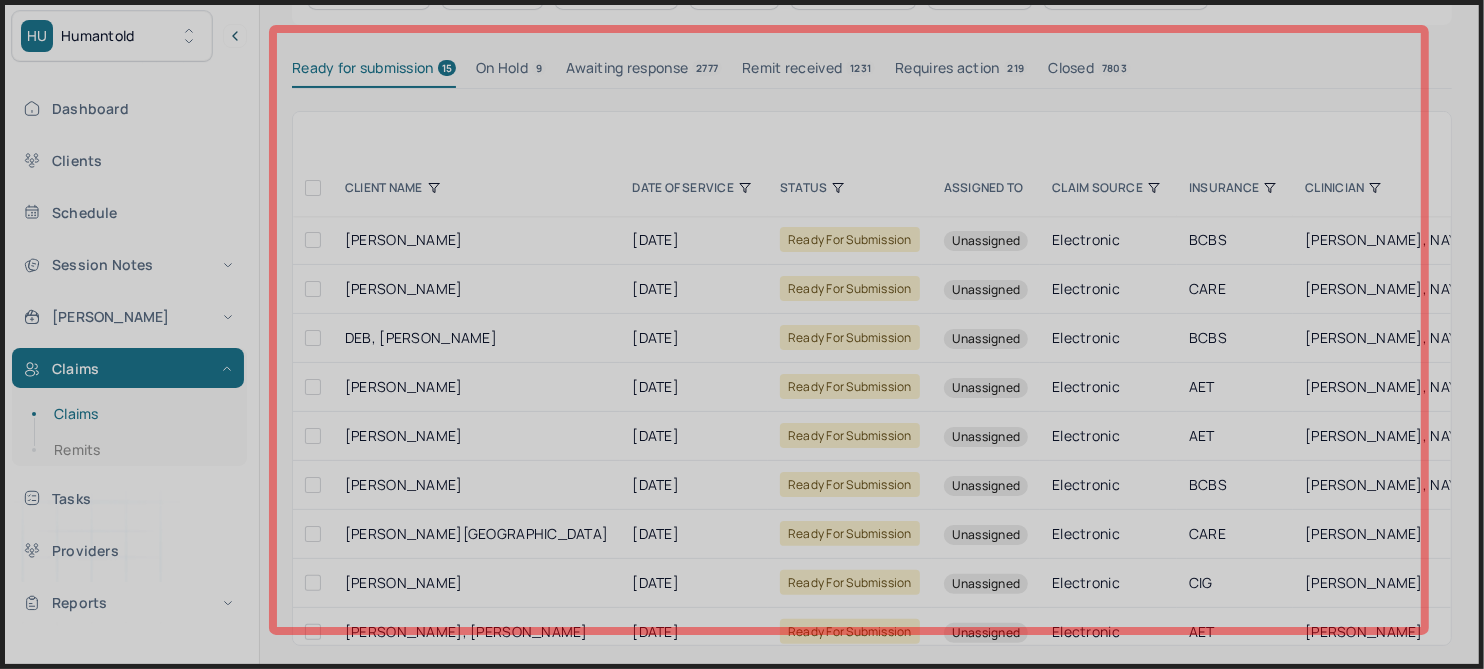 drag, startPoint x: 273, startPoint y: 29, endPoint x: 1192, endPoint y: 614, distance: 1089.3971 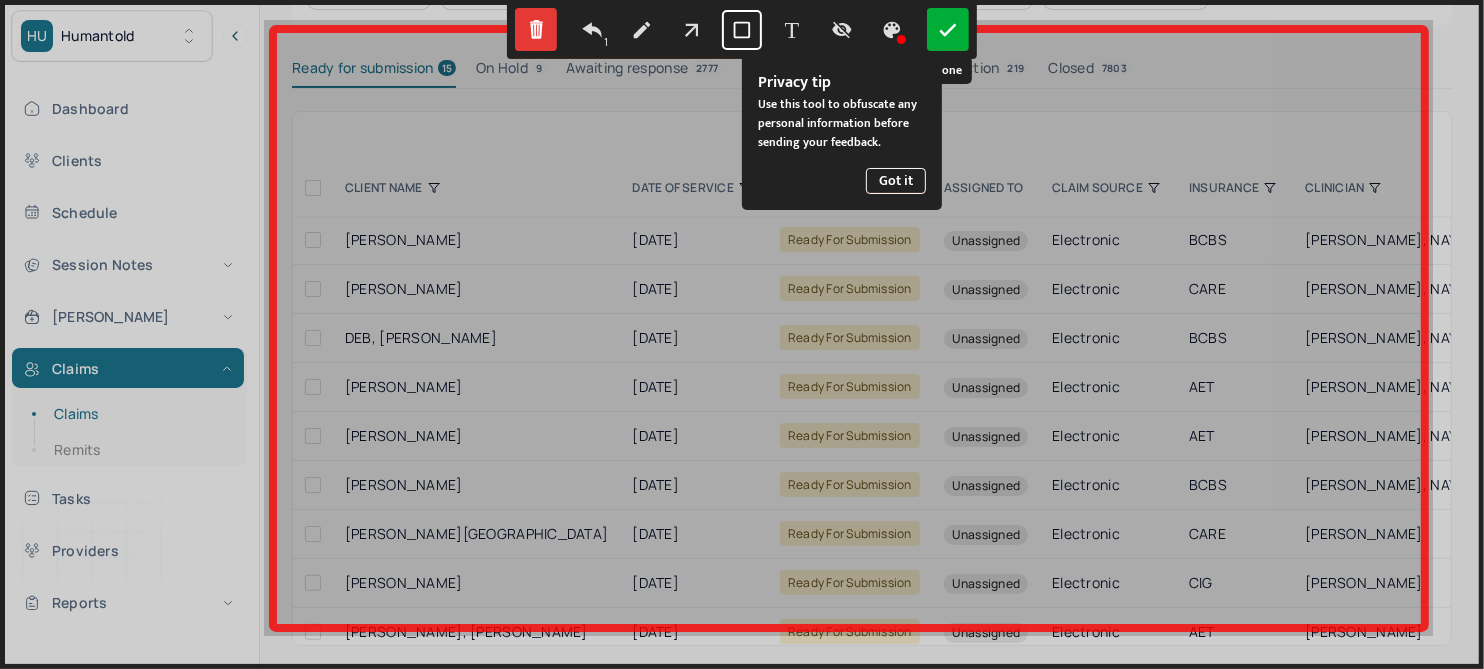 click at bounding box center (948, 29) 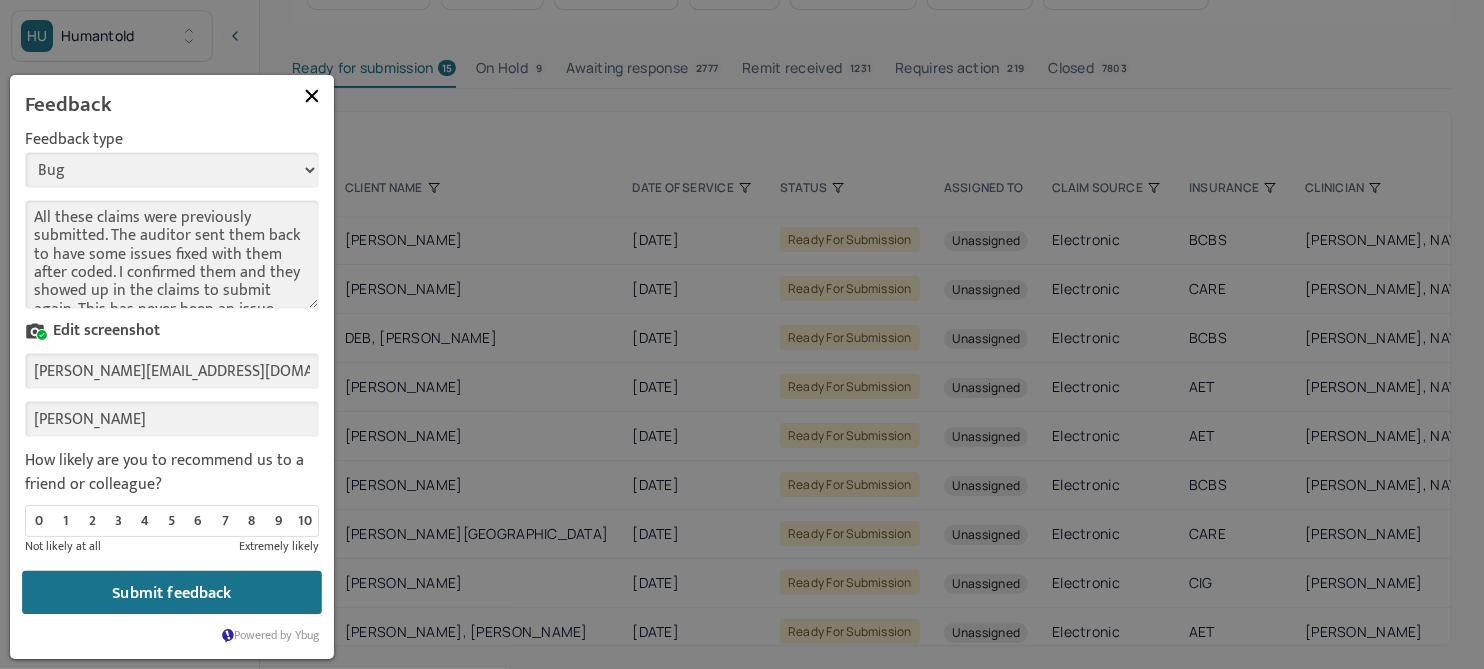 click on "Submit feedback" at bounding box center (172, 593) 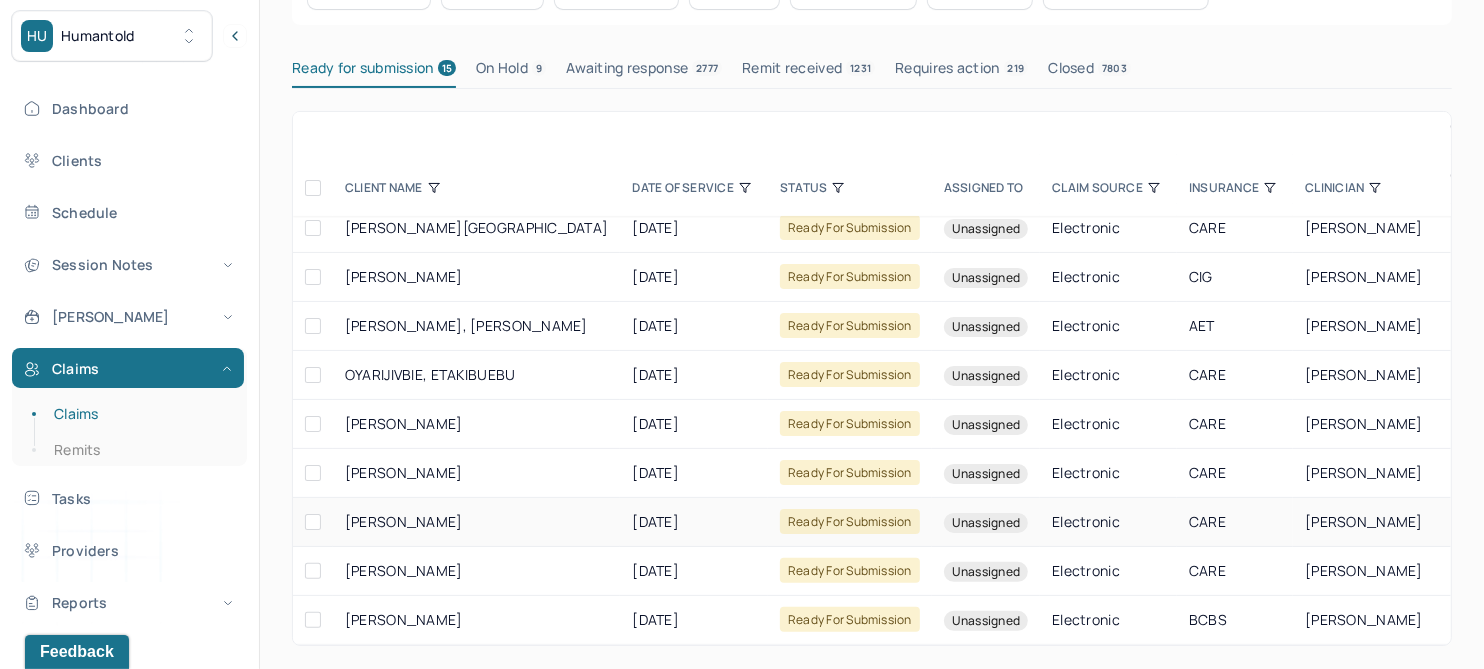 scroll, scrollTop: 196, scrollLeft: 0, axis: vertical 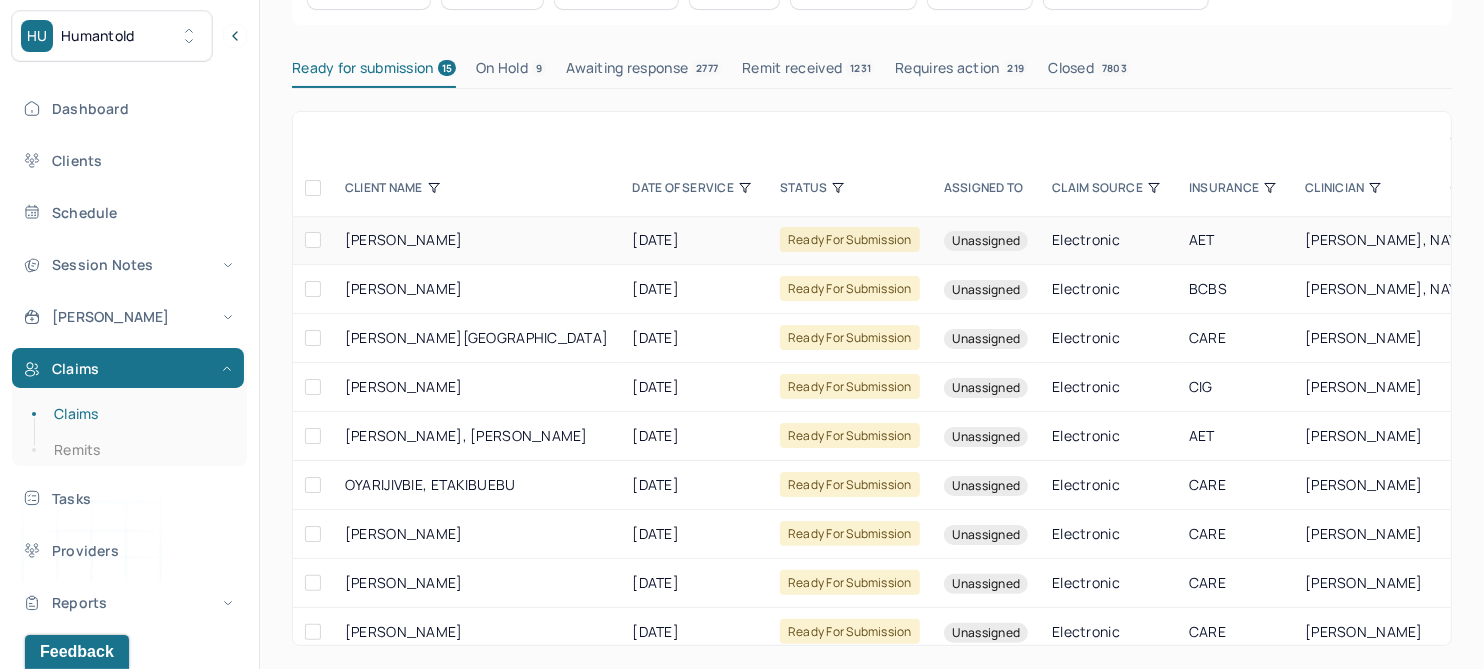 click on "[DATE]" at bounding box center [694, 240] 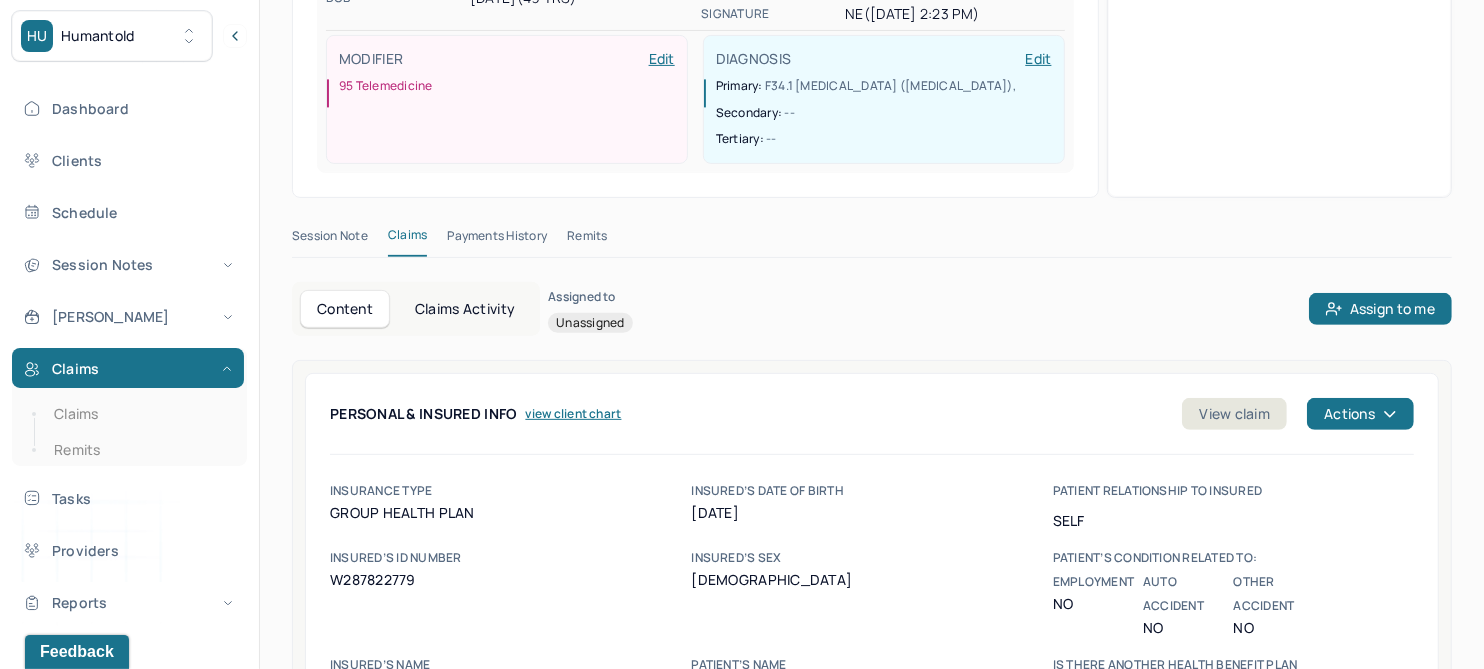scroll, scrollTop: 566, scrollLeft: 0, axis: vertical 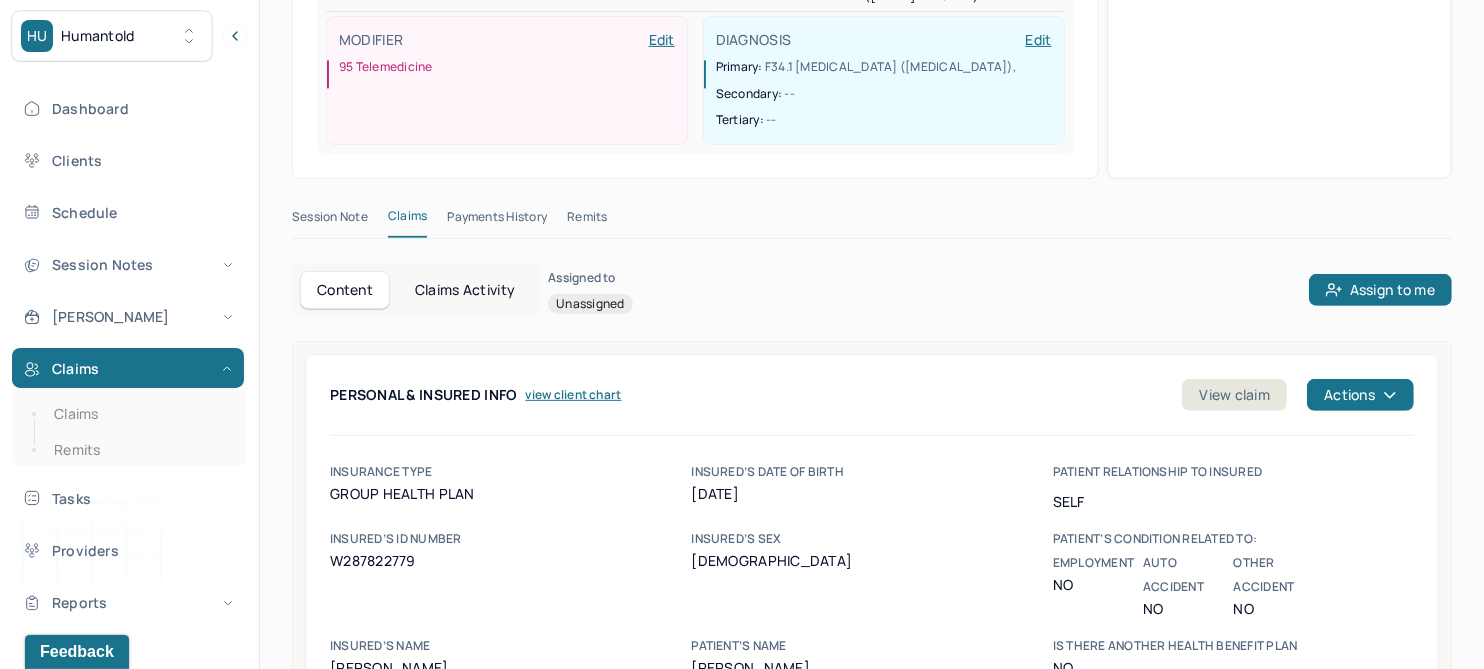 click on "Claims" at bounding box center [407, 220] 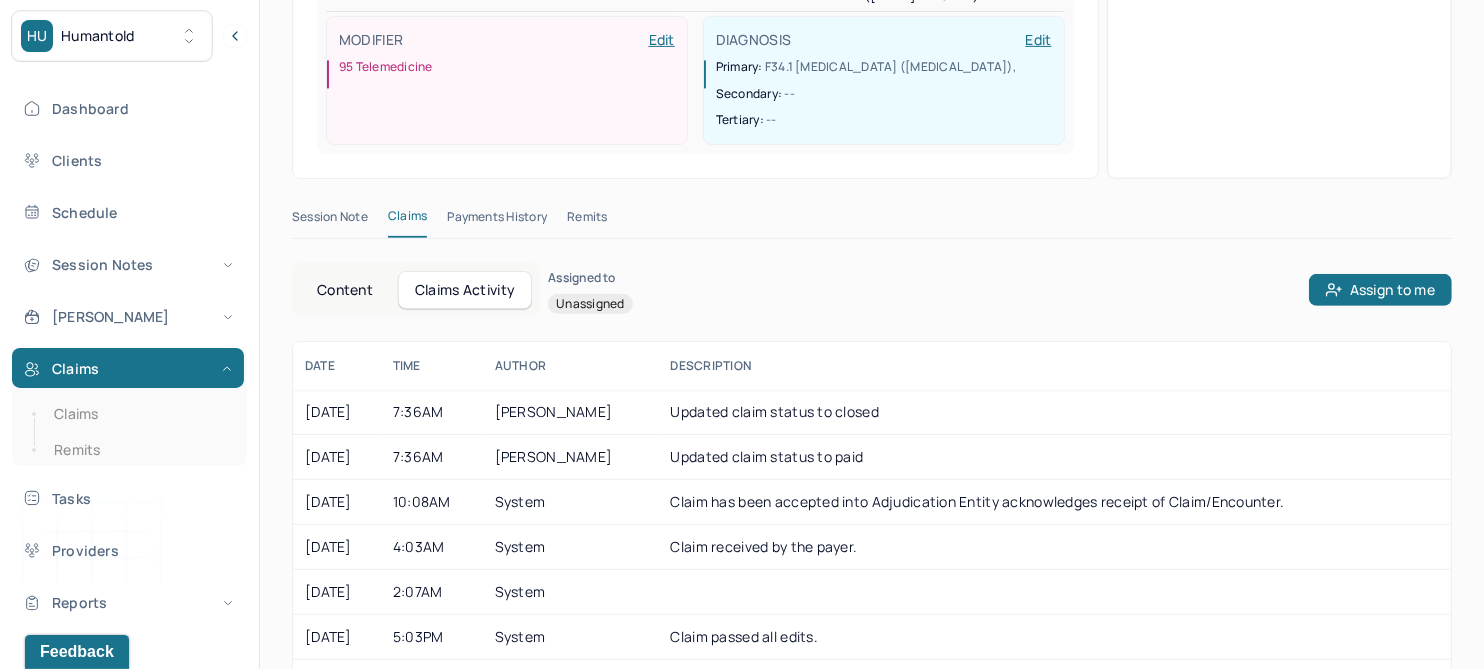 scroll, scrollTop: 681, scrollLeft: 0, axis: vertical 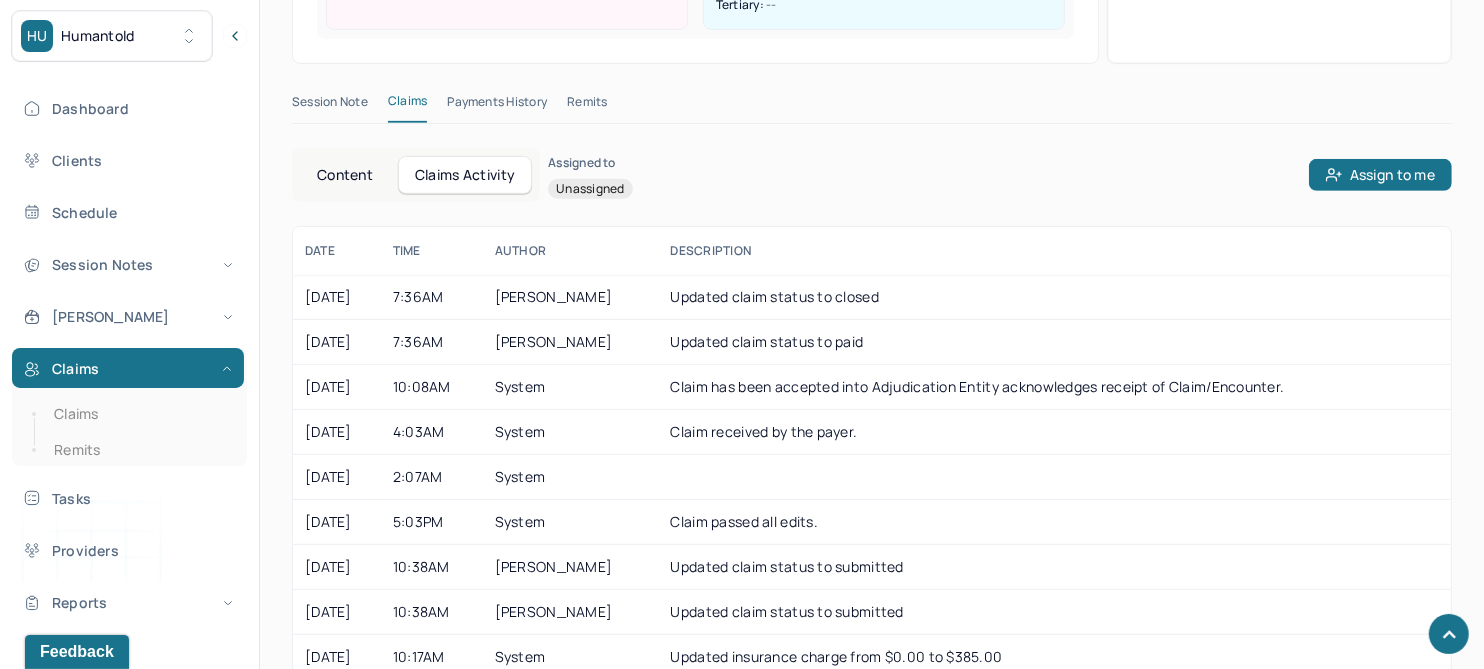 click on "Content" at bounding box center [345, 175] 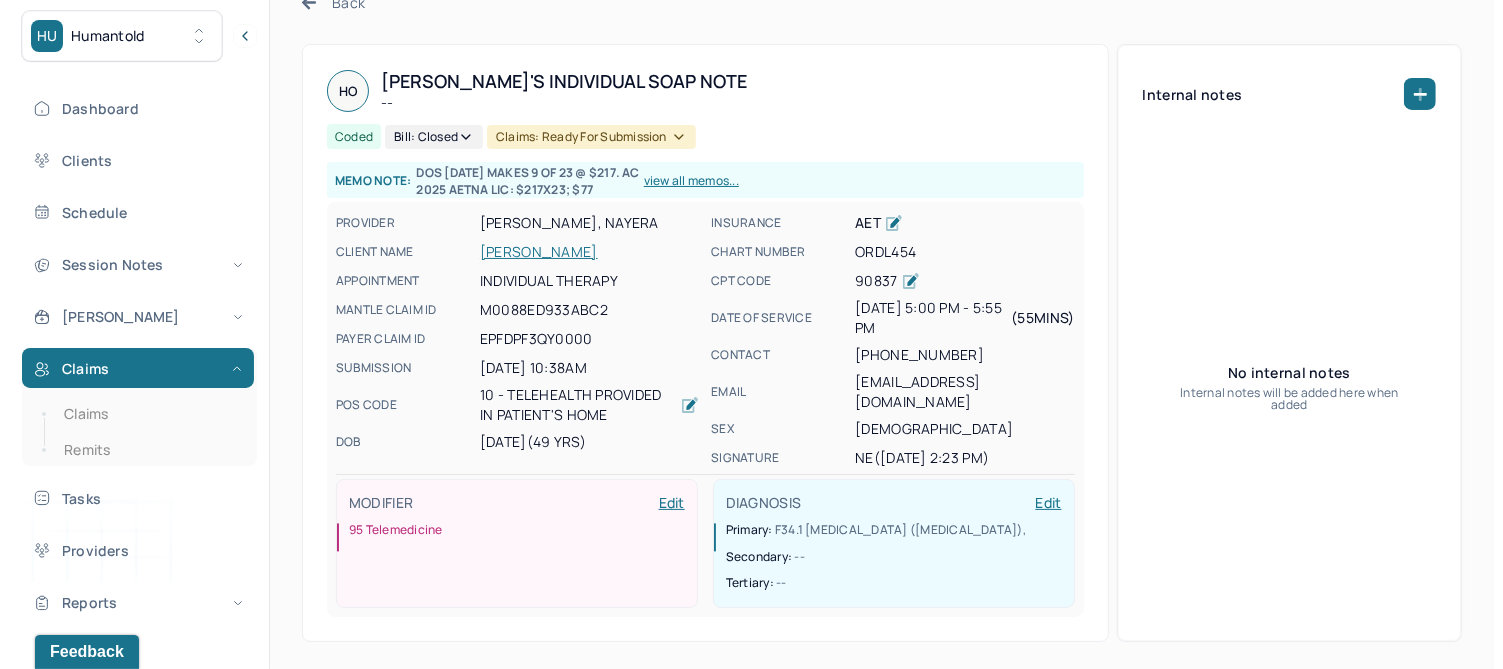 scroll, scrollTop: 0, scrollLeft: 0, axis: both 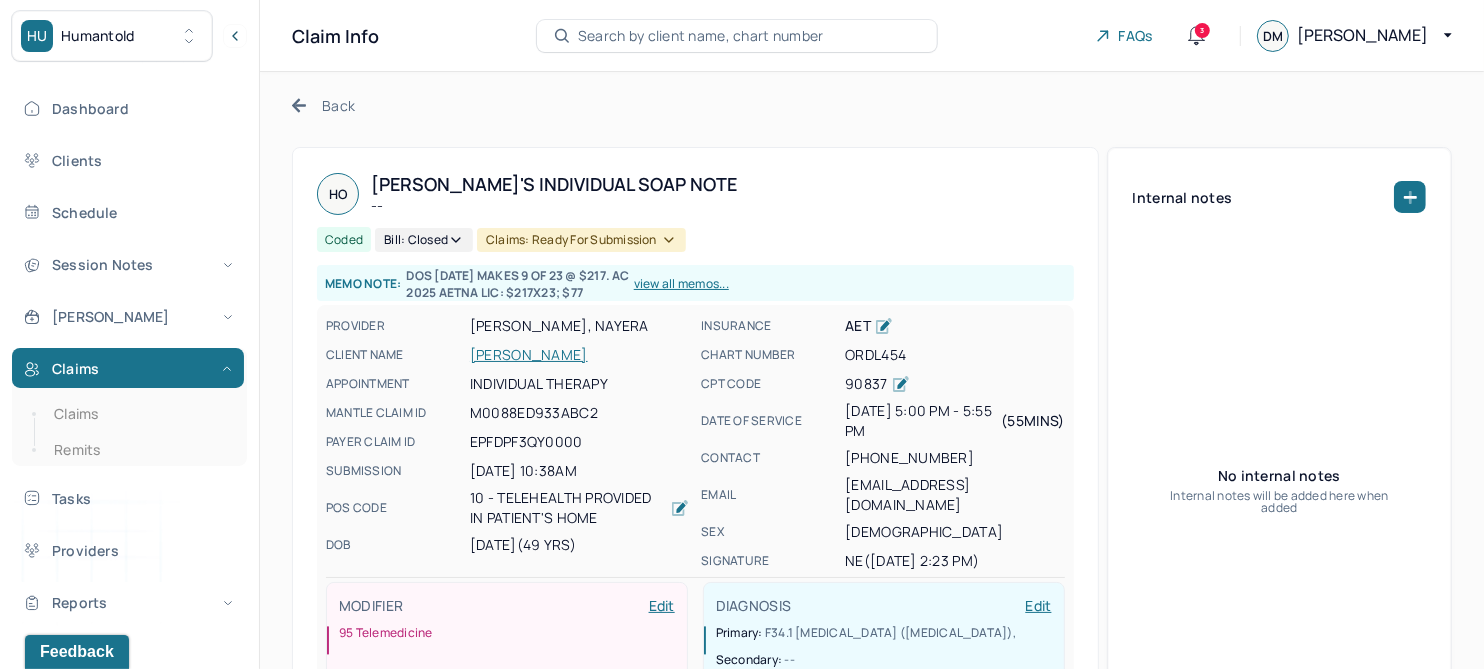 click on "Back" at bounding box center (323, 105) 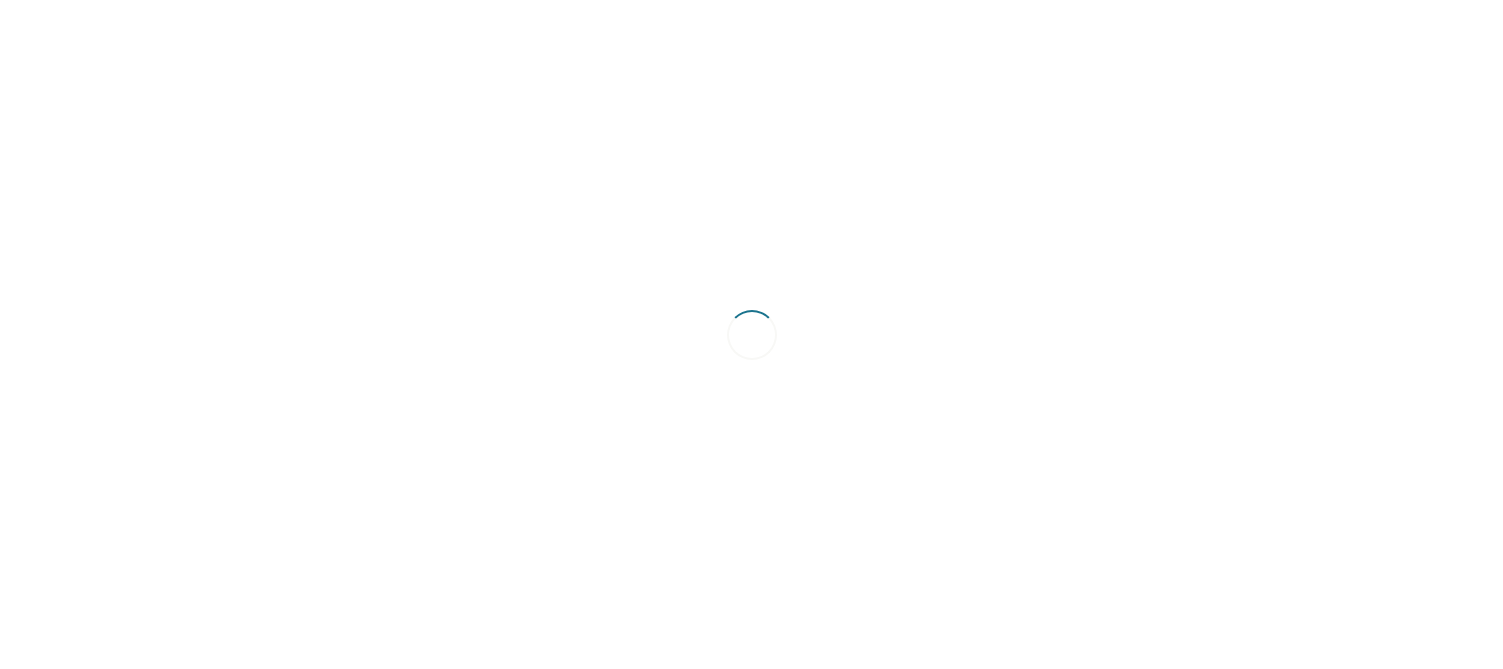 scroll, scrollTop: 0, scrollLeft: 0, axis: both 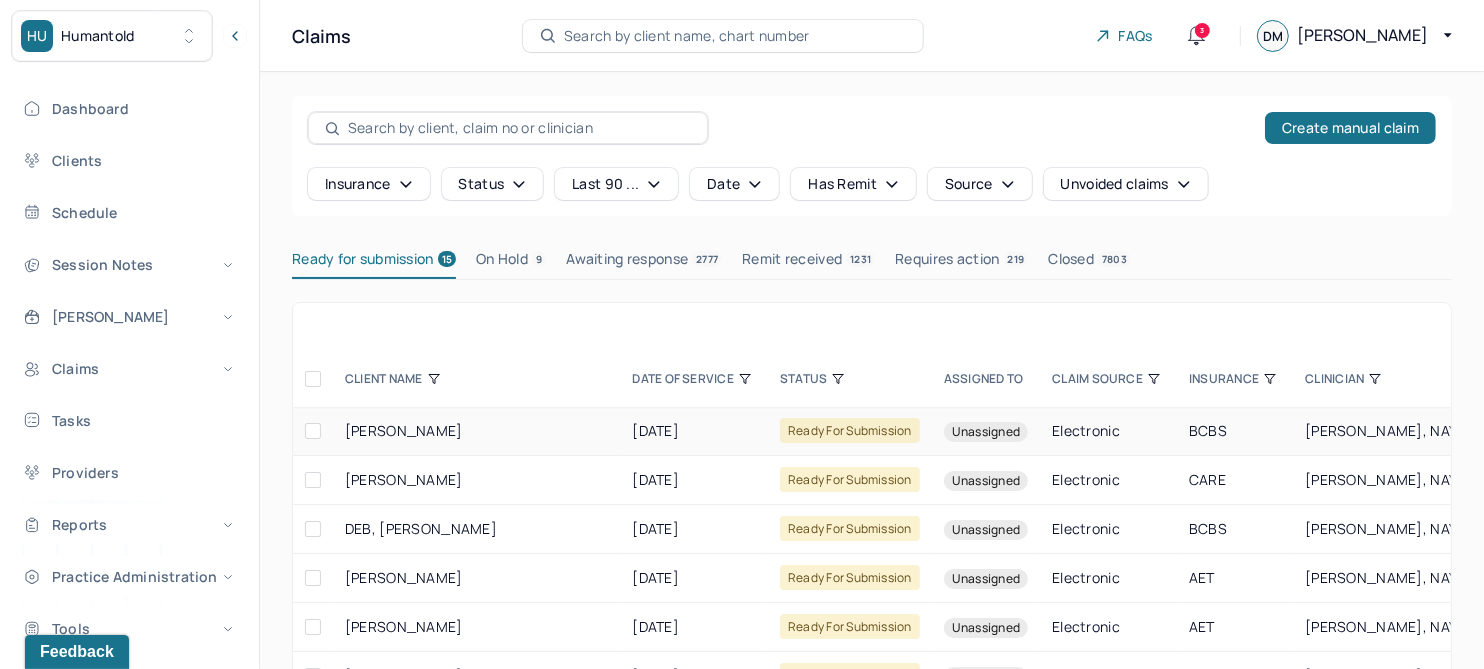 click on "[PERSON_NAME]" at bounding box center [404, 430] 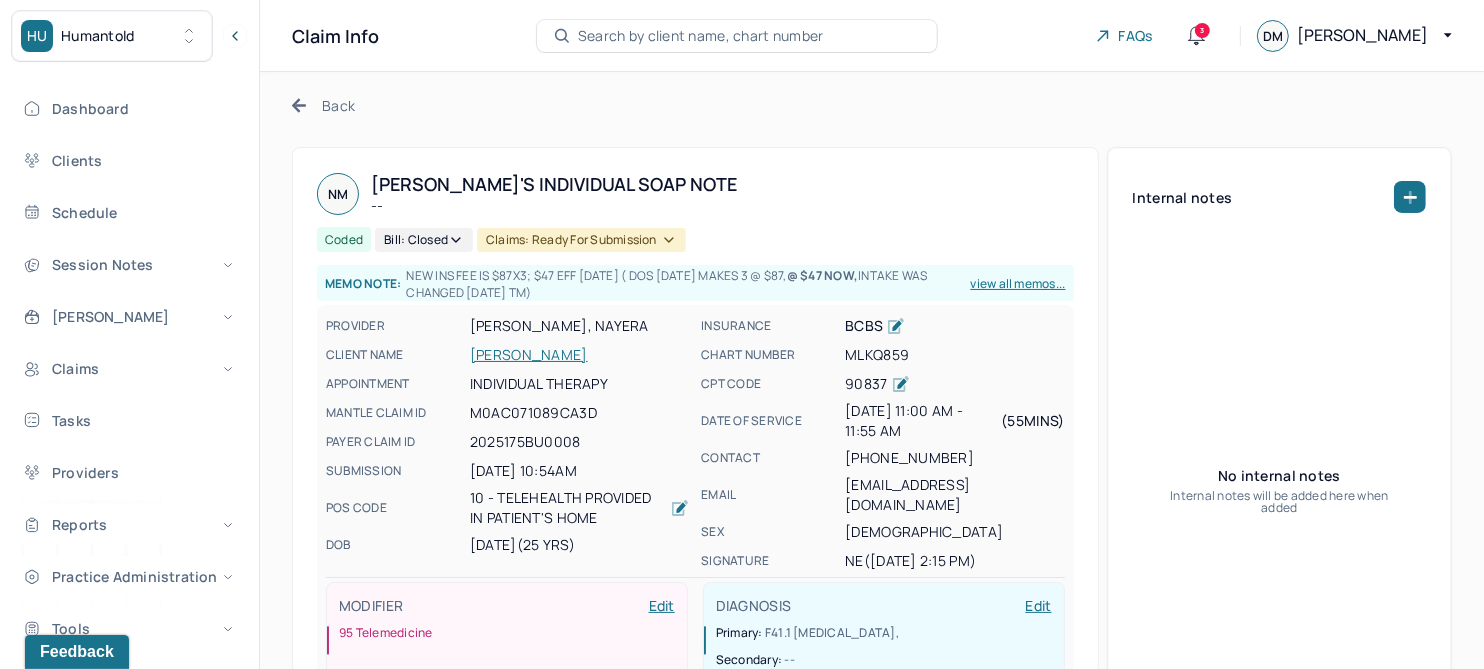 click 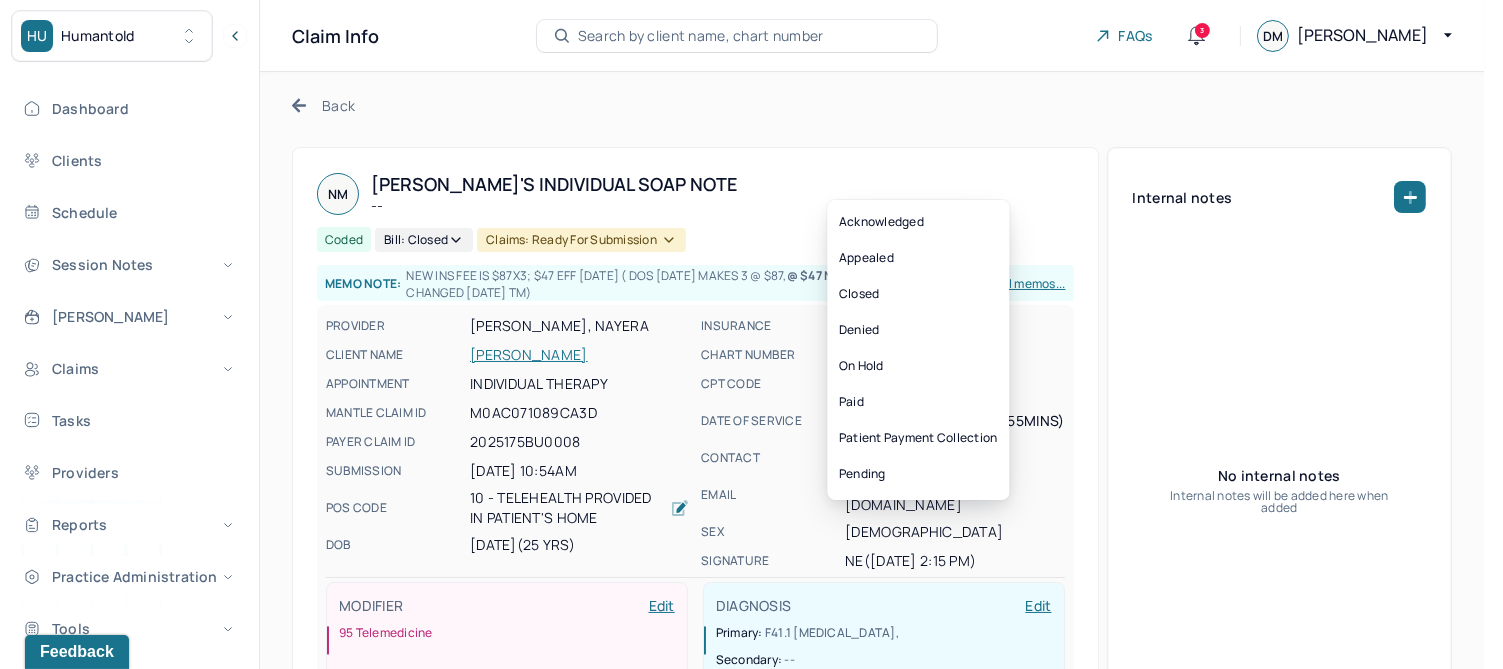 click at bounding box center [695, 254] 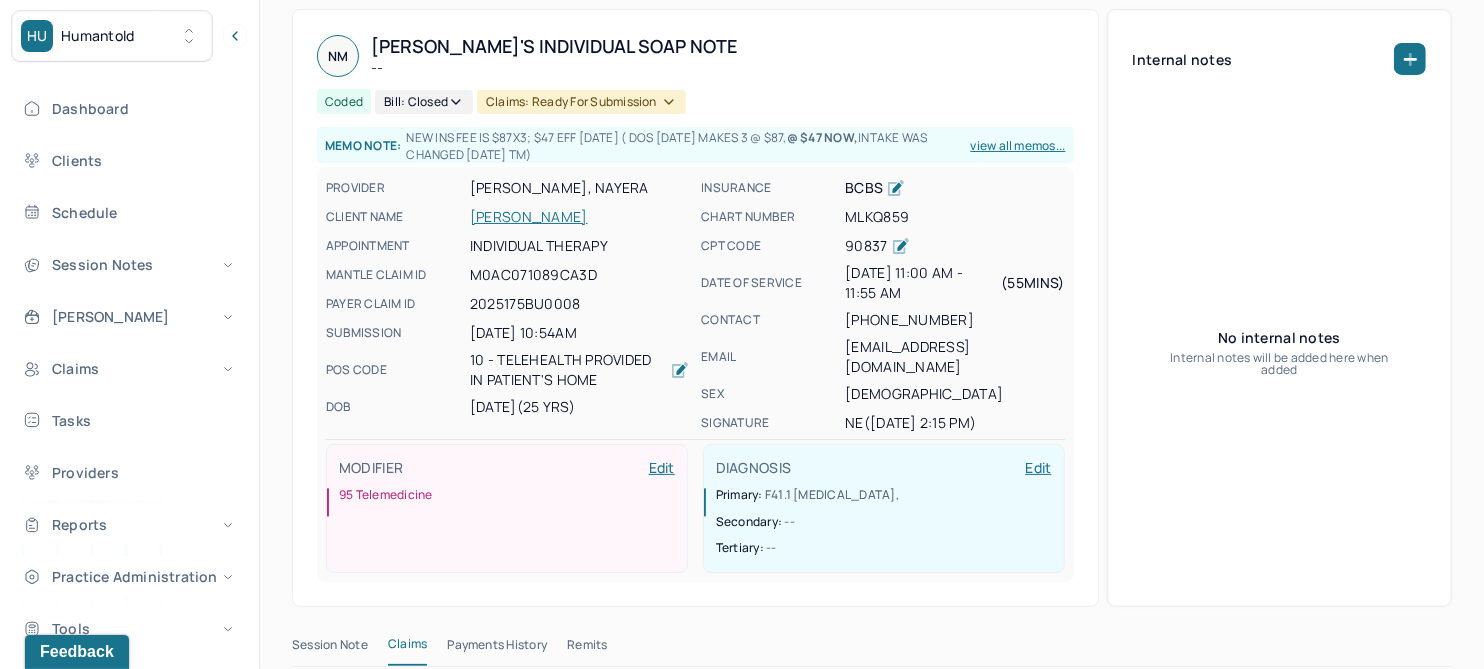 scroll, scrollTop: 125, scrollLeft: 0, axis: vertical 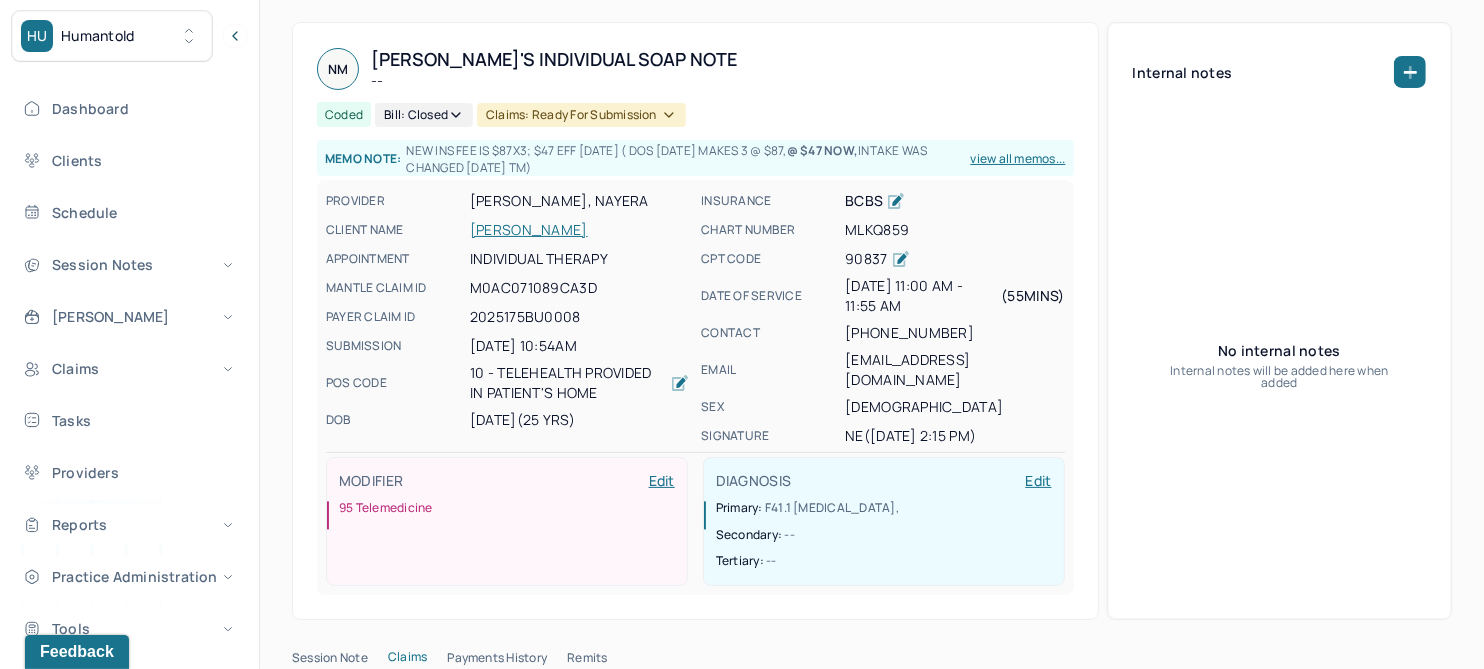 click on "[PERSON_NAME]" at bounding box center [579, 230] 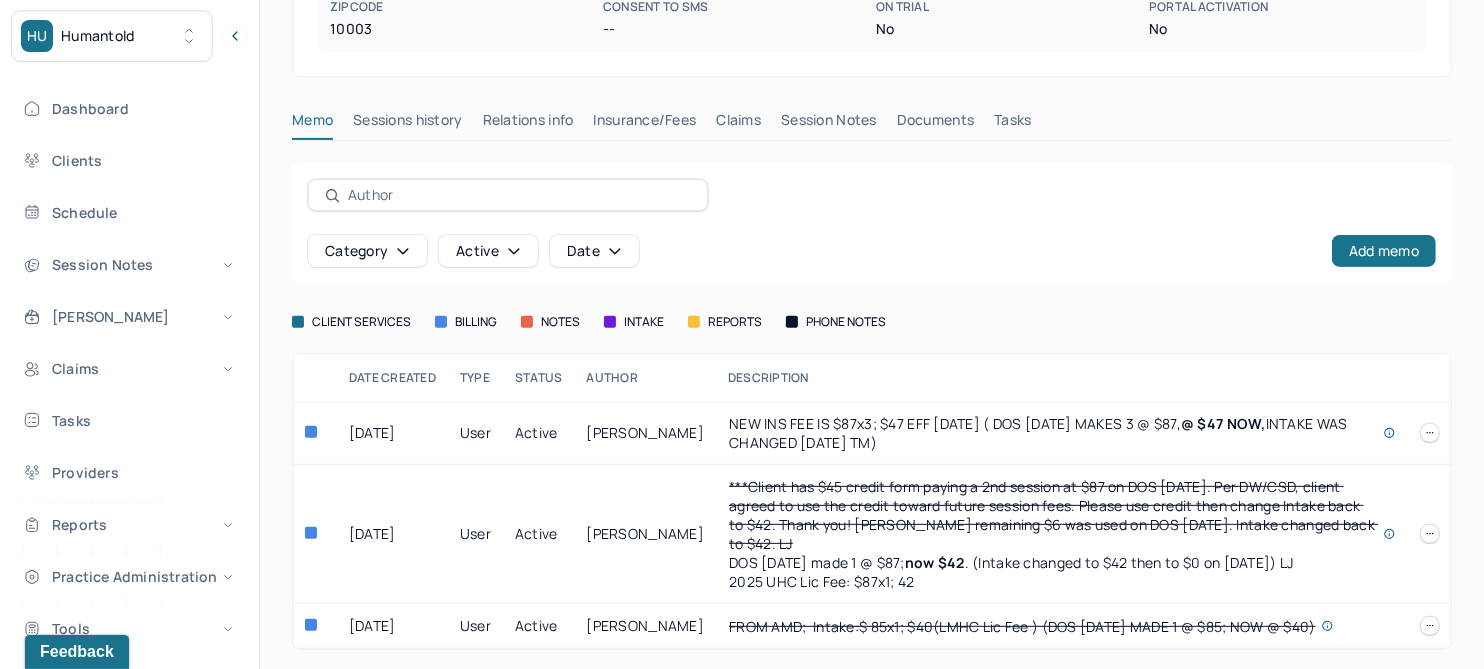 scroll, scrollTop: 453, scrollLeft: 0, axis: vertical 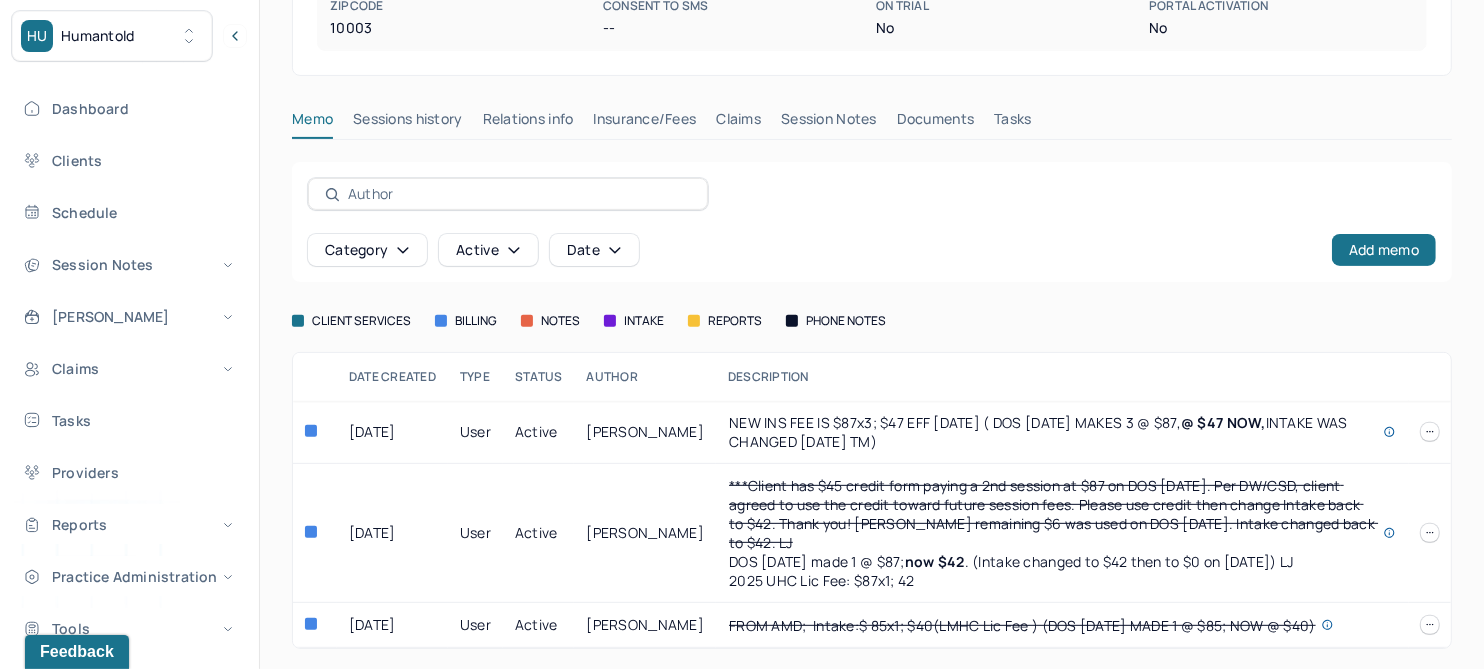 click on "Claims" at bounding box center (738, 123) 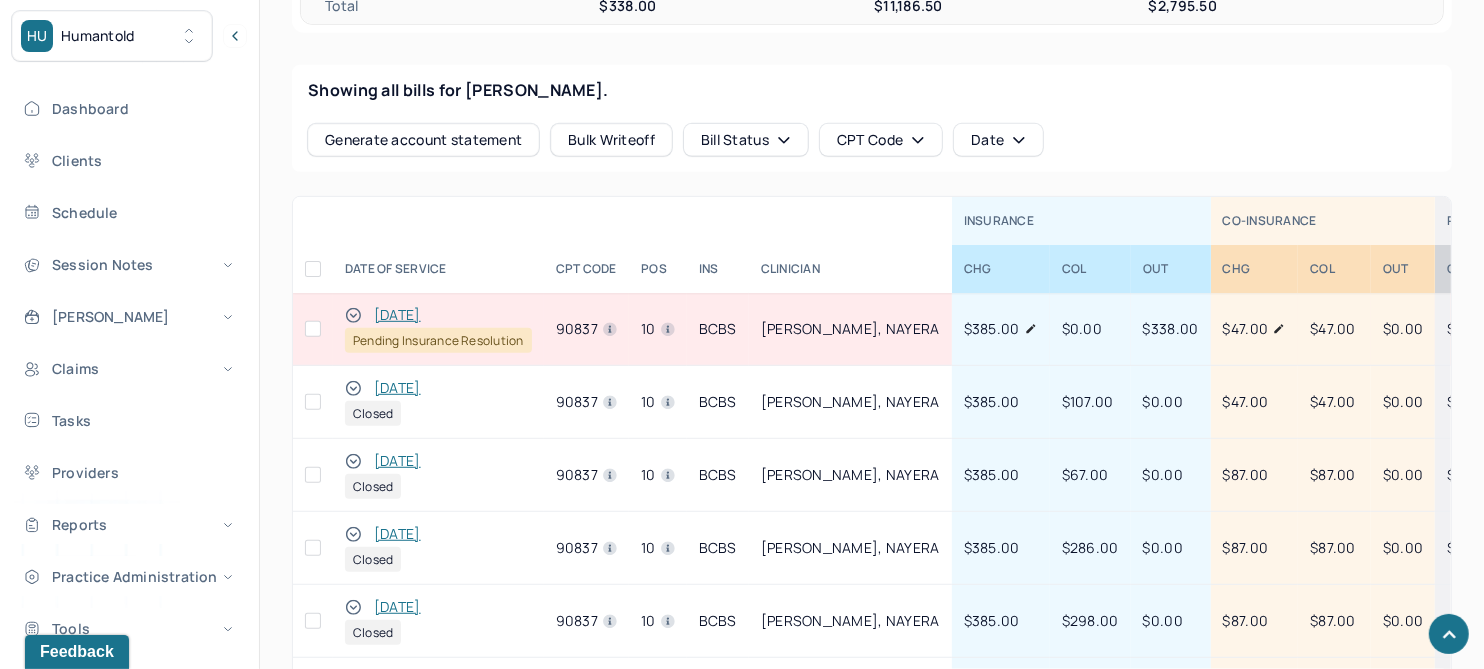 scroll, scrollTop: 865, scrollLeft: 0, axis: vertical 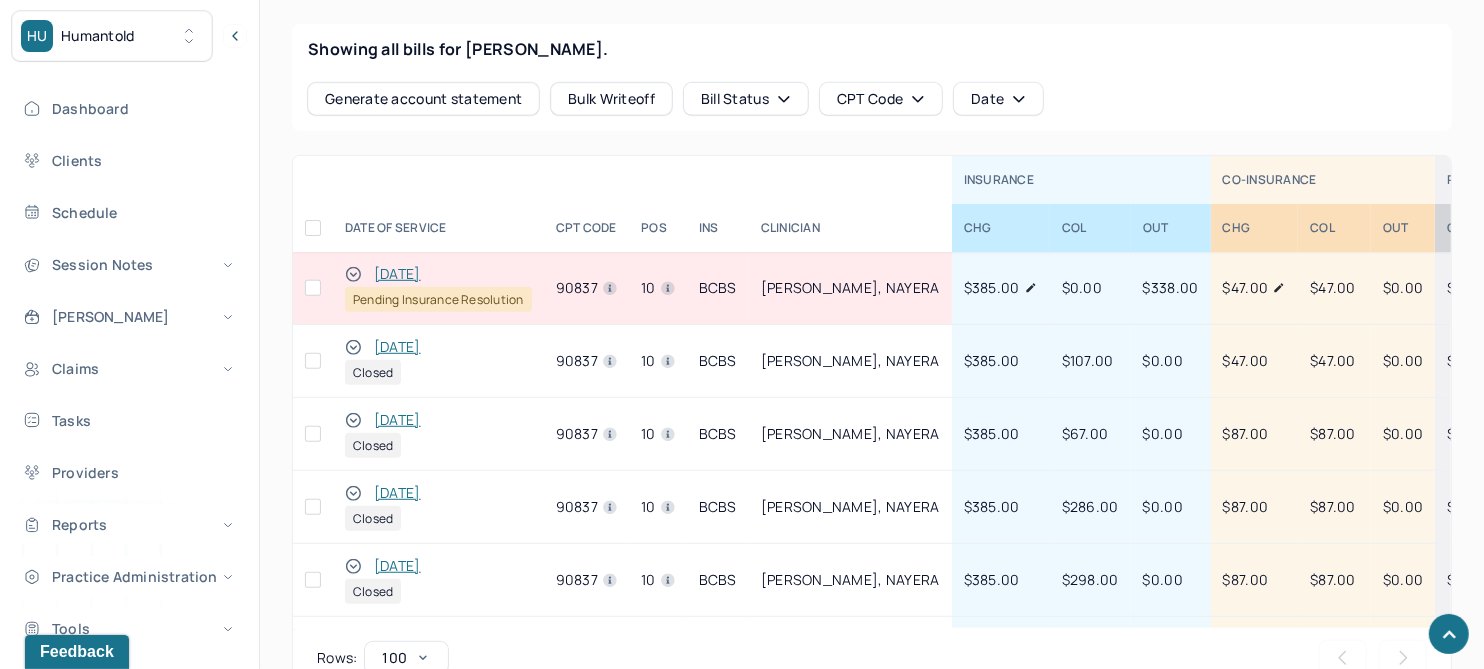 click 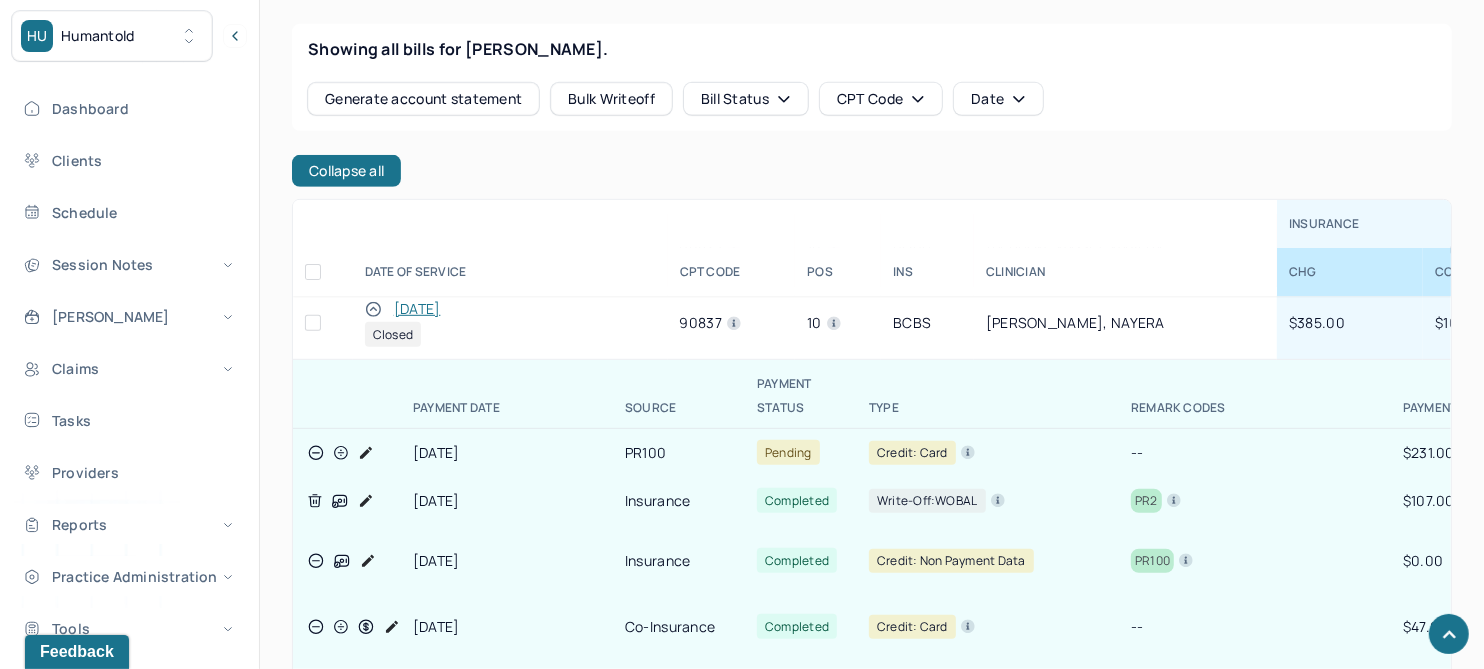 scroll, scrollTop: 0, scrollLeft: 0, axis: both 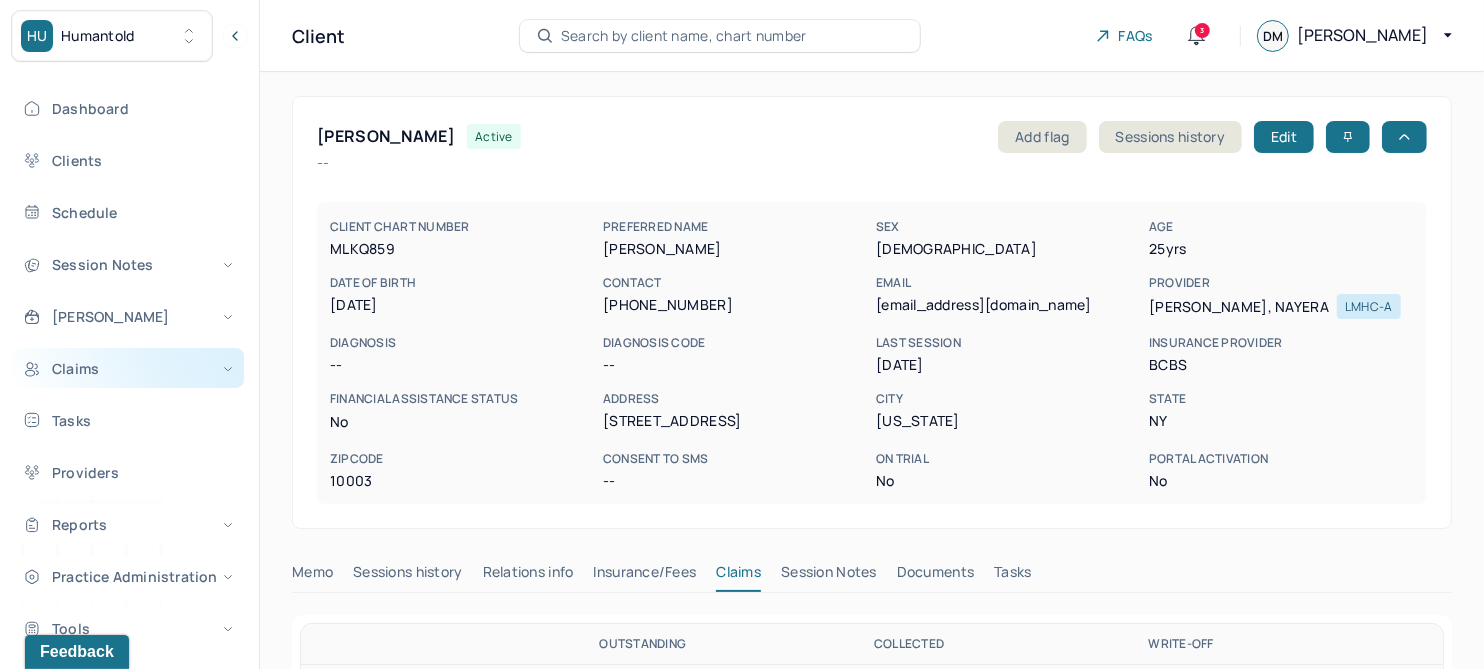 click on "Claims" at bounding box center (128, 368) 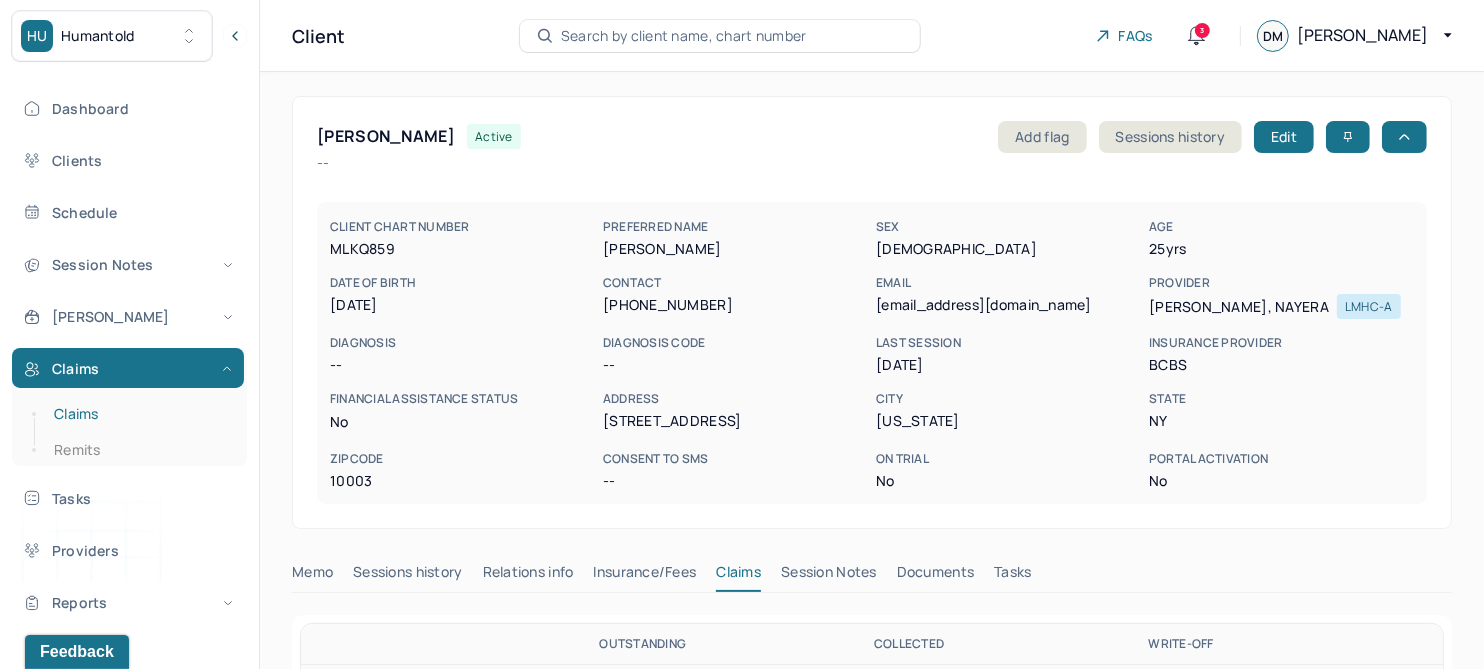 click on "Claims" at bounding box center (139, 414) 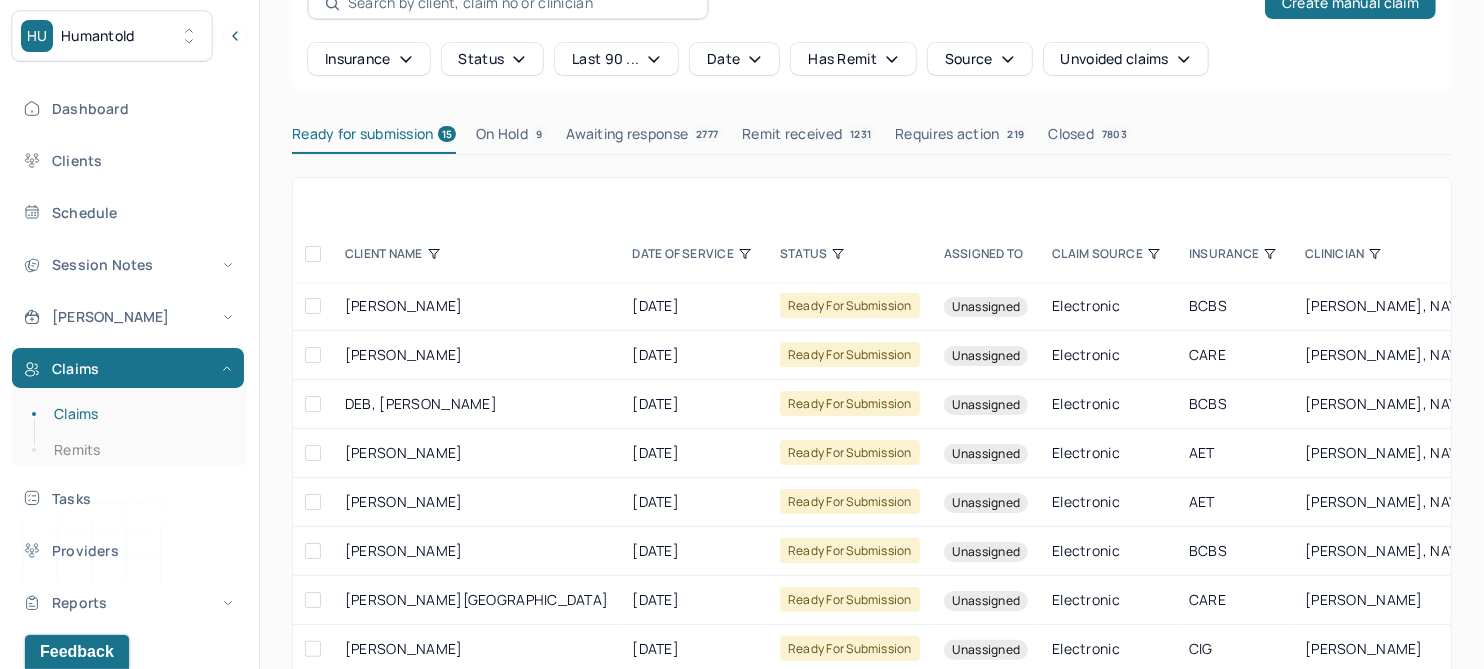 scroll, scrollTop: 191, scrollLeft: 0, axis: vertical 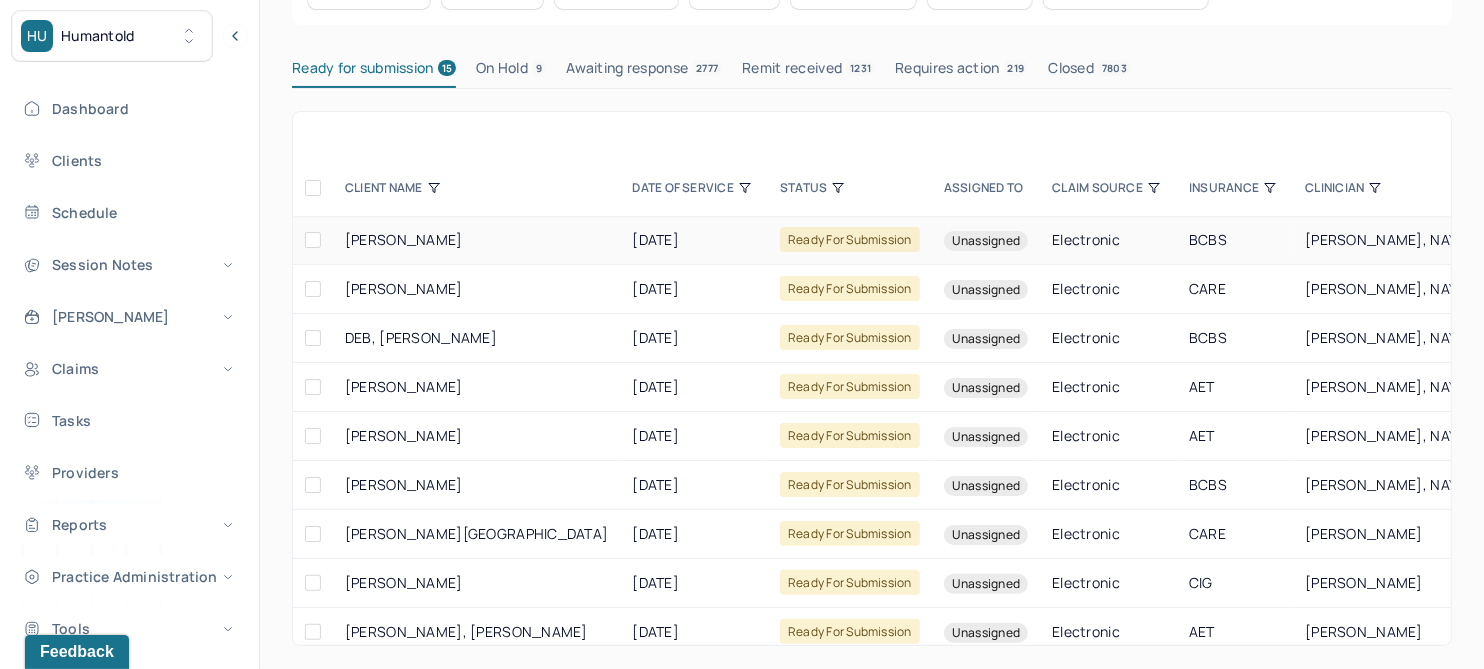 click on "[DATE]" at bounding box center (694, 240) 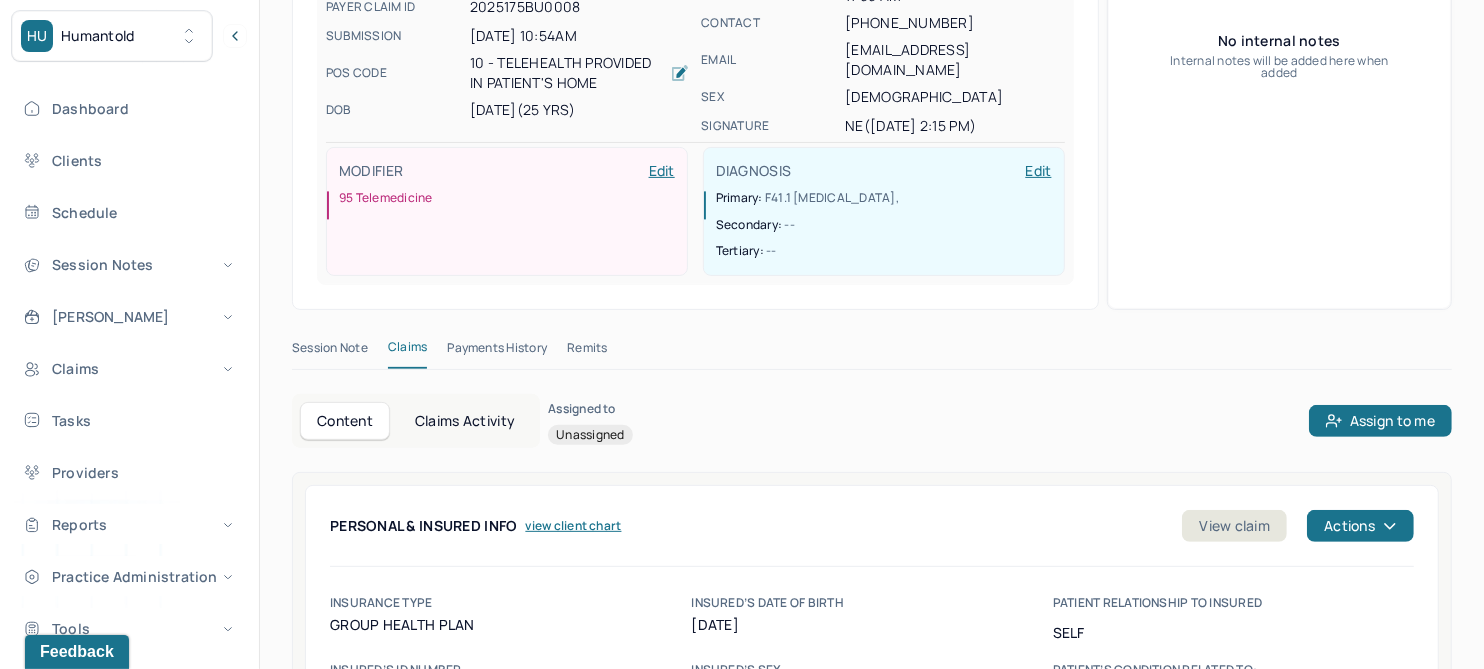 scroll, scrollTop: 441, scrollLeft: 0, axis: vertical 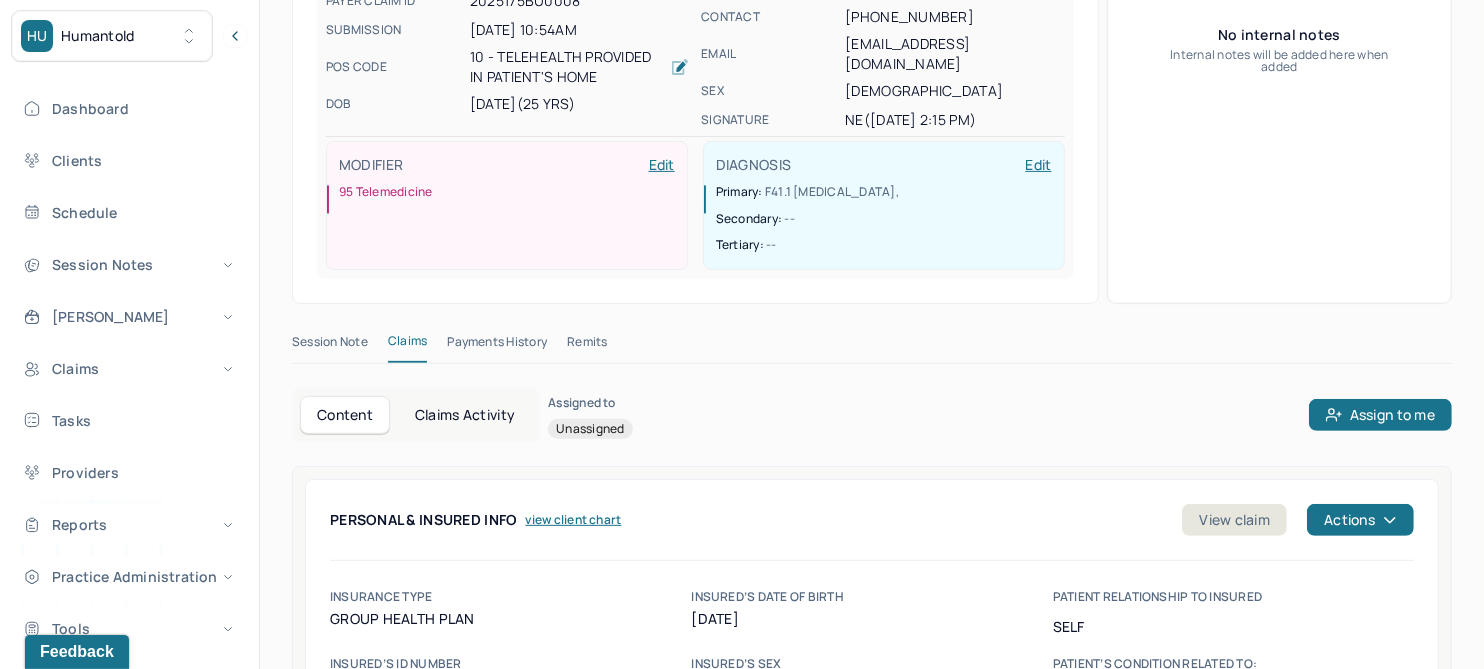 click on "Session Note" at bounding box center [330, 346] 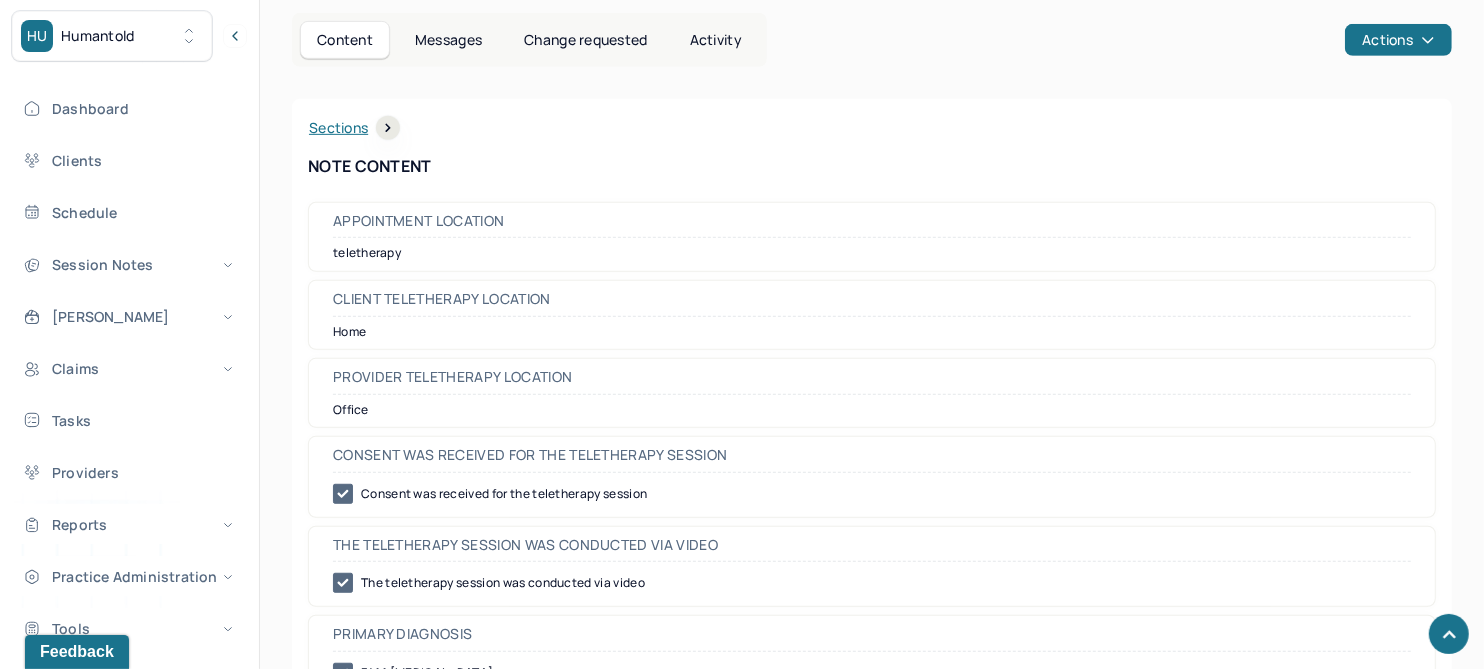scroll, scrollTop: 191, scrollLeft: 0, axis: vertical 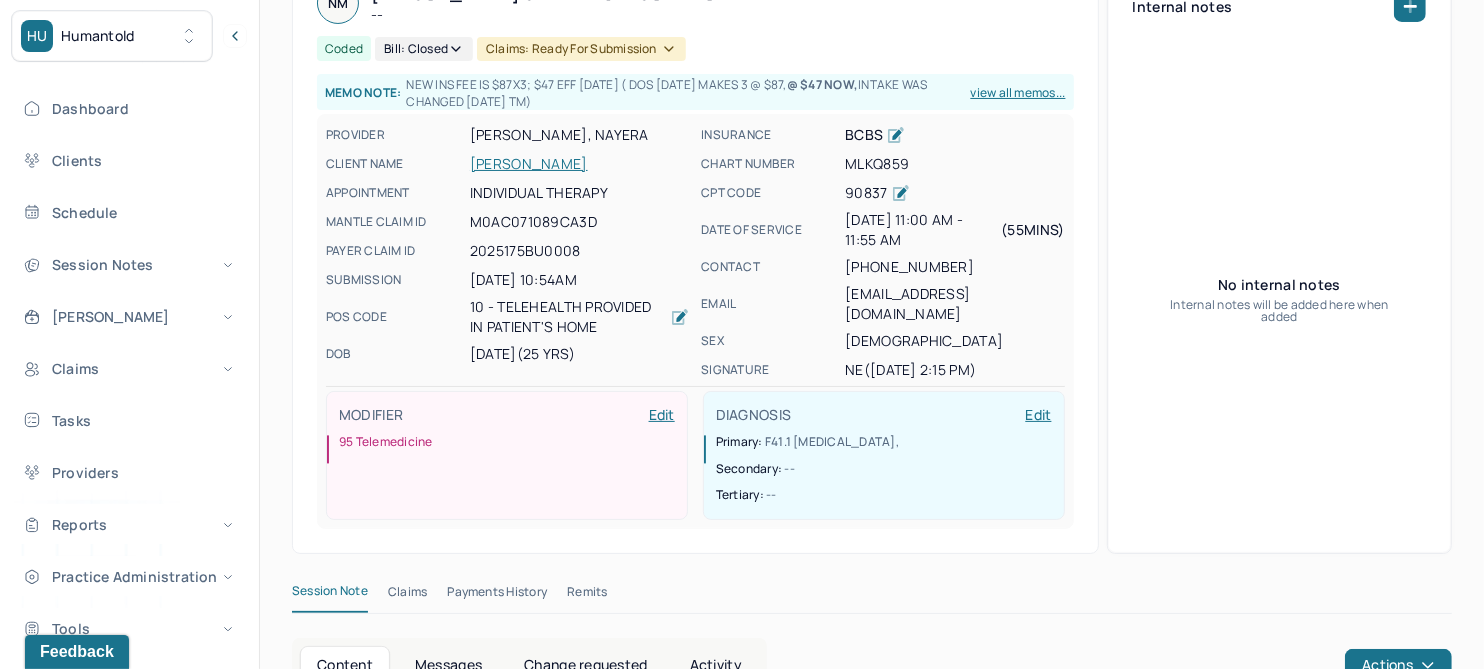 click on "[PERSON_NAME]" at bounding box center [579, 164] 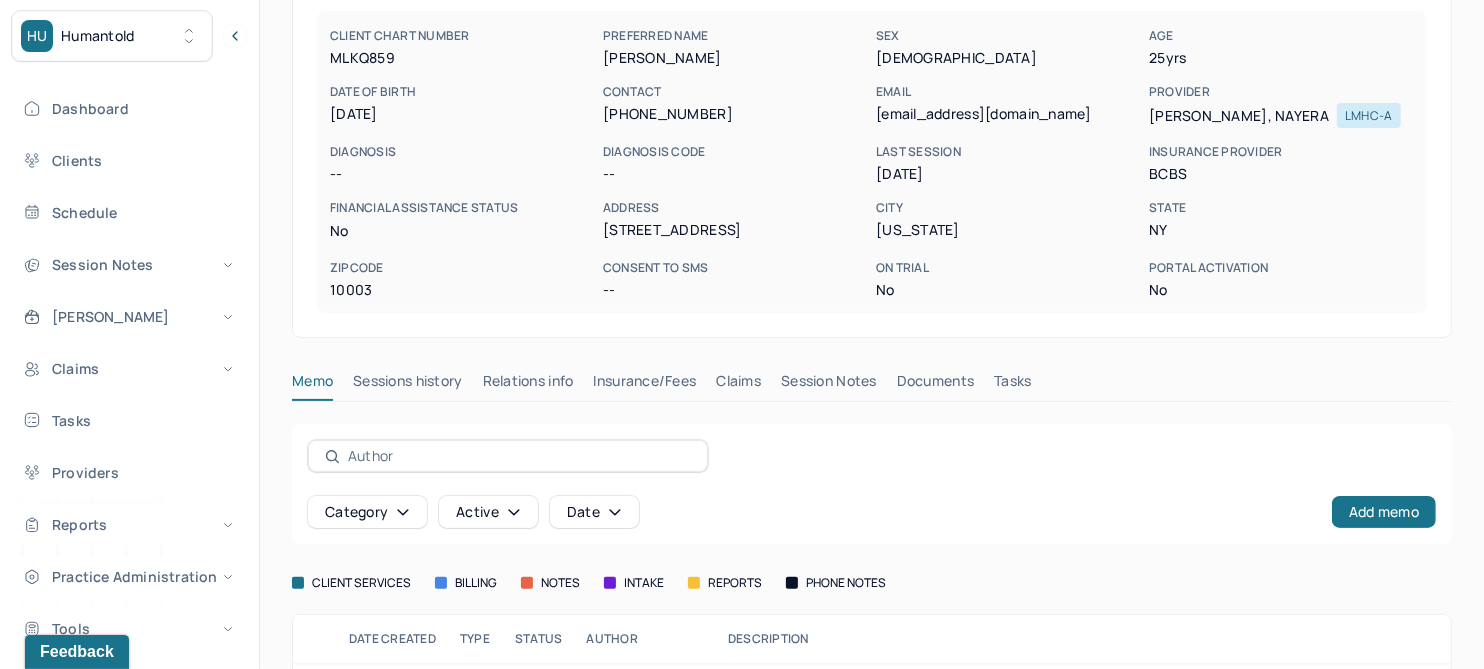click on "Session Notes" at bounding box center (829, 385) 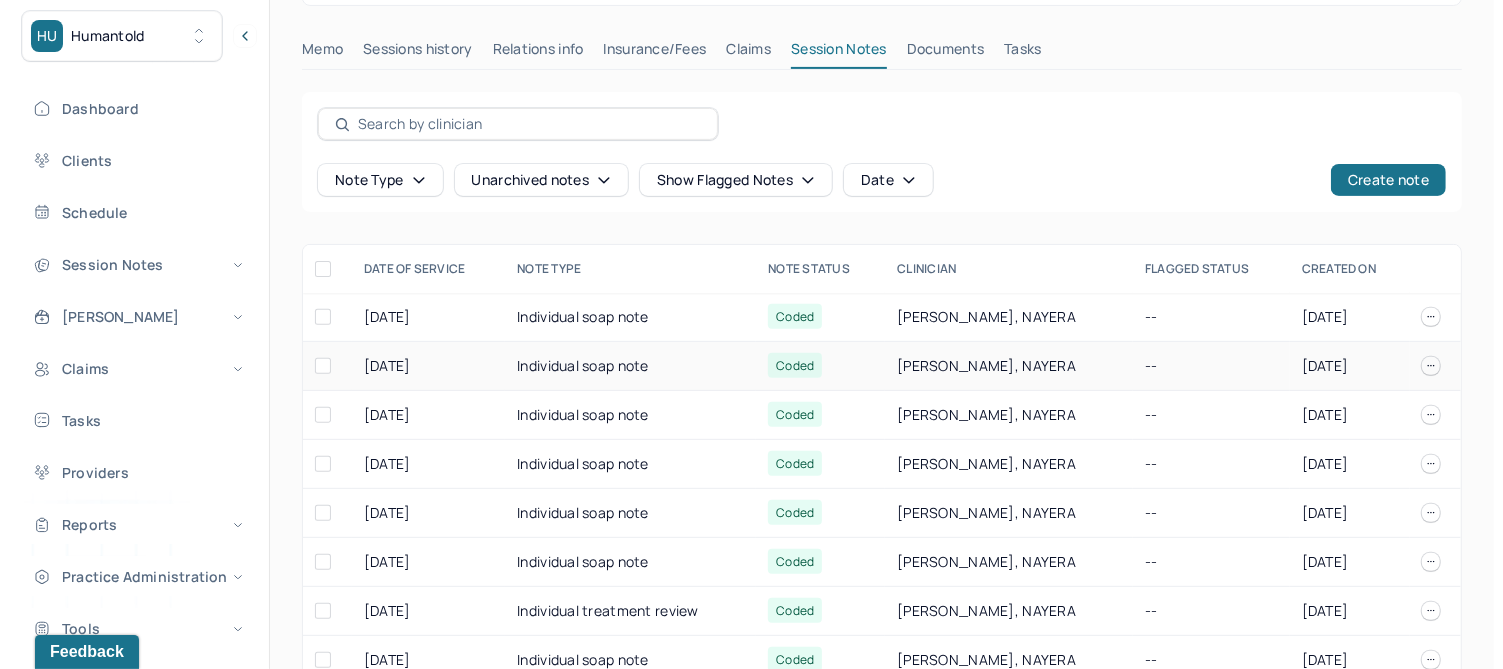 scroll, scrollTop: 566, scrollLeft: 0, axis: vertical 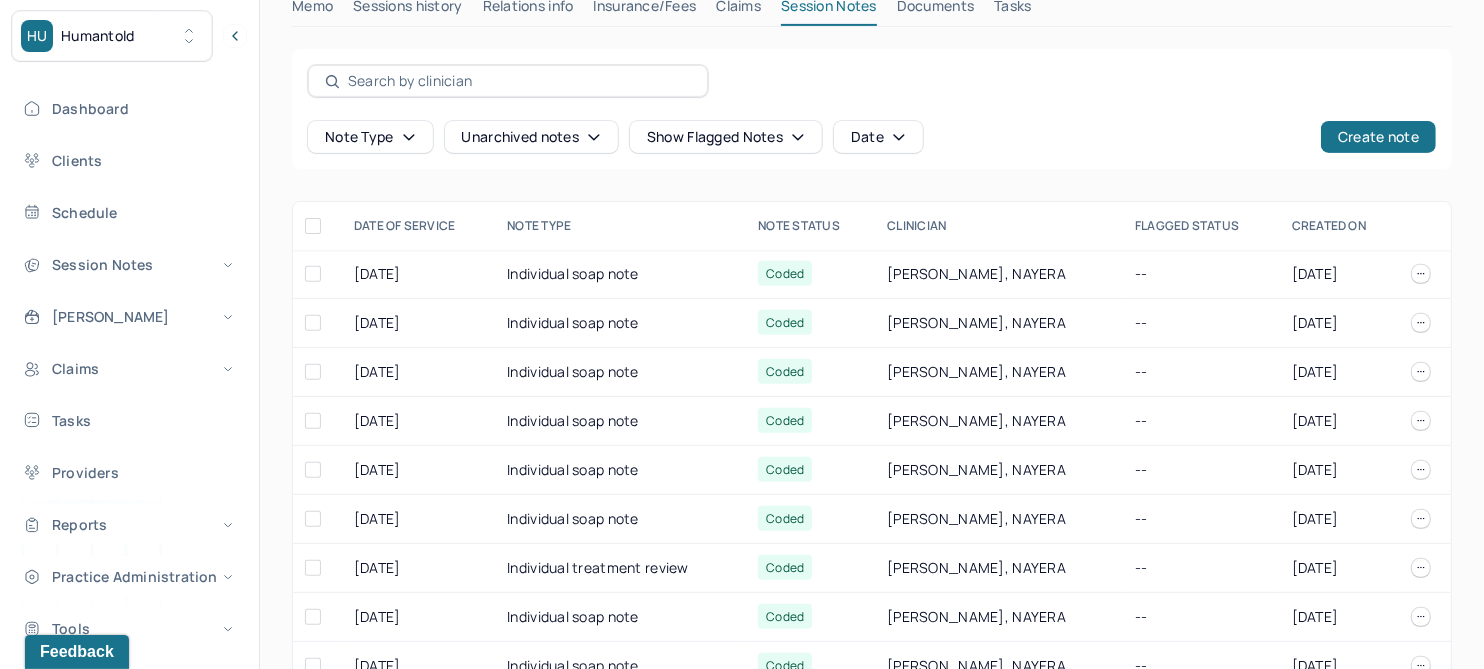 click 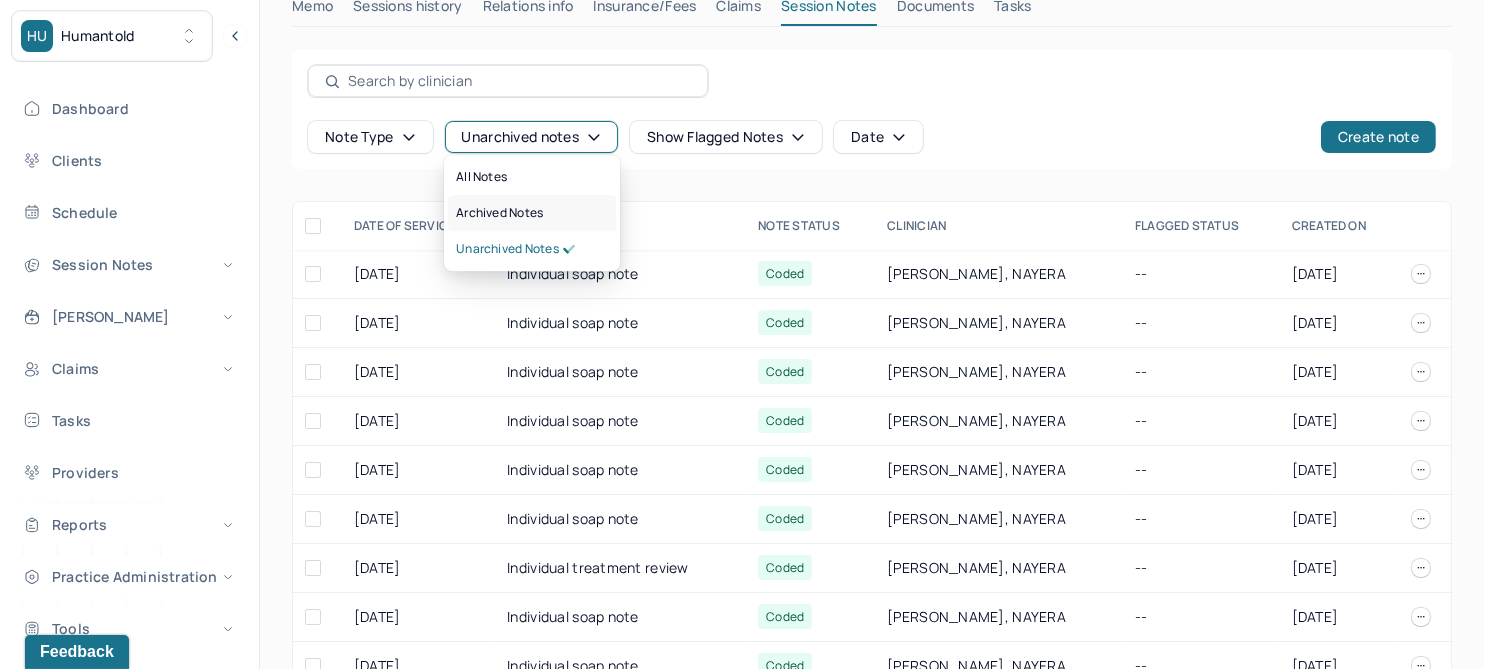 click on "Archived notes" at bounding box center [499, 213] 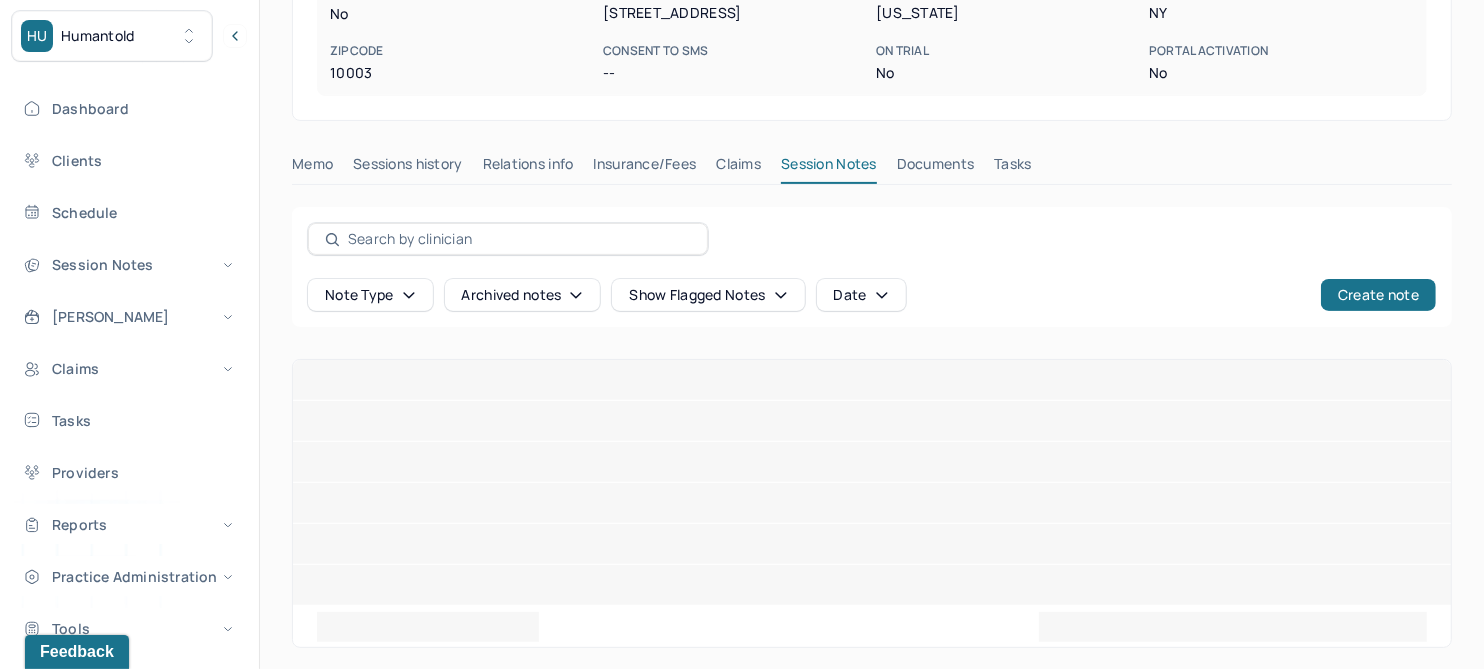 scroll, scrollTop: 385, scrollLeft: 0, axis: vertical 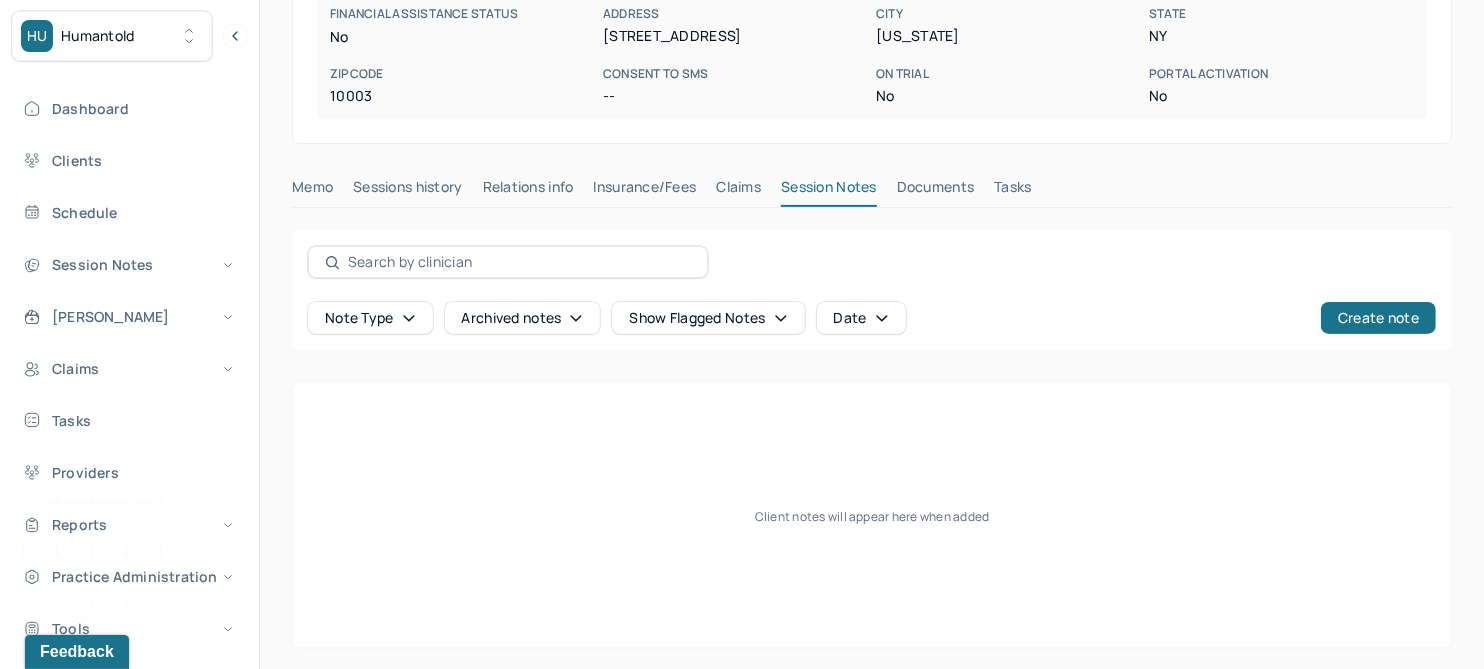 click on "Claims" at bounding box center [738, 191] 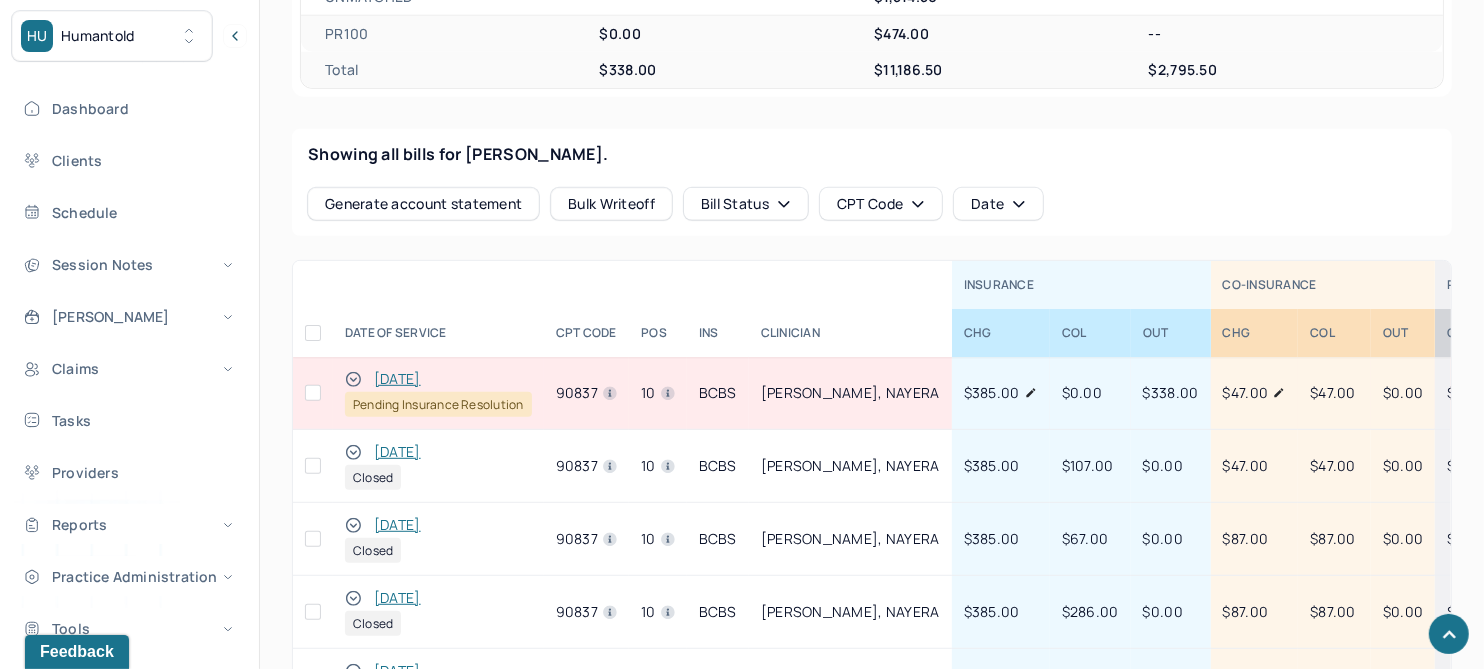 scroll, scrollTop: 801, scrollLeft: 0, axis: vertical 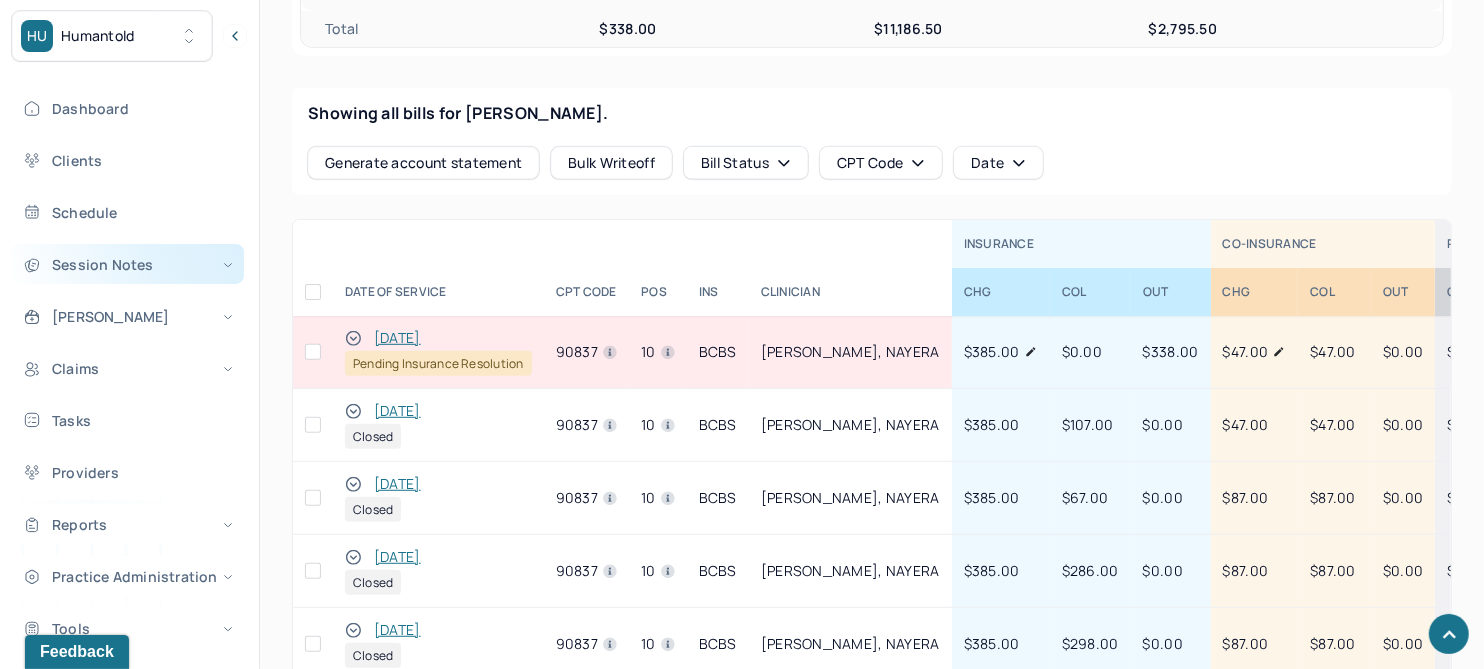 click on "Session Notes" at bounding box center [128, 264] 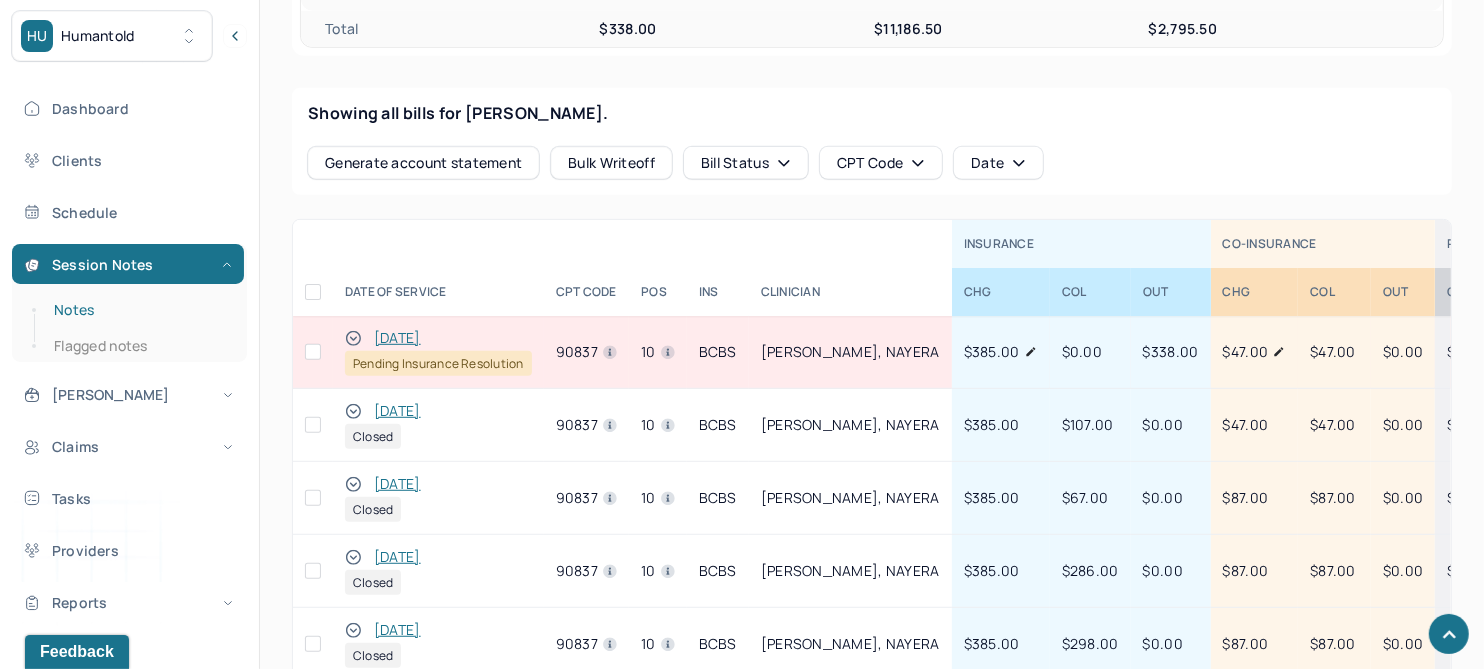 click on "Notes" at bounding box center (139, 310) 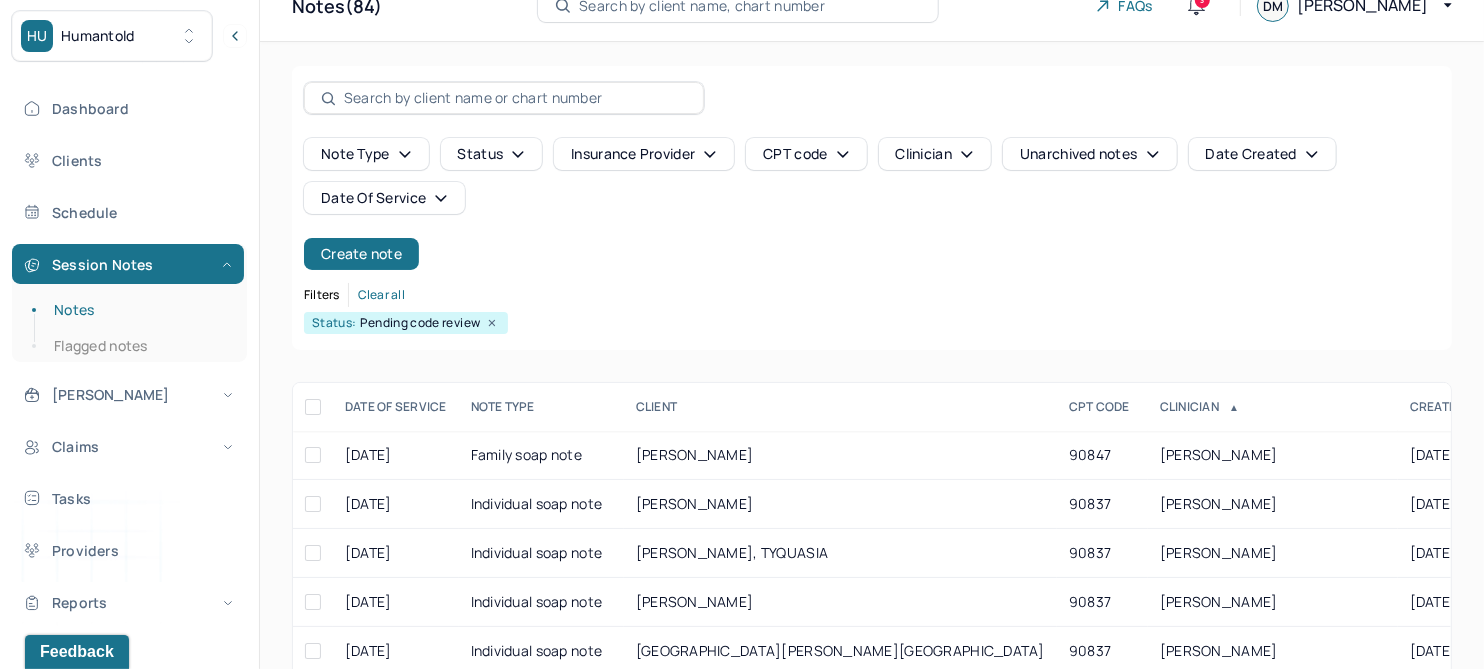 scroll, scrollTop: 0, scrollLeft: 0, axis: both 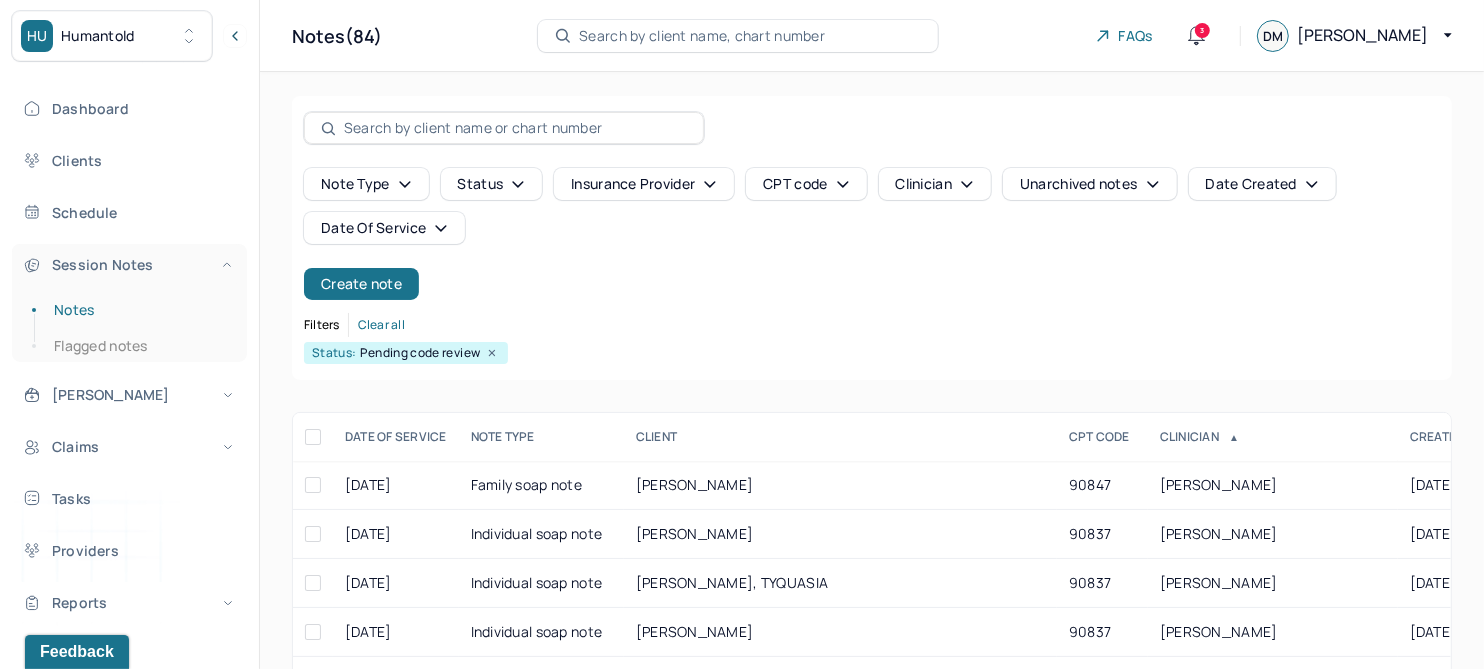 click on "Session Notes" at bounding box center (128, 264) 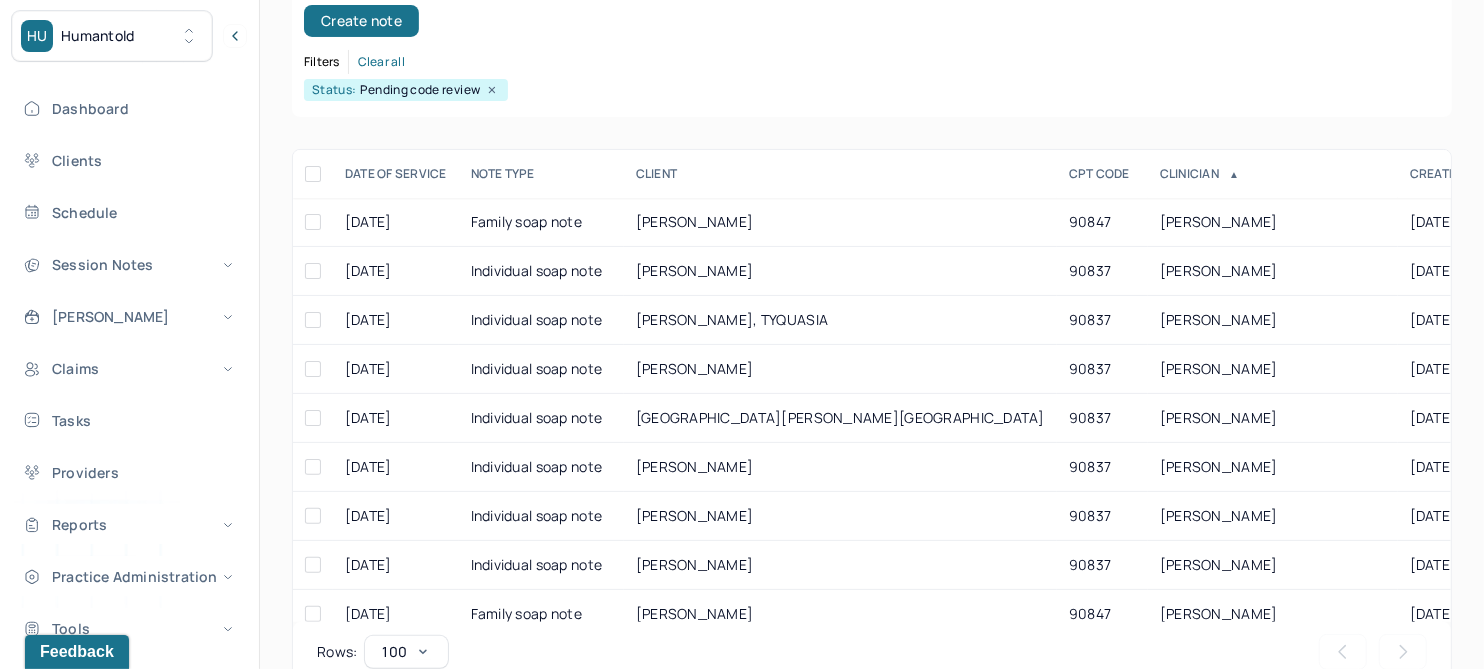scroll, scrollTop: 301, scrollLeft: 0, axis: vertical 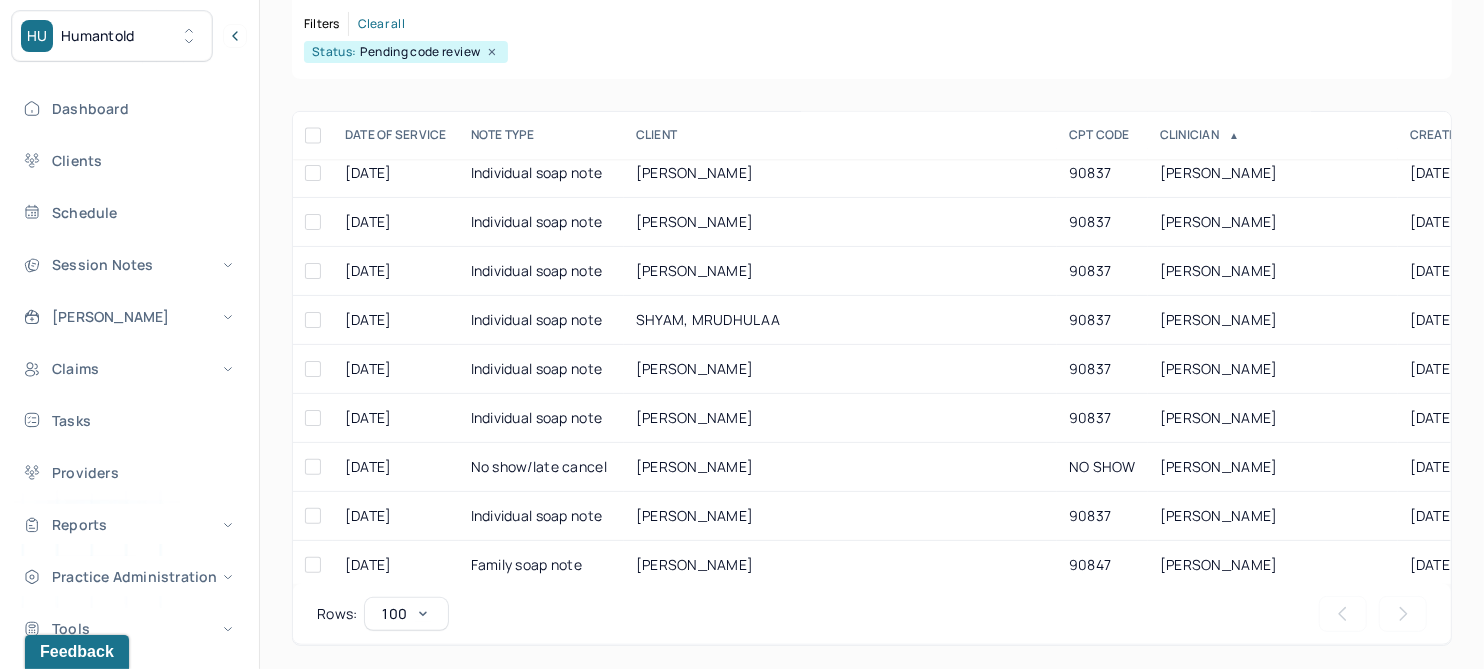 click on "Note type     Status     Insurance provider     CPT code     Clinician     Unarchived notes     Date Created     Date Of Service     Create note   Filters   Clear all   Status: Pending code review" at bounding box center (872, -63) 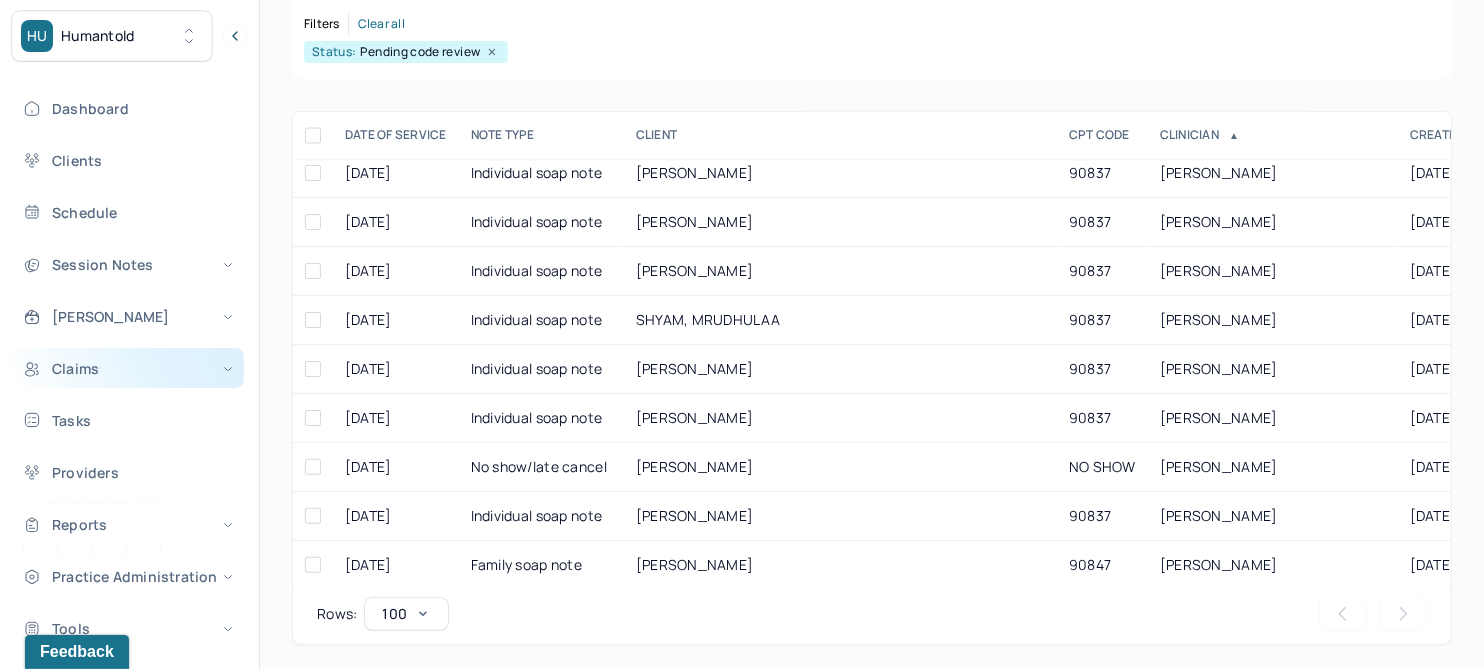 click on "Claims" at bounding box center (128, 368) 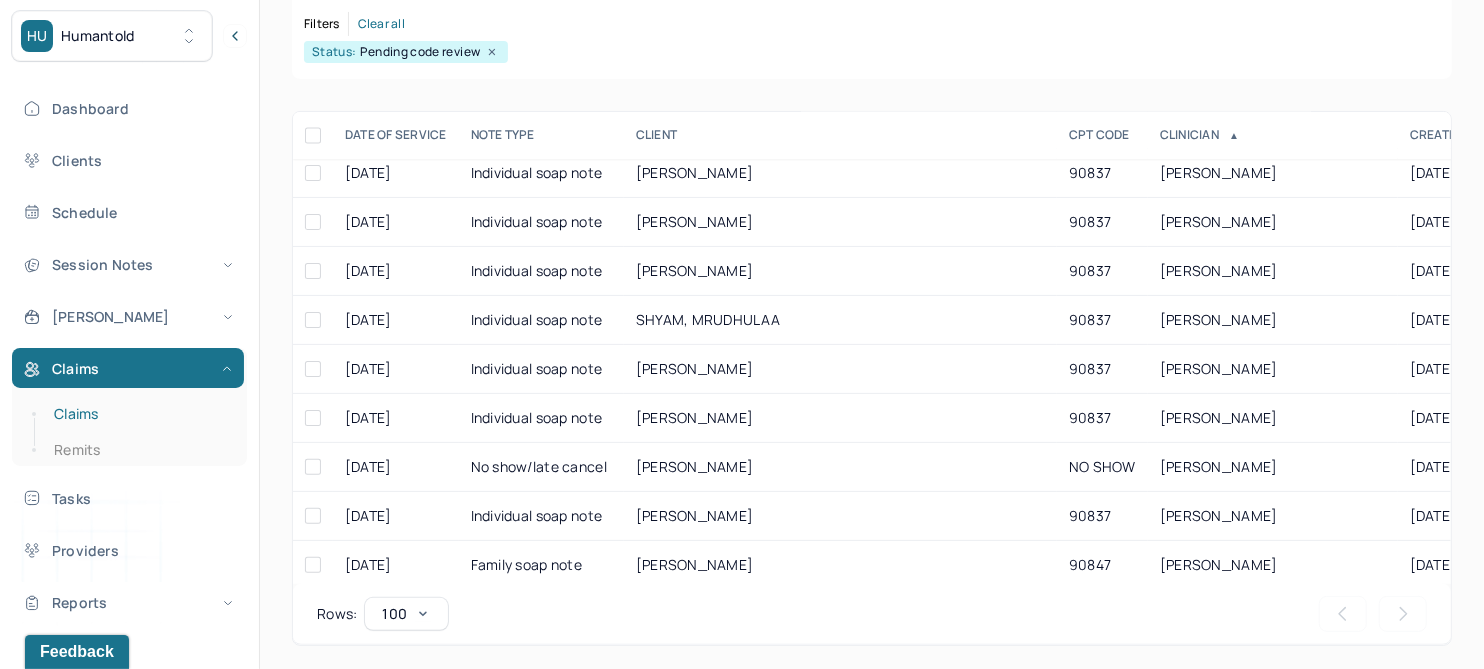 click on "Claims" at bounding box center (139, 414) 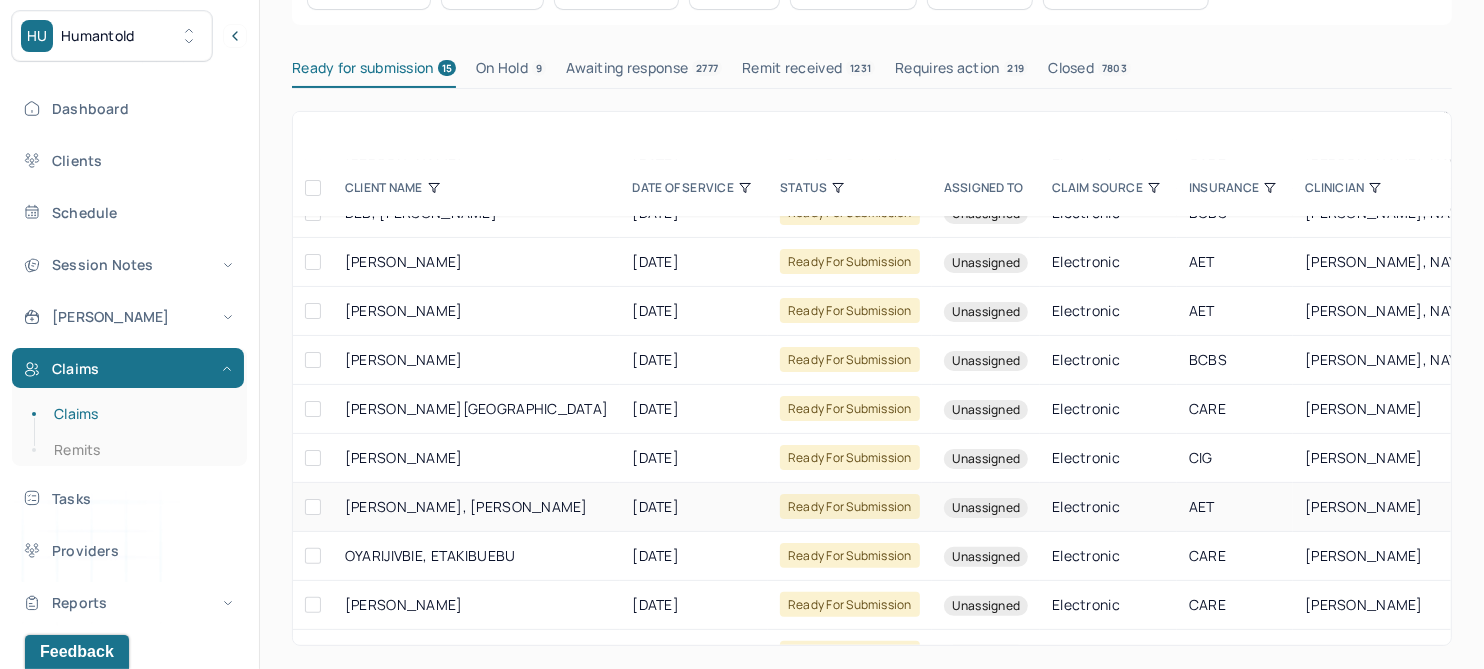 scroll, scrollTop: 0, scrollLeft: 0, axis: both 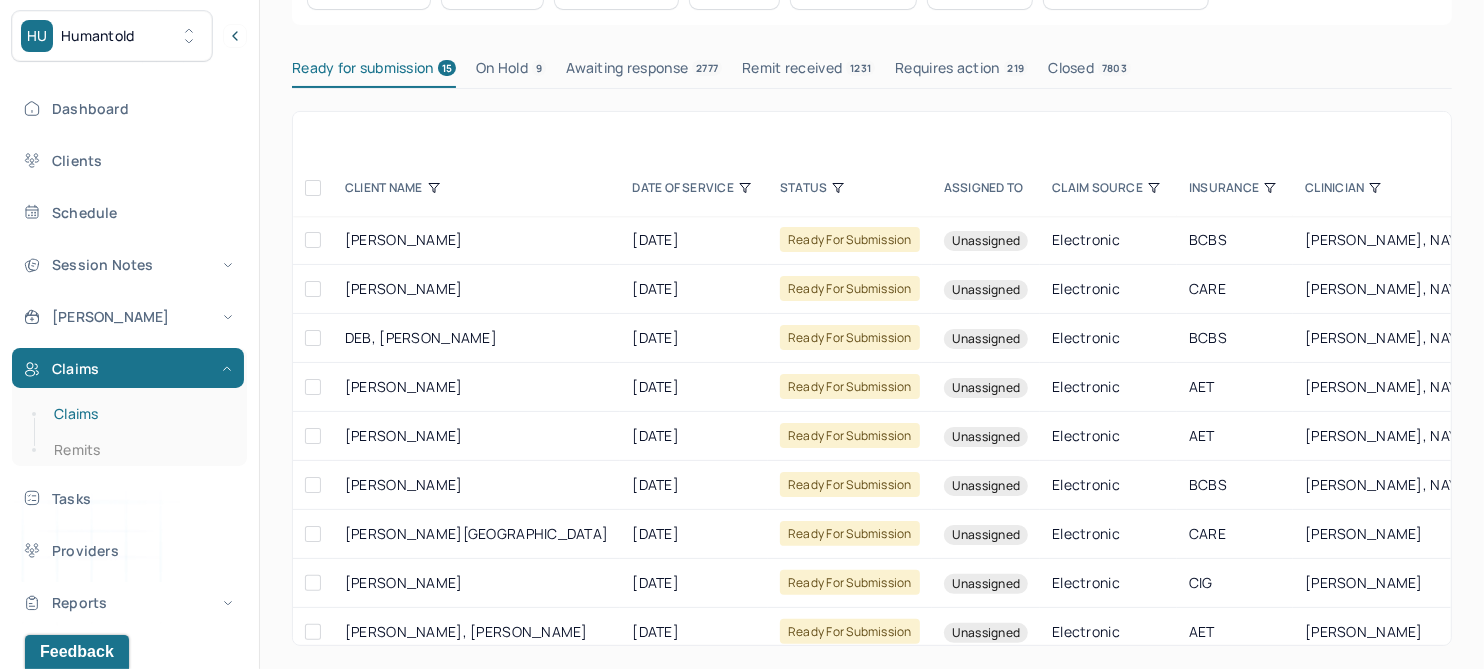 click on "Claims" at bounding box center (139, 414) 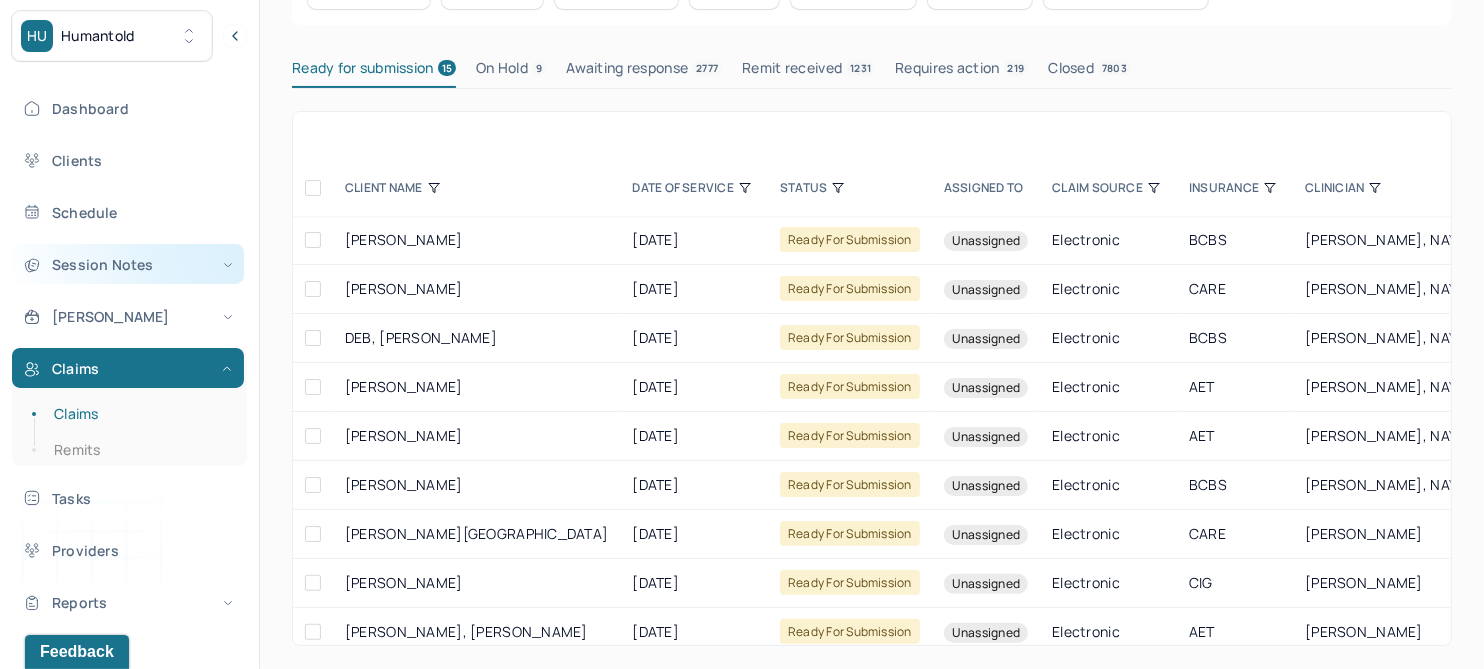click on "Session Notes" at bounding box center (128, 264) 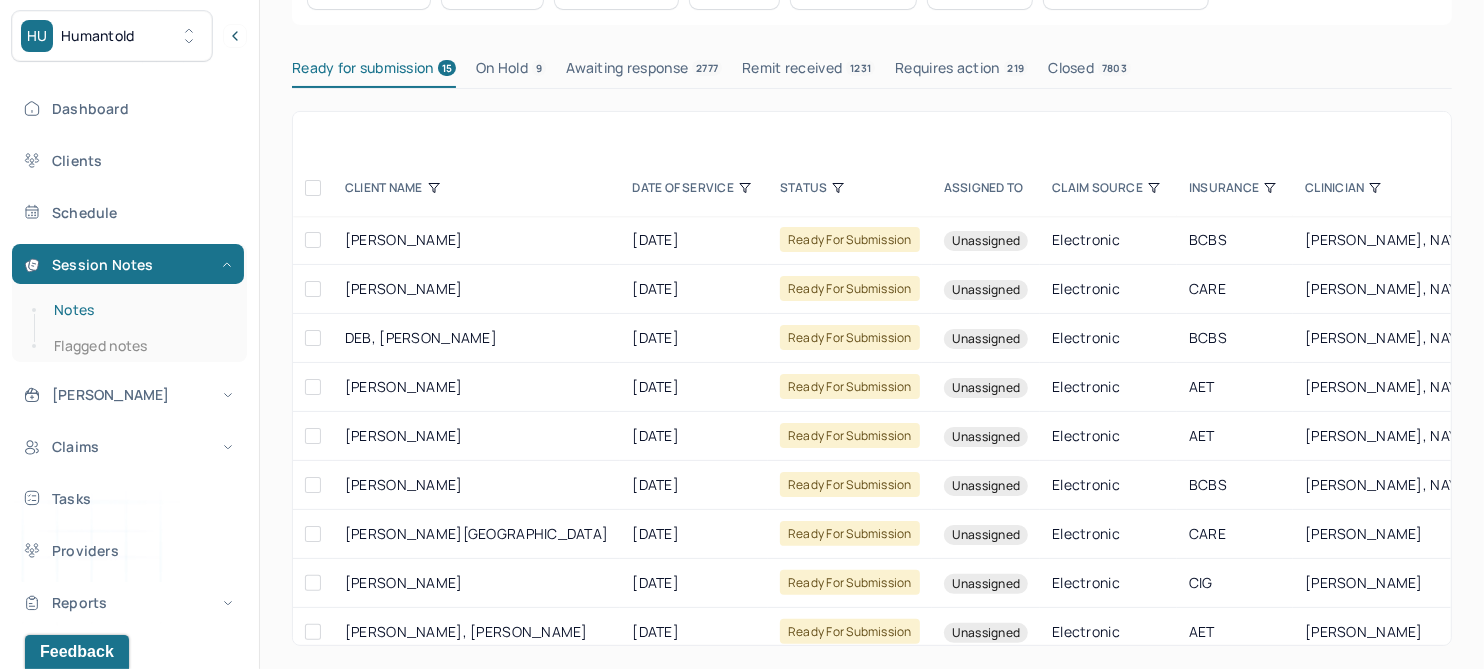 click on "Notes" at bounding box center [139, 310] 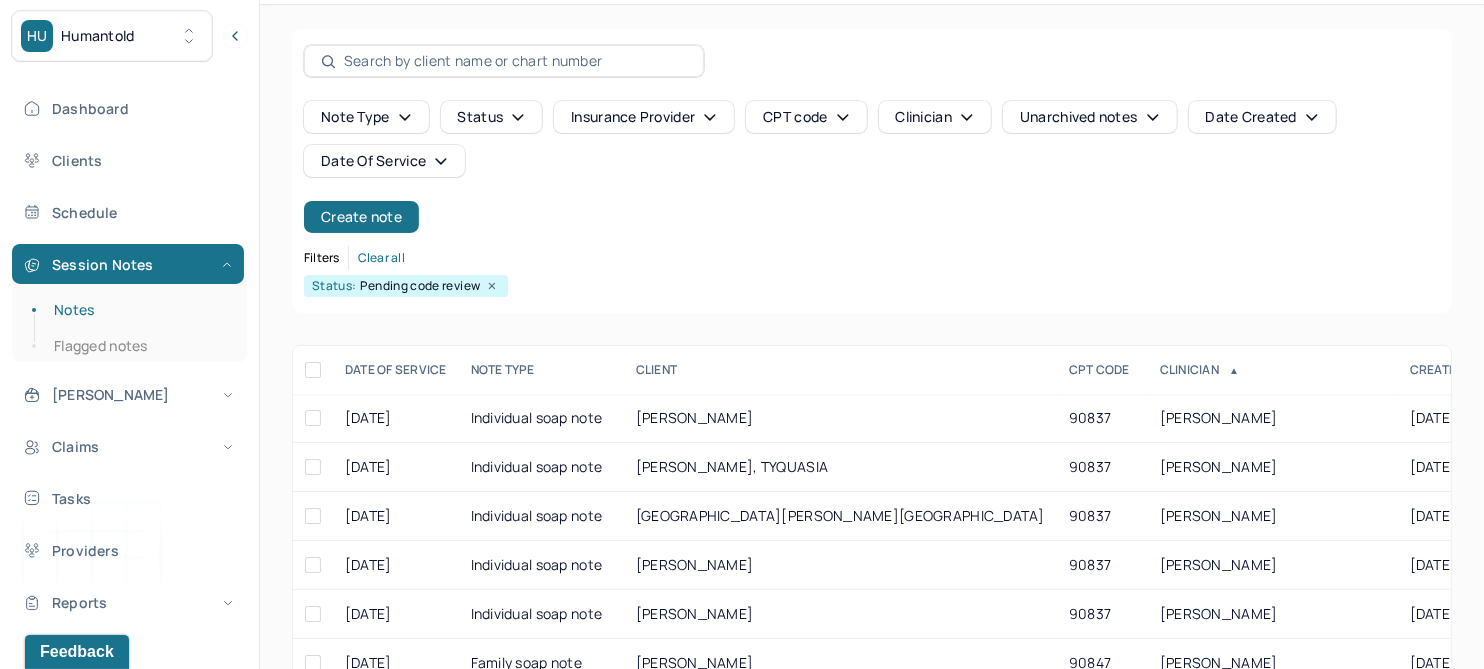 scroll, scrollTop: 0, scrollLeft: 0, axis: both 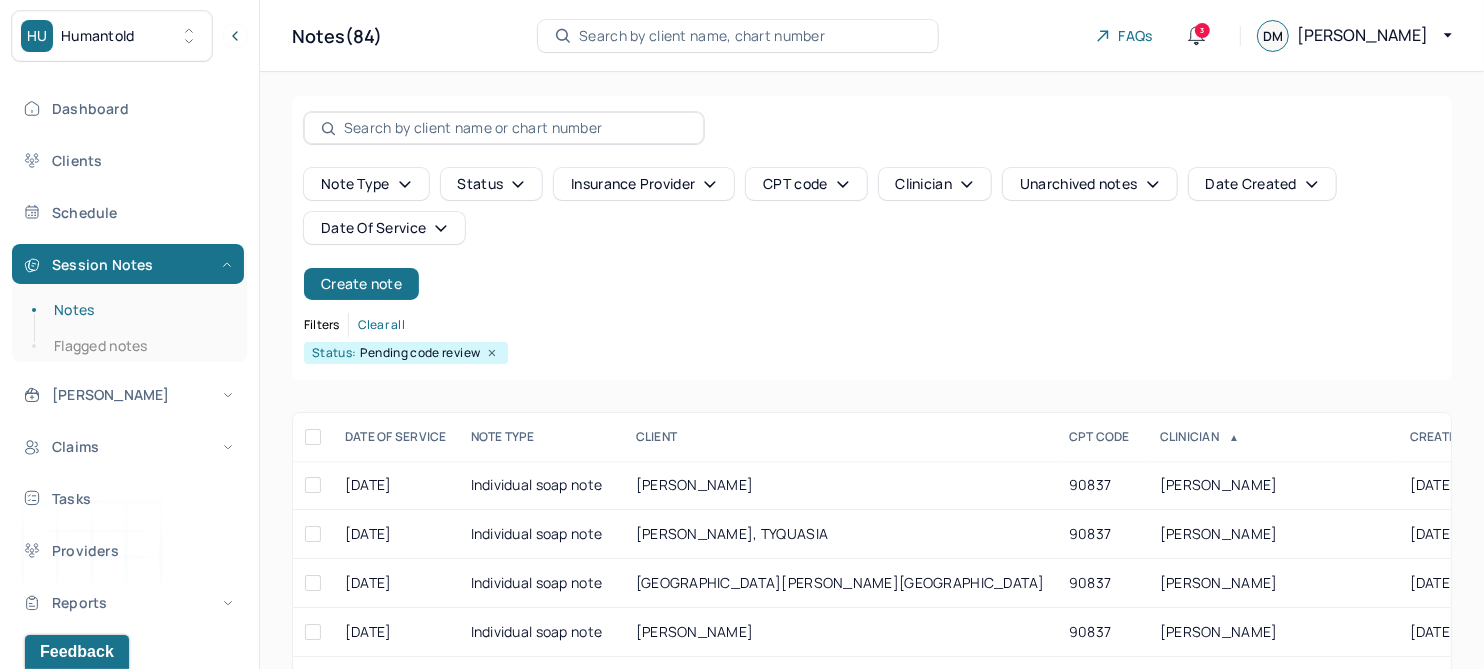 click 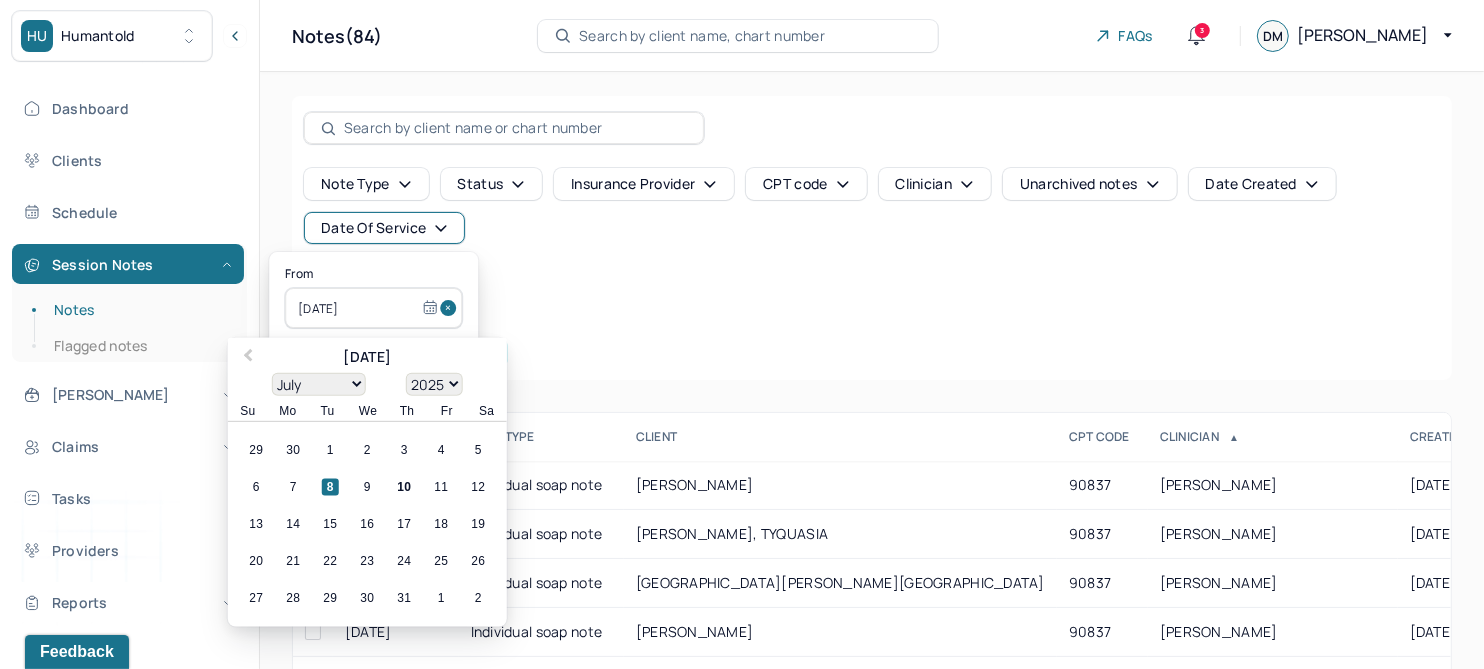 click at bounding box center [451, 308] 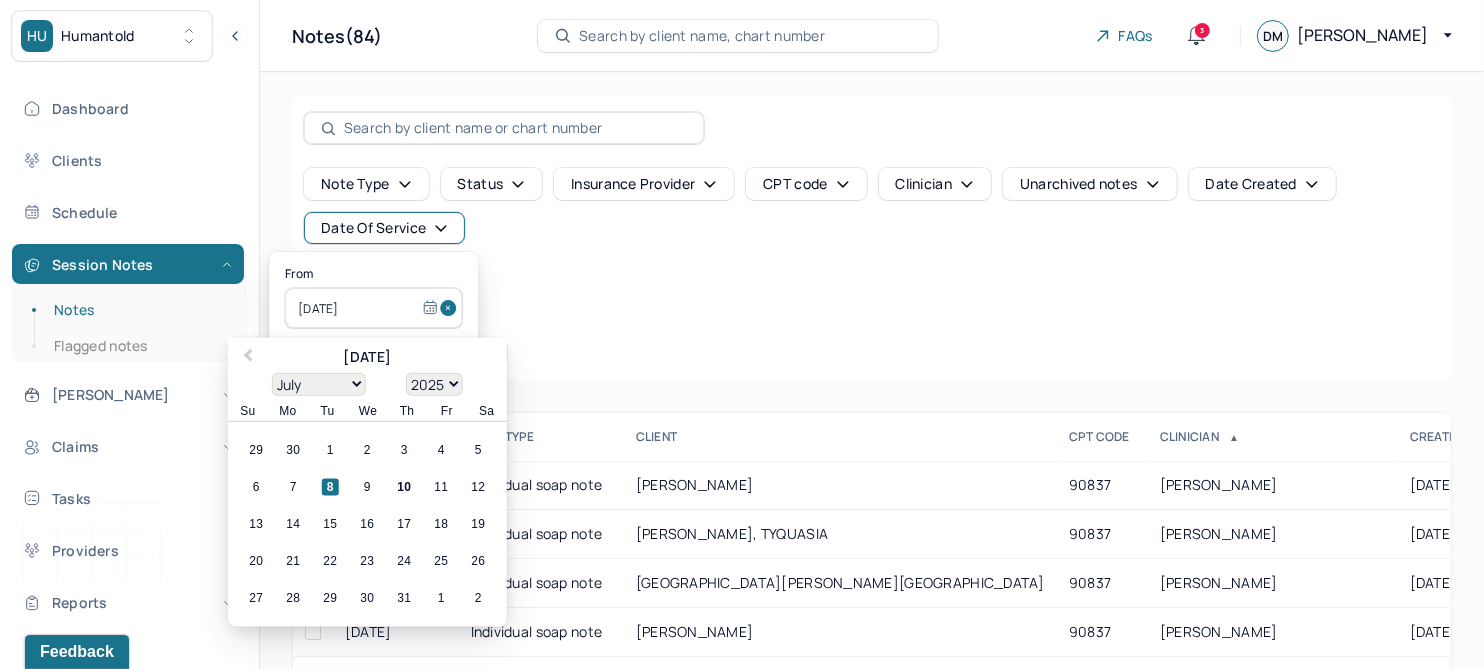 type 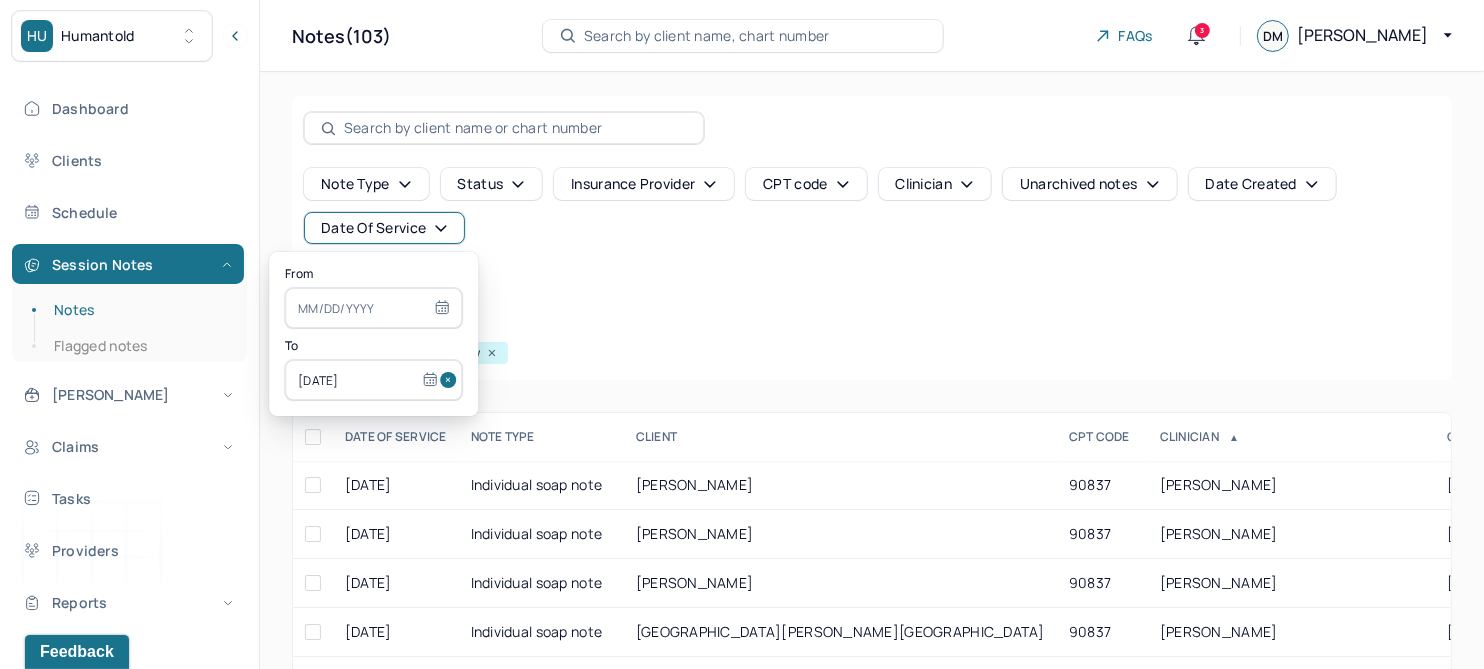 click at bounding box center (451, 380) 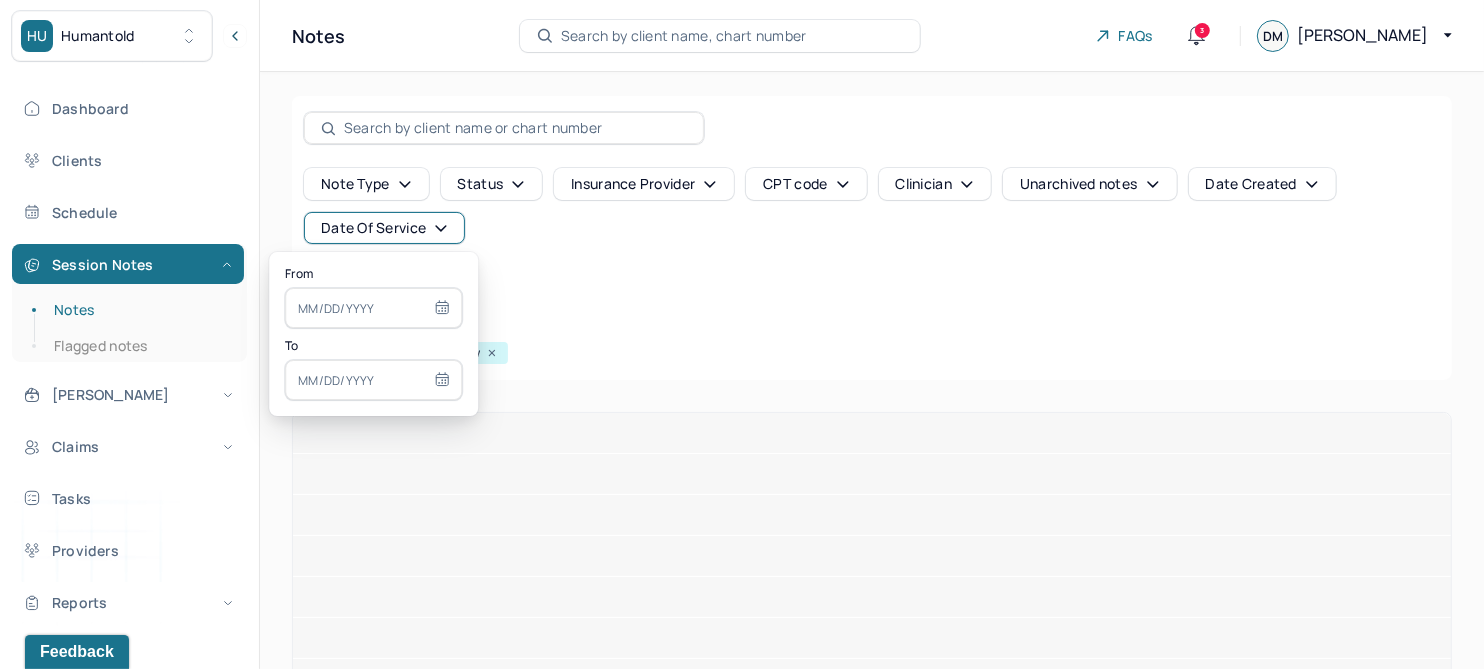 click at bounding box center [373, 308] 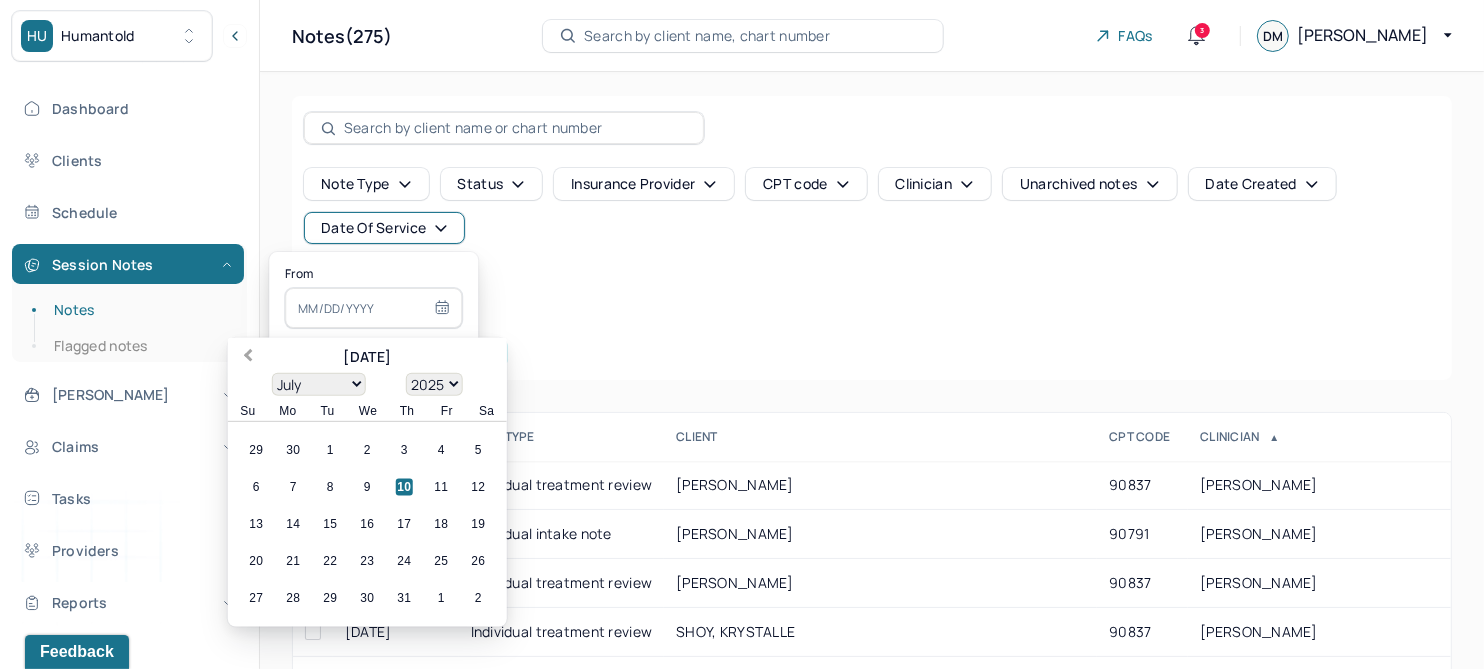 click on "Previous Month" at bounding box center (246, 359) 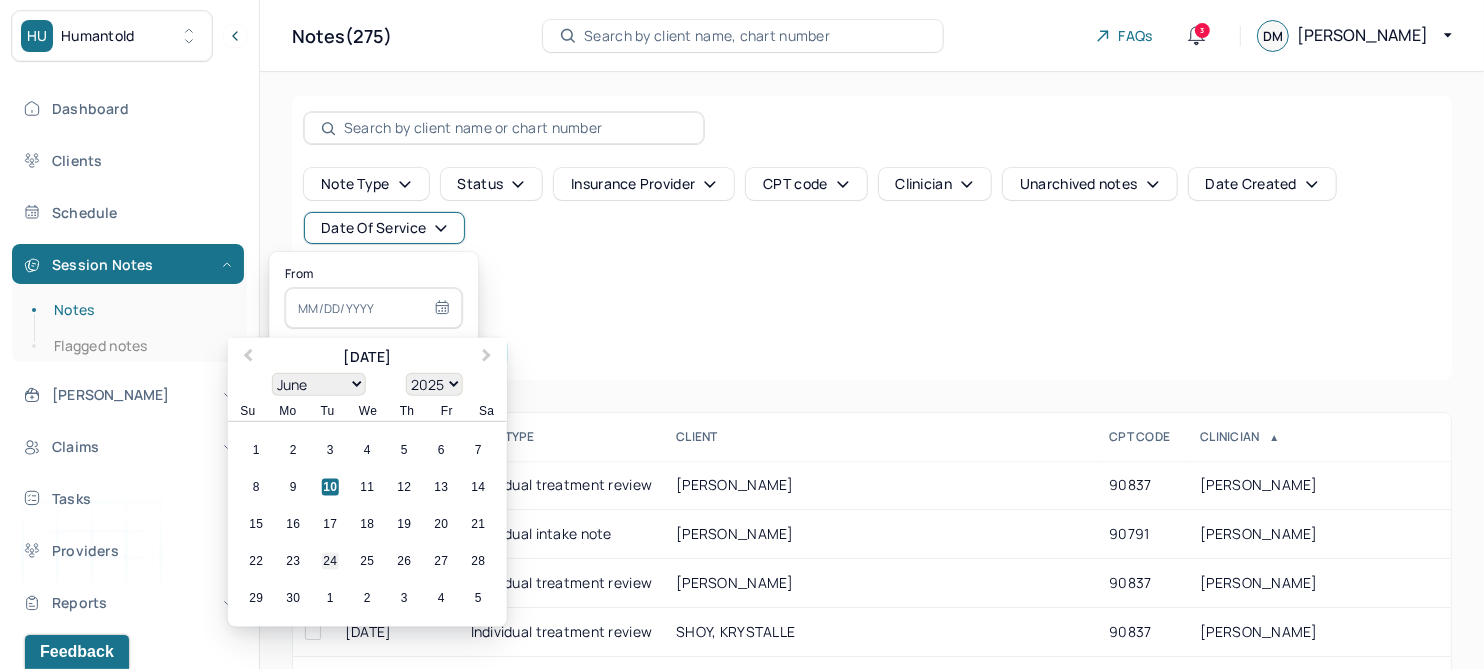 click on "24" at bounding box center (330, 561) 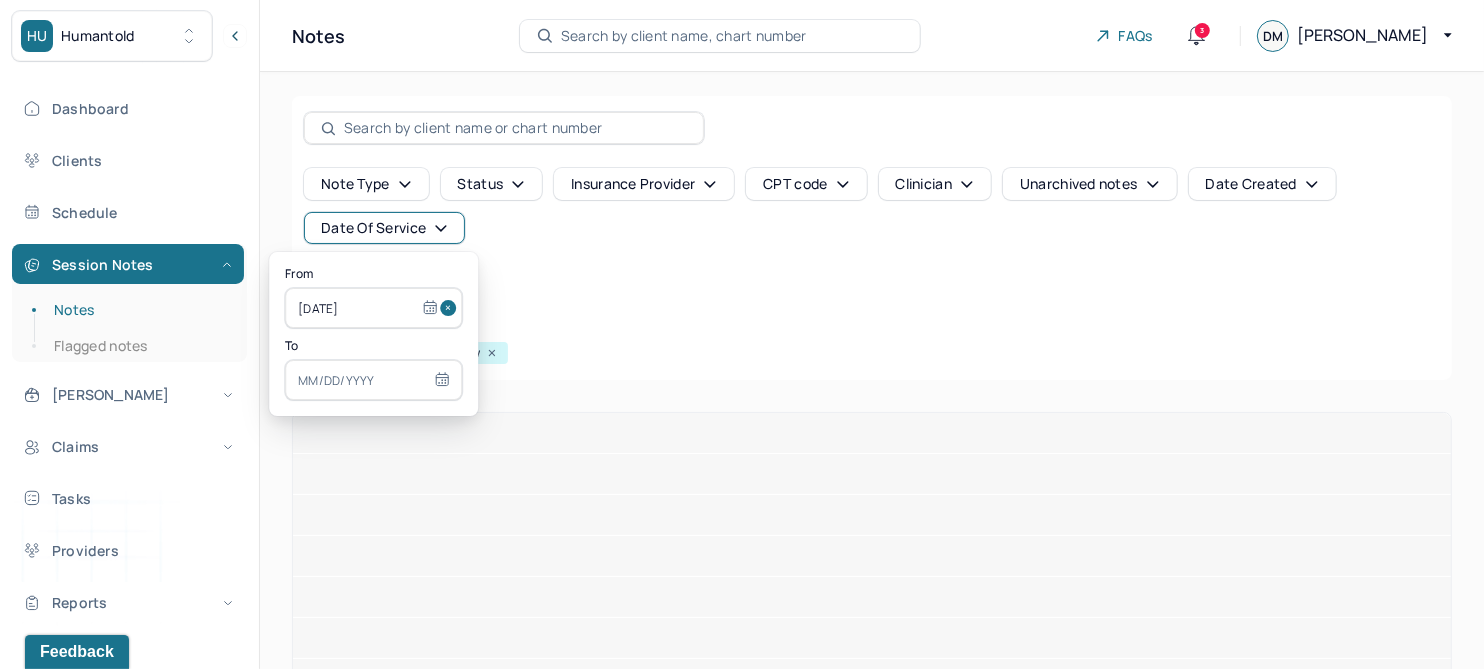 click at bounding box center (373, 380) 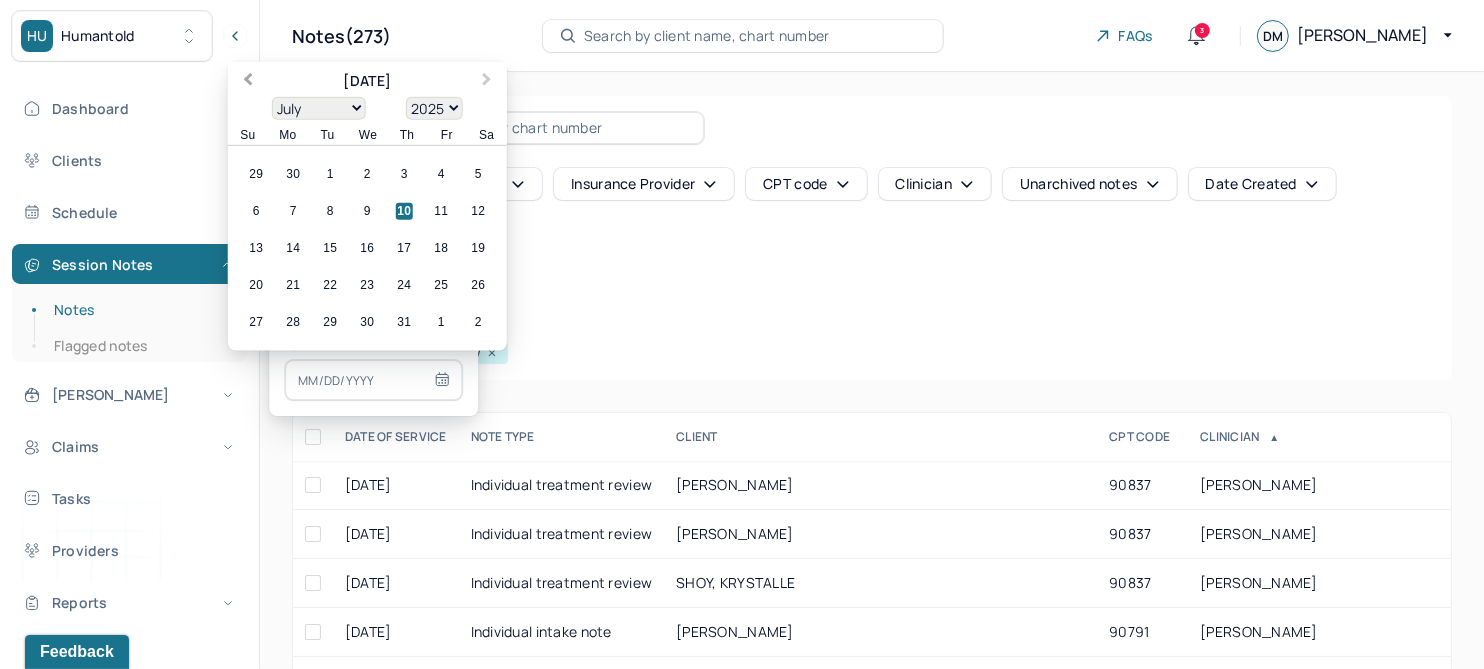 click on "Previous Month" at bounding box center [248, 81] 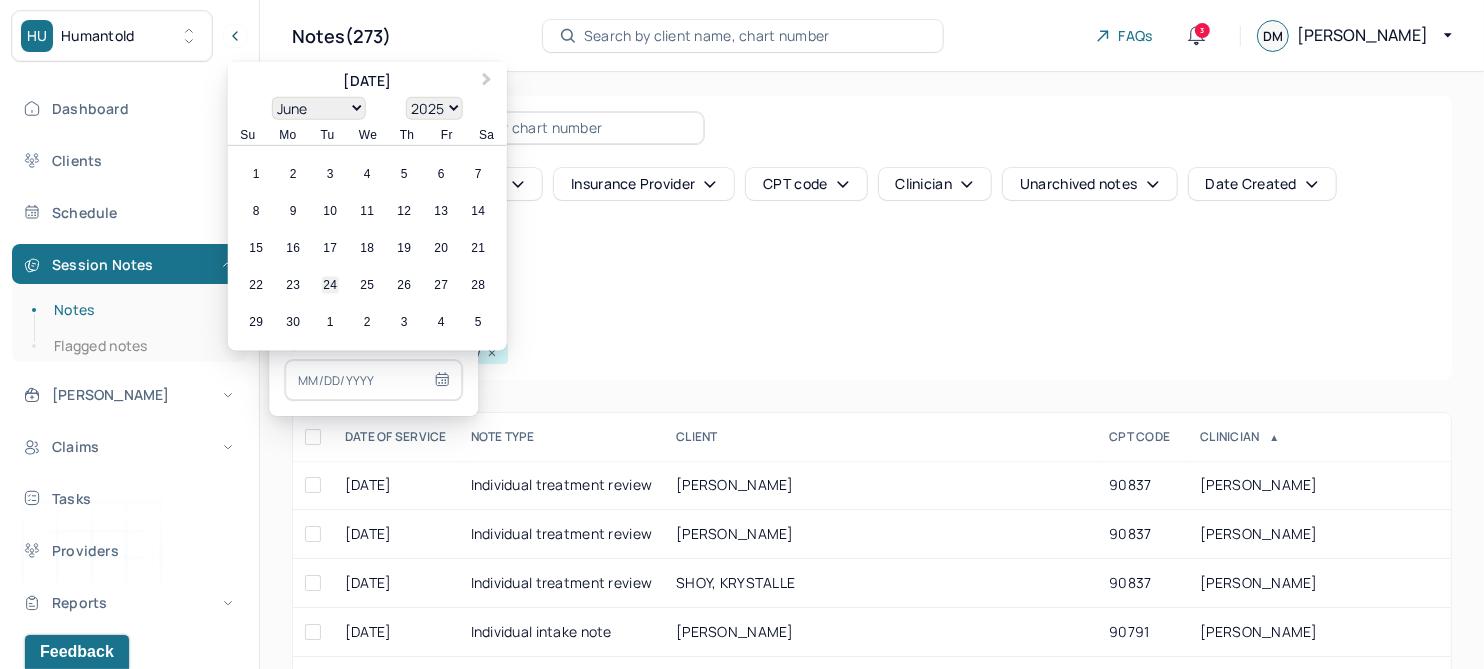 click on "24" at bounding box center [330, 285] 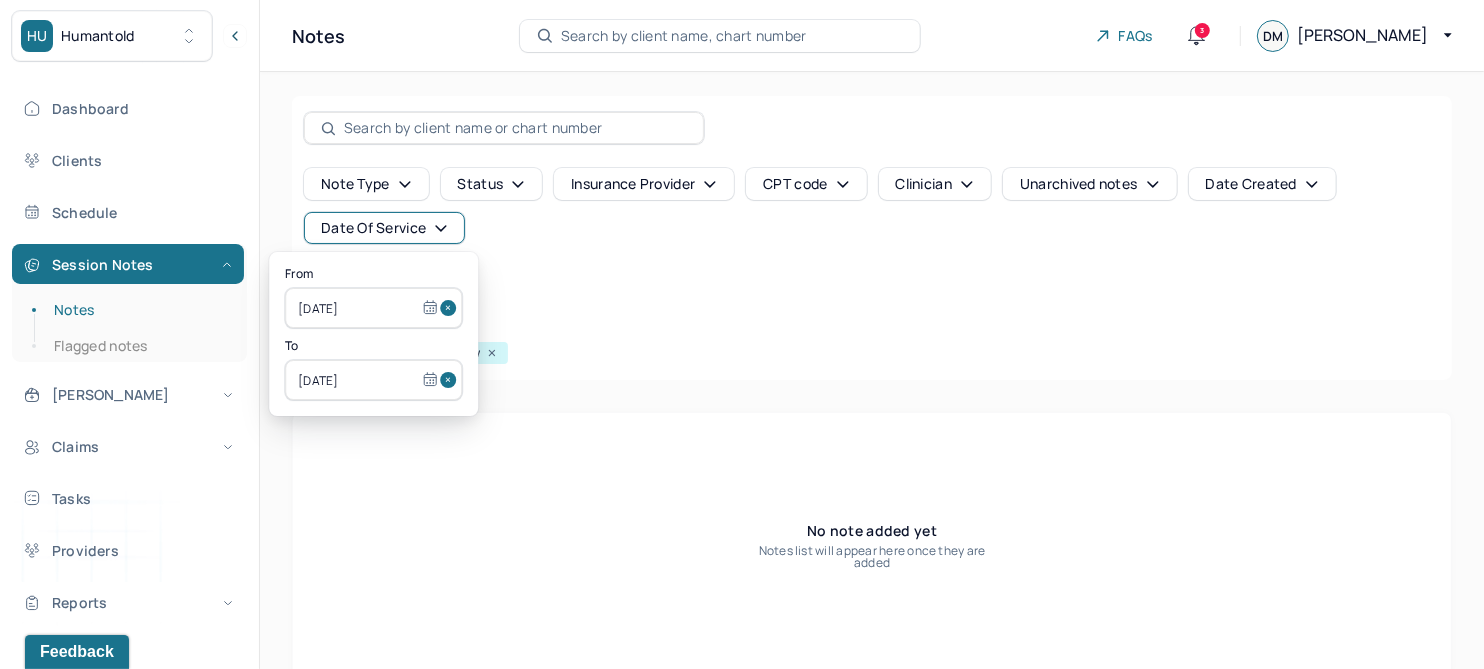 click 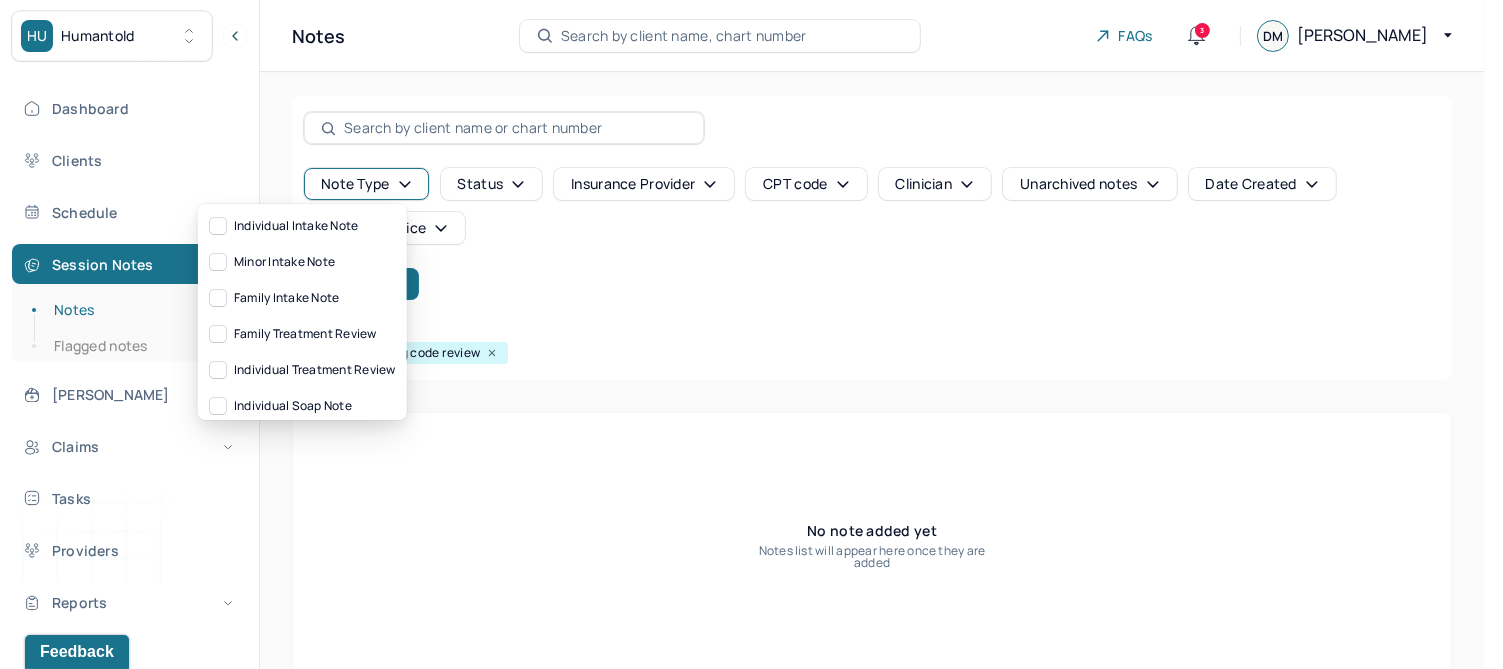 click on "Status" at bounding box center (492, 184) 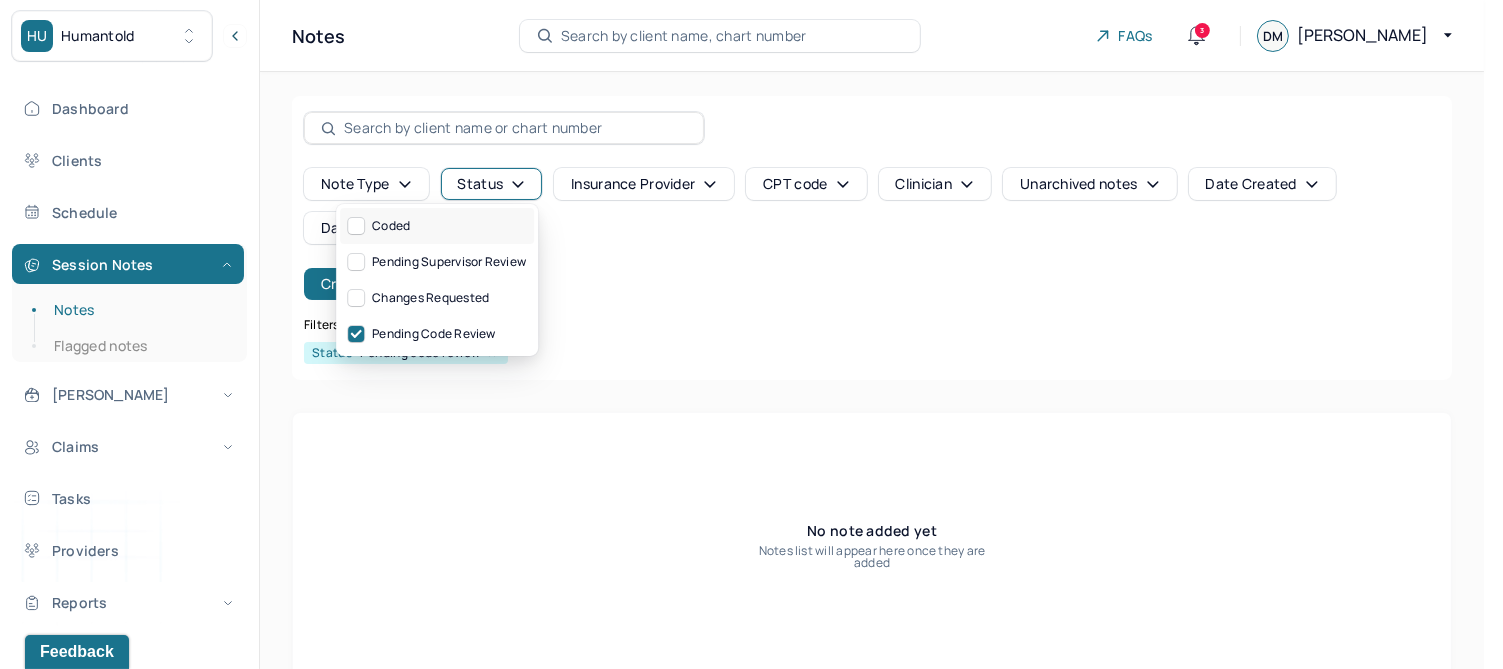 click 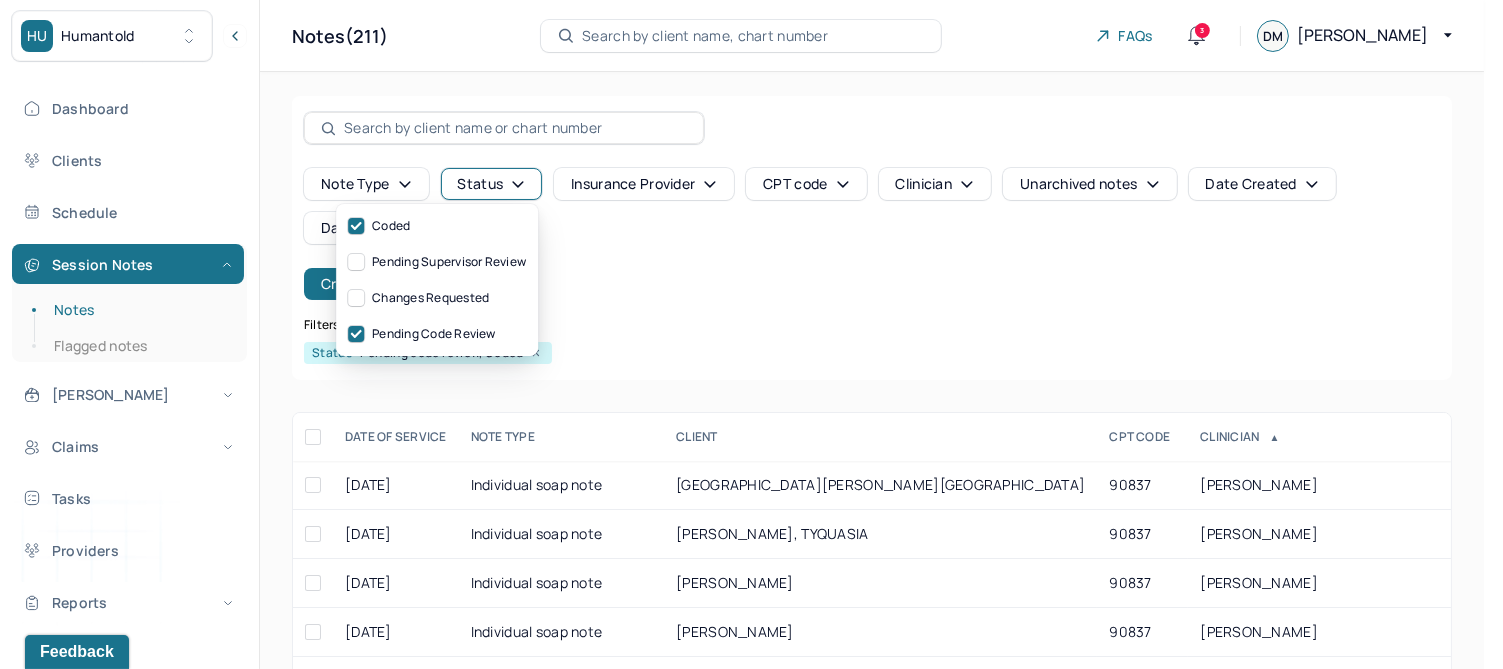 click on "Note type     Status     Insurance provider     CPT code     Clinician     Unarchived notes     Date Created     Date Of Service     Create note" at bounding box center (872, 234) 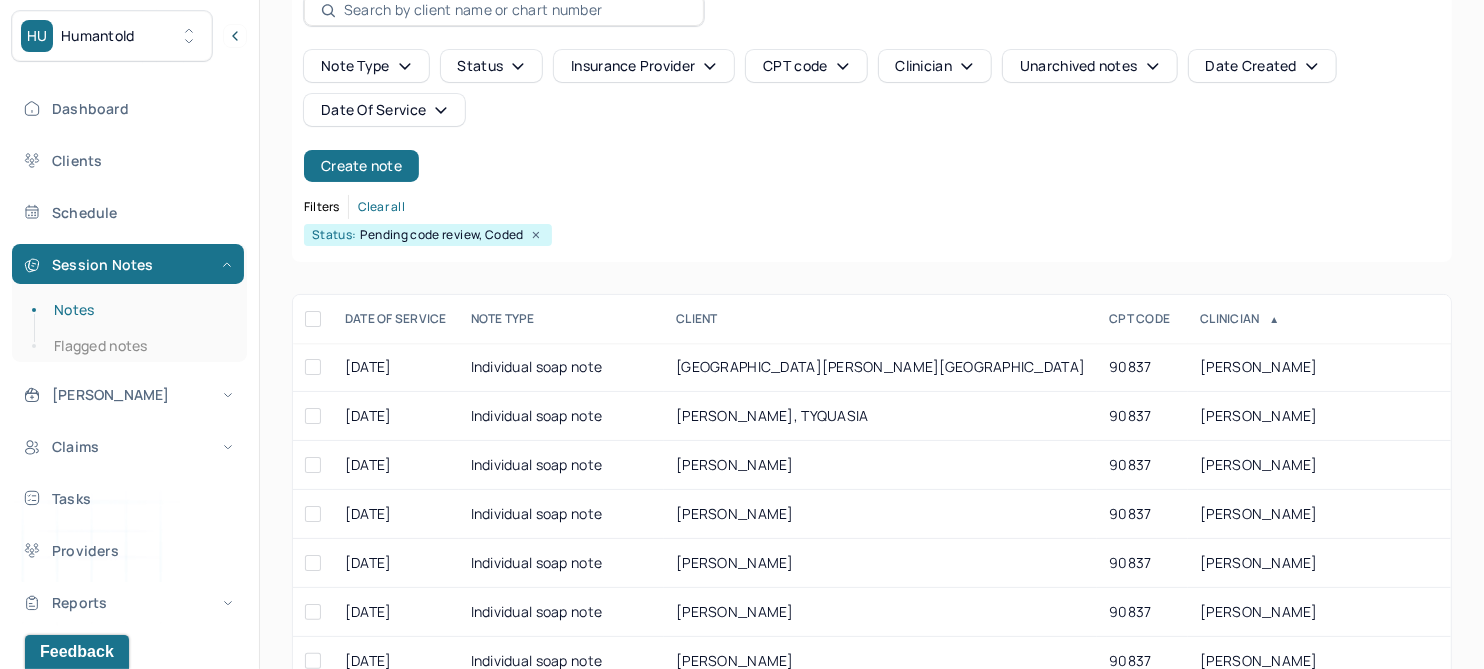 scroll, scrollTop: 301, scrollLeft: 0, axis: vertical 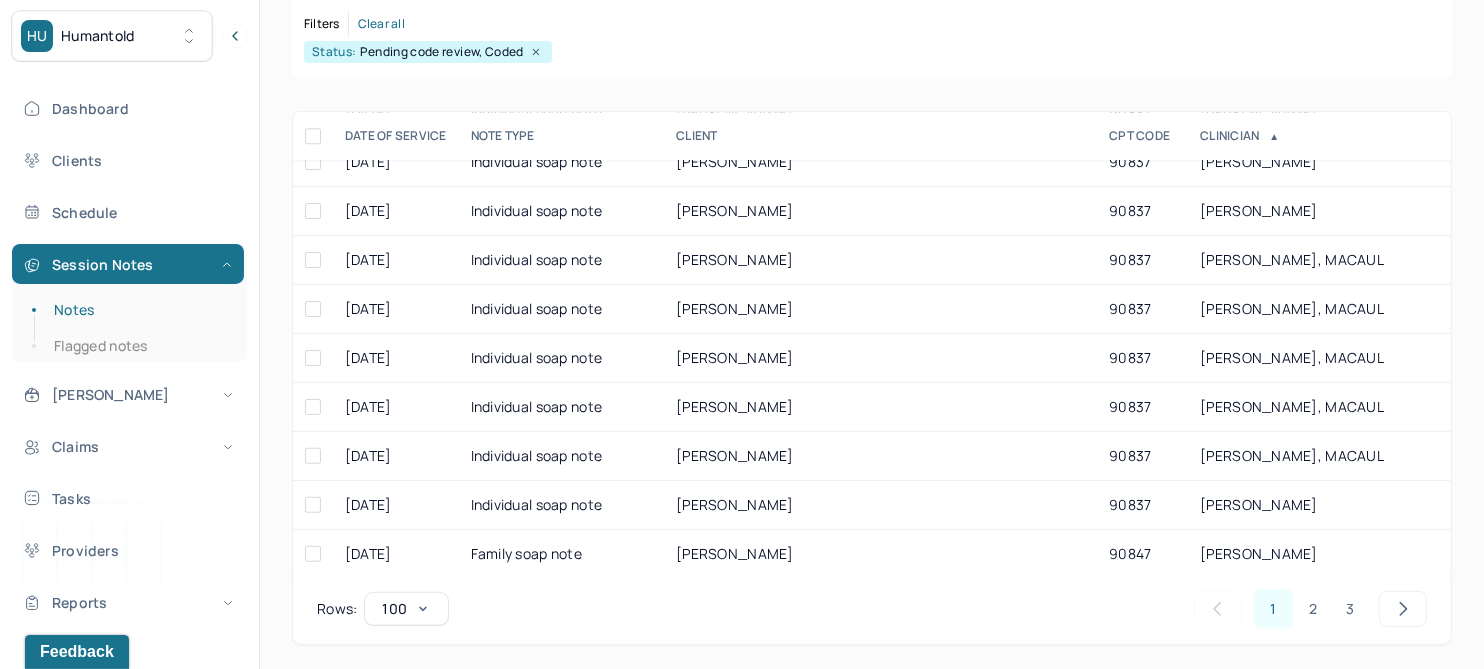 click on "2" at bounding box center [1313, 609] 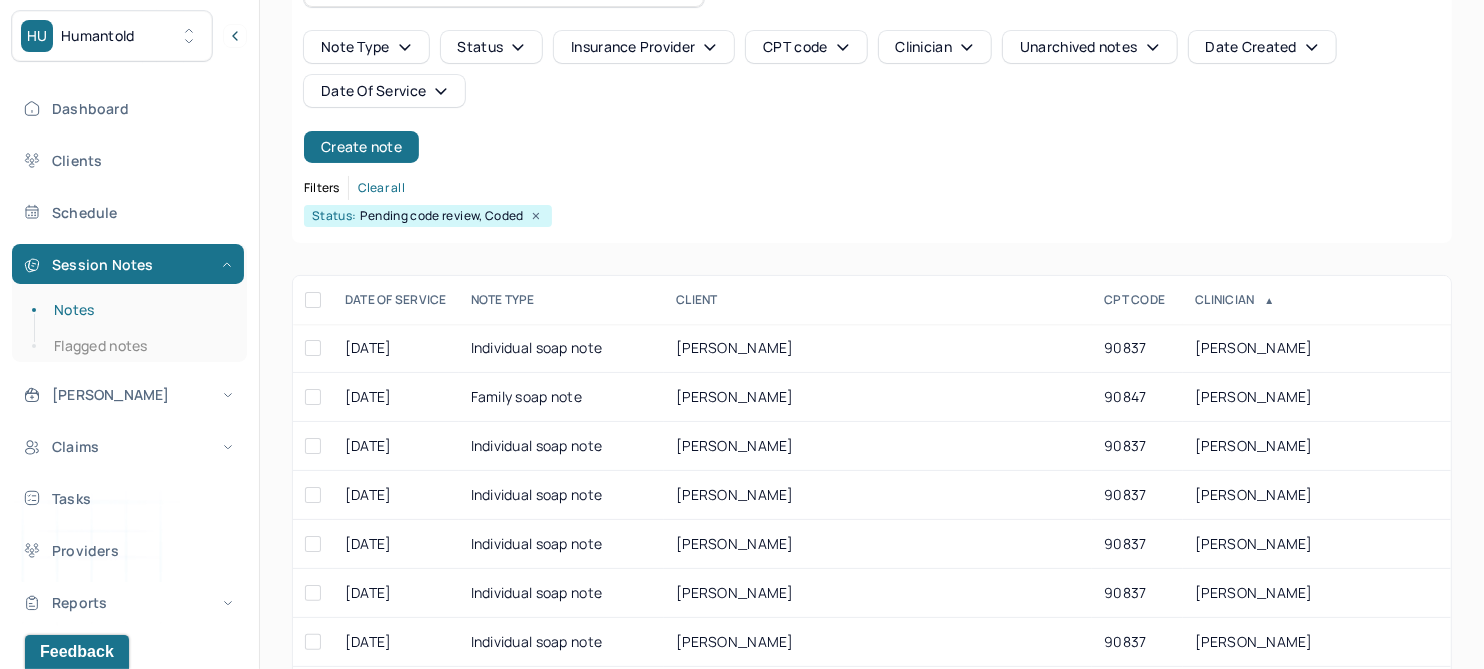 scroll, scrollTop: 301, scrollLeft: 0, axis: vertical 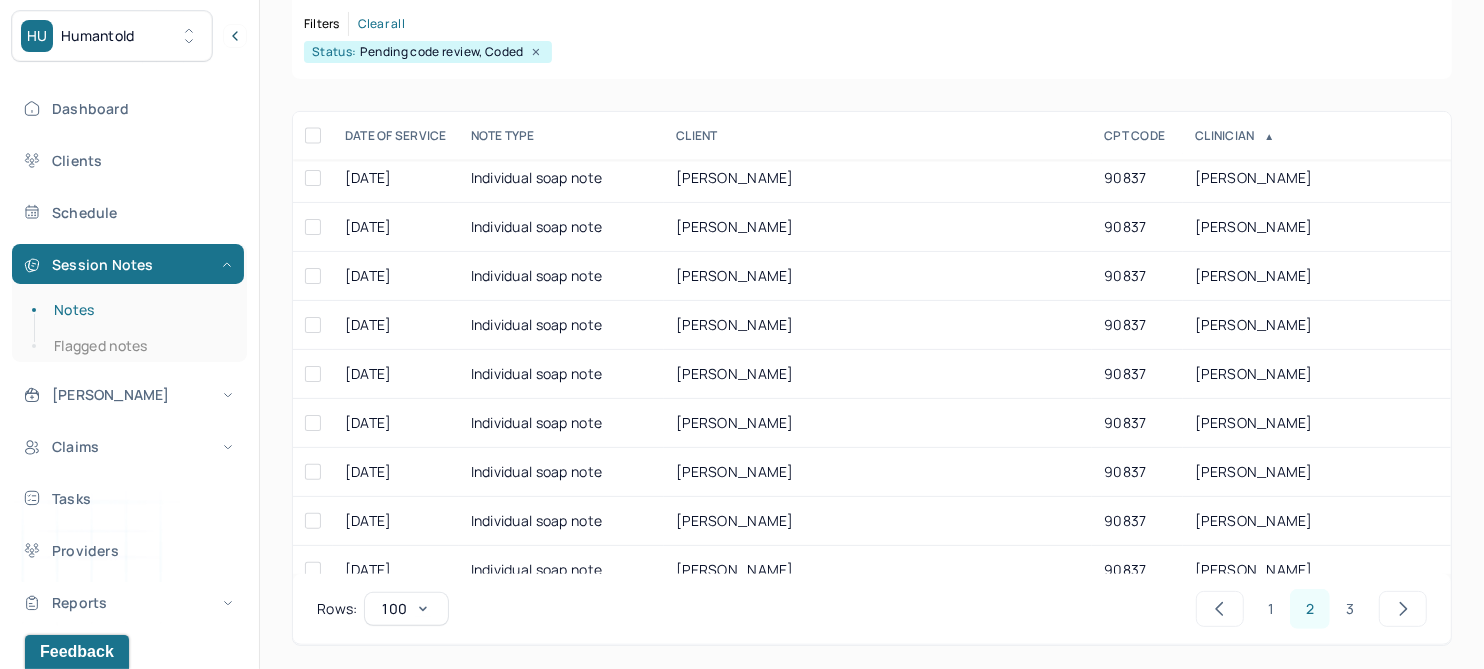 click on "1" at bounding box center [1272, 609] 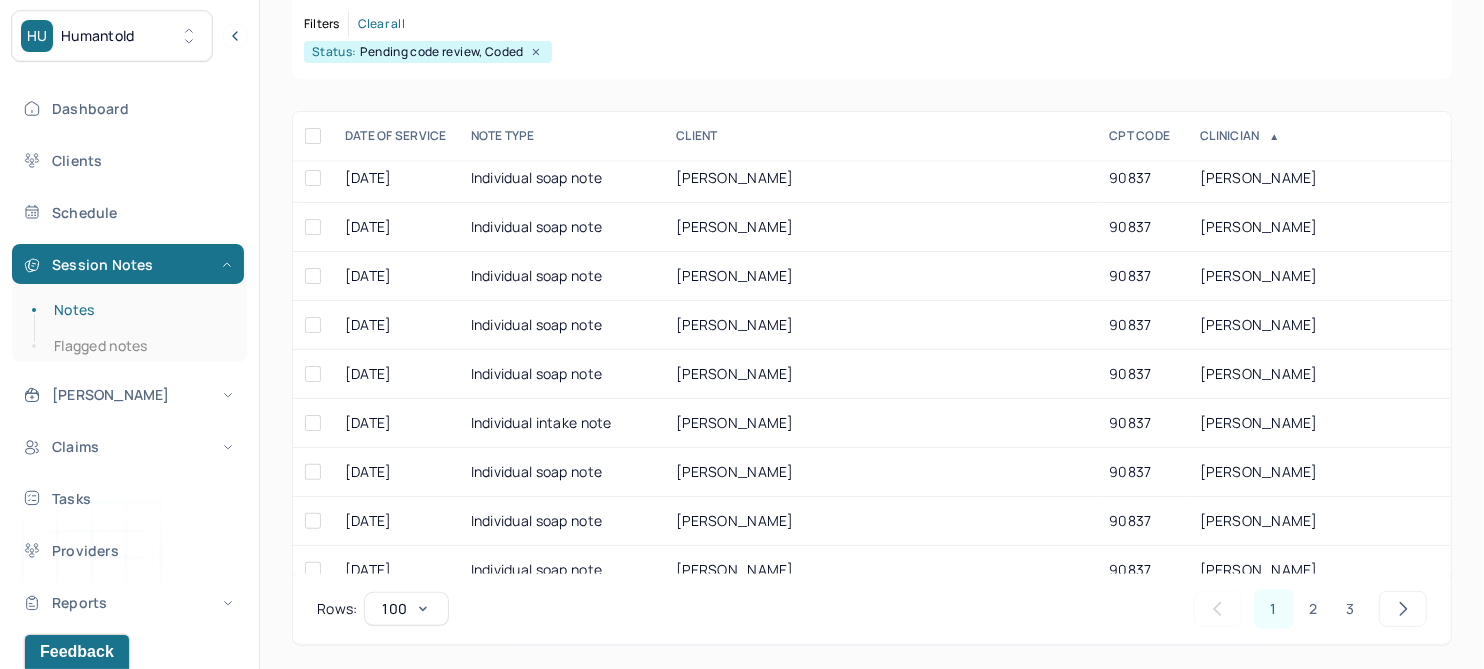 scroll, scrollTop: 0, scrollLeft: 0, axis: both 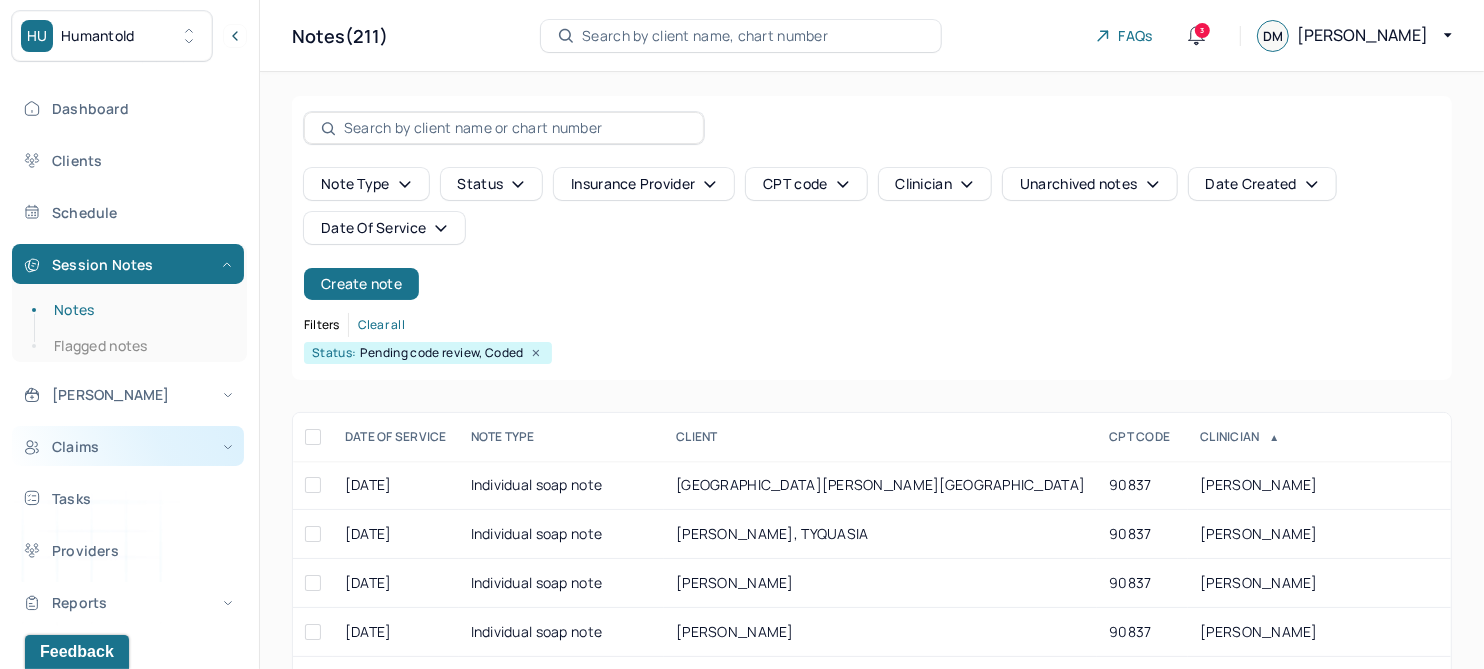 click on "Claims" at bounding box center [128, 446] 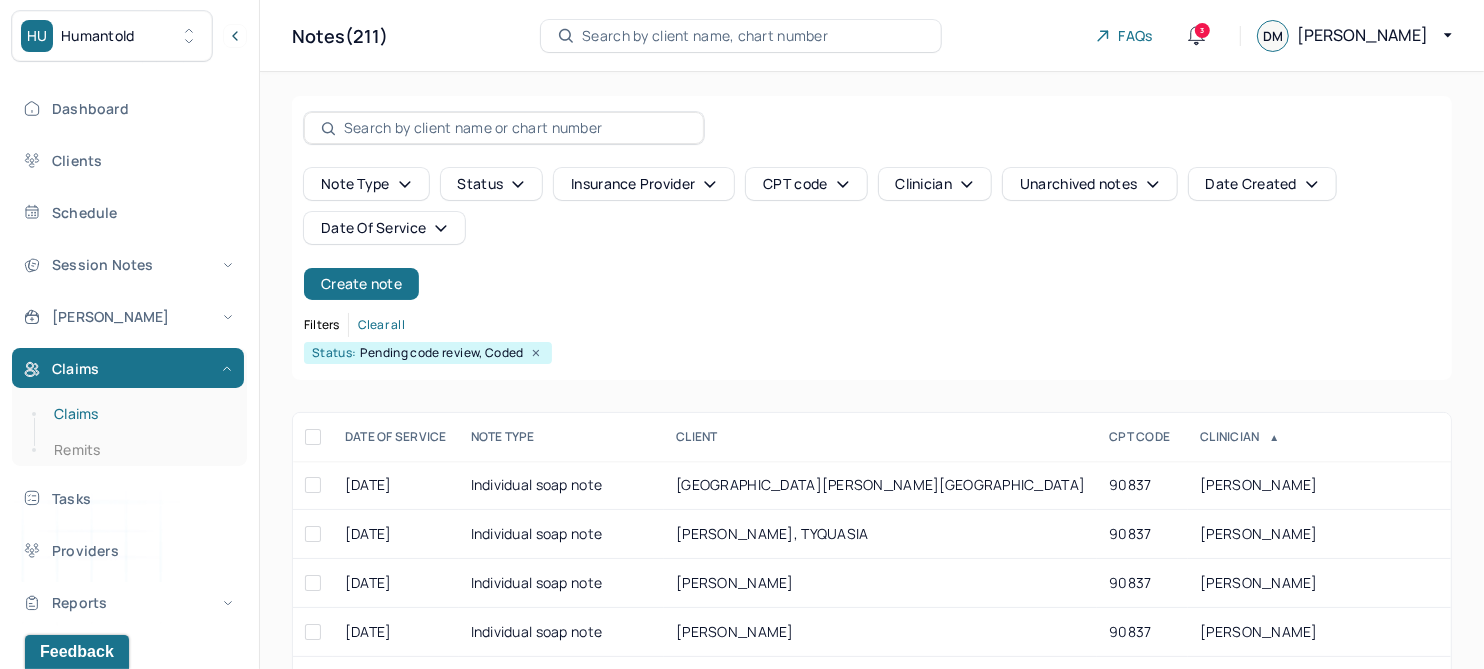 click on "Claims" at bounding box center (139, 414) 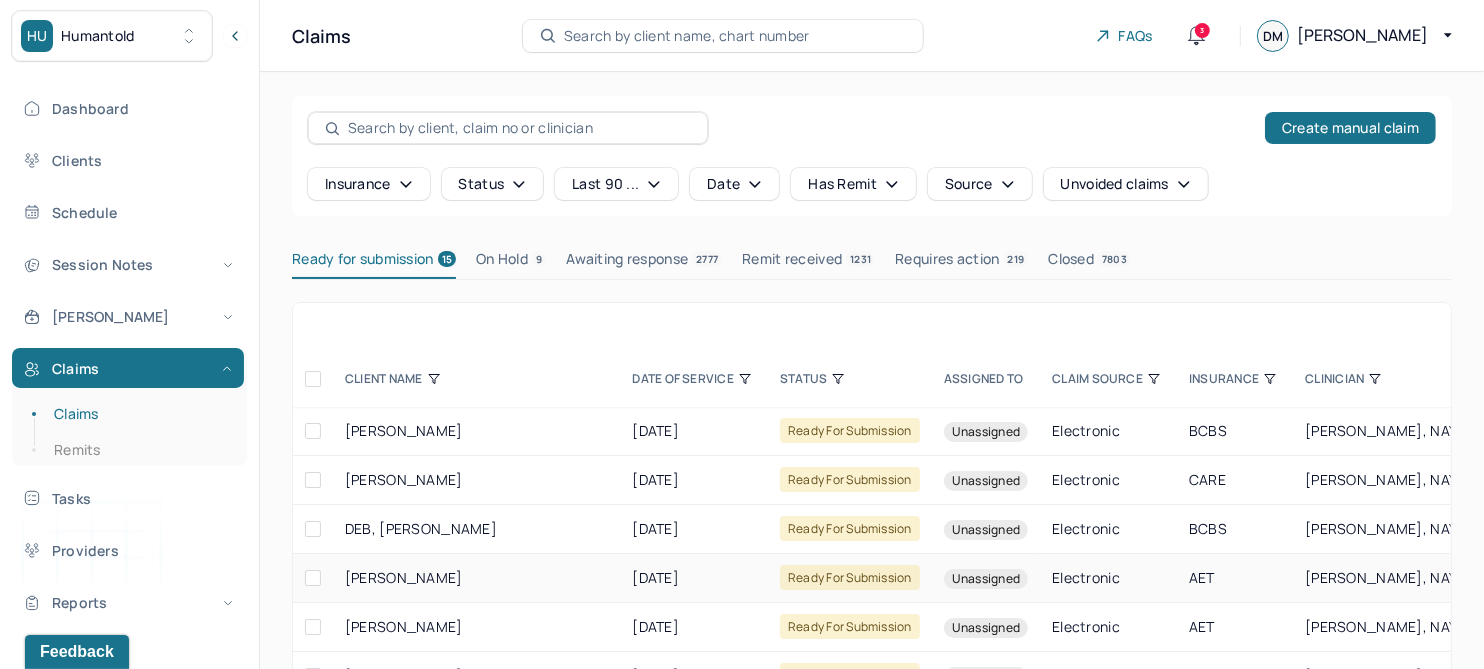 click on "[DATE]" at bounding box center (694, 578) 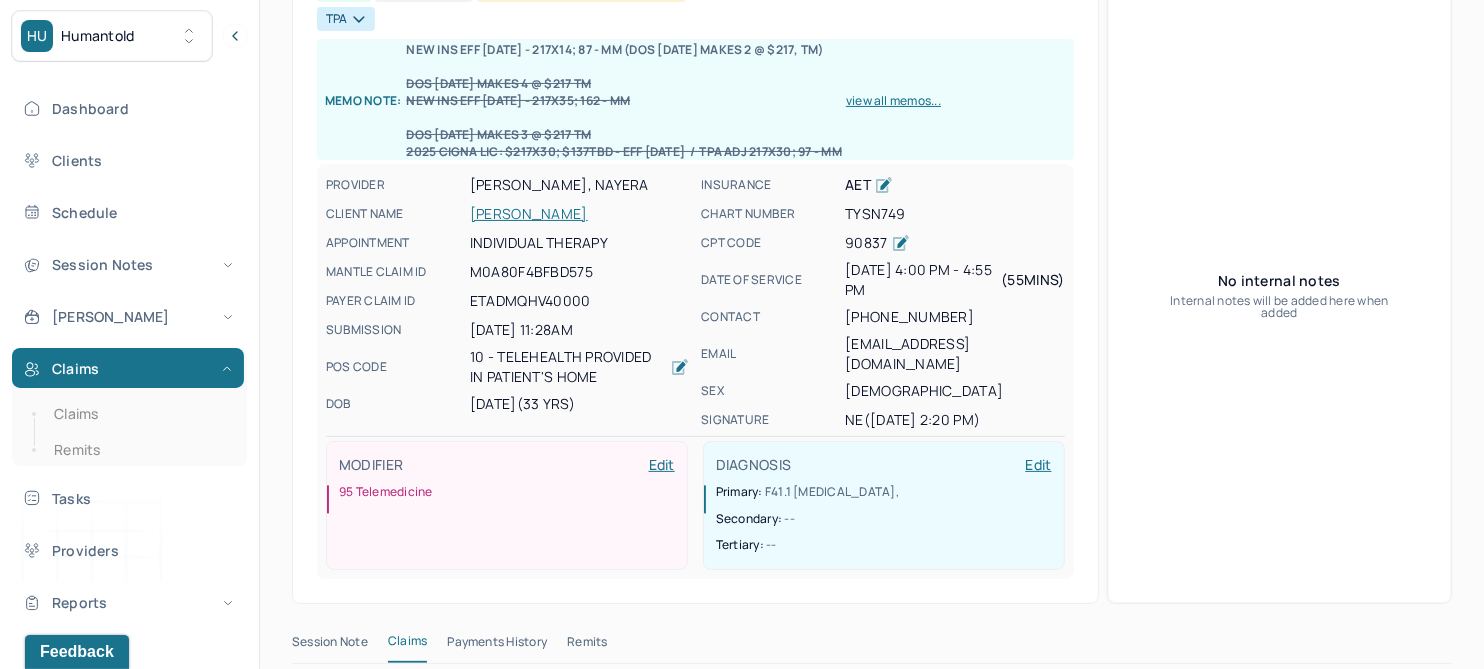 scroll, scrollTop: 0, scrollLeft: 0, axis: both 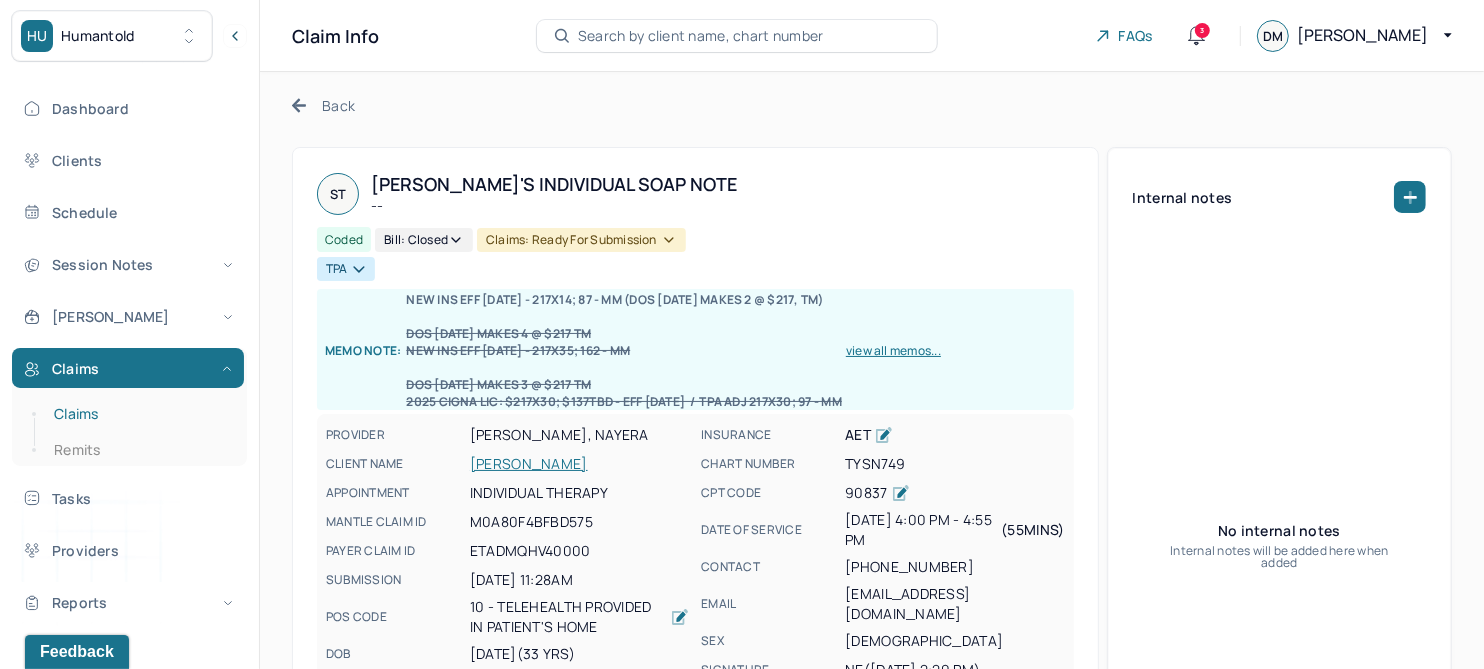 drag, startPoint x: 72, startPoint y: 411, endPoint x: 142, endPoint y: 425, distance: 71.38628 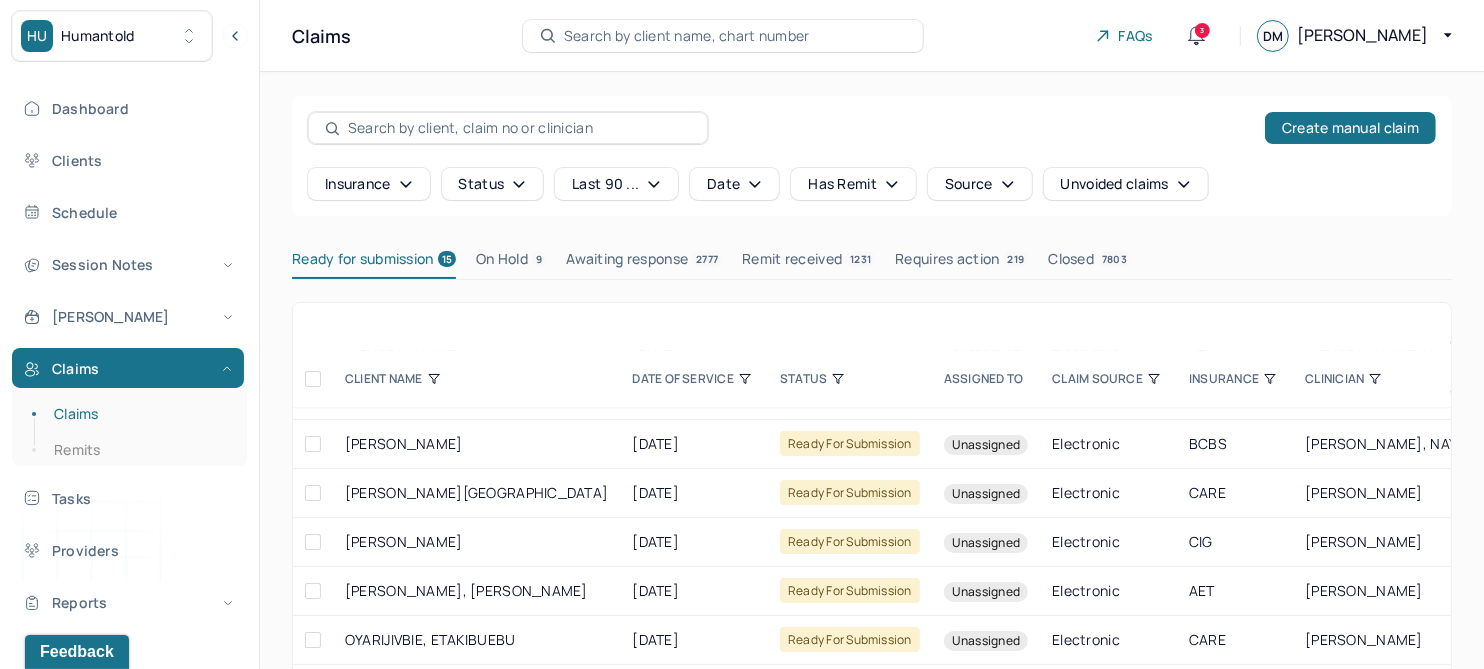 scroll, scrollTop: 250, scrollLeft: 0, axis: vertical 